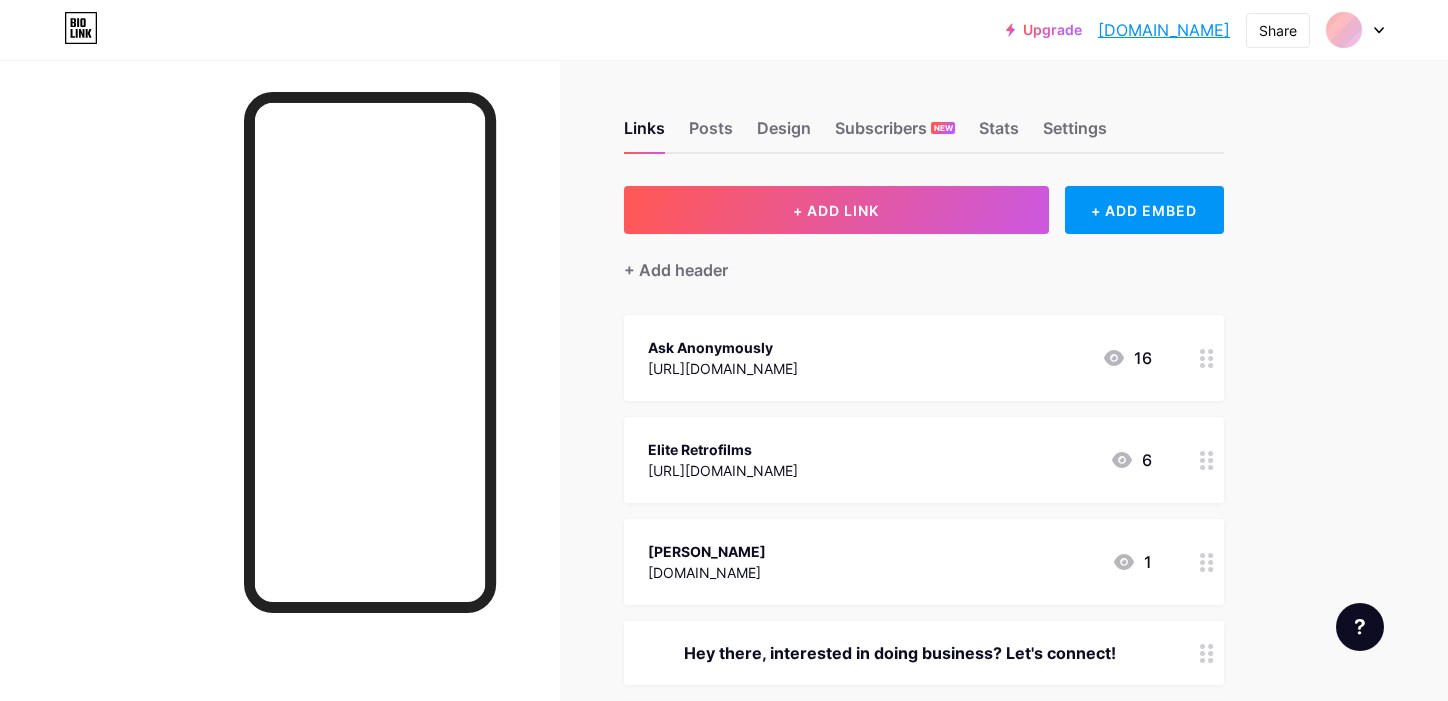 scroll, scrollTop: 0, scrollLeft: 0, axis: both 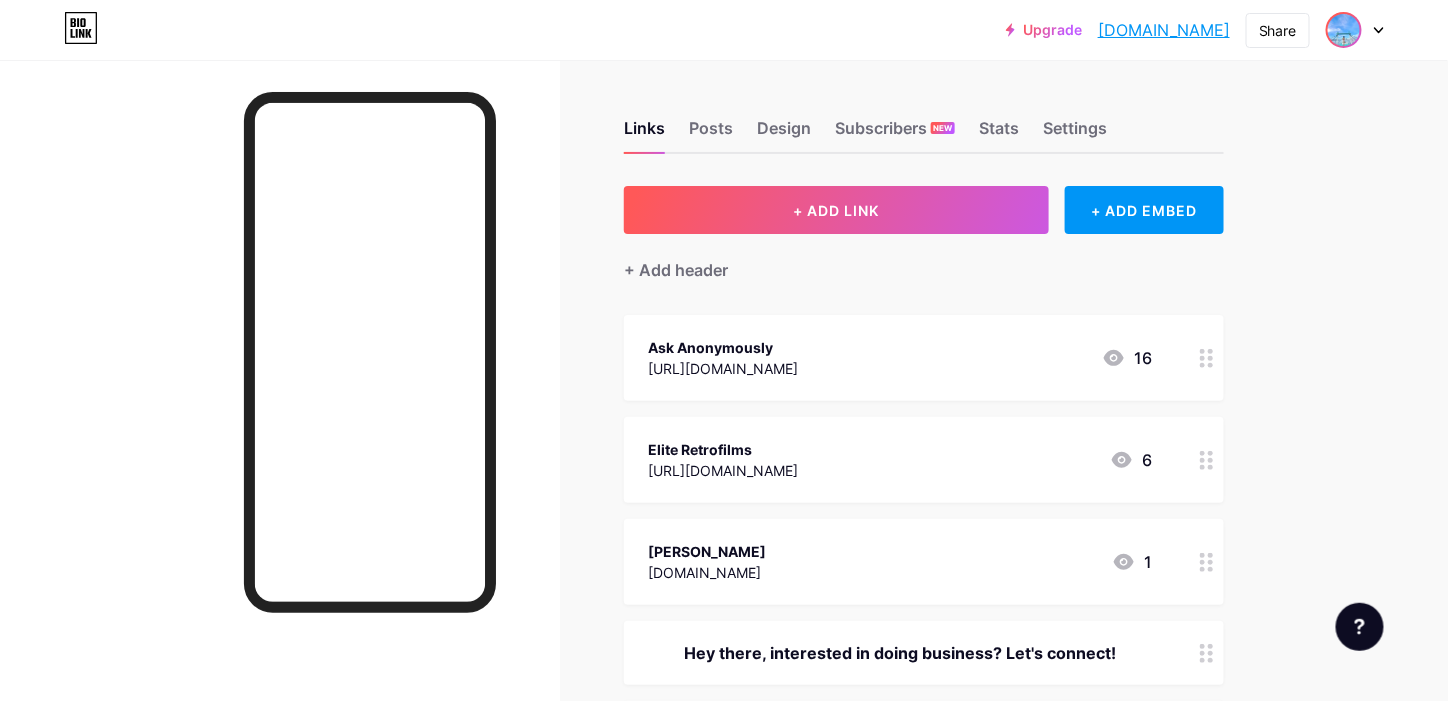 click at bounding box center [1344, 30] 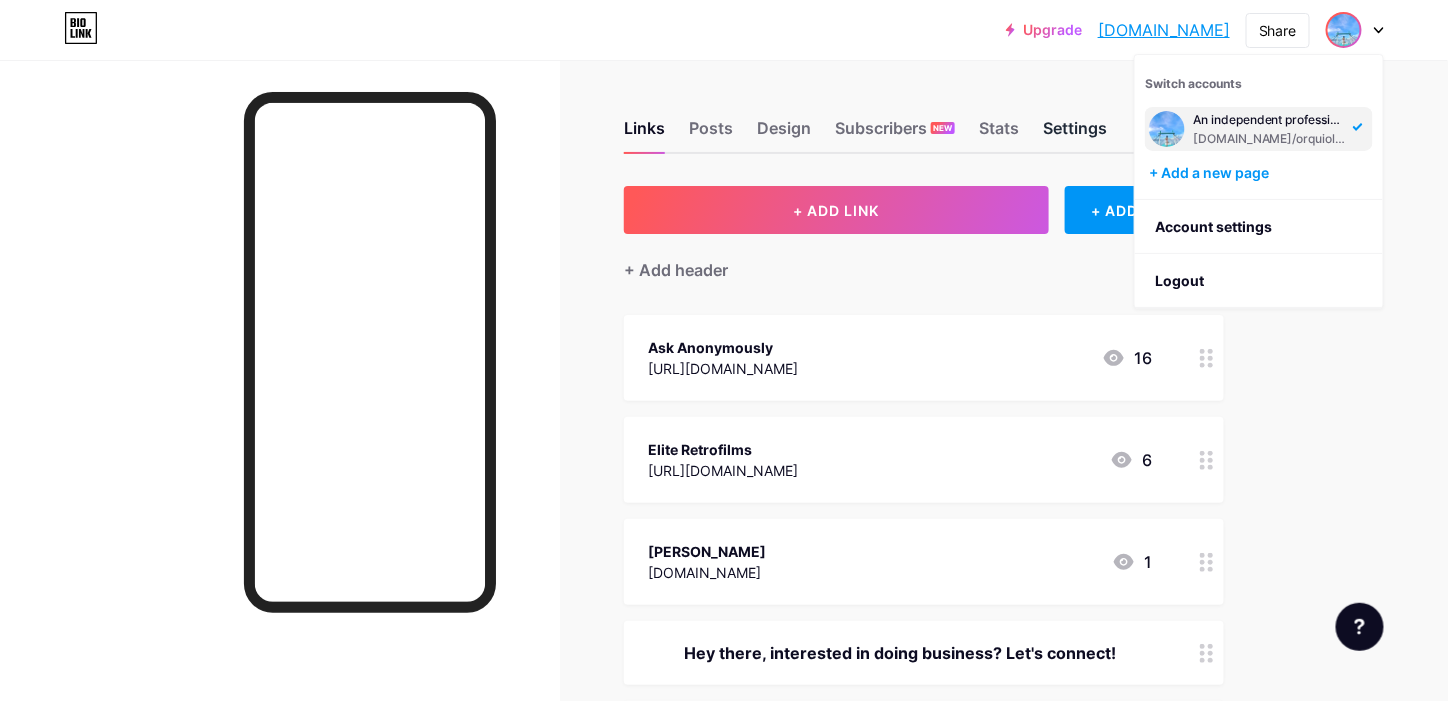 click on "Settings" at bounding box center [1075, 134] 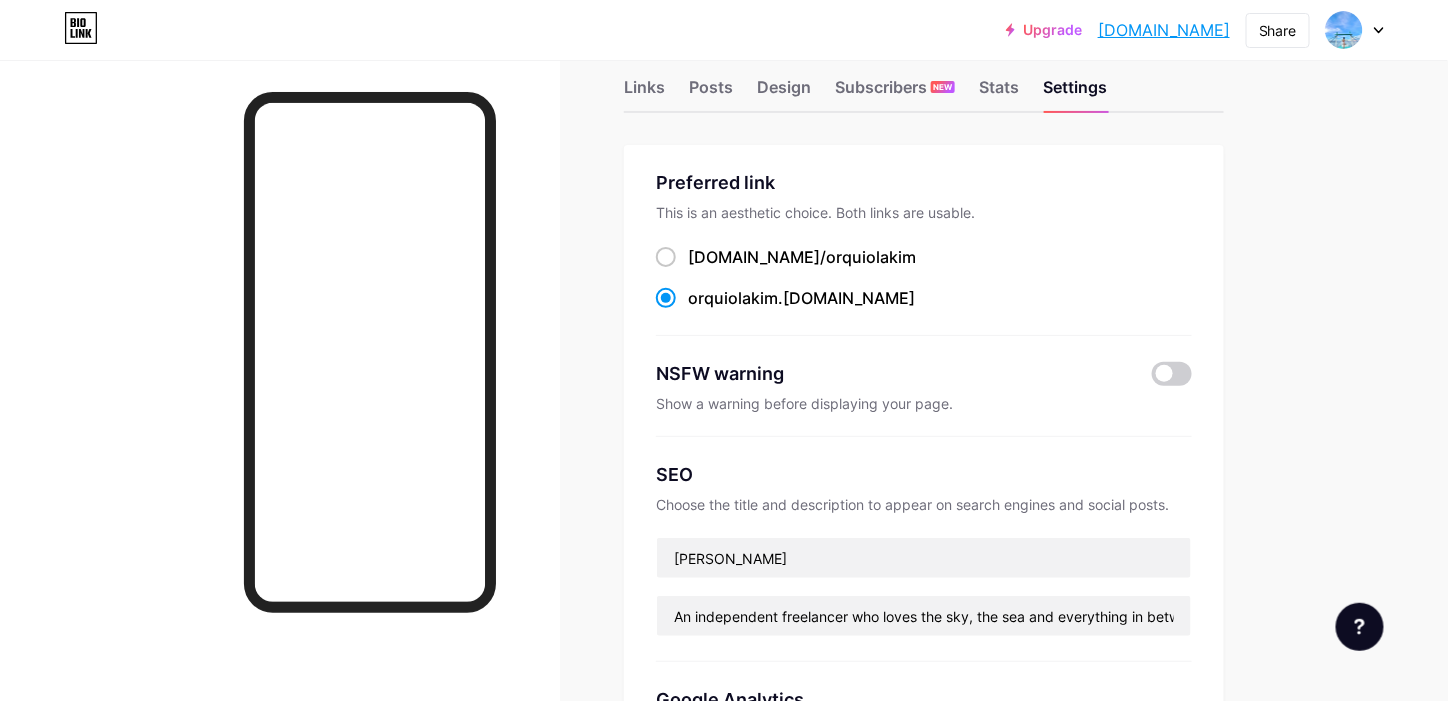 scroll, scrollTop: 0, scrollLeft: 0, axis: both 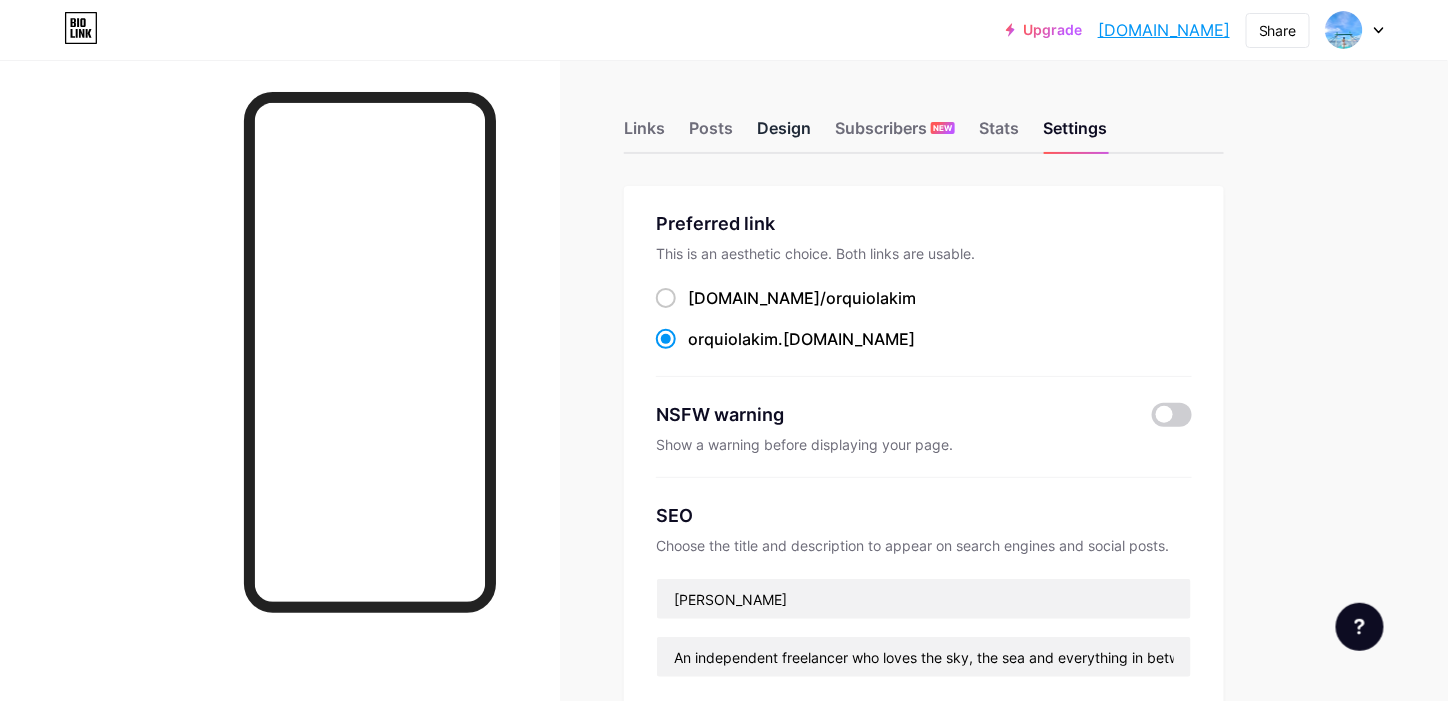 click on "Design" at bounding box center (784, 134) 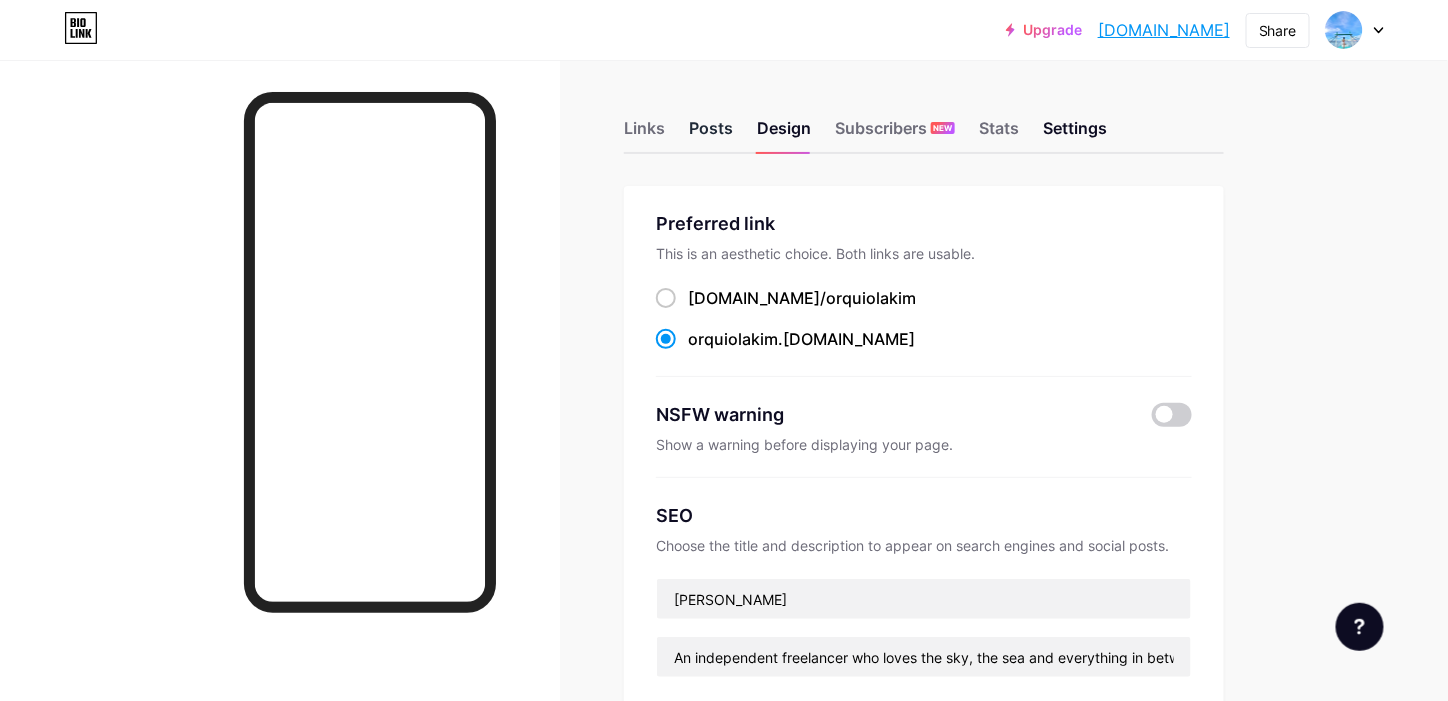 click on "Posts" at bounding box center [711, 134] 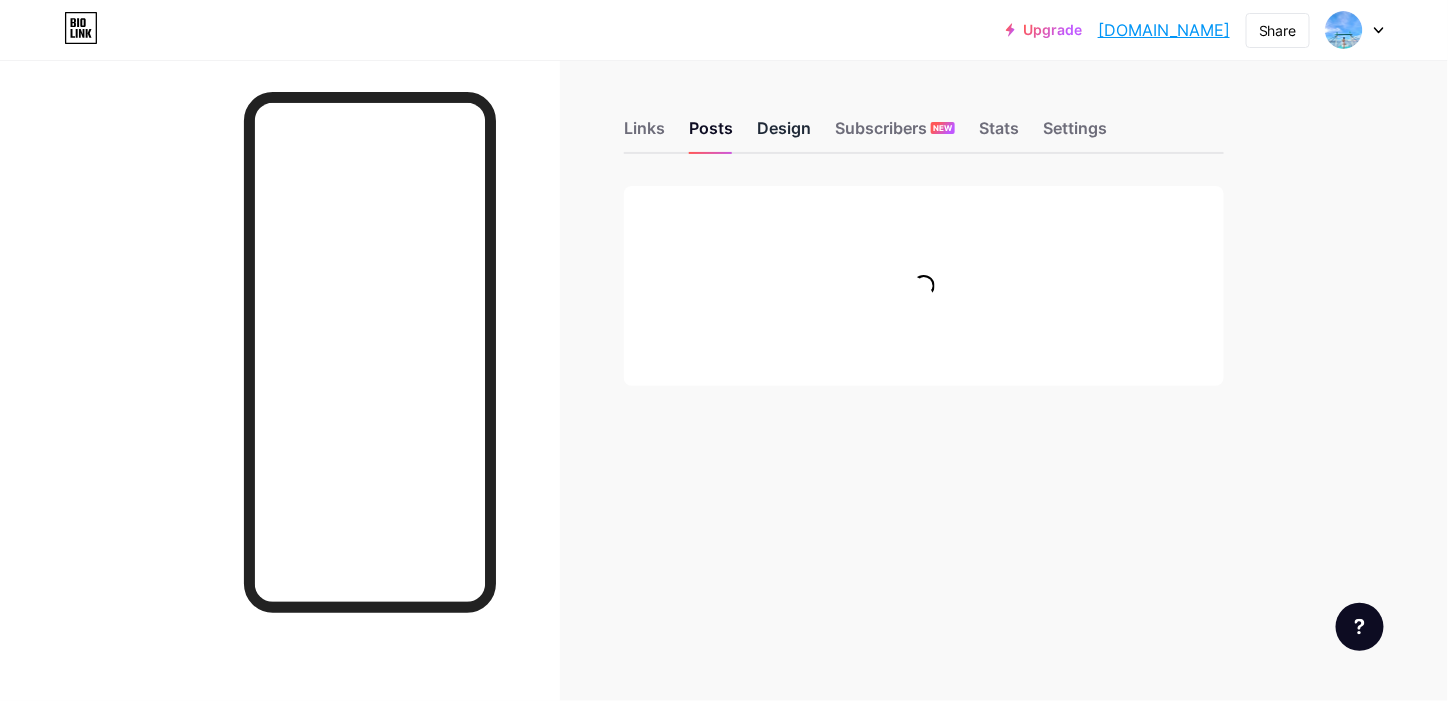 click on "Design" at bounding box center [784, 134] 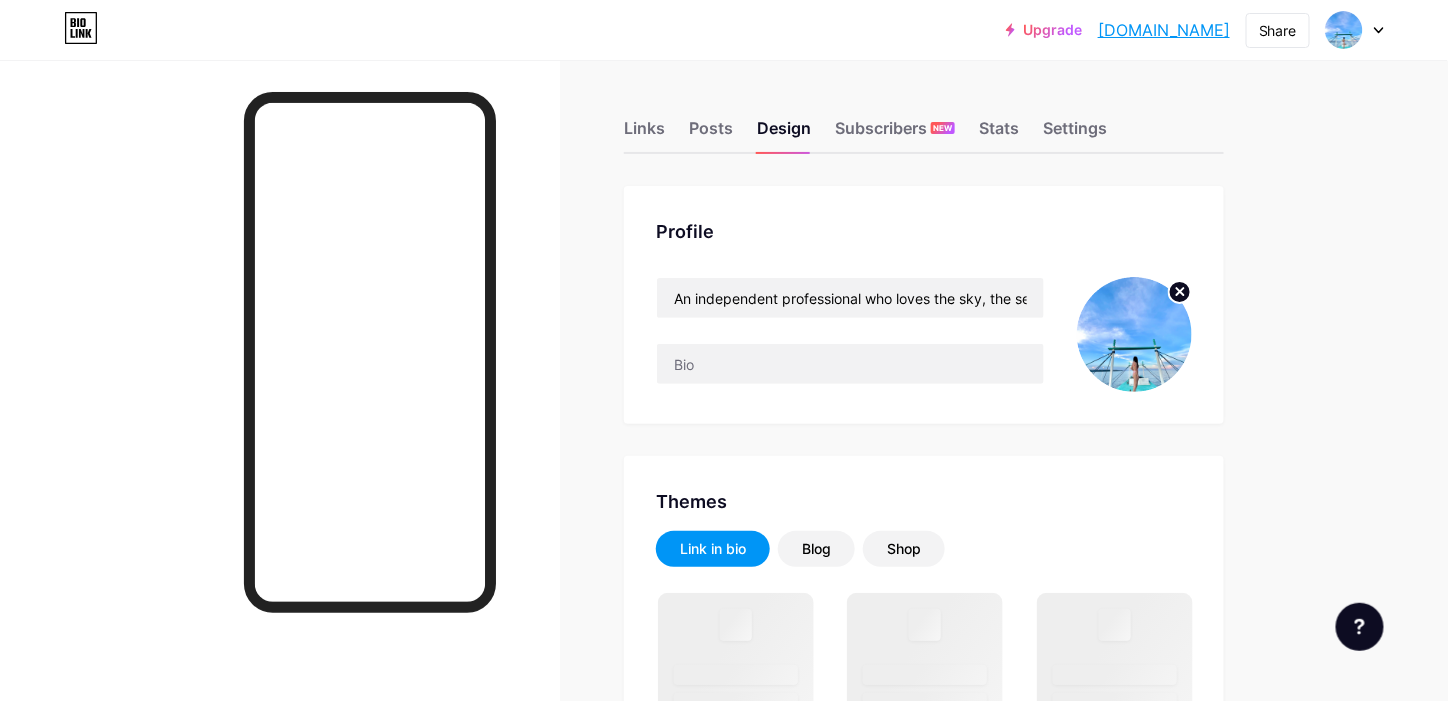 click at bounding box center (1134, 334) 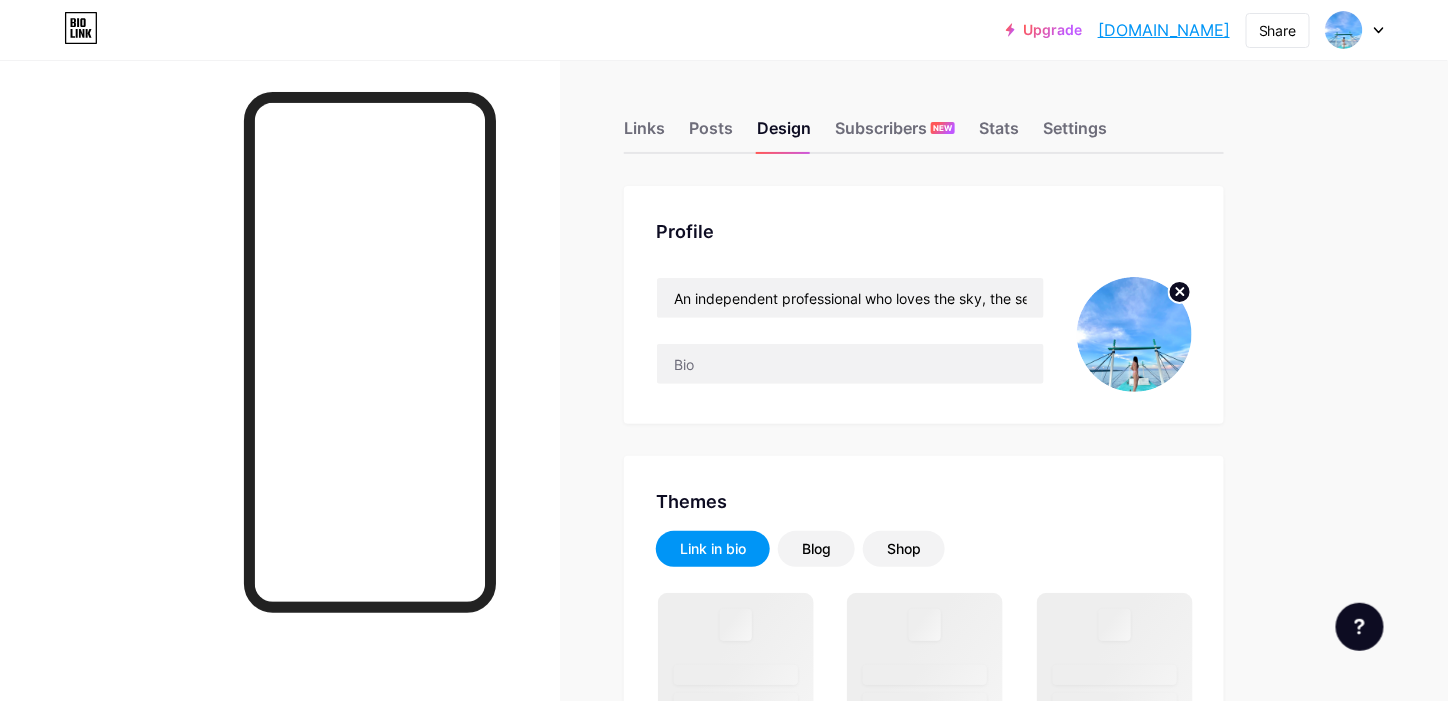 click 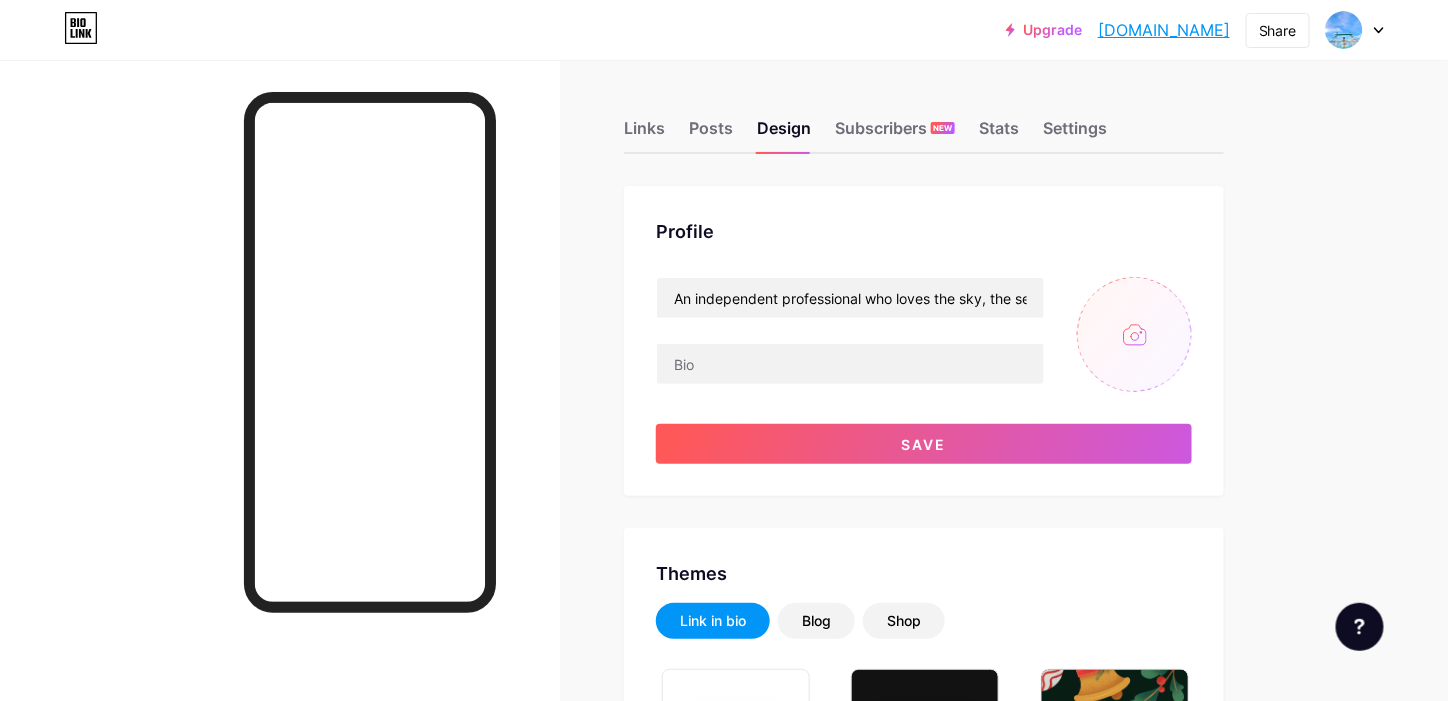 click at bounding box center (1134, 334) 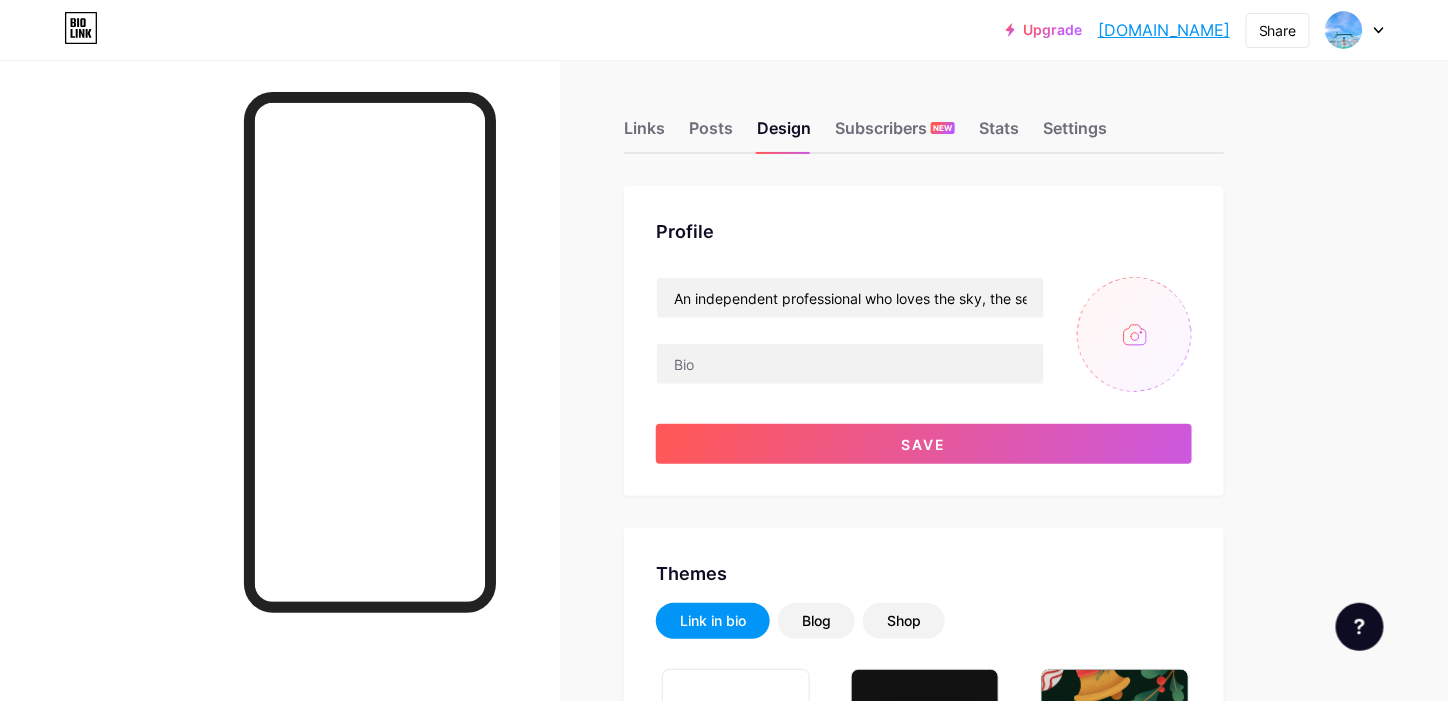 type on "#ffffff" 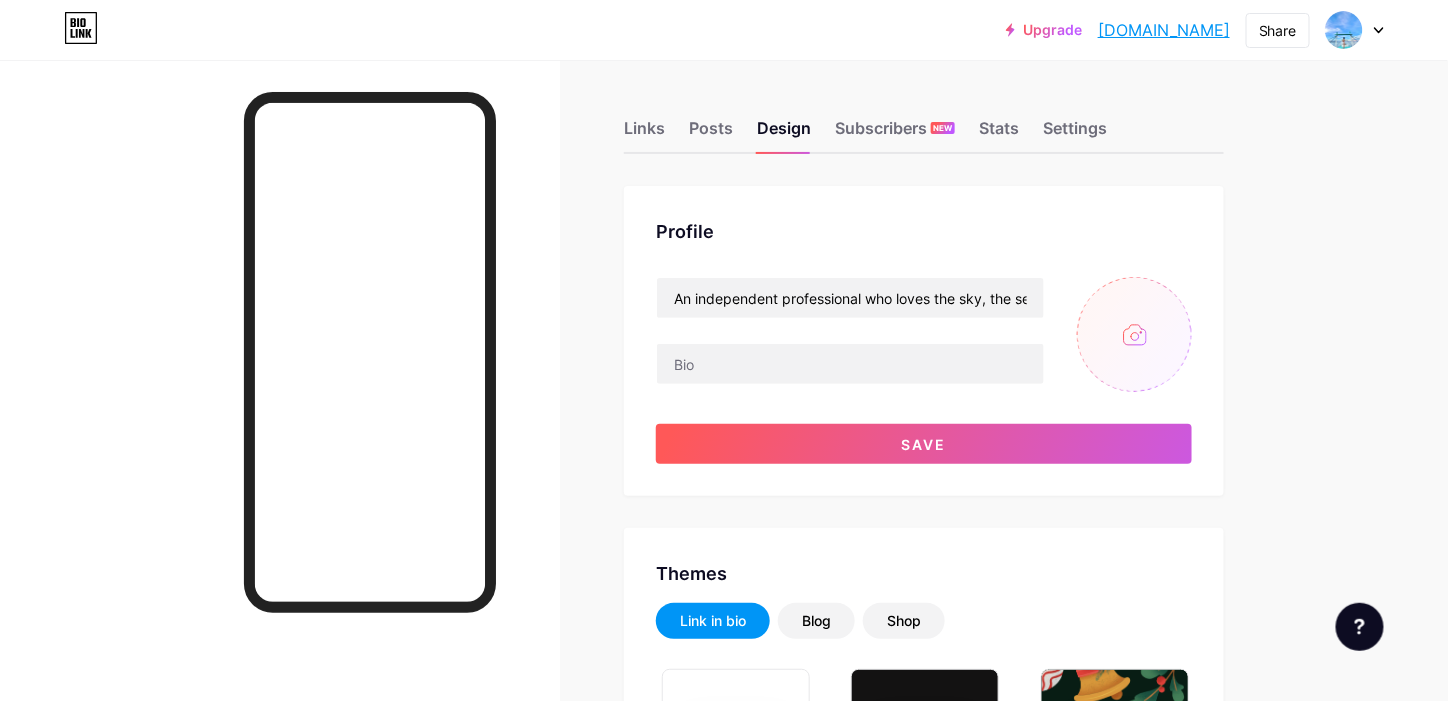 type on "#ffffff" 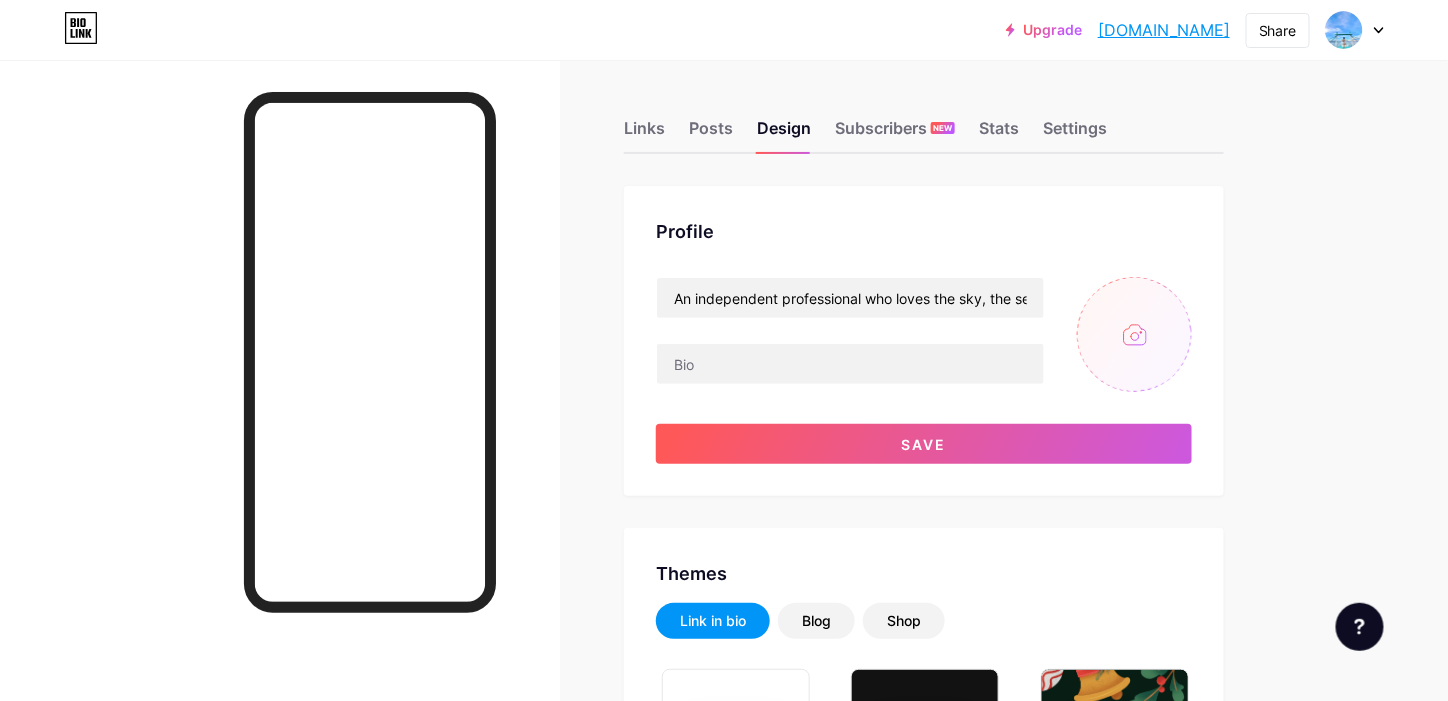 type on "C:\fakepath\Picture Low.png" 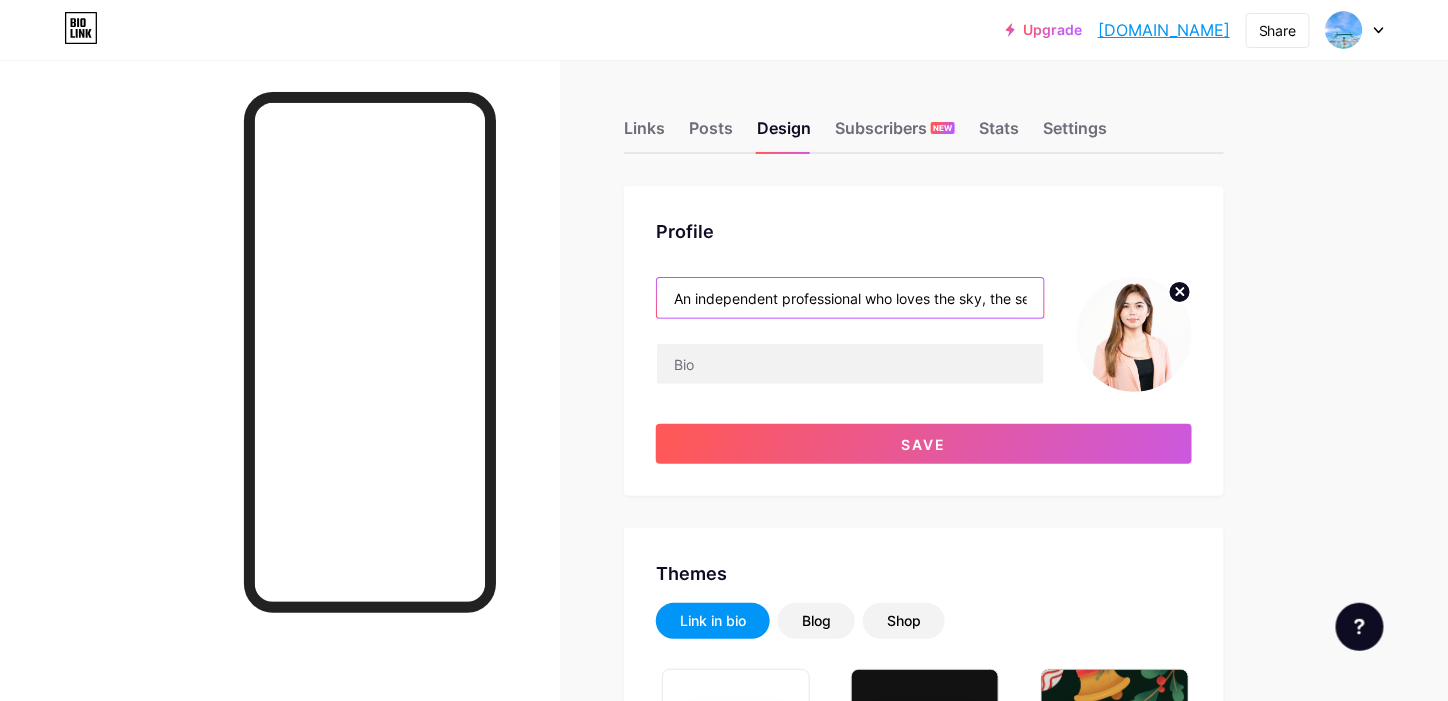 click on "An independent professional who loves the sky, the sea, and everything in between— thriving & living" at bounding box center (850, 298) 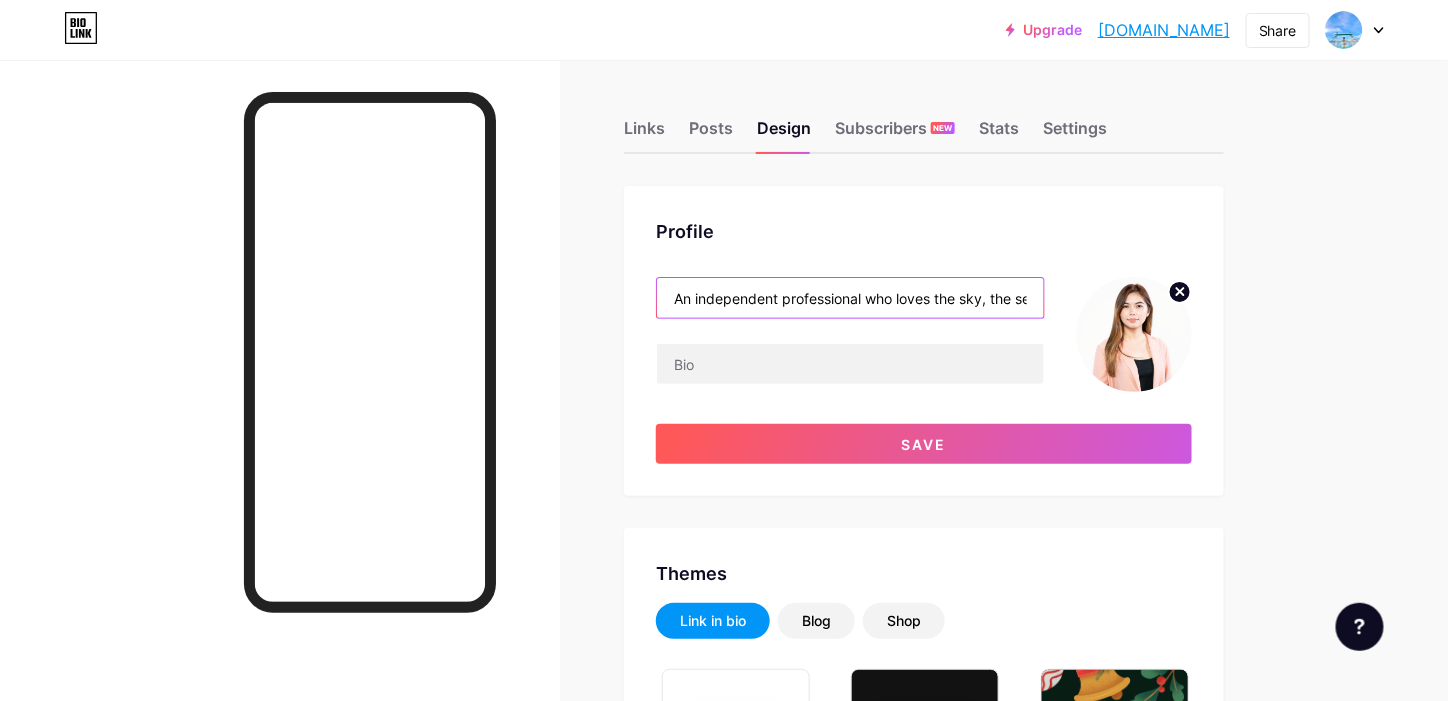 click on "An independent professional who loves the sky, the sea, and everything in between— thriving & living" at bounding box center (850, 298) 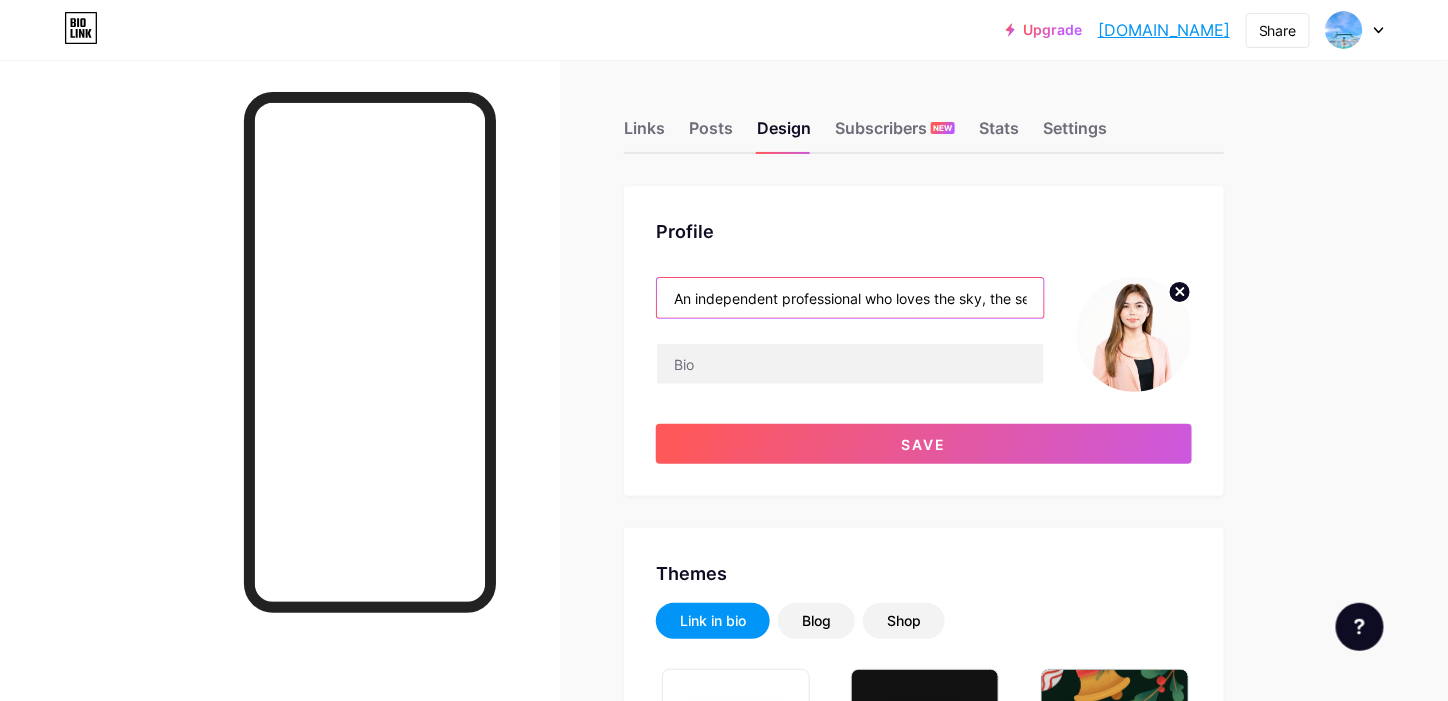 paste on "I specialize in helping busy professionals and business owners scale sustainably by building smart systems, streamlining workflows, and executing strategic processes that drive real growth." 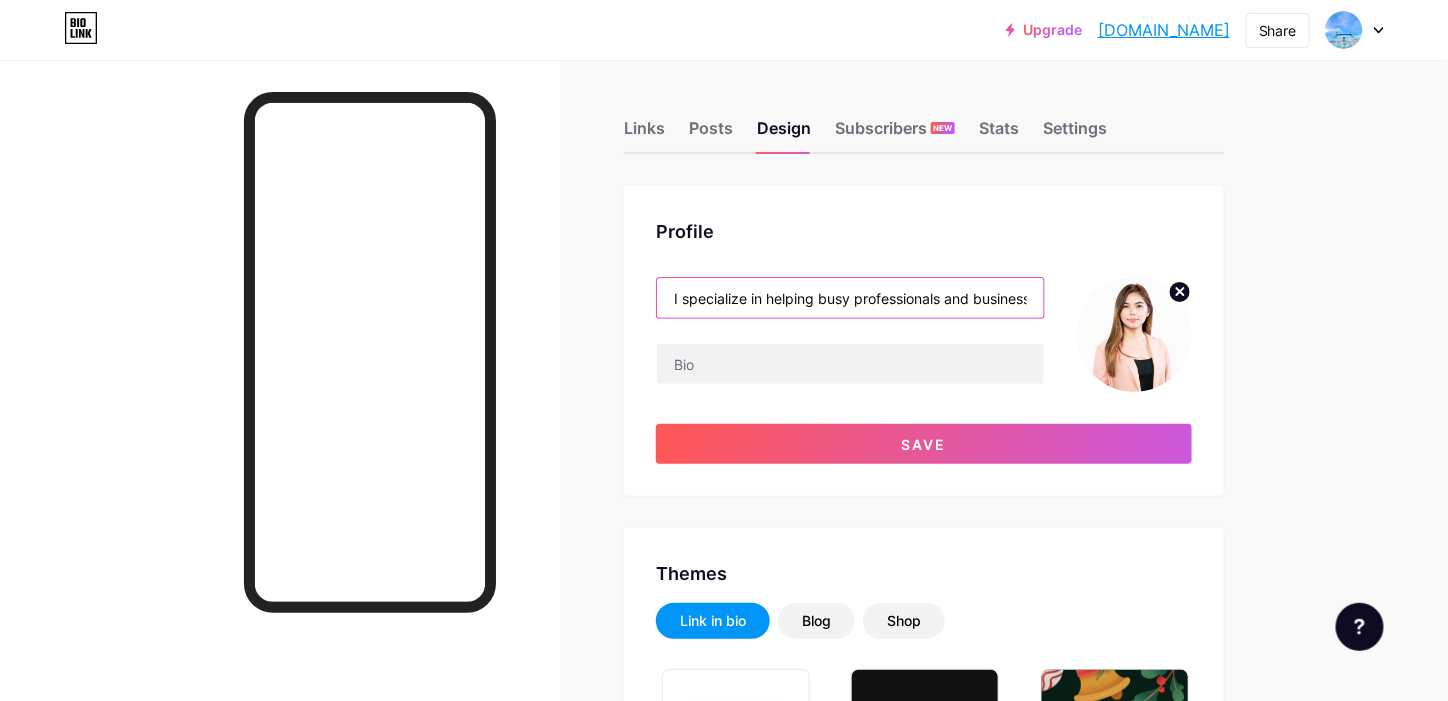 scroll, scrollTop: 0, scrollLeft: 900, axis: horizontal 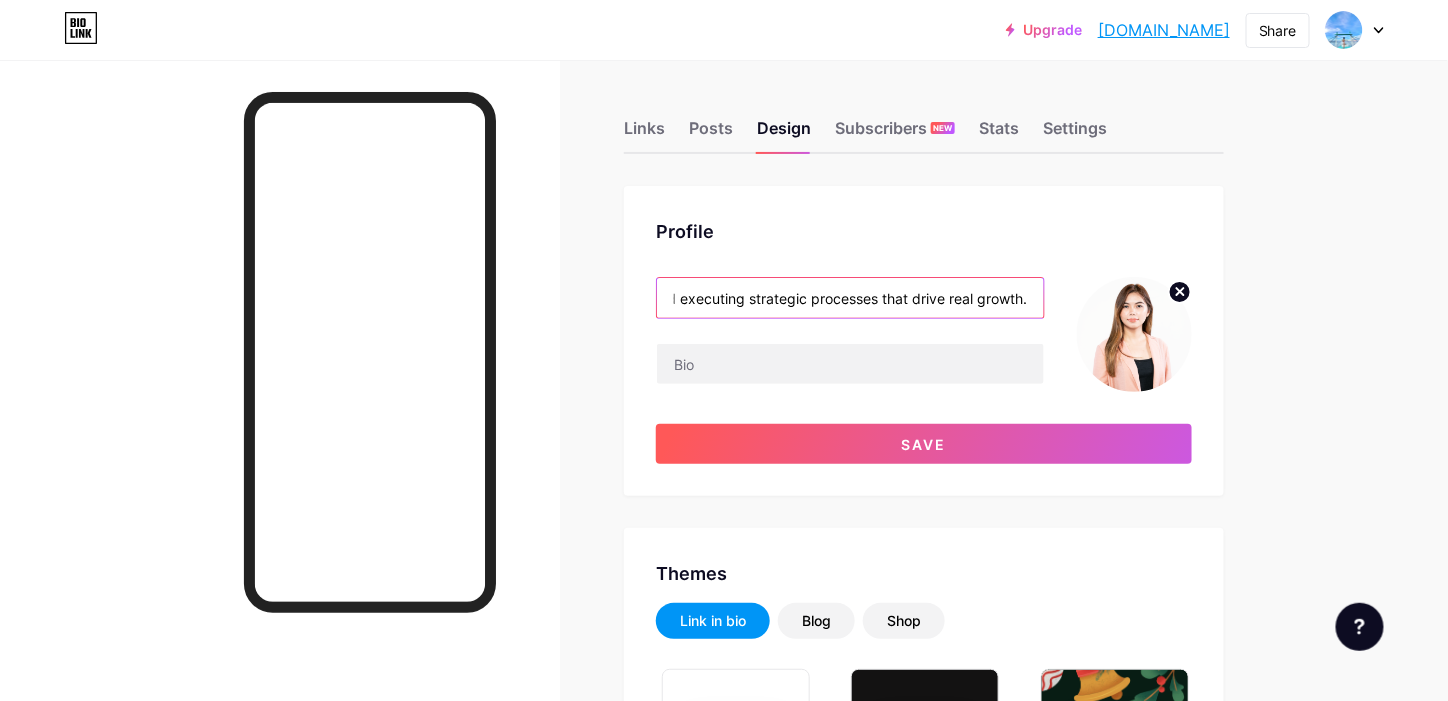 type on "I specialize in helping busy professionals and business owners scale sustainably by building smart systems, streamlining workflows, and executing strategic processes that drive real growth." 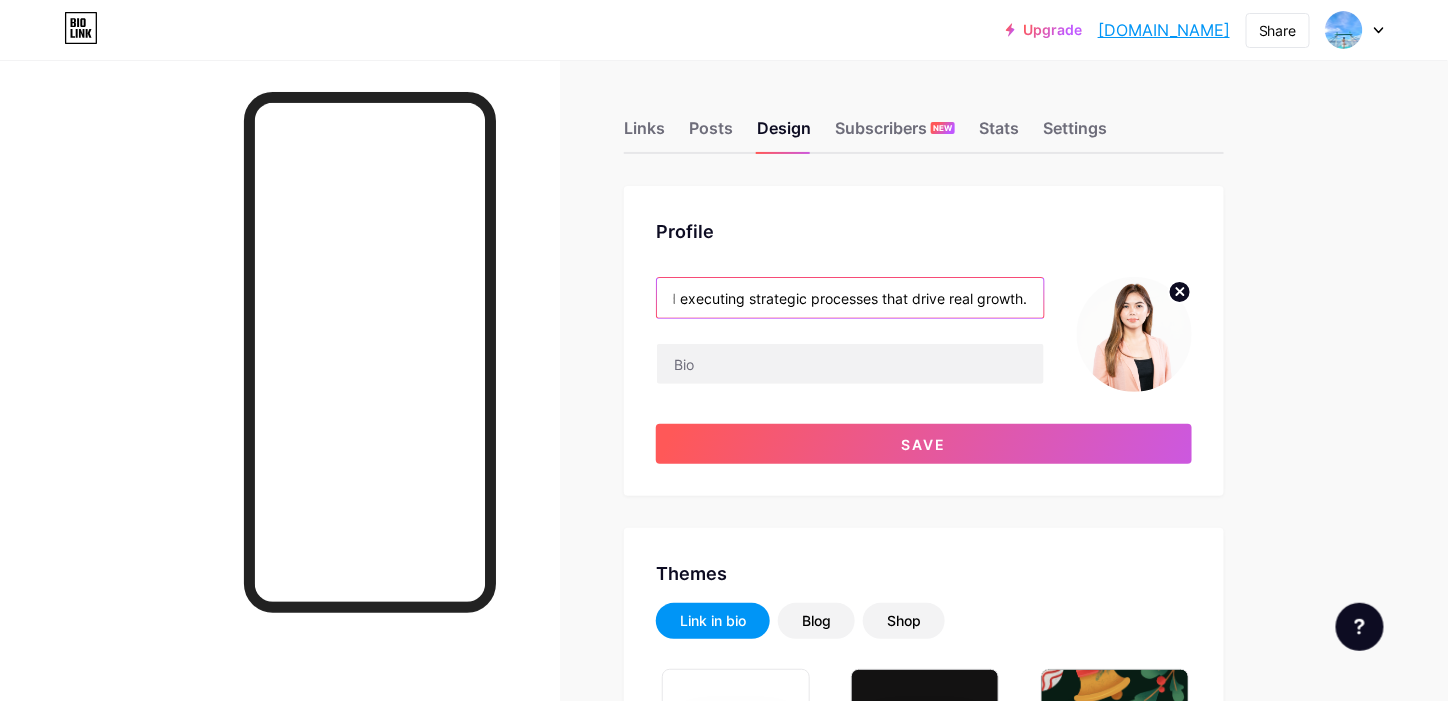 scroll, scrollTop: 0, scrollLeft: 0, axis: both 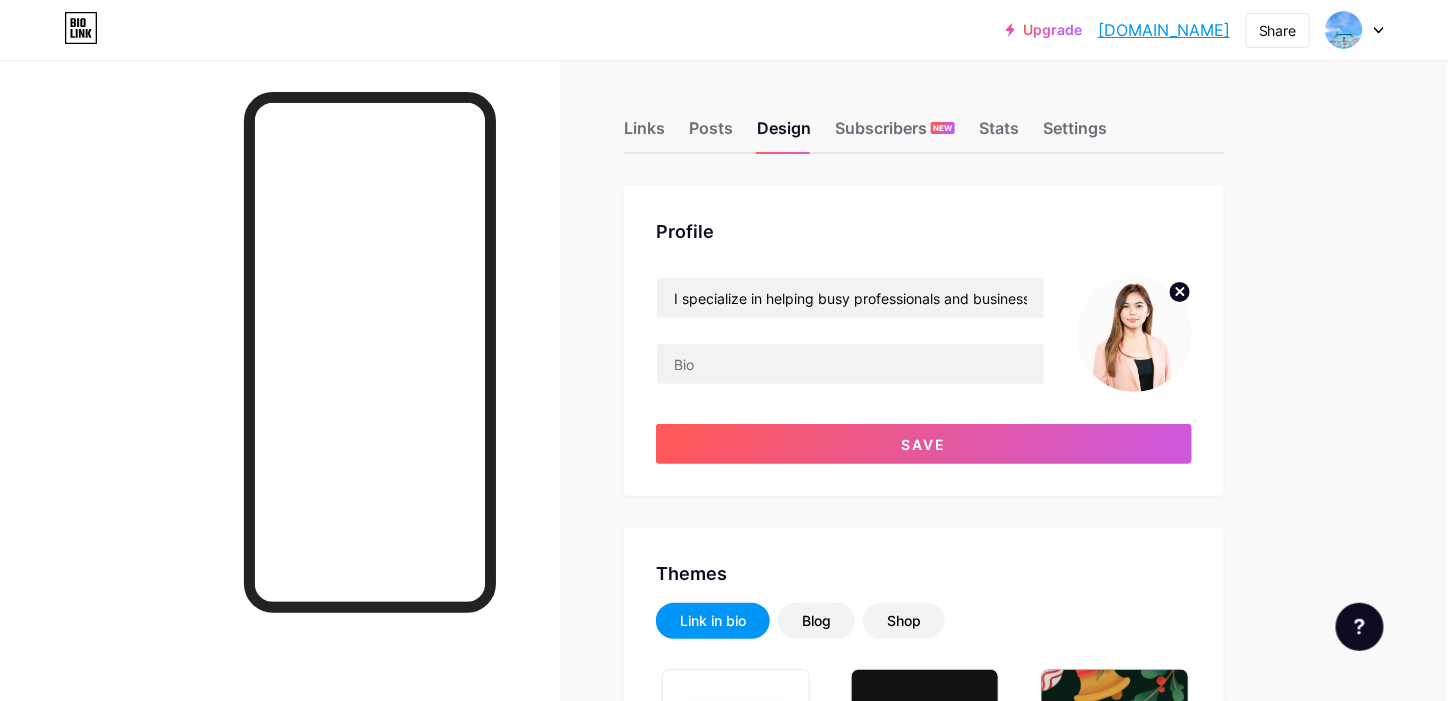 click on "Links
Posts
Design
Subscribers
NEW
Stats
Settings     Profile   I specialize in helping busy professionals and business owners scale sustainably by building smart systems, streamlining workflows, and executing strategic processes that drive real growth.                       Save     Themes   Link in bio   Blog   Shop       Basics       Carbon       Xmas 23       Pride       Glitch       Winter · Live       Glassy · Live       Chameleon · Live       Rainy Night · Live       Neon · Live       Summer       Retro       Strawberry · Live       Desert       Sunny       Autumn       Leaf       Clear Sky       Blush       Unicorn       Minimal       Cloudy       Shadow     Create your own           Changes saved     Background         Color           Video                   Image           Button       #ffffff   Font   Inter Poppins EB Garamond TEKO BALSAMIQ SANS Kite One PT Sans Quicksand DM Sans     #ffffff   Changes saved" at bounding box center [654, 2353] 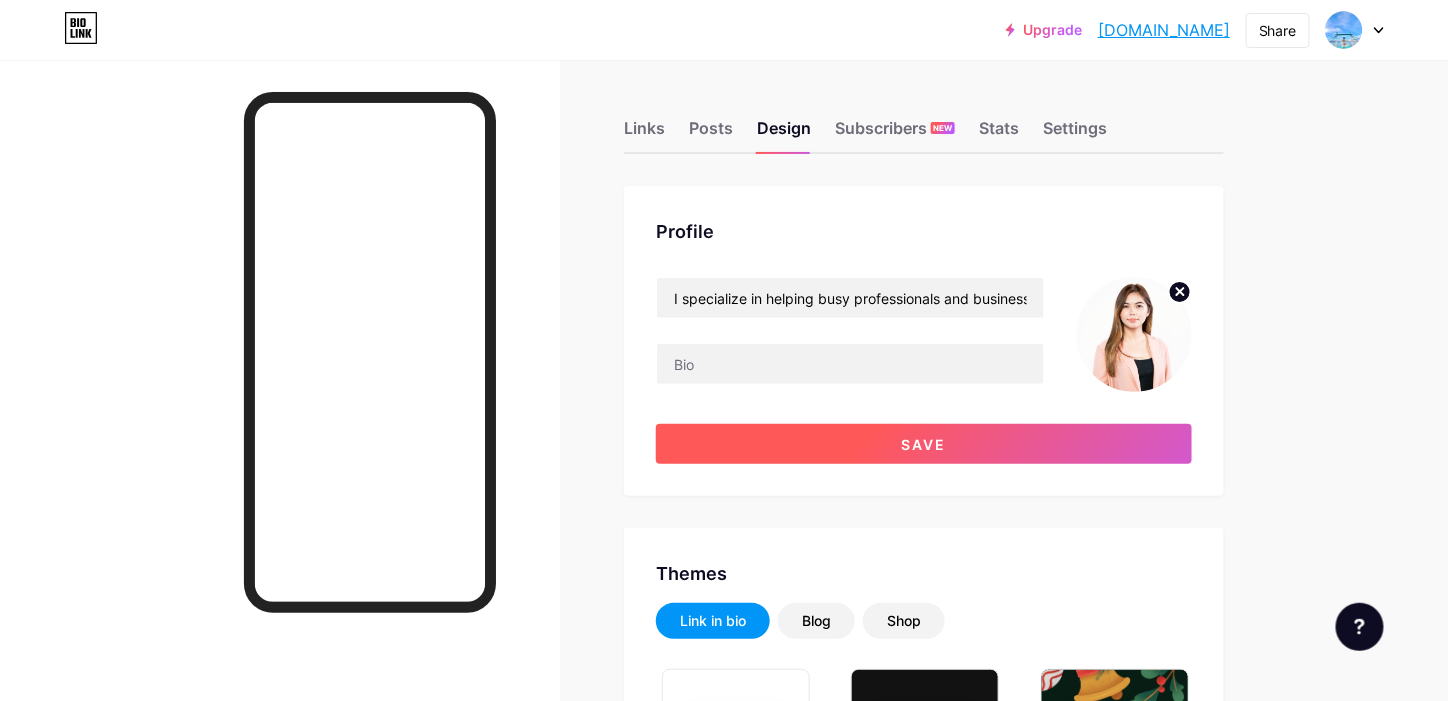 click on "Save" at bounding box center (924, 444) 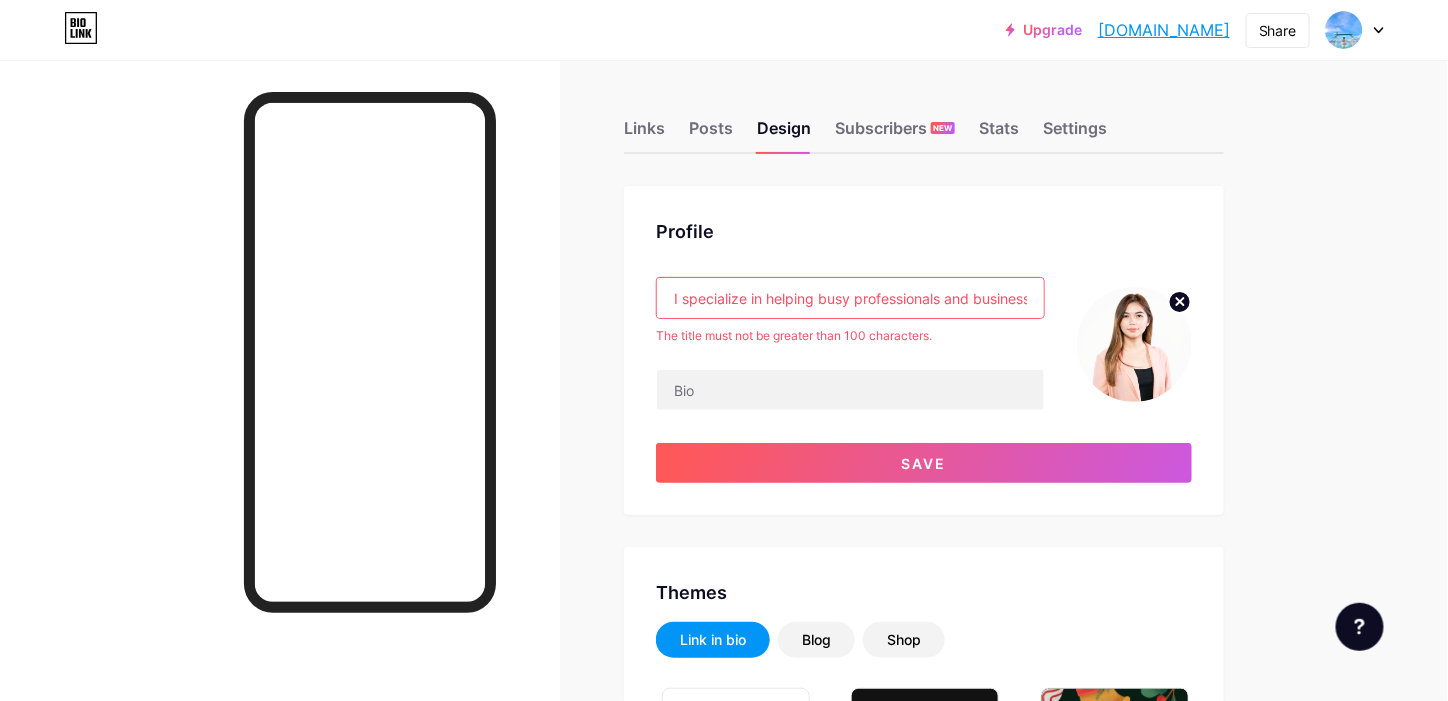 click on "I specialize in helping busy professionals and business owners scale sustainably by building smart systems, streamlining workflows, and executing strategic processes that drive real growth." at bounding box center [850, 298] 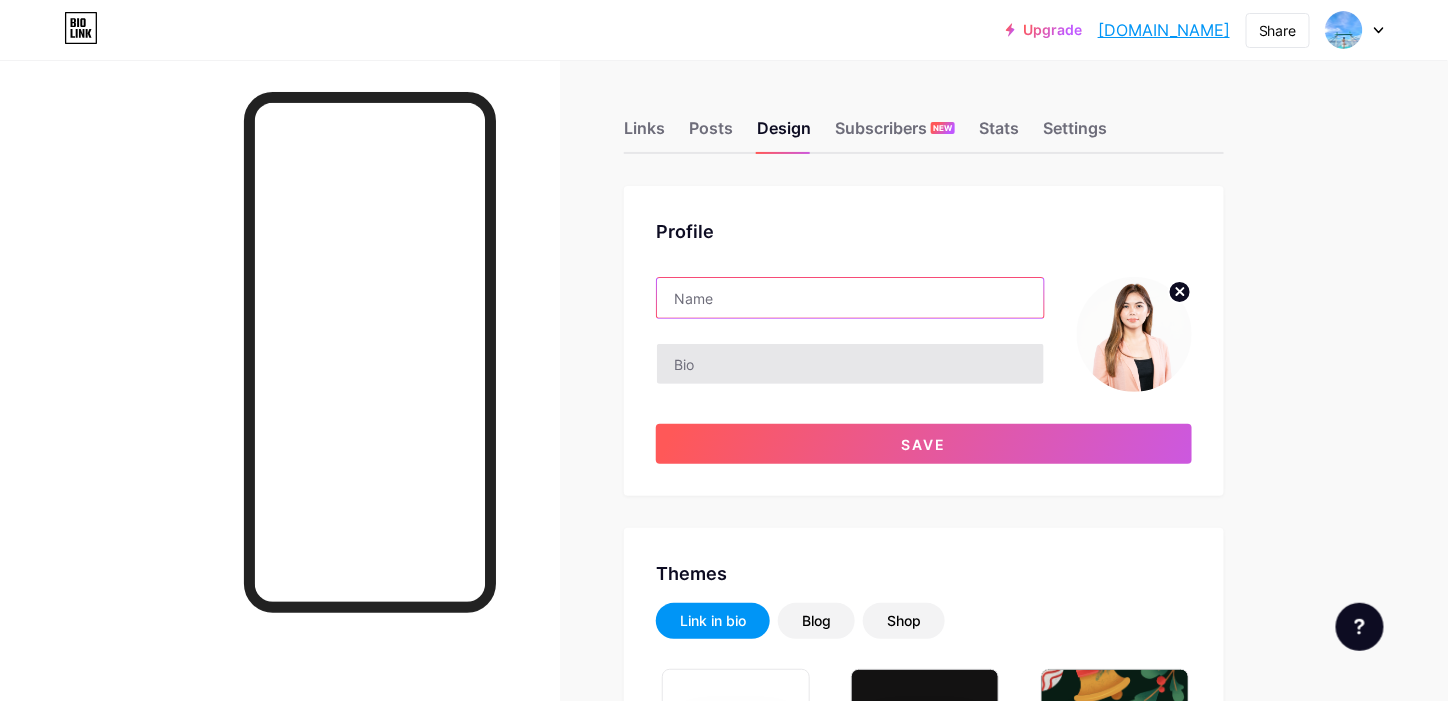 type 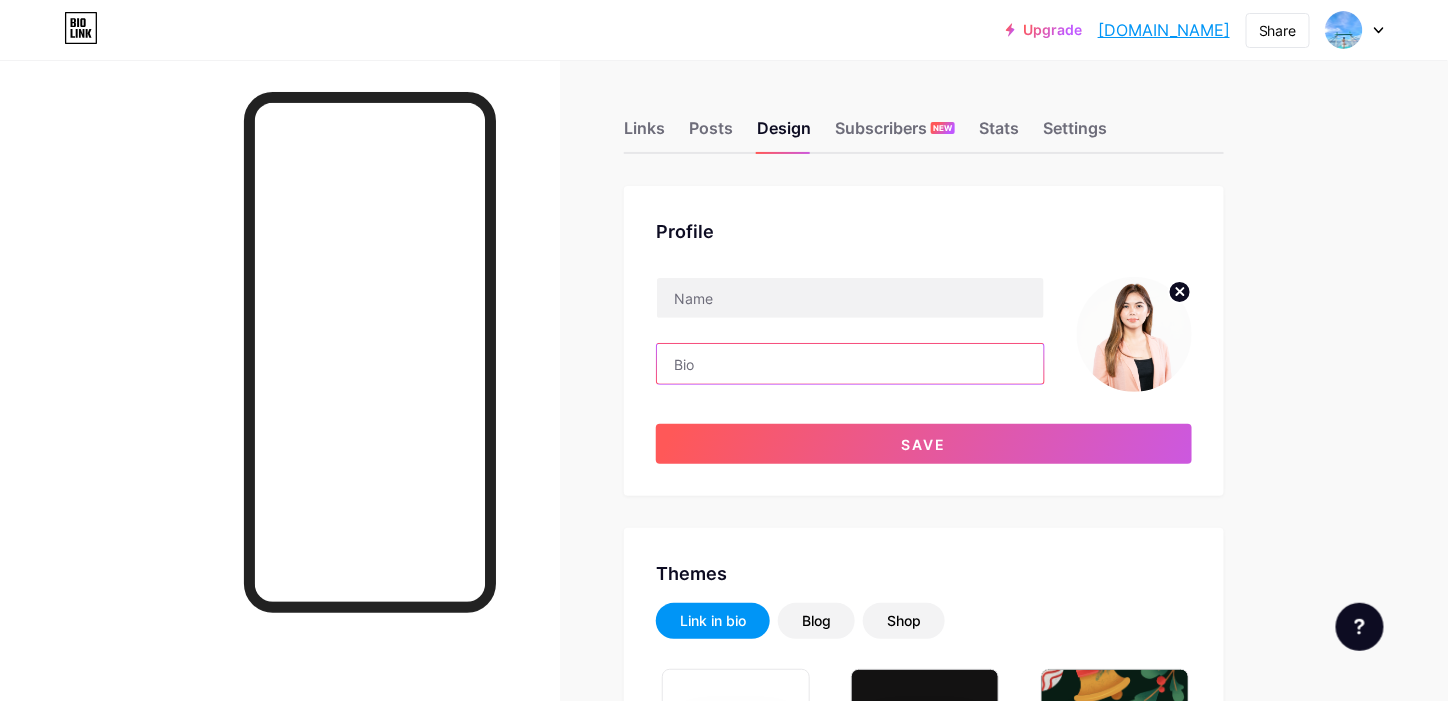 click at bounding box center [850, 364] 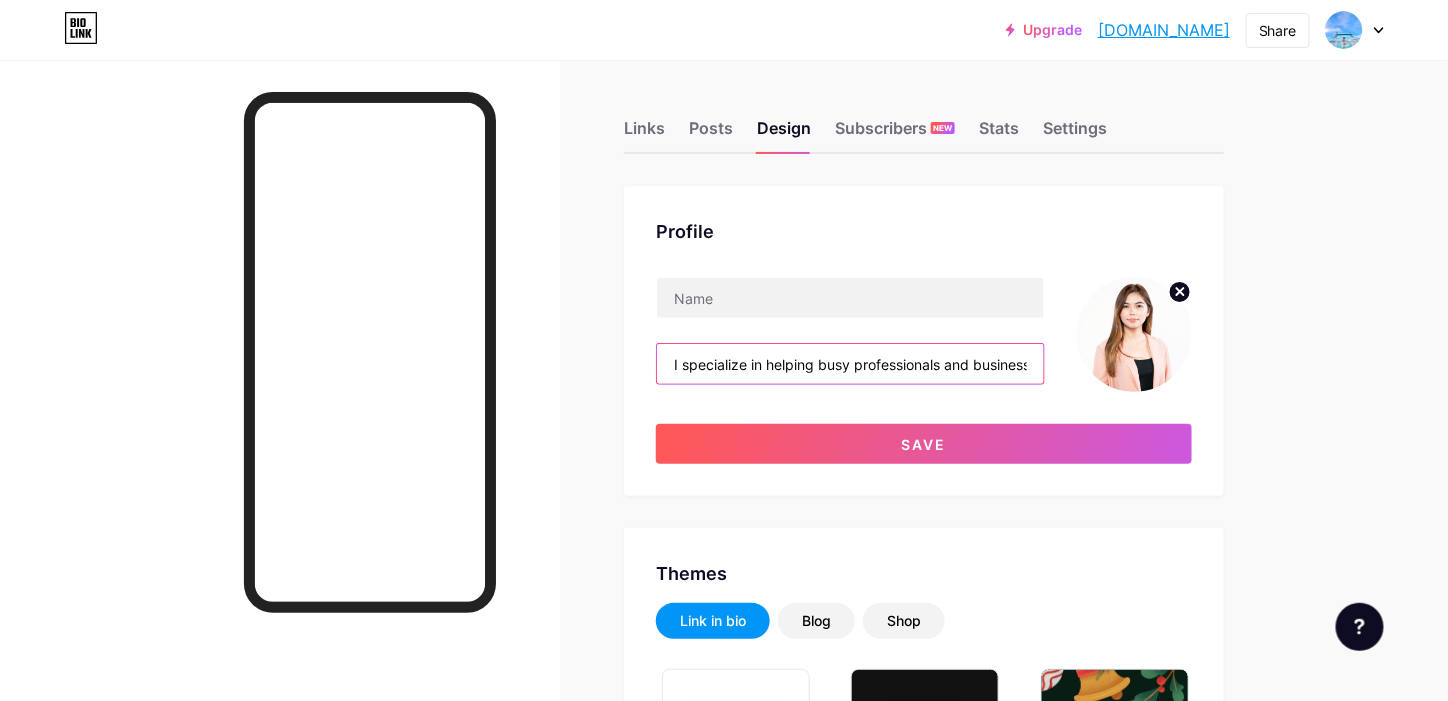 scroll, scrollTop: 0, scrollLeft: 900, axis: horizontal 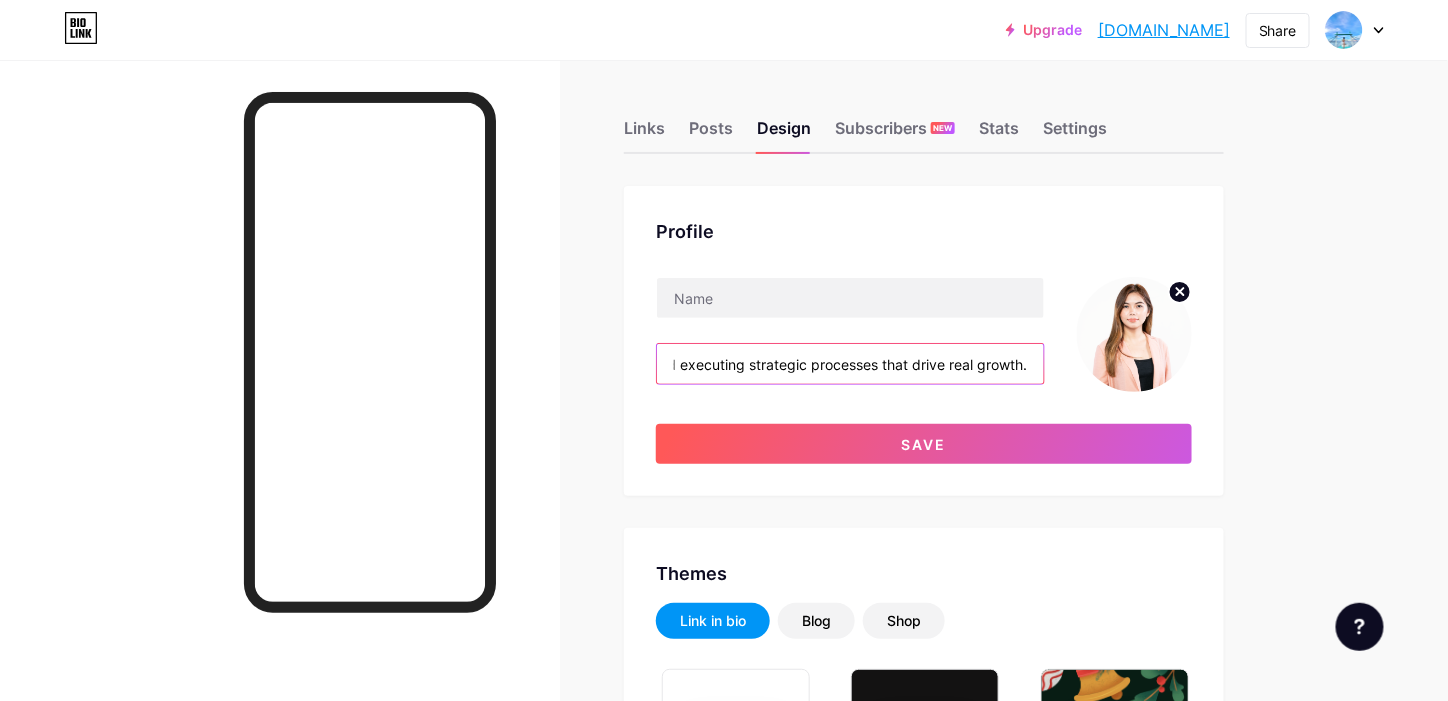type on "I specialize in helping busy professionals and business owners scale sustainably by building smart systems, streamlining workflows, and executing strategic processes that drive real growth." 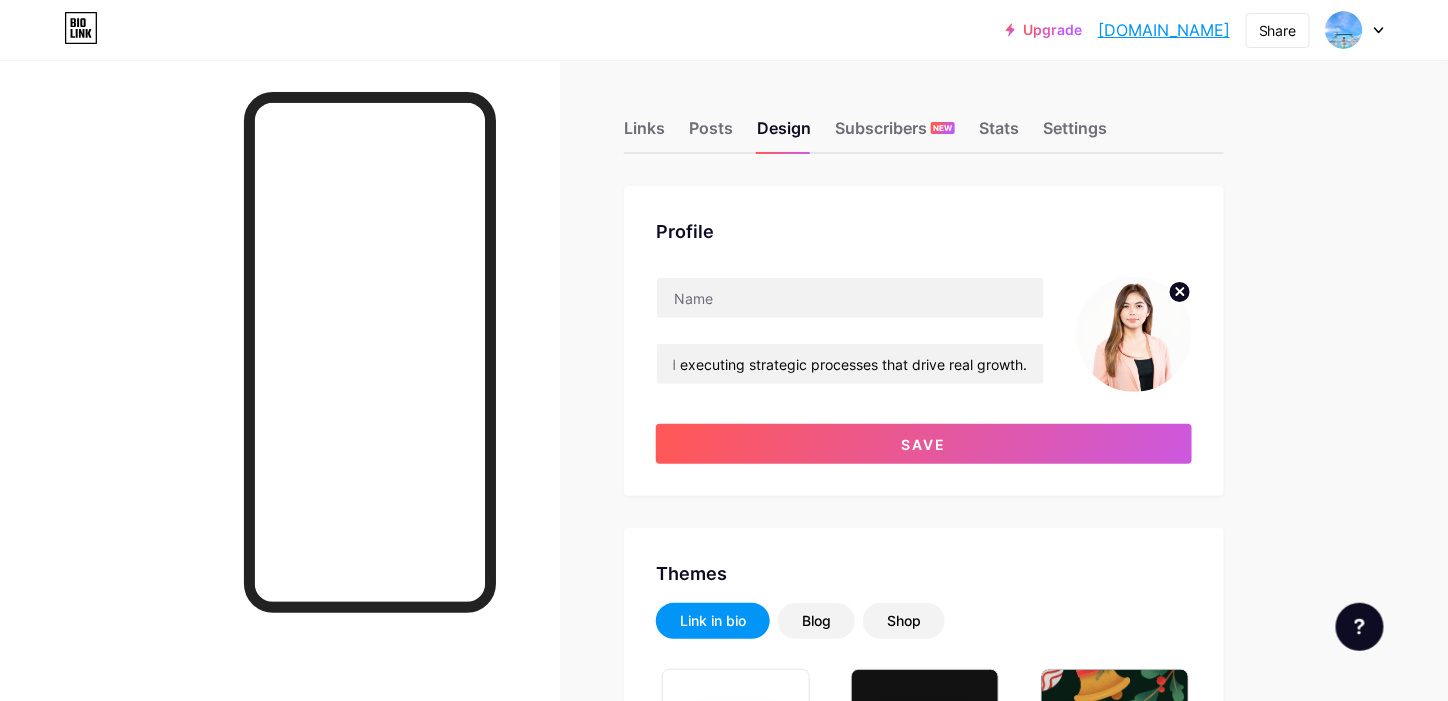 click on "Upgrade   orquiolakim.bio...   orquiolakim.bio.link   Share               Switch accounts     An independent professional who loves the sky, the sea, and everything in between— thriving & living   bio.link/orquiolakim       + Add a new page        Account settings   Logout   Link Copied
Links
Posts
Design
Subscribers
NEW
Stats
Settings     Profile       I specialize in helping busy professionals and business owners scale sustainably by building smart systems, streamlining workflows, and executing strategic processes that drive real growth.                   Save     Themes   Link in bio   Blog   Shop       Basics       Carbon       Xmas 23       Pride       Glitch       Winter · Live       Glassy · Live       Chameleon · Live       Rainy Night · Live       Neon · Live       Summer       Retro       Strawberry · Live       Desert       Sunny       Autumn       Leaf       Clear Sky       Blush       Unicorn" at bounding box center (724, 2323) 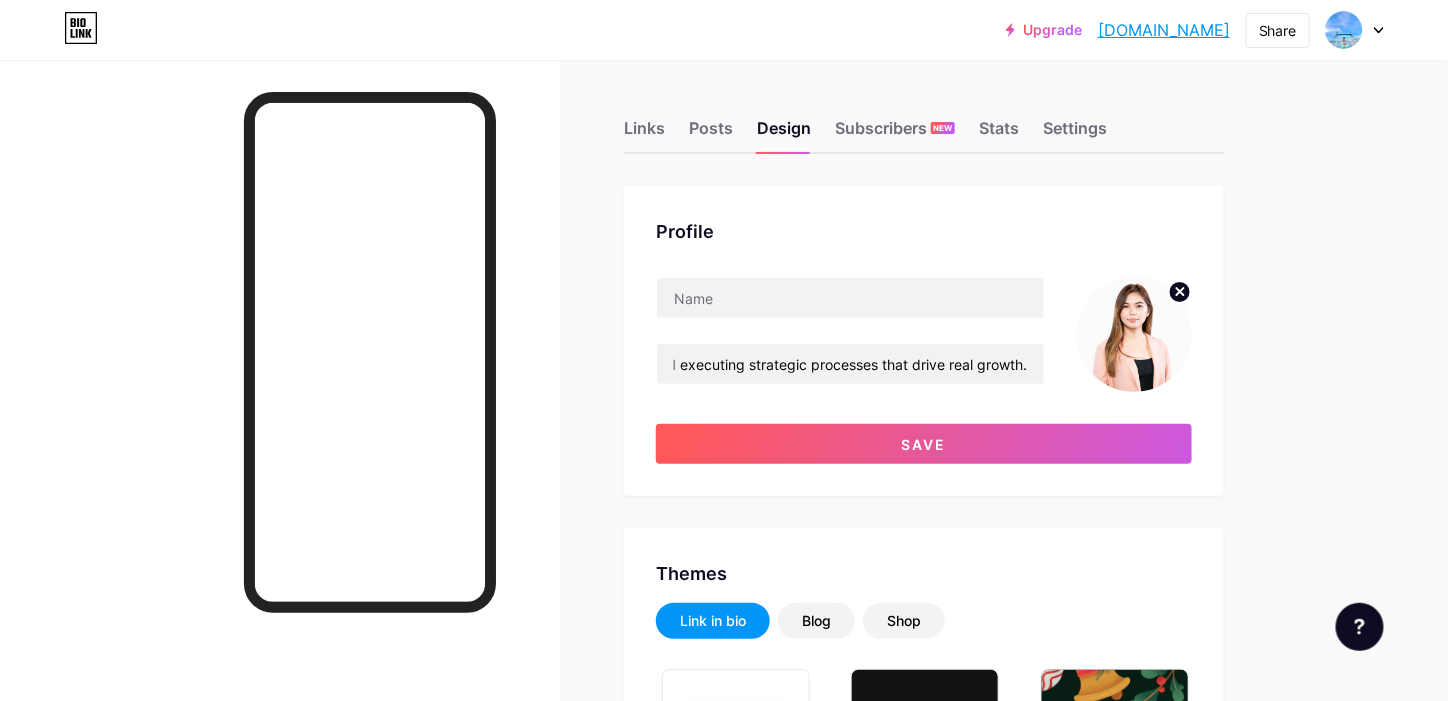 scroll, scrollTop: 0, scrollLeft: 0, axis: both 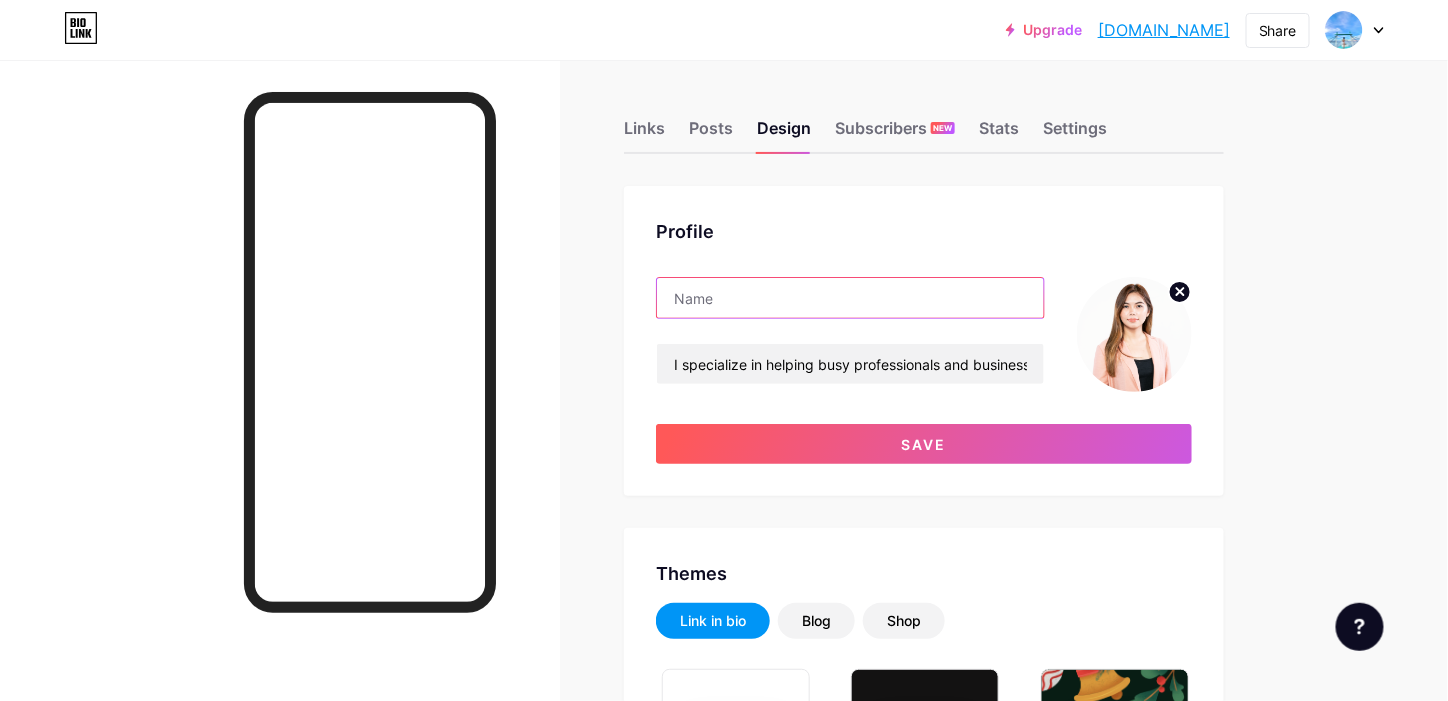 click at bounding box center (850, 298) 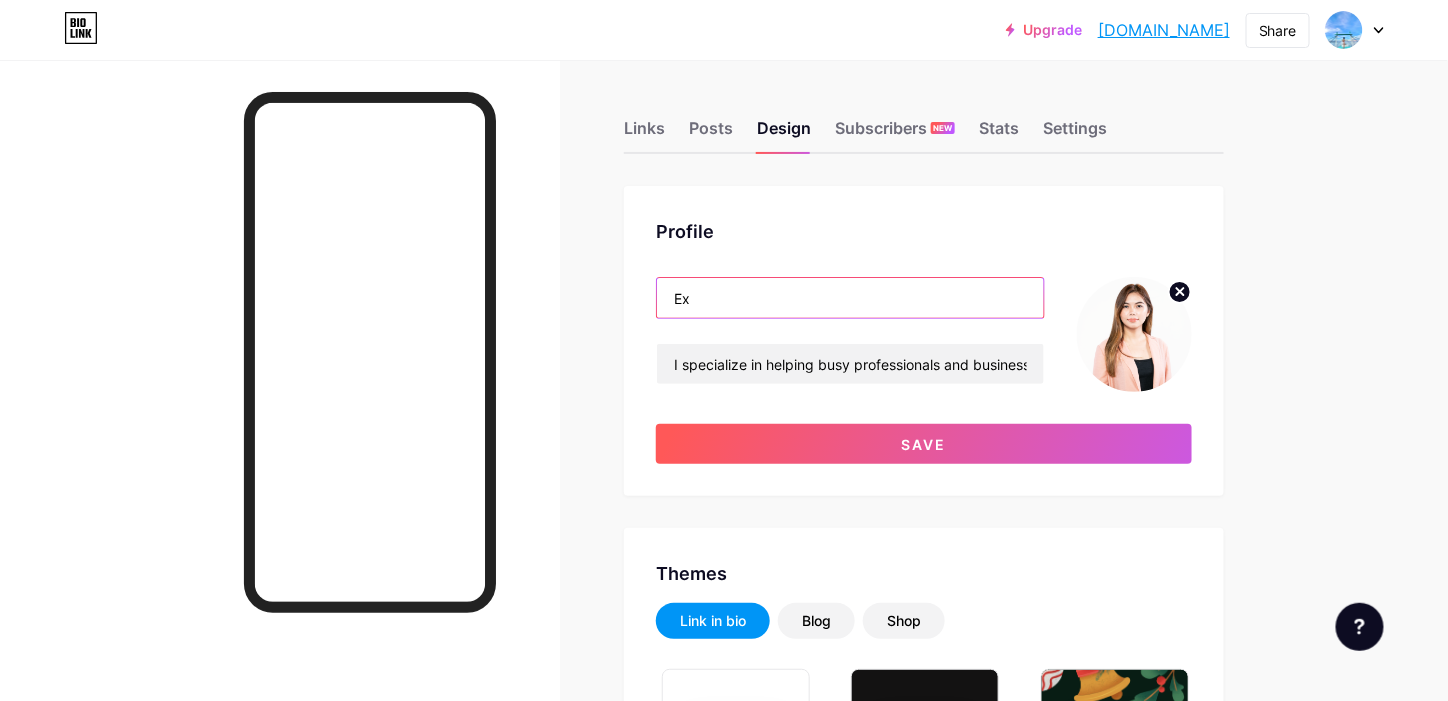 type on "E" 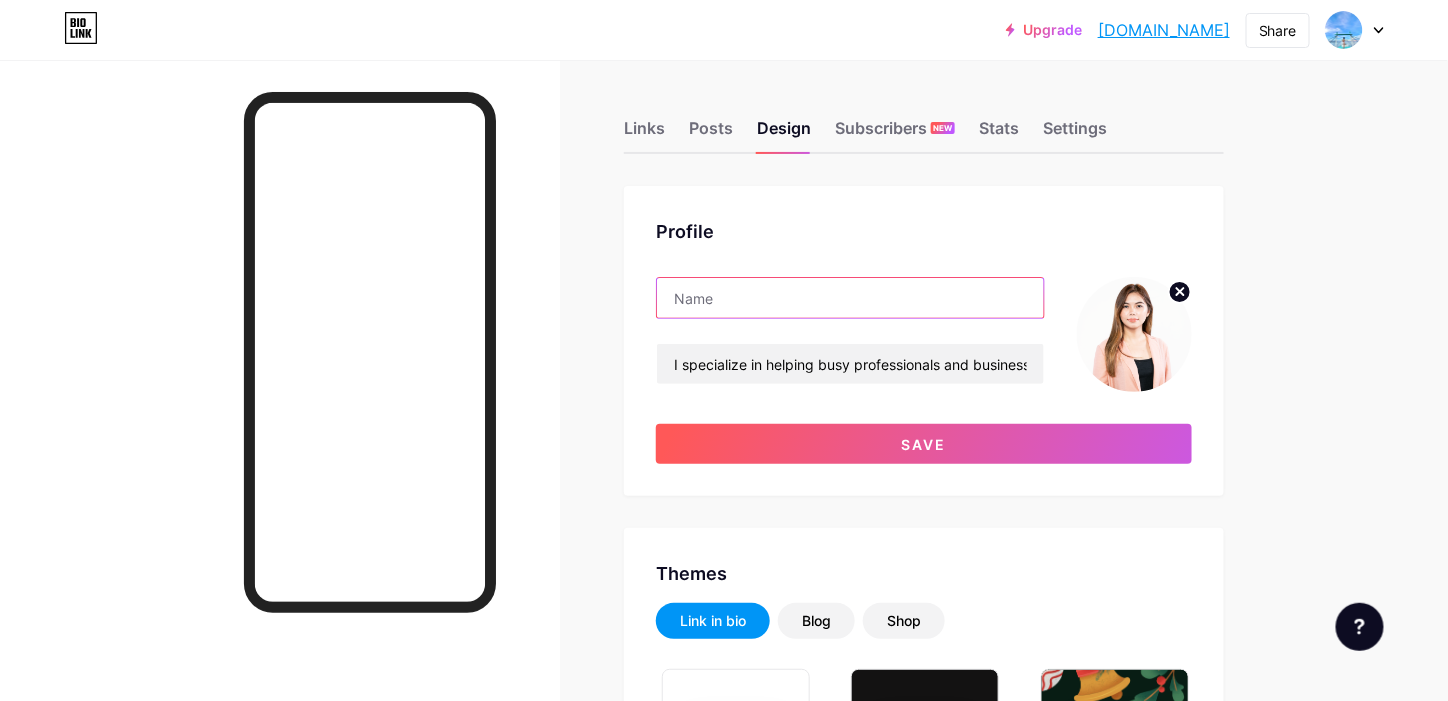 type on "E" 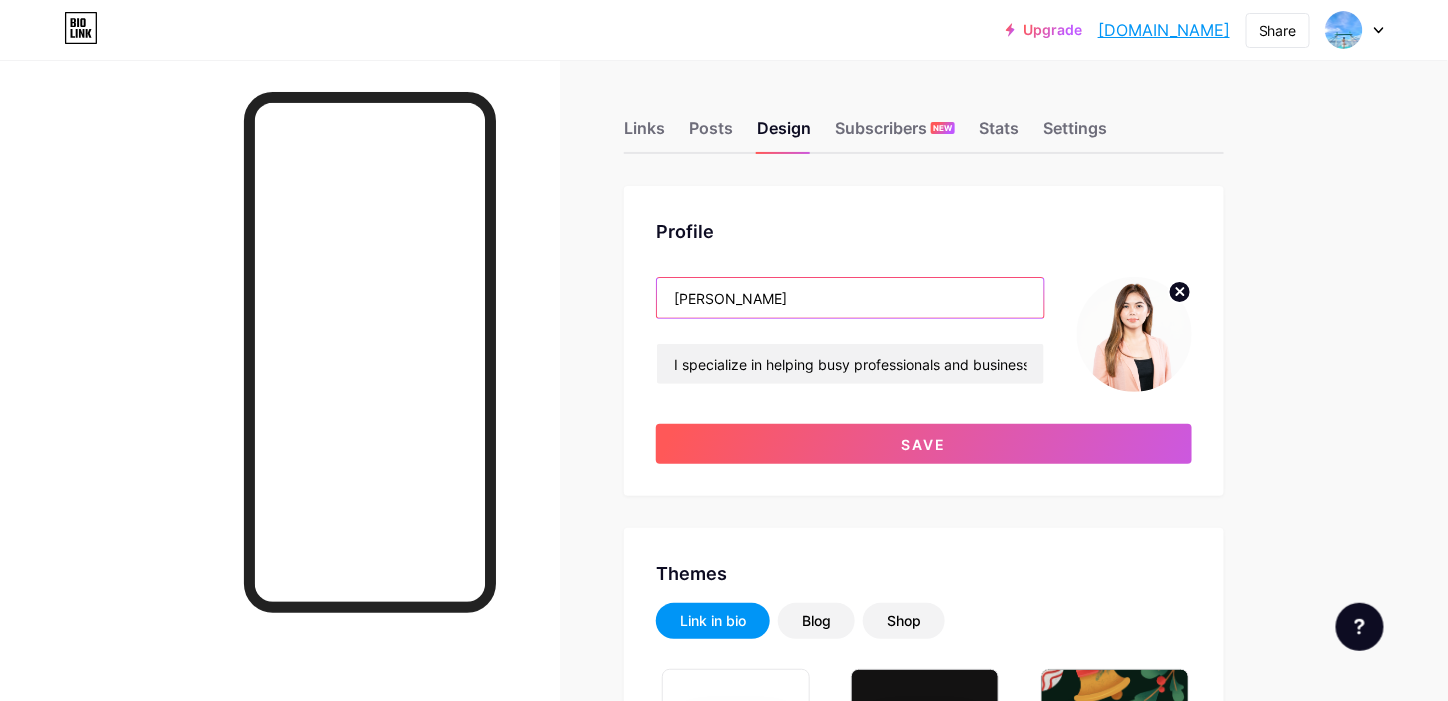 type on "[PERSON_NAME]" 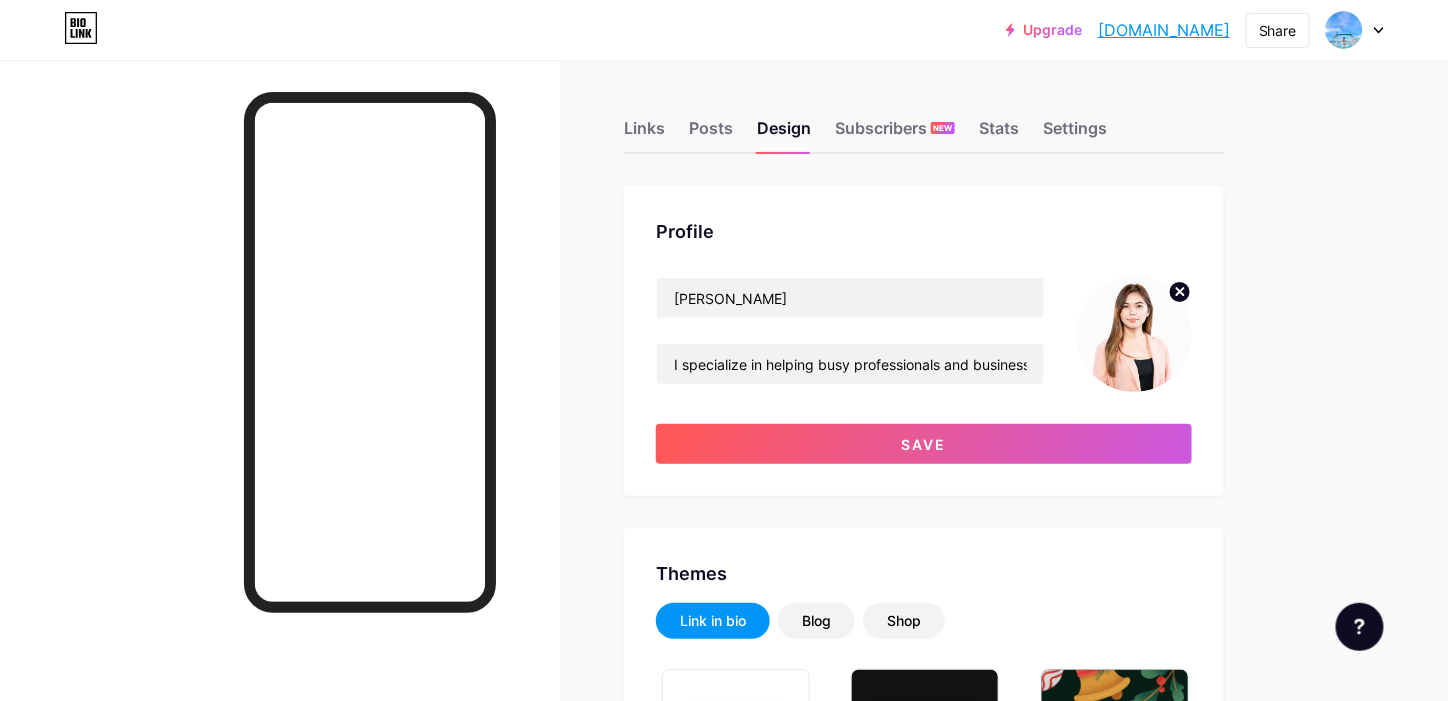click on "Upgrade   orquiolakim.bio...   orquiolakim.bio.link   Share               Switch accounts     An independent professional who loves the sky, the sea, and everything in between— thriving & living   bio.link/orquiolakim       + Add a new page        Account settings   Logout   Link Copied
Links
Posts
Design
Subscribers
NEW
Stats
Settings     Profile   Kim Orquiola     I specialize in helping busy professionals and business owners scale sustainably by building smart systems, streamlining workflows, and executing strategic processes that drive real growth.                   Save     Themes   Link in bio   Blog   Shop       Basics       Carbon       Xmas 23       Pride       Glitch       Winter · Live       Glassy · Live       Chameleon · Live       Rainy Night · Live       Neon · Live       Summer       Retro       Strawberry · Live       Desert       Sunny       Autumn       Leaf       Clear Sky       Blush" at bounding box center (724, 2323) 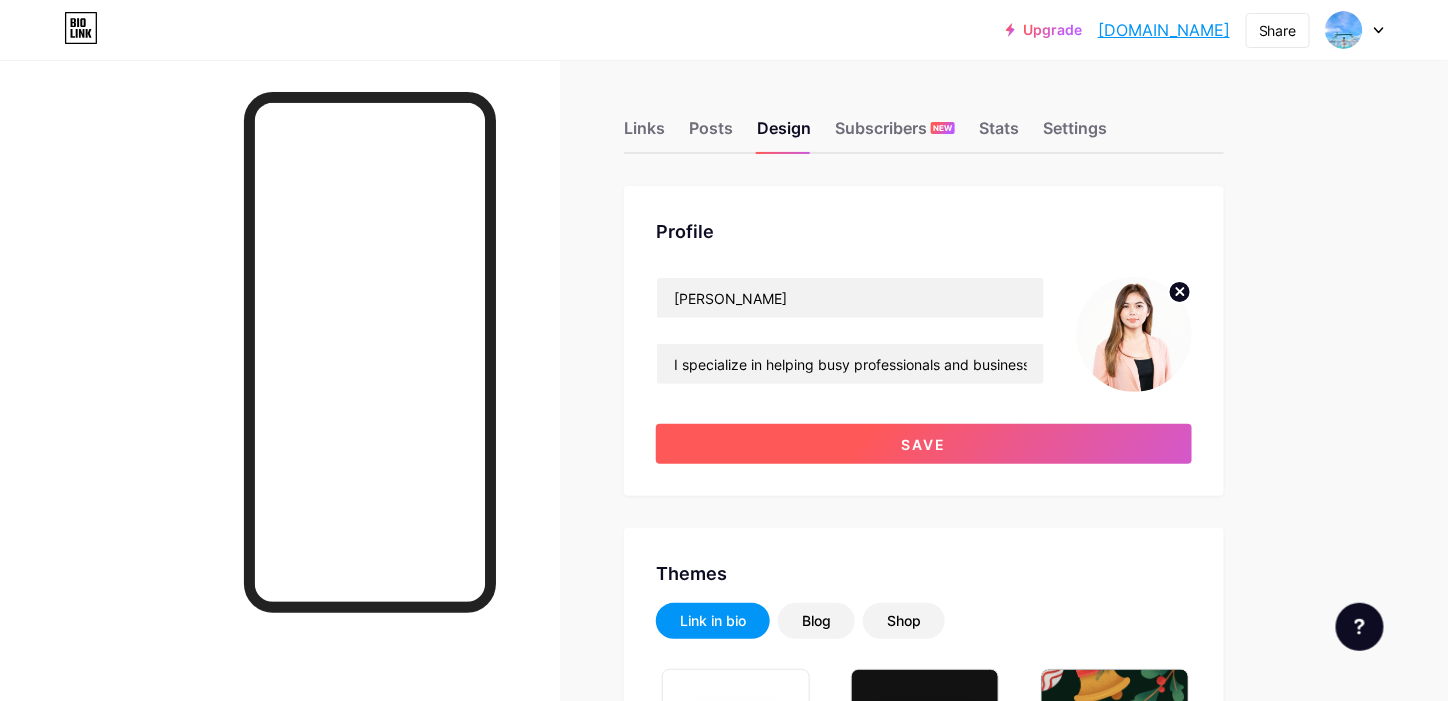 click on "Save" at bounding box center (924, 444) 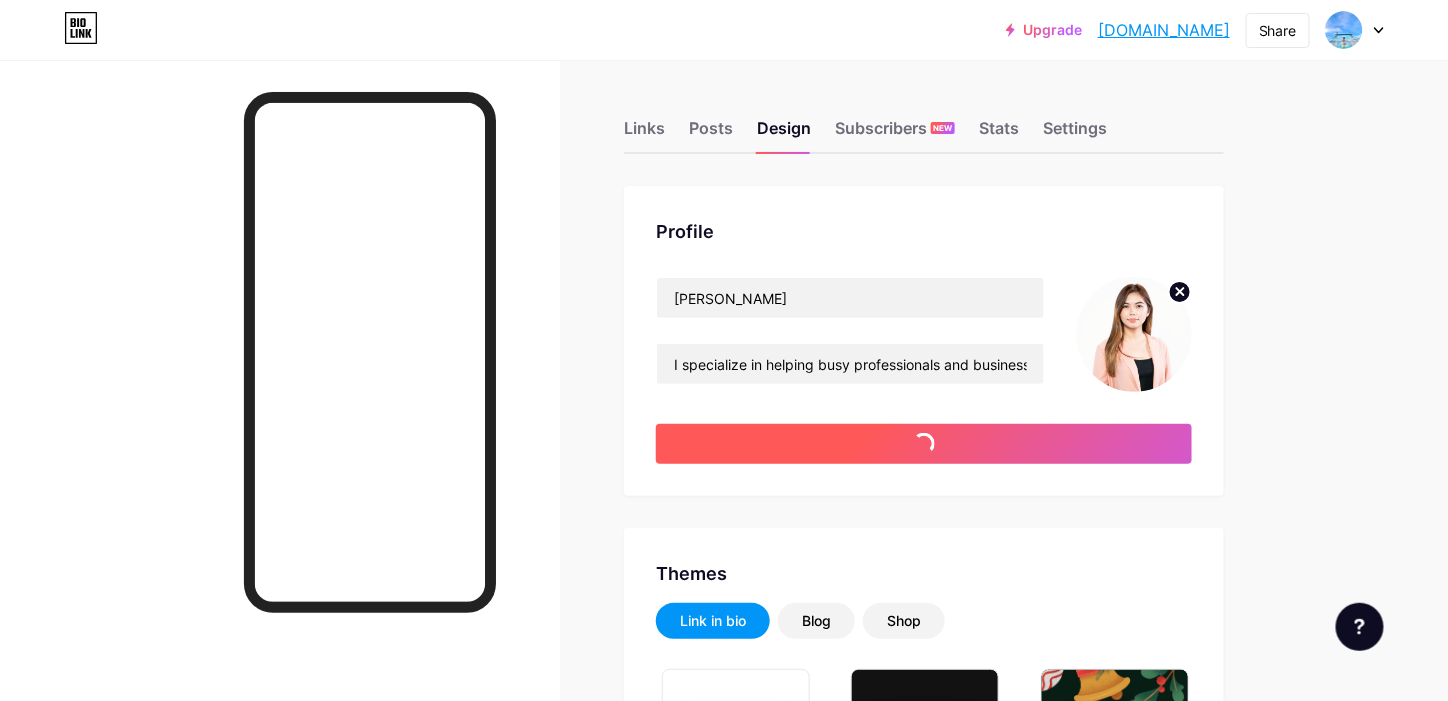 type on "#ffffff" 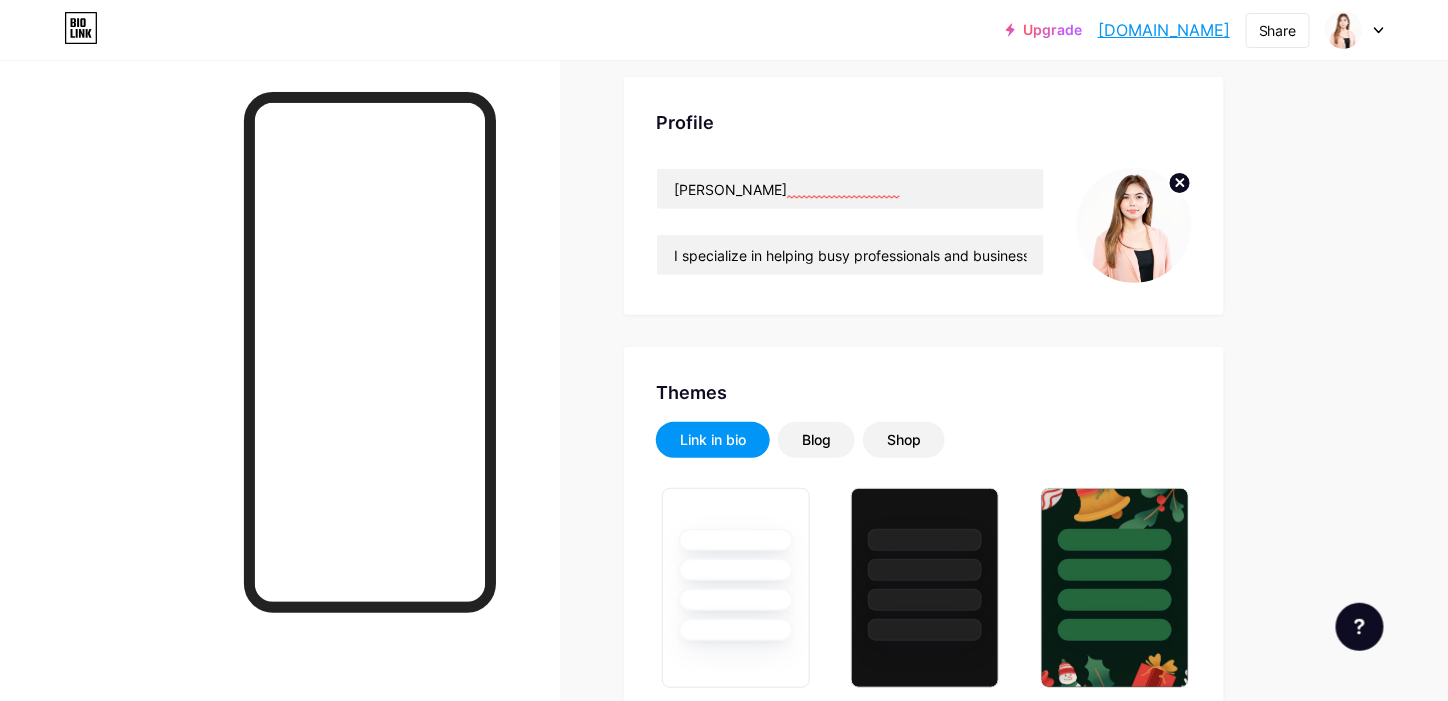 scroll, scrollTop: 0, scrollLeft: 0, axis: both 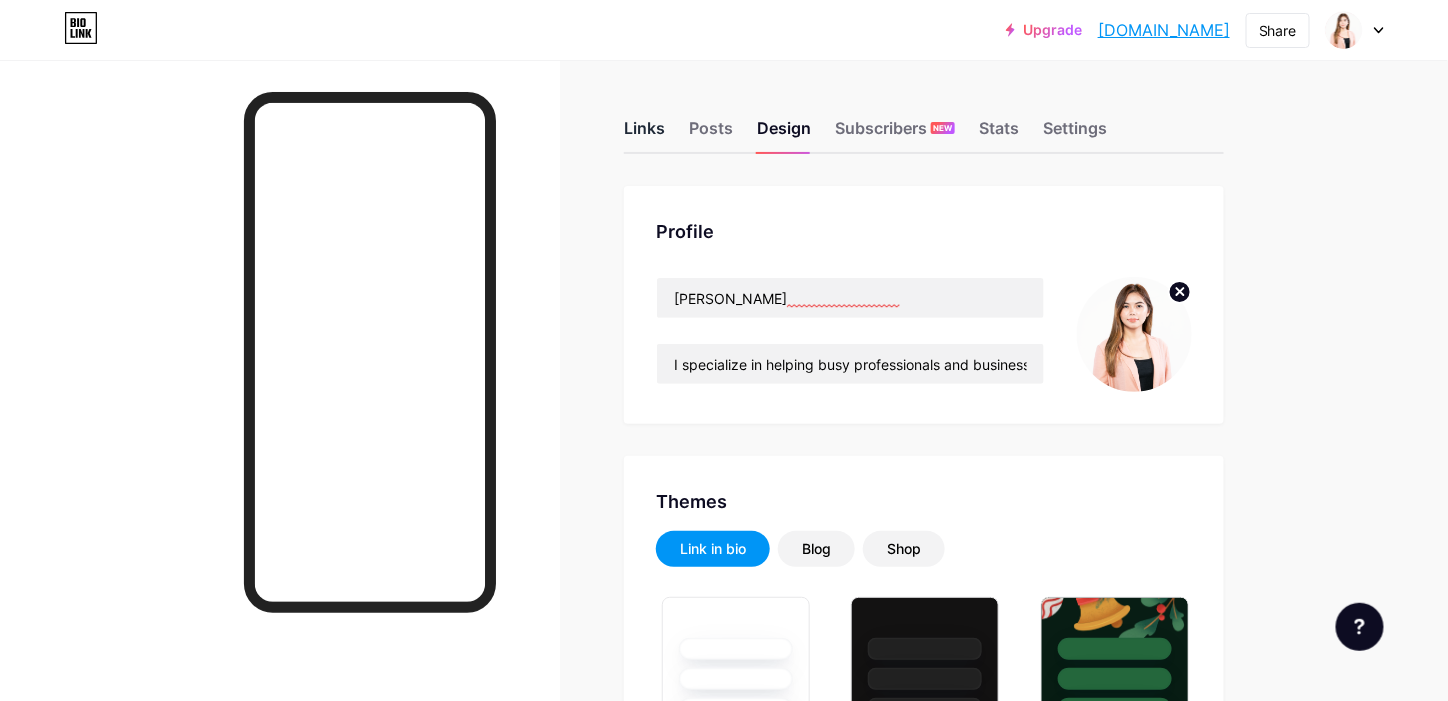 click on "Links" at bounding box center (644, 134) 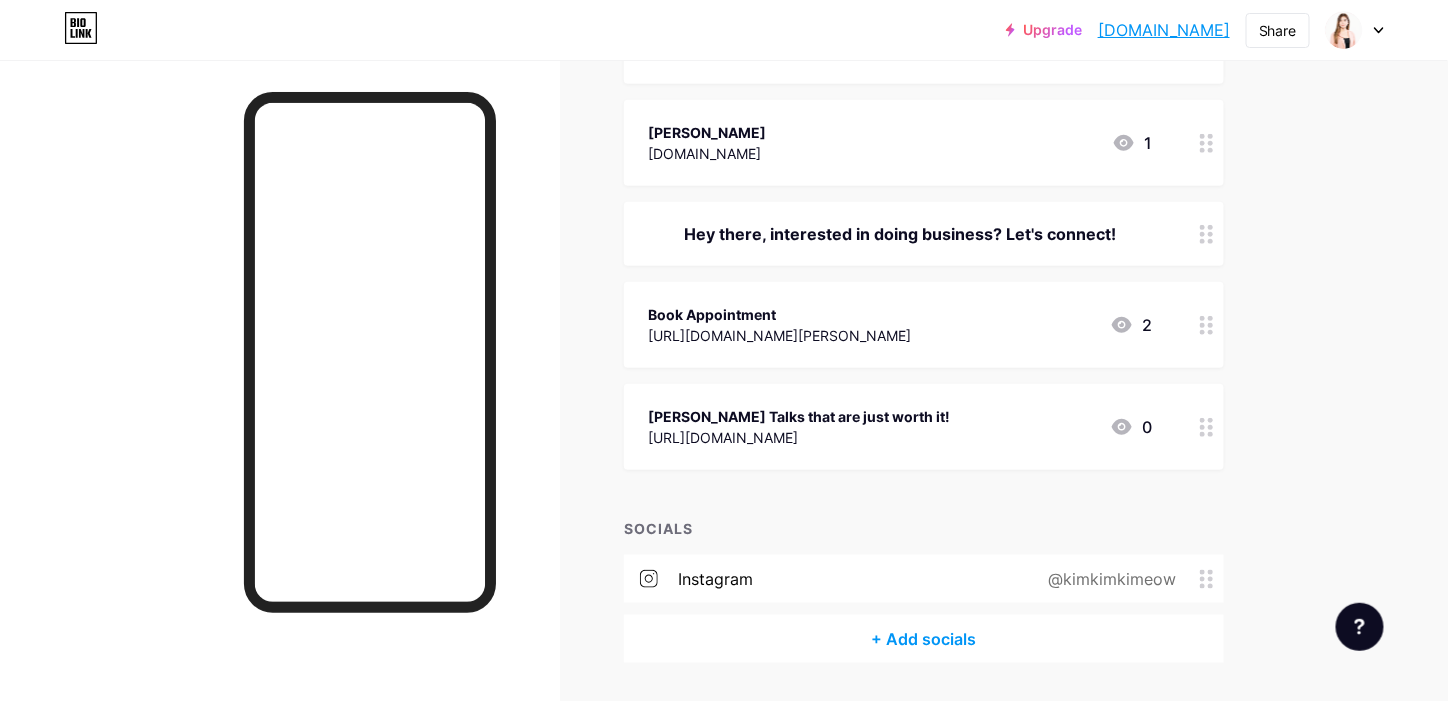 scroll, scrollTop: 479, scrollLeft: 0, axis: vertical 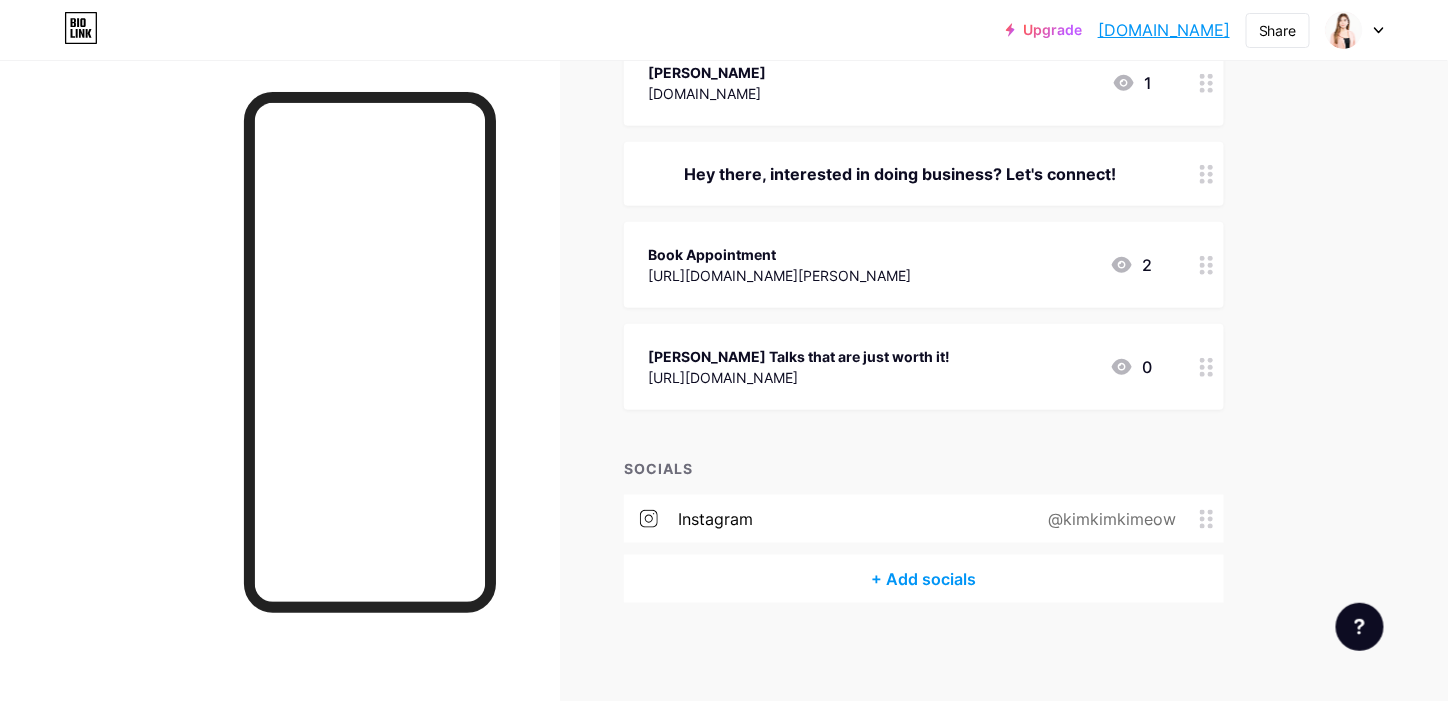 click at bounding box center [1355, 30] 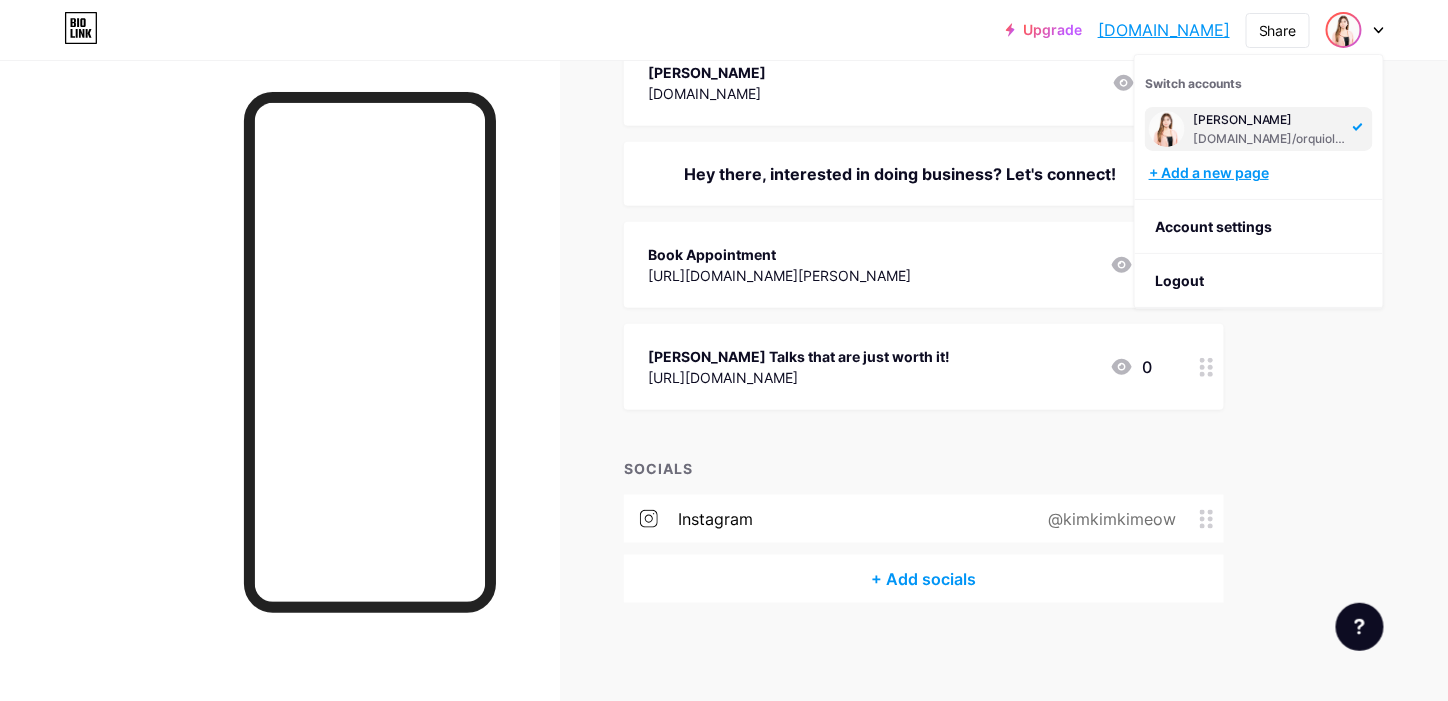 click on "+ Add a new page" at bounding box center (1261, 173) 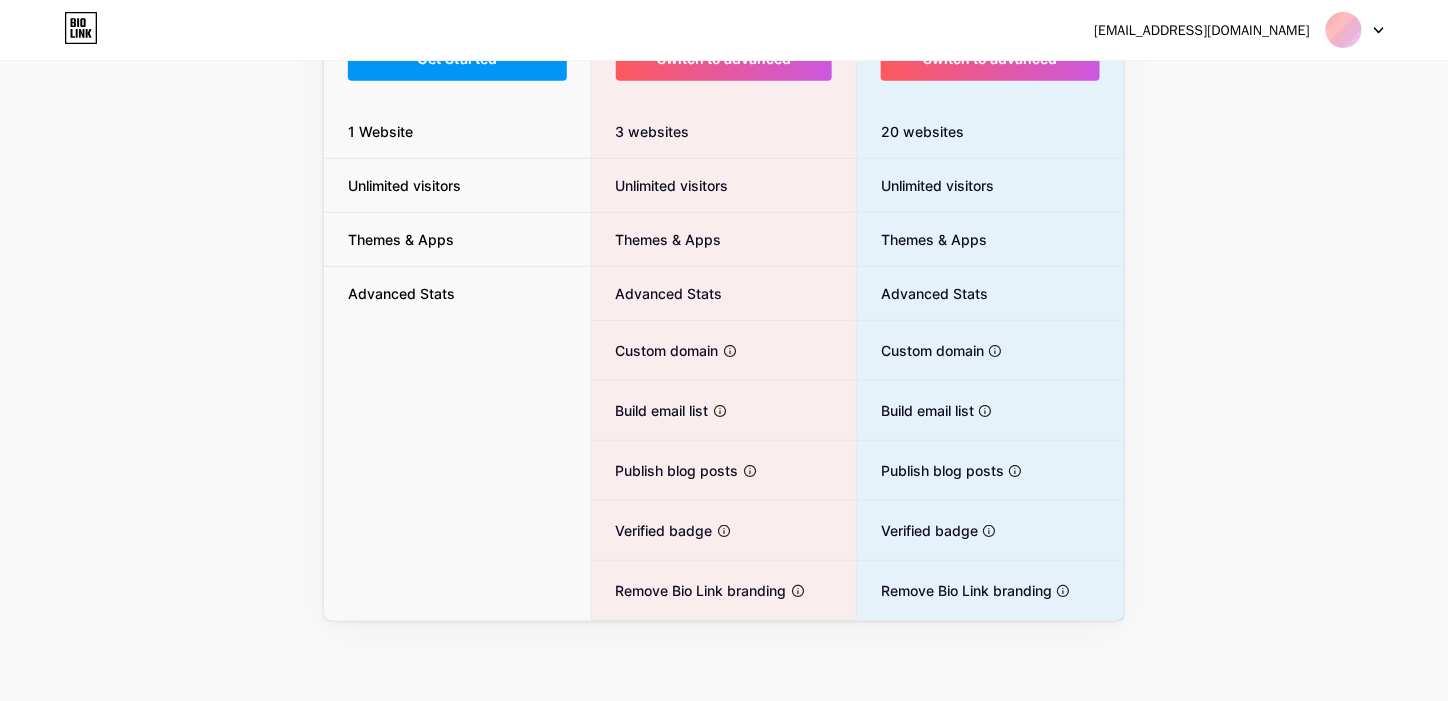 scroll, scrollTop: 0, scrollLeft: 0, axis: both 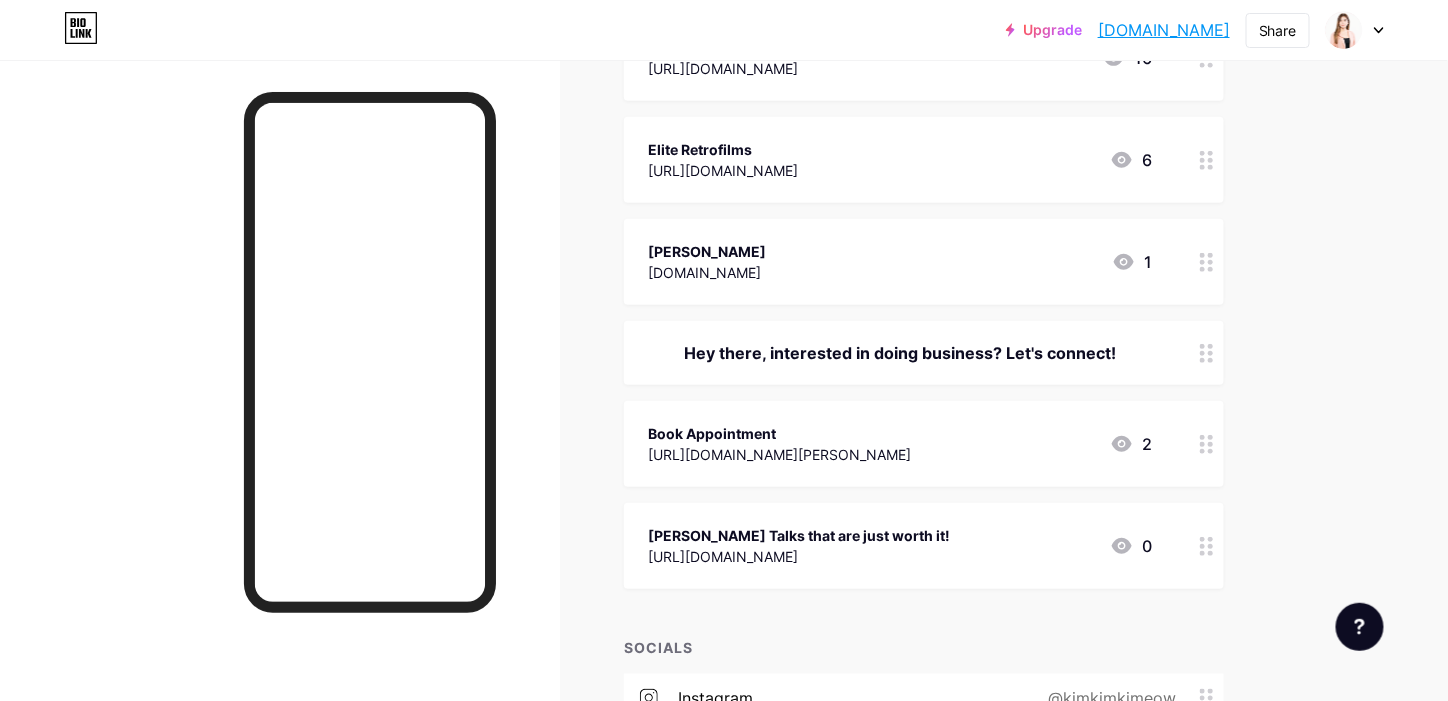 click on "https://www.youtube.com/playlist?list=PL8SCe1zL8JSK123qGOuuB4jqgOJTCoPGU" at bounding box center (799, 556) 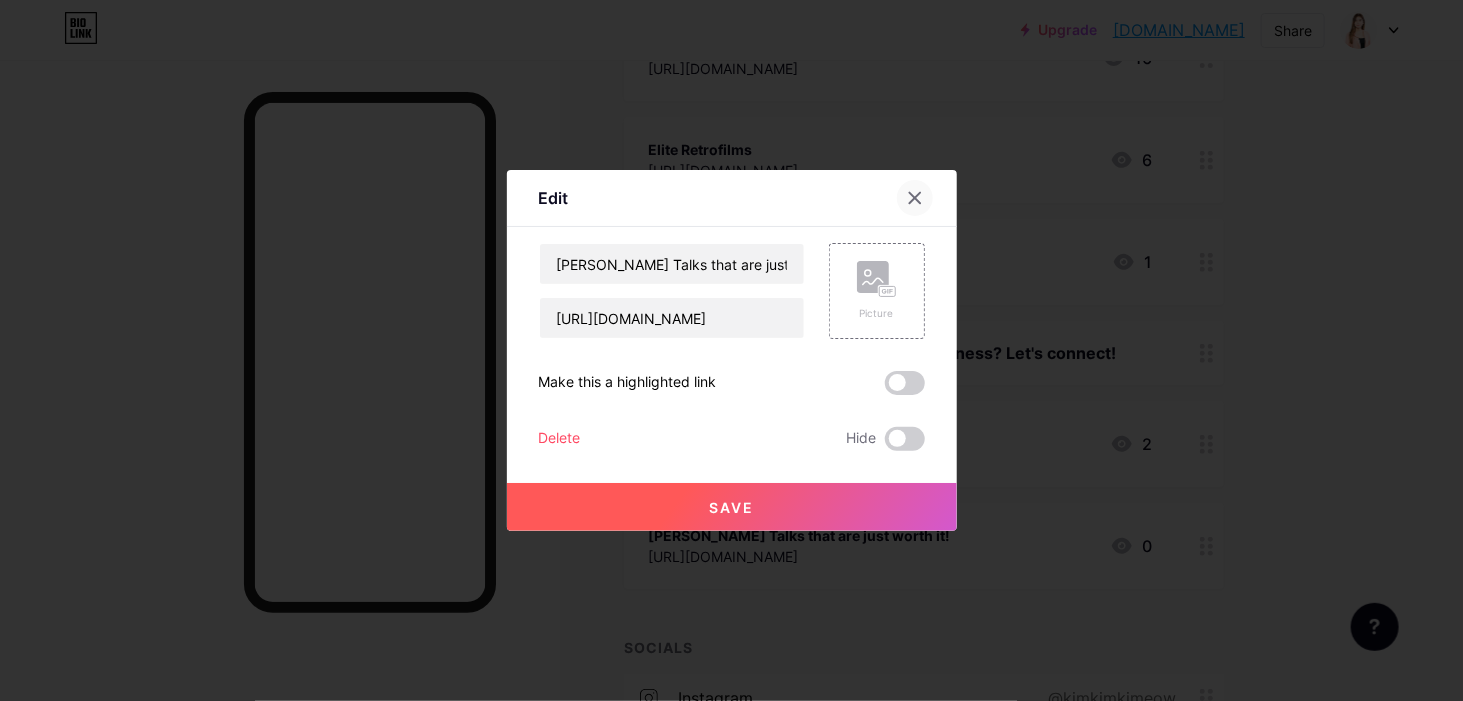 click at bounding box center (915, 198) 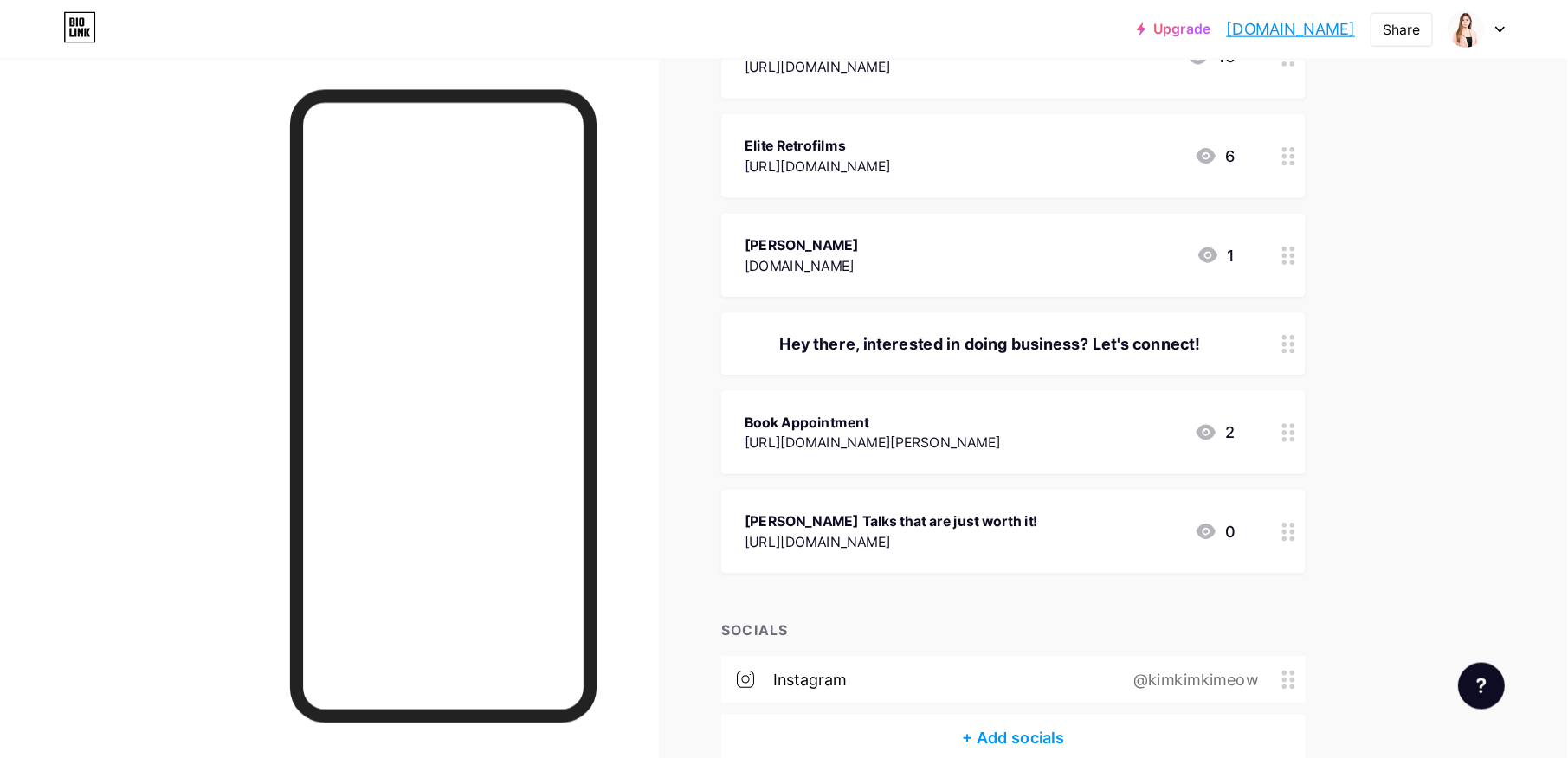 scroll, scrollTop: 260, scrollLeft: 0, axis: vertical 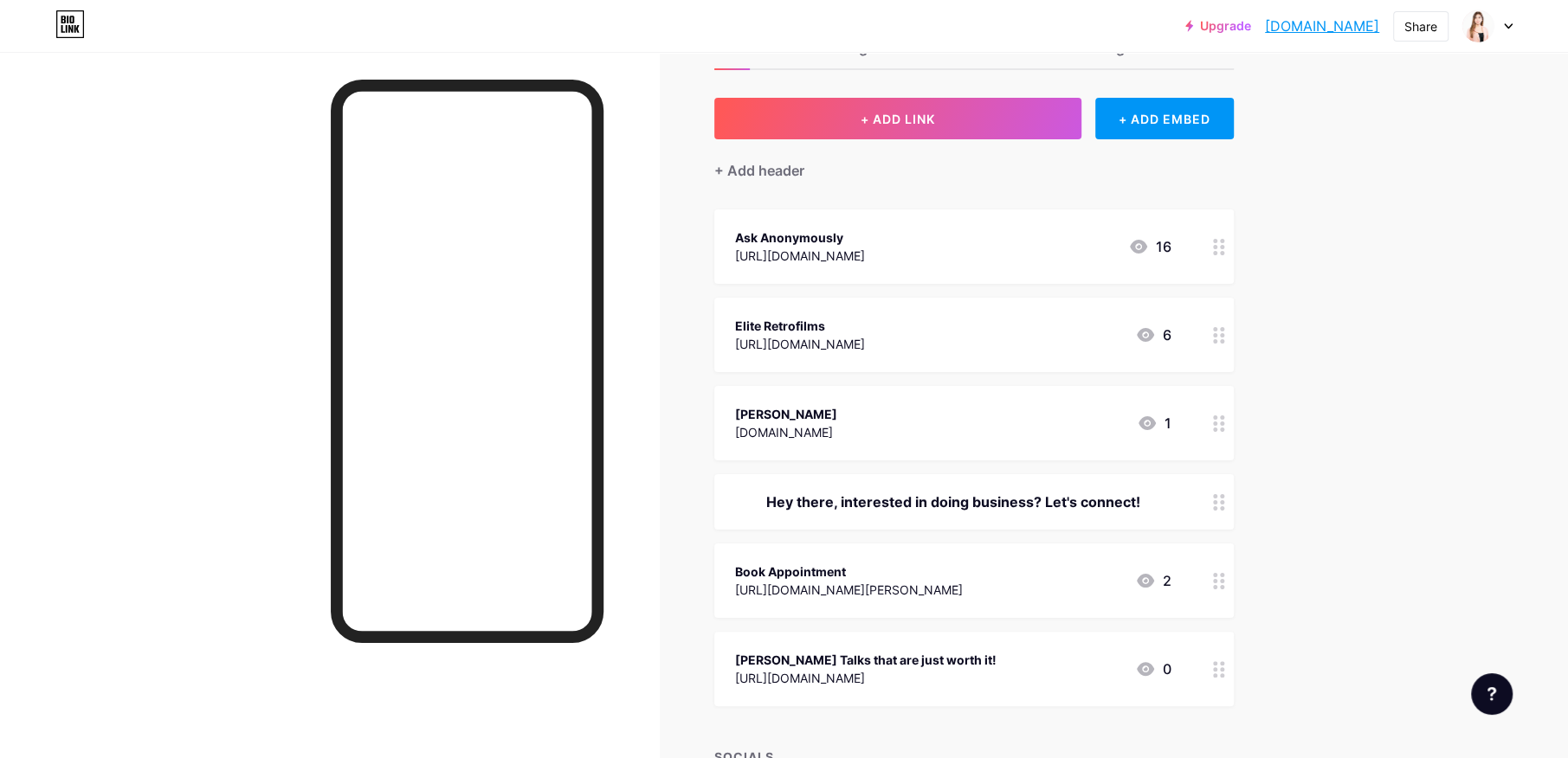 click on "Upgrade   orquiolakim.bio...   orquiolakim.bio.link   Share               Switch accounts     Kim Orquiola   bio.link/orquiolakim       + Add a new page        Account settings   Logout   Link Copied
Links
Posts
Design
Subscribers
NEW
Stats
Settings       + ADD LINK     + ADD EMBED
+ Add header
Ask Anonymously
https://prttylttlethngs.tumblr.com/ask
16
Elite Retrofilms
https://www.redbubble.com/people/eliteretrofilms/shop?asc=u
6
Hiraya Manawari
hirayamanawariportfolio.wordpress.com
1
Hey there, interested in doing business?                     Let's connect!
Book Appointment
2" at bounding box center [784, 448] 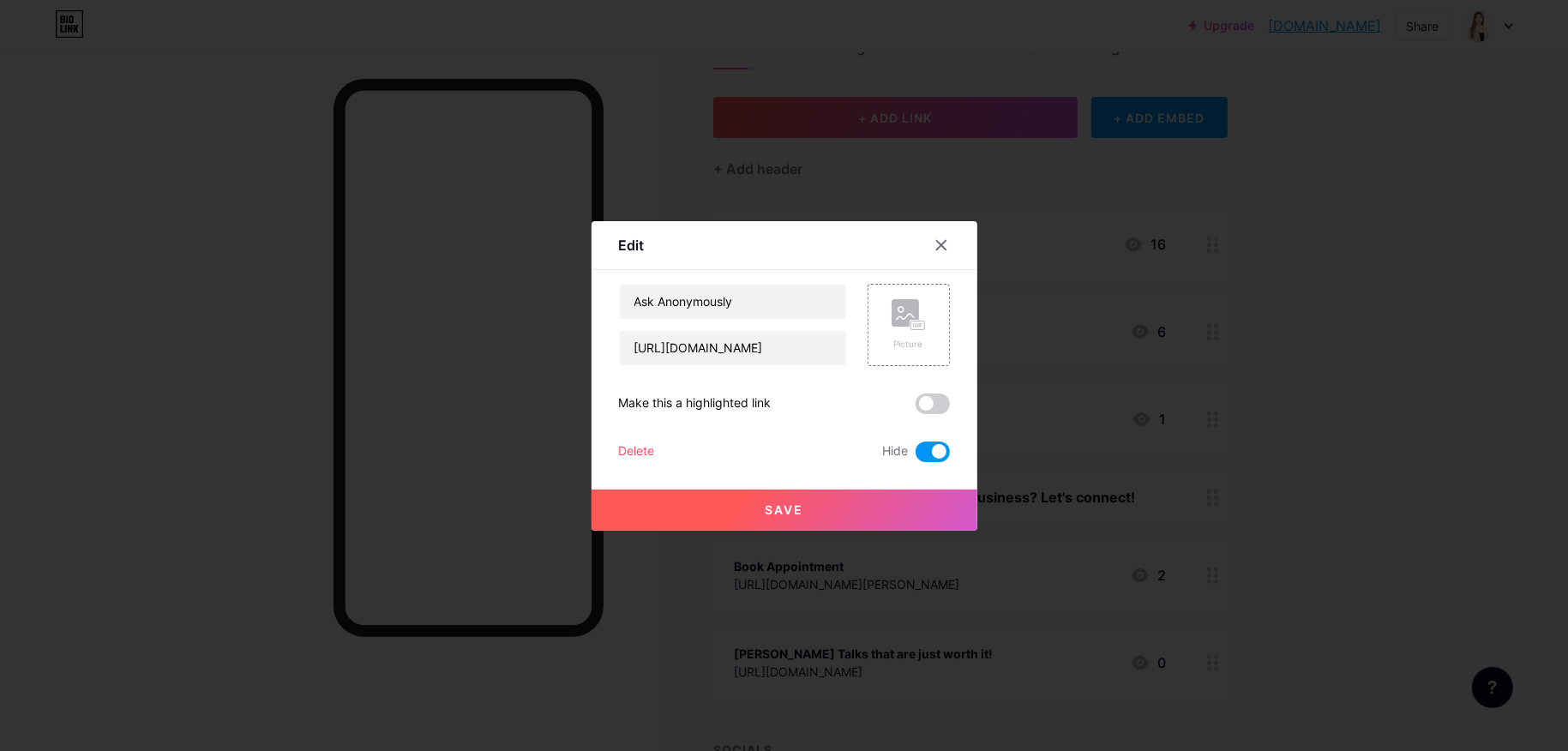 click on "Edit           Content
YouTube
Play YouTube video without leaving your page.
ADD
Vimeo
Play Vimeo video without leaving your page.
ADD
Tiktok
Grow your TikTok following
ADD
Tweet
Embed a tweet.
ADD
Reddit
Showcase your Reddit profile
ADD
Spotify
Embed Spotify to play the preview of a track.
ADD
Twitch
Play Twitch video without leaving your page.
ADD
SoundCloud" at bounding box center [784, 376] 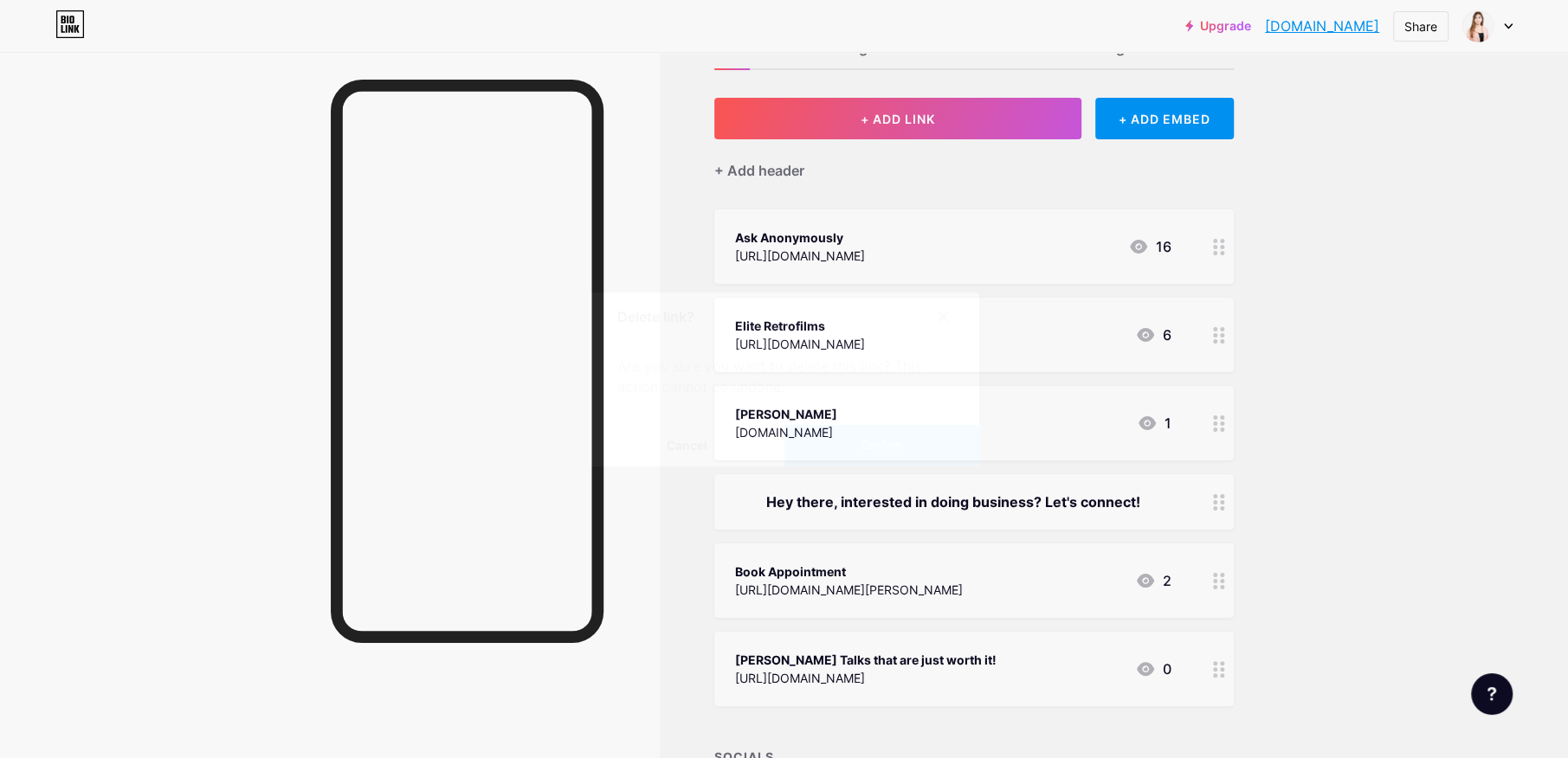 click on "Confirm" at bounding box center (881, 446) 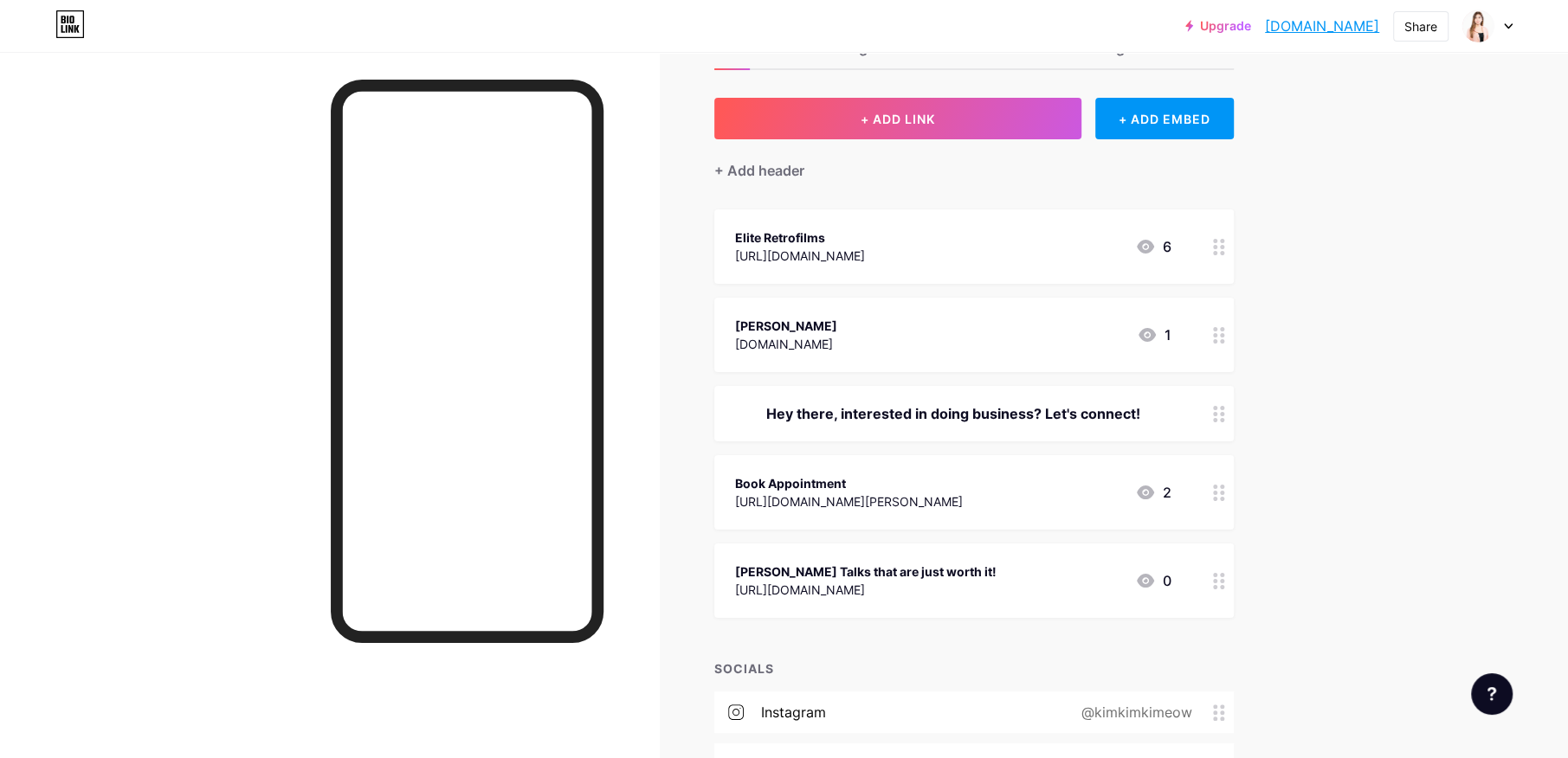 click on "https://www.redbubble.com/people/eliteretrofilms/shop?asc=u" at bounding box center (800, 255) 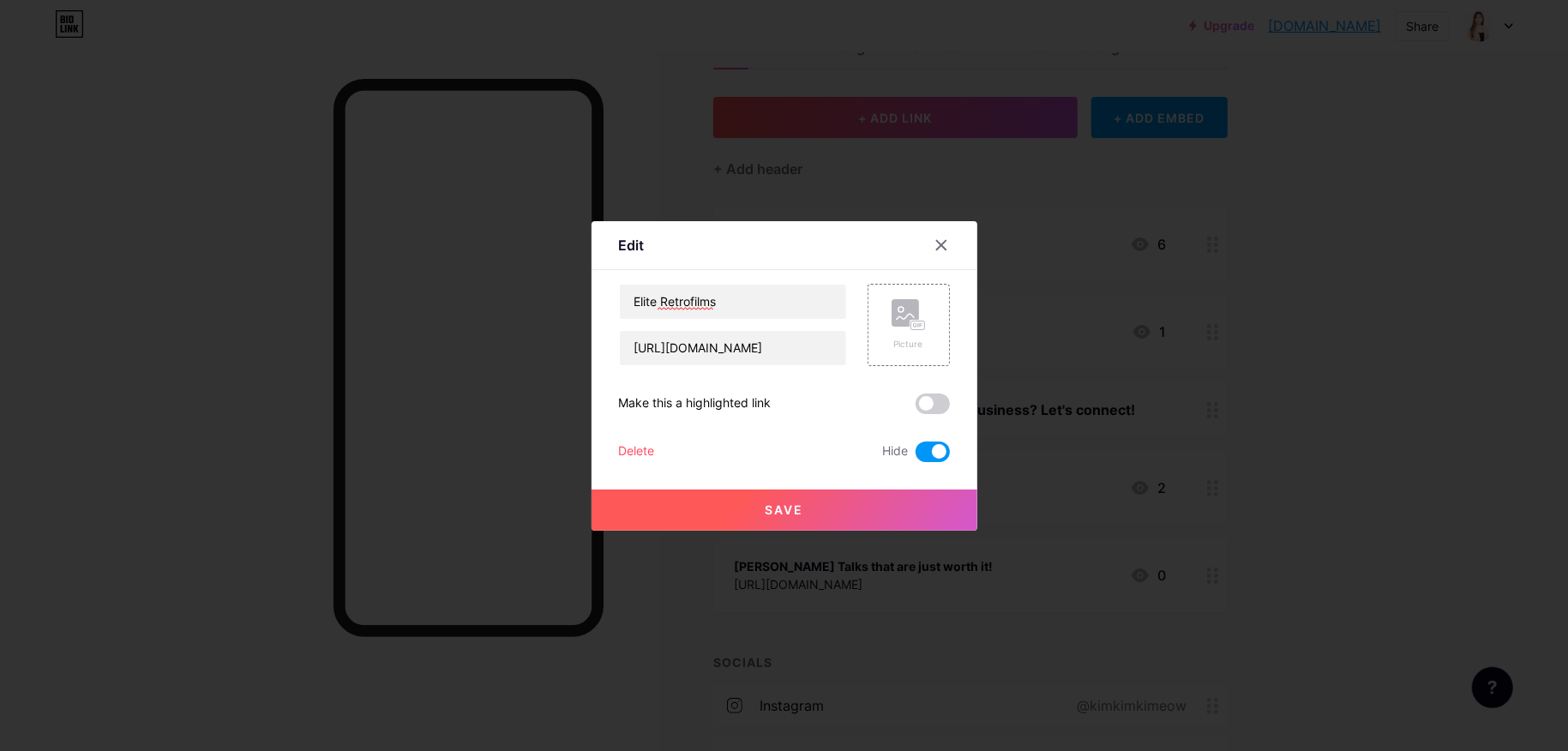 click on "Delete" at bounding box center [637, 452] 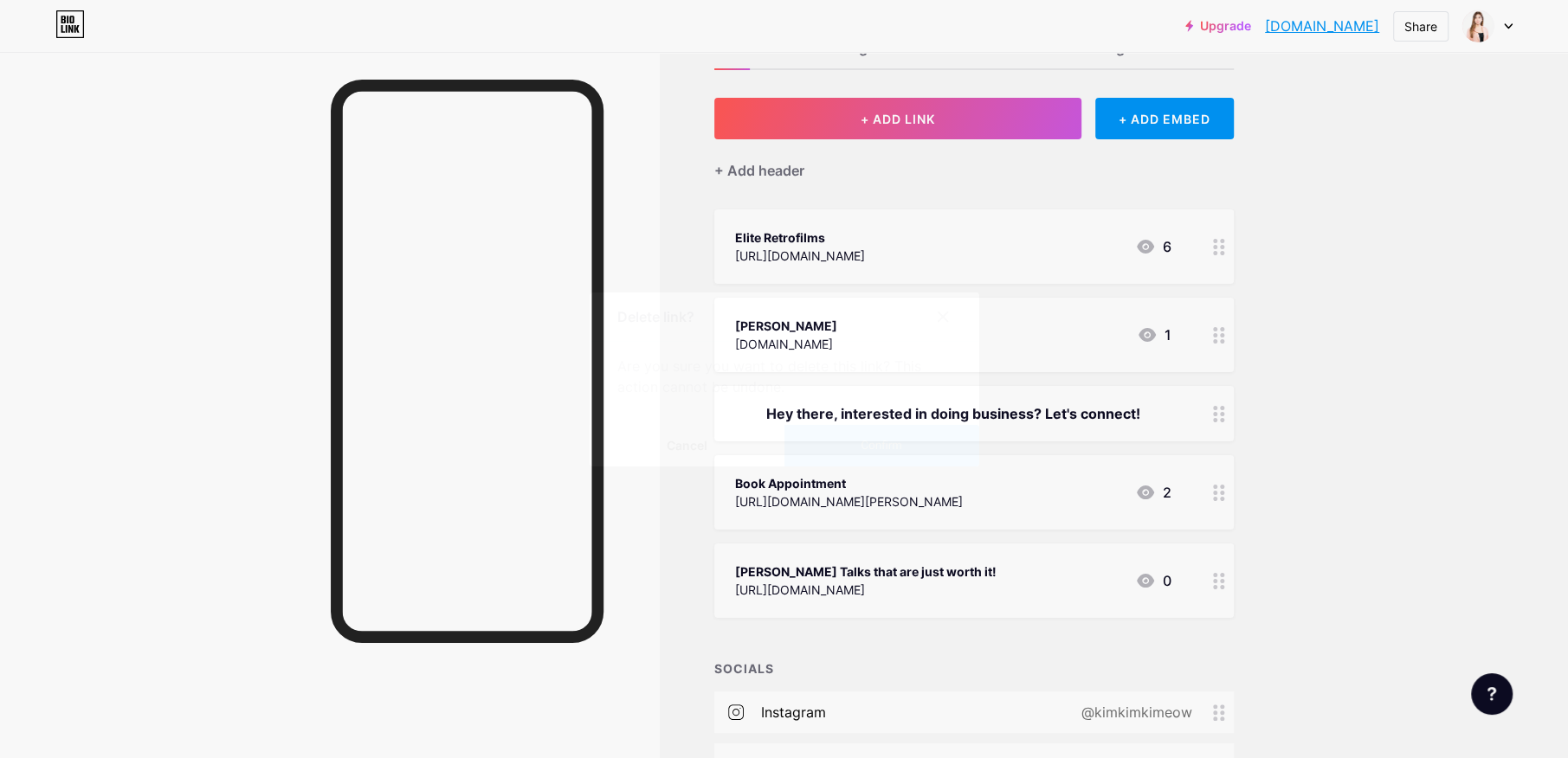 click on "Confirm" at bounding box center (881, 446) 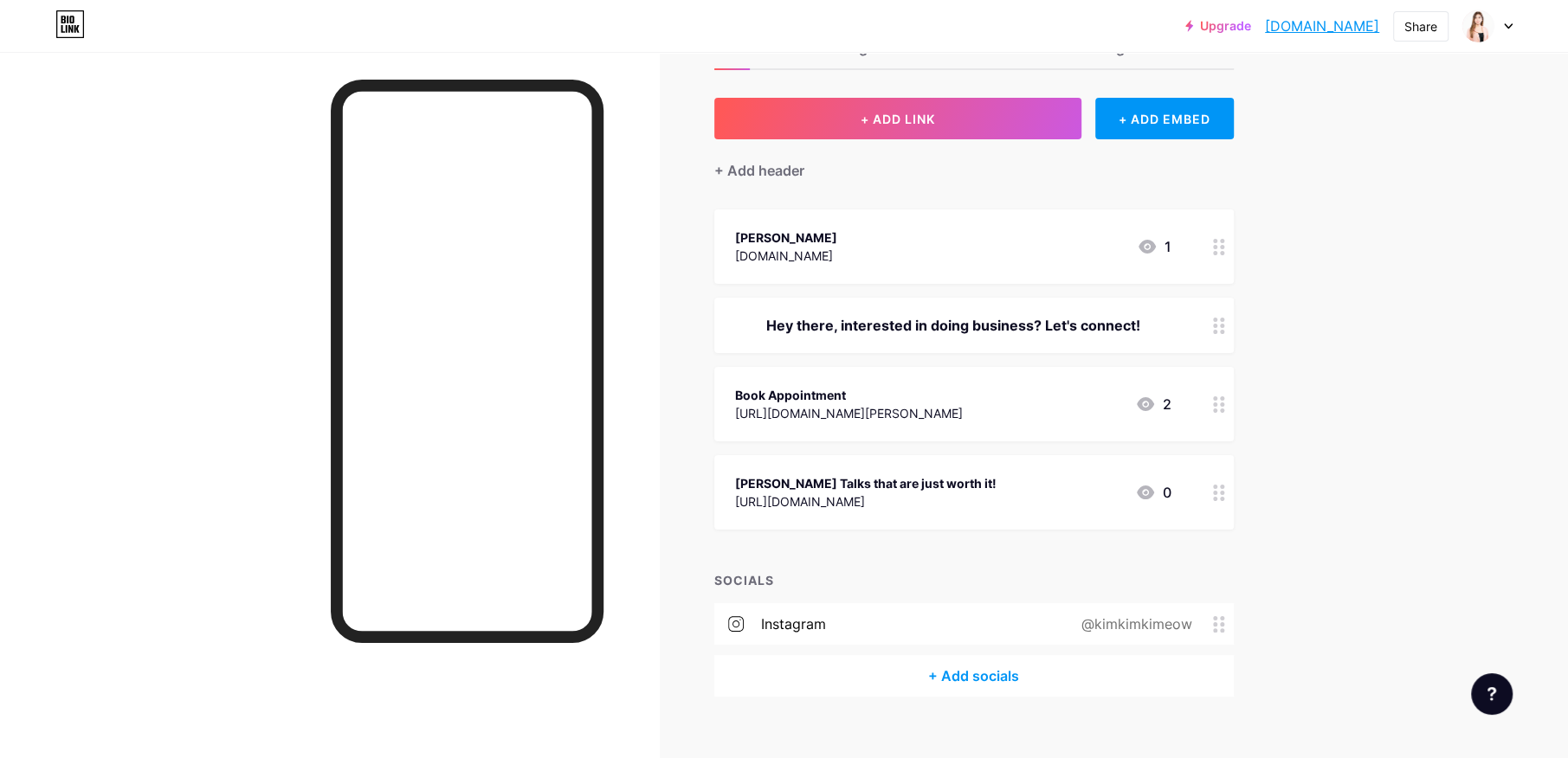 click on "Hiraya Manawari
hirayamanawariportfolio.wordpress.com
1" at bounding box center (953, 247) 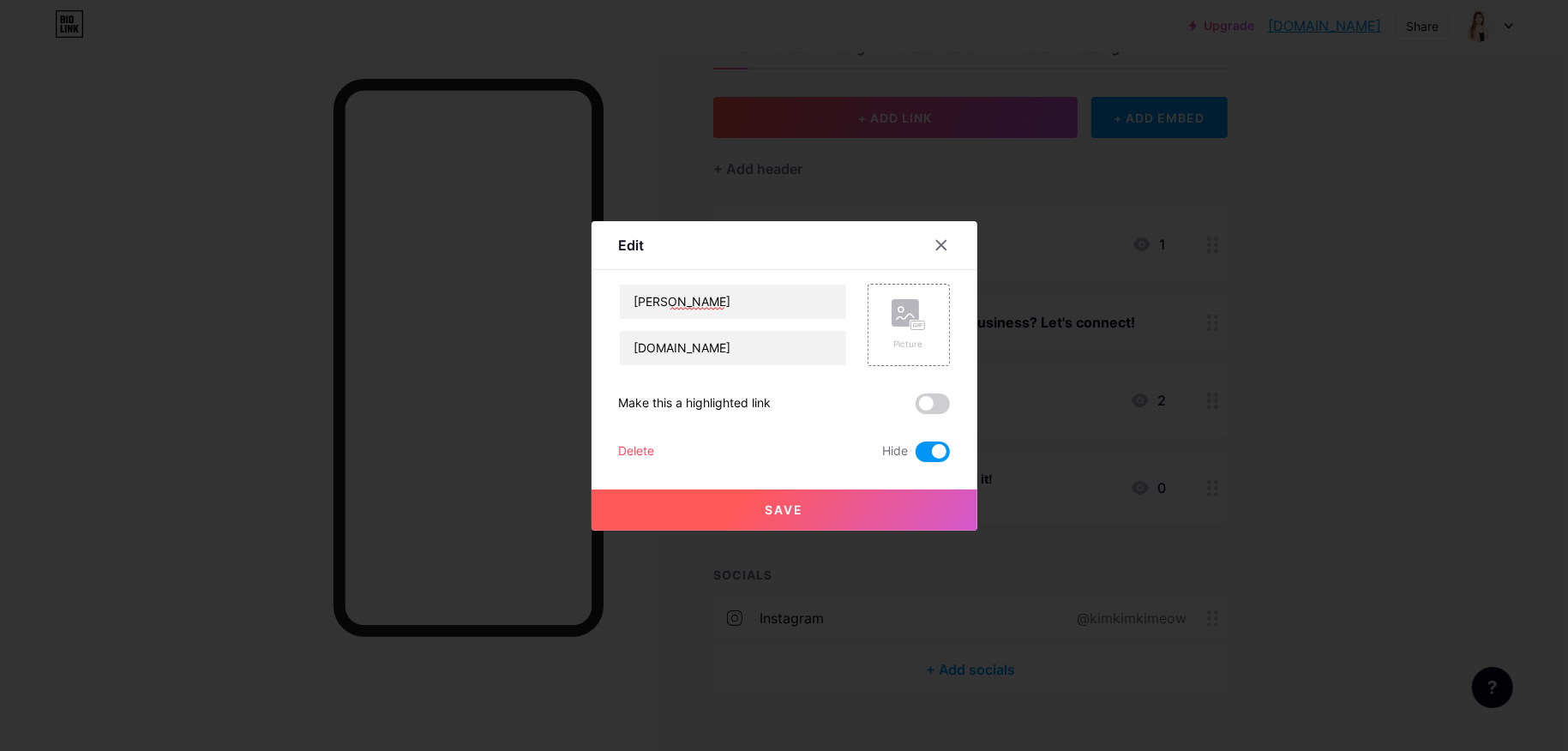 click on "Delete" at bounding box center (637, 452) 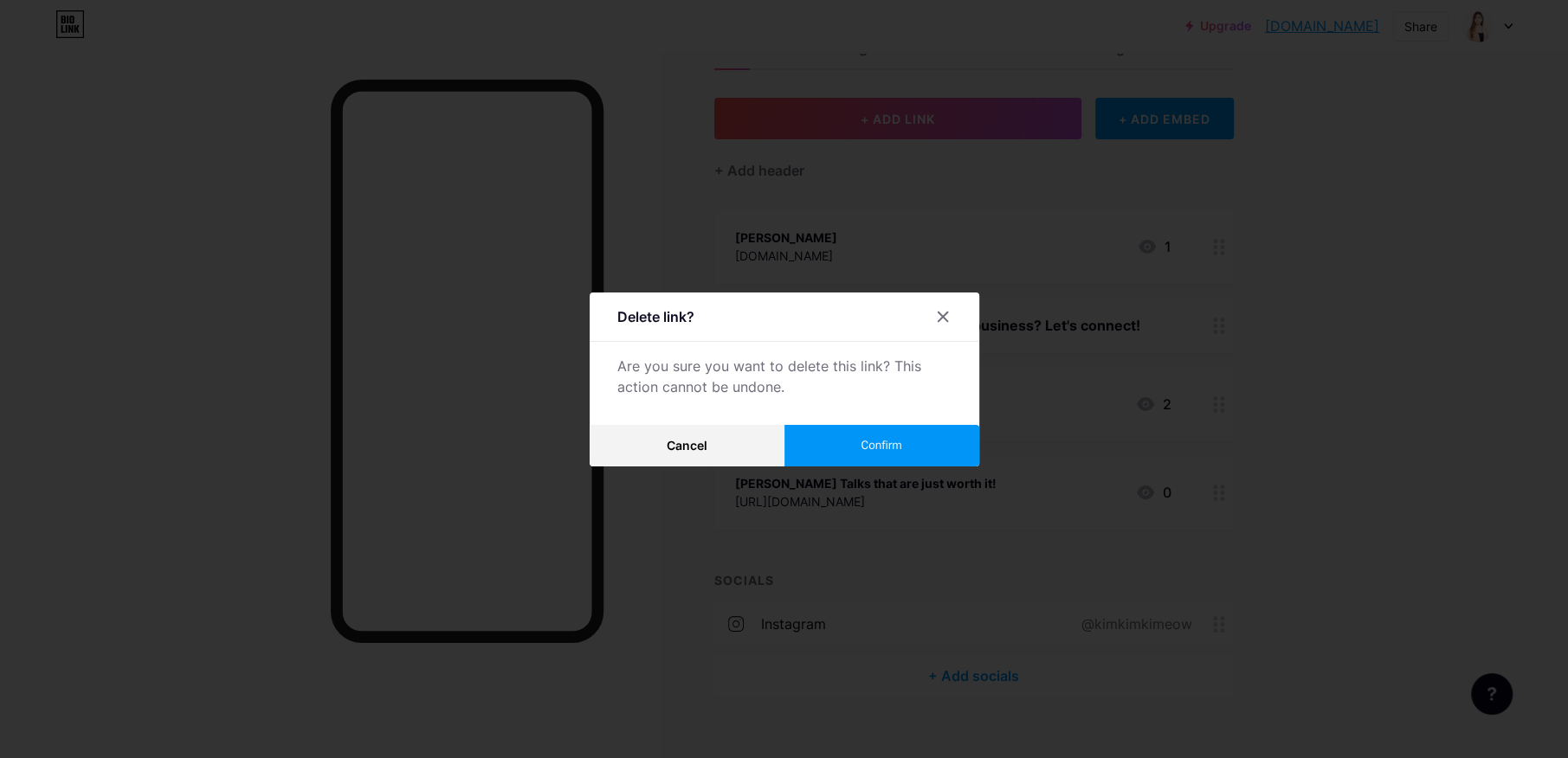 click on "Confirm" at bounding box center [881, 446] 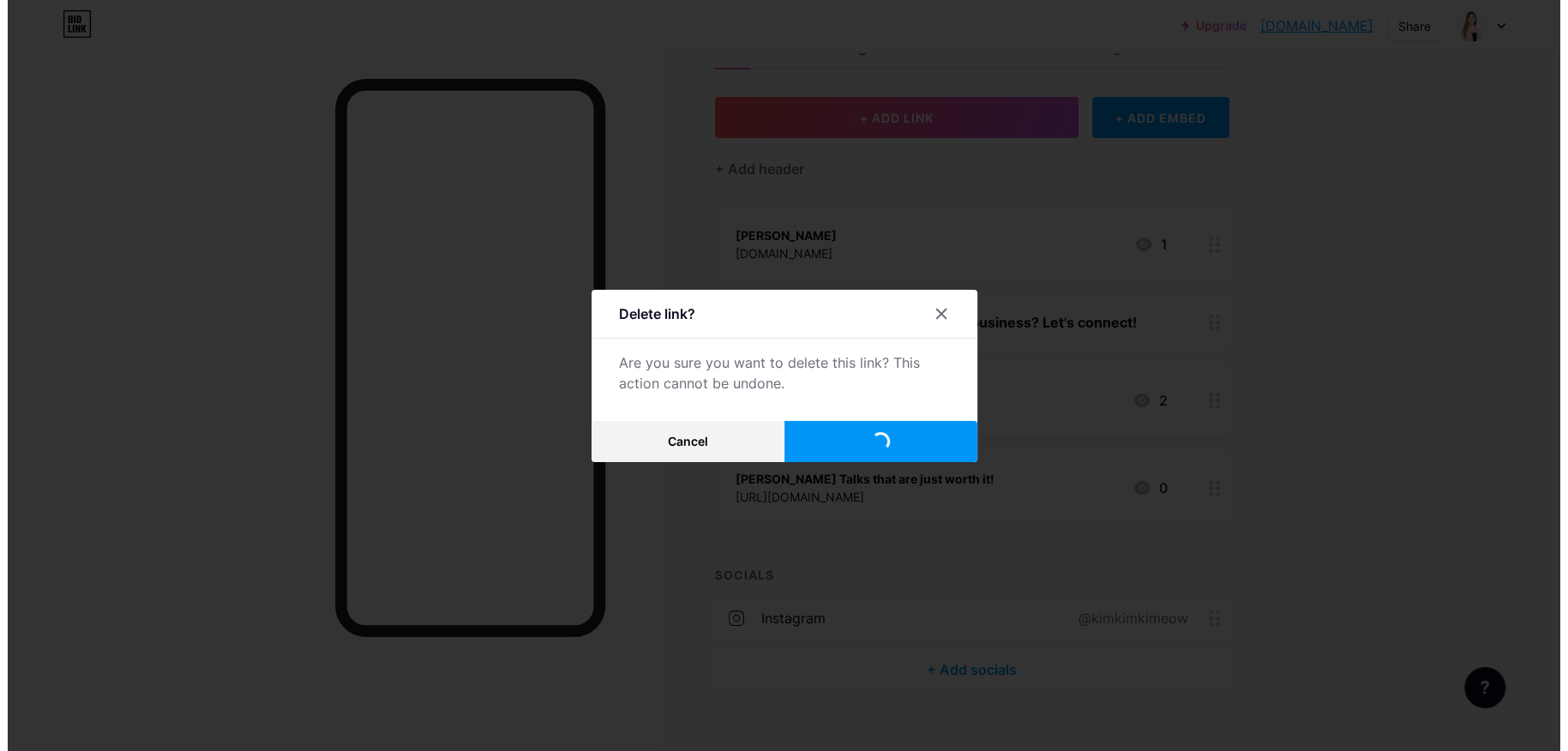 scroll, scrollTop: 0, scrollLeft: 0, axis: both 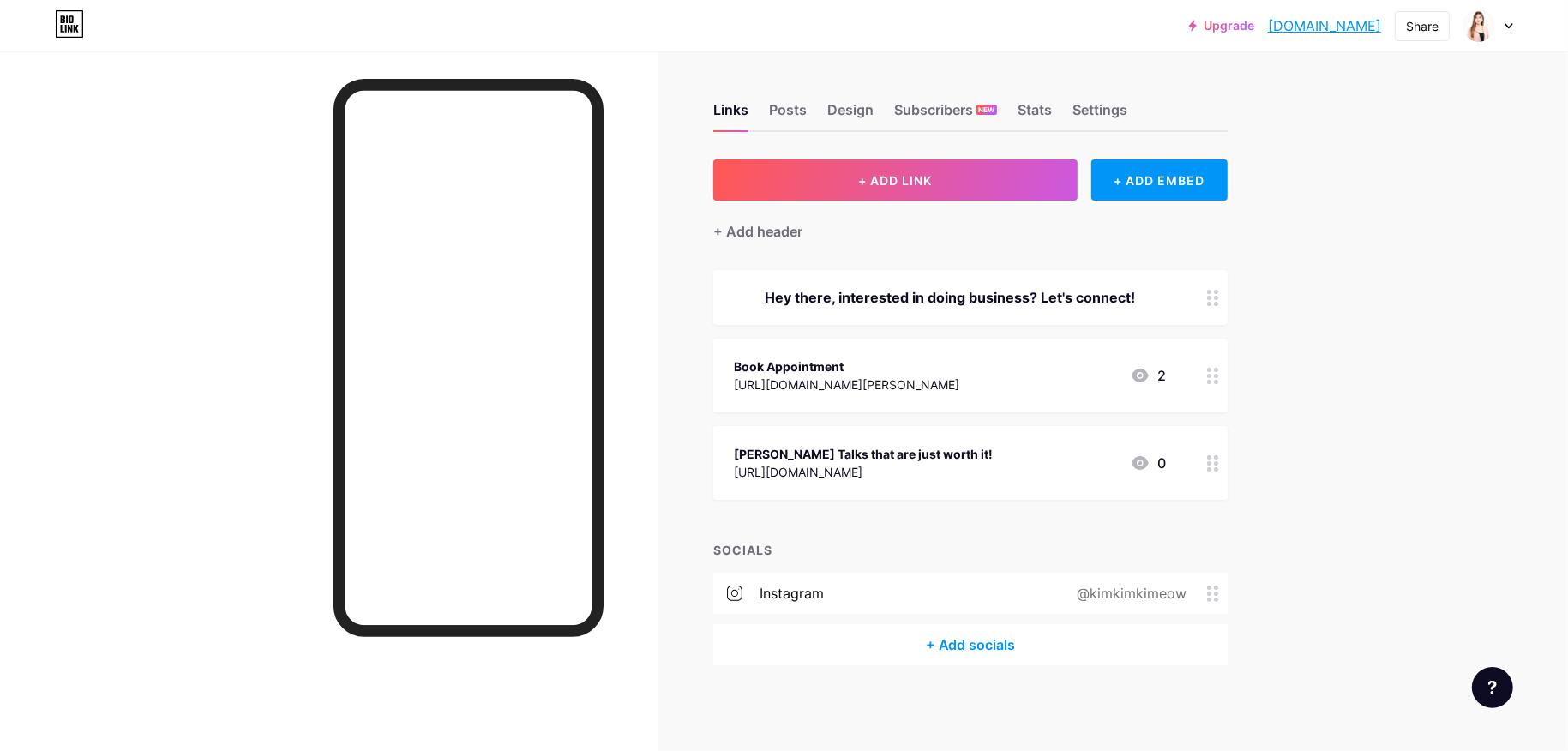 click on "Hey there, interested in doing business?                     Let's connect!" at bounding box center [950, 297] 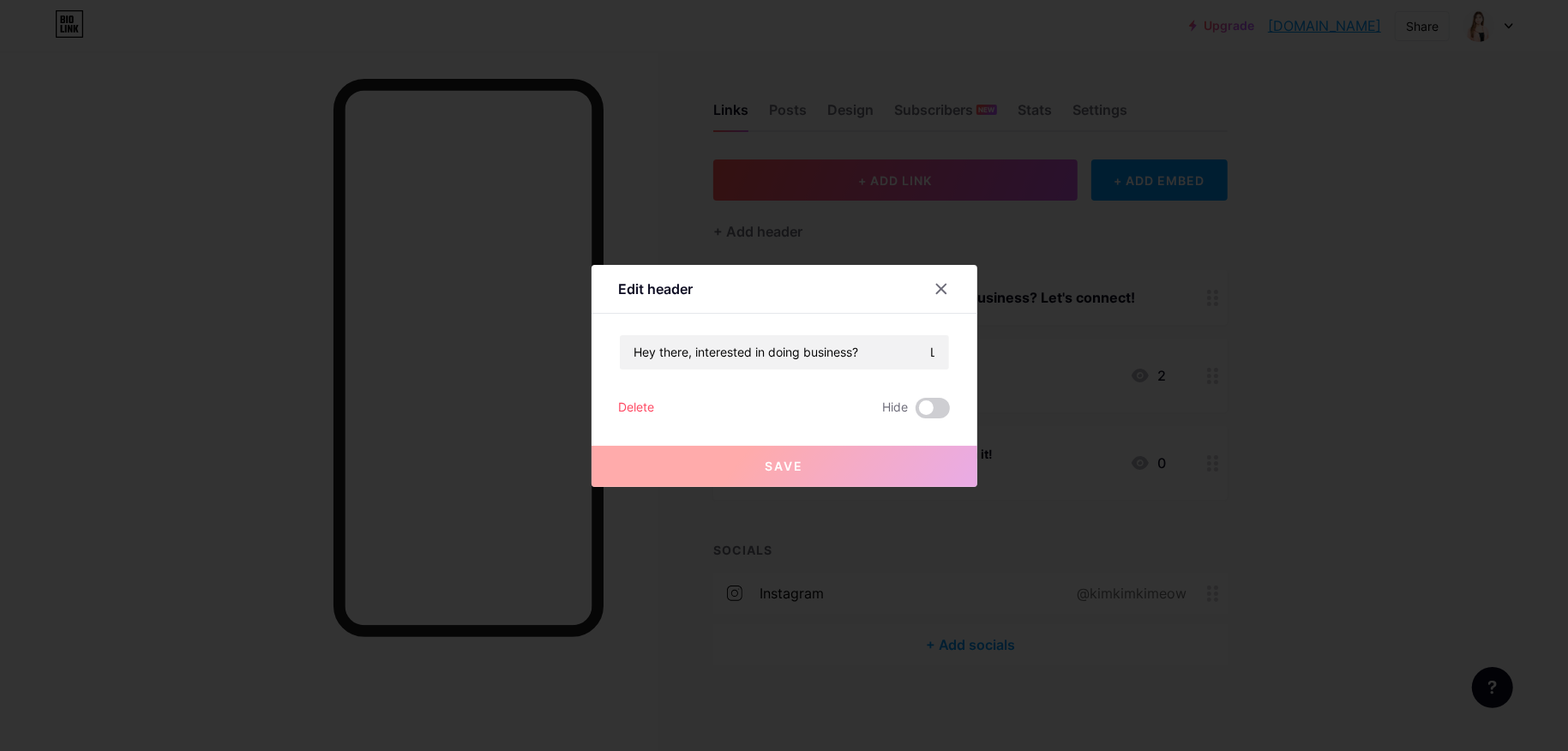 click on "Delete" at bounding box center (637, 408) 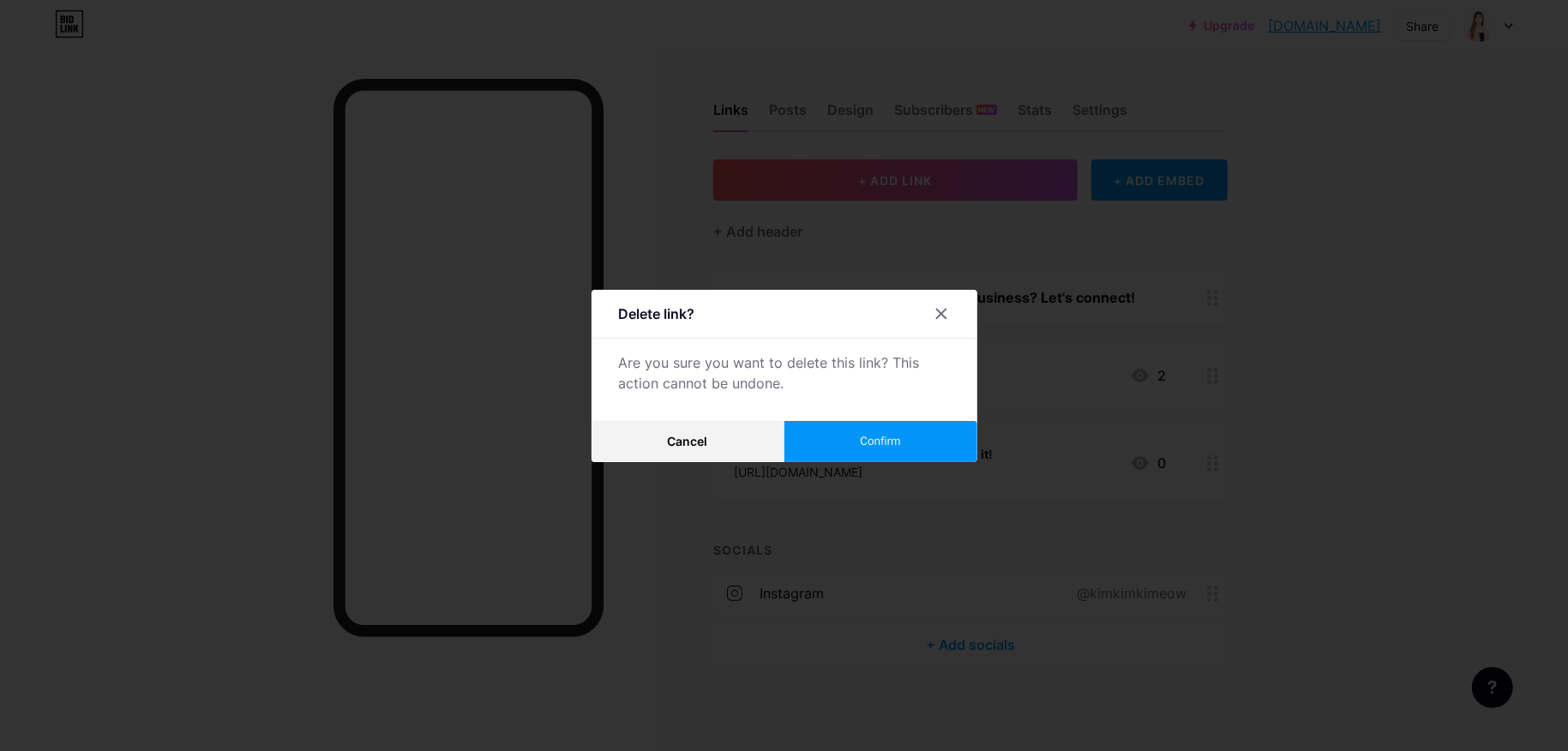 drag, startPoint x: 814, startPoint y: 446, endPoint x: 838, endPoint y: 446, distance: 24 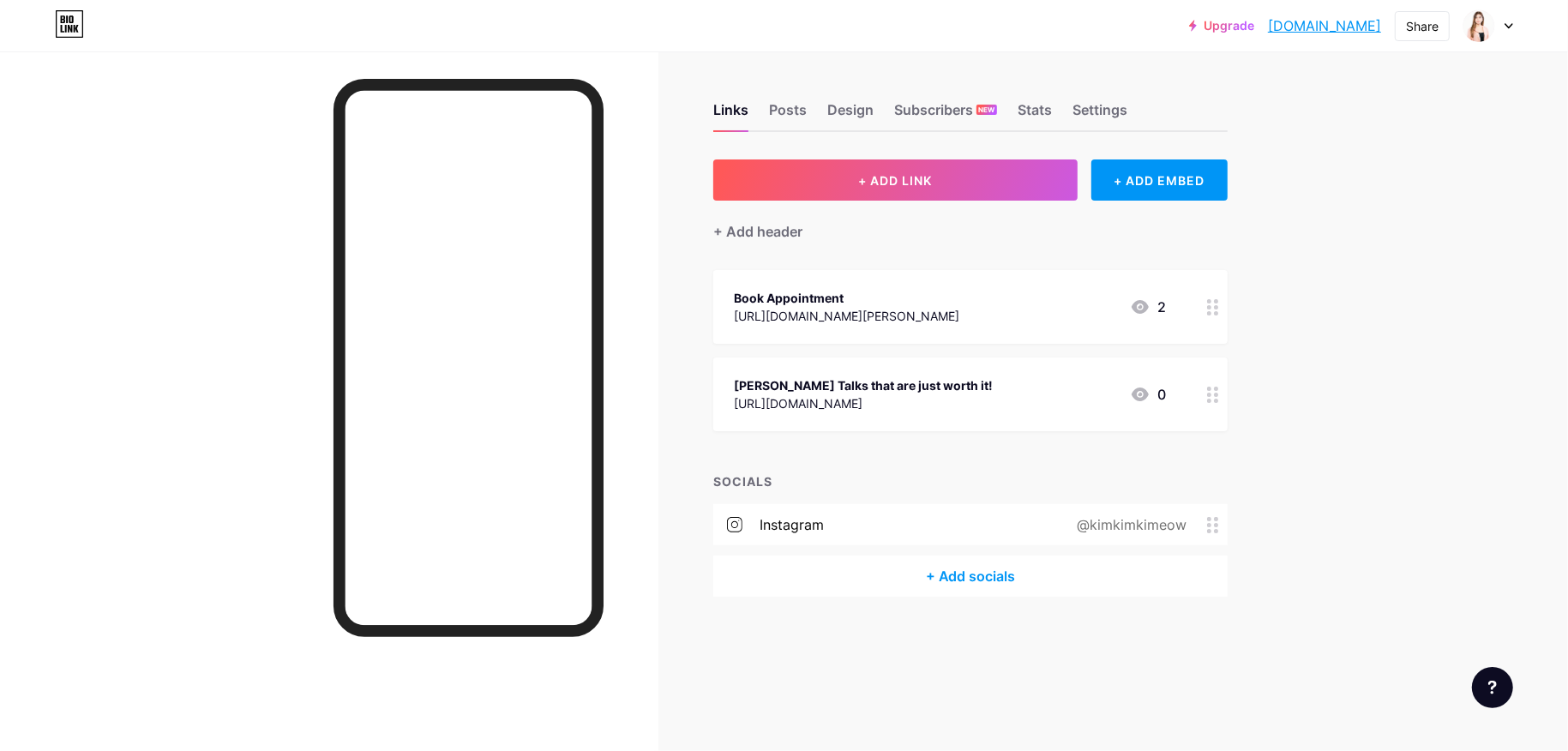 click on "https://calendly.com/hirayamanawari-consult/meeting-with-kim" at bounding box center [846, 315] 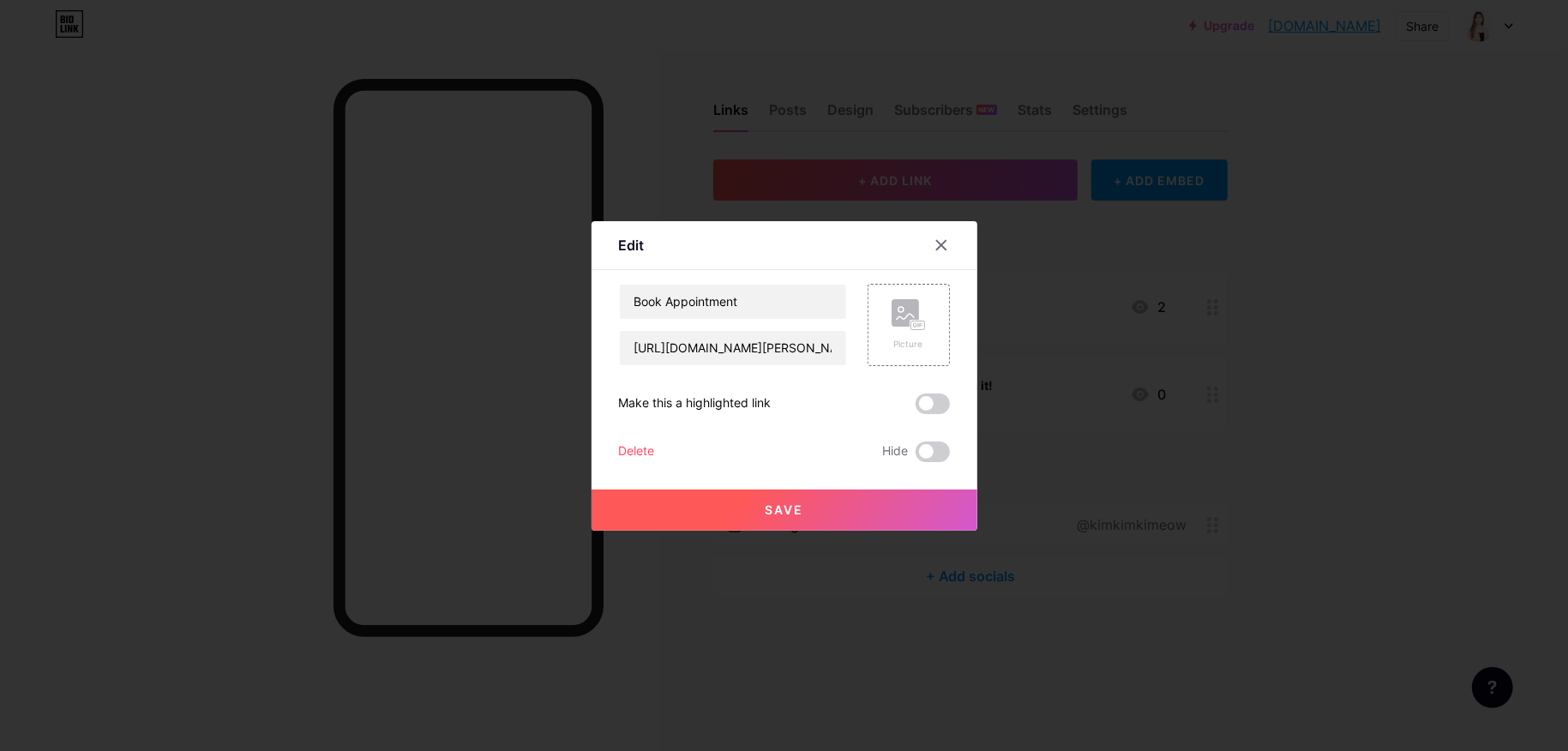 click on "Delete" at bounding box center [637, 452] 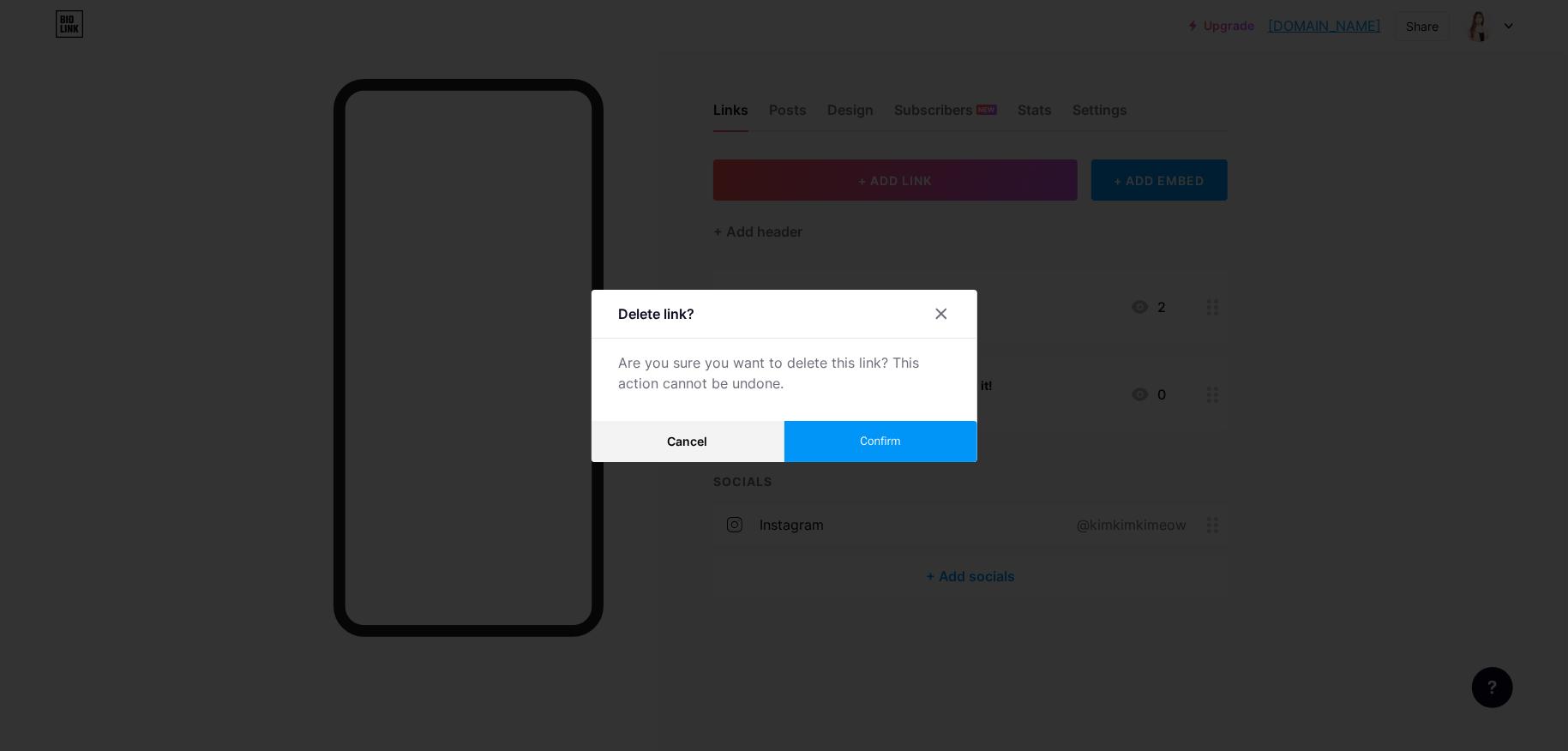 click on "Confirm" at bounding box center [880, 442] 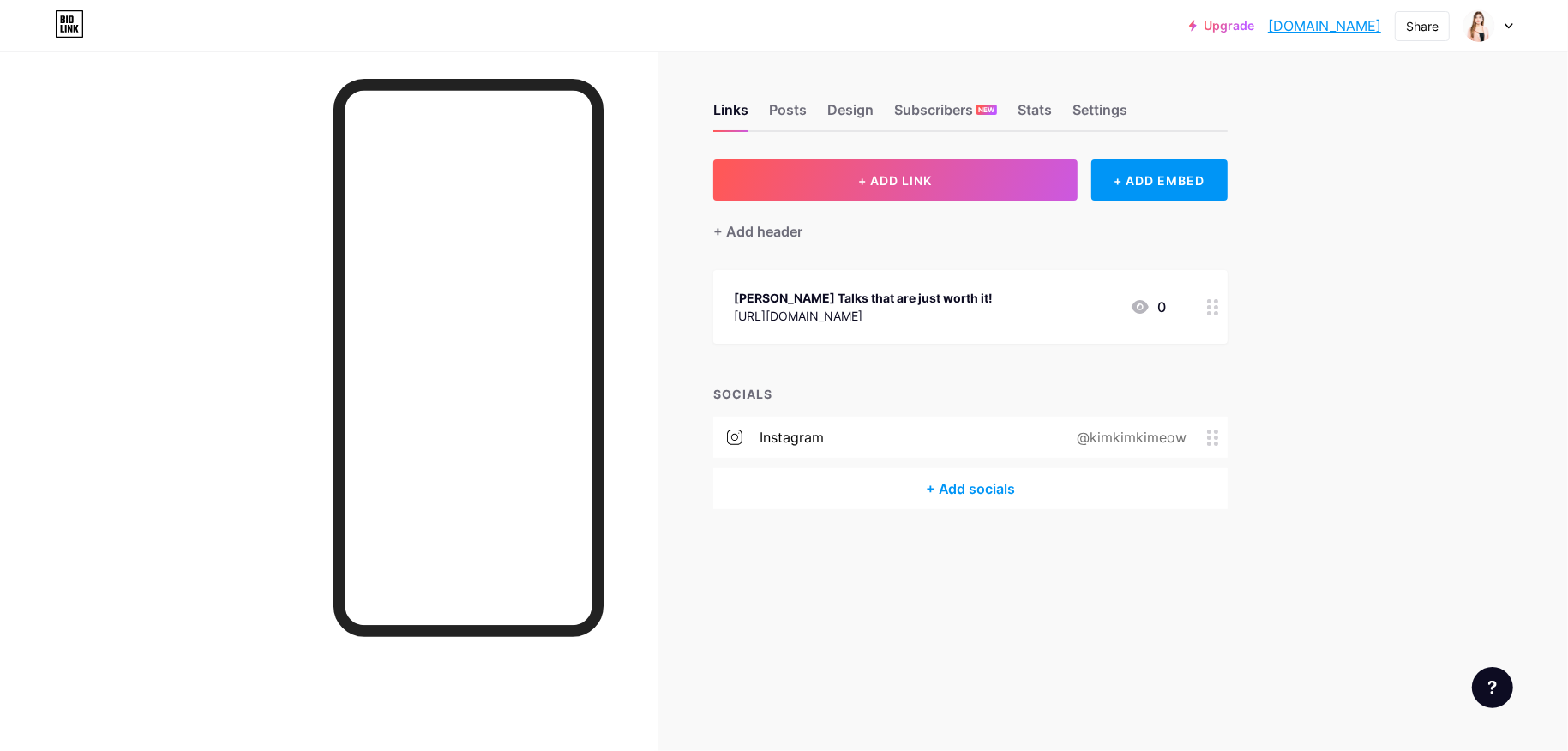 click on "https://www.youtube.com/playlist?list=PL8SCe1zL8JSK123qGOuuB4jqgOJTCoPGU" at bounding box center (863, 315) 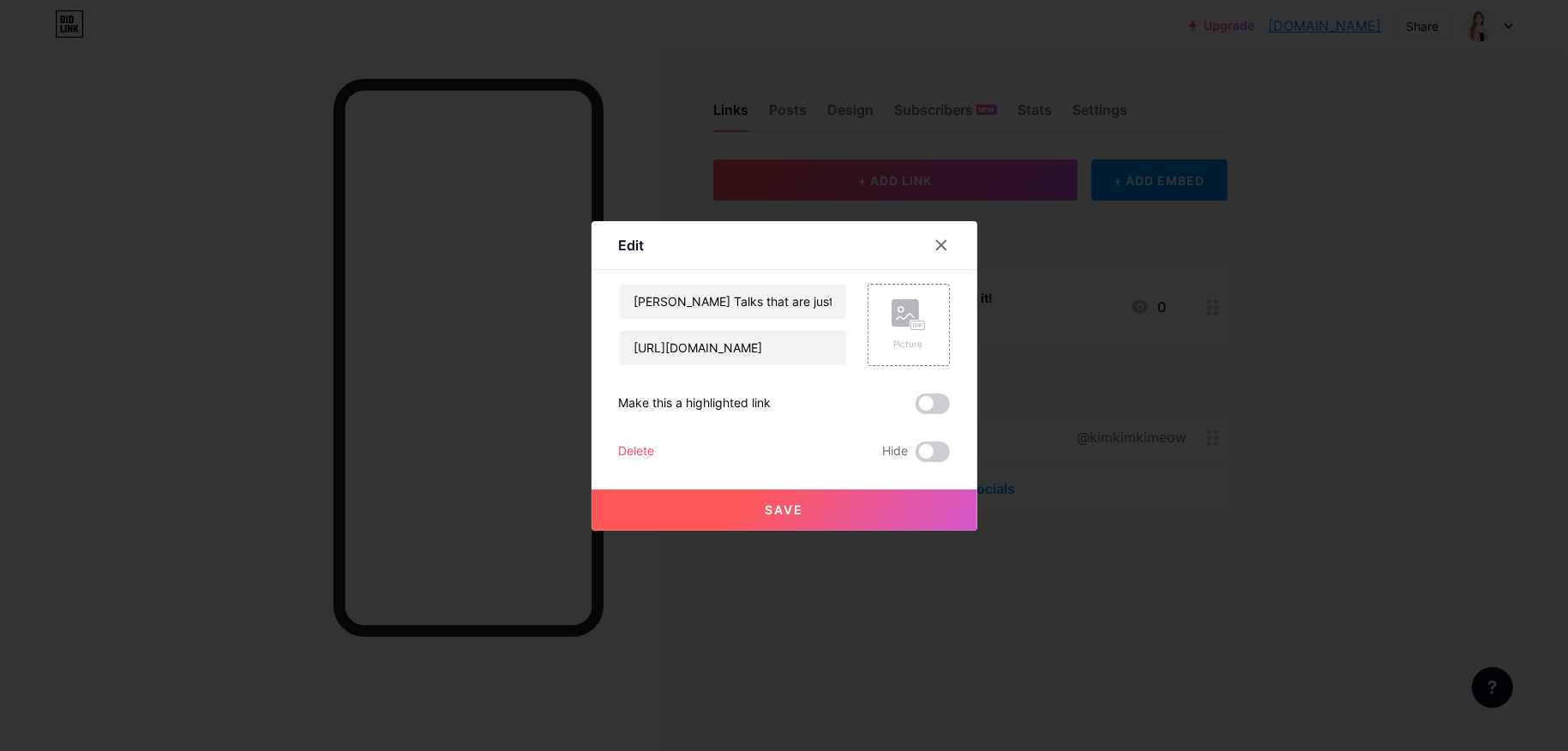 click on "Delete" at bounding box center [637, 452] 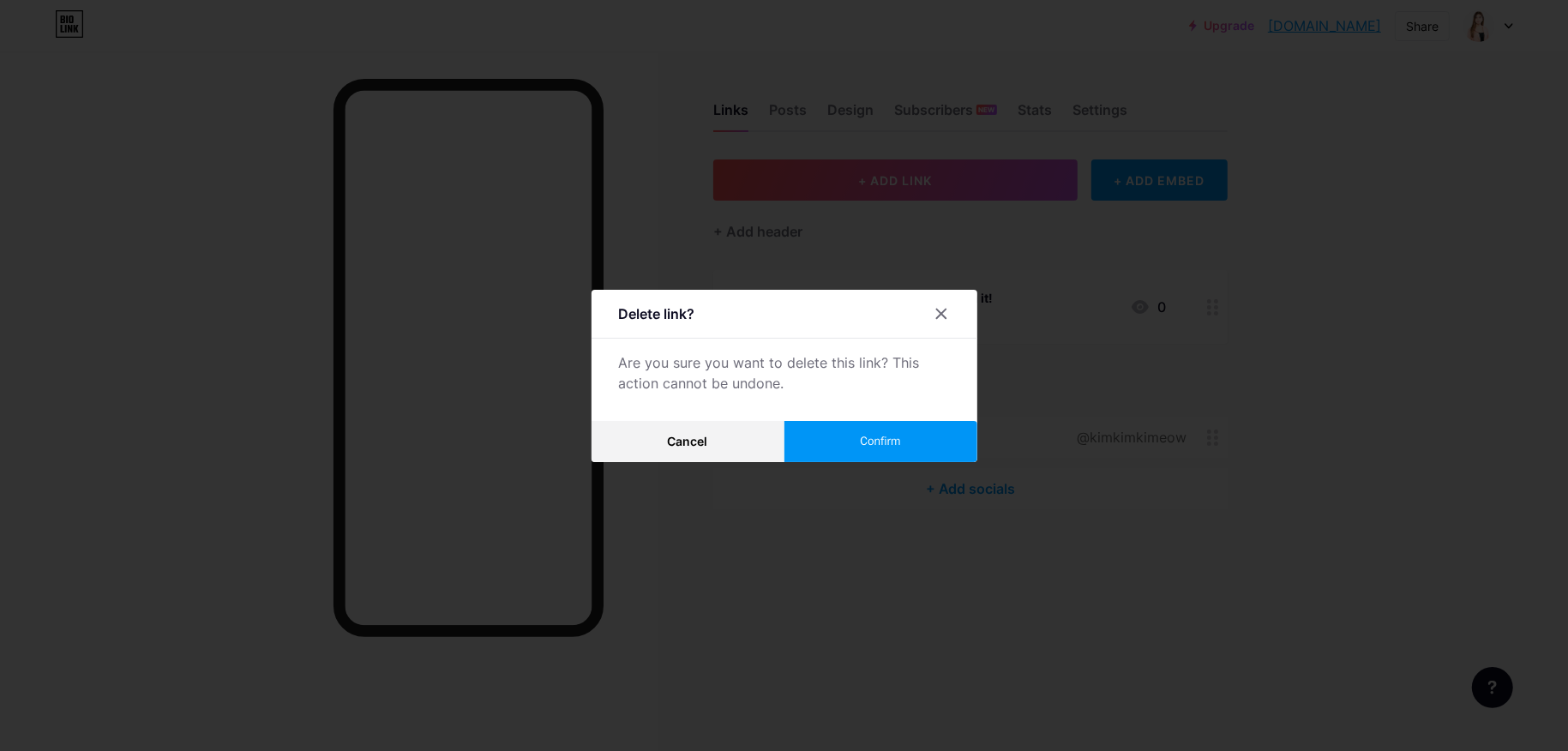 click on "Confirm" at bounding box center (880, 442) 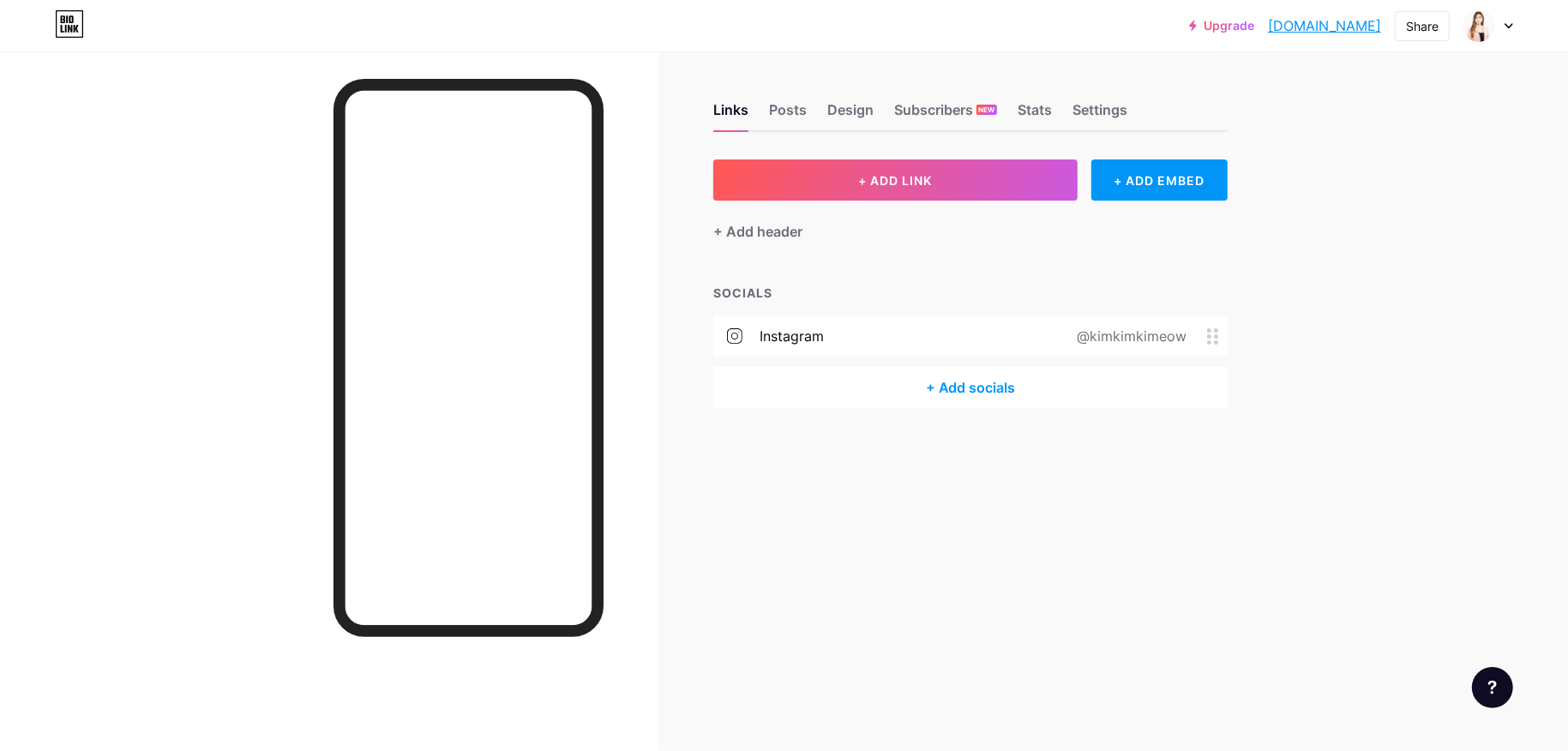 click on "@kimkimkimeow" at bounding box center (1128, 336) 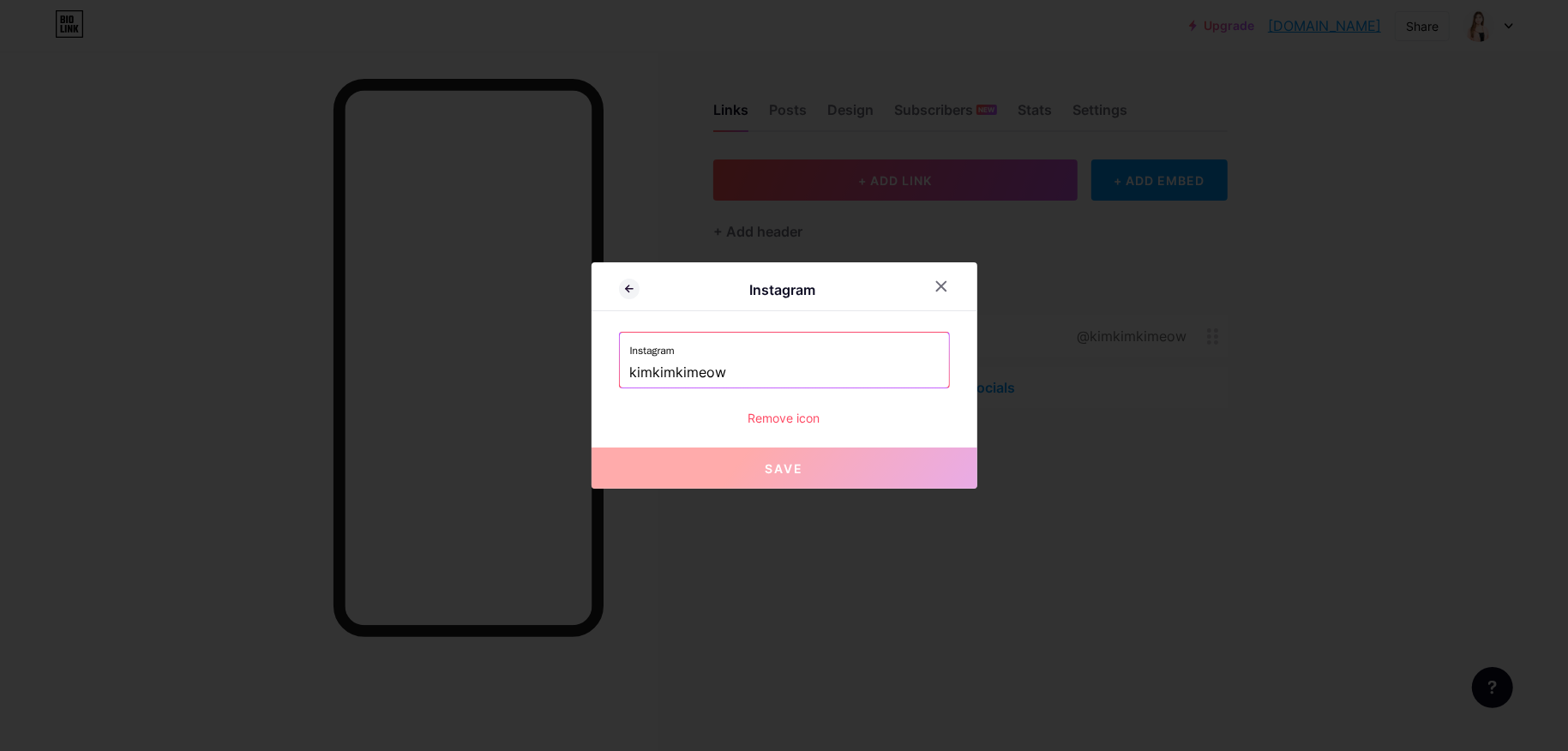 click at bounding box center [941, 286] 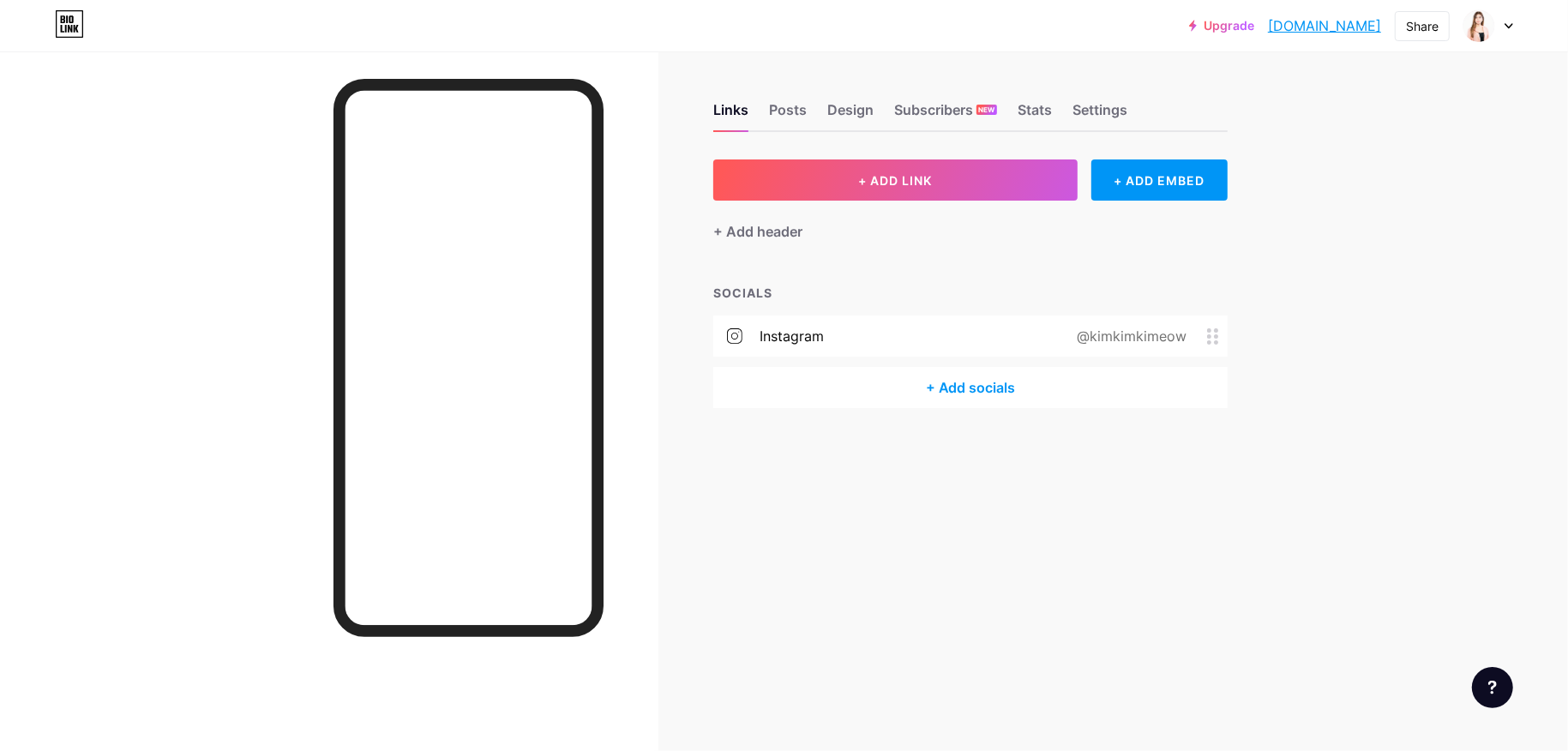 click on "+ Add socials" at bounding box center [970, 388] 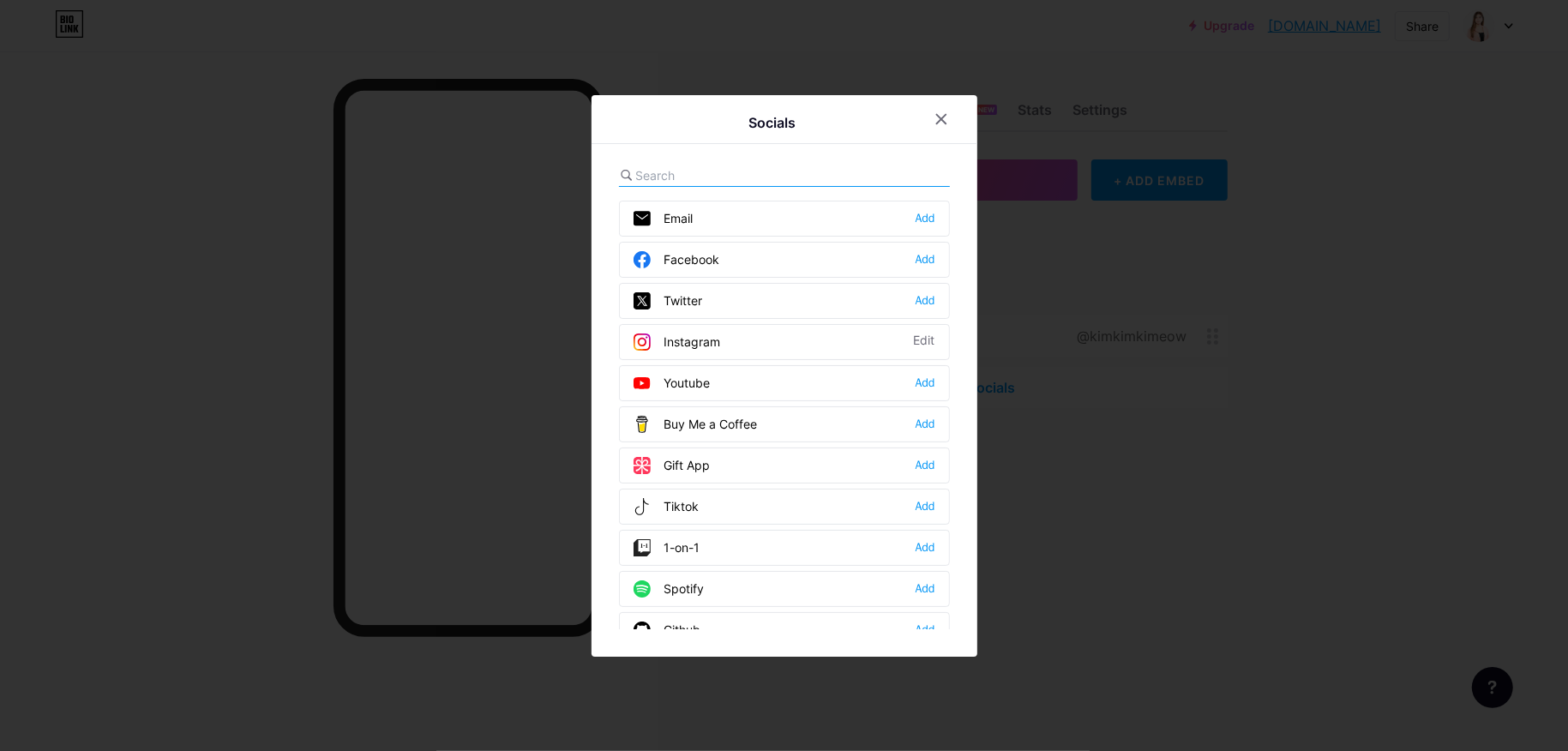 click on "Instagram
Edit" at bounding box center [784, 342] 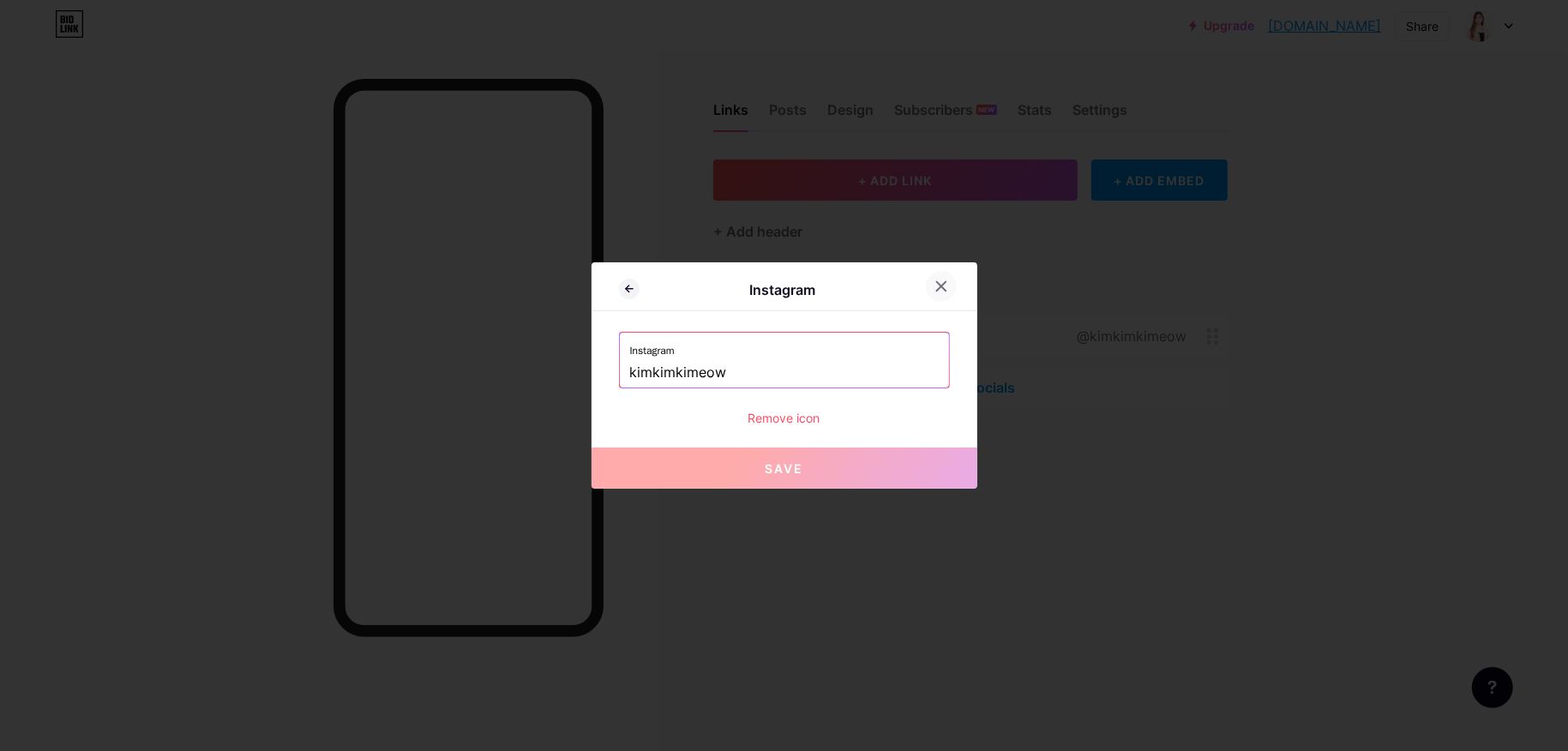 click 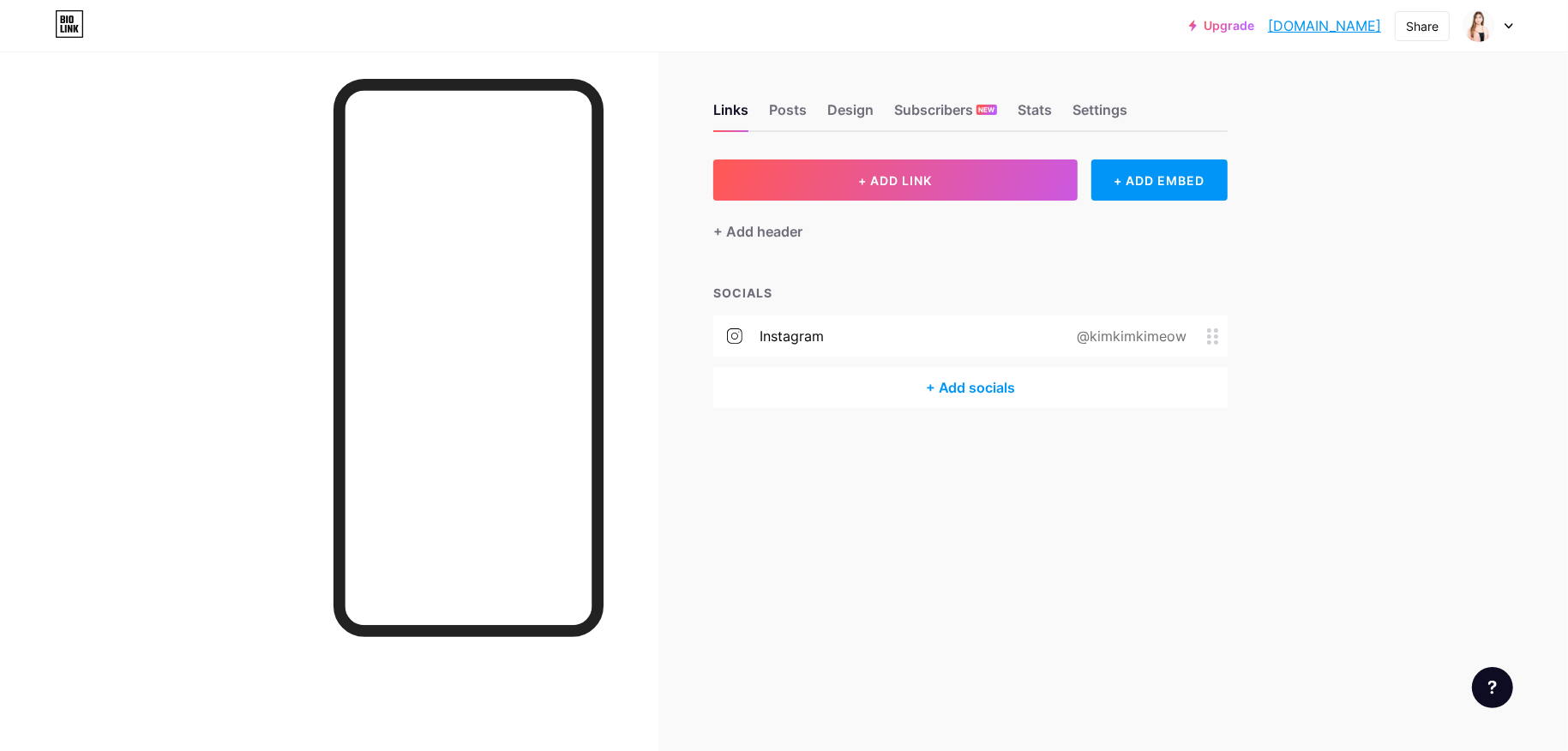 click on "@kimkimkimeow" at bounding box center [1128, 336] 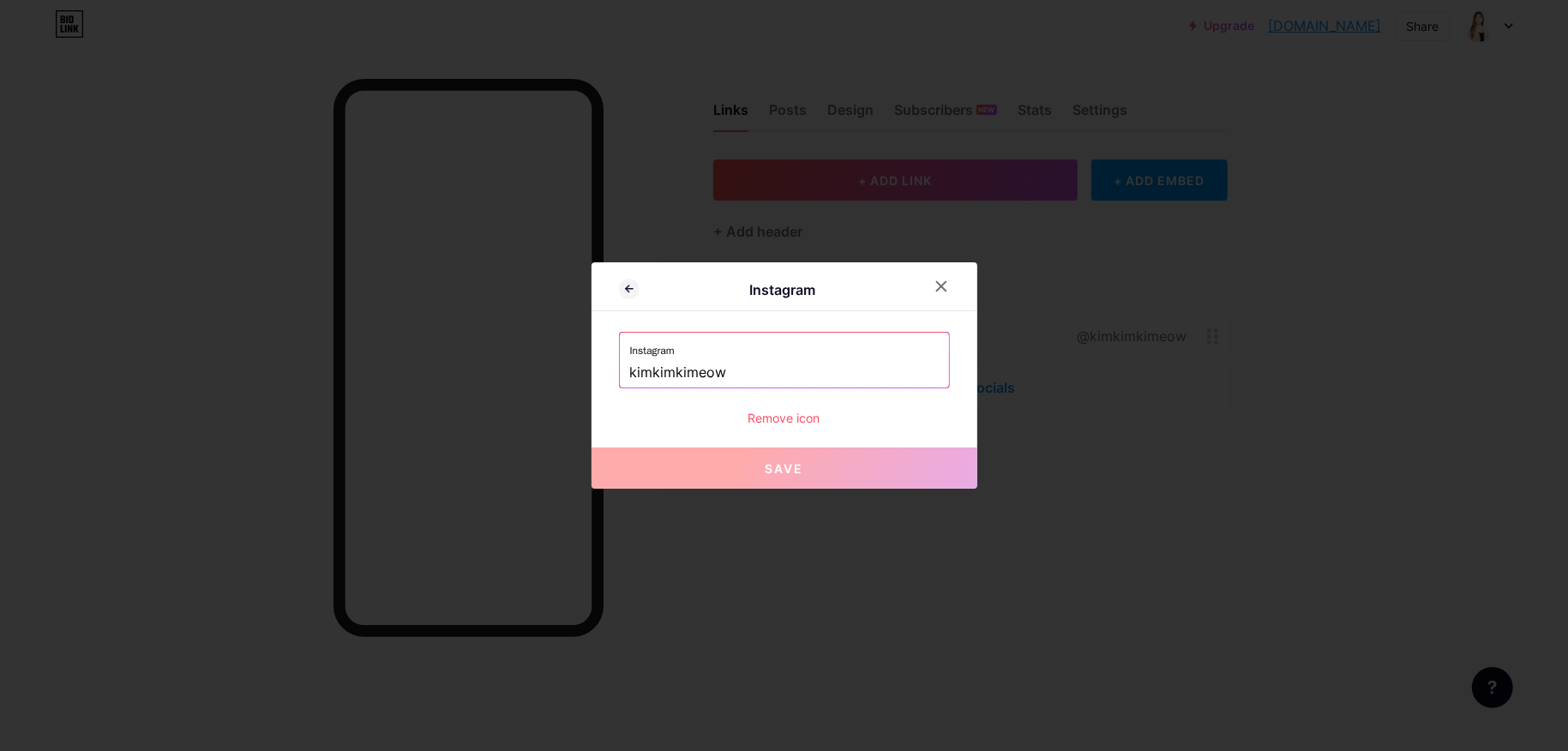 click on "Remove icon" at bounding box center (784, 418) 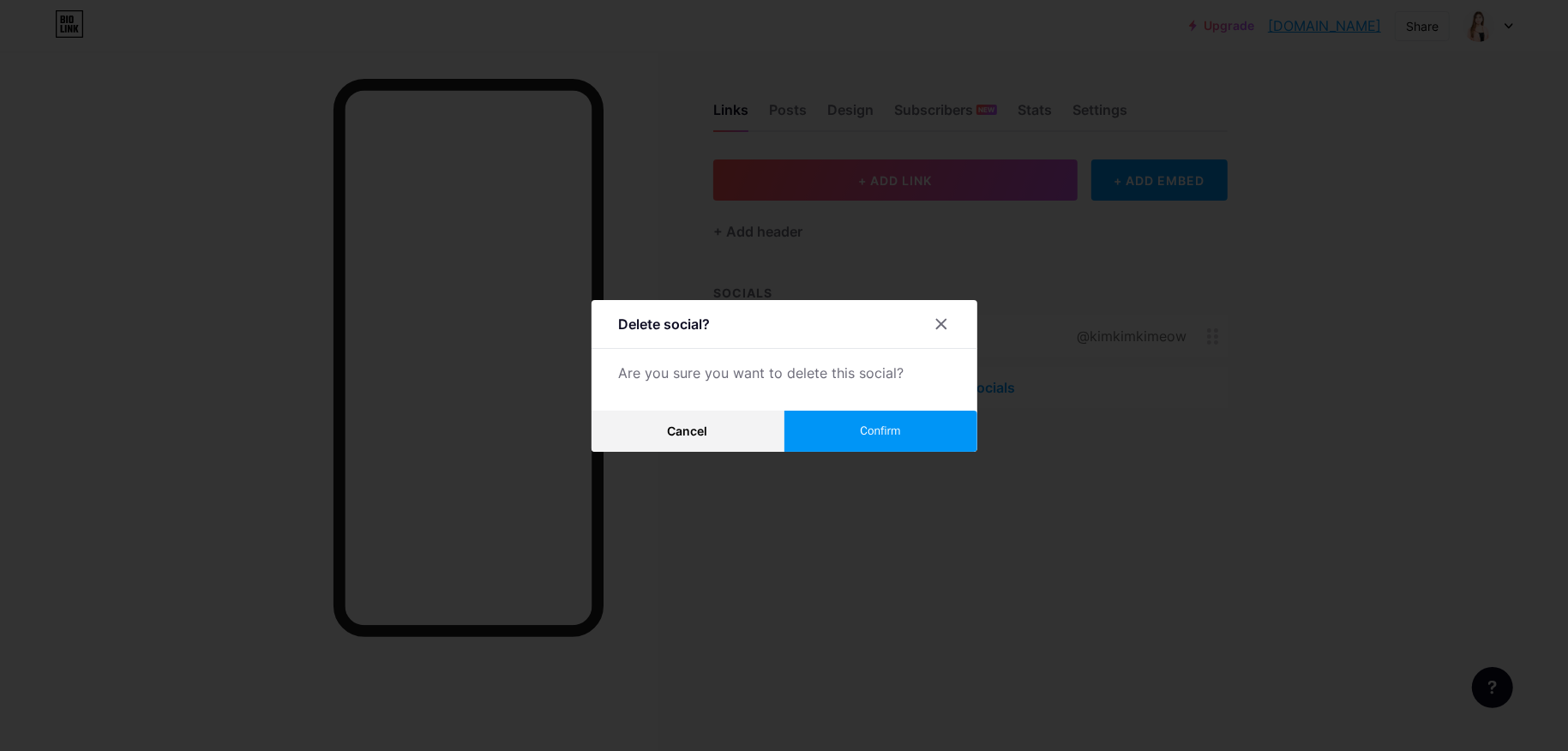 click on "Confirm" at bounding box center (880, 430) 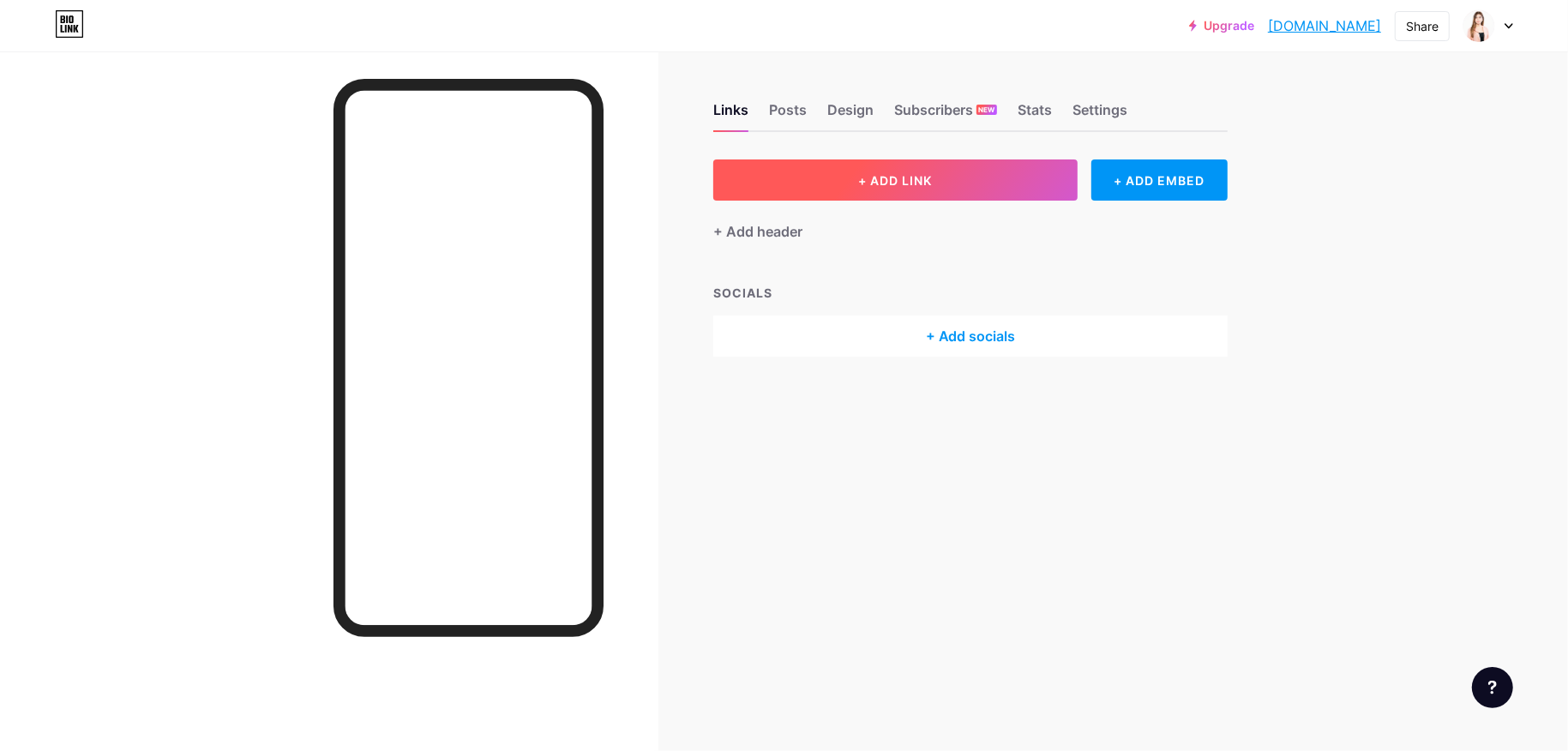 click on "+ ADD LINK" at bounding box center (896, 180) 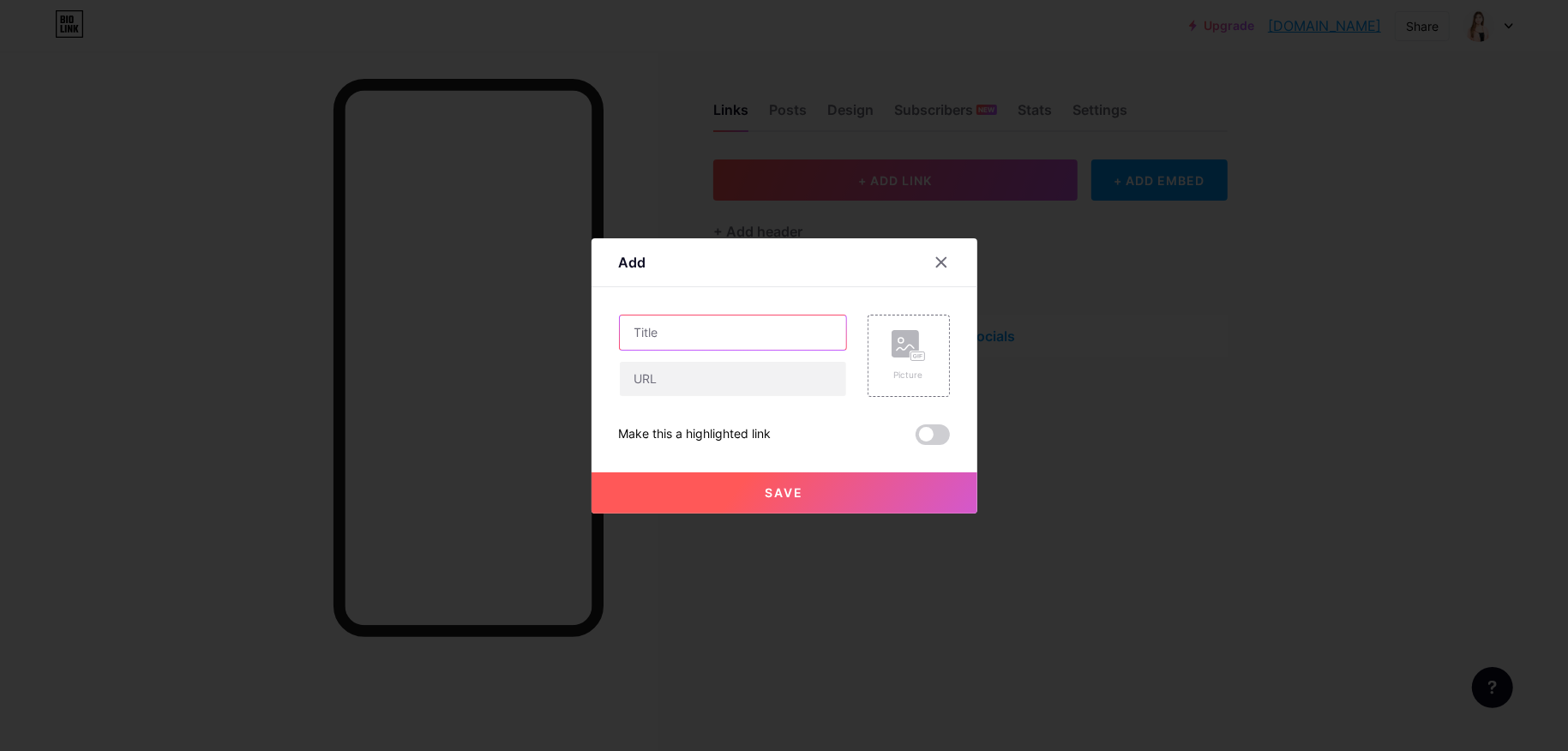 click at bounding box center [733, 333] 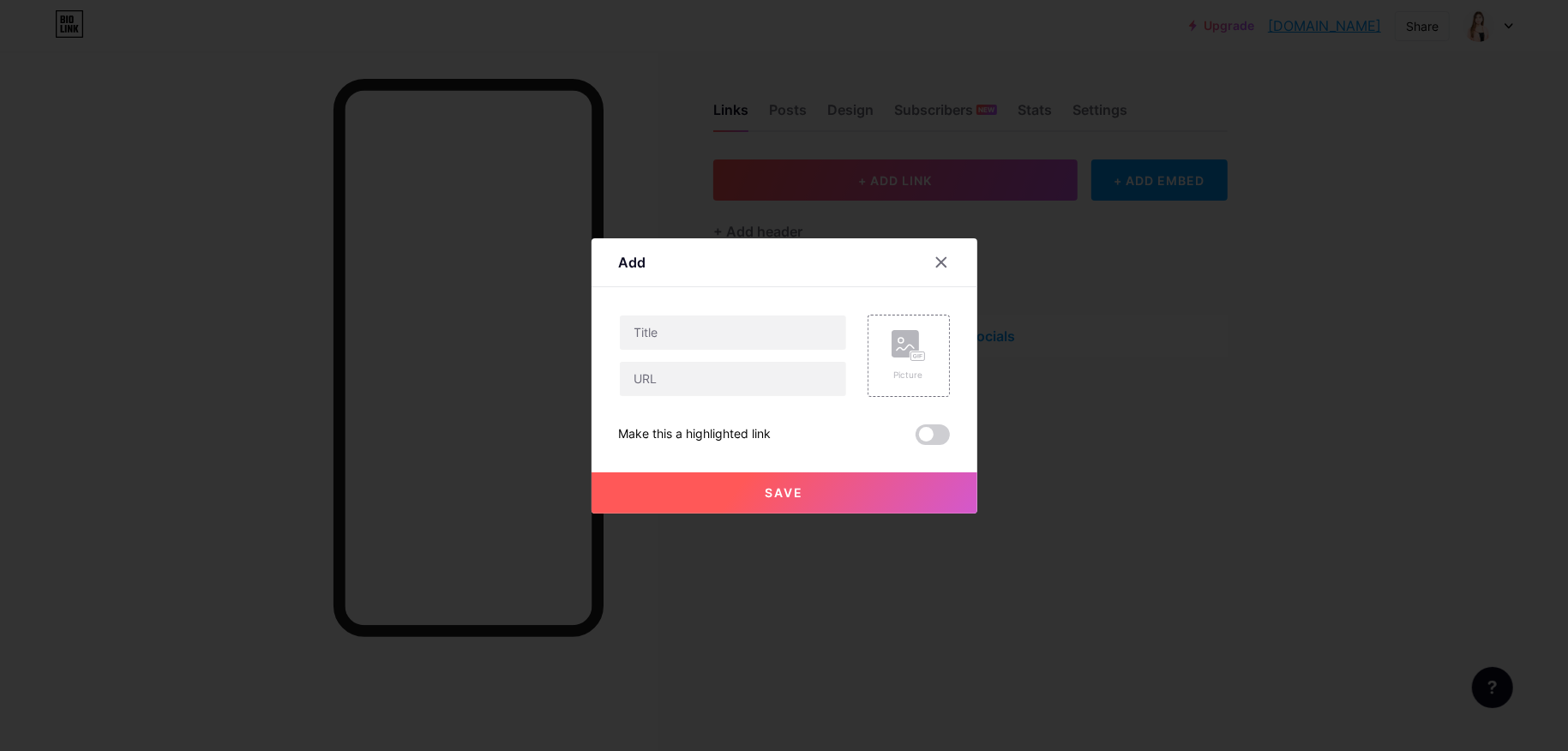 click on "Add" at bounding box center [784, 267] 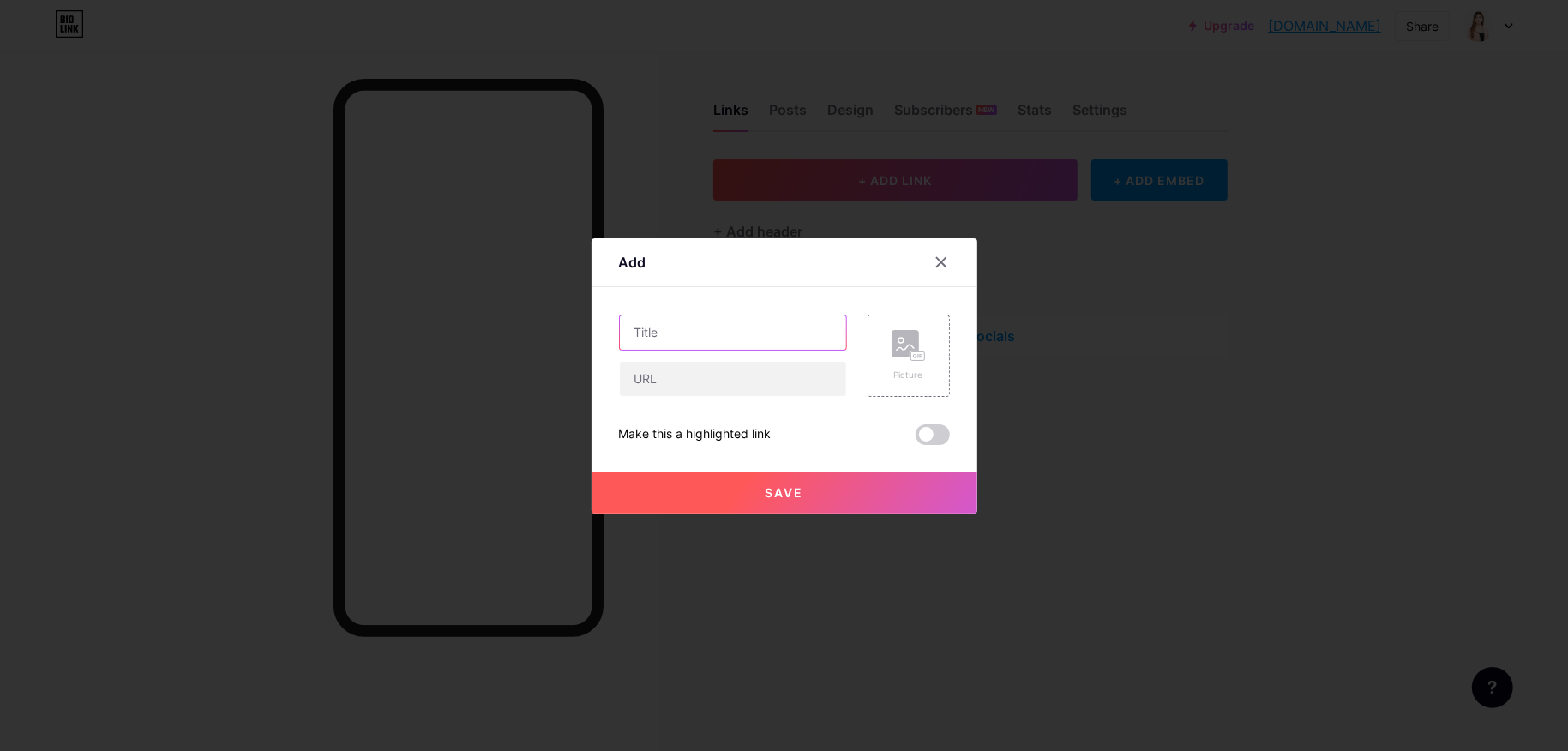 click at bounding box center [733, 333] 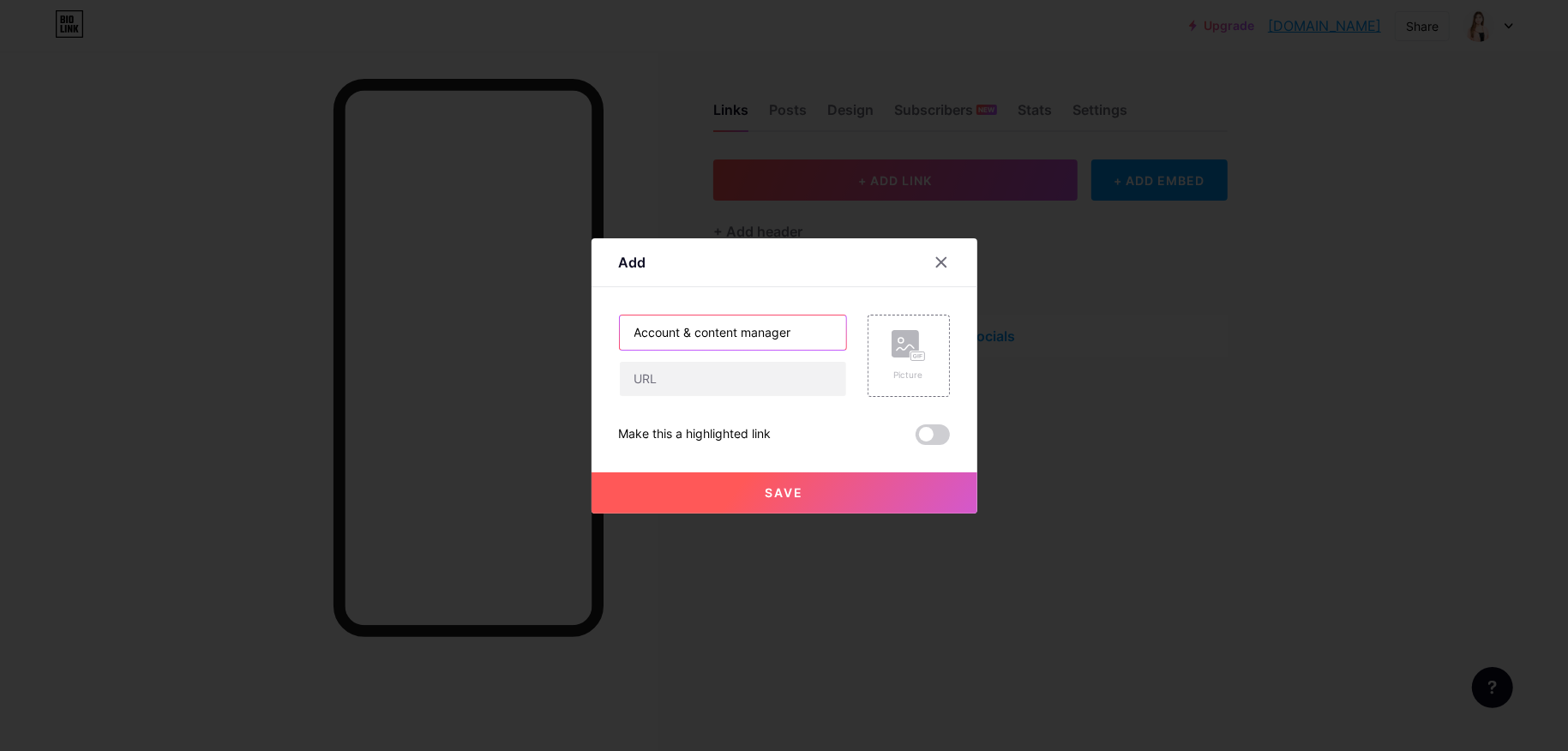 drag, startPoint x: 798, startPoint y: 327, endPoint x: 576, endPoint y: 331, distance: 222.03603 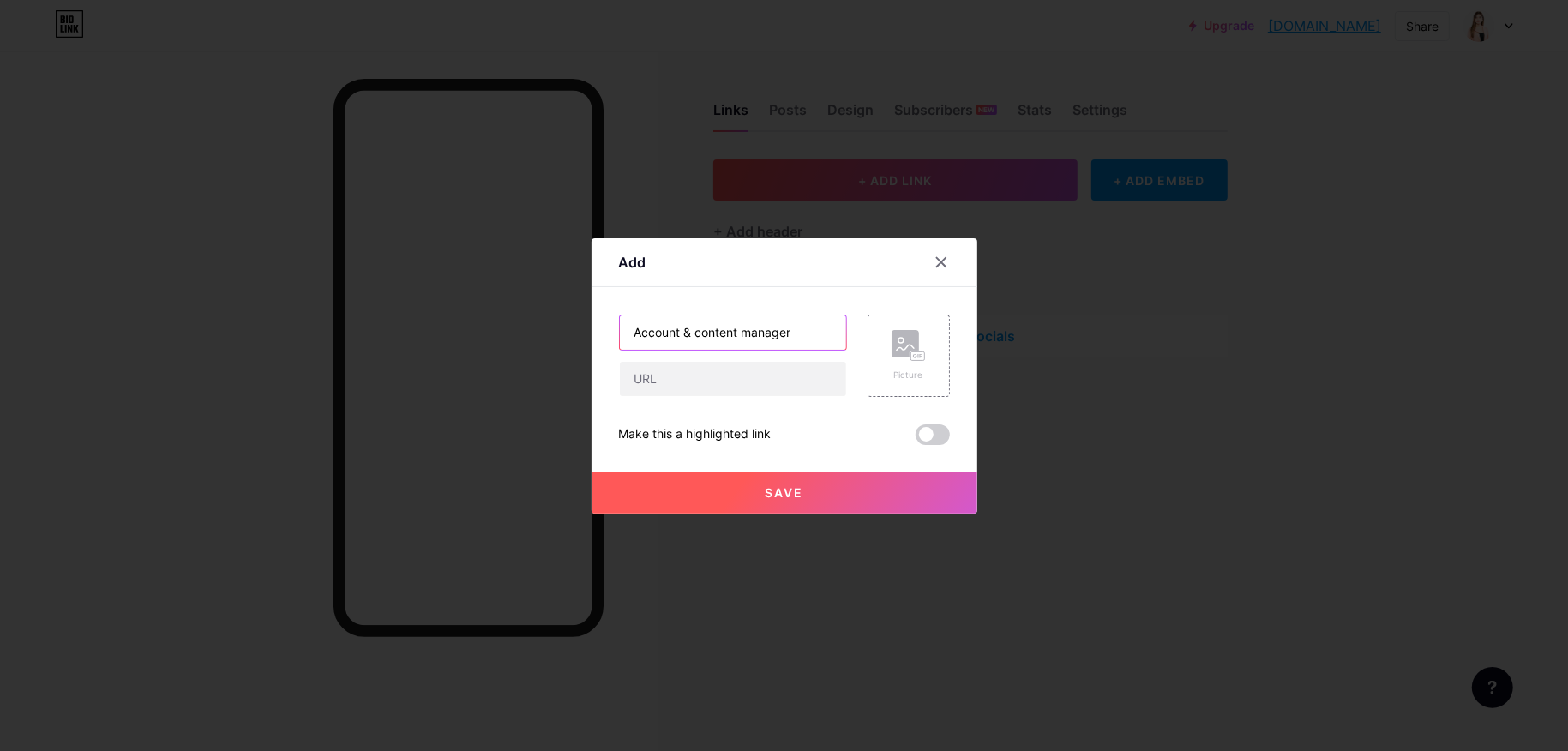 click on "Add           Content
YouTube
Play YouTube video without leaving your page.
ADD
Vimeo
Play Vimeo video without leaving your page.
ADD
Tiktok
Grow your TikTok following
ADD
Tweet
Embed a tweet.
ADD
Reddit
Showcase your Reddit profile
ADD
Spotify
Embed Spotify to play the preview of a track.
ADD
Twitch
Play Twitch video without leaving your page.
ADD
SoundCloud" at bounding box center (784, 376) 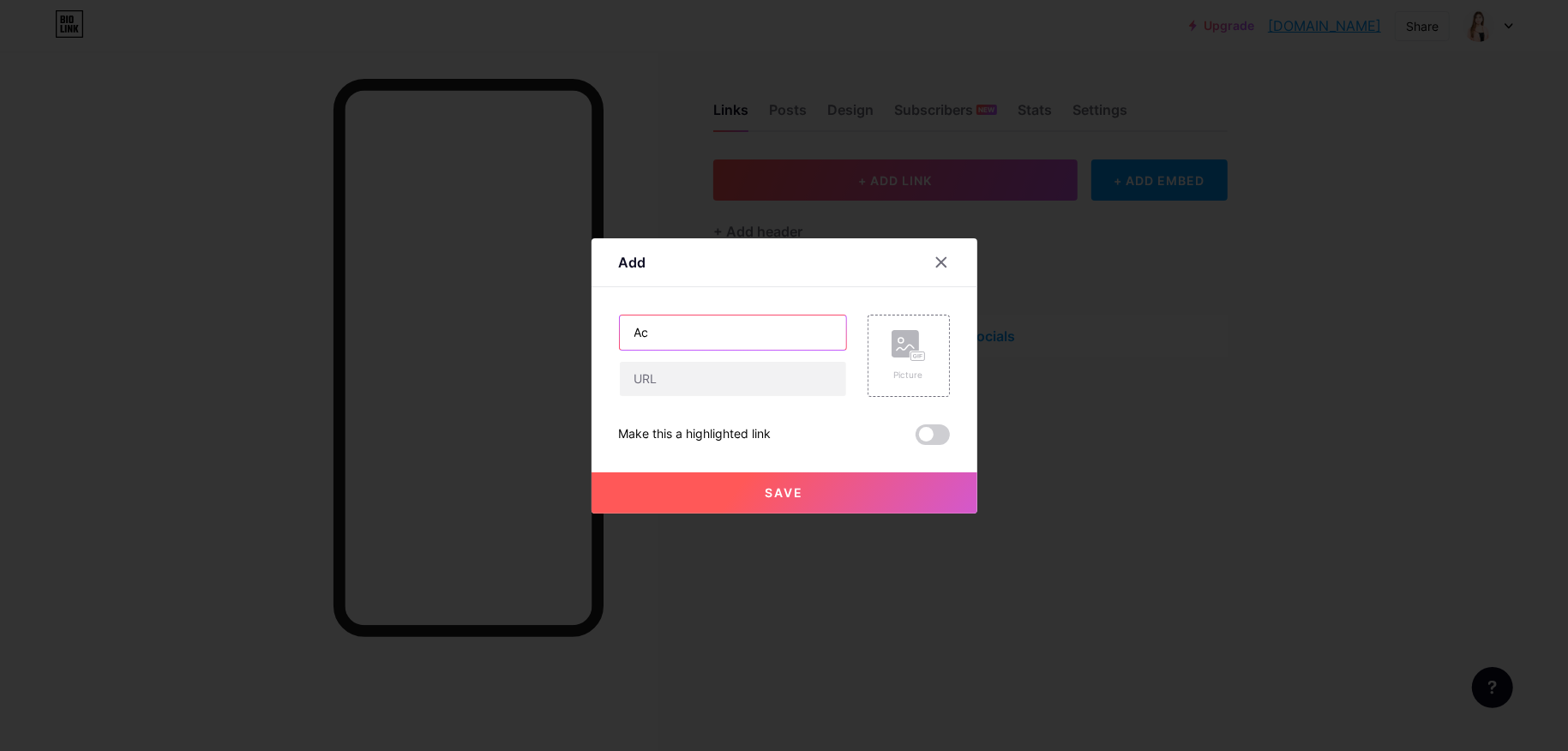 type on "A" 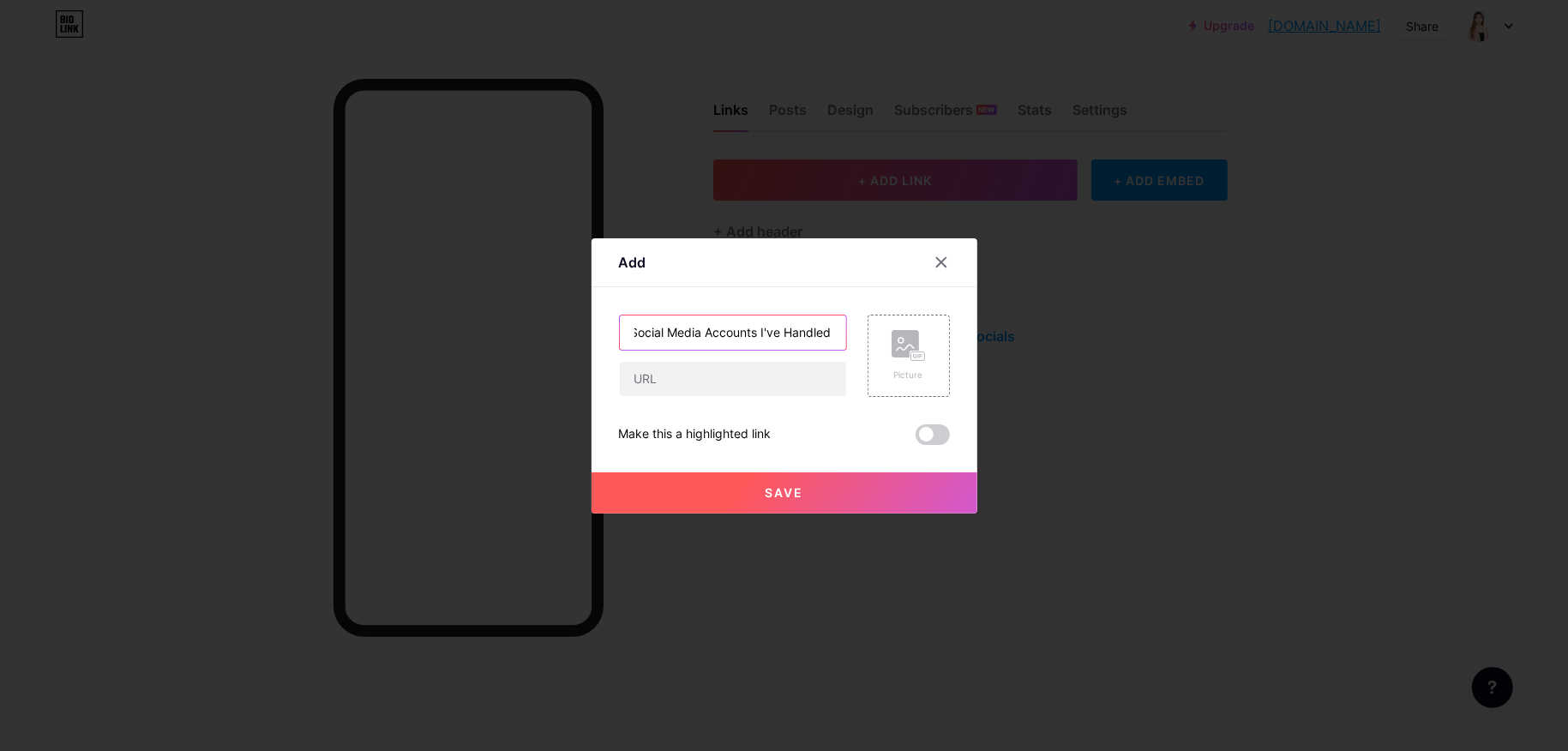 type on "Social Media Accounts I've Handled:" 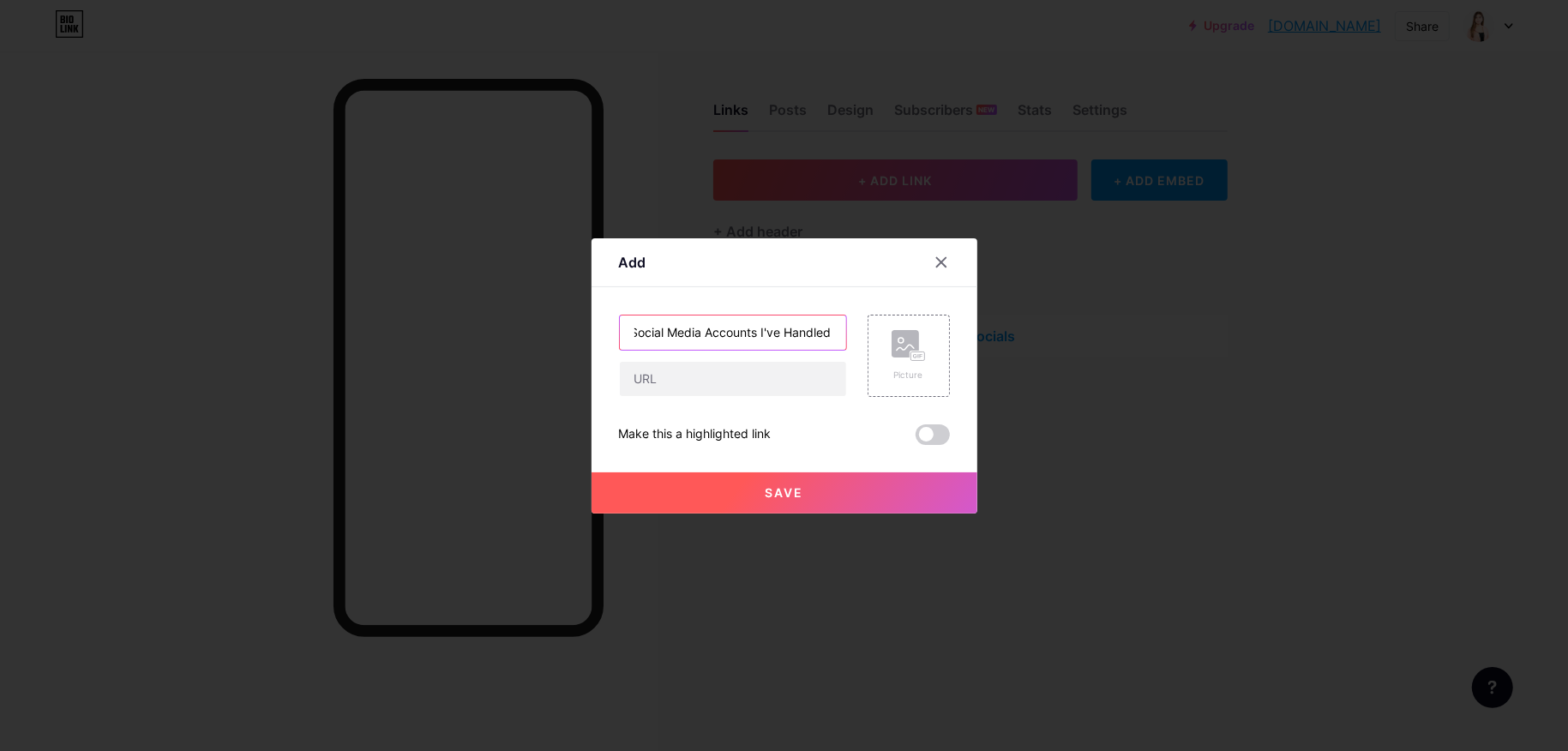 scroll, scrollTop: 0, scrollLeft: 6, axis: horizontal 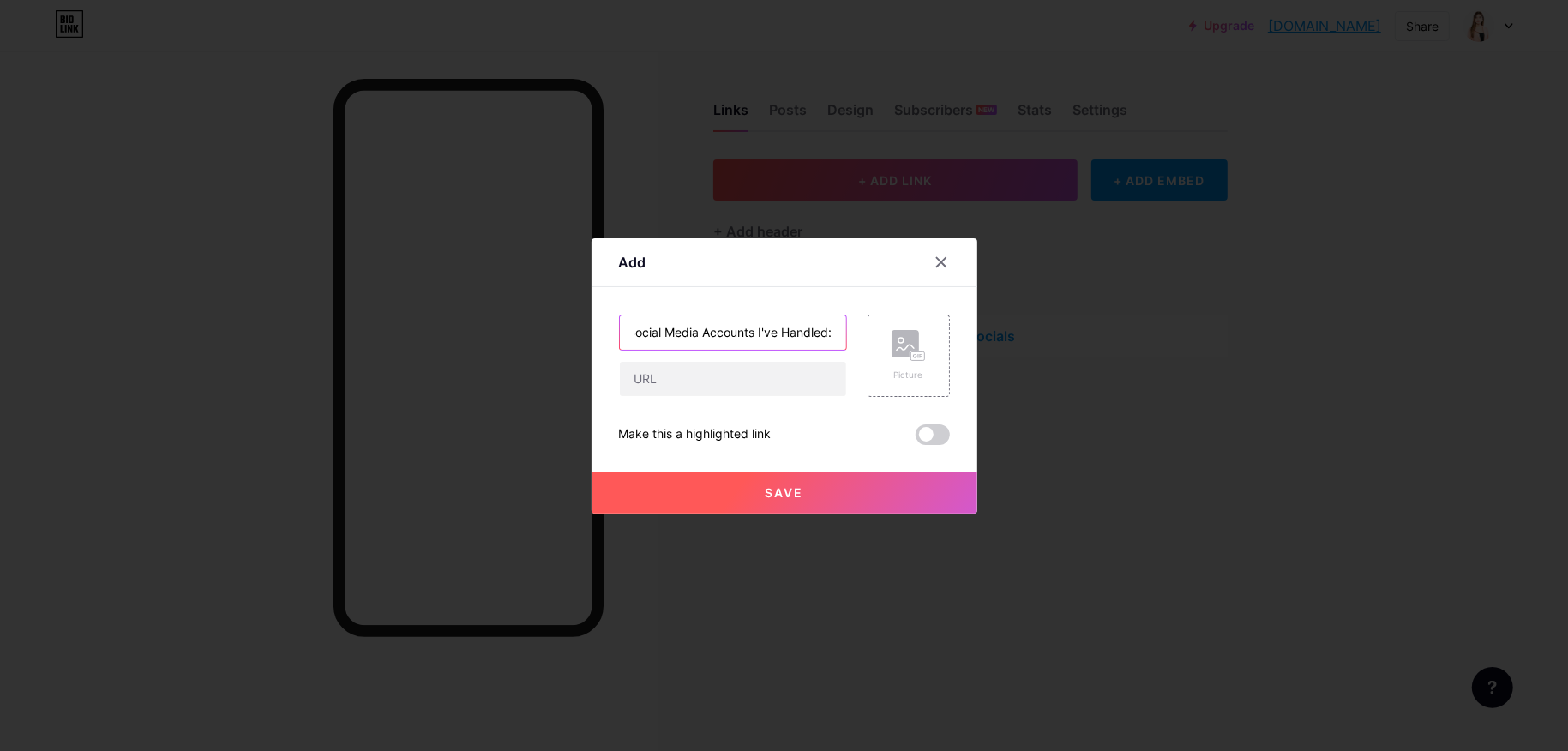 type 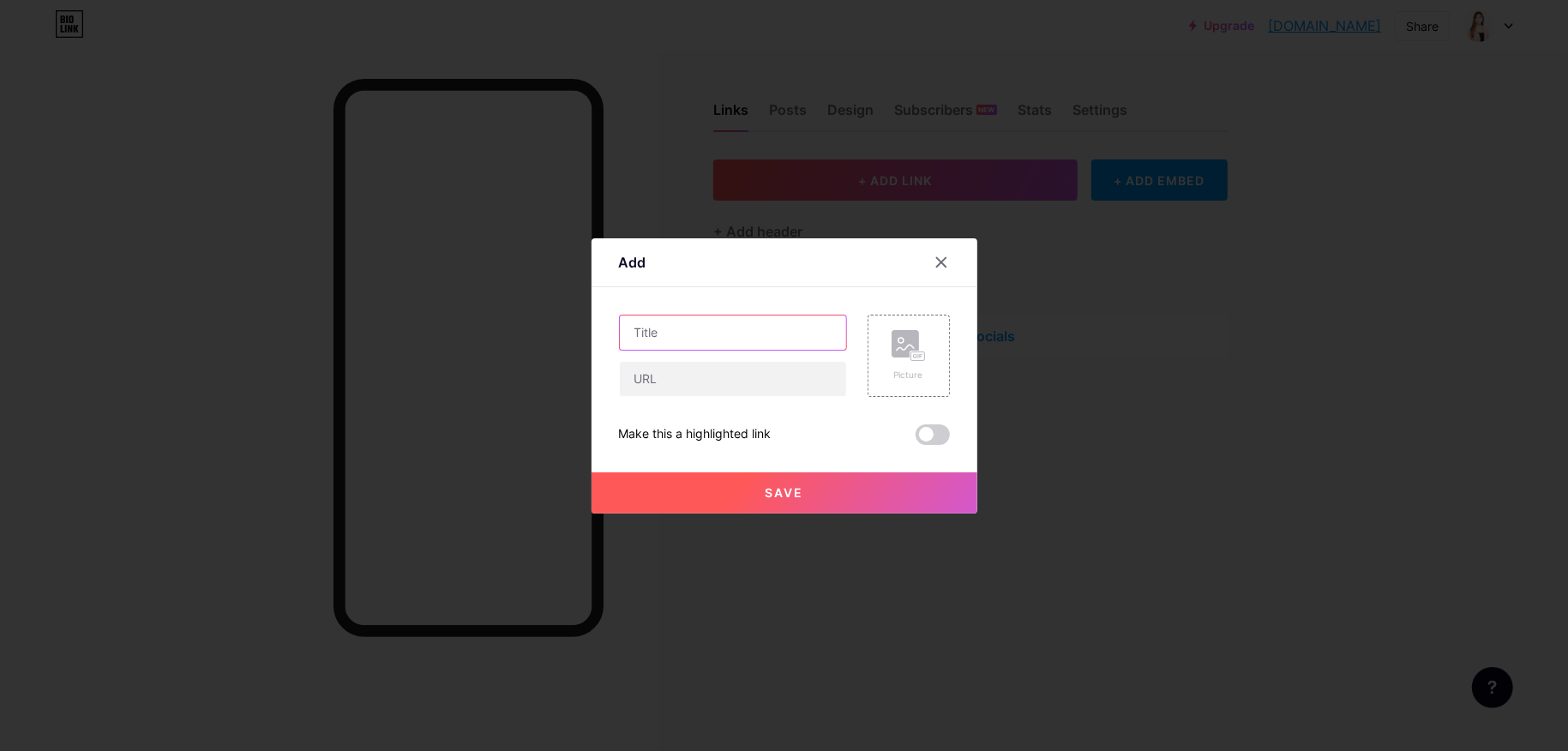 scroll, scrollTop: 0, scrollLeft: 0, axis: both 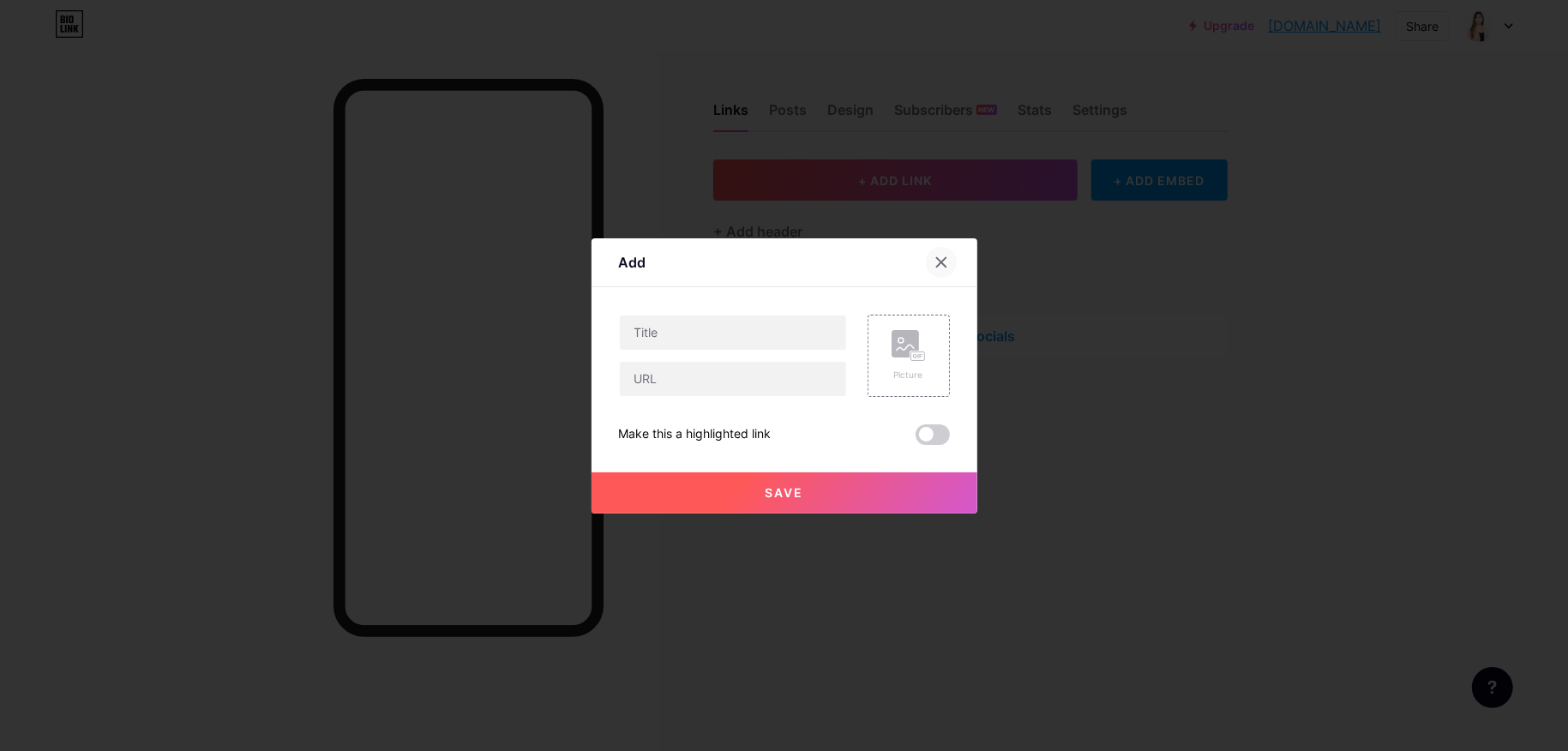 click 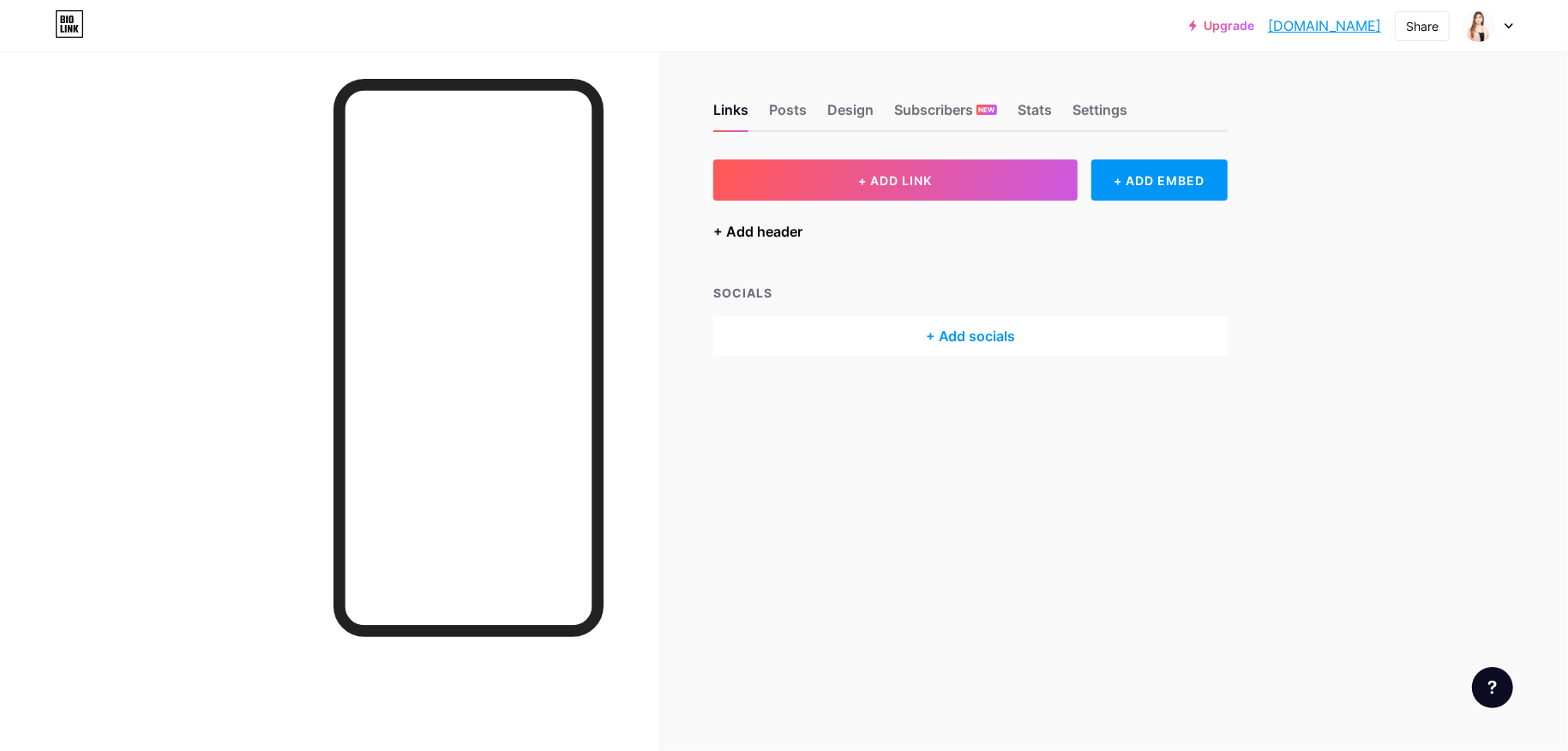 click on "+ Add header" at bounding box center [758, 231] 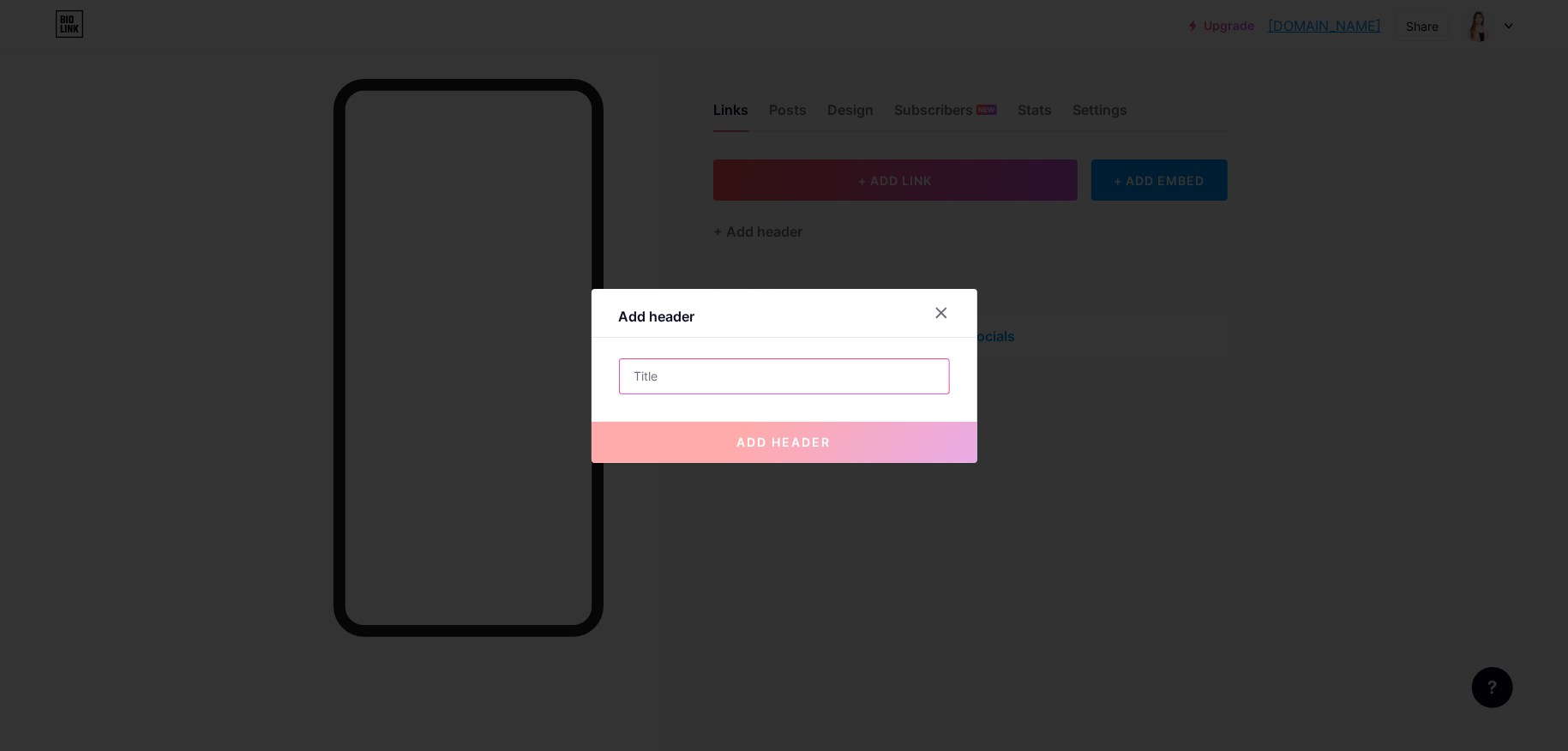 click at bounding box center [784, 376] 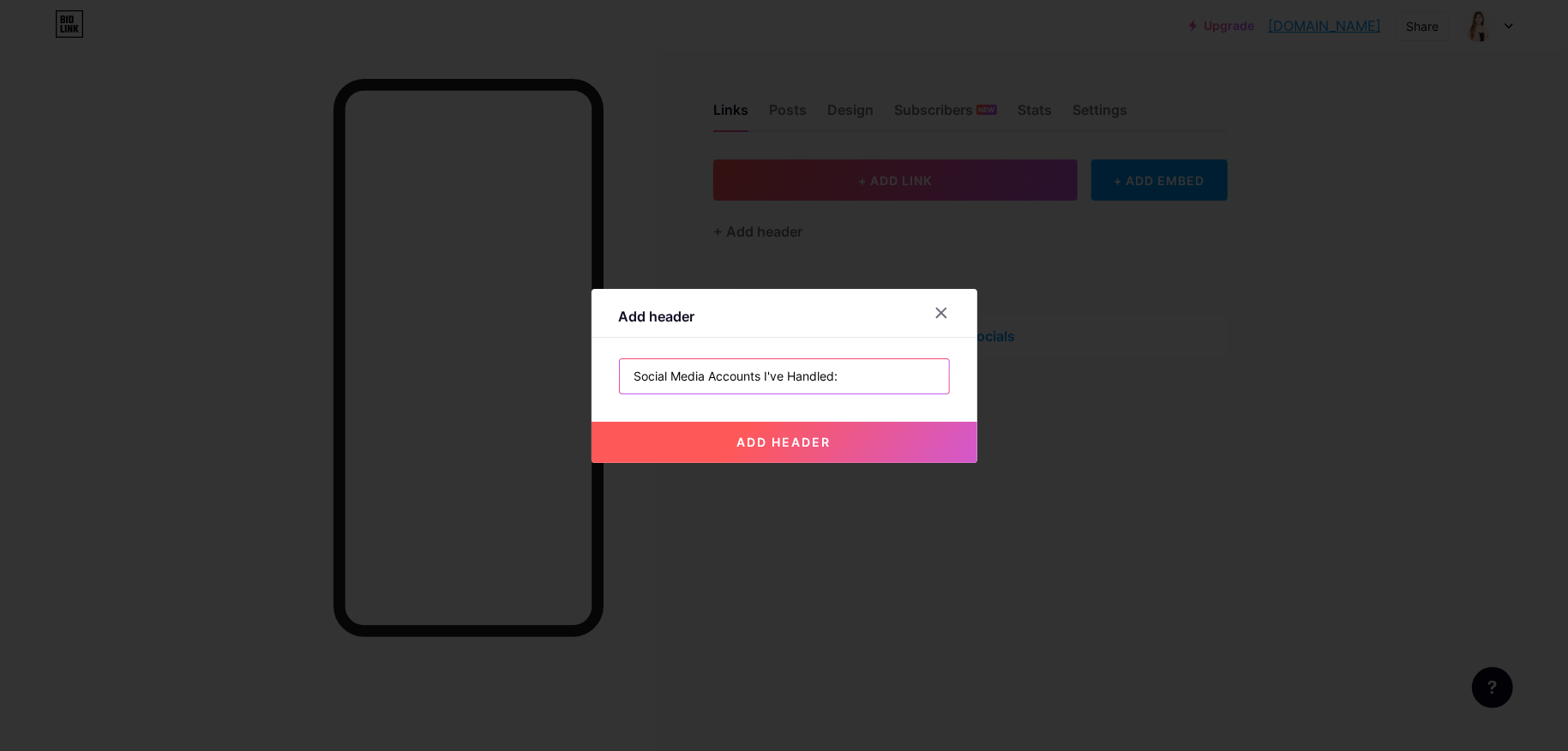 drag, startPoint x: 756, startPoint y: 371, endPoint x: 849, endPoint y: 370, distance: 93.00538 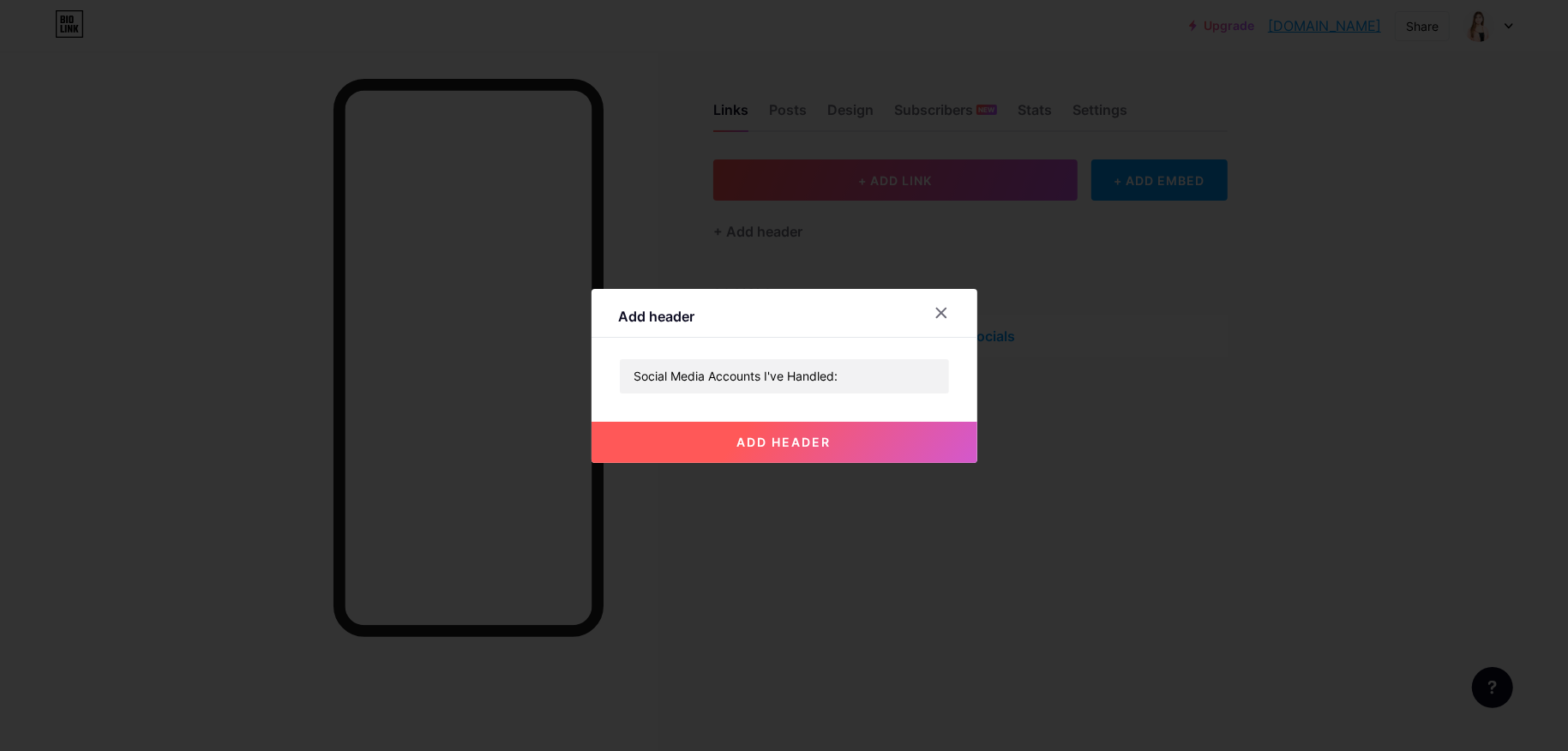 click on "add header" at bounding box center [784, 442] 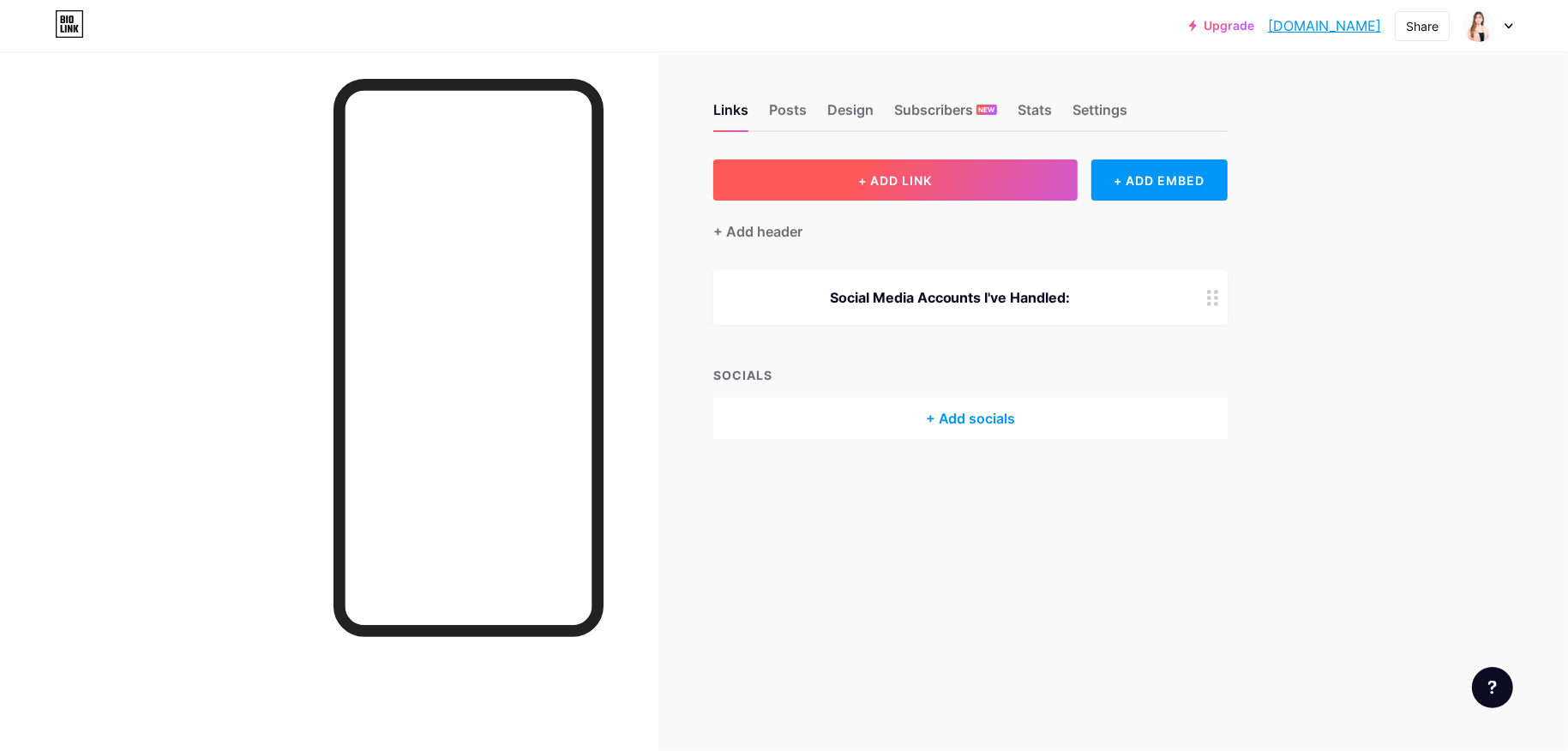 click on "+ ADD LINK" at bounding box center (895, 180) 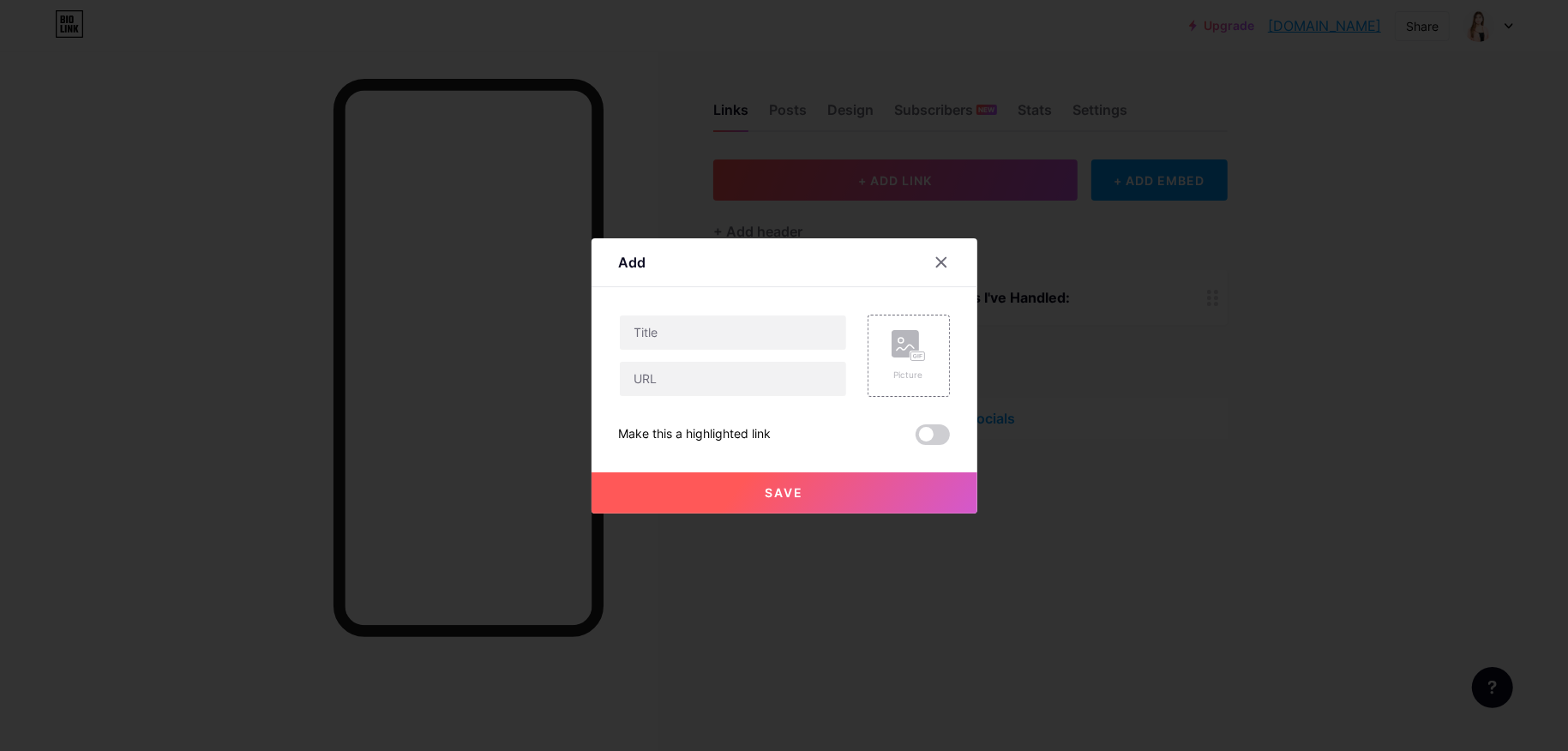 type 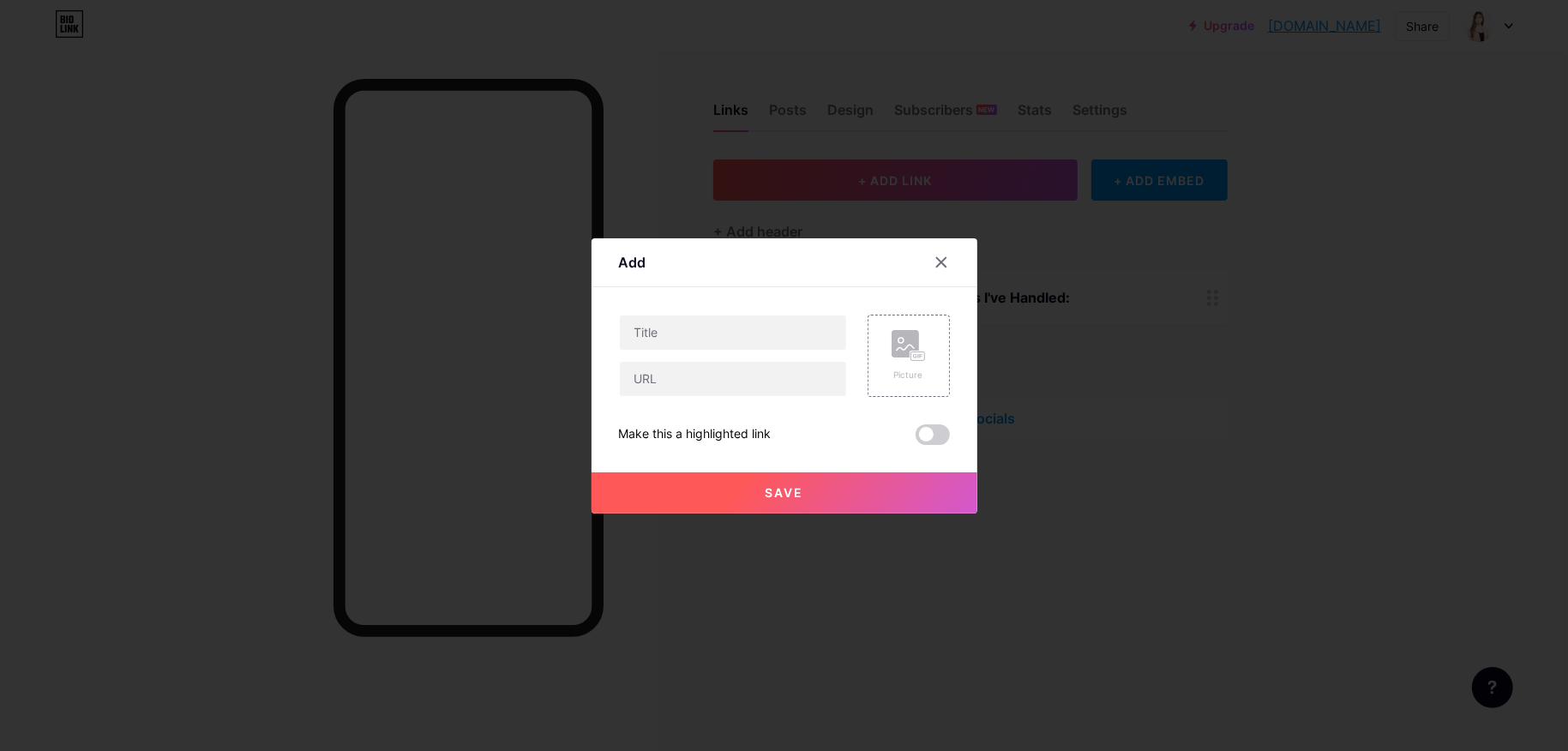 click on "Content
YouTube
Play YouTube video without leaving your page.
ADD
Vimeo
Play Vimeo video without leaving your page.
ADD
Tiktok
Grow your TikTok following
ADD
Tweet
Embed a tweet.
ADD
Reddit
Showcase your Reddit profile
ADD
Spotify
Embed Spotify to play the preview of a track.
ADD
Twitch
Play Twitch video without leaving your page.
ADD
SoundCloud
ADD" at bounding box center (784, 366) 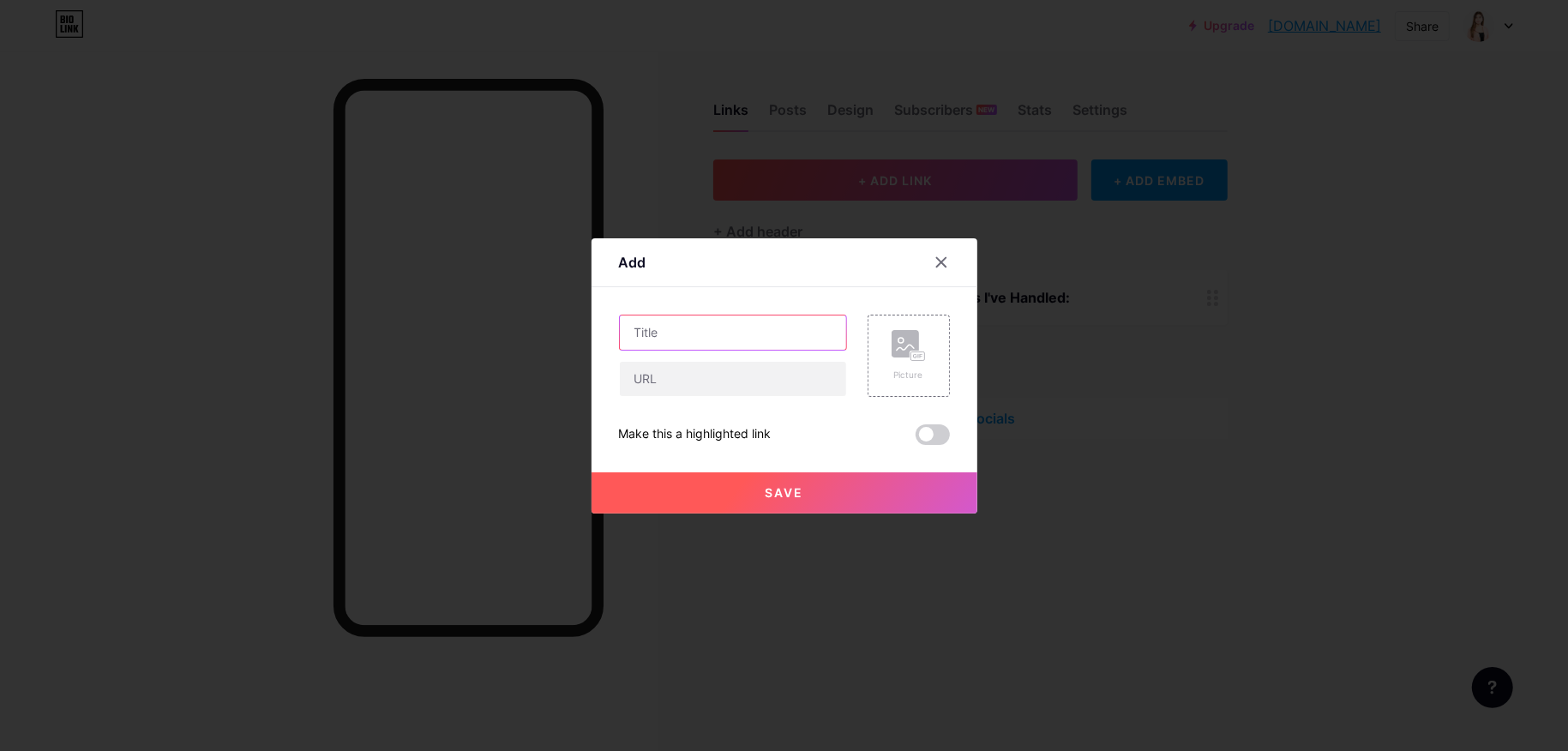 click at bounding box center [733, 333] 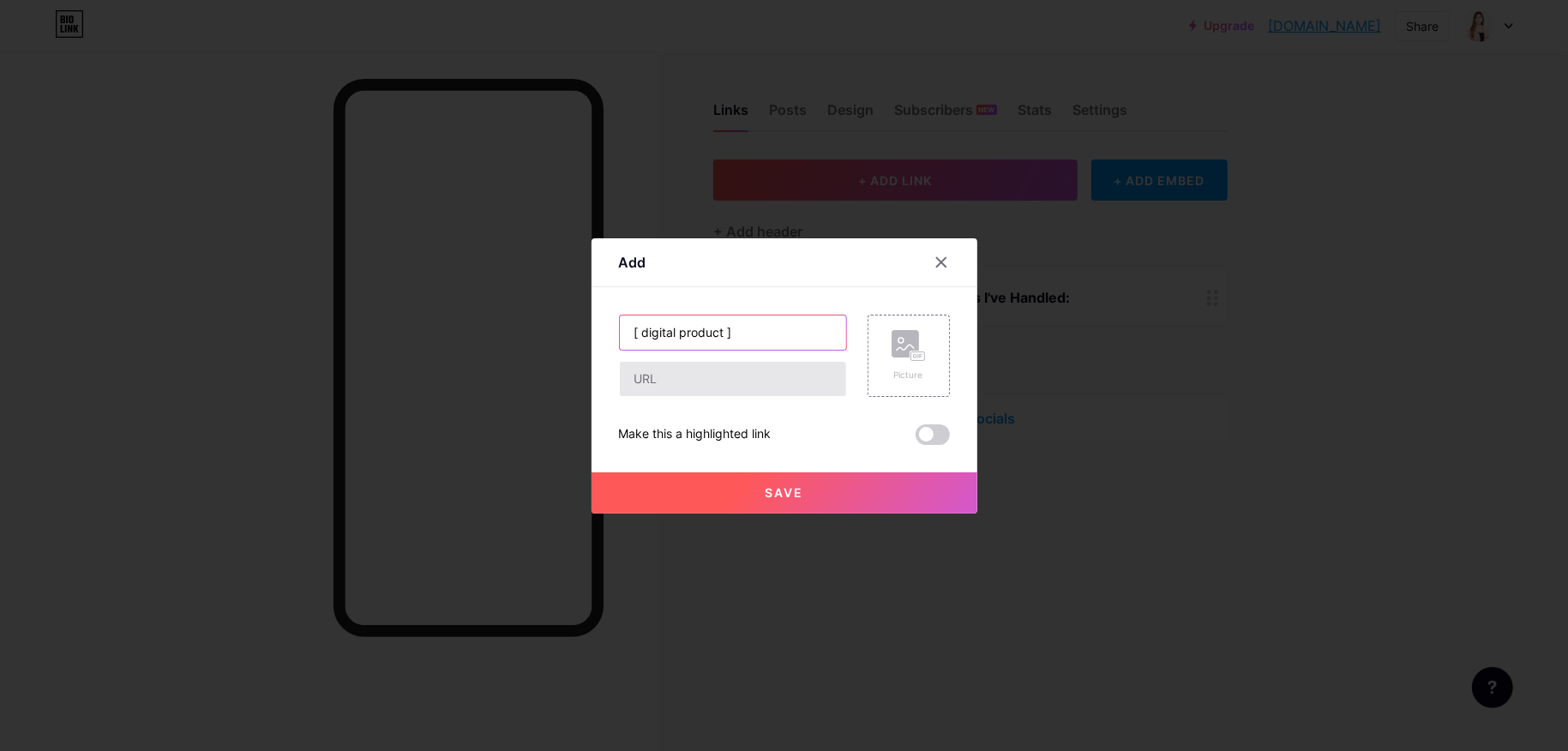 type on "[ digital product ]" 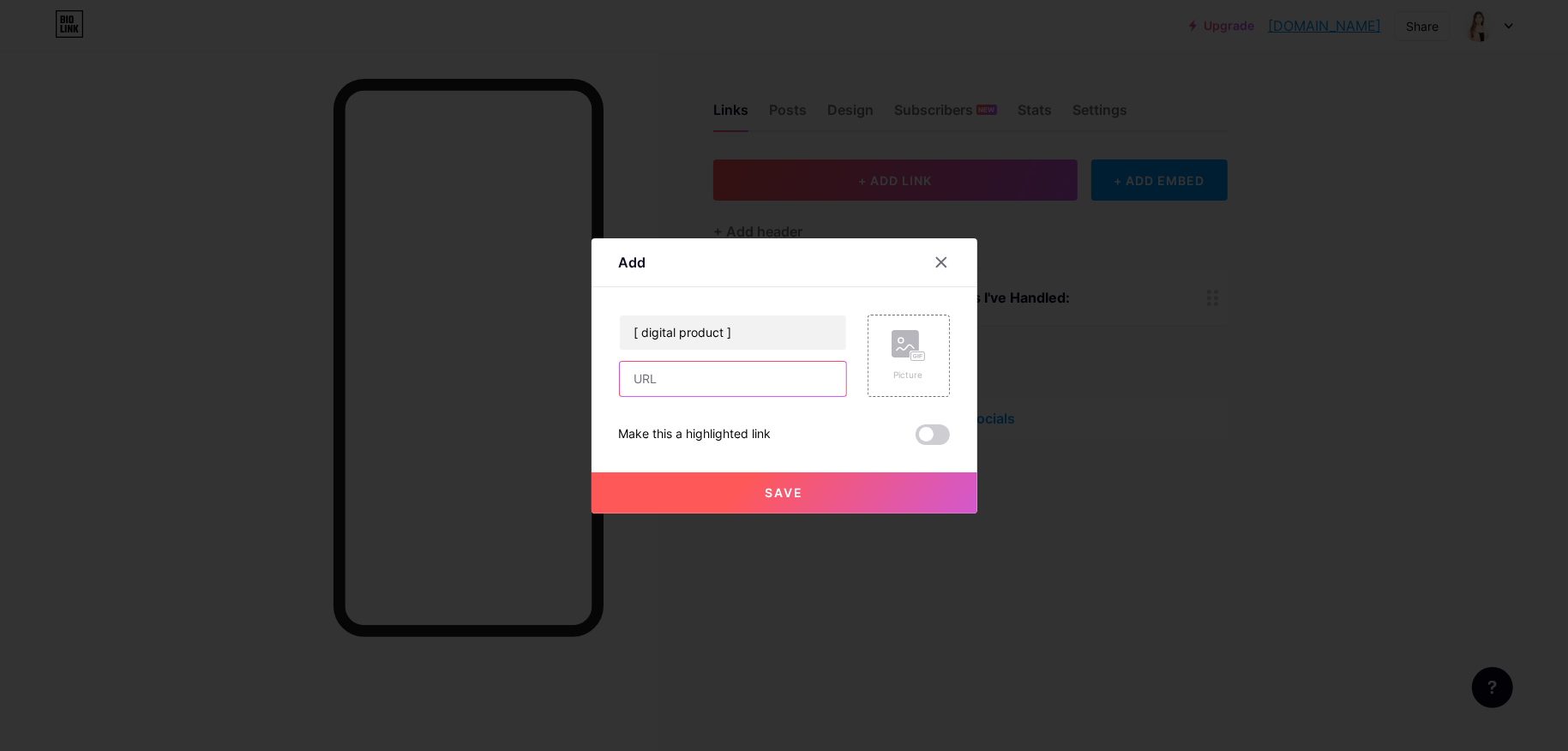 click at bounding box center [733, 379] 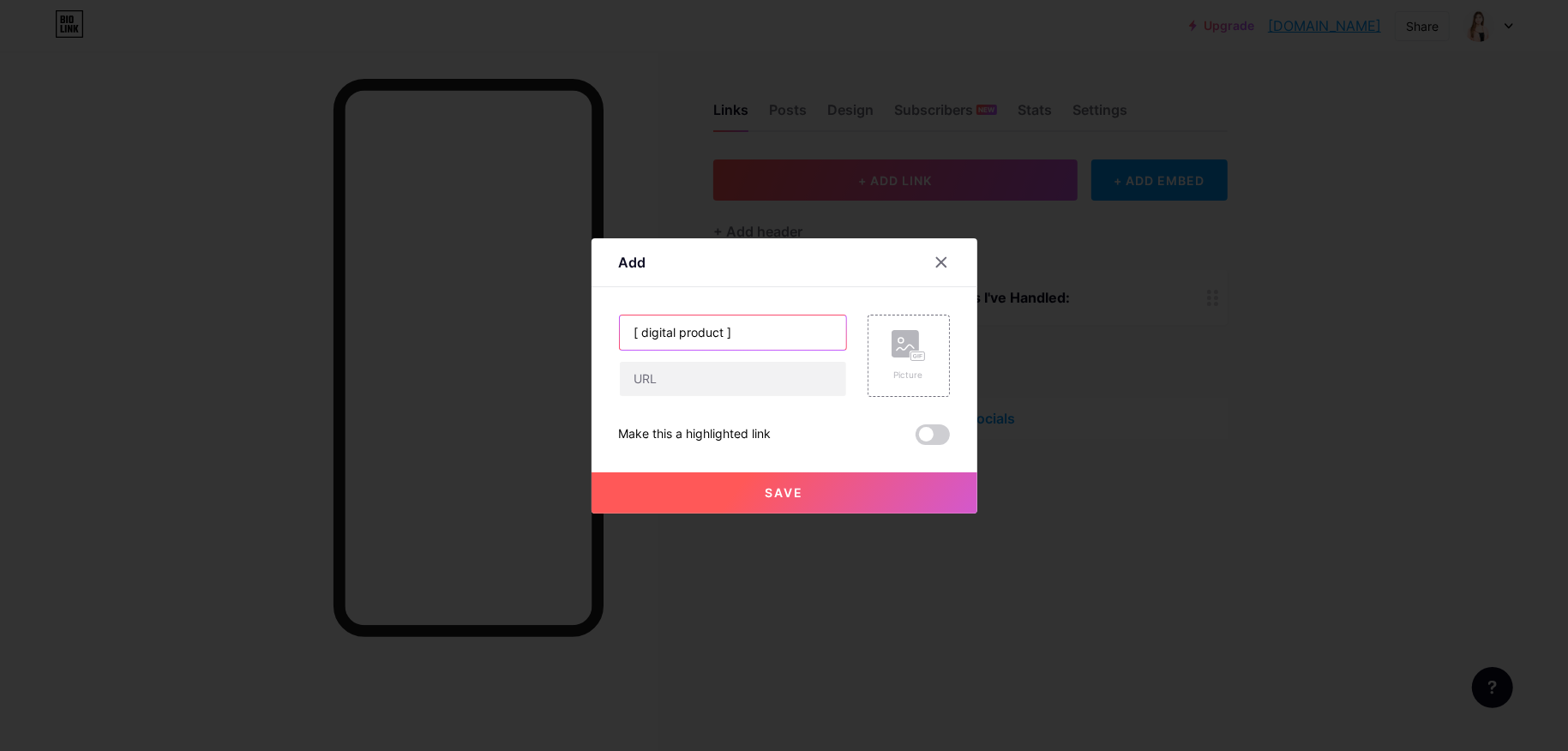 click on "[ digital product ]" at bounding box center [733, 333] 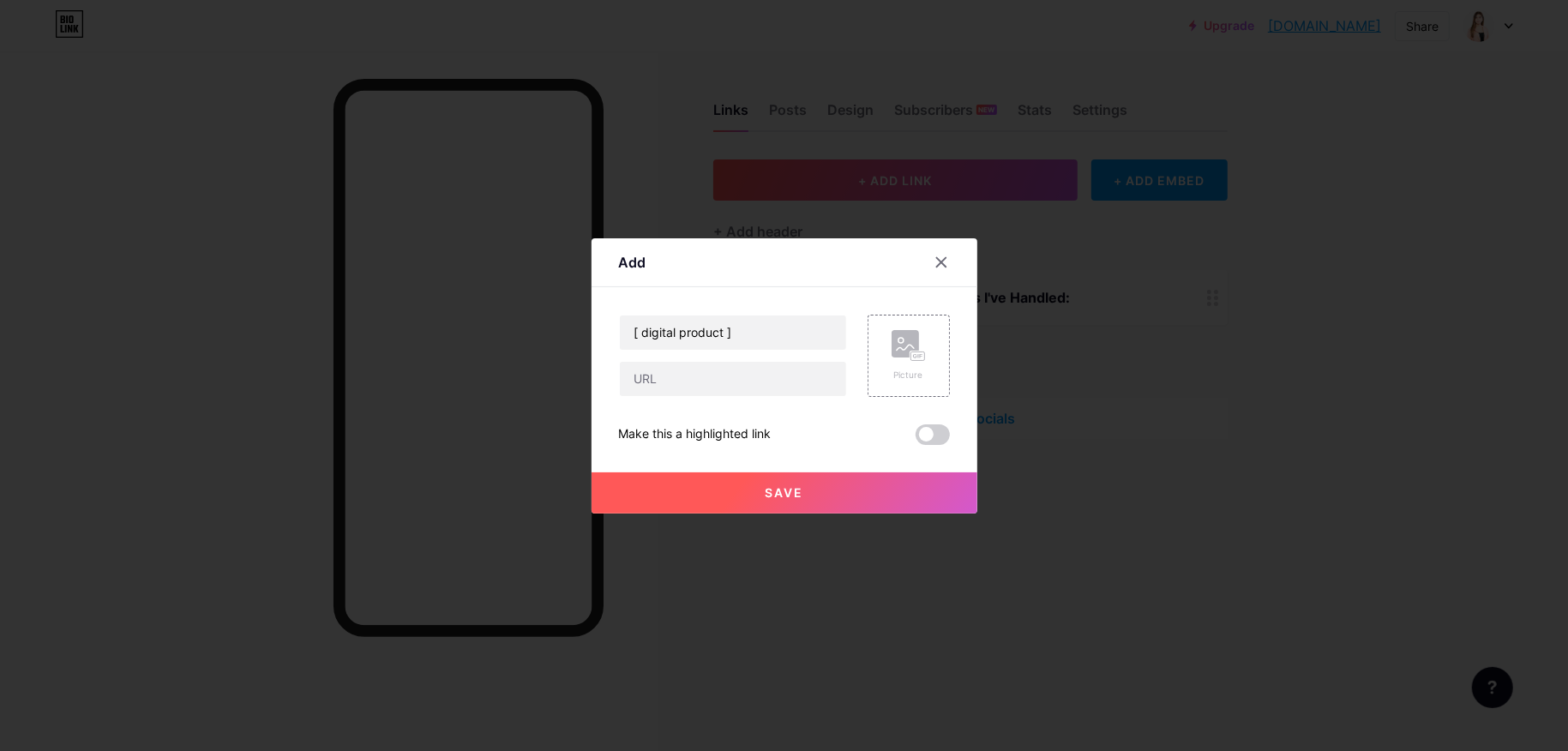 click on "Content
YouTube
Play YouTube video without leaving your page.
ADD
Vimeo
Play Vimeo video without leaving your page.
ADD
Tiktok
Grow your TikTok following
ADD
Tweet
Embed a tweet.
ADD
Reddit
Showcase your Reddit profile
ADD
Spotify
Embed Spotify to play the preview of a track.
ADD
Twitch
Play Twitch video without leaving your page.
ADD
SoundCloud
ADD" at bounding box center [784, 366] 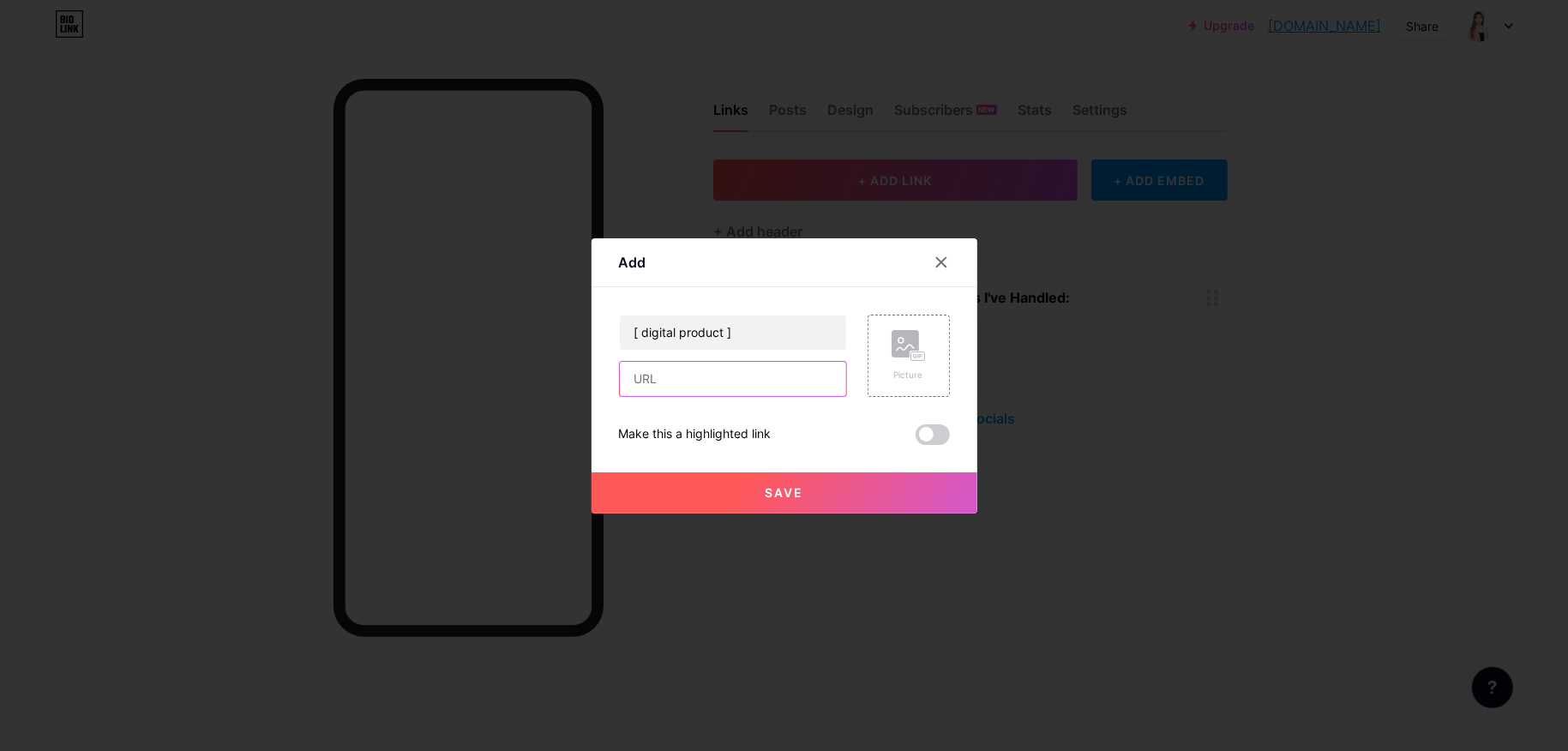 click at bounding box center [733, 379] 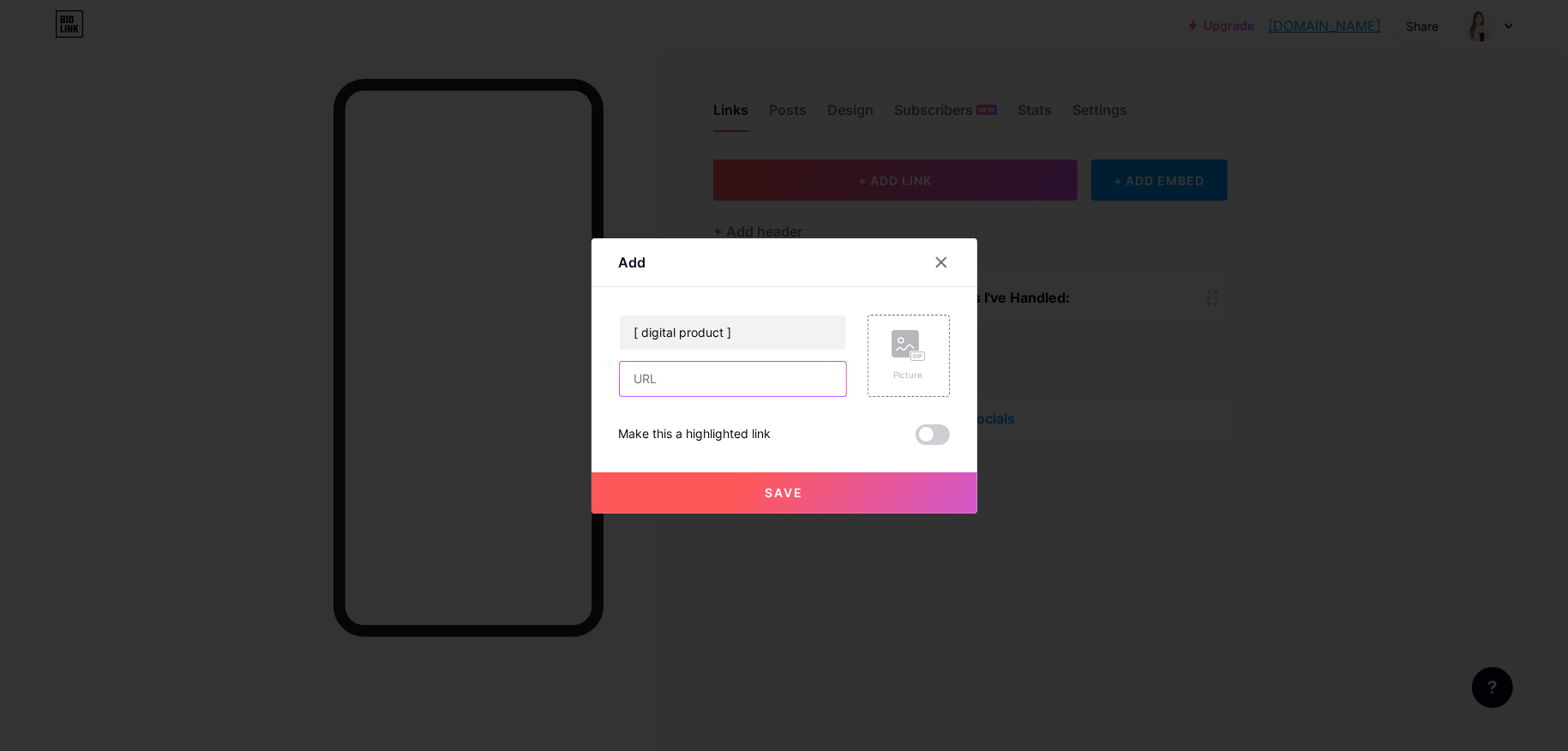 paste on "[ digital product ]" 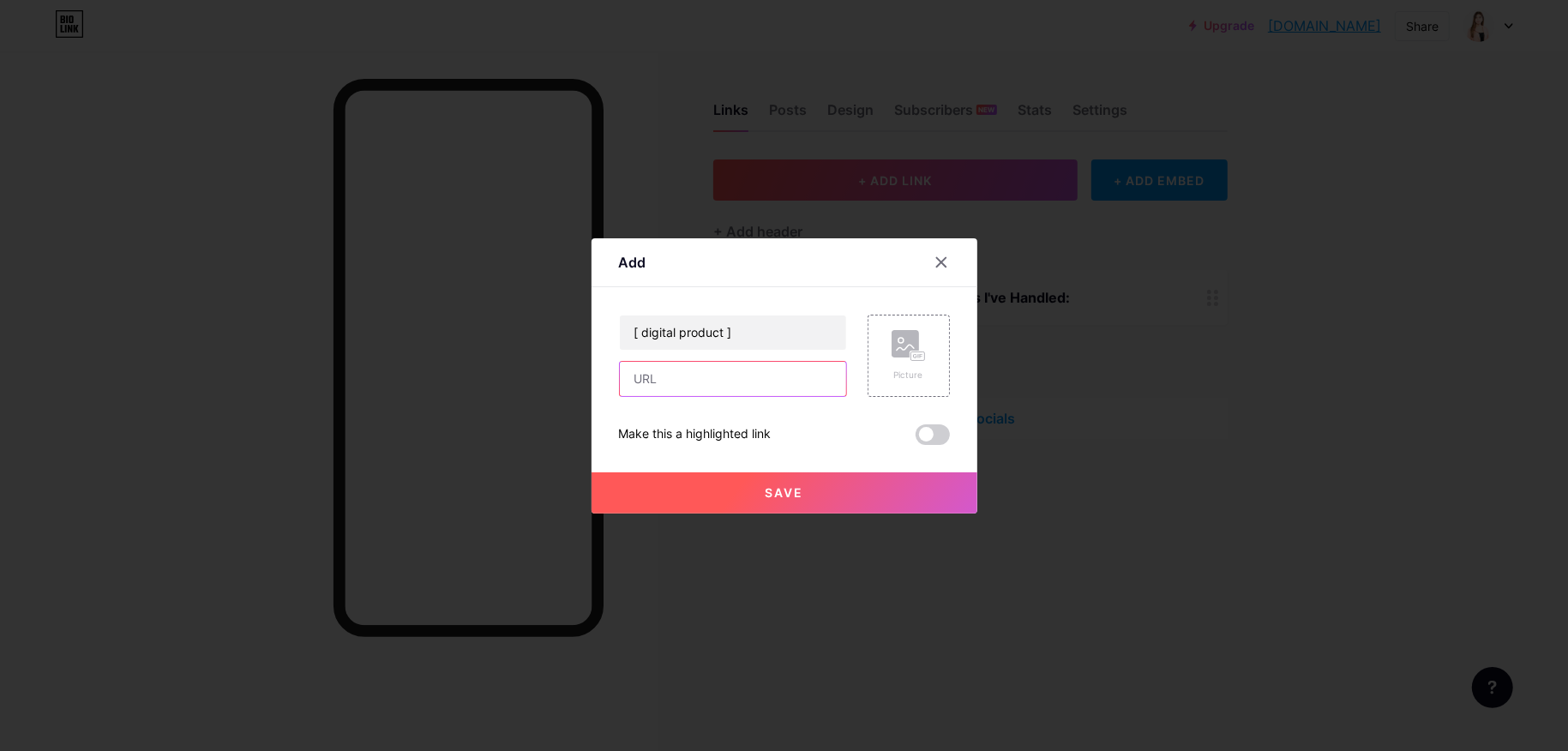 paste on "[URL][DOMAIN_NAME]" 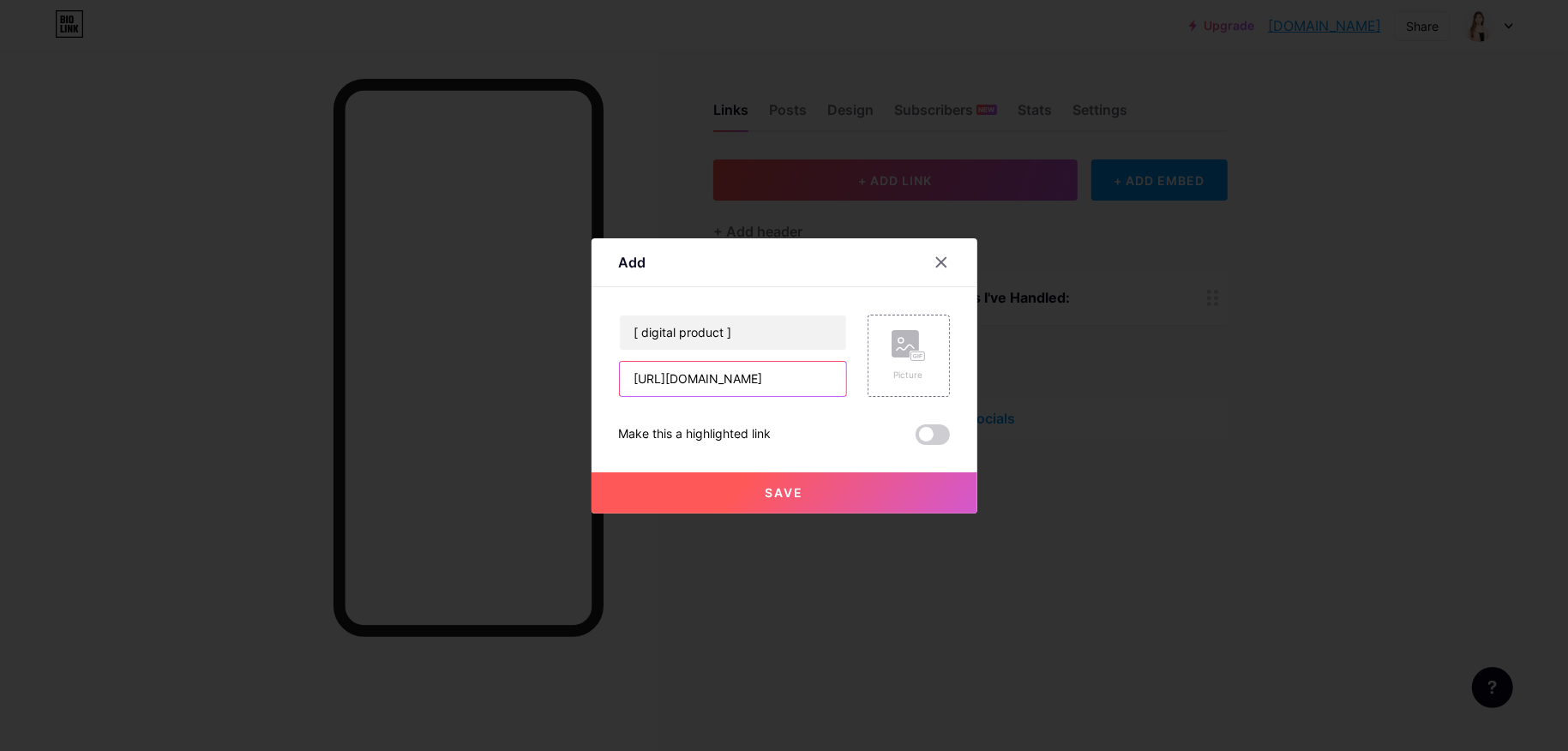 scroll, scrollTop: 0, scrollLeft: 53, axis: horizontal 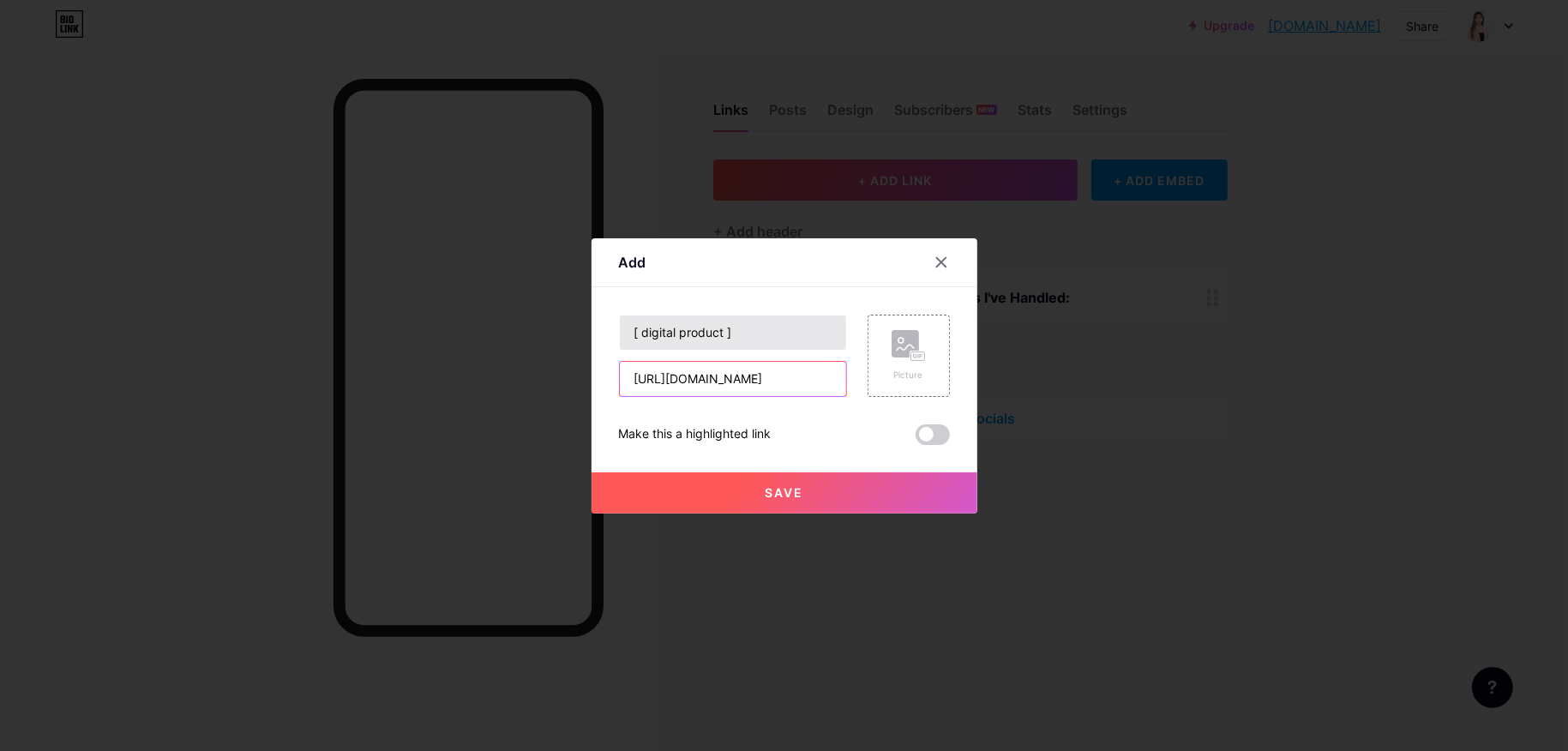 type on "[URL][DOMAIN_NAME]" 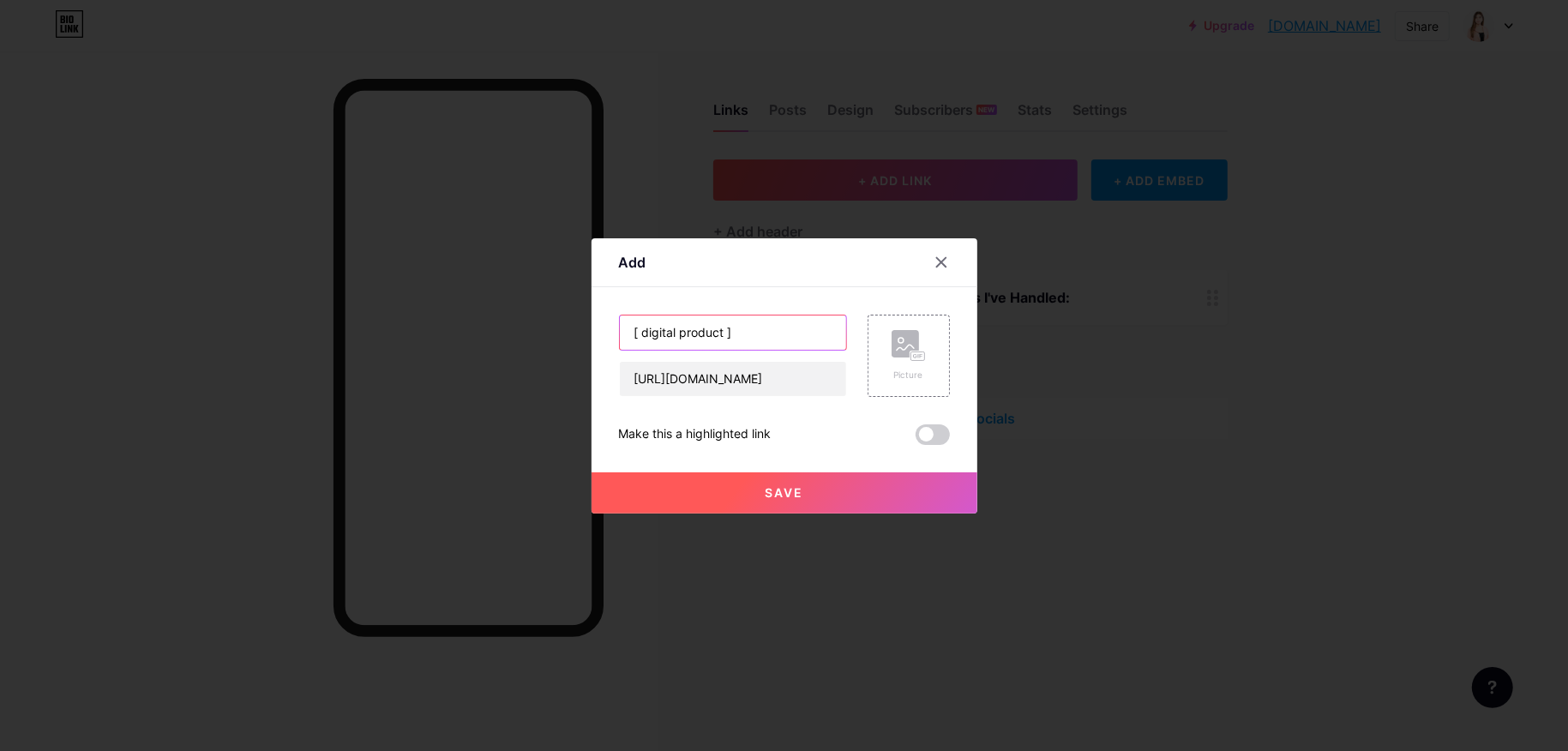 click on "[ digital product ]" at bounding box center (733, 333) 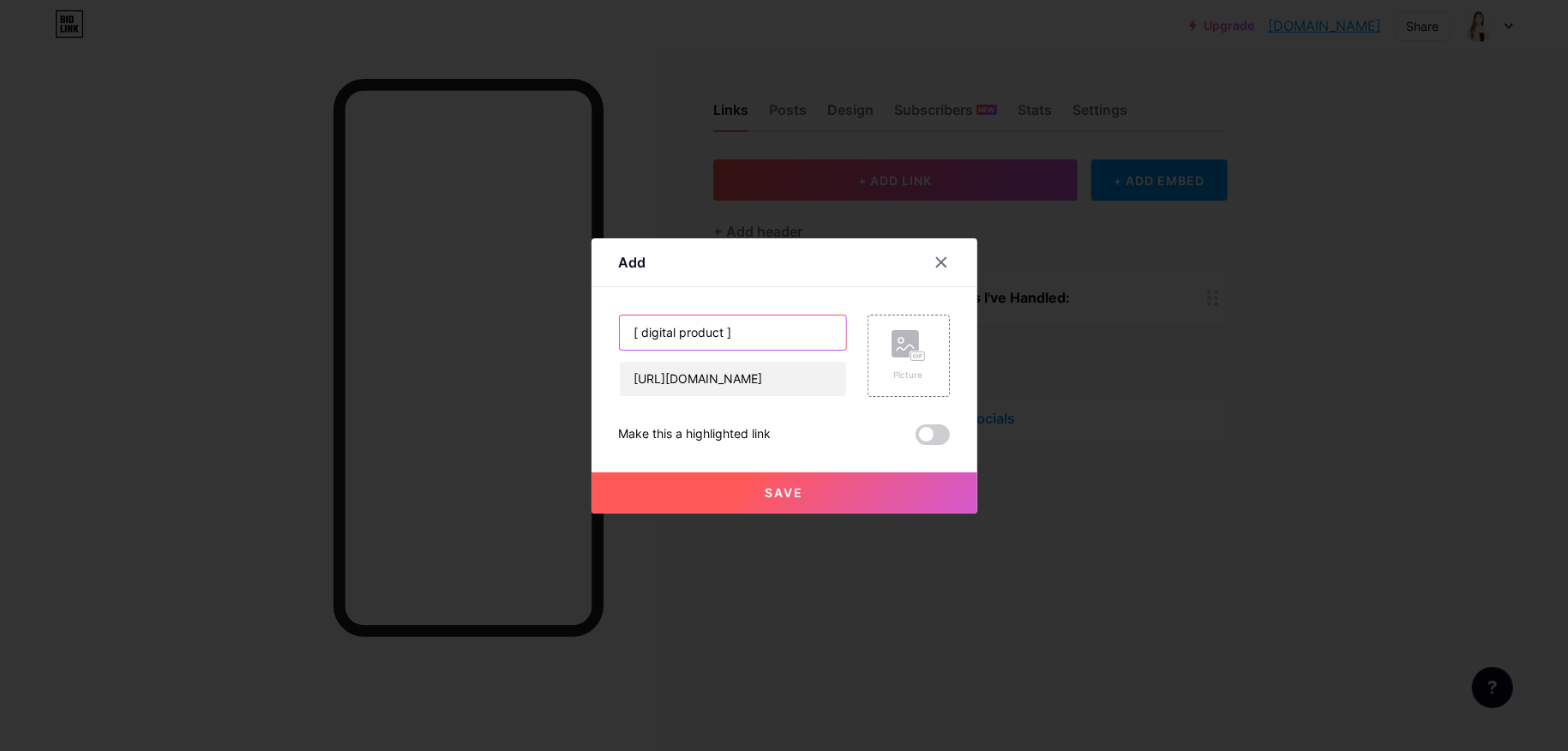 click on "[ digital product ]" at bounding box center [733, 333] 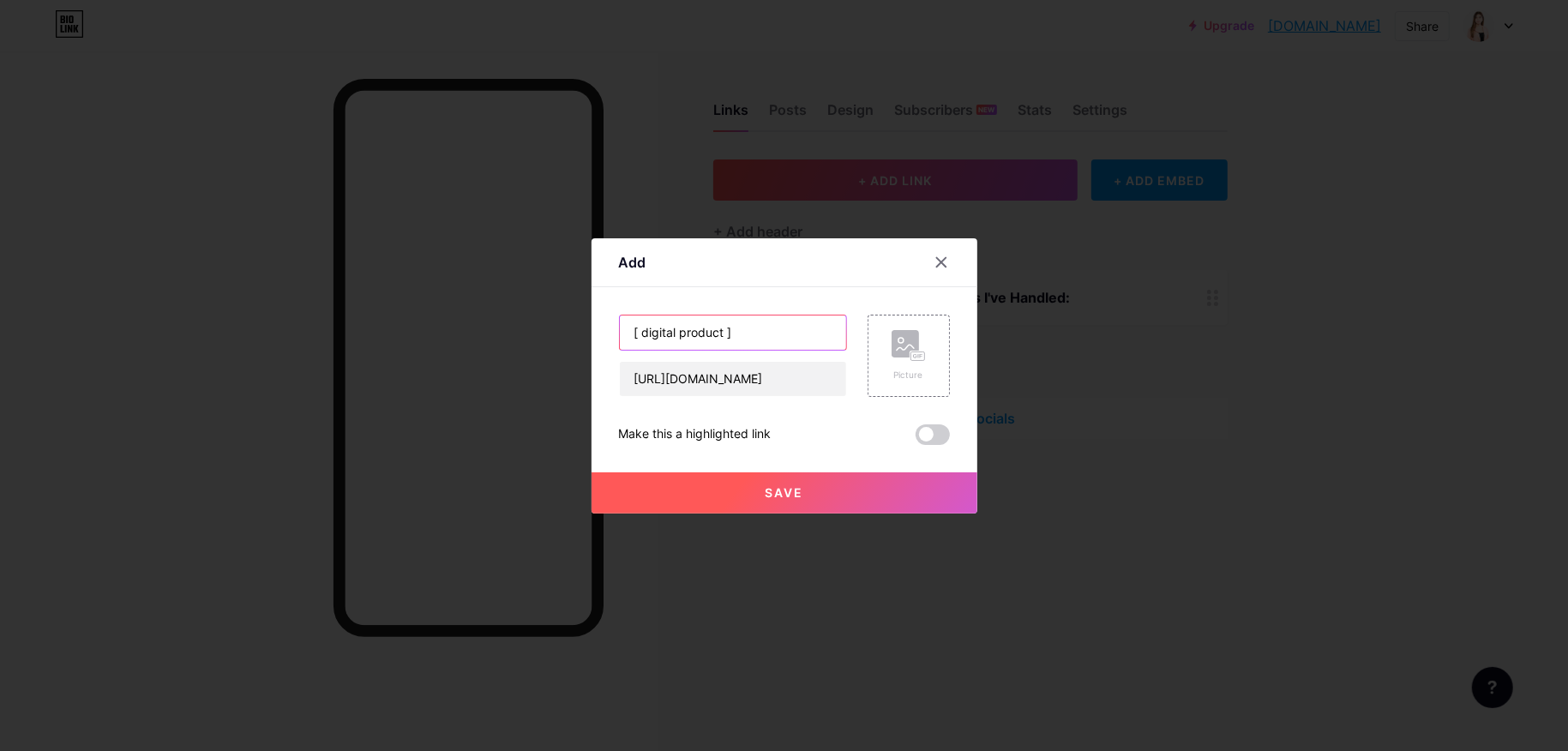 click on "[ digital product ]" at bounding box center [733, 333] 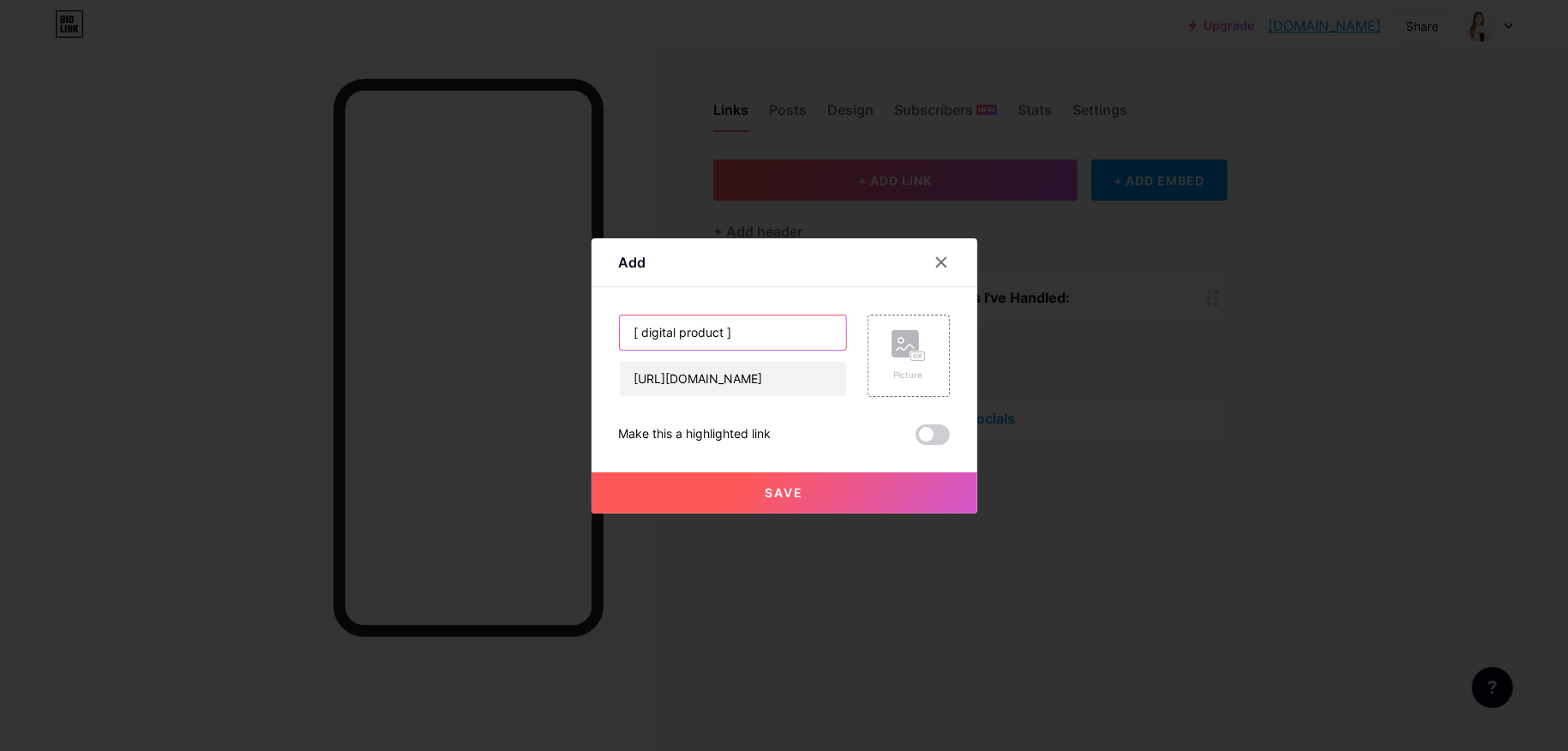 click on "[ digital product ]" at bounding box center (733, 333) 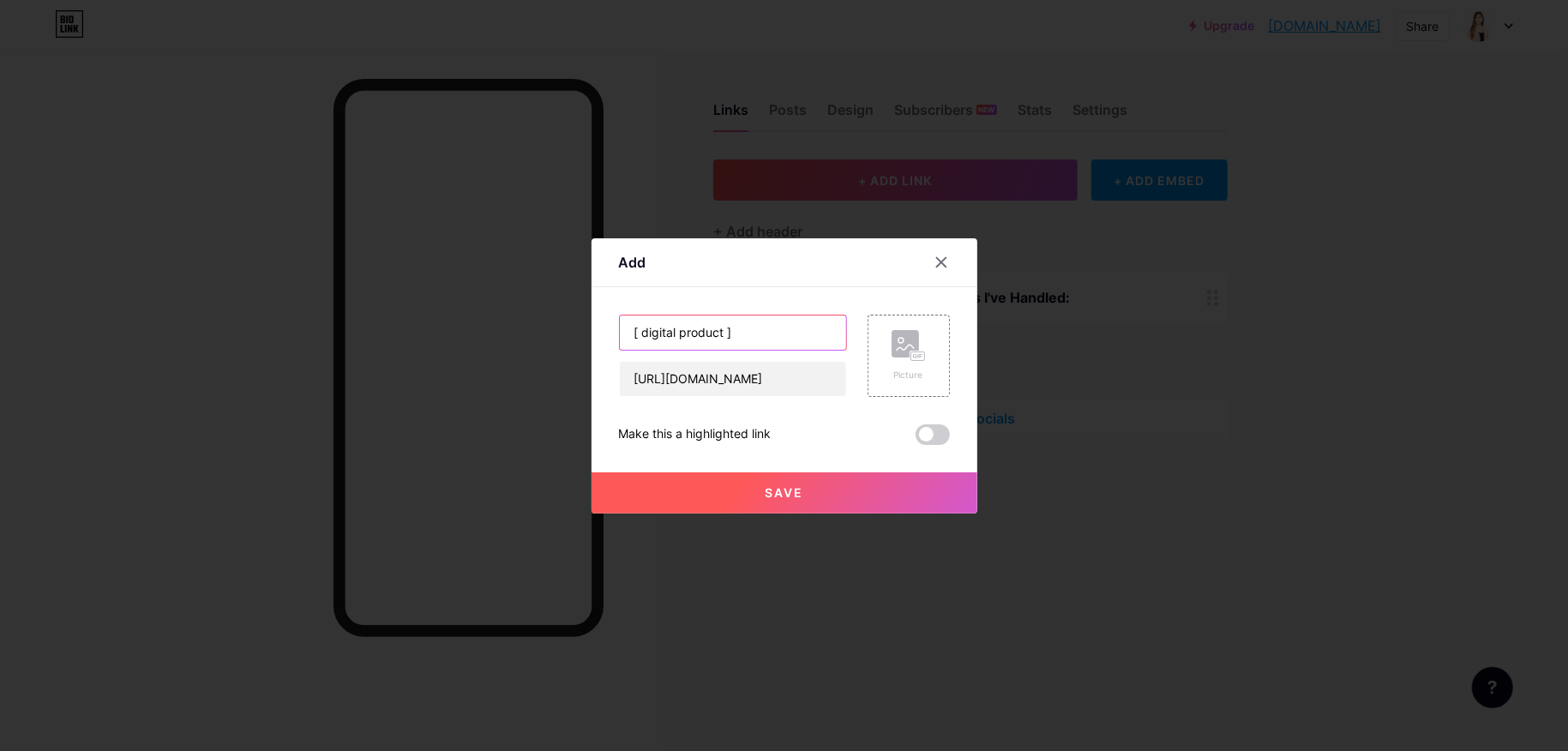drag, startPoint x: 636, startPoint y: 332, endPoint x: 603, endPoint y: 332, distance: 33 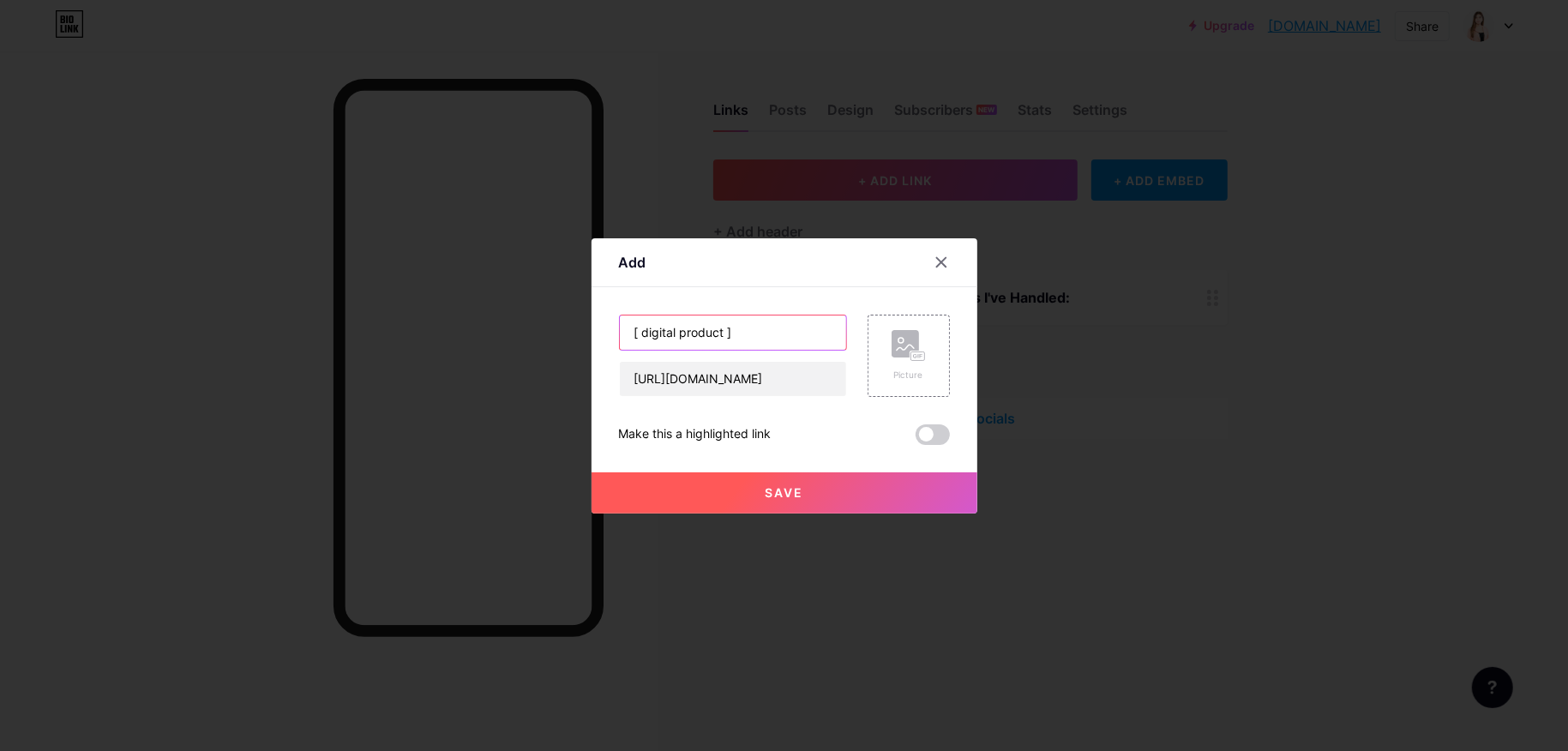 click on "Add           Content
YouTube
Play YouTube video without leaving your page.
ADD
Vimeo
Play Vimeo video without leaving your page.
ADD
Tiktok
Grow your TikTok following
ADD
Tweet
Embed a tweet.
ADD
Reddit
Showcase your Reddit profile
ADD
Spotify
Embed Spotify to play the preview of a track.
ADD
Twitch
Play Twitch video without leaving your page.
ADD
SoundCloud" at bounding box center [784, 376] 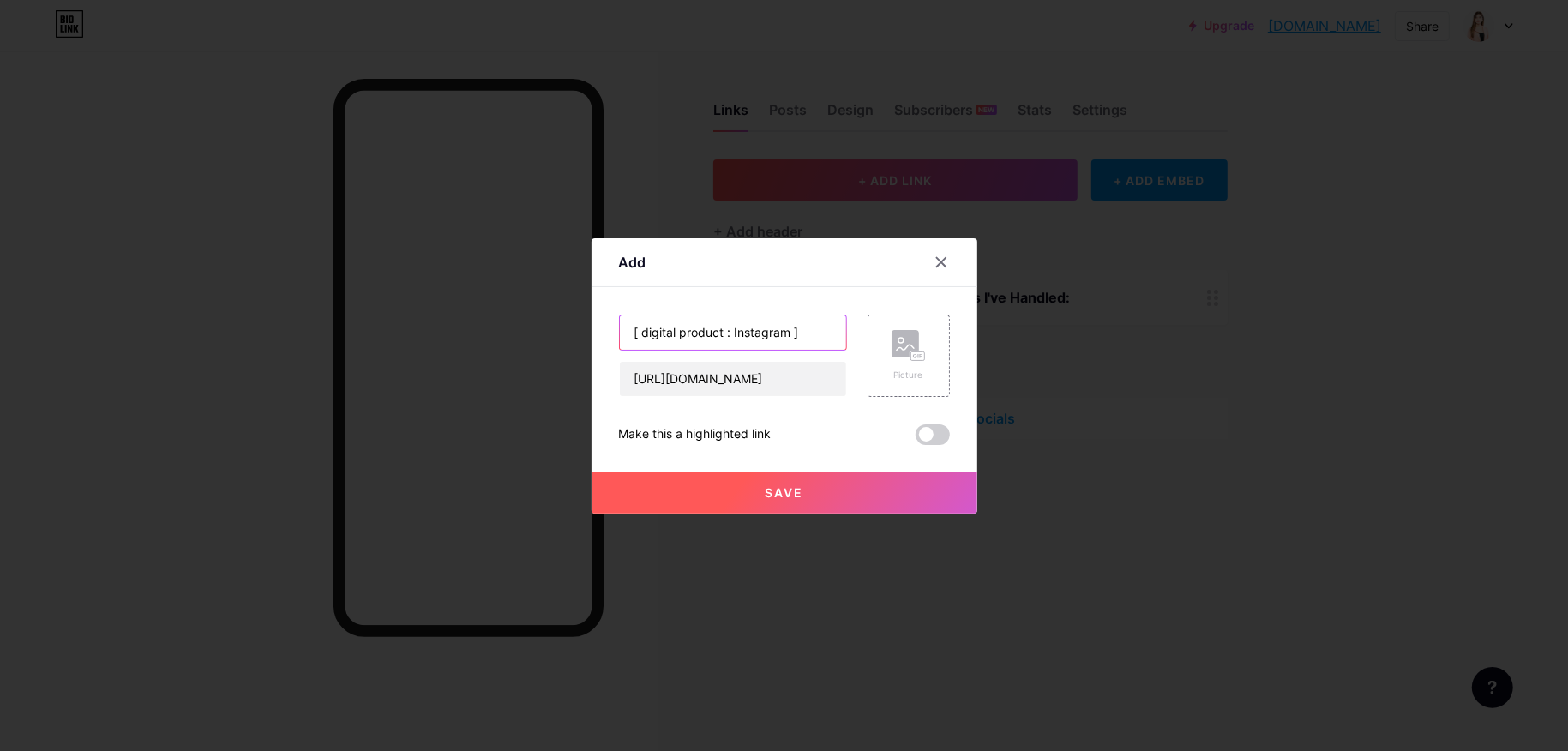 click on "[ digital product : Instagram ]" at bounding box center (733, 333) 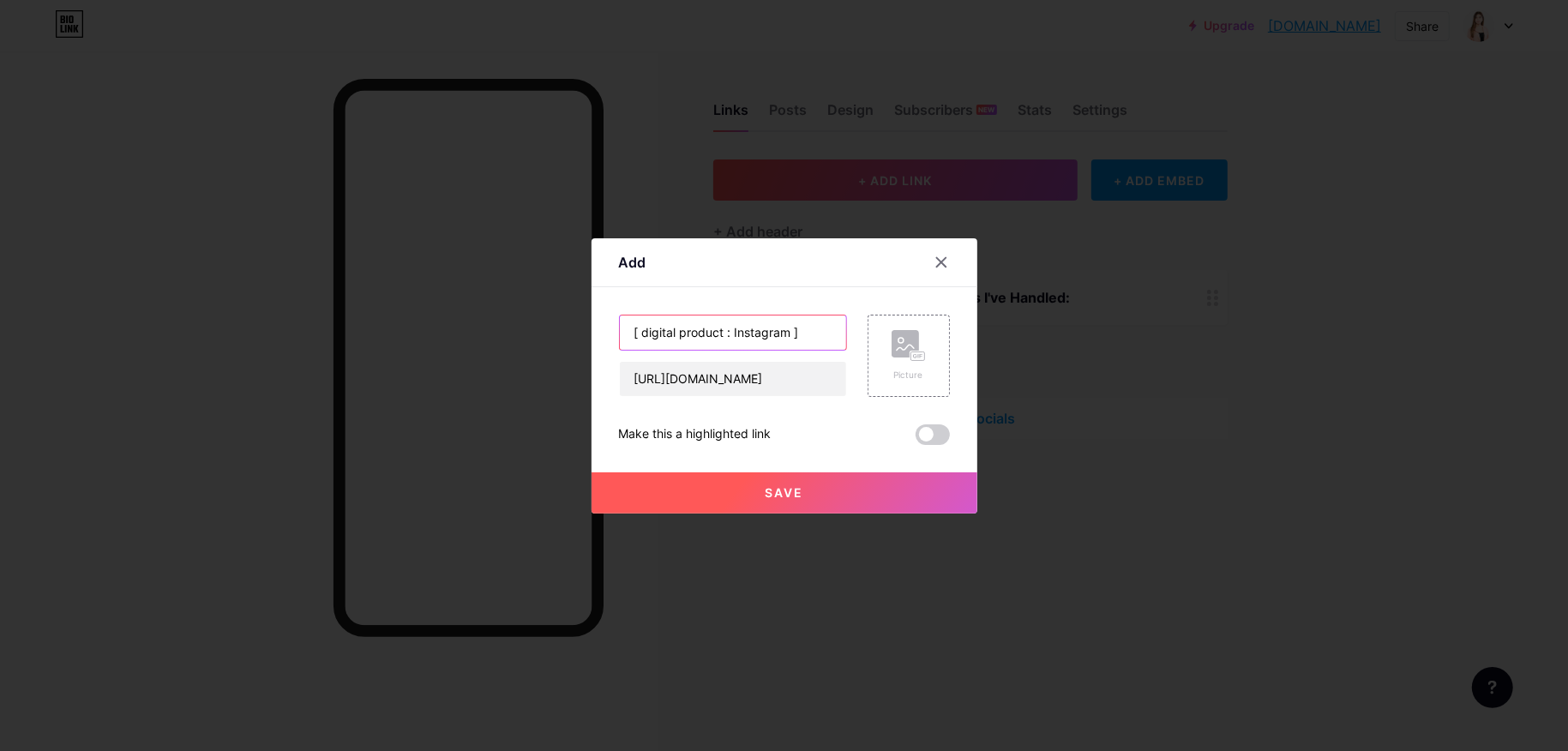 click on "[ digital product : Instagram ]" at bounding box center [733, 333] 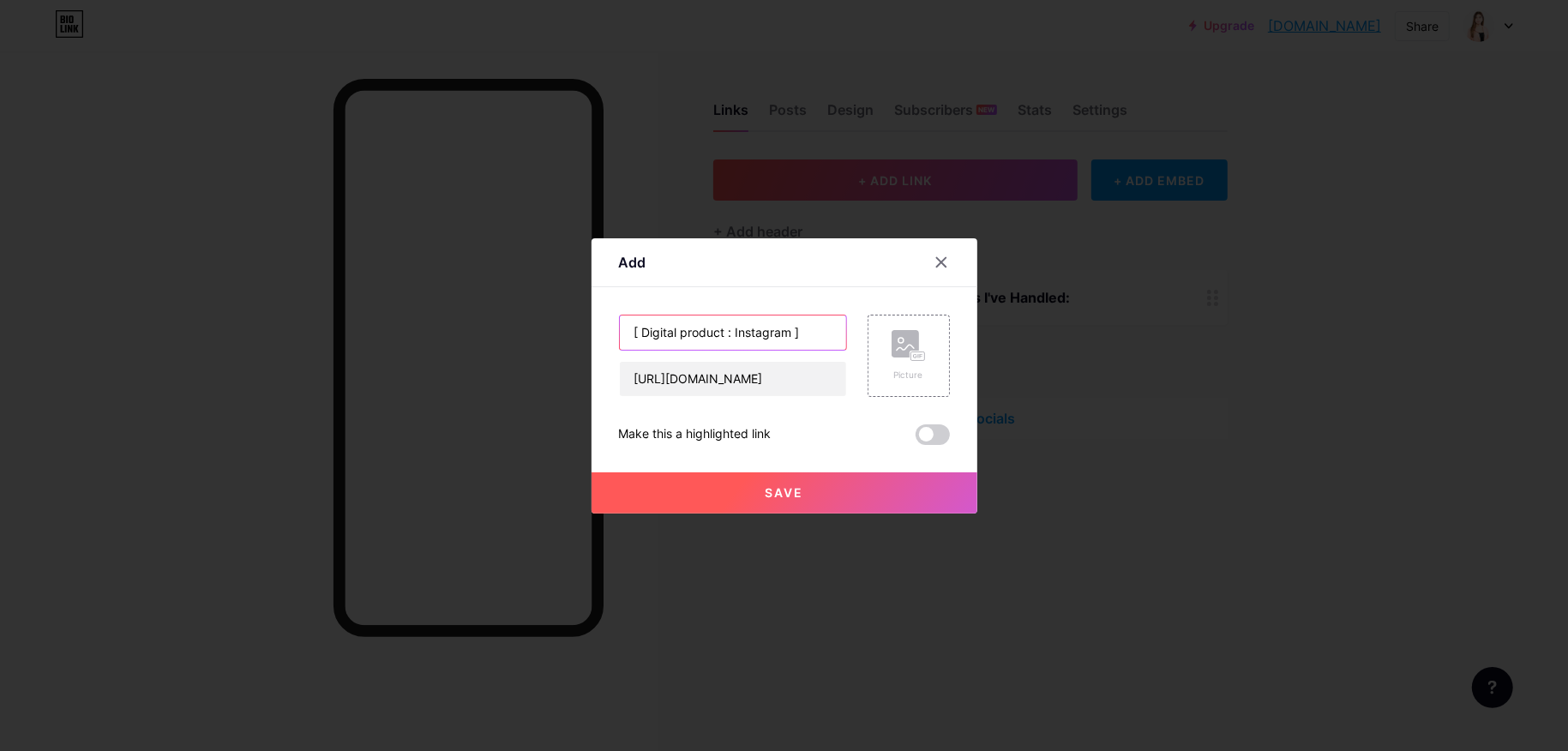 click on "[ Digital product : Instagram ]" at bounding box center [733, 333] 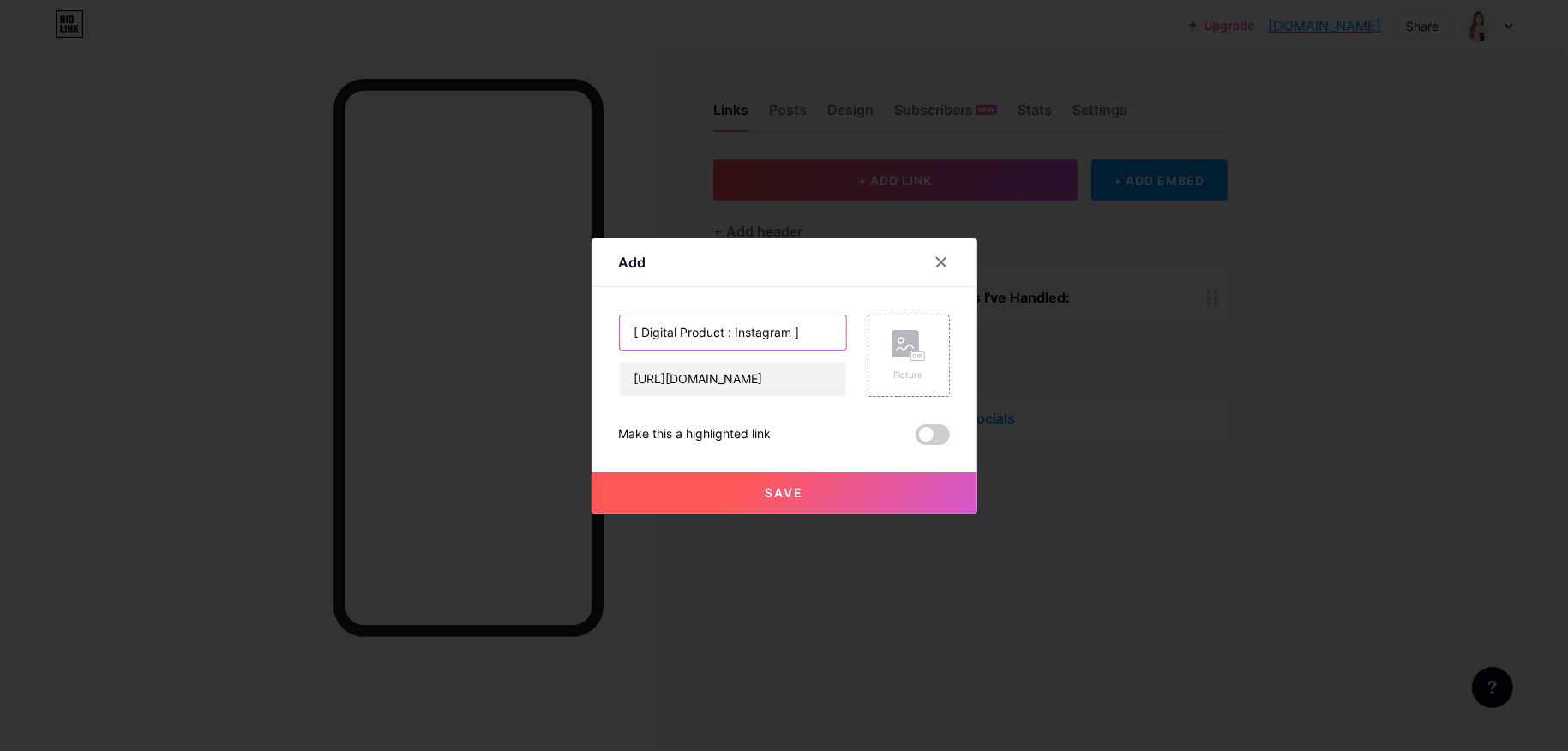 type on "[ Digital Product : Instagram ]" 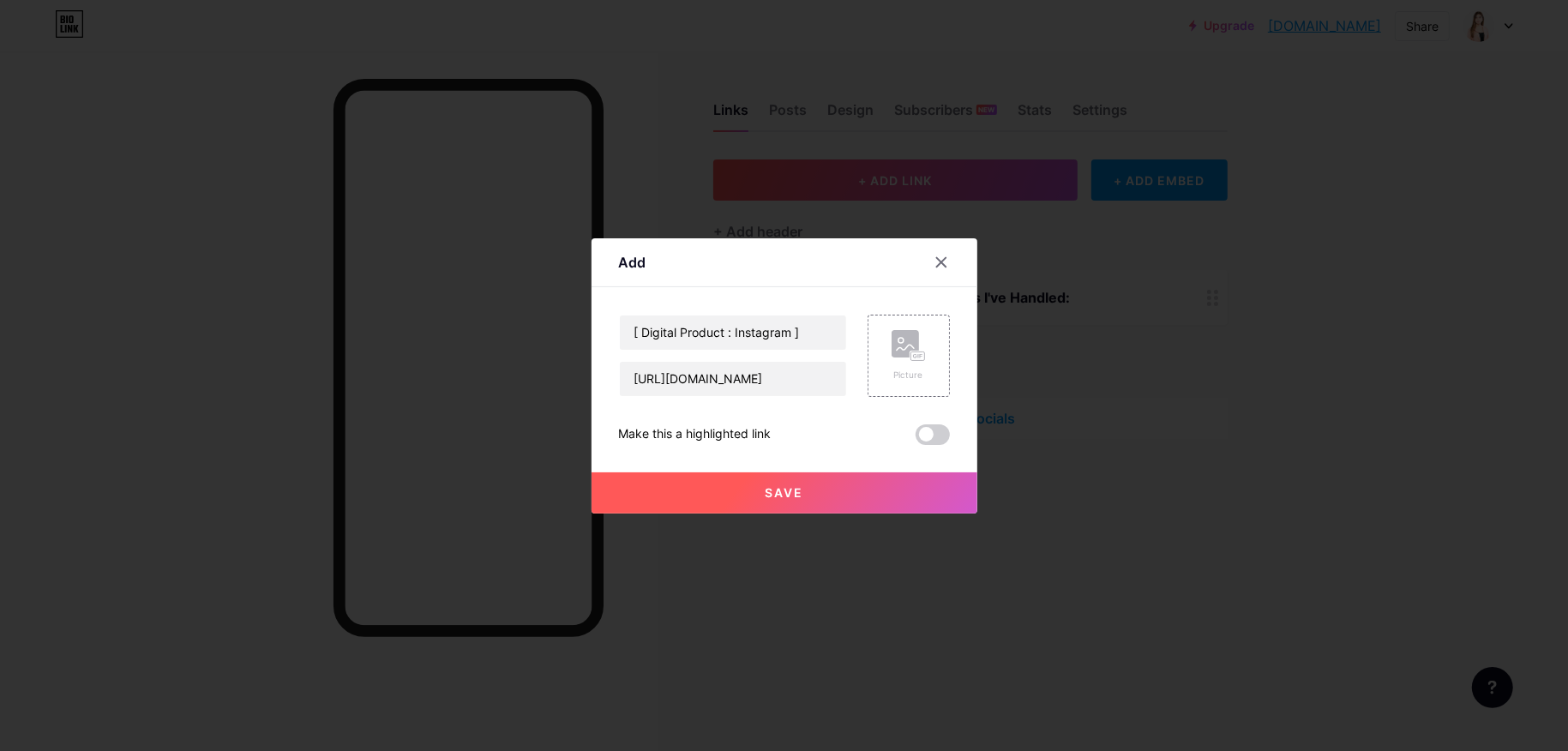 click on "Content
YouTube
Play YouTube video without leaving your page.
ADD
Vimeo
Play Vimeo video without leaving your page.
ADD
Tiktok
Grow your TikTok following
ADD
Tweet
Embed a tweet.
ADD
Reddit
Showcase your Reddit profile
ADD
Spotify
Embed Spotify to play the preview of a track.
ADD
Twitch
Play Twitch video without leaving your page.
ADD
SoundCloud
ADD" at bounding box center (784, 366) 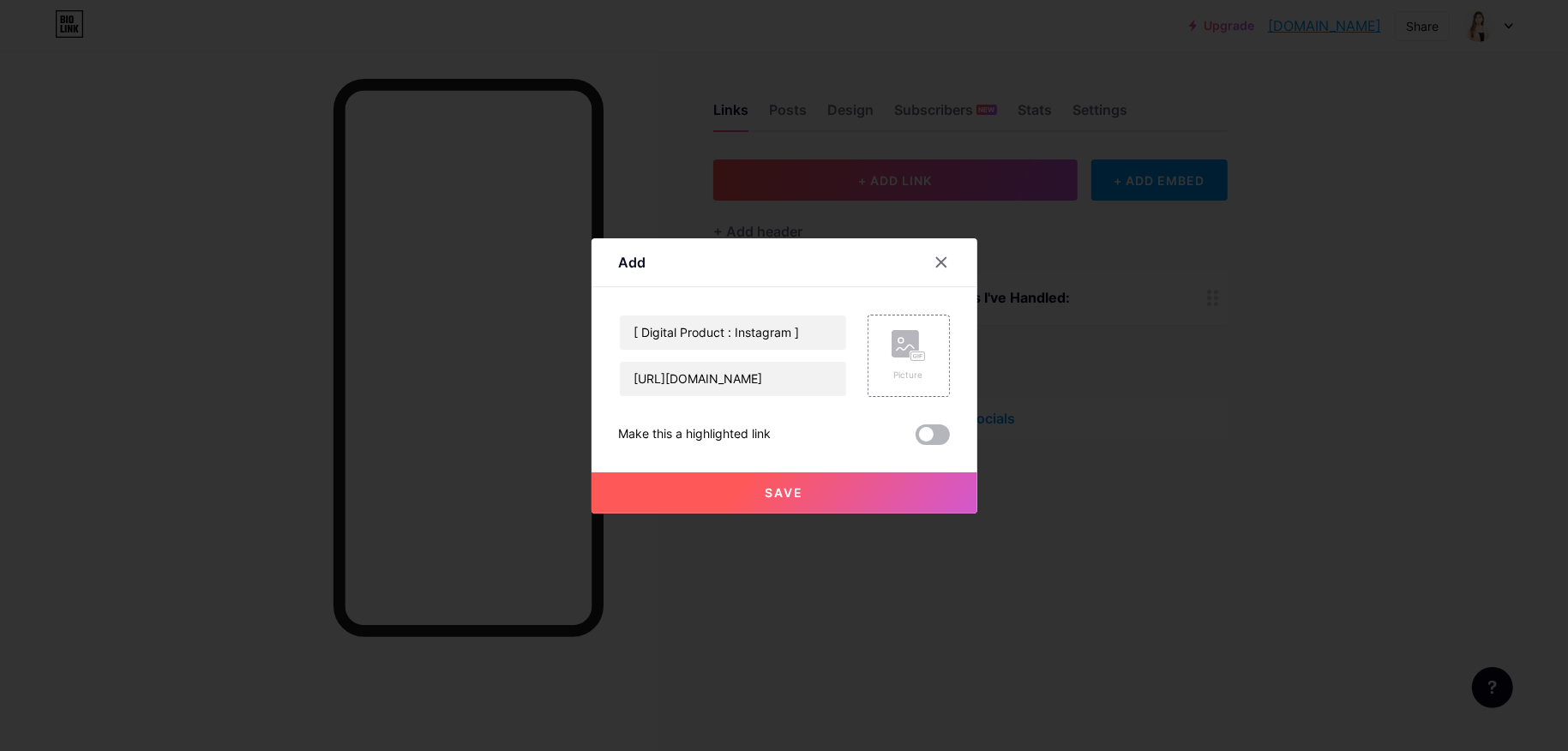 click at bounding box center [933, 435] 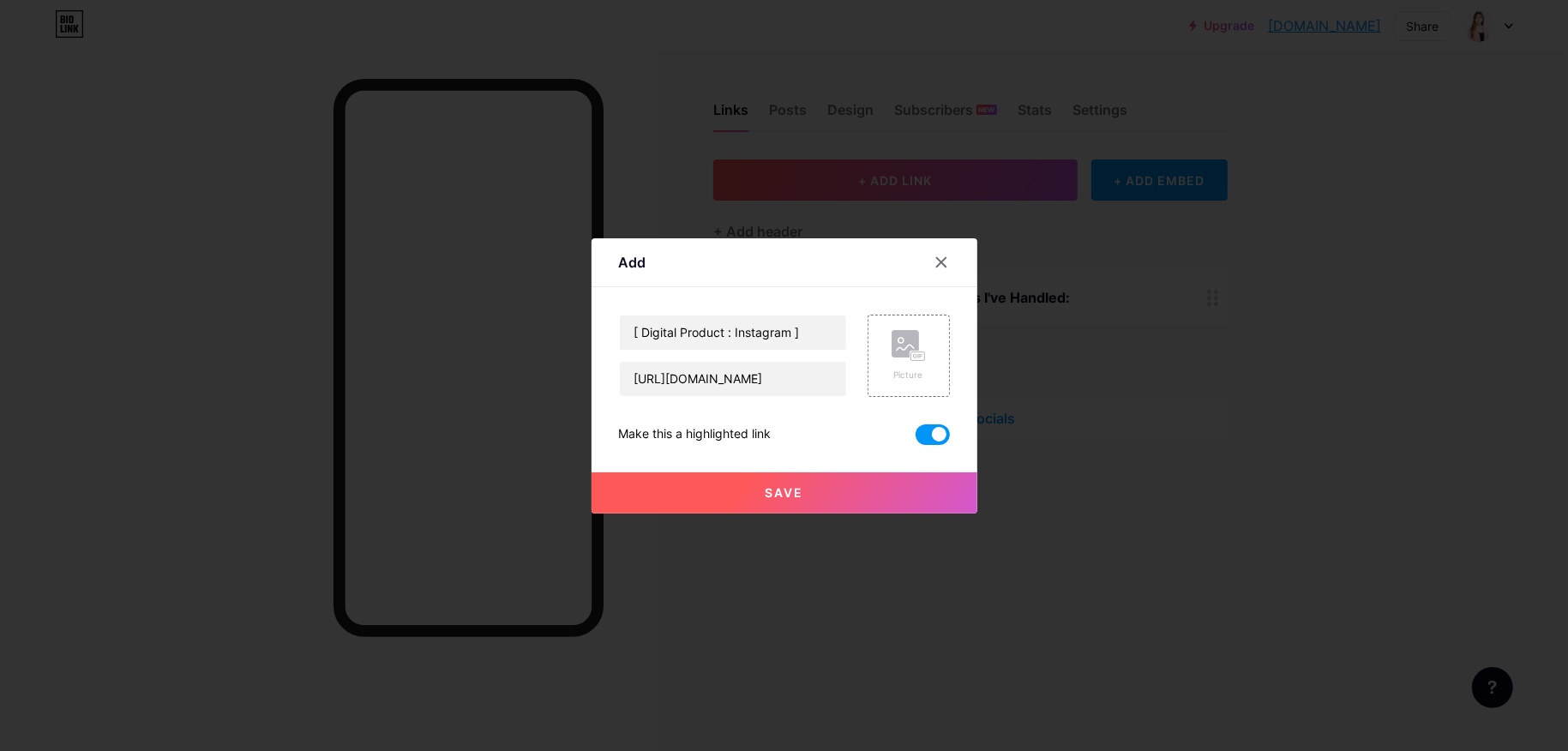 click on "Save" at bounding box center (784, 493) 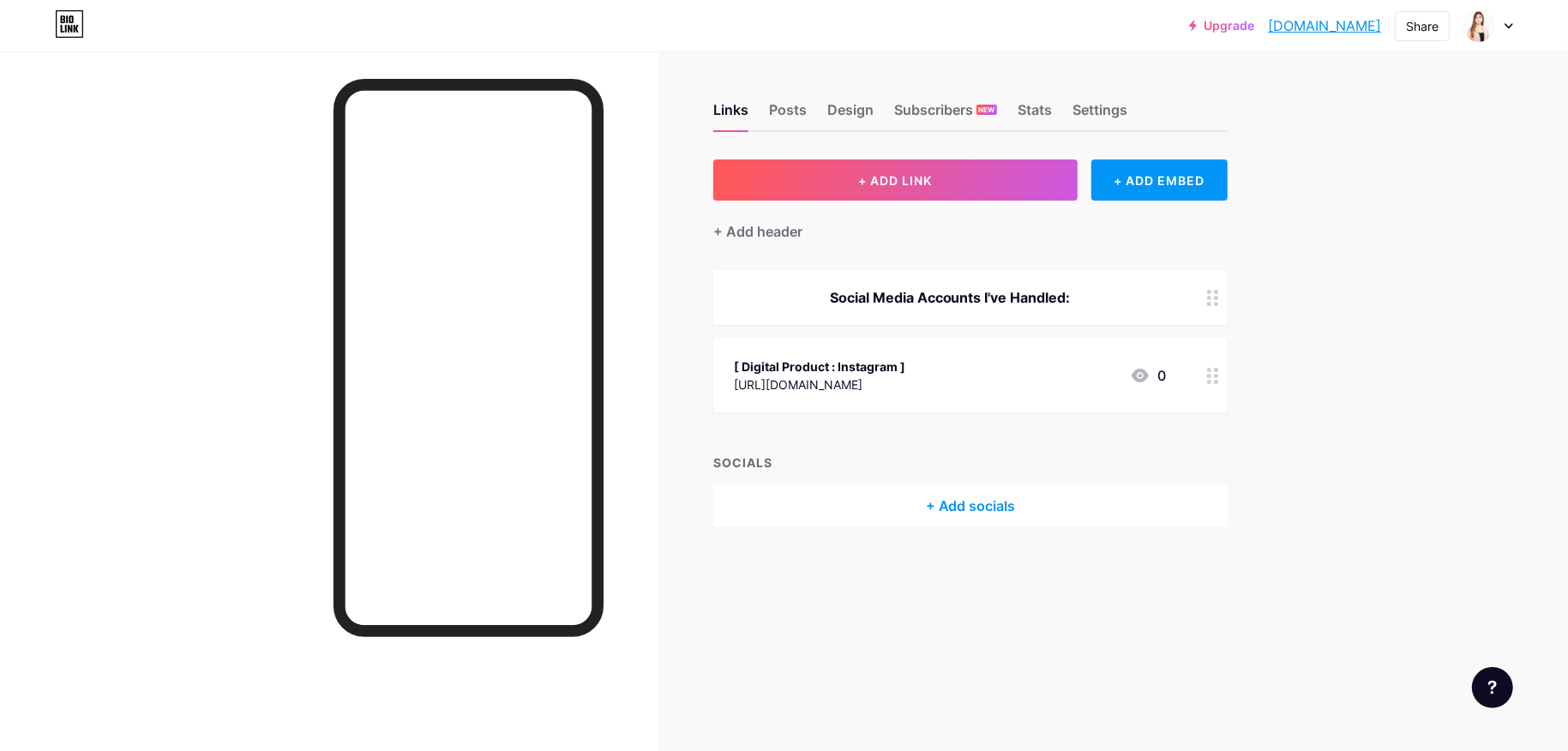 click on "[ Digital Product : Instagram ]" at bounding box center [820, 366] 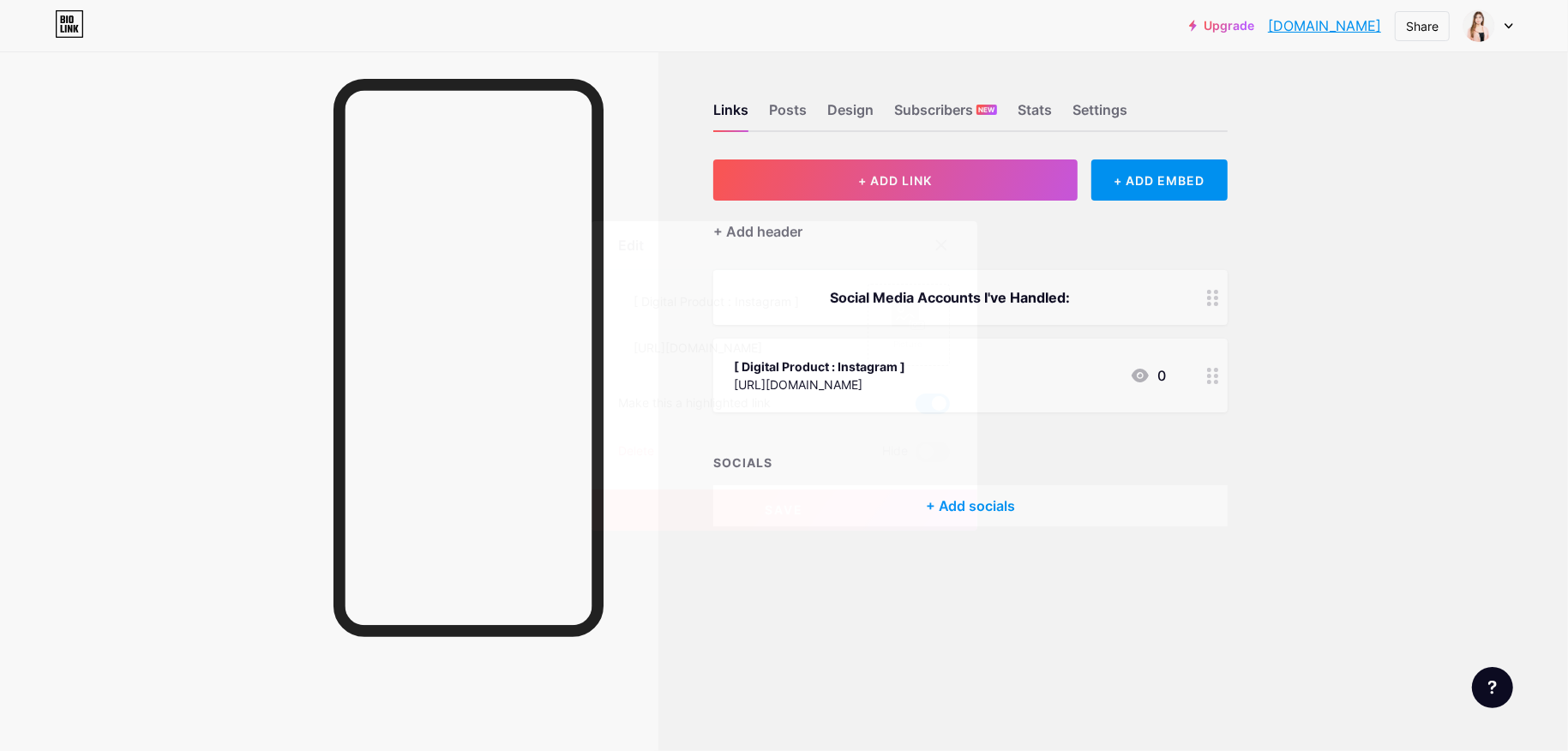 click at bounding box center (933, 404) 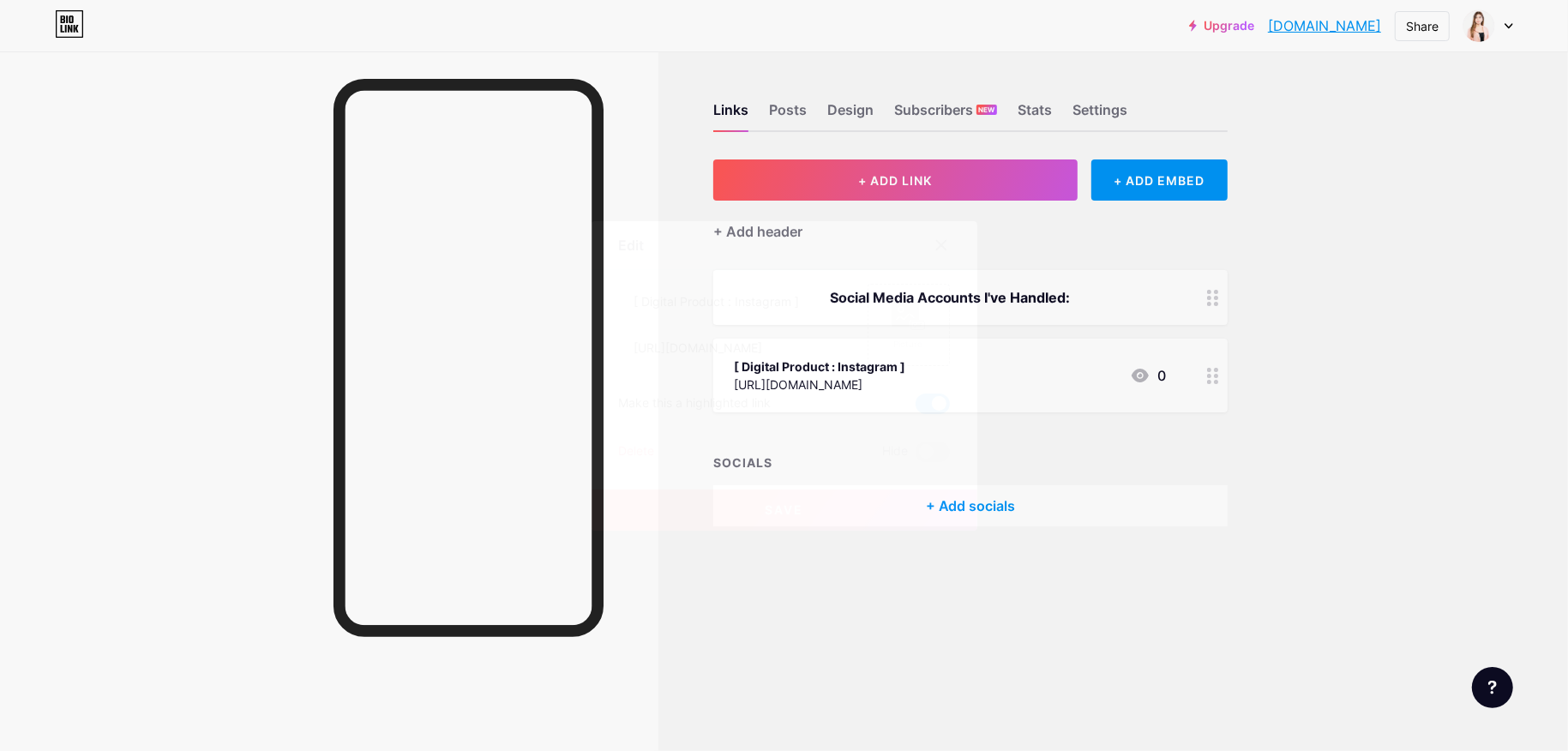 click at bounding box center (916, 408) 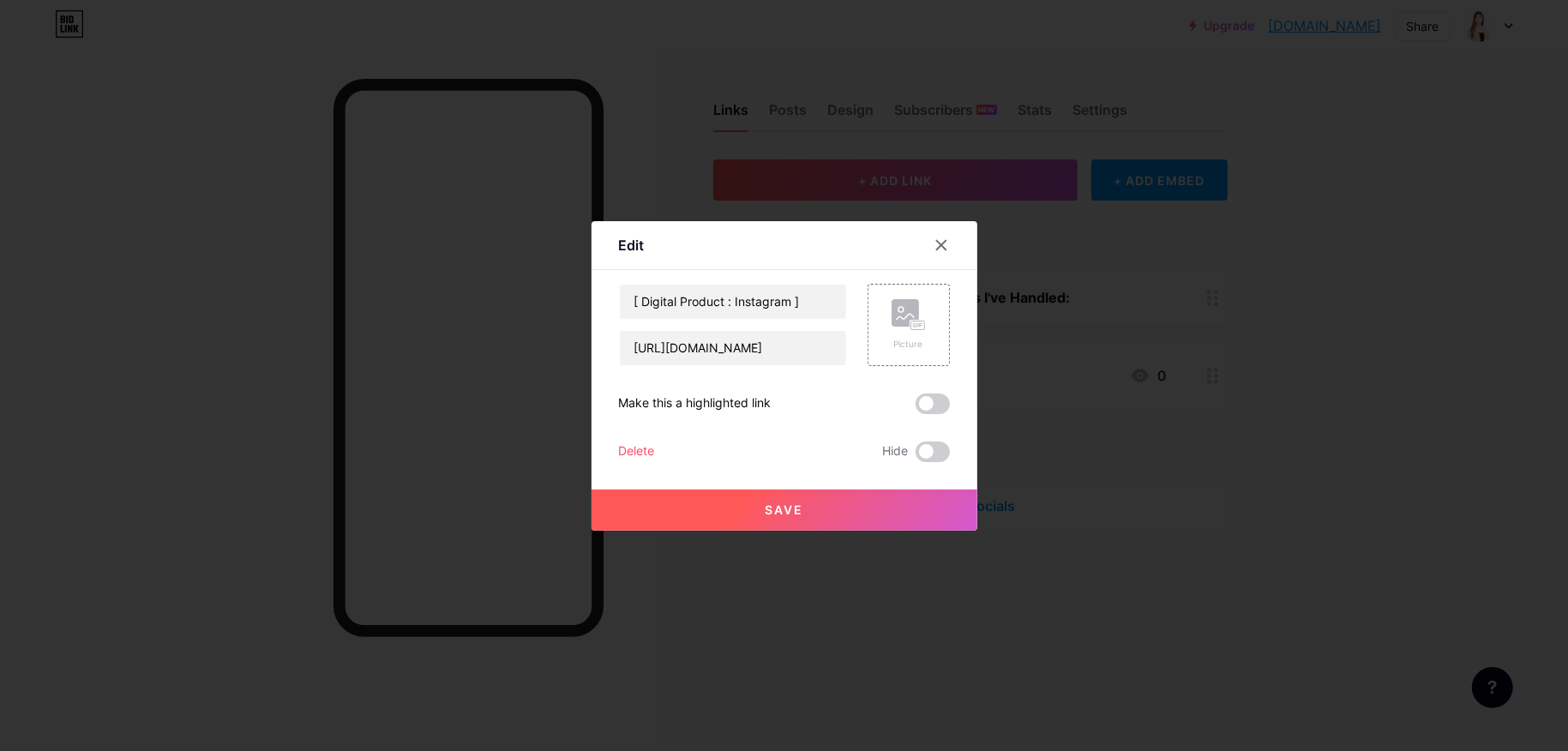 click on "Save" at bounding box center [784, 510] 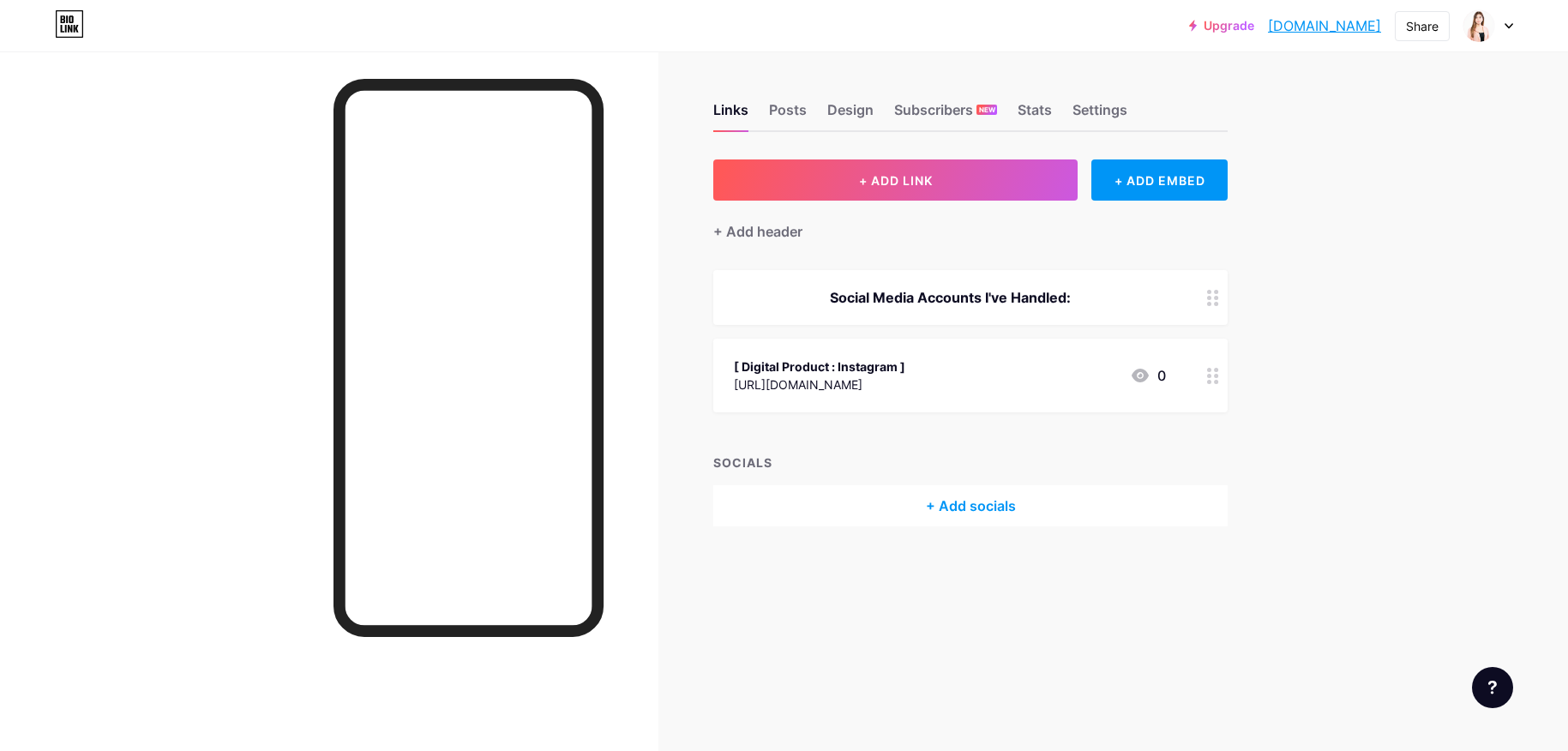 scroll, scrollTop: 0, scrollLeft: 0, axis: both 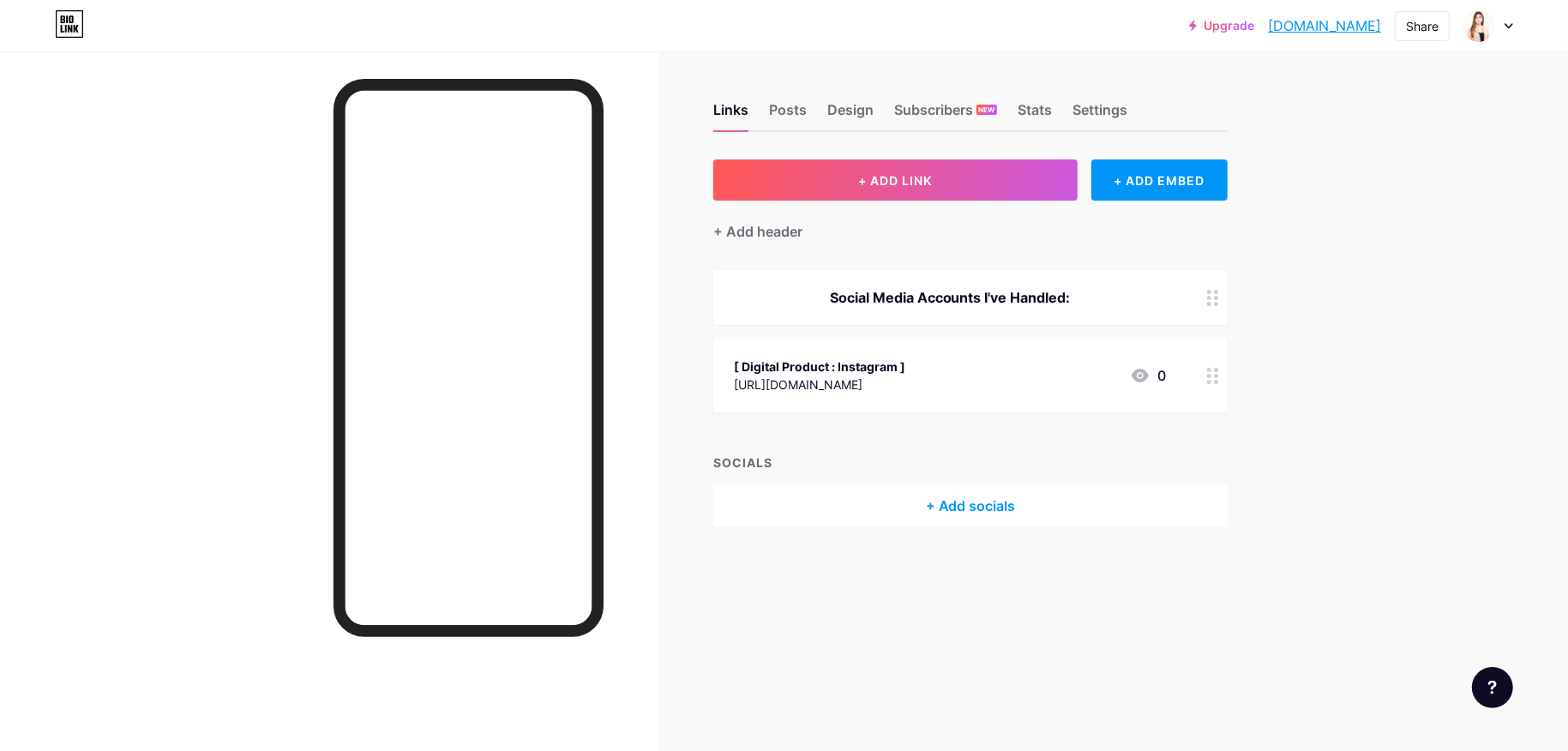 click on "[ Digital Product : Instagram ]" at bounding box center (820, 366) 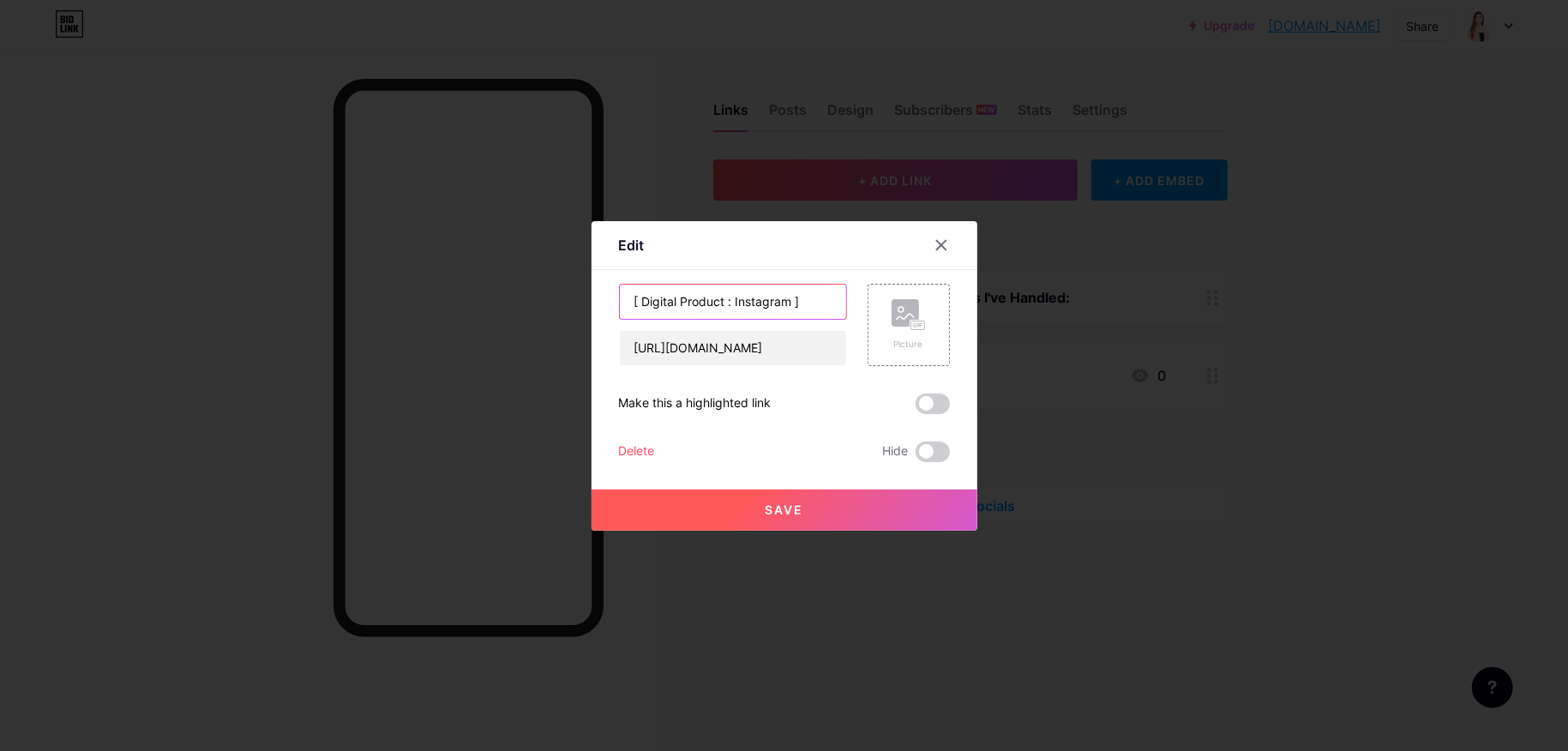 click on "[ Digital Product : Instagram ]" at bounding box center [733, 302] 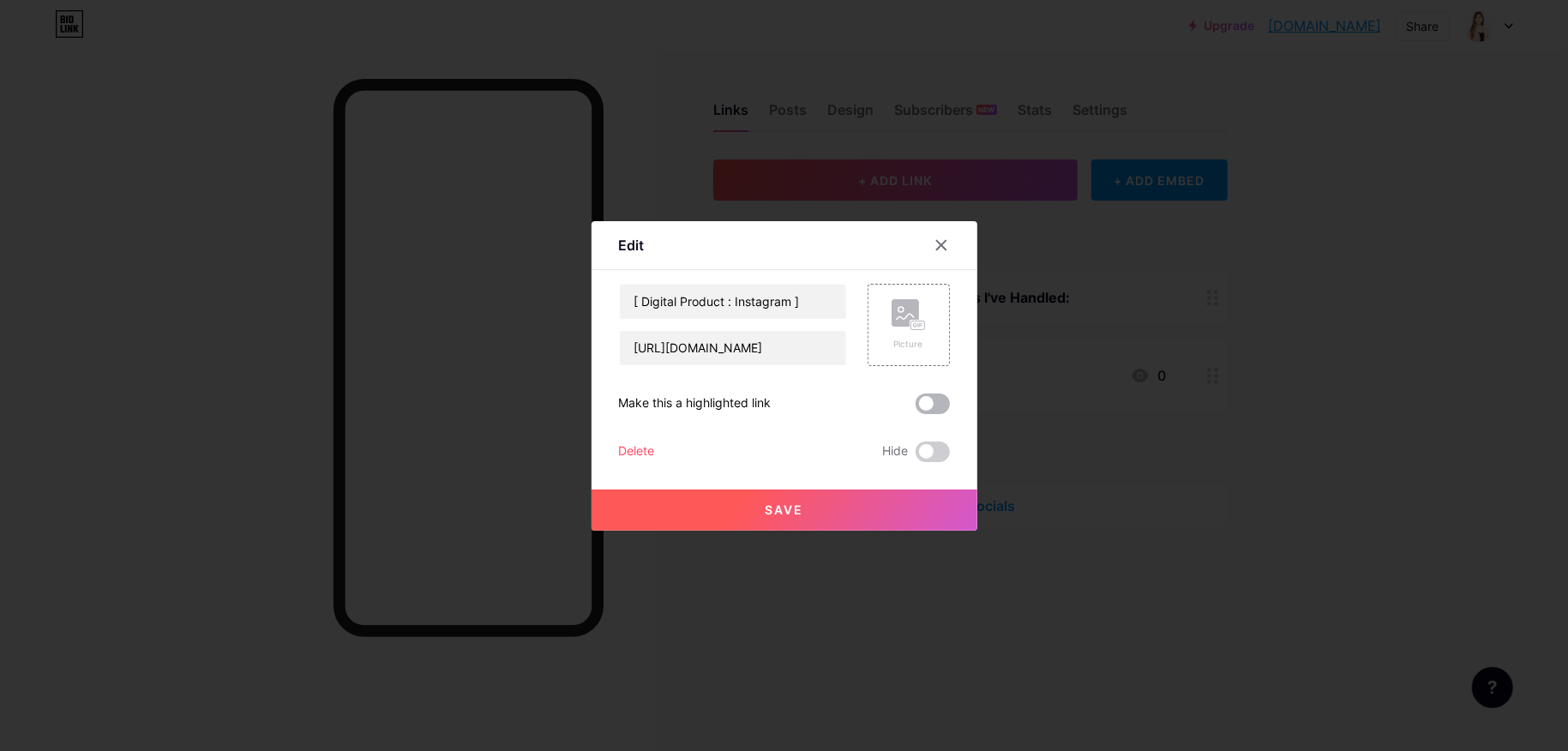 click at bounding box center (933, 404) 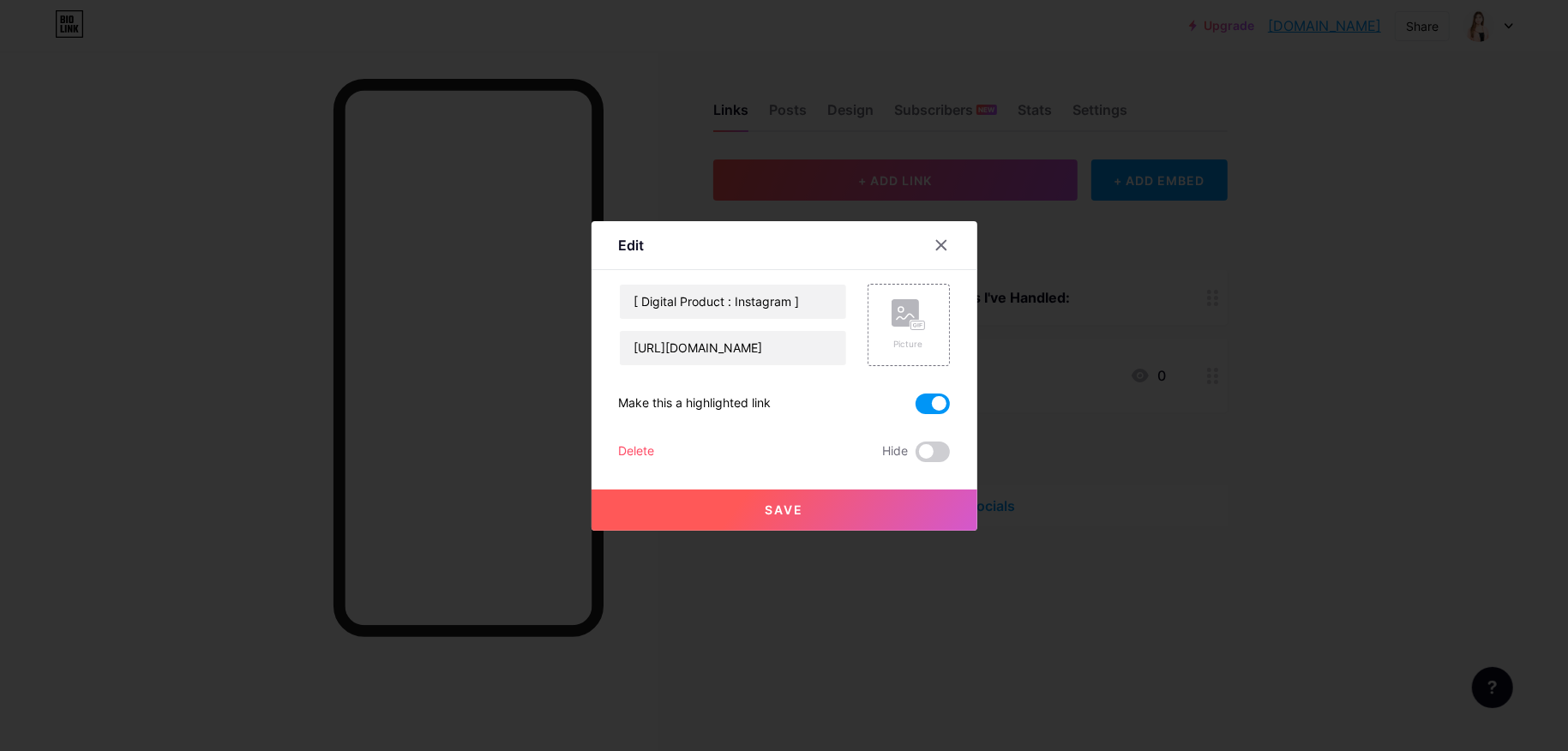 click at bounding box center (933, 404) 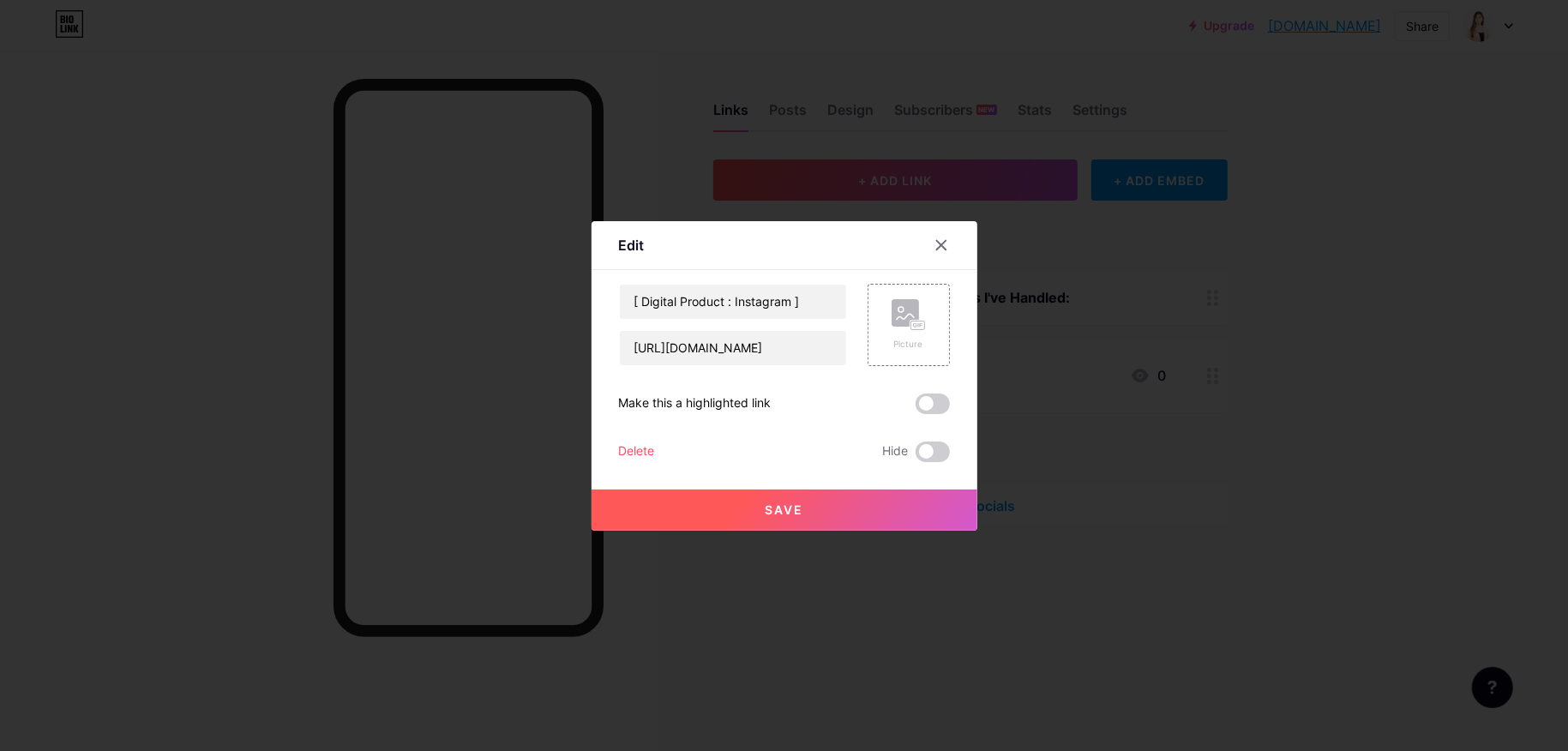 click on "Save" at bounding box center (784, 510) 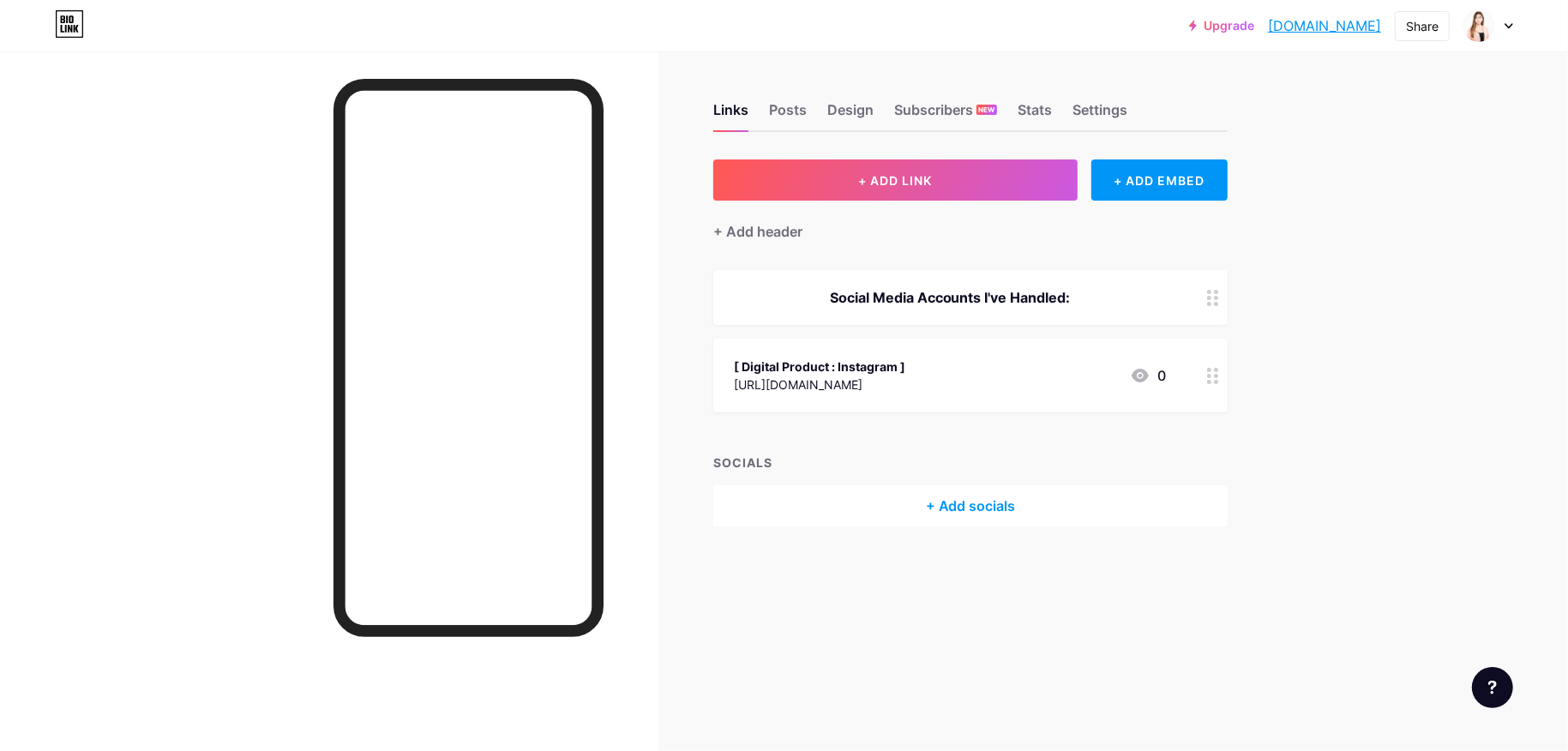 click on "[URL][DOMAIN_NAME]" at bounding box center [820, 384] 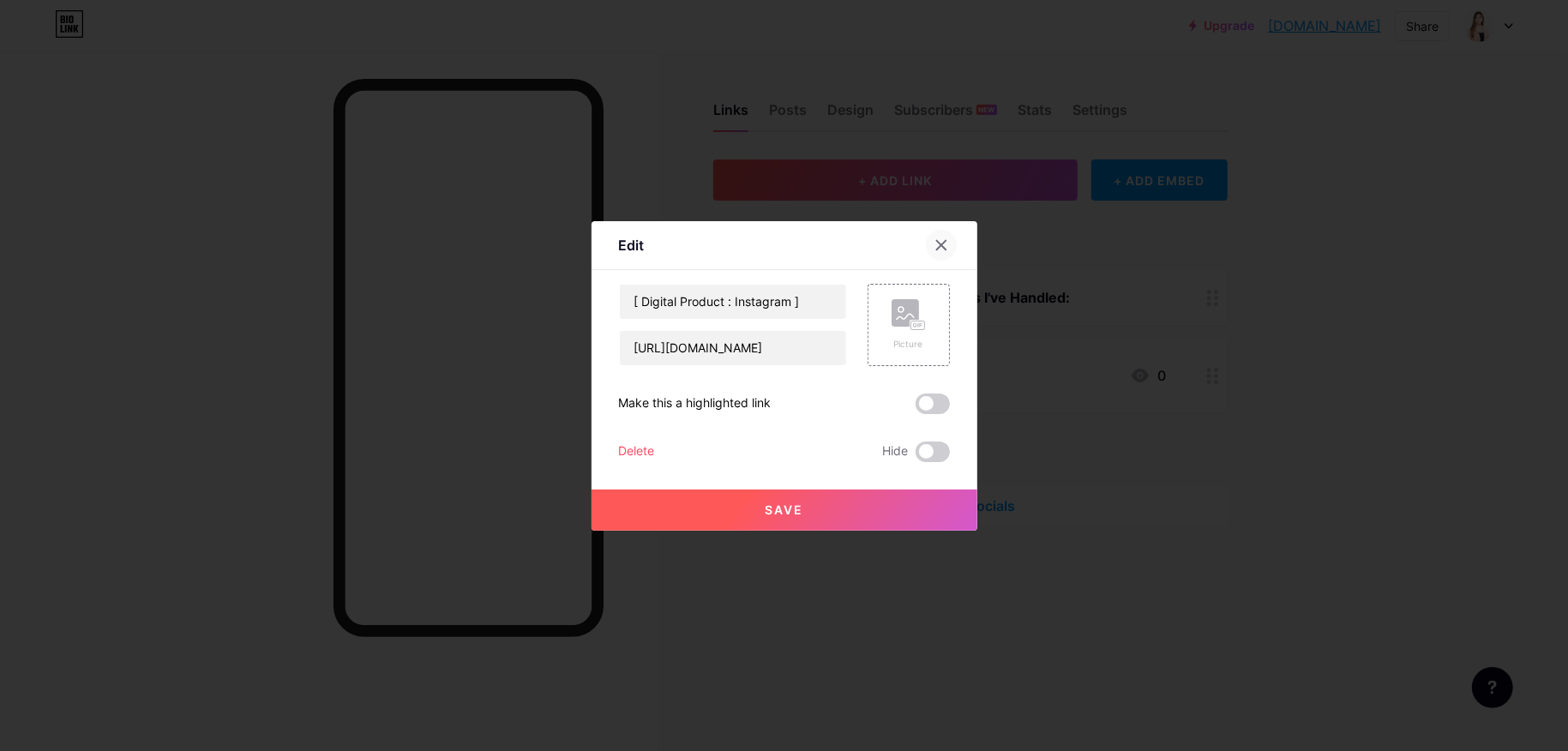 click 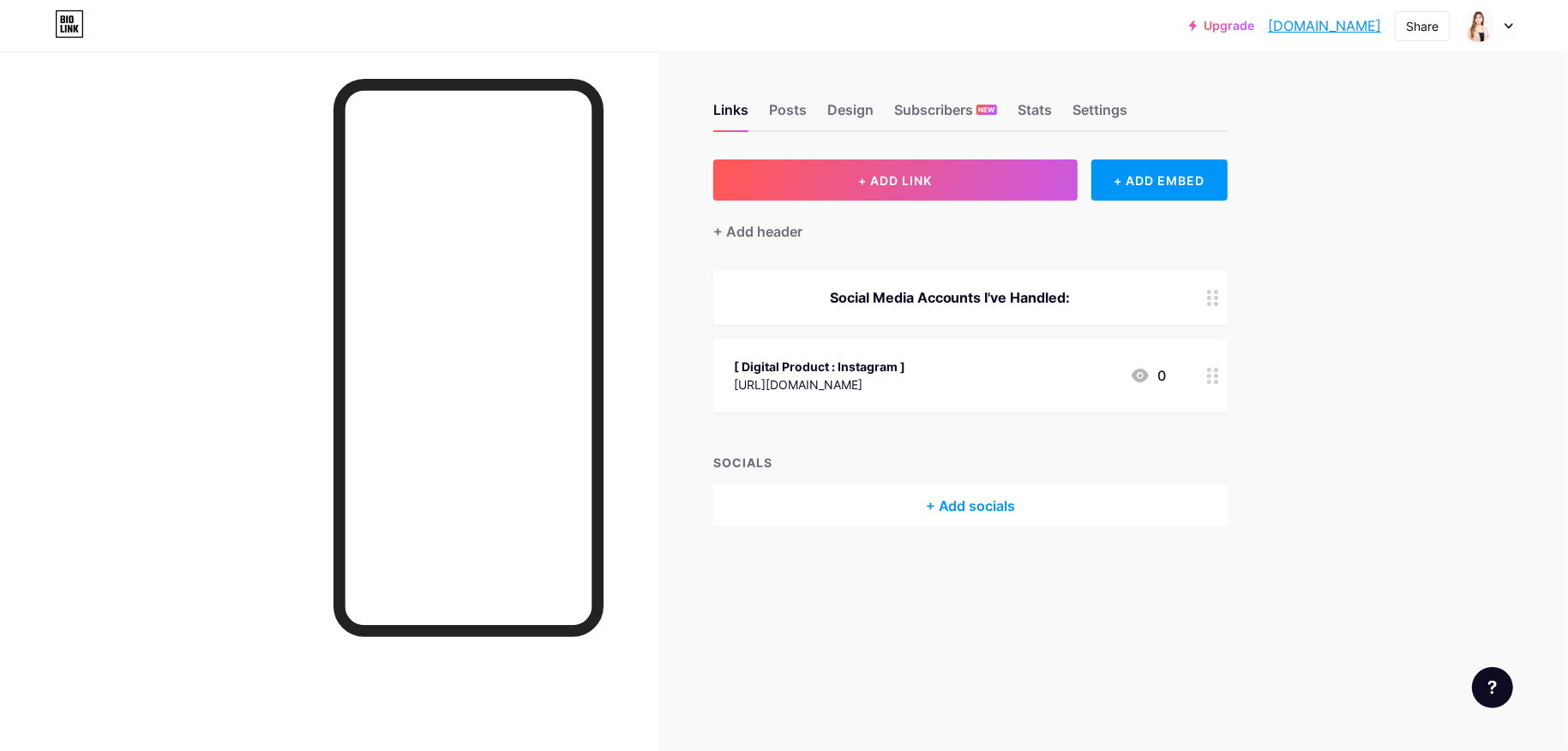 click on "+ Add socials" at bounding box center (970, 506) 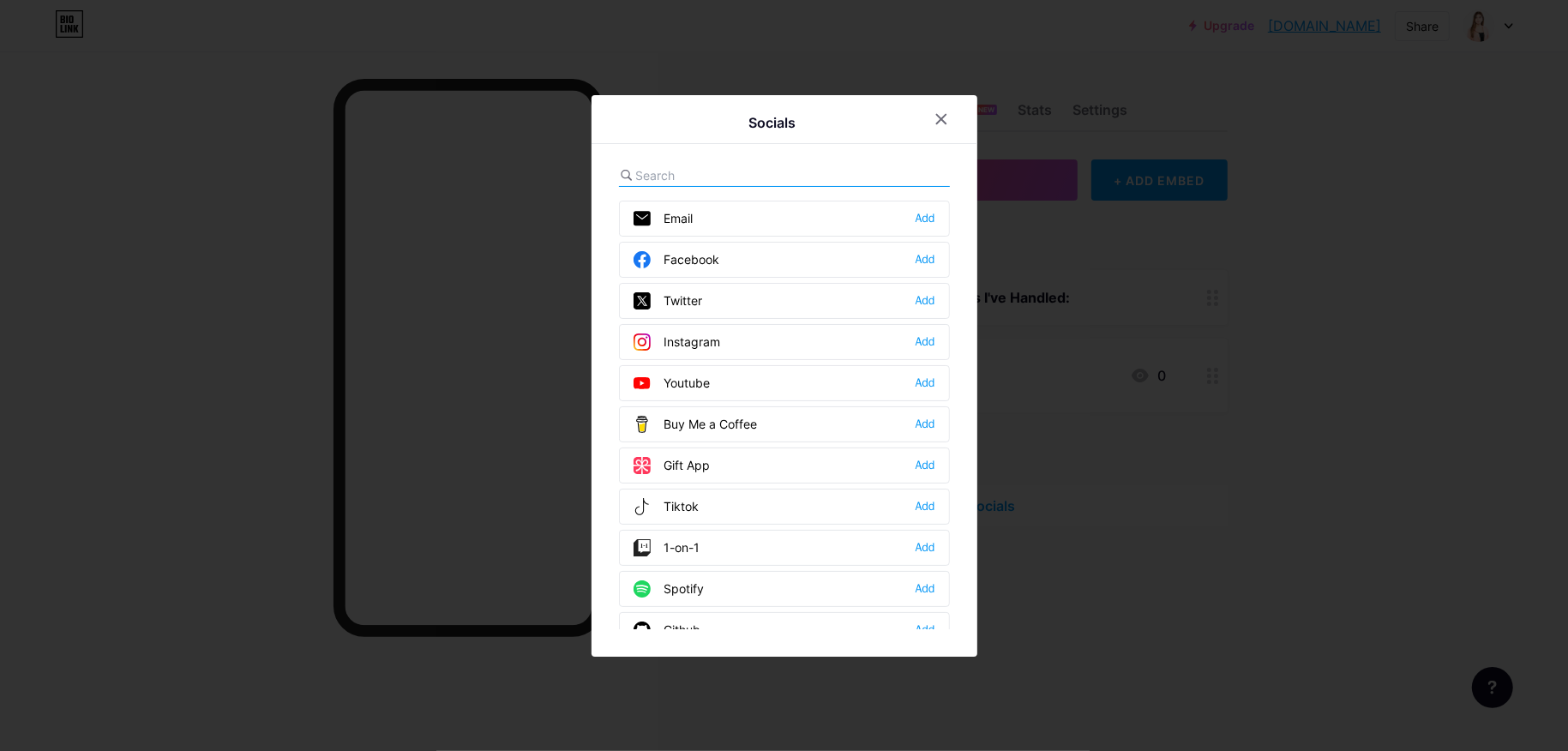 click at bounding box center (784, 376) 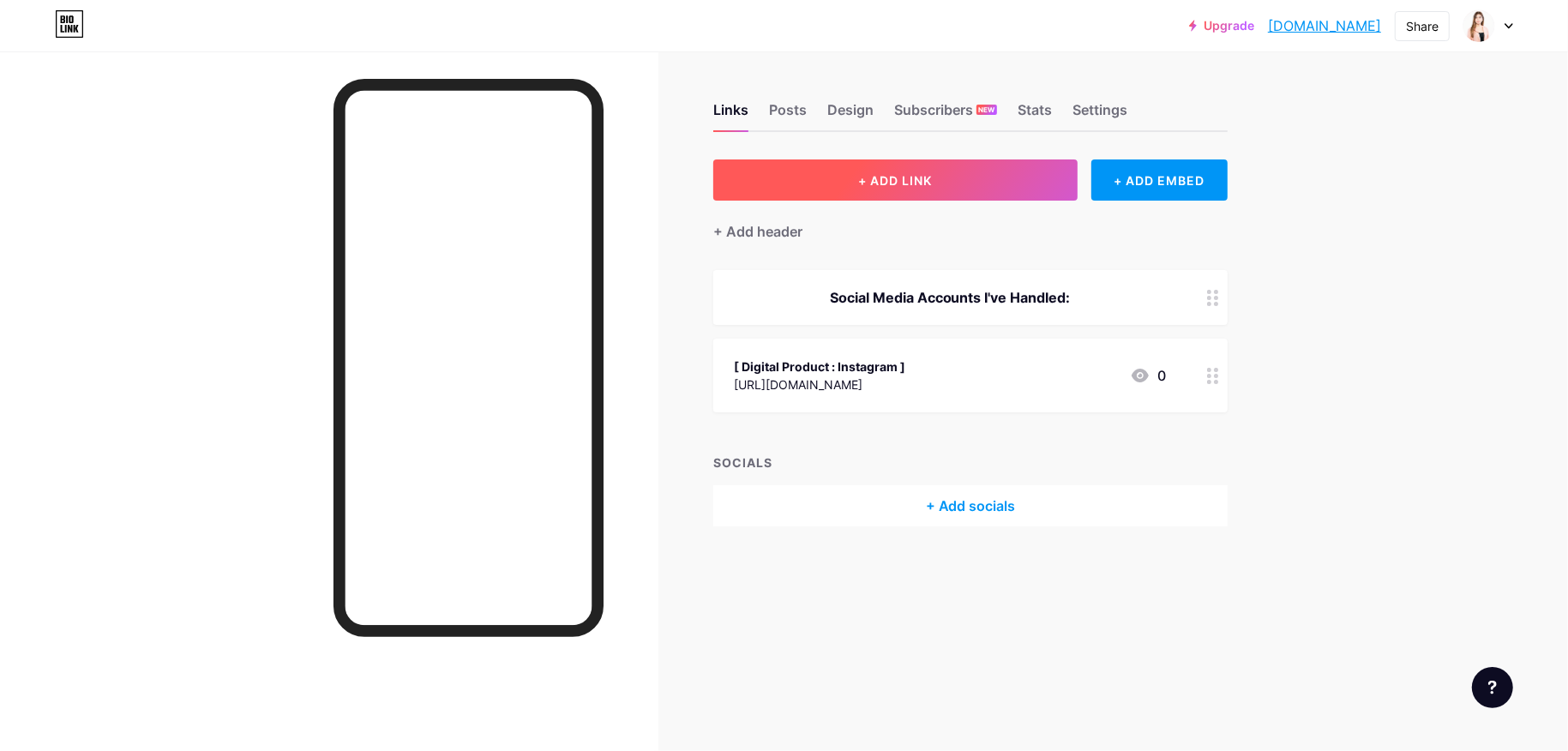 click on "+ ADD LINK" at bounding box center (895, 180) 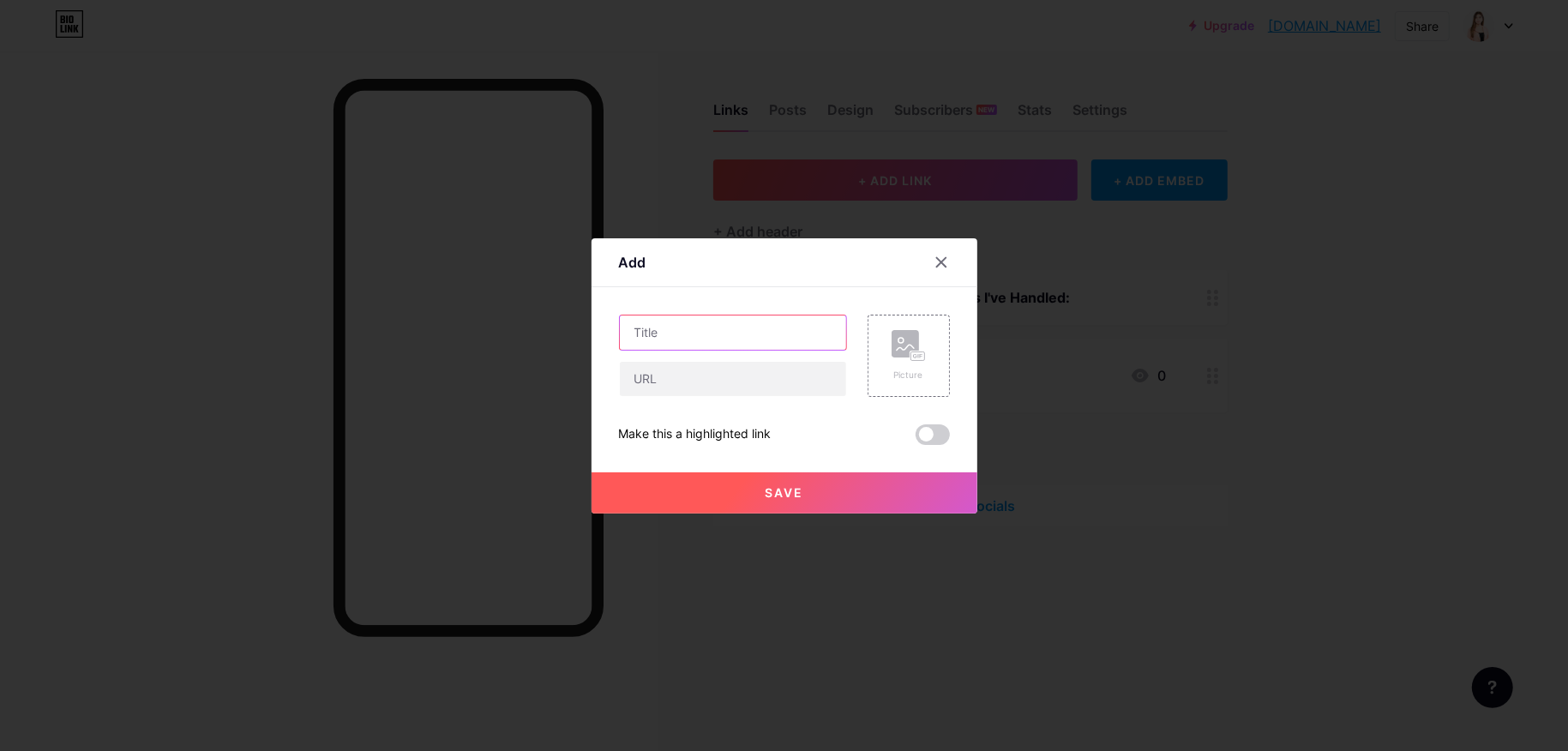 click at bounding box center [733, 333] 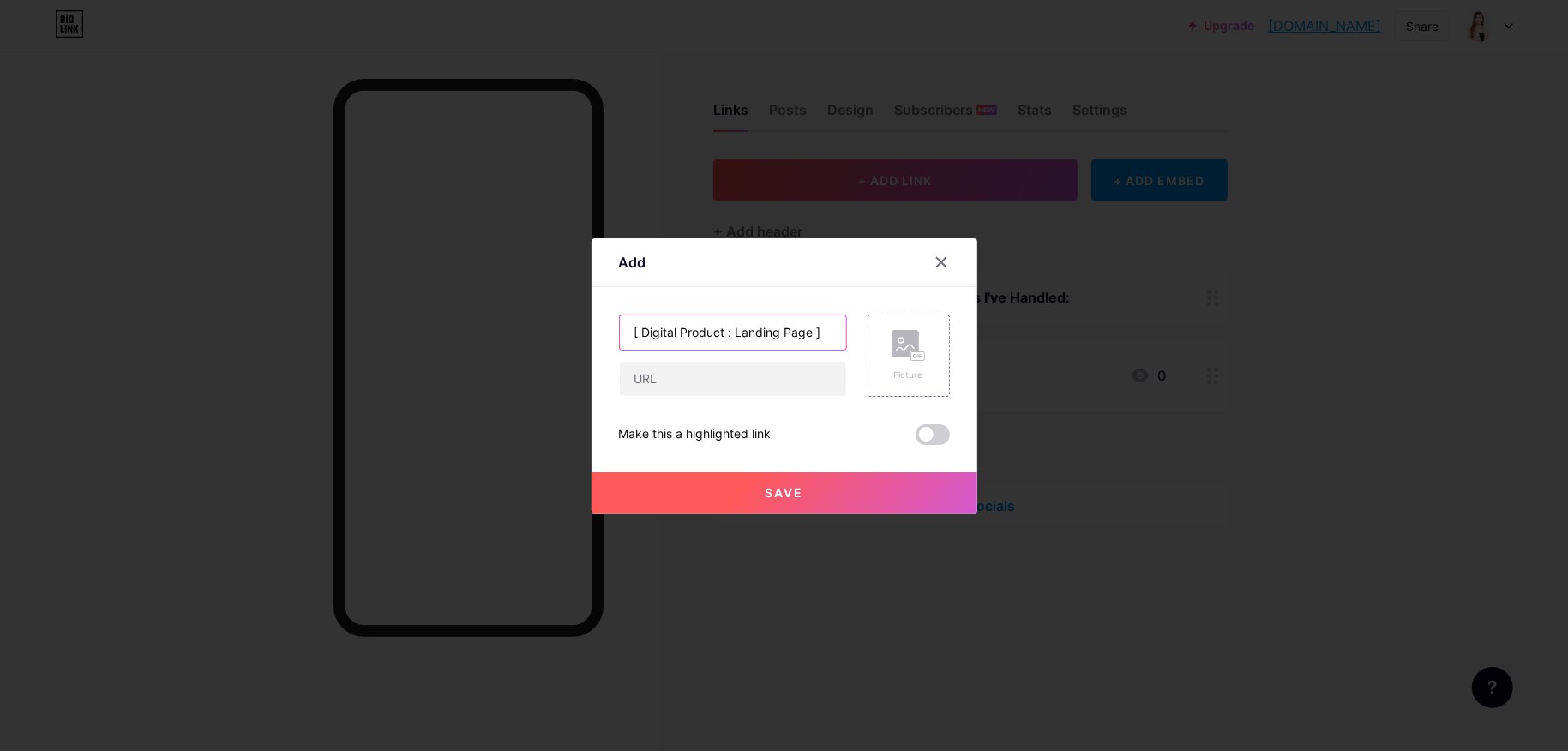 click on "[ Digital Product : Landing Page ]" at bounding box center [733, 333] 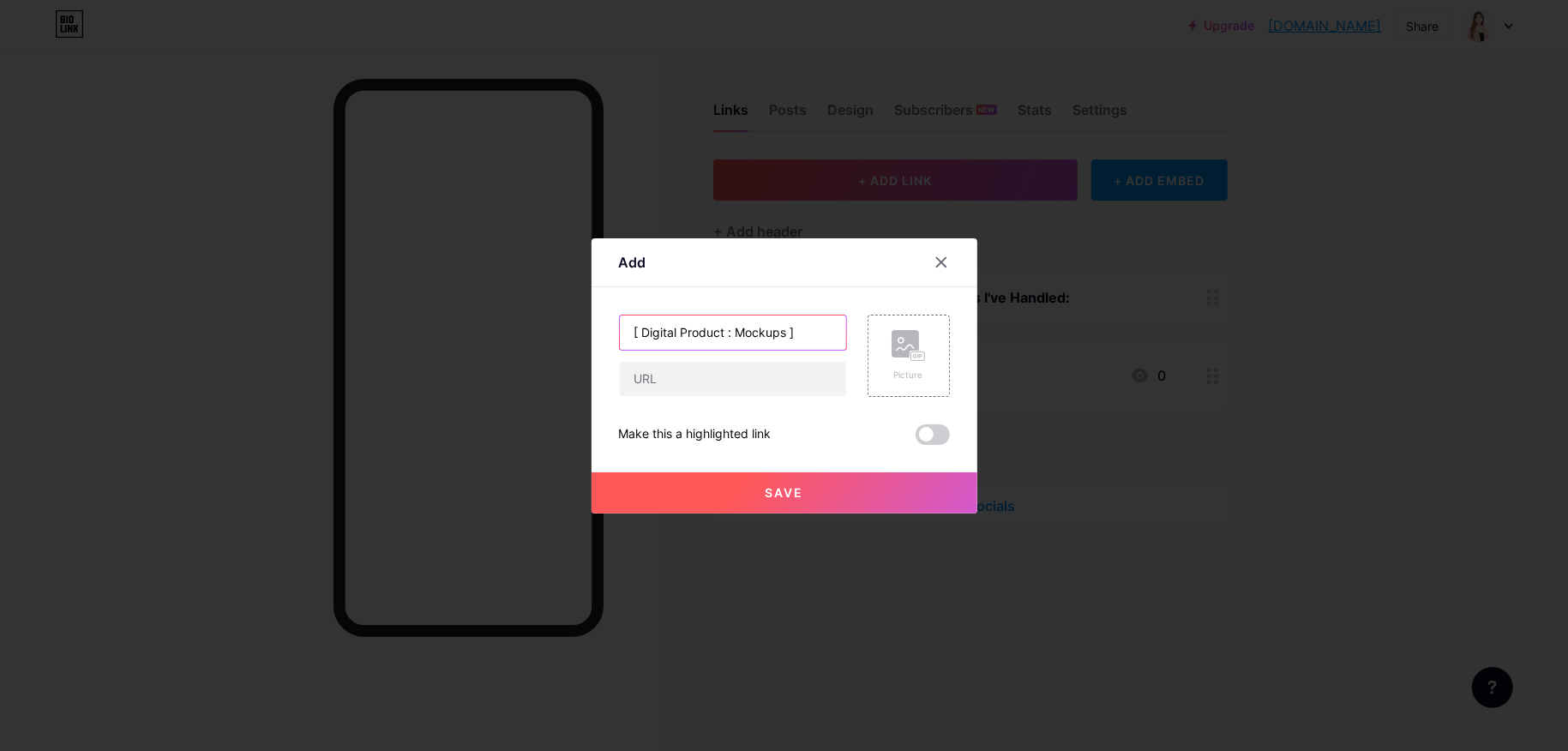 type on "[ Digital Product : Mockups ]" 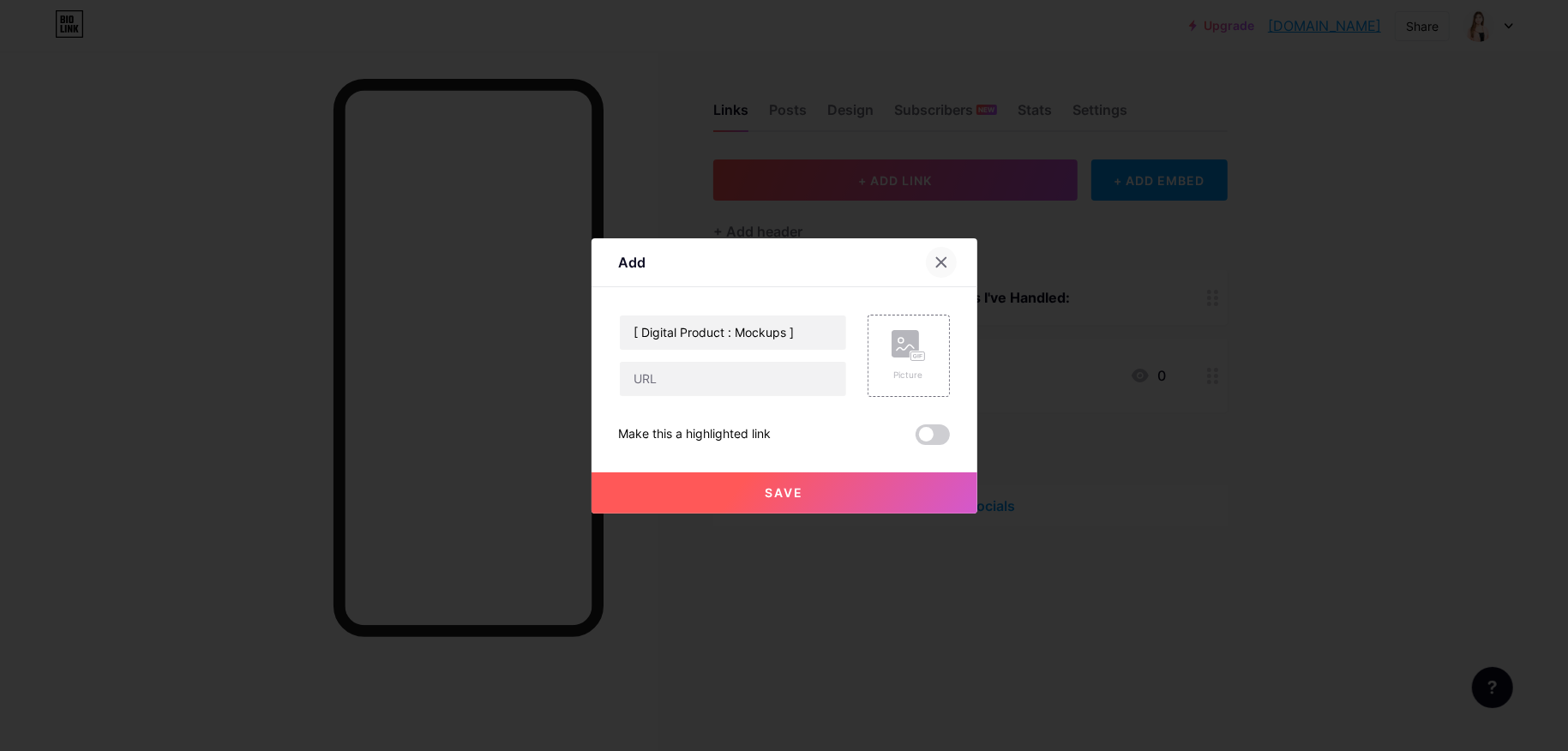 click 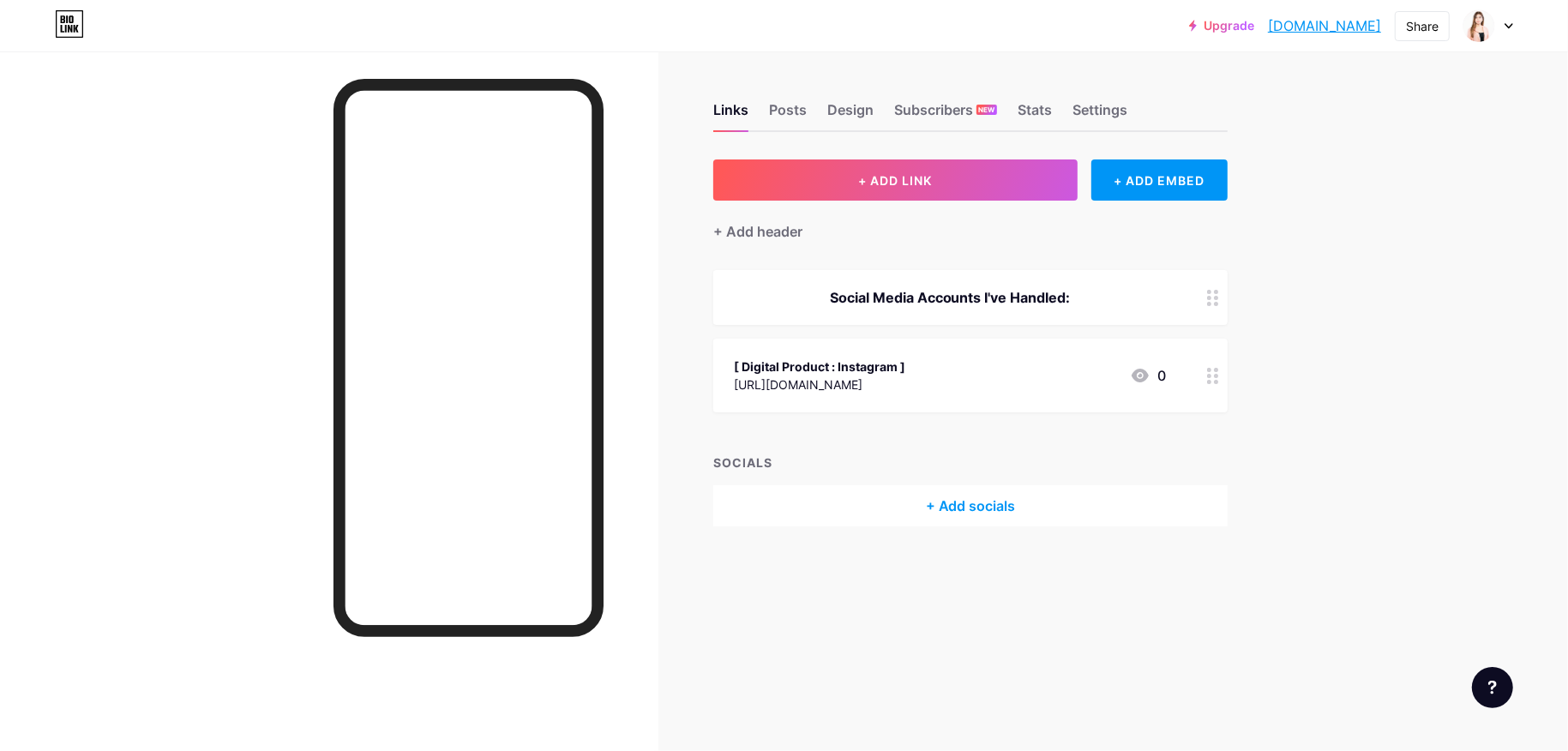 click on "[ Digital Product : Instagram ]" at bounding box center (820, 366) 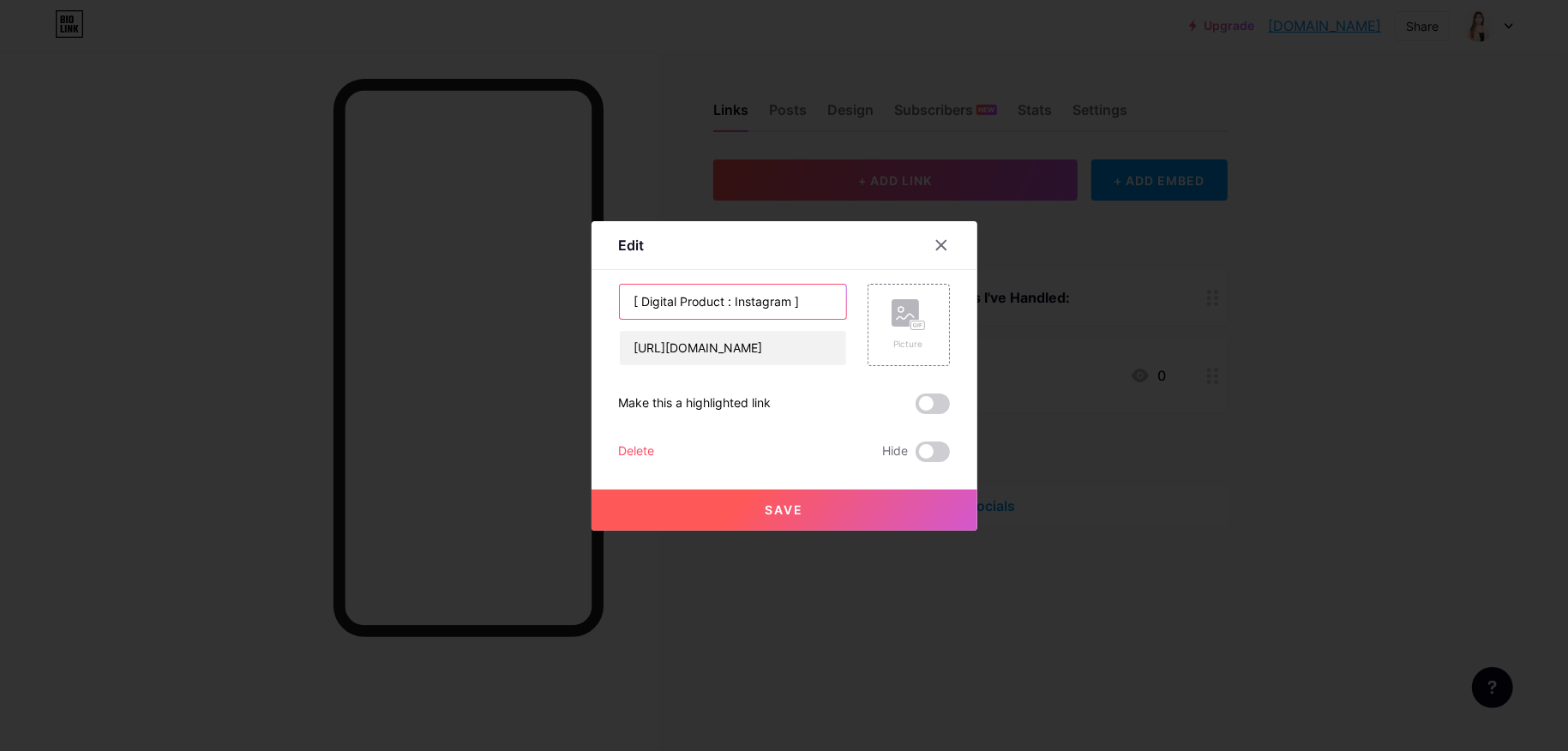 drag, startPoint x: 716, startPoint y: 291, endPoint x: 846, endPoint y: 296, distance: 130.09612 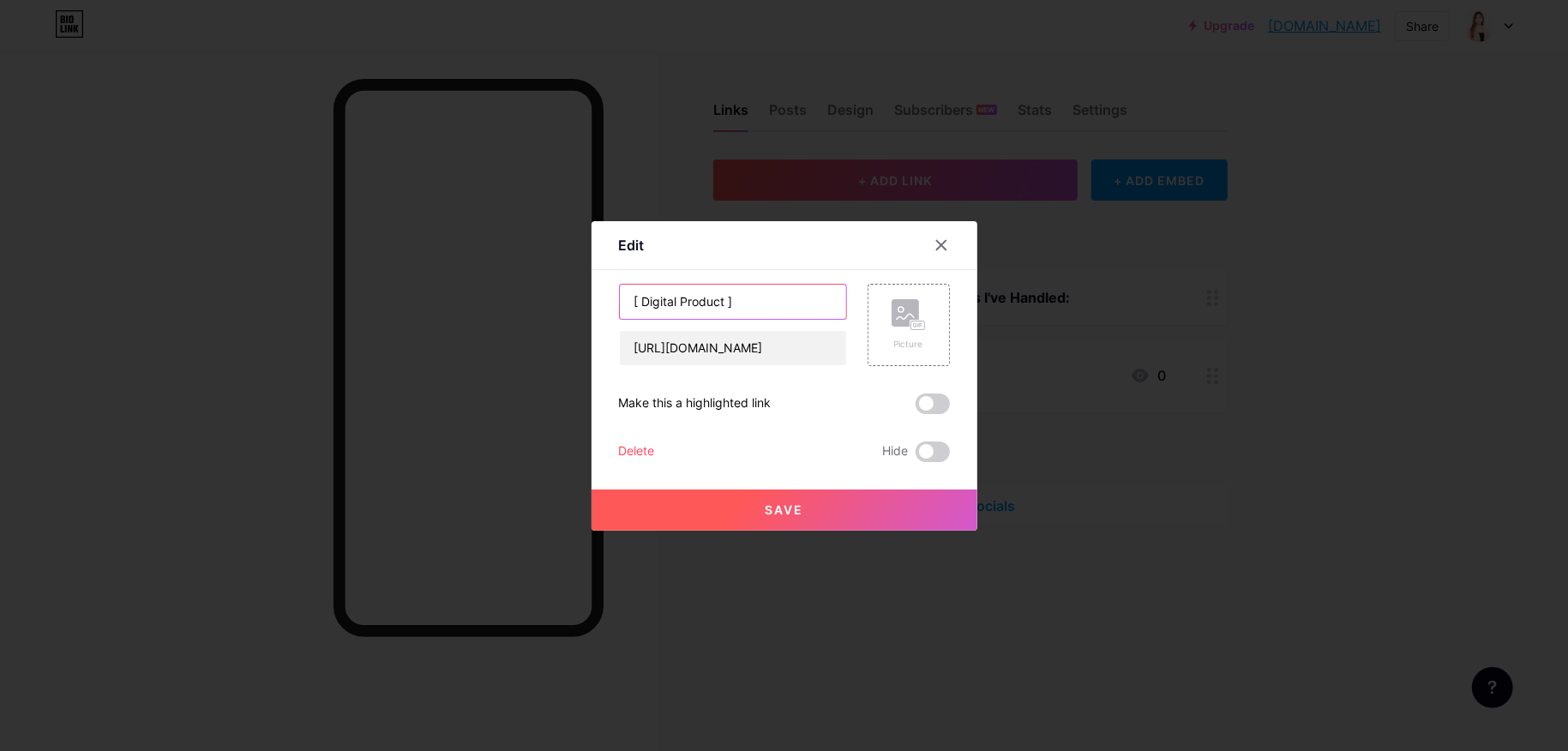 click on "[ Digital Product ]" at bounding box center (733, 302) 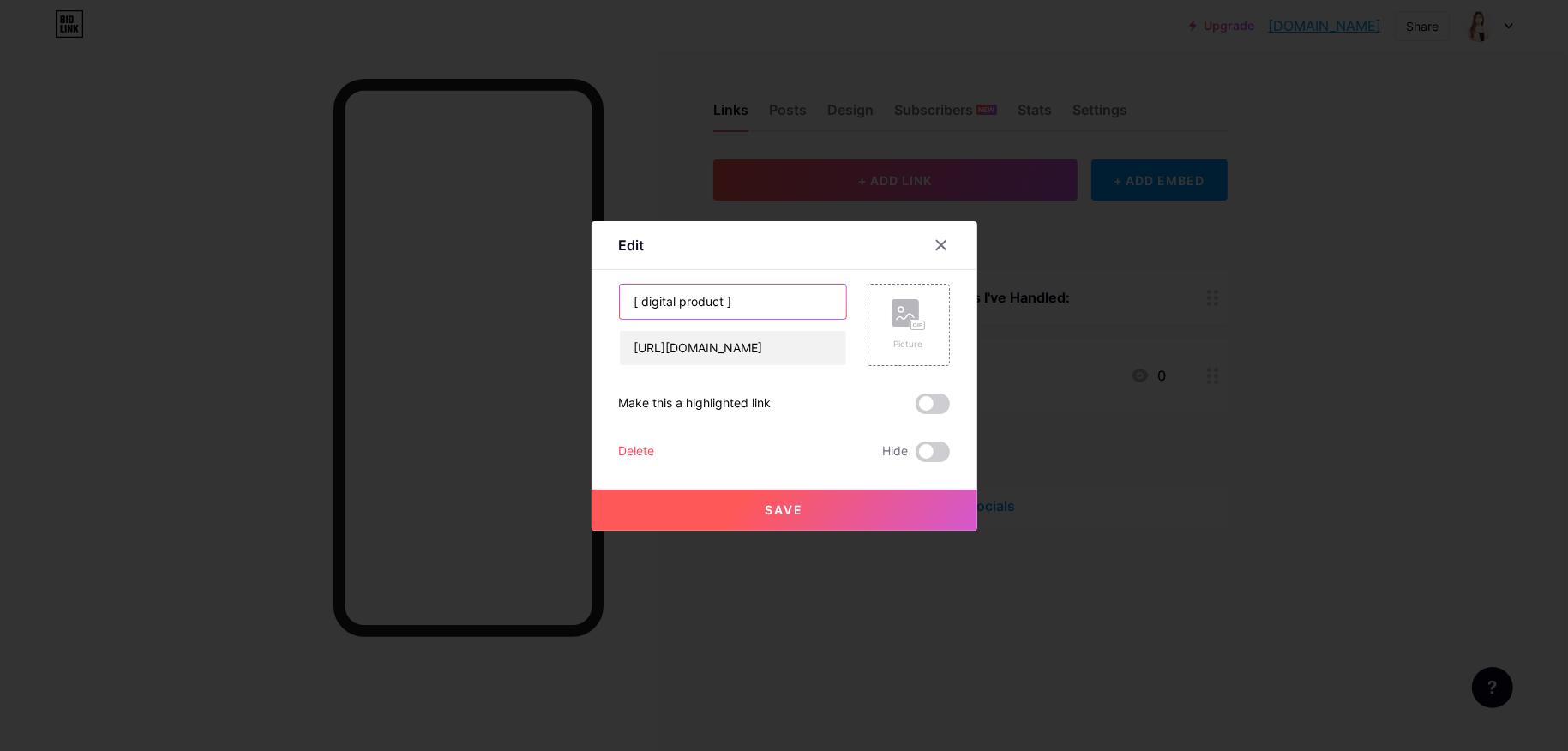 type on "[ digital product ]" 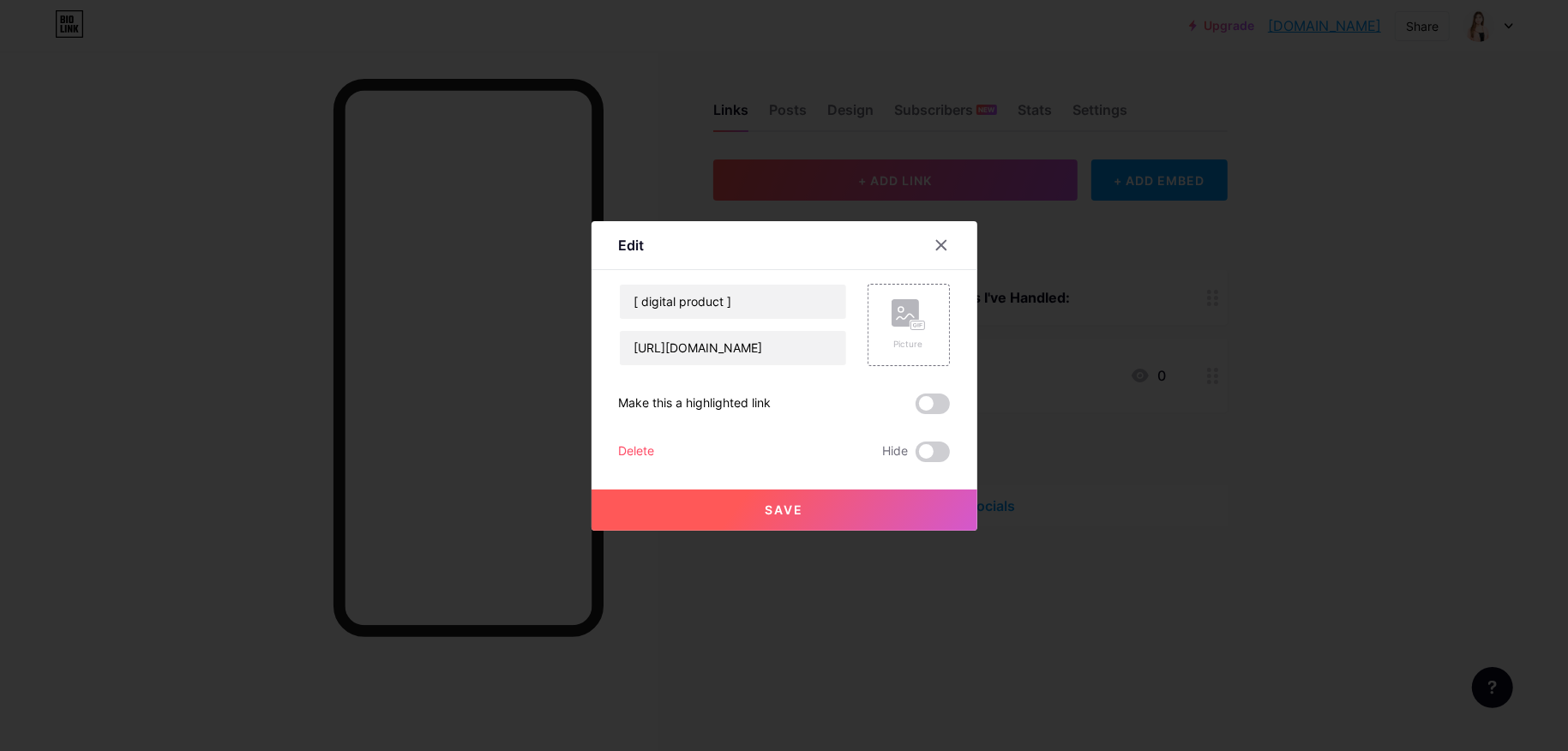 click on "Save" at bounding box center (784, 510) 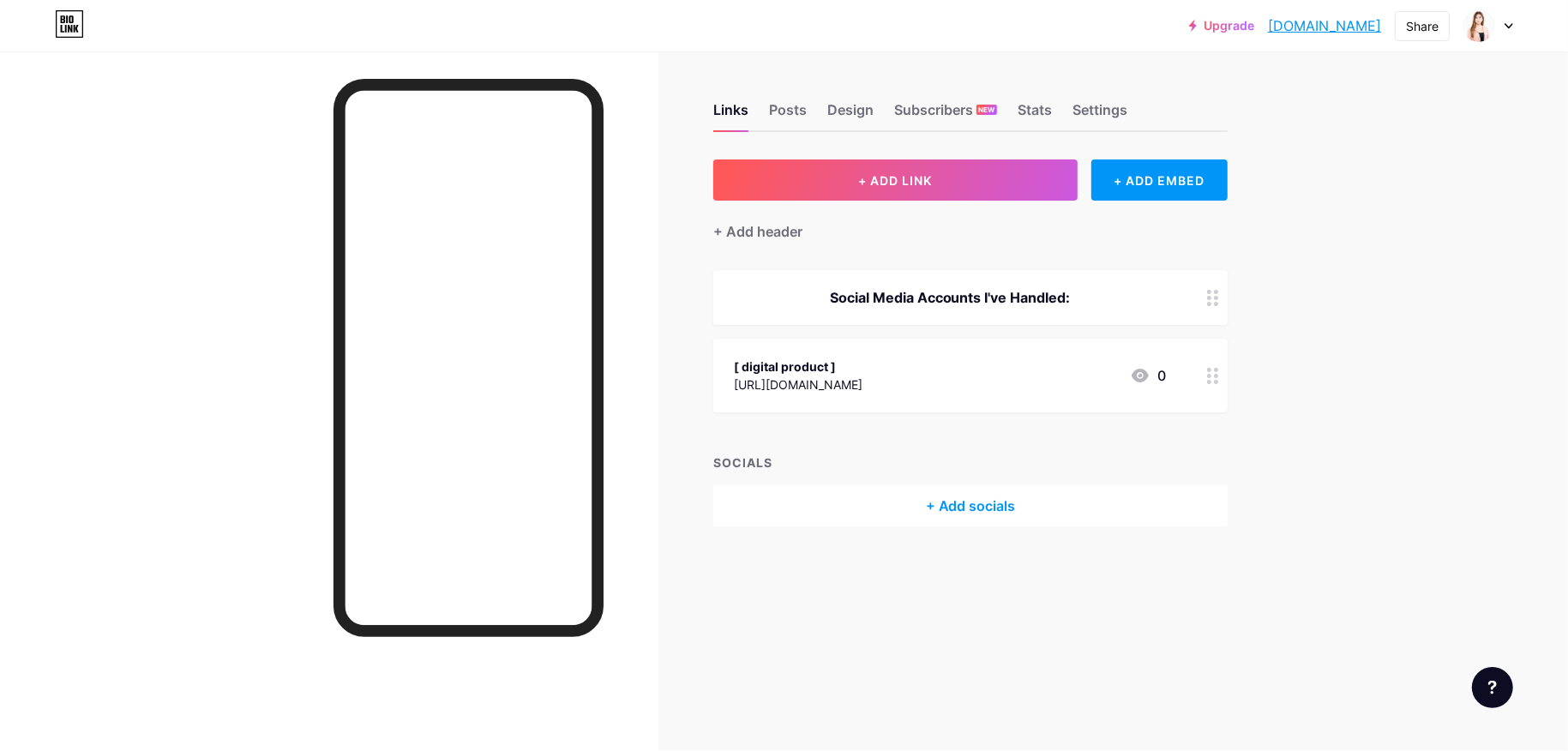 click on "[ digital product ]
[URL][DOMAIN_NAME]
0" at bounding box center [950, 376] 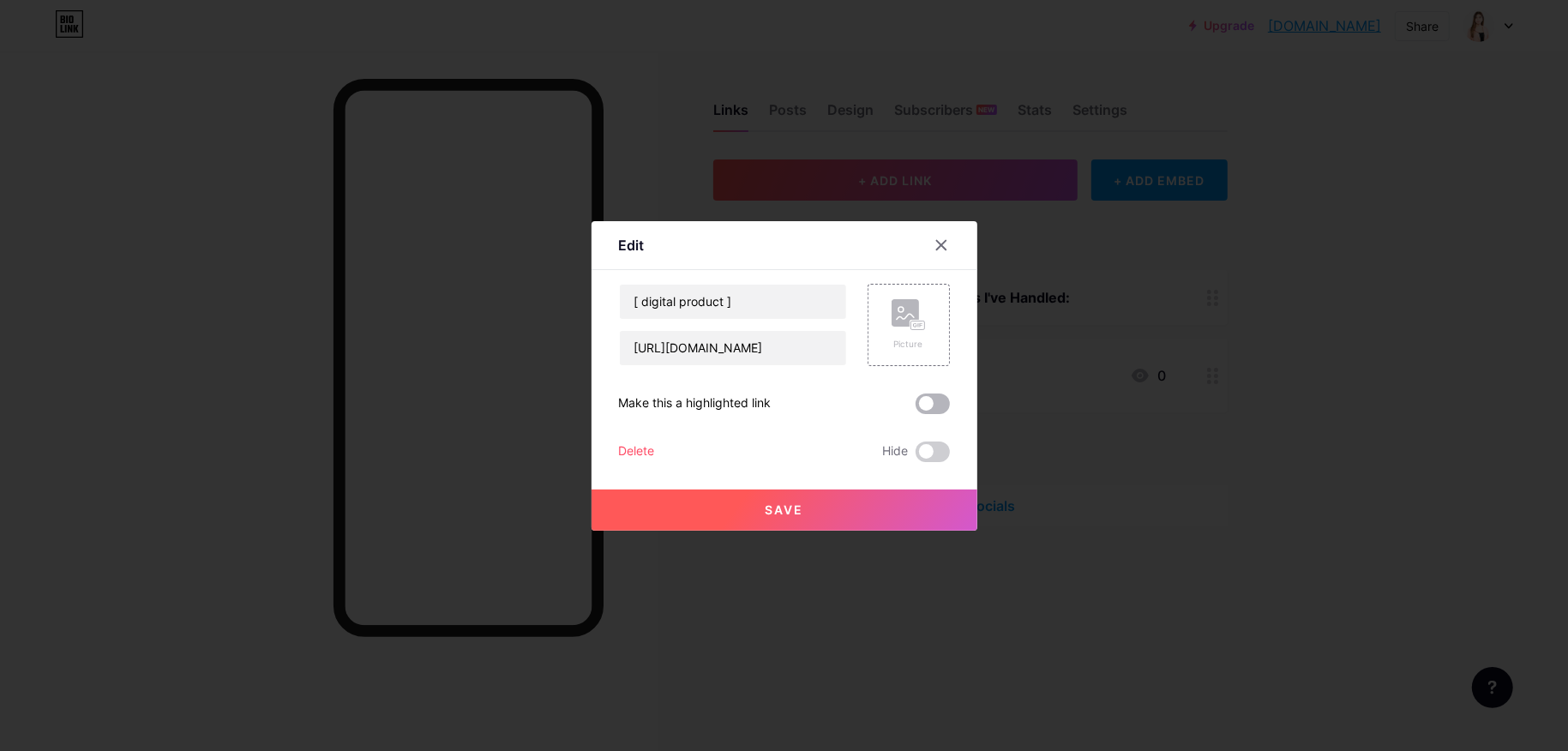 click at bounding box center (933, 404) 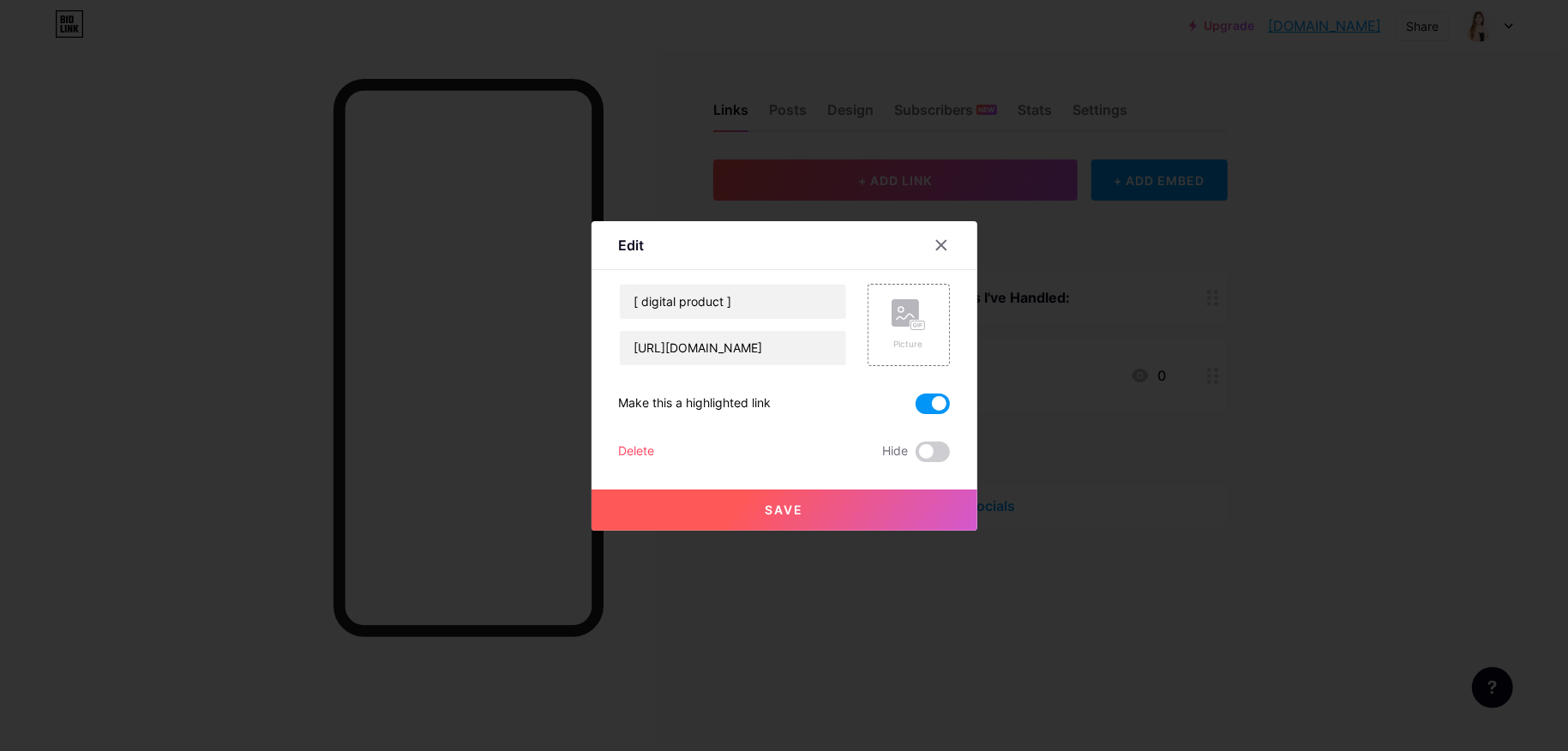 click on "Save" at bounding box center (784, 510) 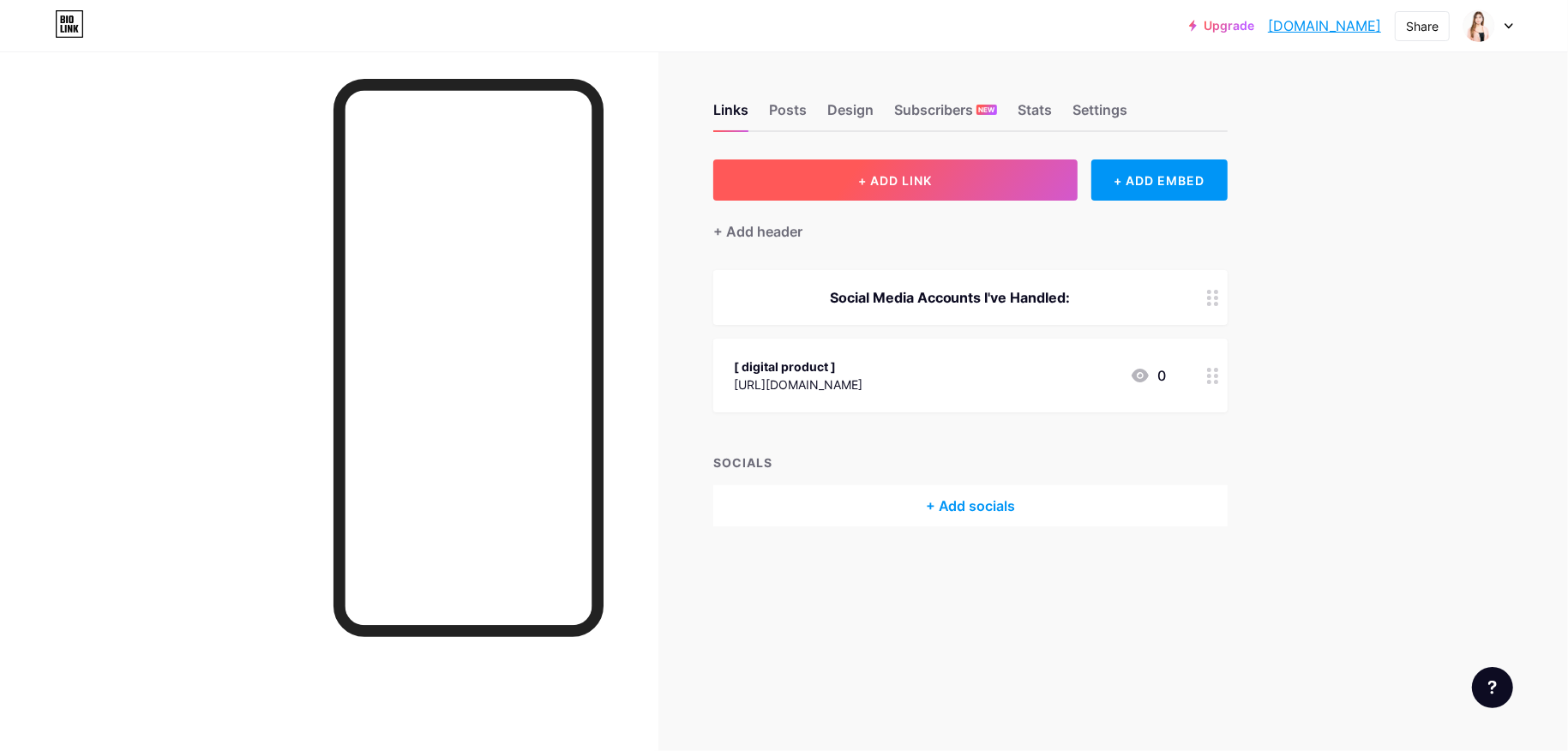 click on "+ ADD LINK" at bounding box center (896, 180) 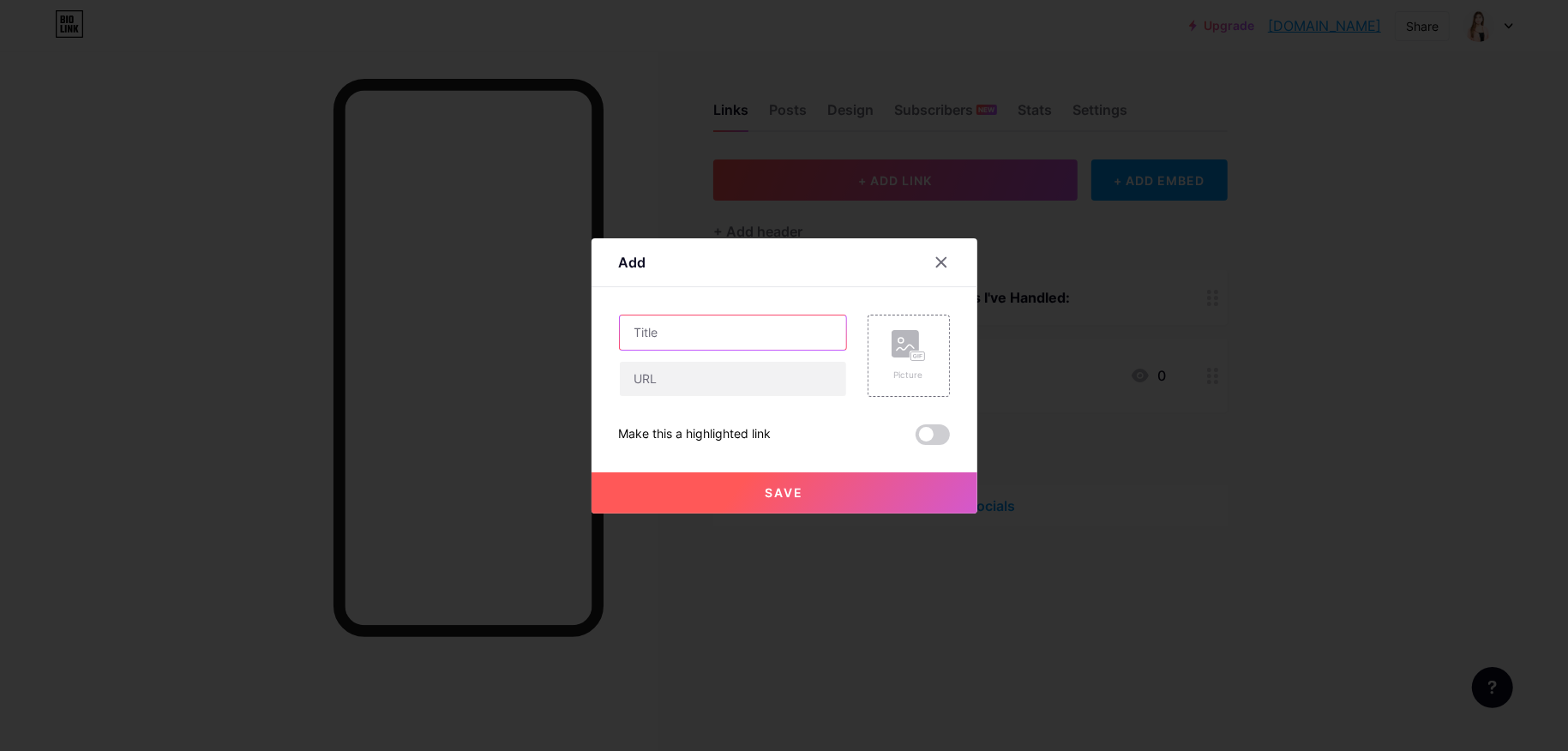 click at bounding box center (733, 333) 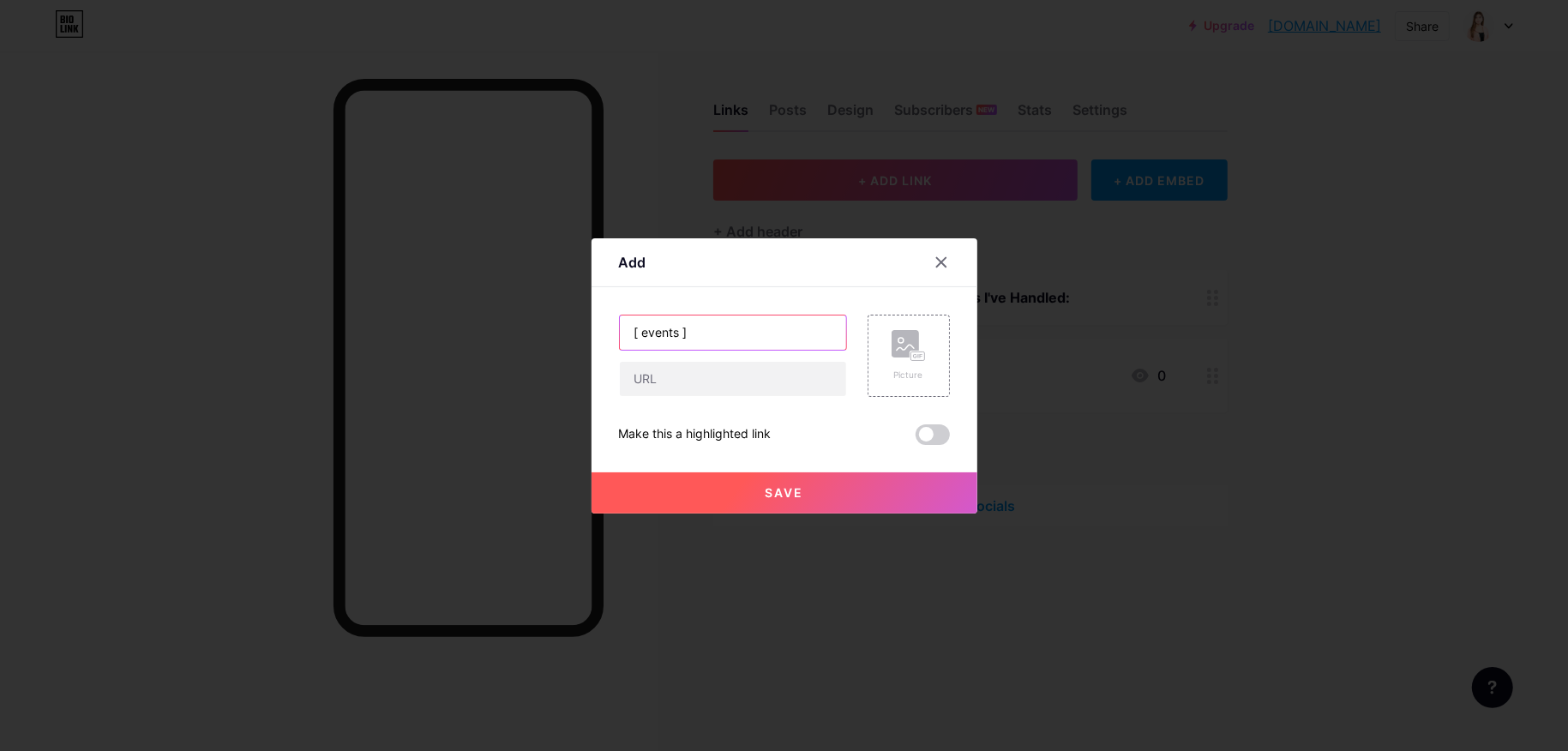 type on "[ events ]" 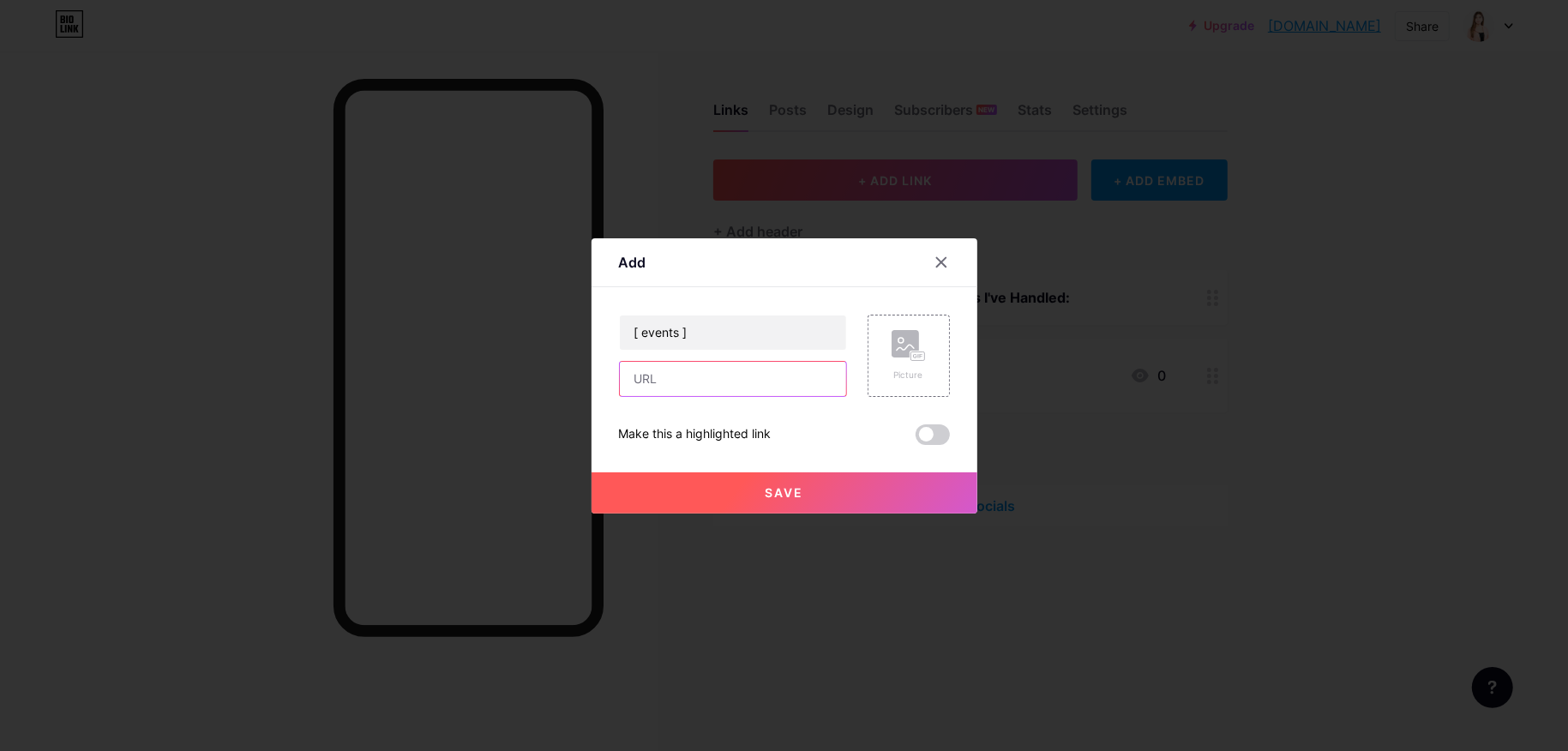 click at bounding box center (733, 379) 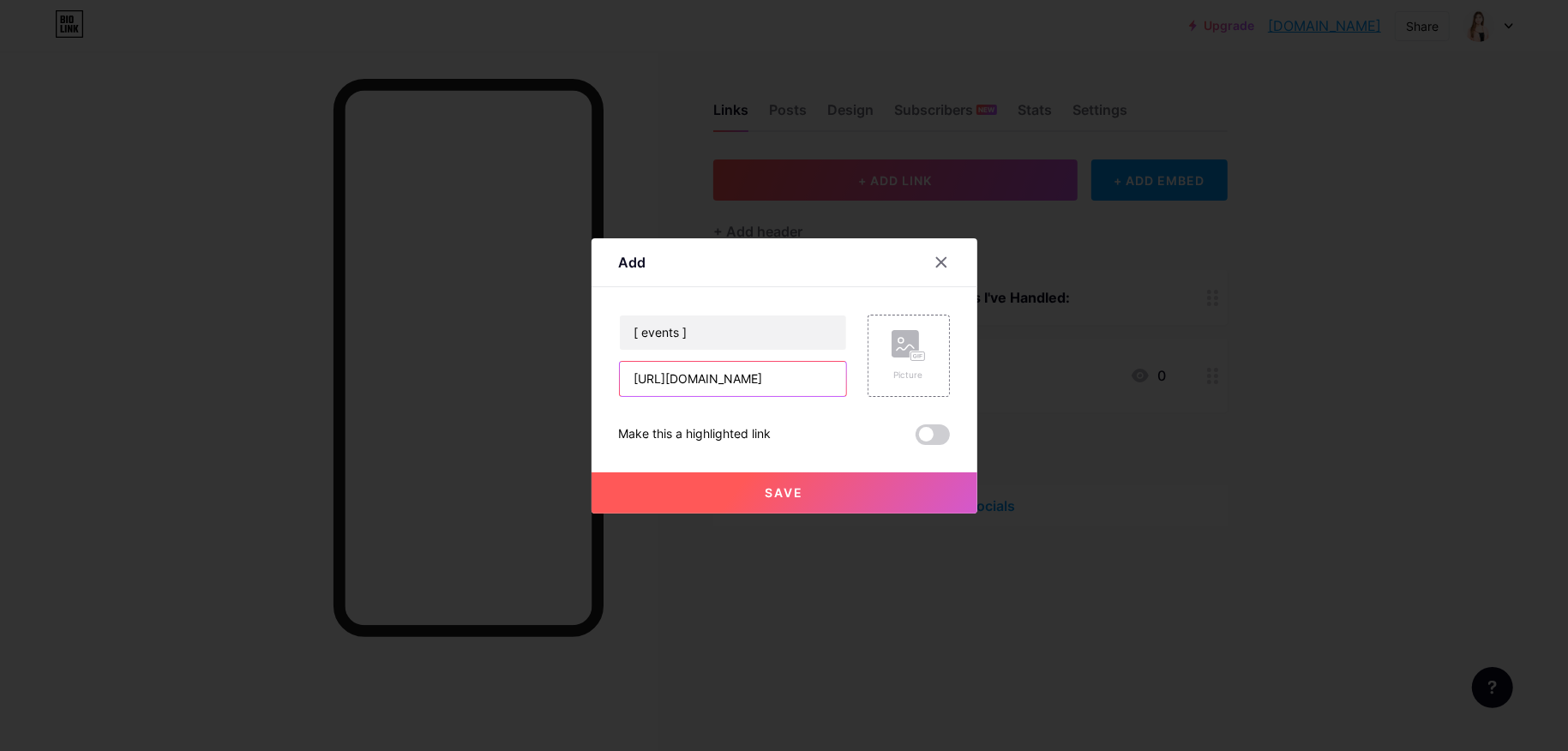scroll, scrollTop: 0, scrollLeft: 72, axis: horizontal 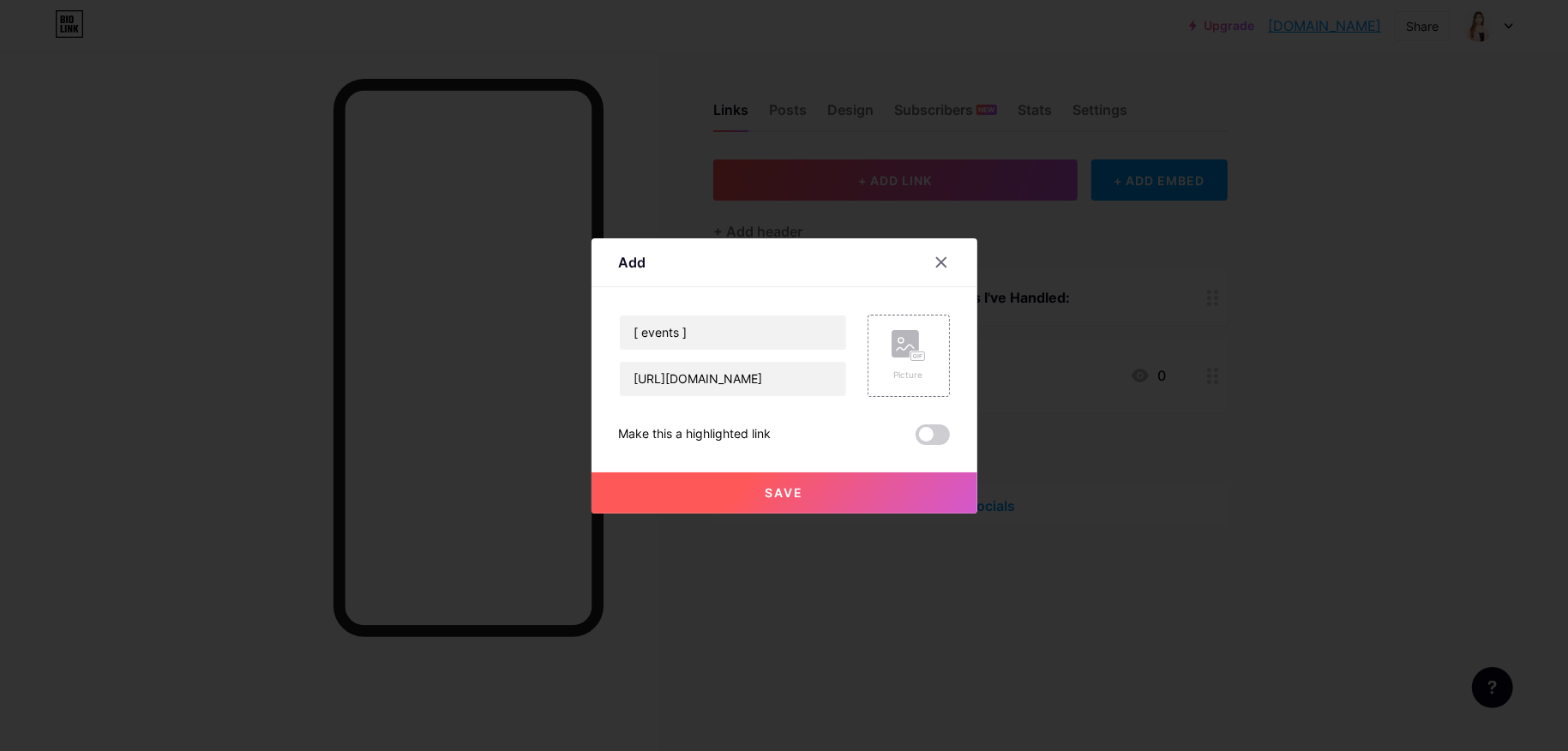 click on "Save" at bounding box center [784, 492] 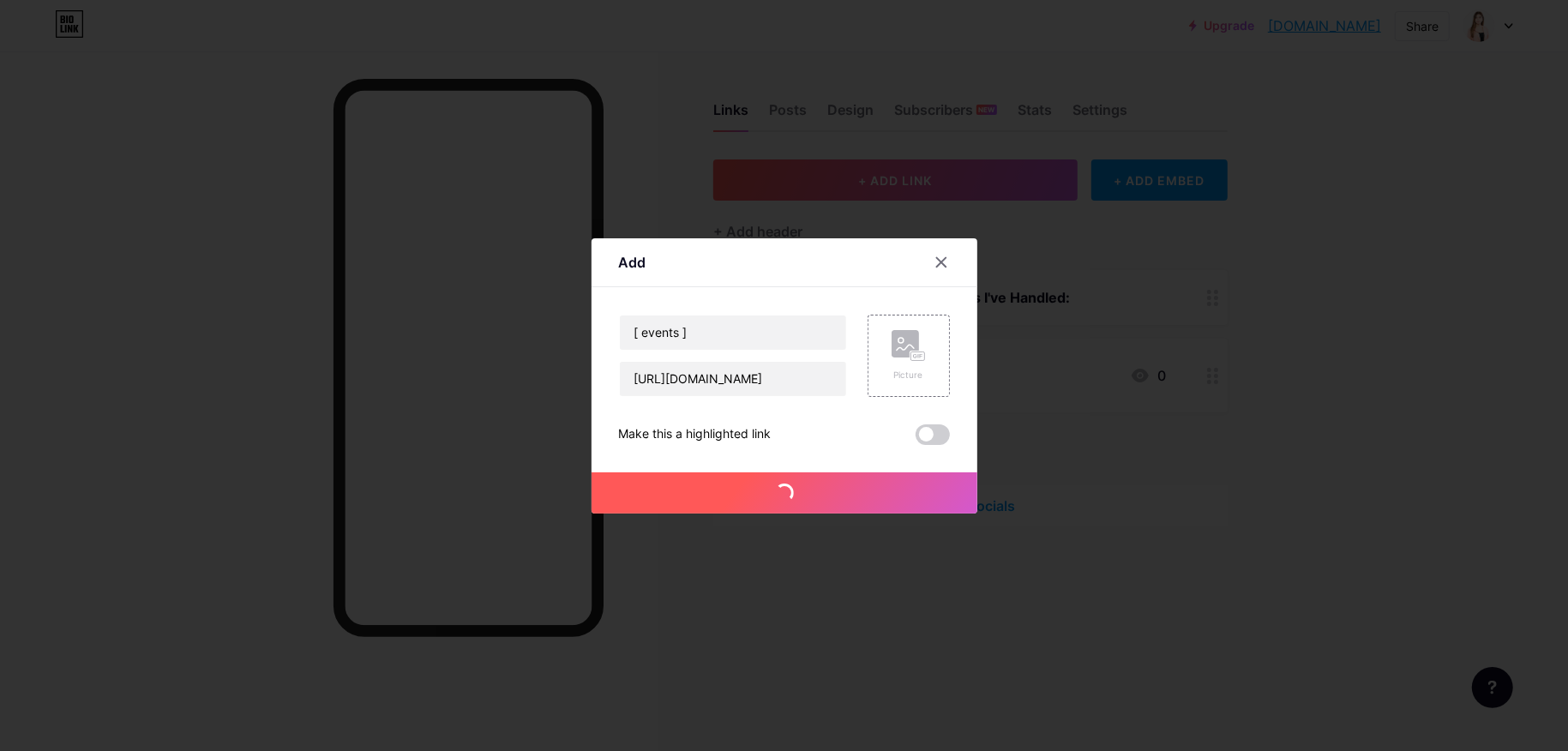 scroll, scrollTop: 0, scrollLeft: 0, axis: both 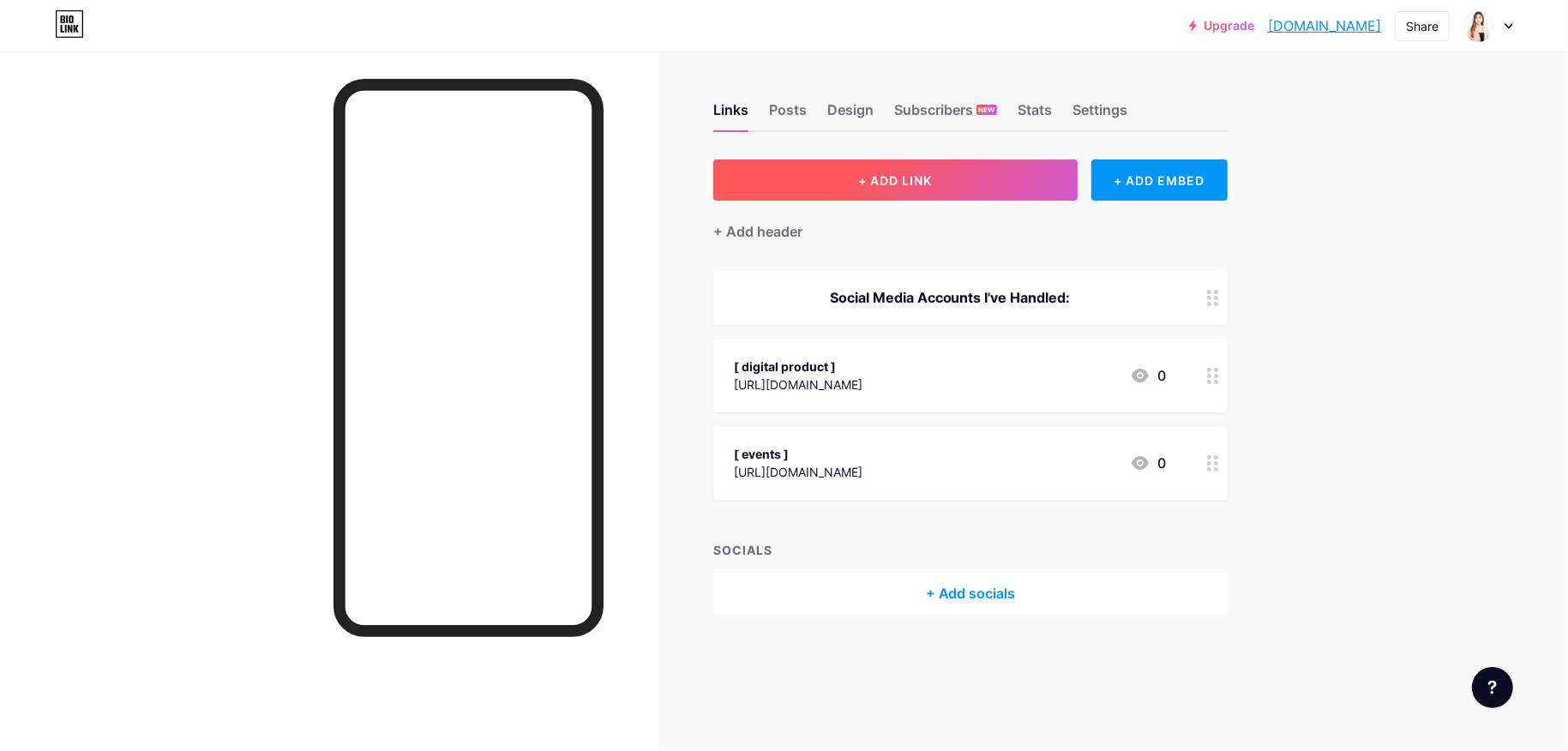 click on "+ ADD LINK" at bounding box center (895, 180) 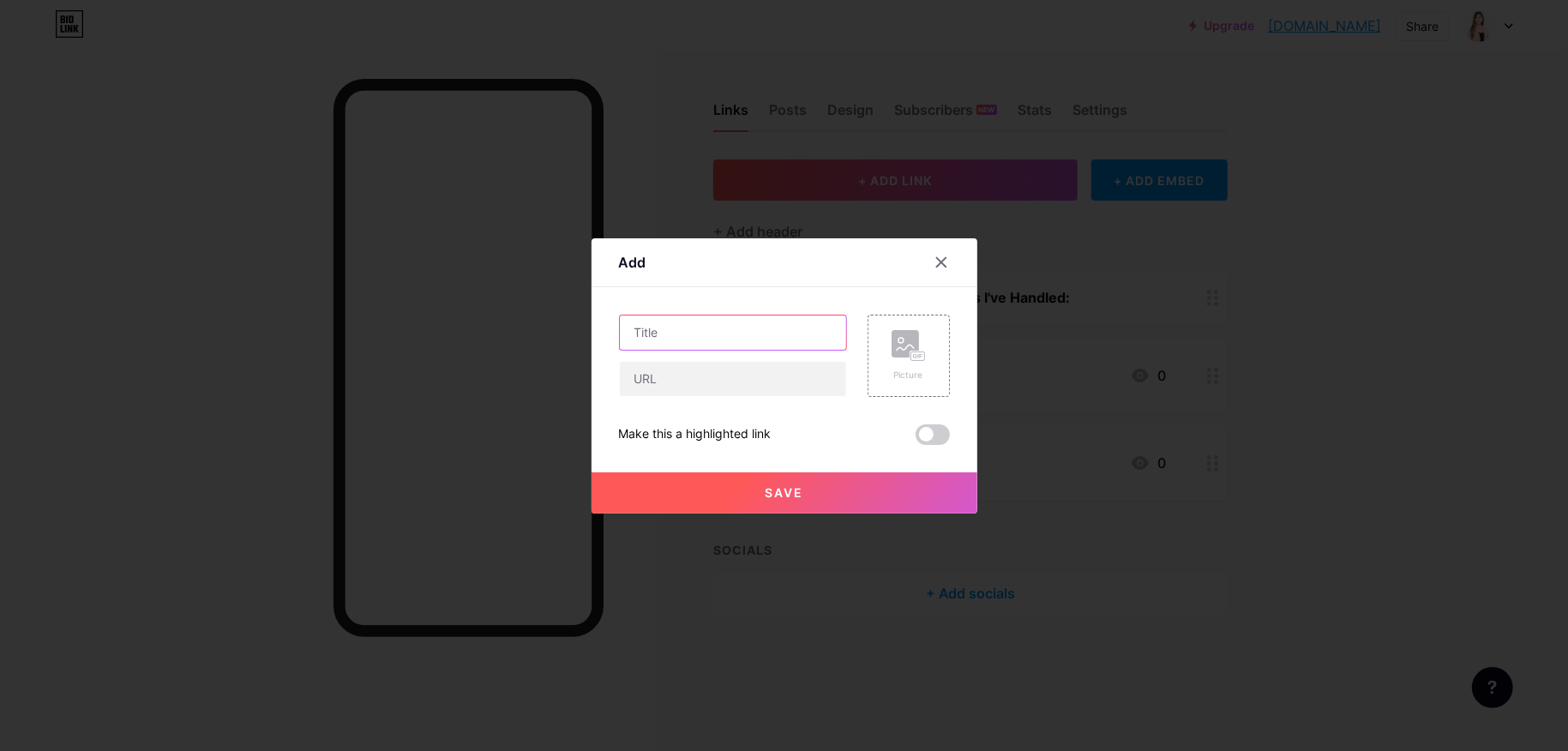 click at bounding box center [733, 333] 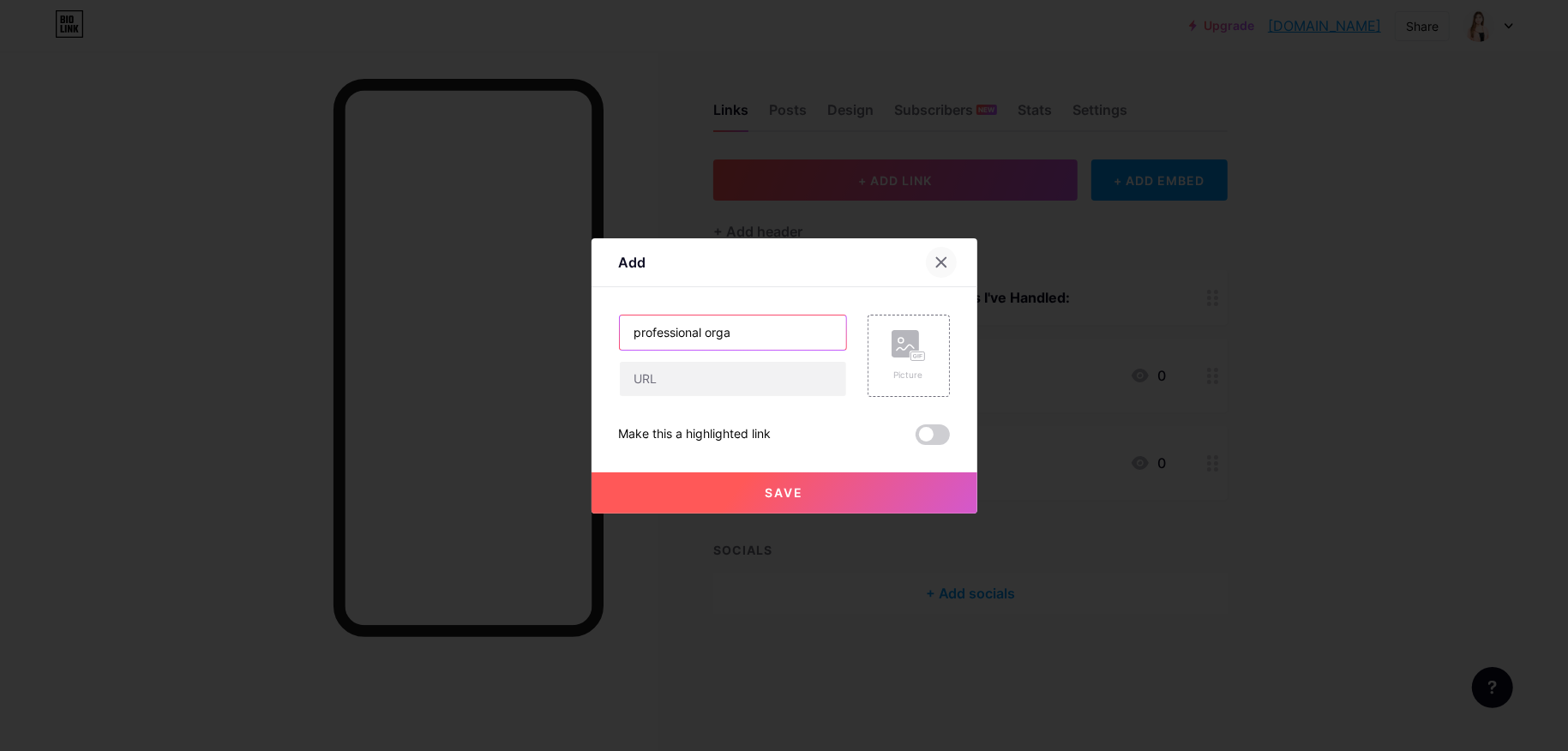 type on "professional orga" 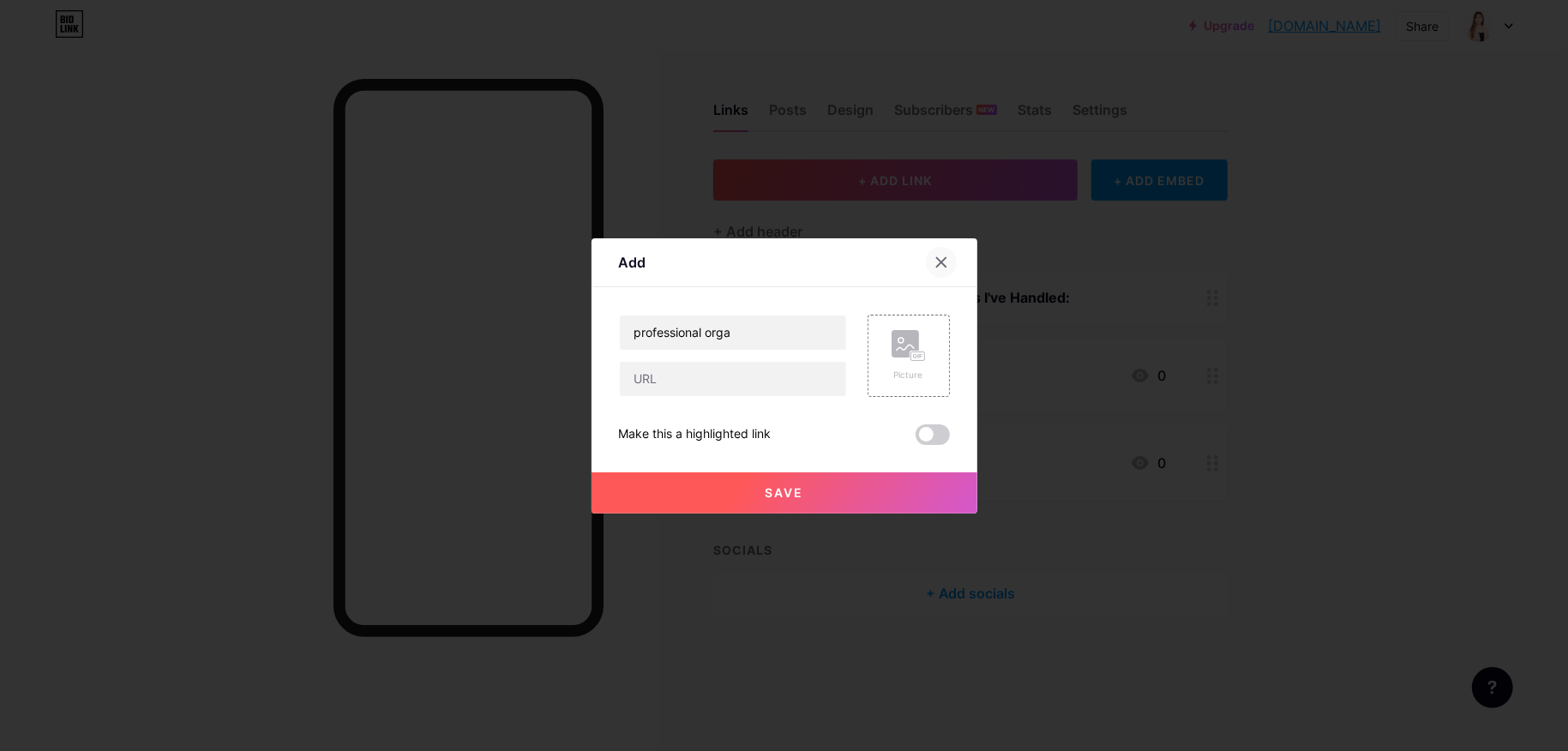 click at bounding box center (941, 262) 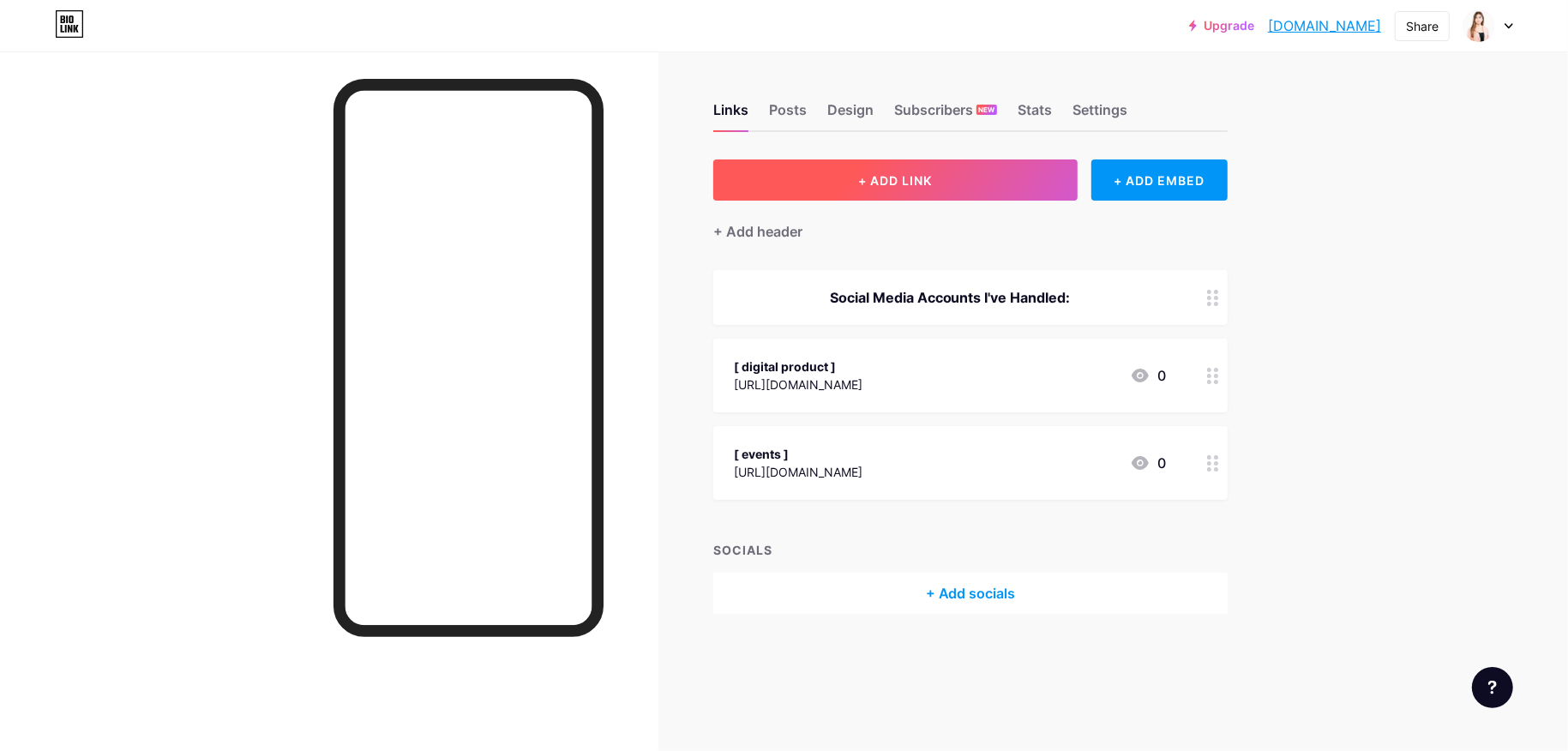click on "+ ADD LINK" at bounding box center [895, 180] 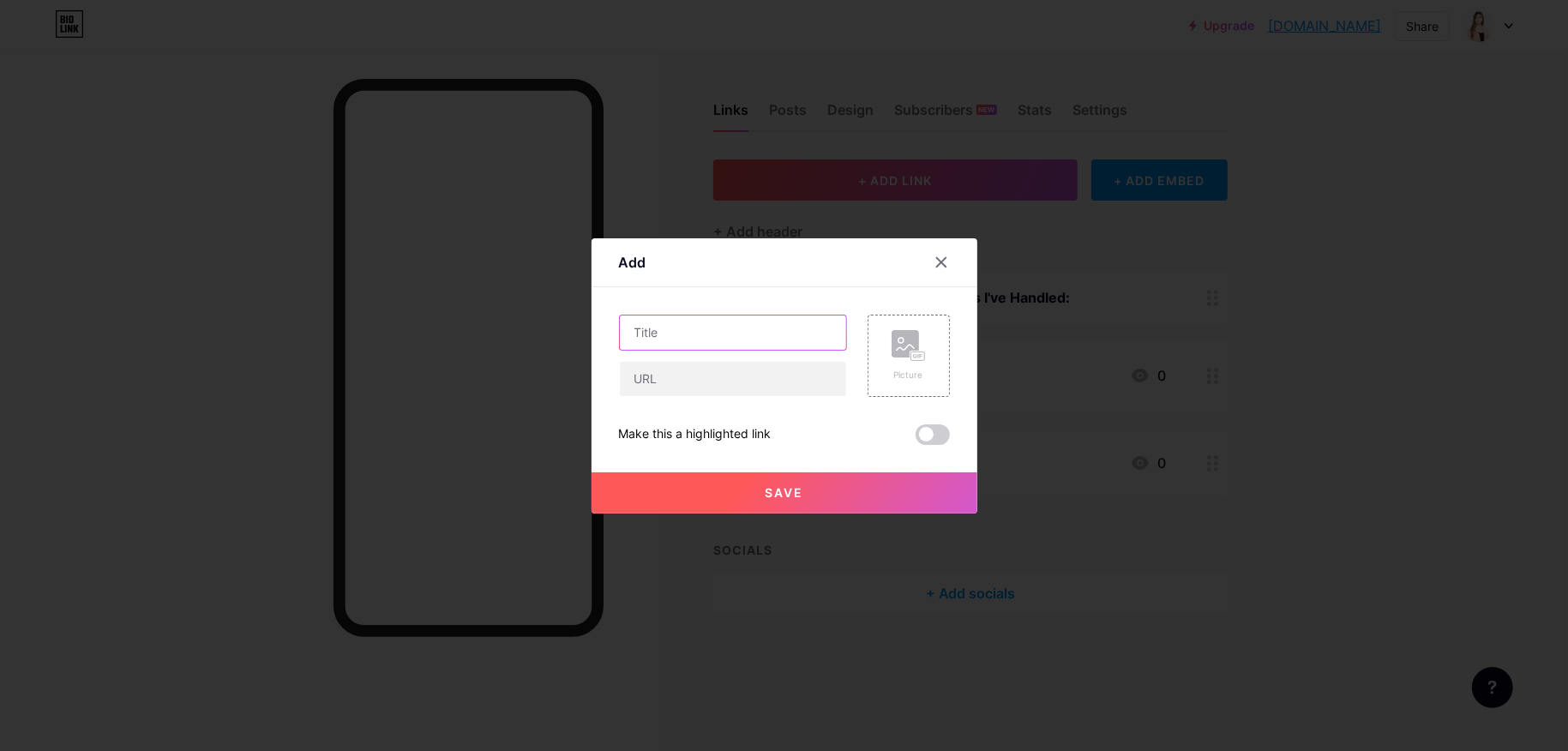 click at bounding box center [733, 333] 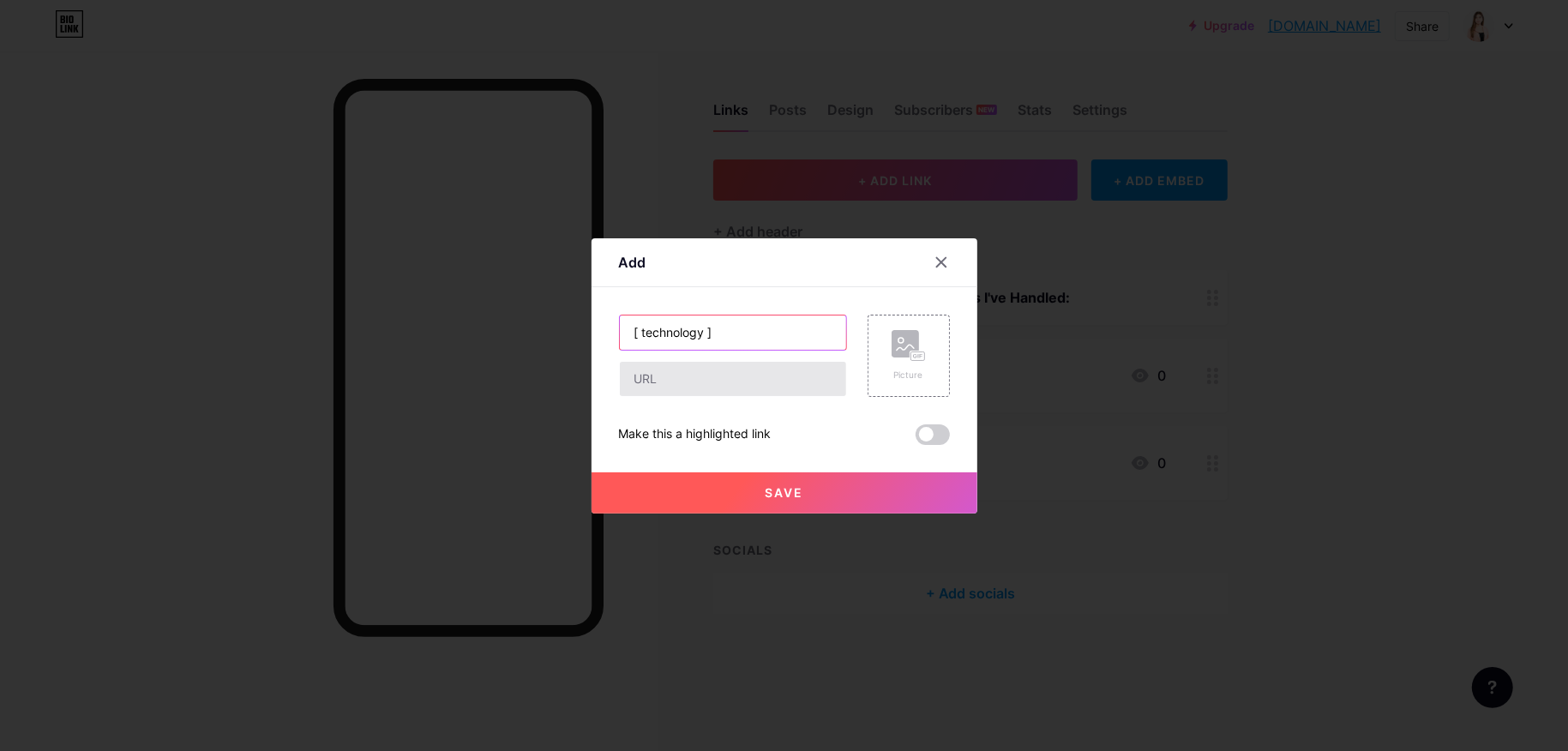 type on "[ technology ]" 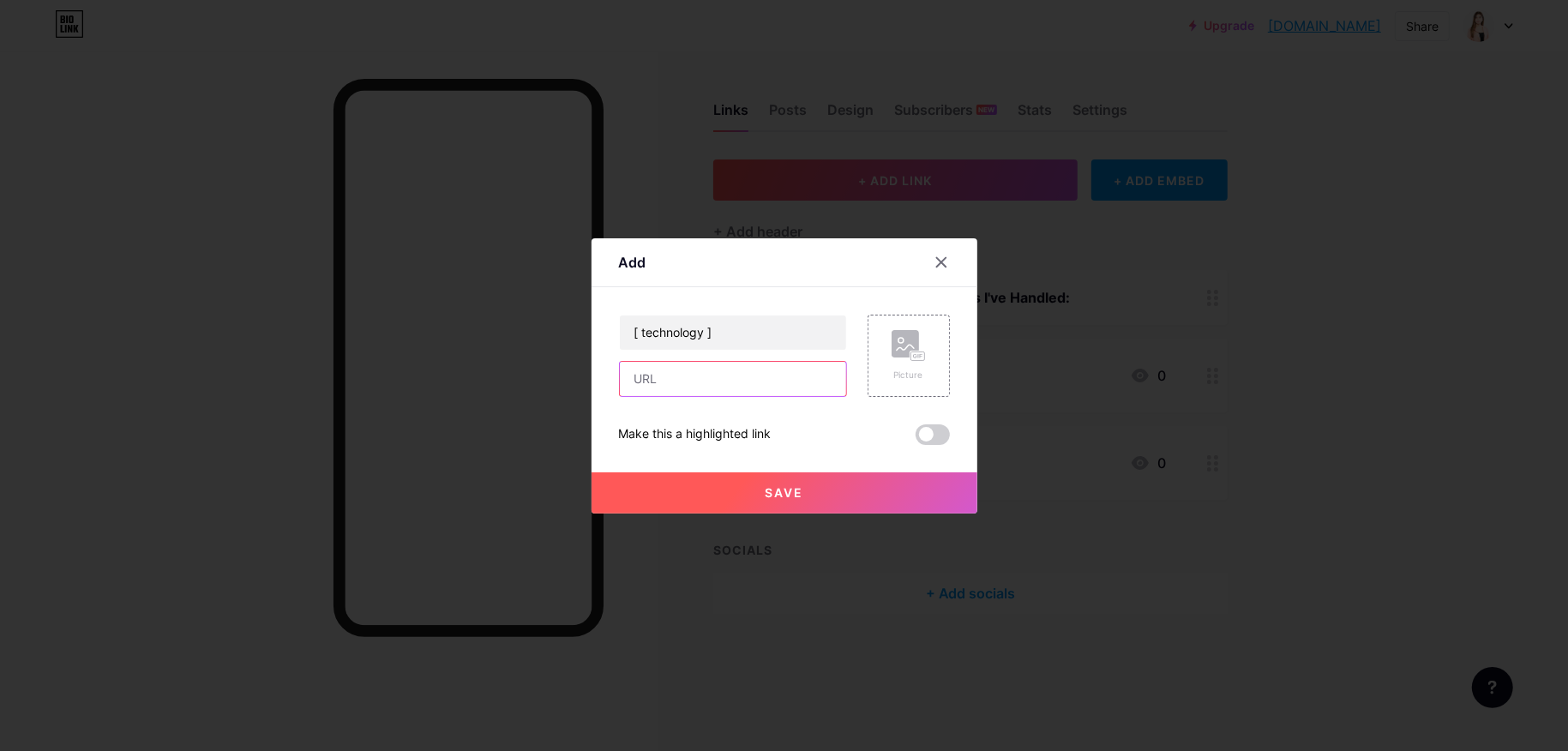 click at bounding box center (733, 379) 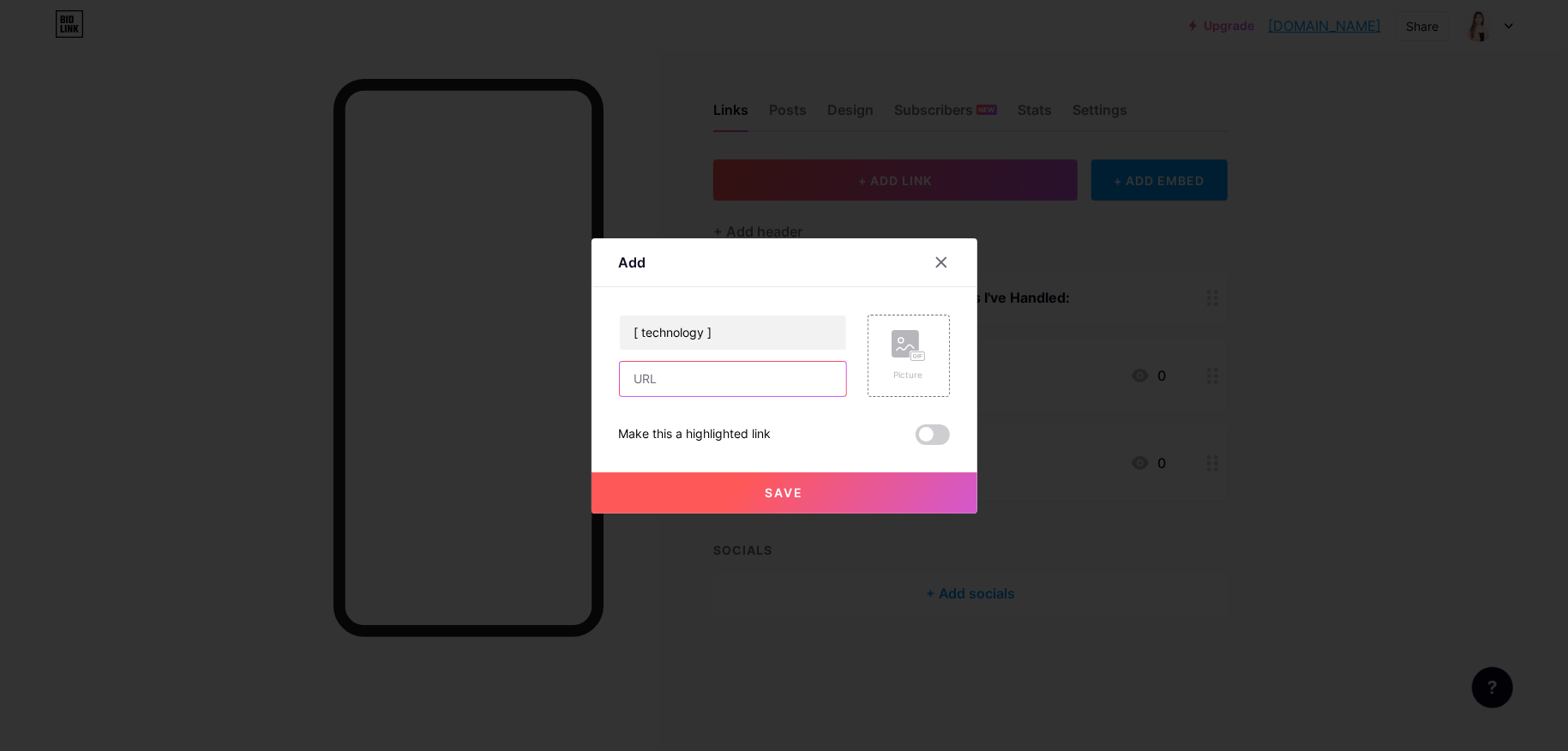 click at bounding box center [733, 379] 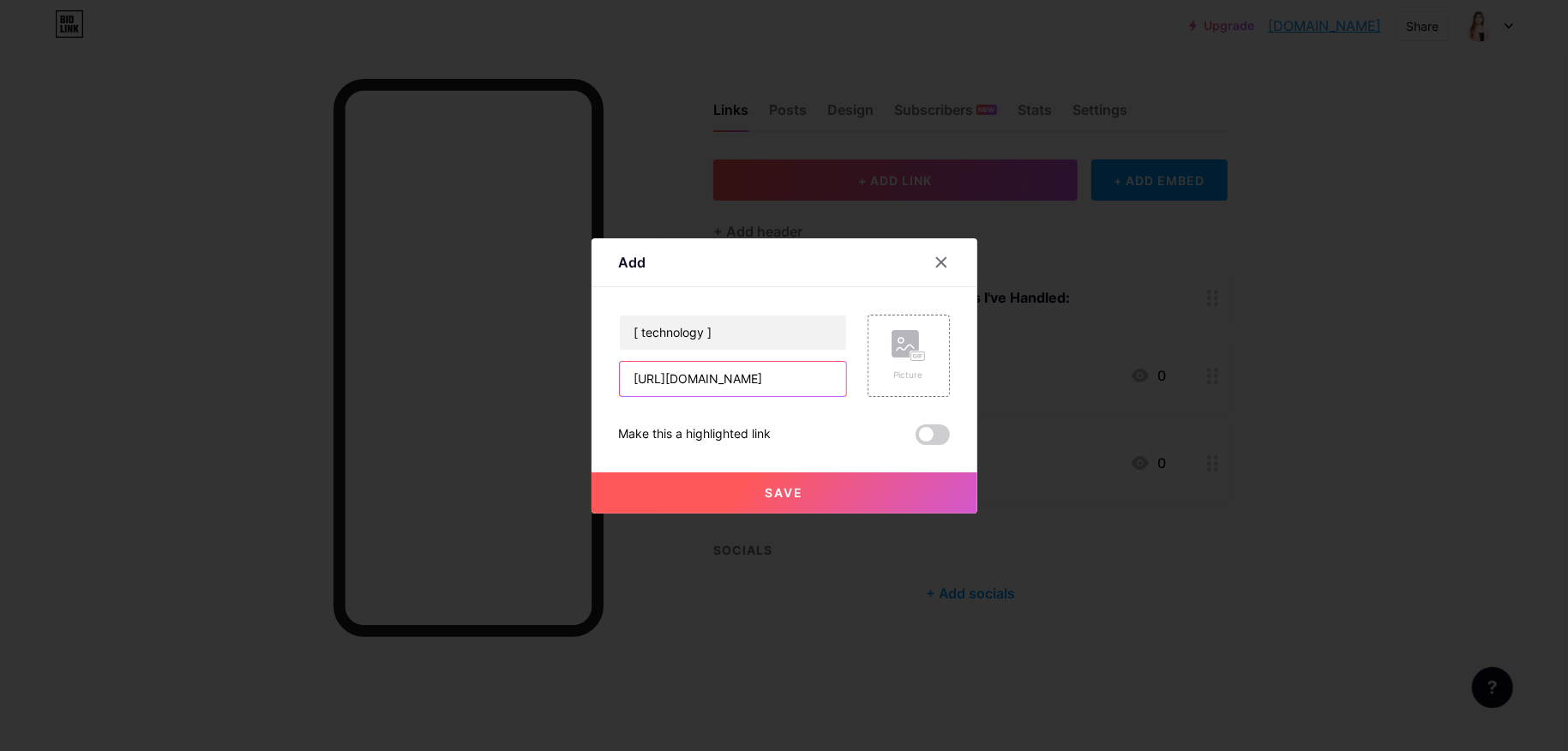 scroll, scrollTop: 0, scrollLeft: 34, axis: horizontal 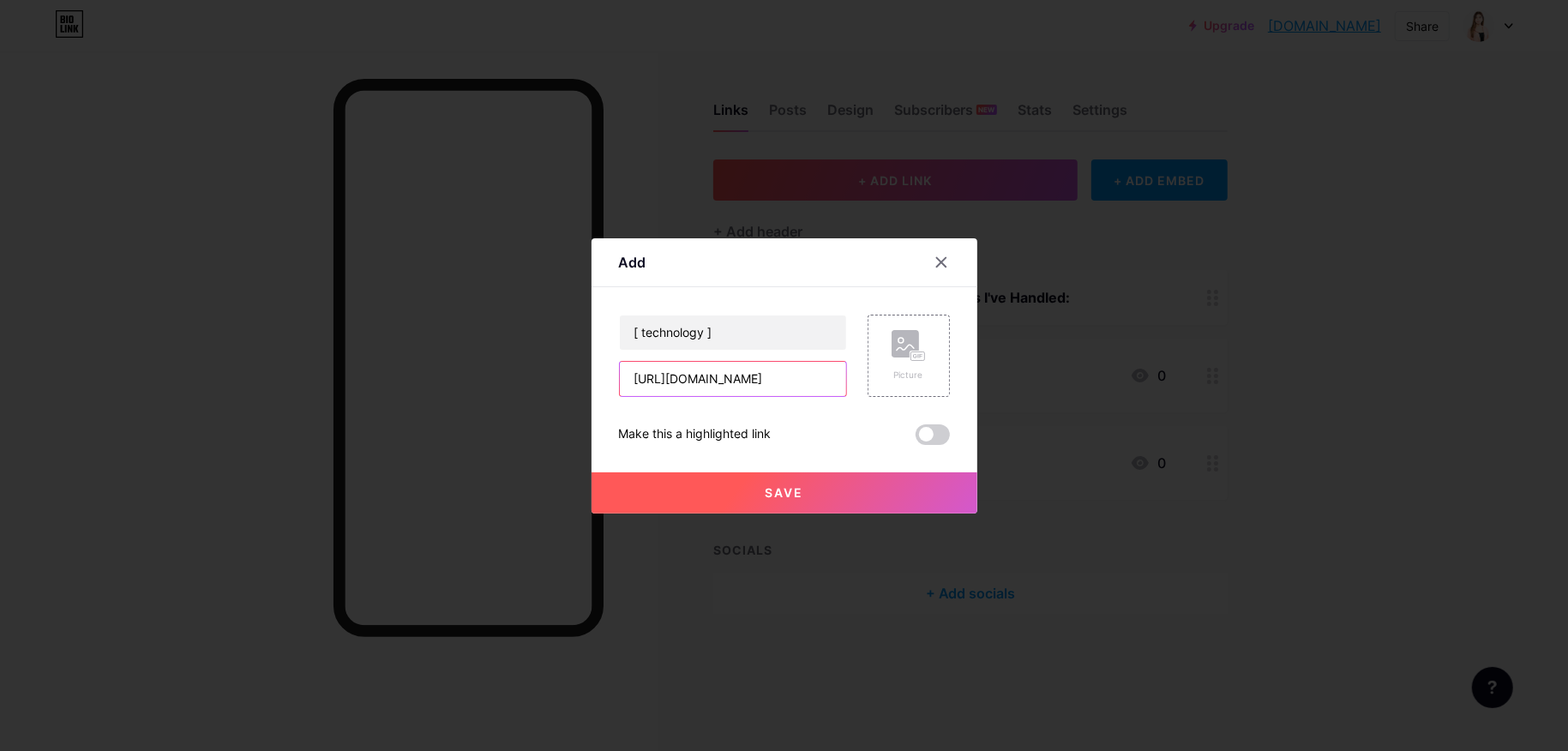 type on "[URL][DOMAIN_NAME]" 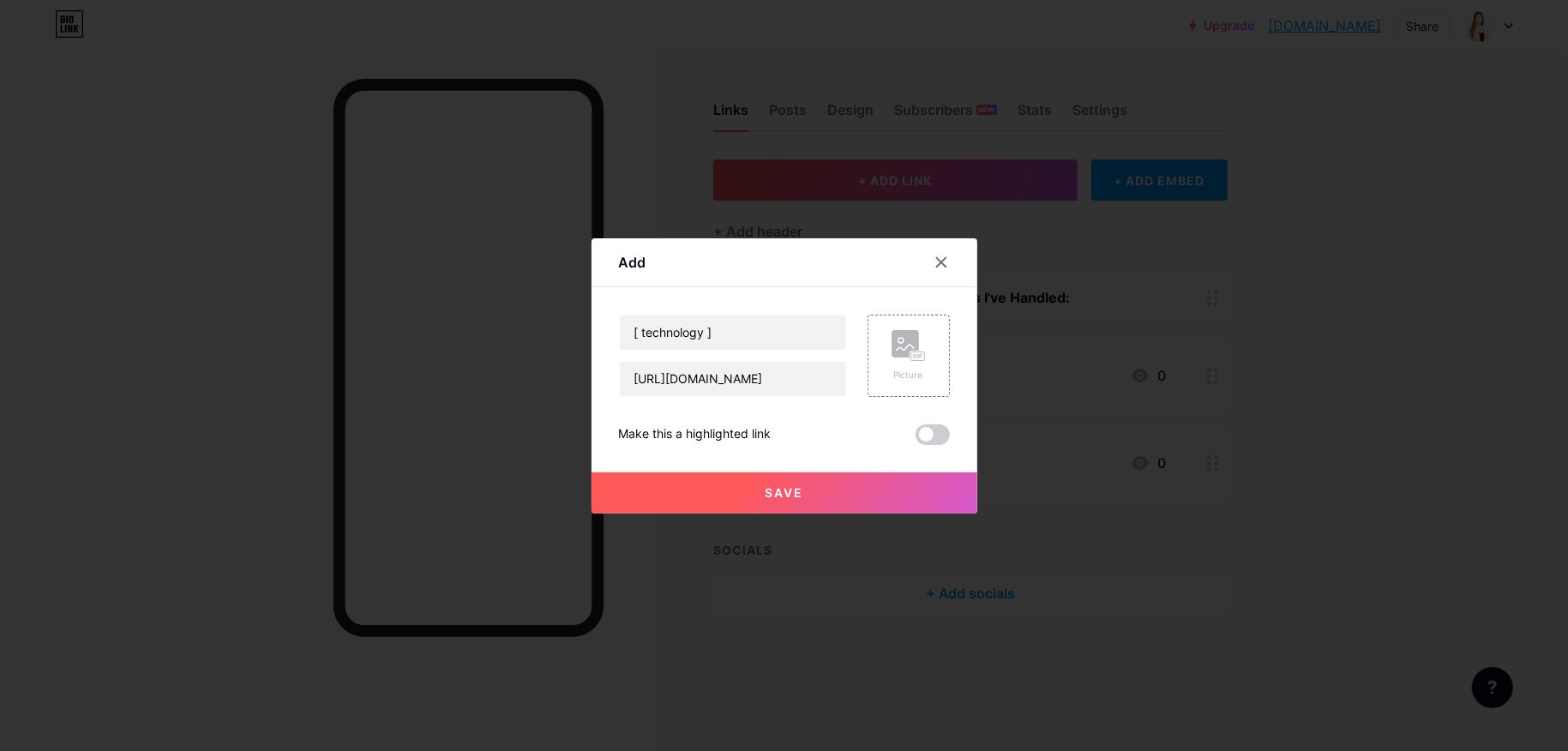 click on "Save" at bounding box center [784, 493] 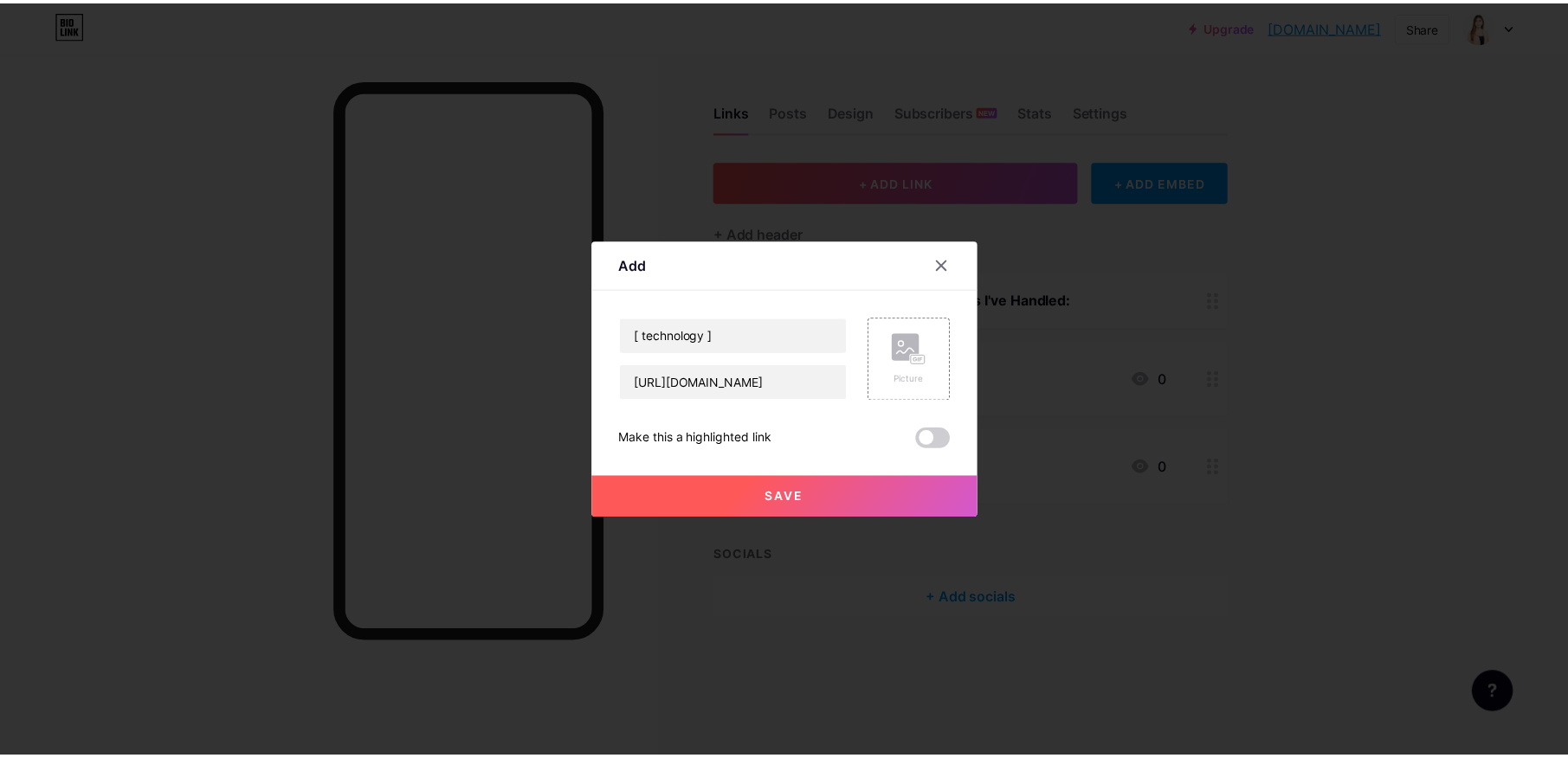 scroll, scrollTop: 0, scrollLeft: 0, axis: both 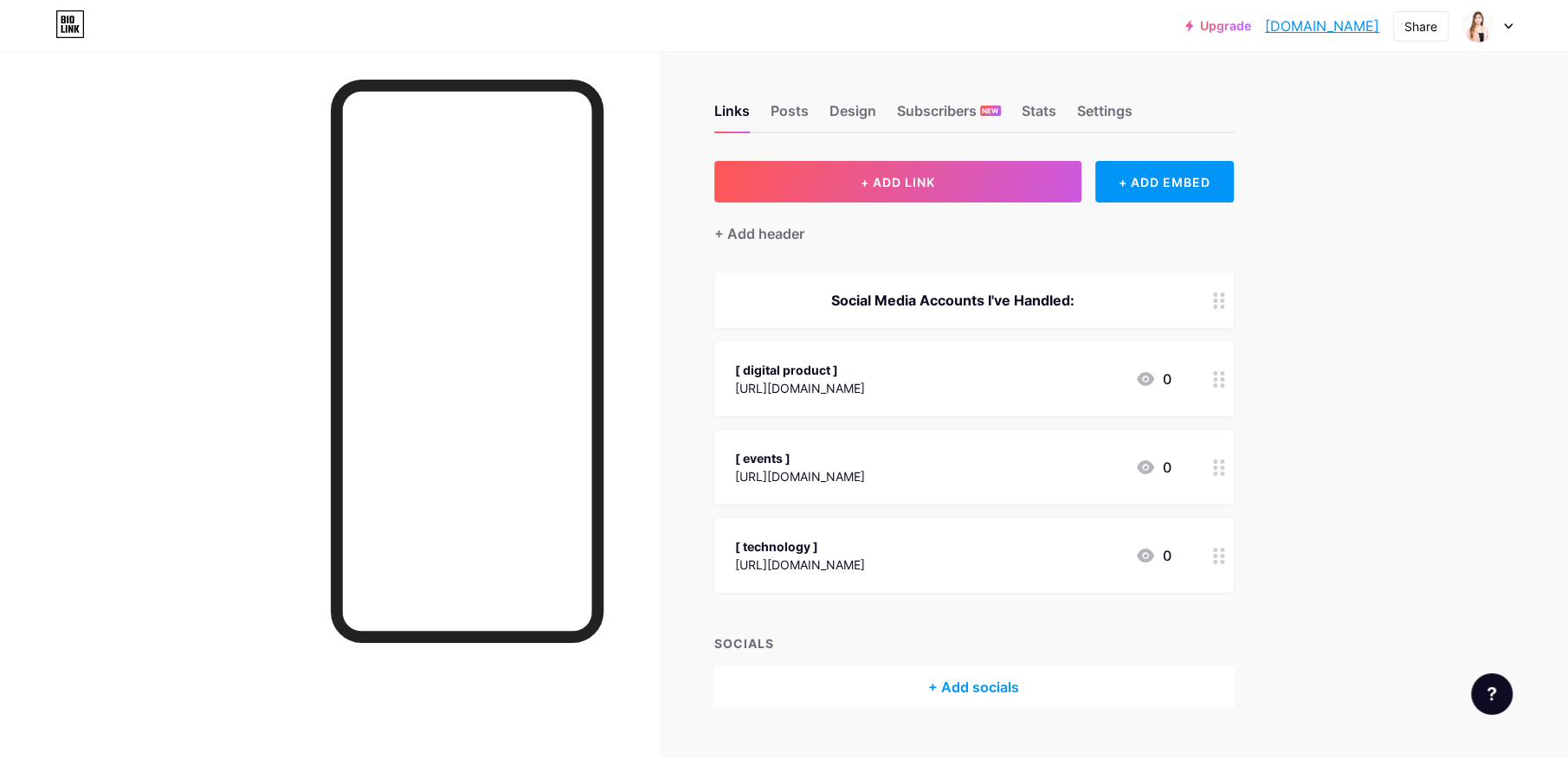 click on "[ events ]
[URL][DOMAIN_NAME]
0" at bounding box center [953, 467] 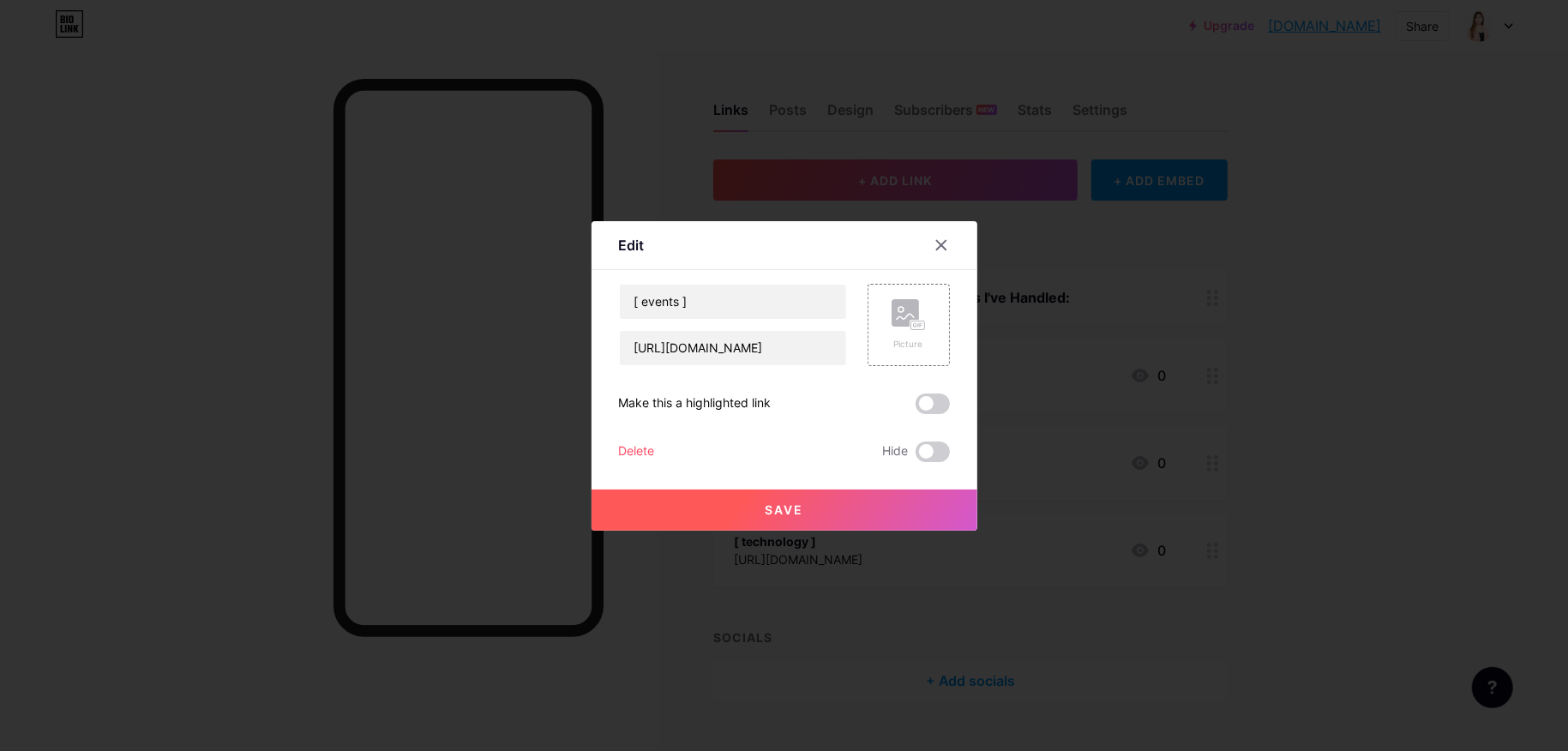 click at bounding box center (784, 376) 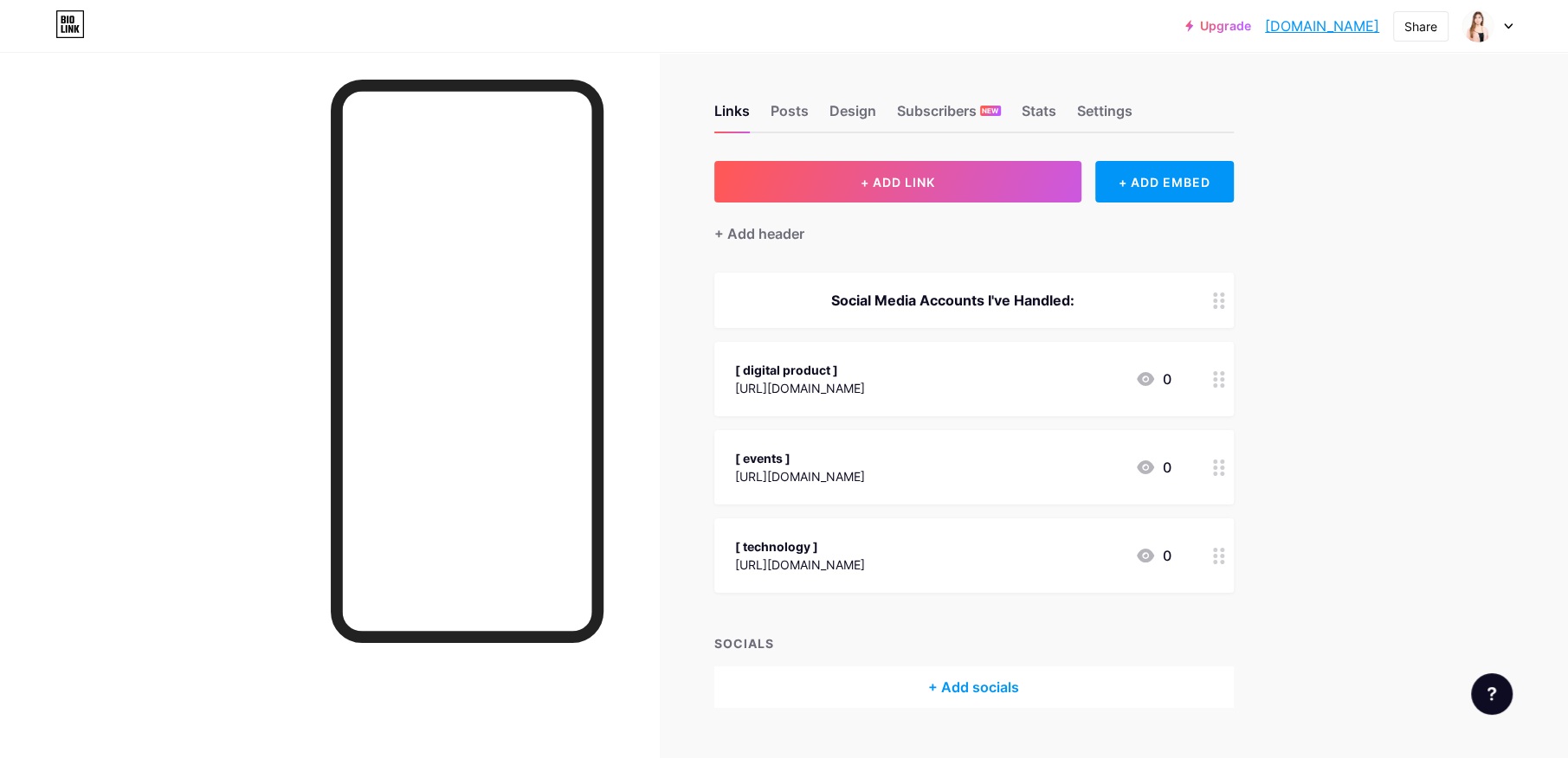 click on "[ digital product ]
[URL][DOMAIN_NAME]
0" at bounding box center (953, 379) 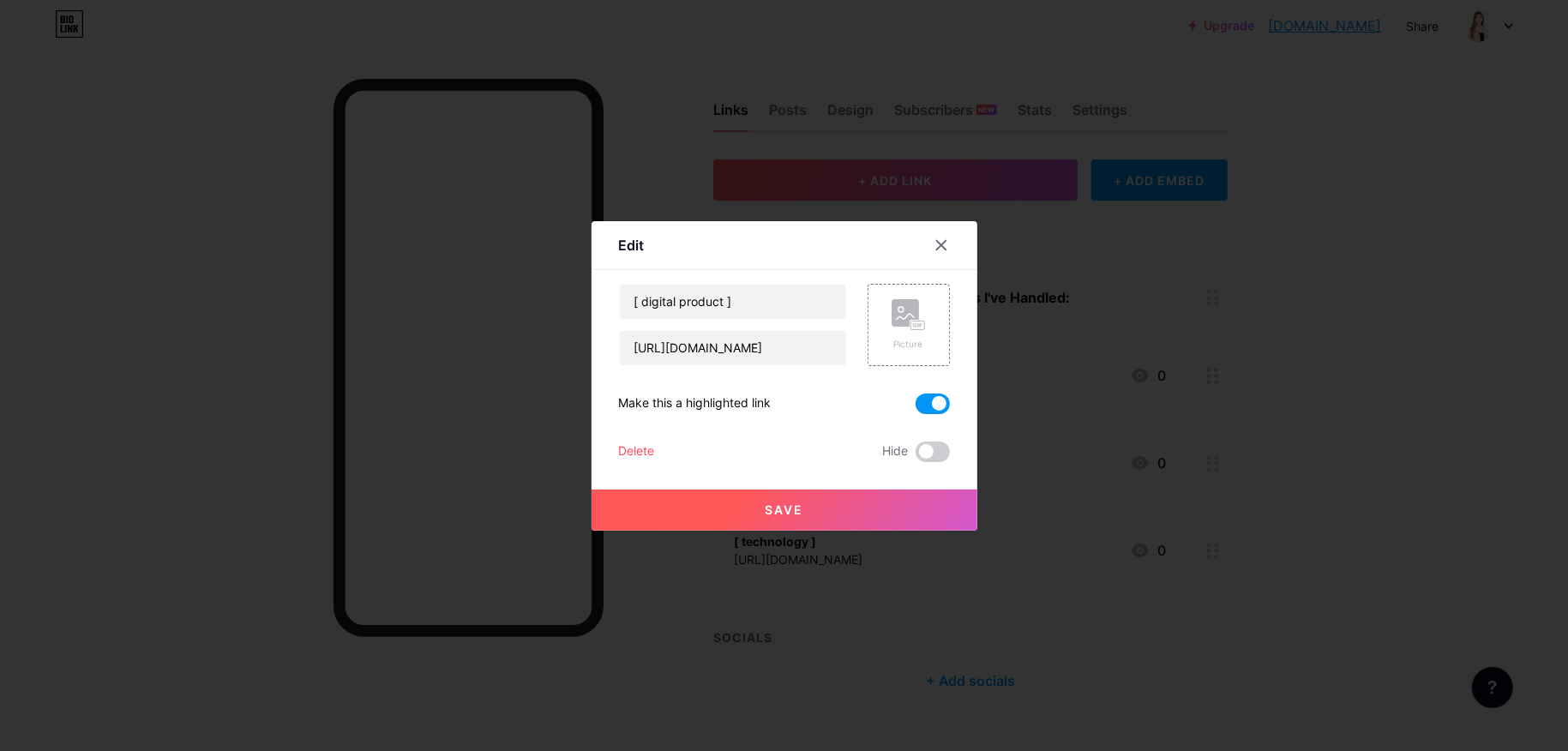 click at bounding box center (933, 404) 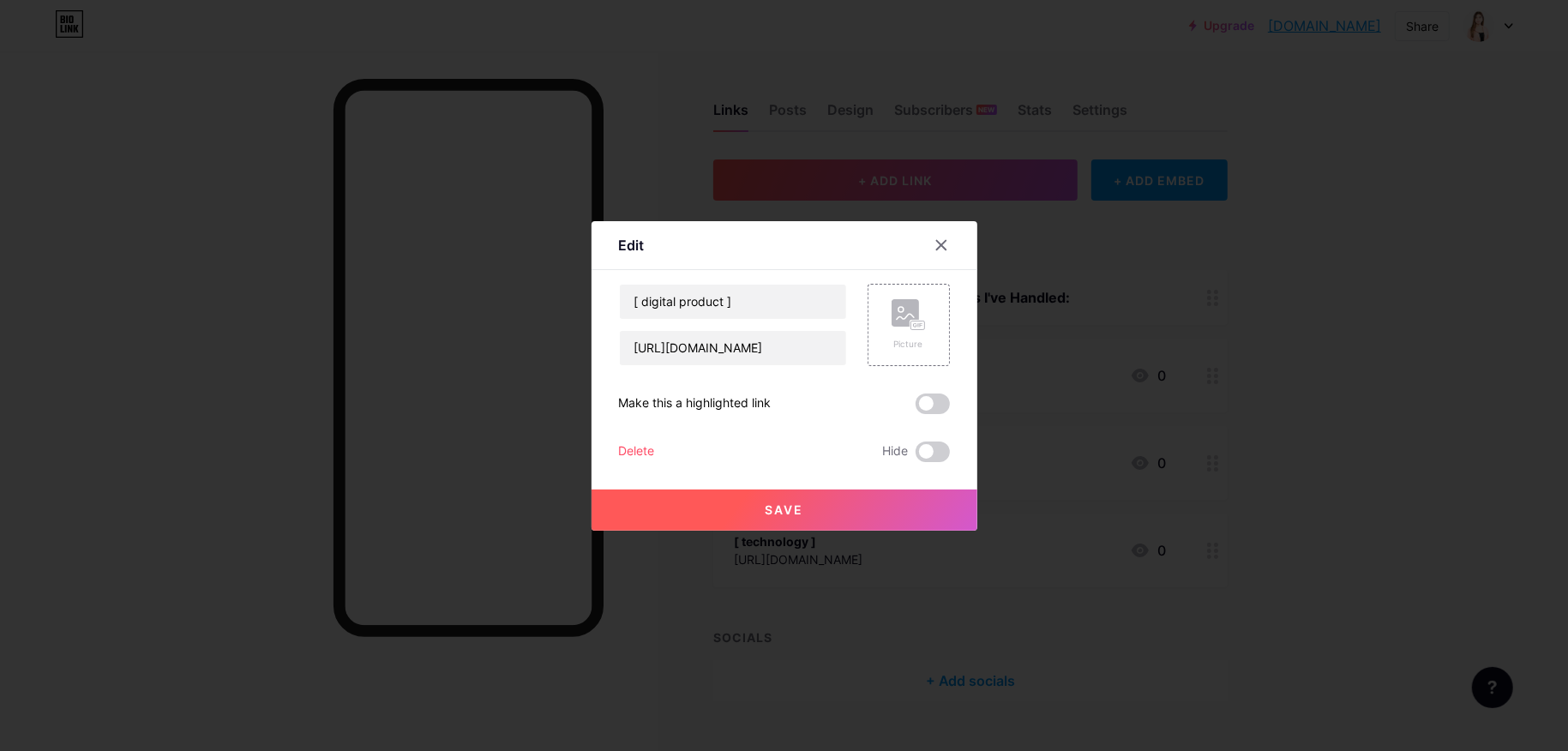 click on "Save" at bounding box center [784, 510] 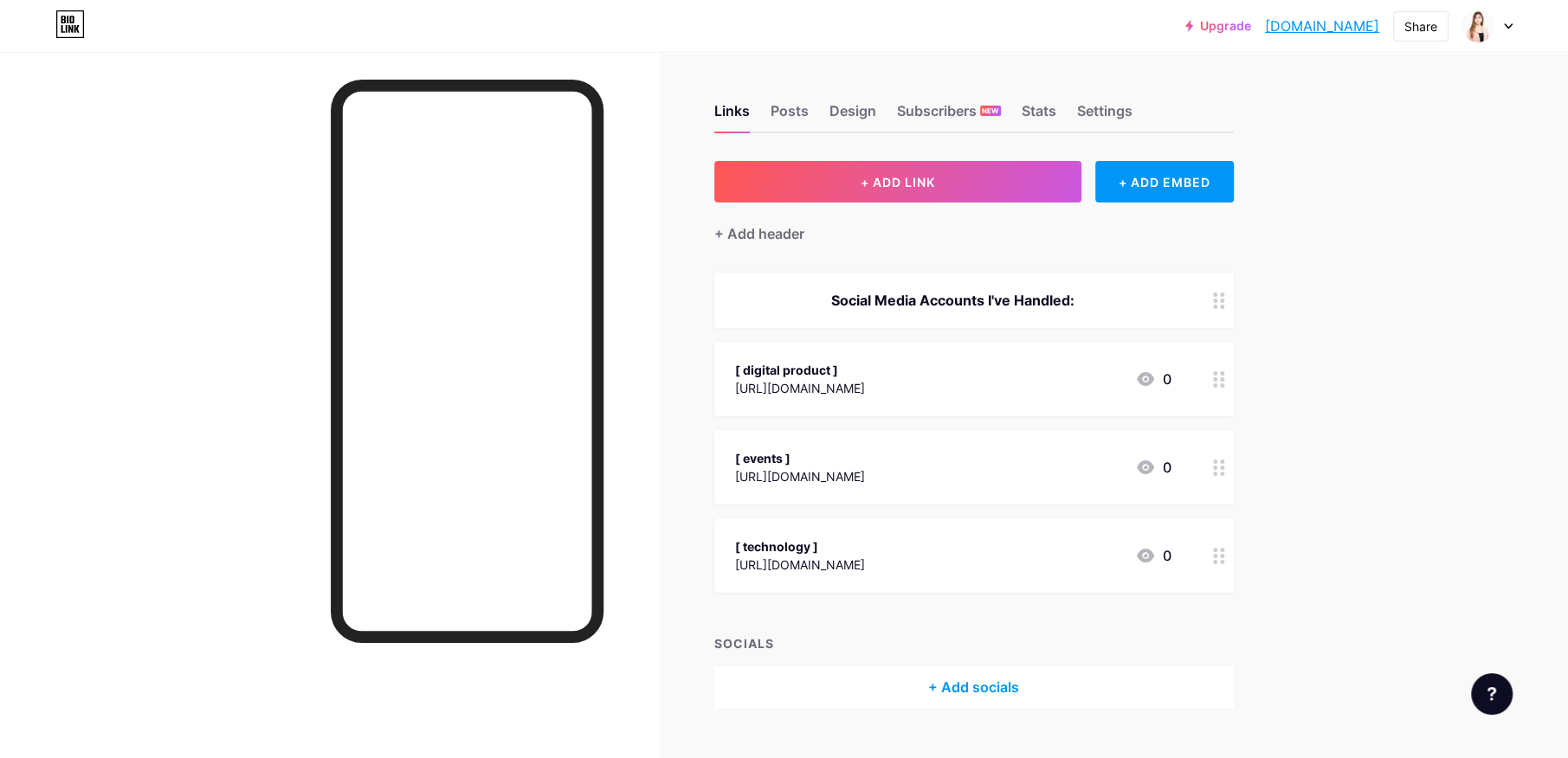 click on "Social Media Accounts I've Handled:" at bounding box center (953, 300) 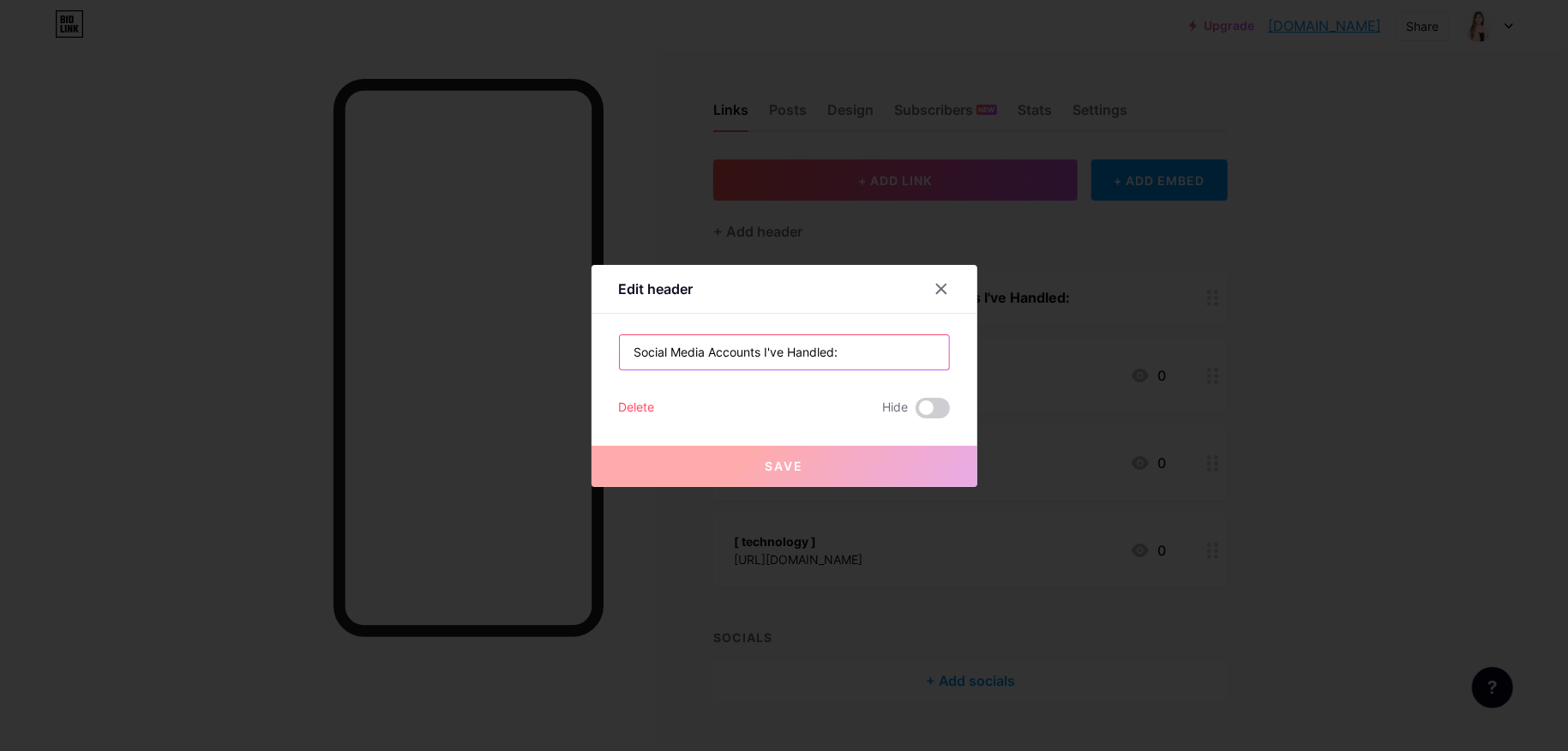 click on "Social Media Accounts I've Handled:" at bounding box center [784, 352] 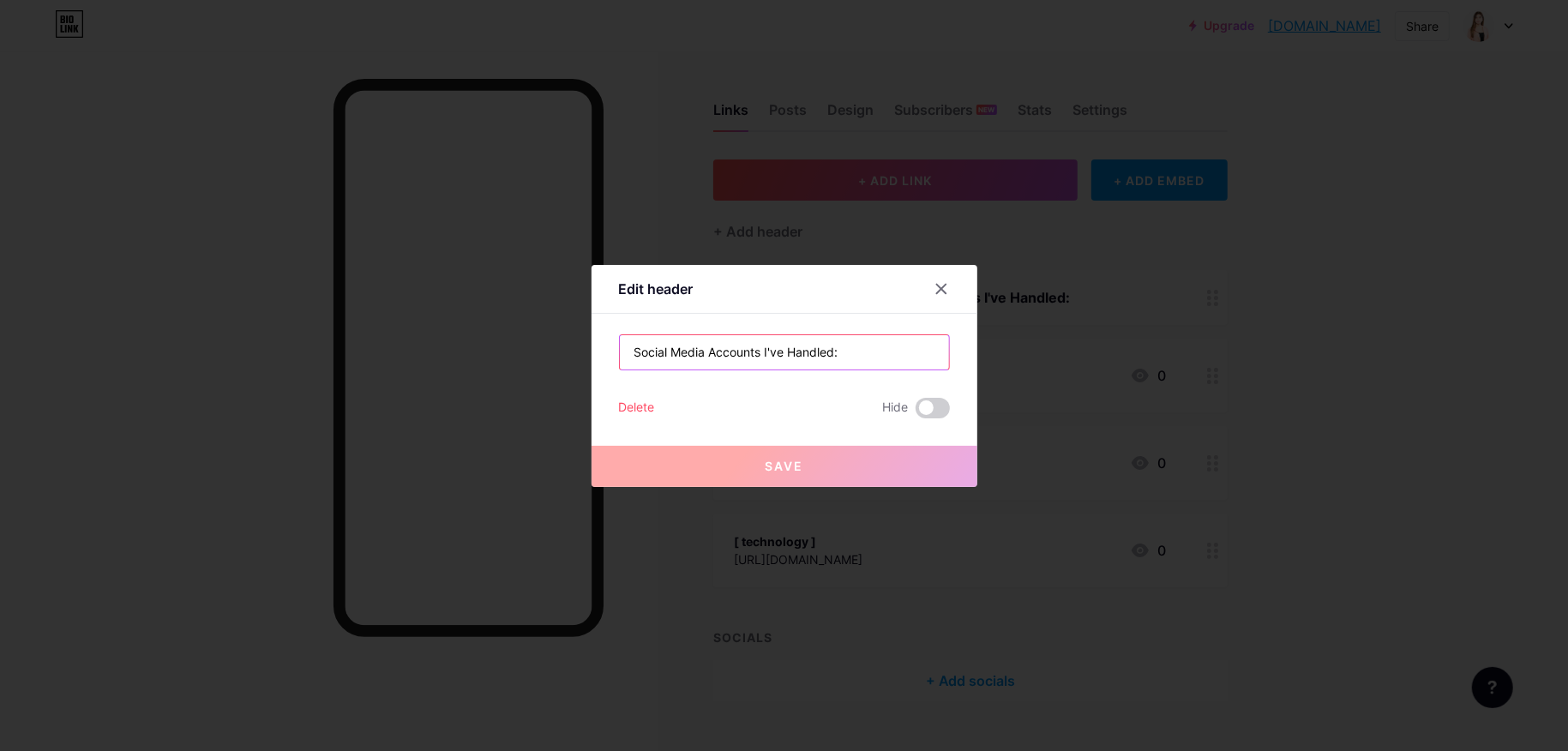 click on "Social Media Accounts I've Handled:" at bounding box center (784, 352) 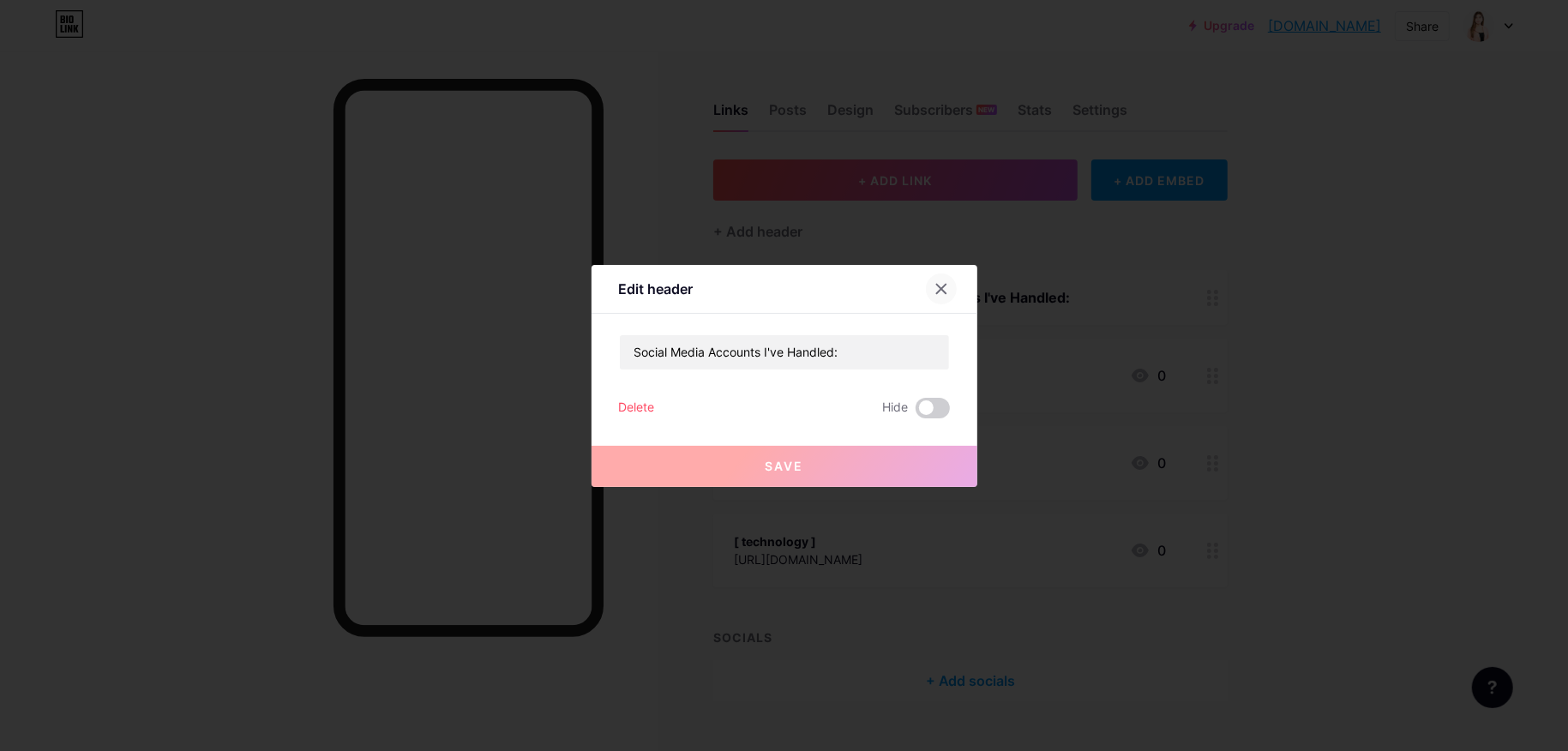 click 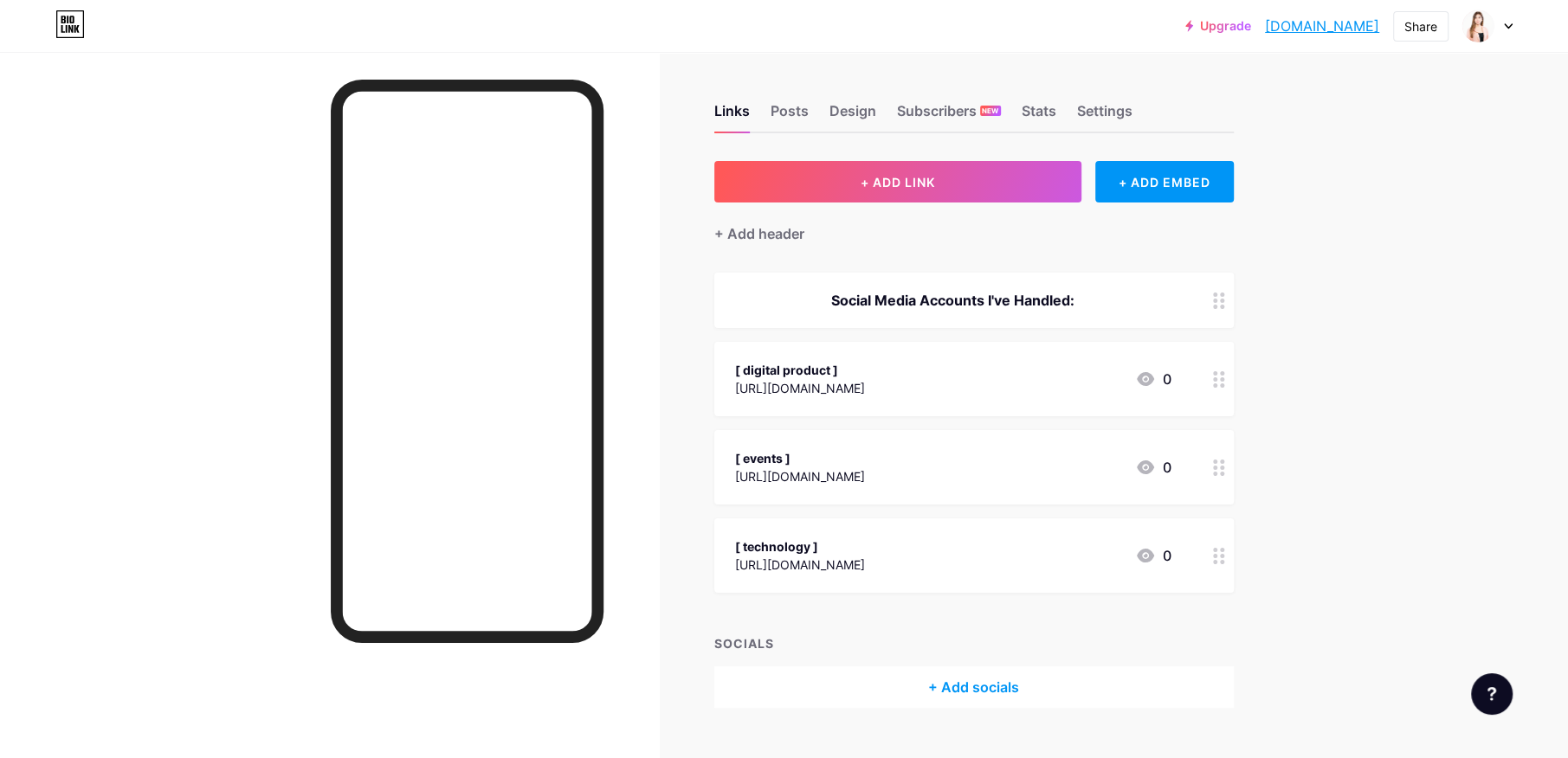 click on "Upgrade   [DOMAIN_NAME]...   [DOMAIN_NAME]   Share               Switch accounts     [PERSON_NAME]   [DOMAIN_NAME]/orquiolakim       + Add a new page        Account settings   Logout   Link Copied
Links
Posts
Design
Subscribers
NEW
Stats
Settings       + ADD LINK     + ADD EMBED
+ Add header
Social Media Accounts I've Handled:
[ digital product ]
[URL][DOMAIN_NAME]
0
[ events ]
[URL][DOMAIN_NAME]
0
[ technology ]
[URL][DOMAIN_NAME]
0
SOCIALS     + Add socials                       Feature requests             Help center         Contact support" at bounding box center [784, 397] 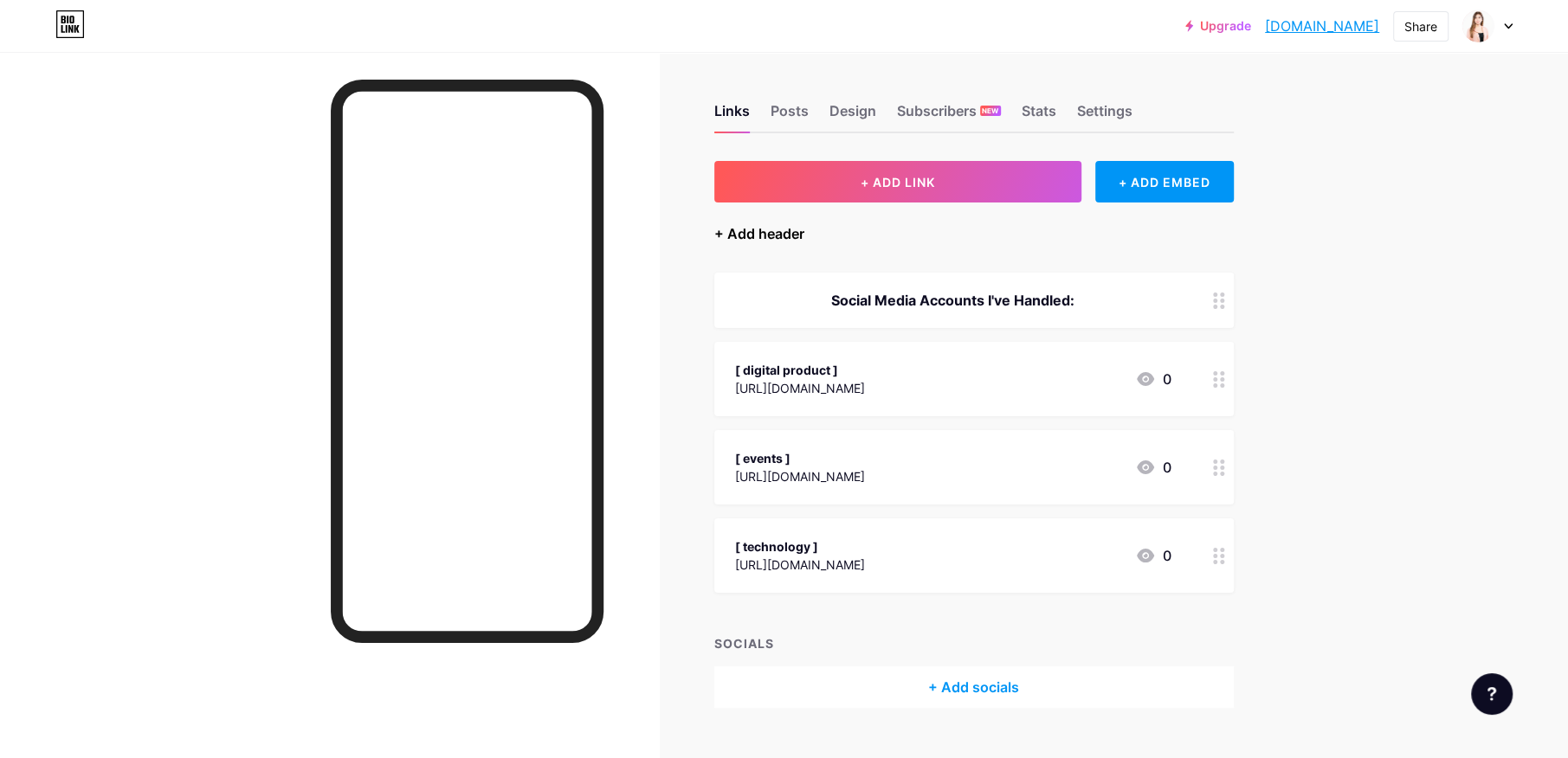 click on "+ Add header" at bounding box center (759, 234) 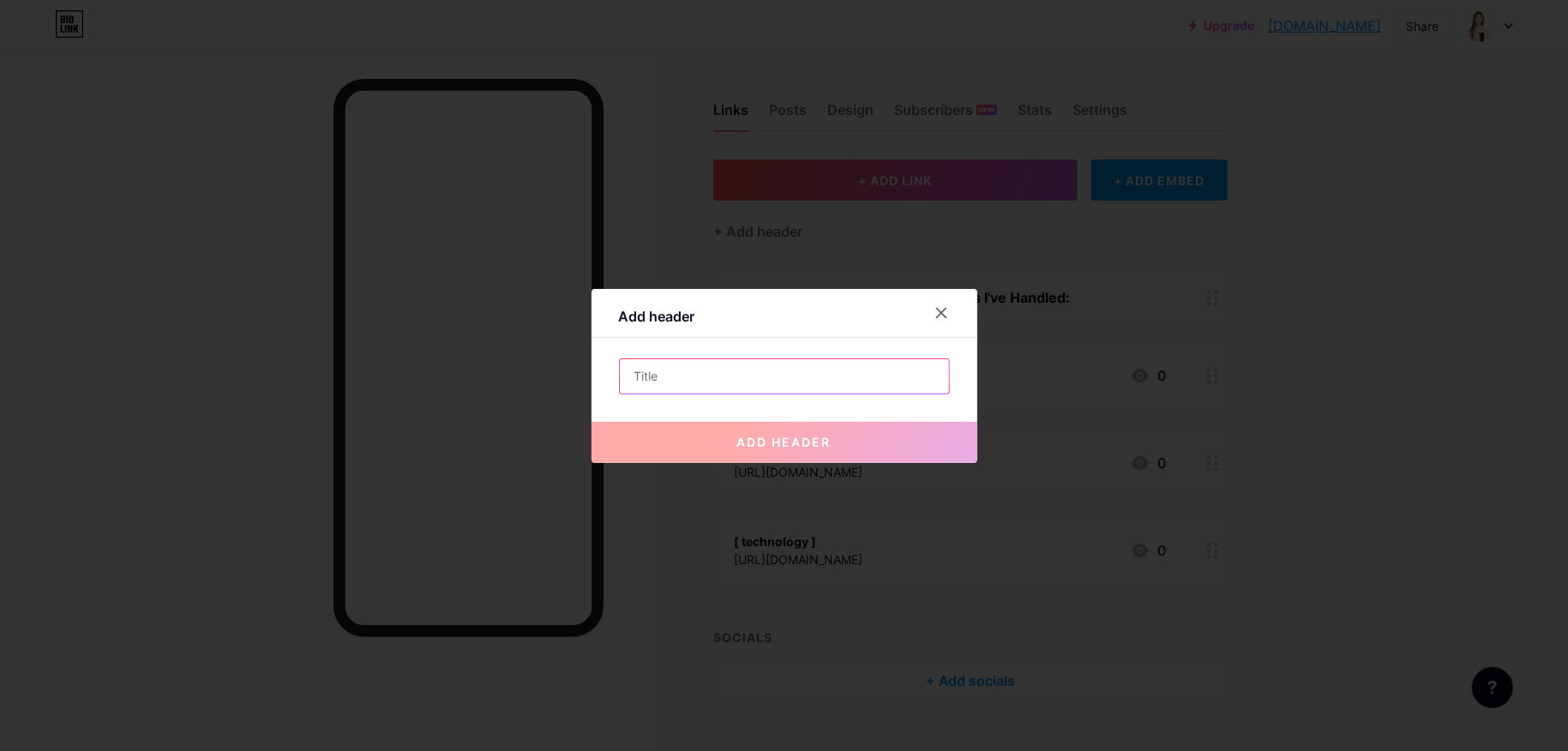 click at bounding box center [784, 376] 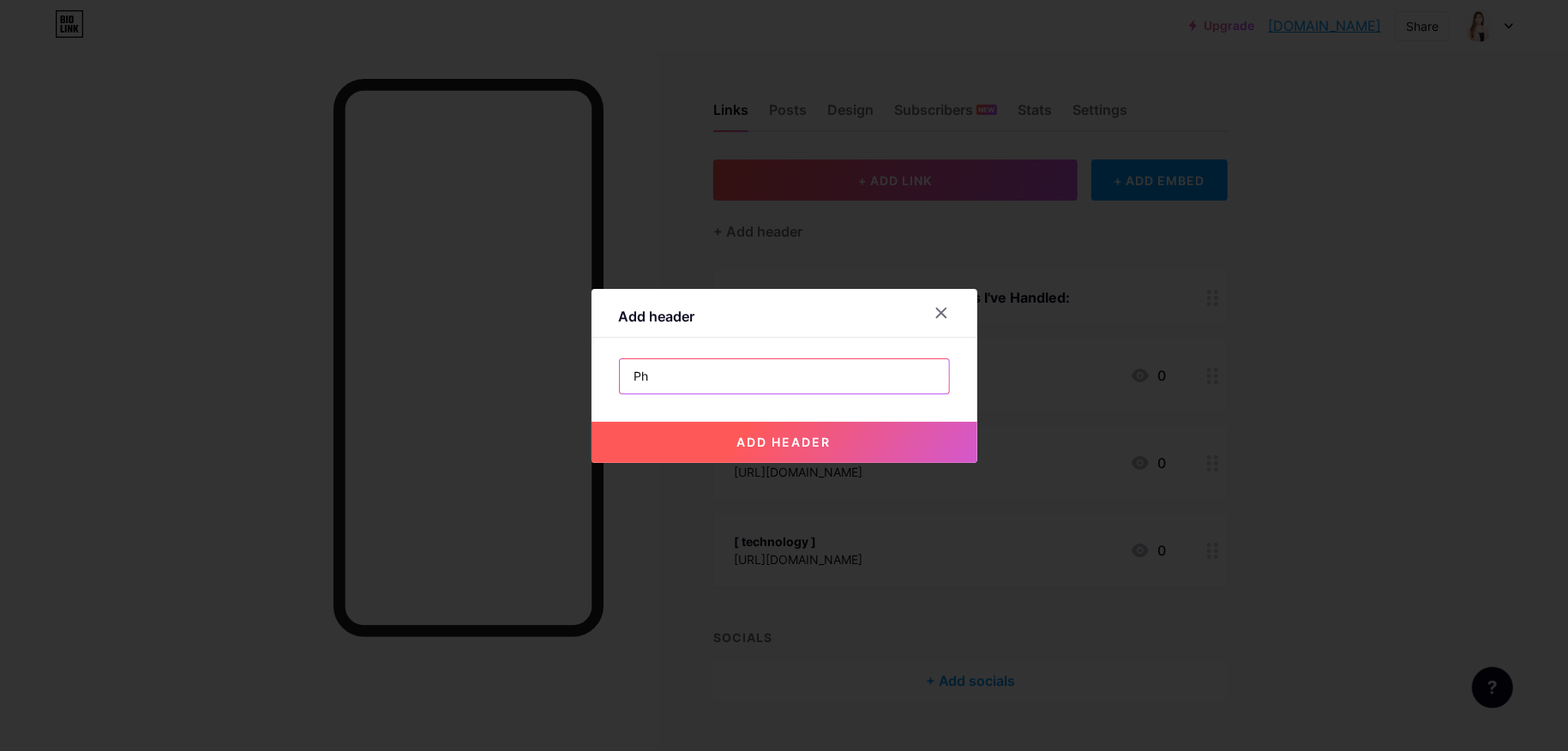 type on "P" 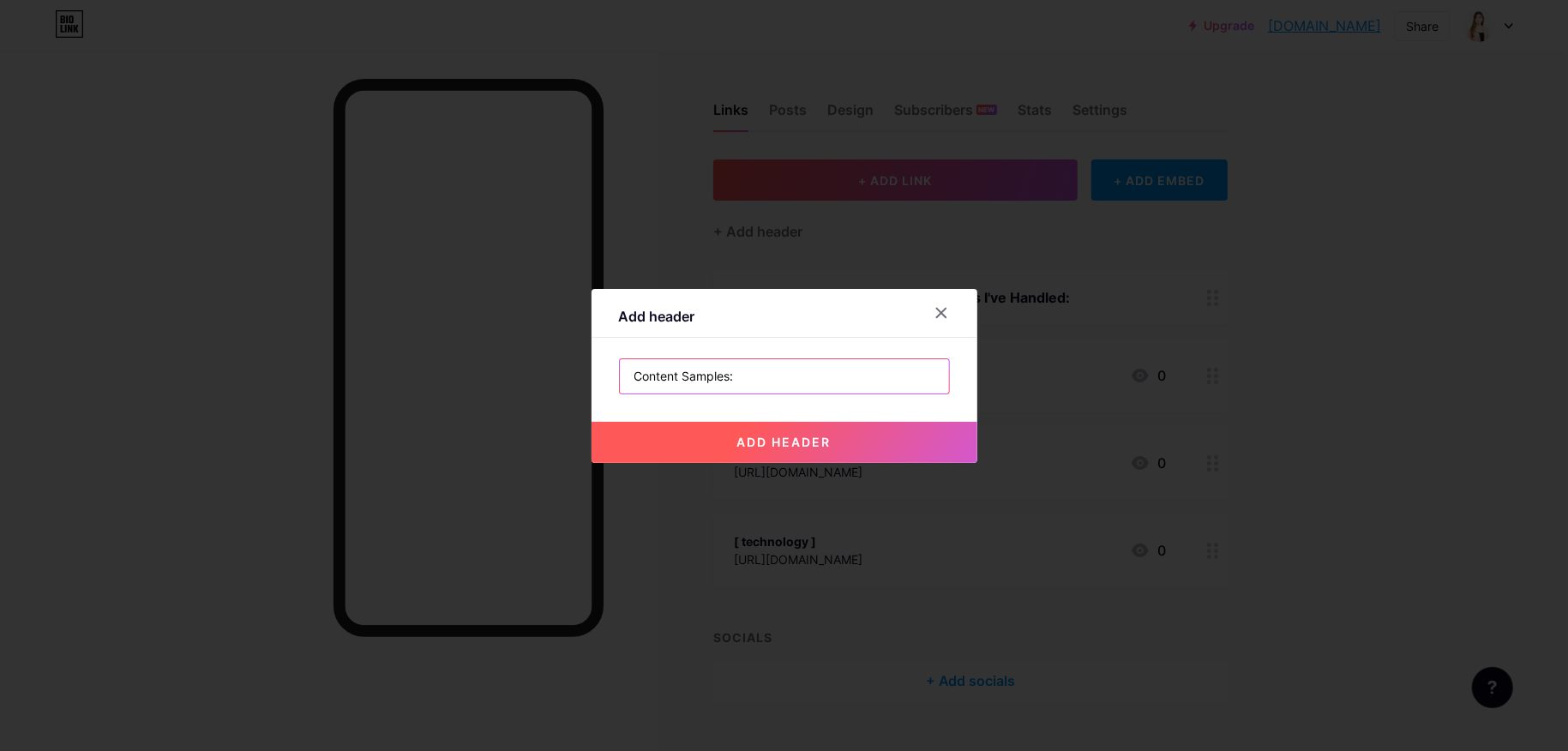 type on "Content Samples:" 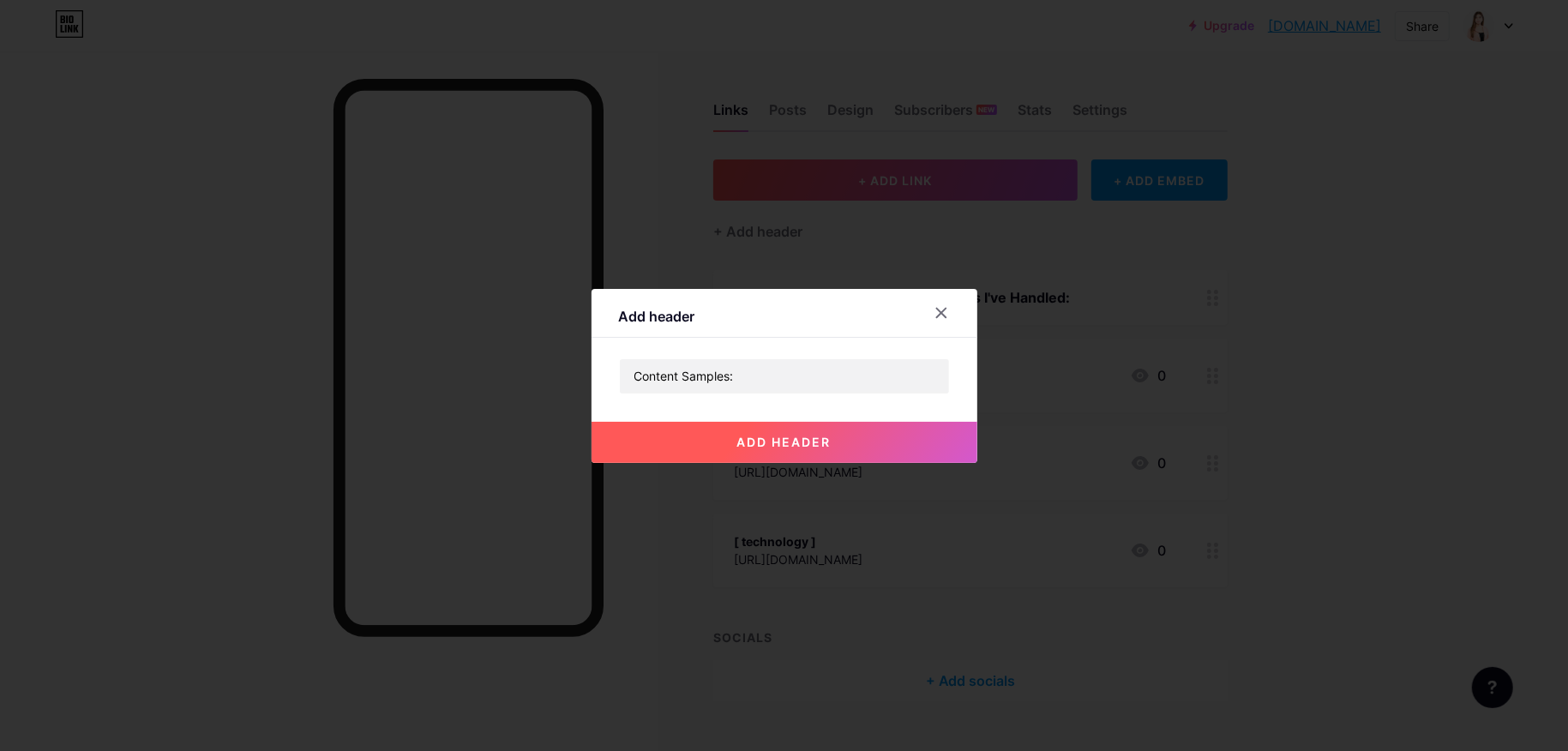 click on "add header" at bounding box center (784, 442) 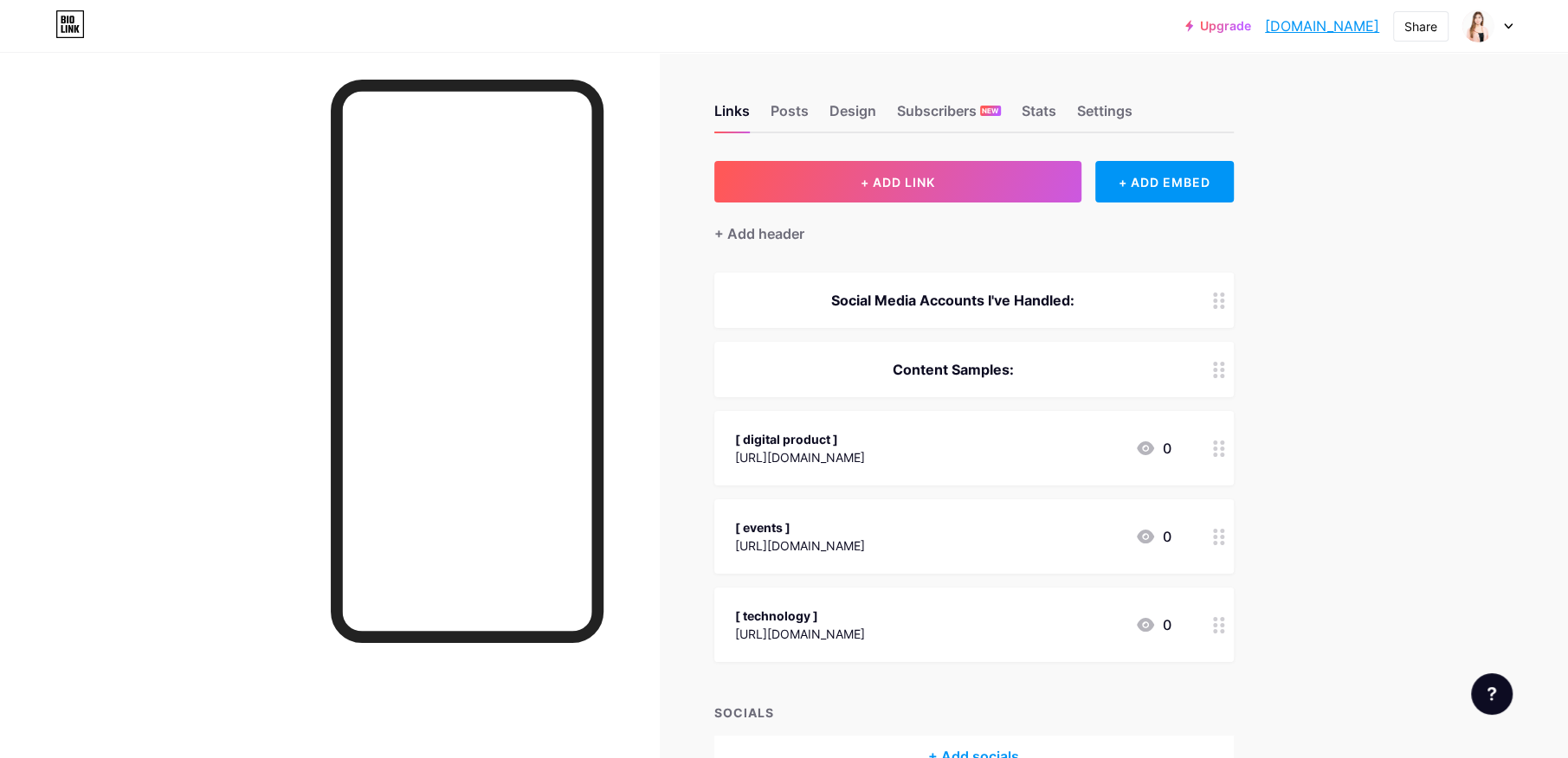 drag, startPoint x: 1060, startPoint y: 351, endPoint x: 1153, endPoint y: 427, distance: 120.10412 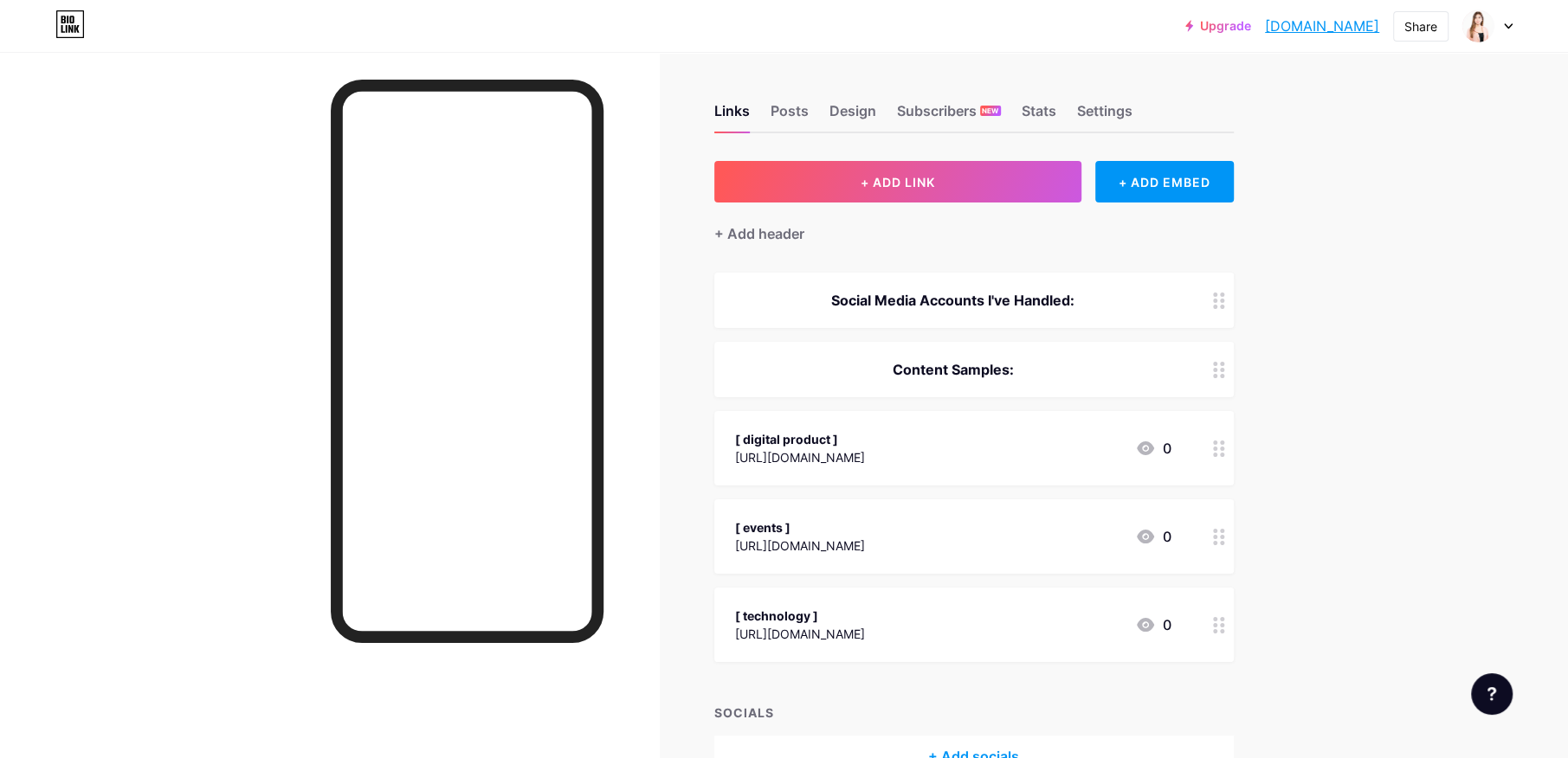 click on "Social Media Accounts I've Handled:
Content Samples:
[ digital product ]
[URL][DOMAIN_NAME]
0
[ events ]
[URL][DOMAIN_NAME]
0
[ technology ]
[URL][DOMAIN_NAME]
0" at bounding box center [974, 467] 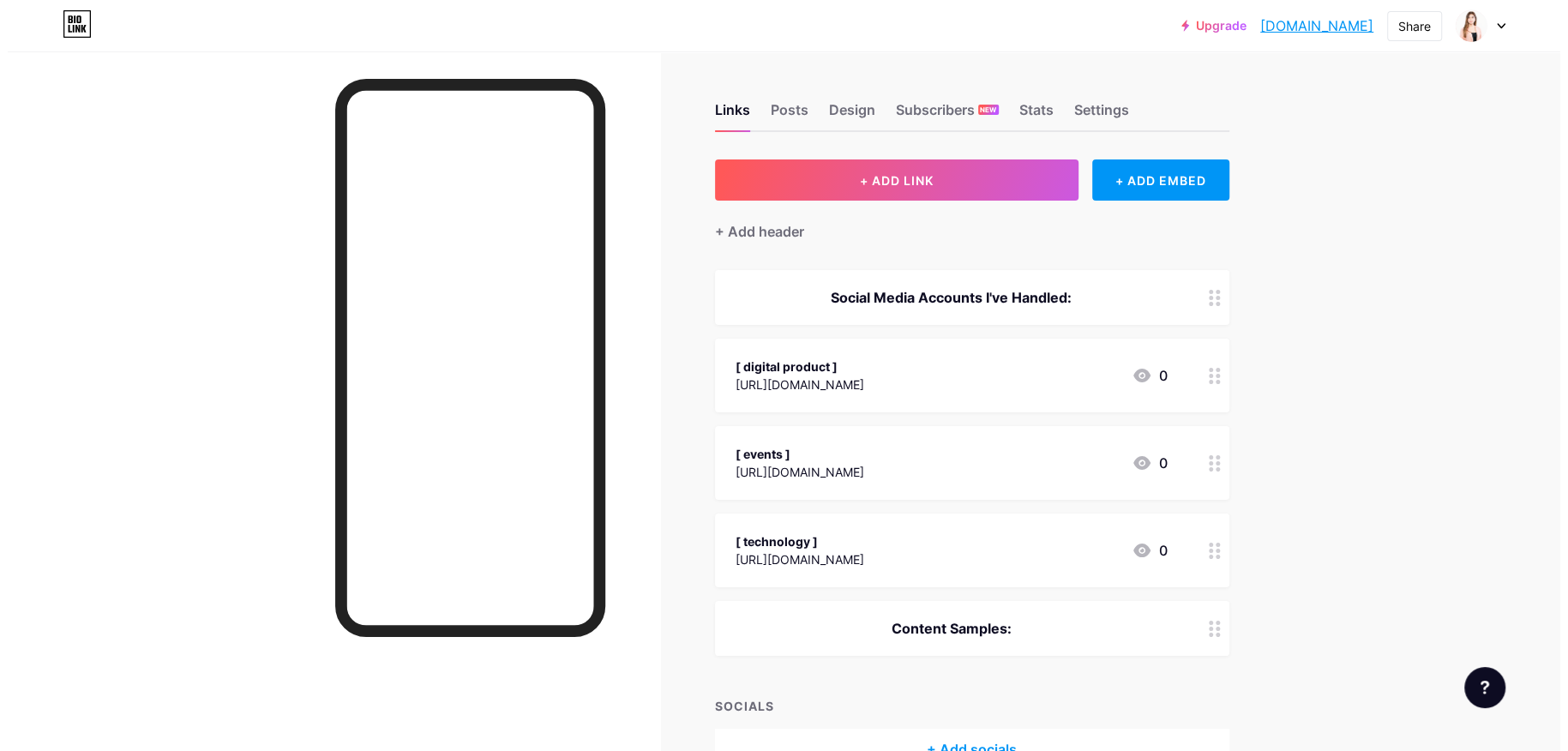 scroll, scrollTop: 103, scrollLeft: 0, axis: vertical 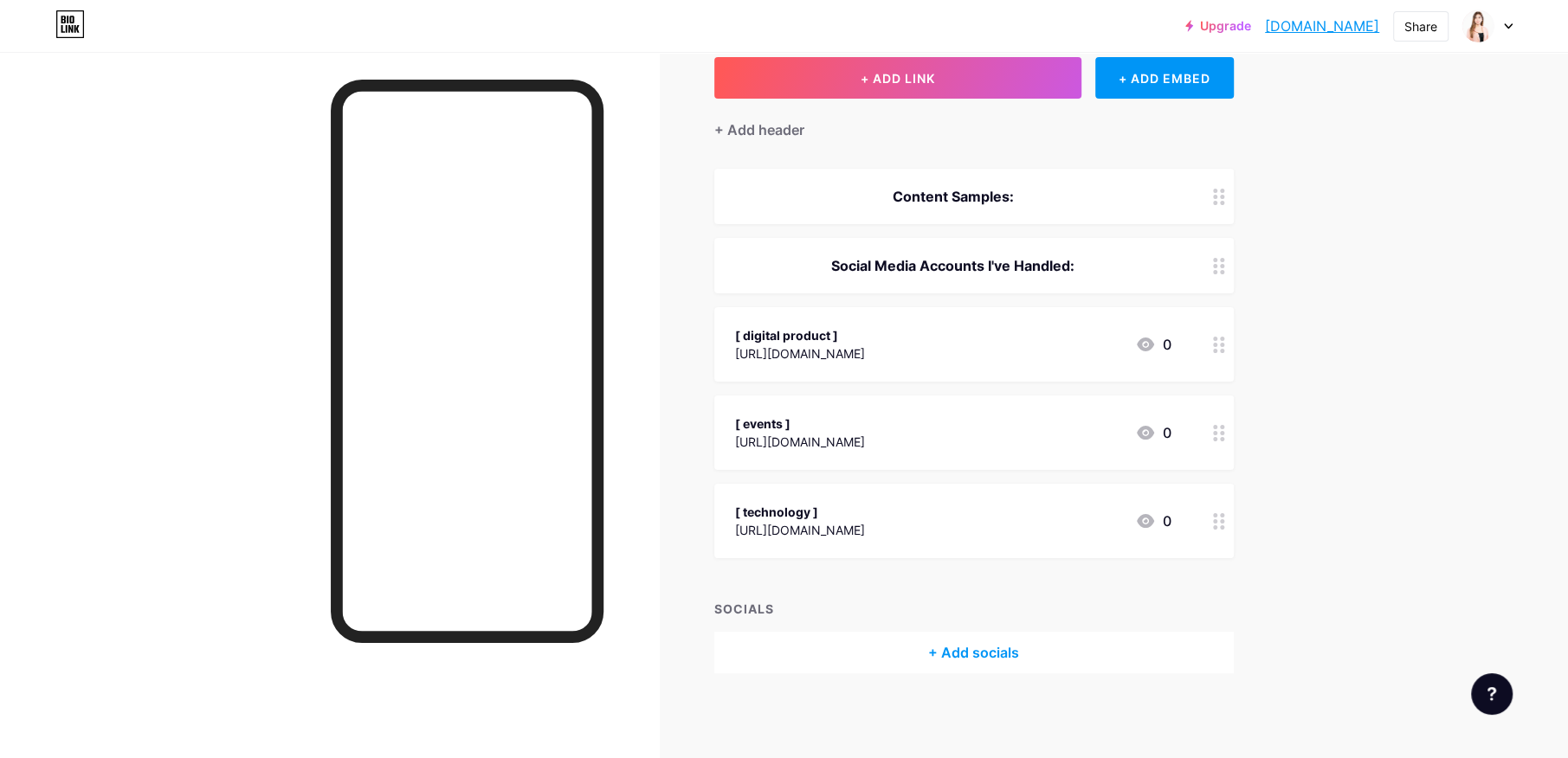 click on "+ Add socials" at bounding box center [974, 652] 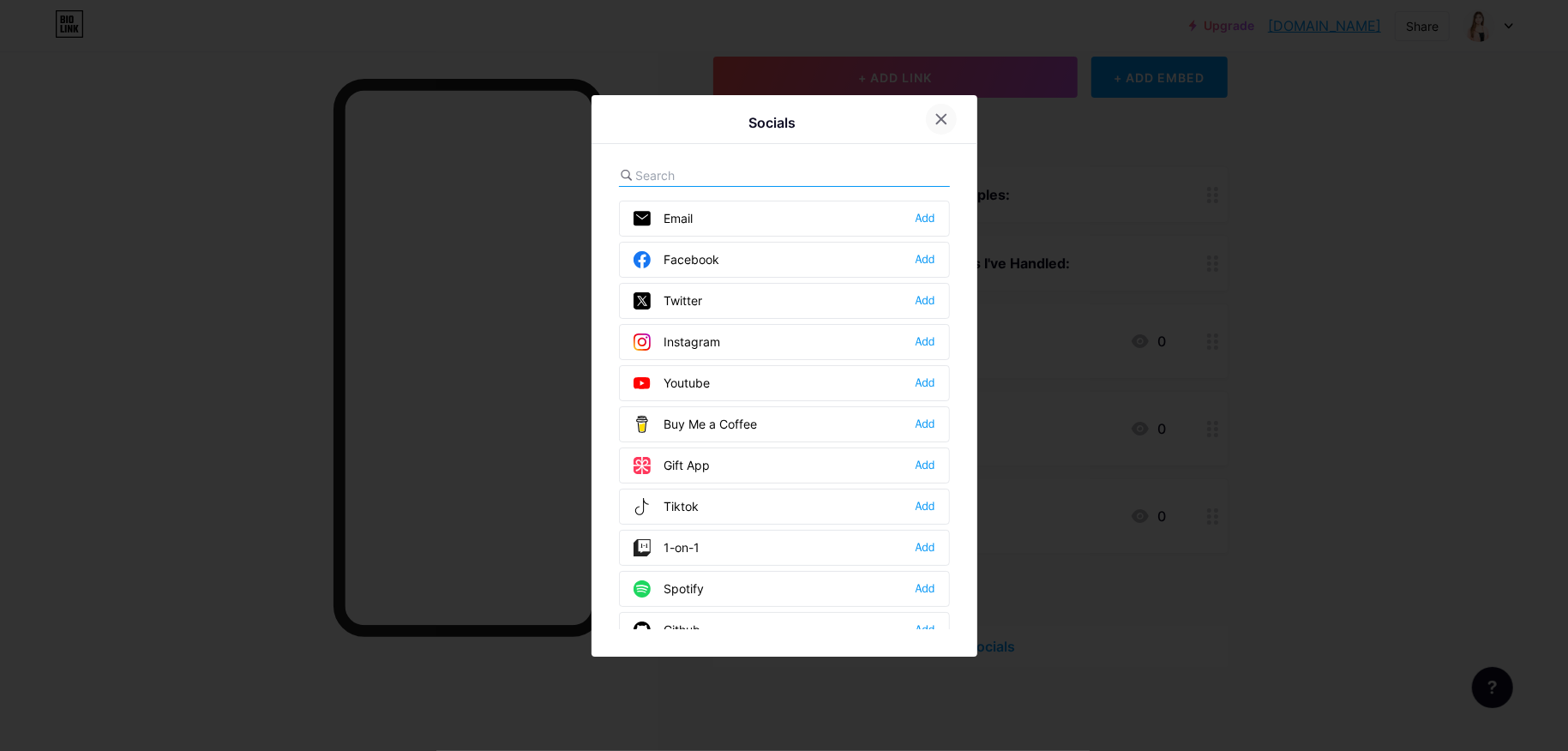 click at bounding box center [941, 119] 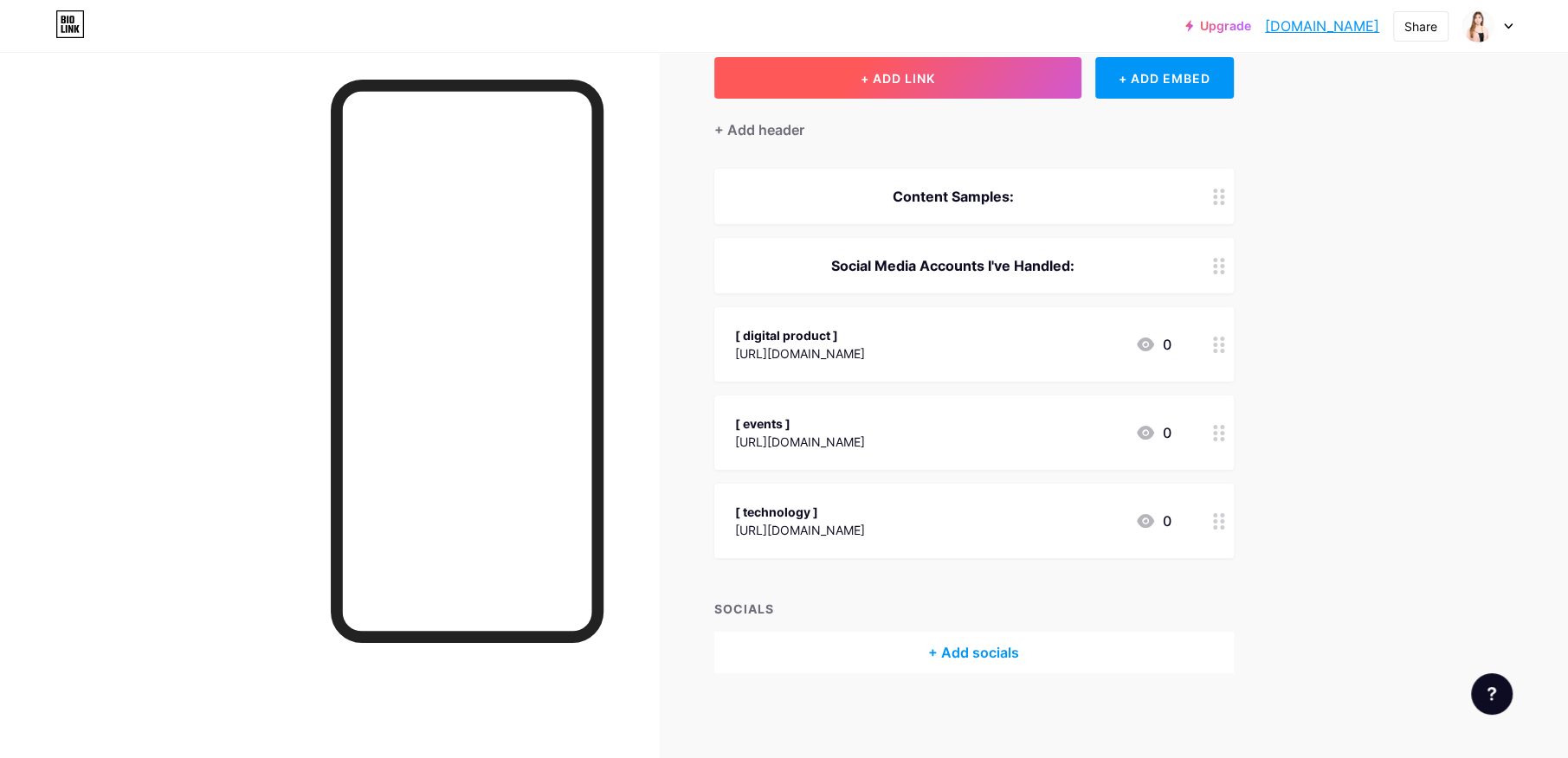 click on "+ ADD LINK" at bounding box center [898, 78] 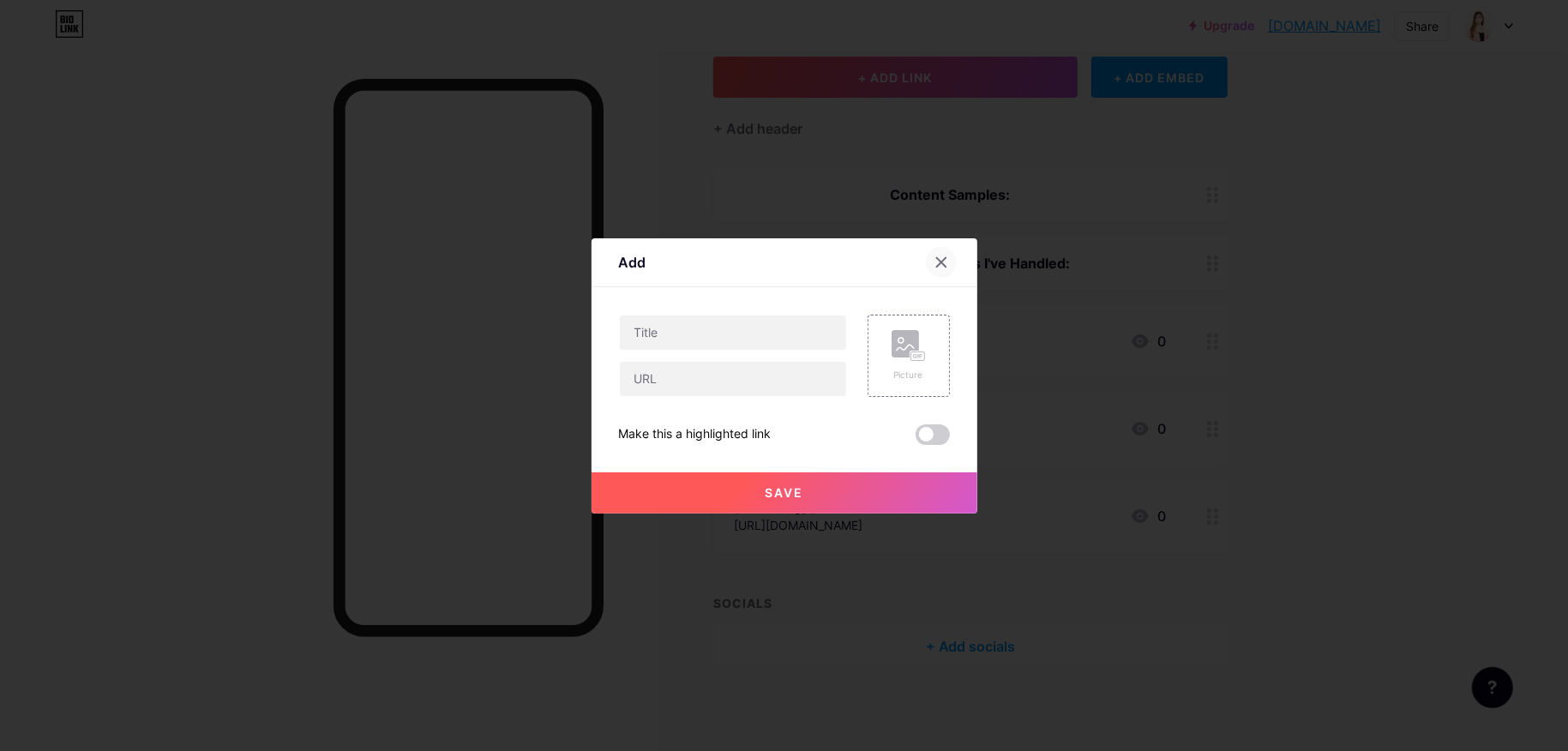 click at bounding box center [941, 262] 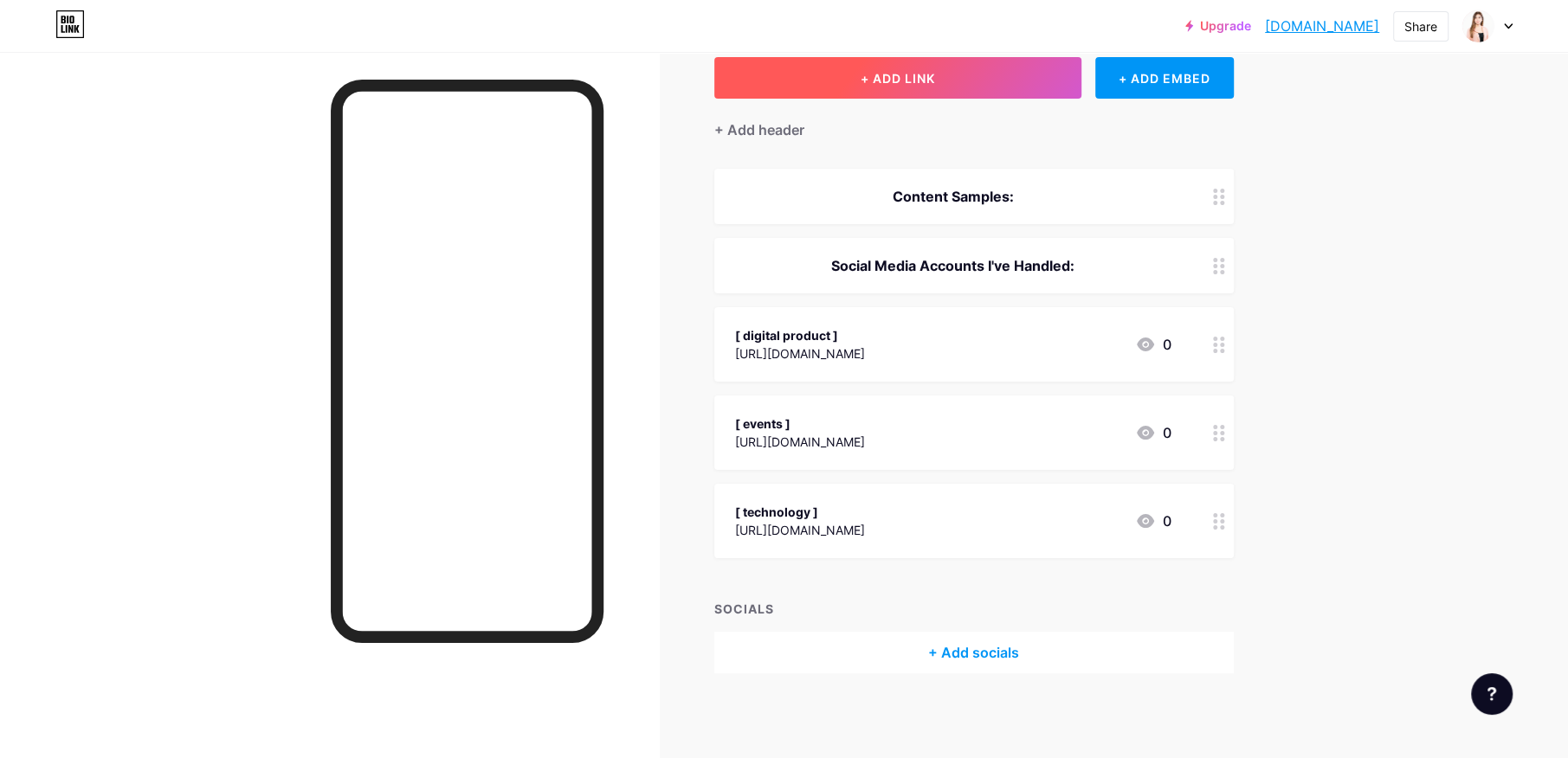 click on "+ ADD LINK" at bounding box center [898, 78] 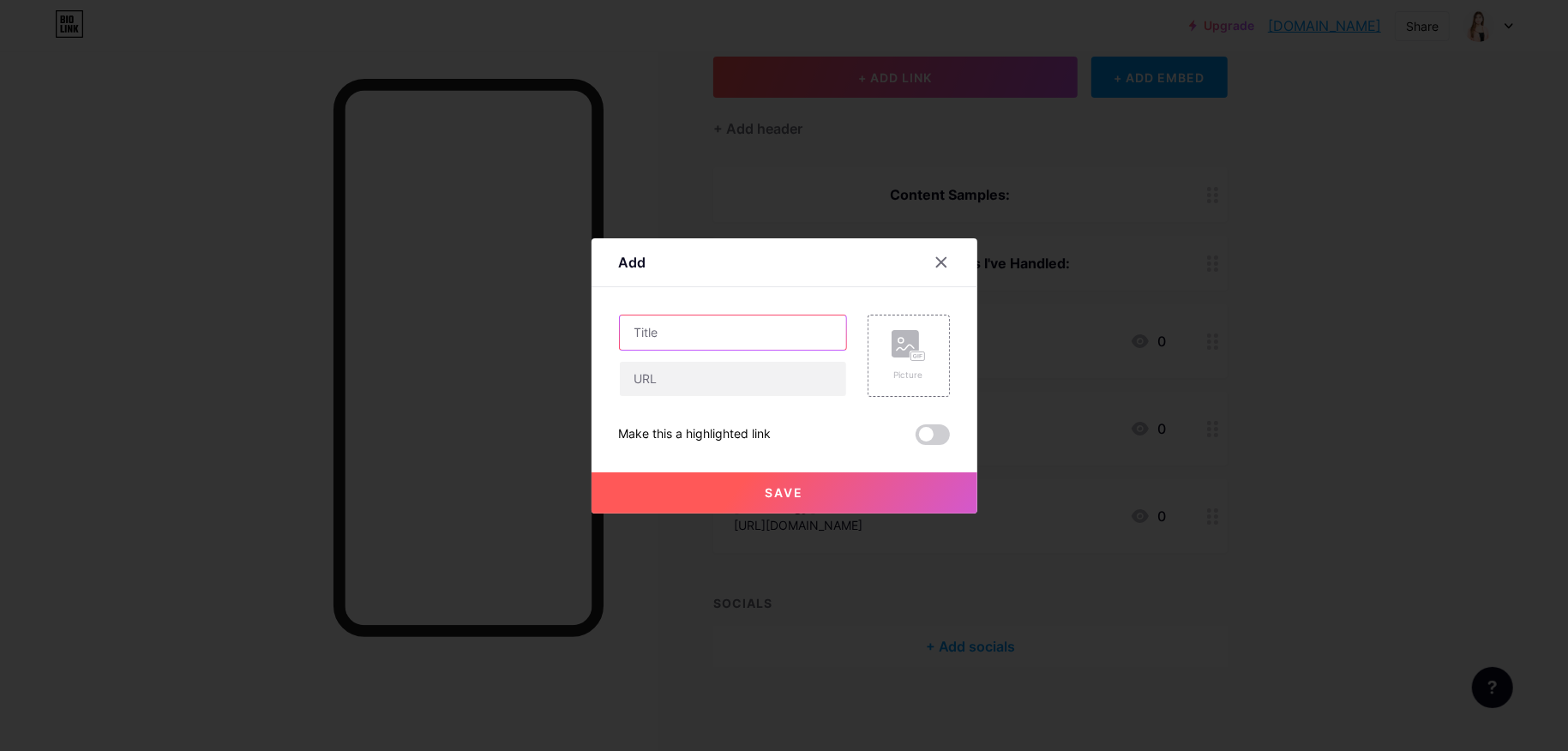 click at bounding box center (733, 333) 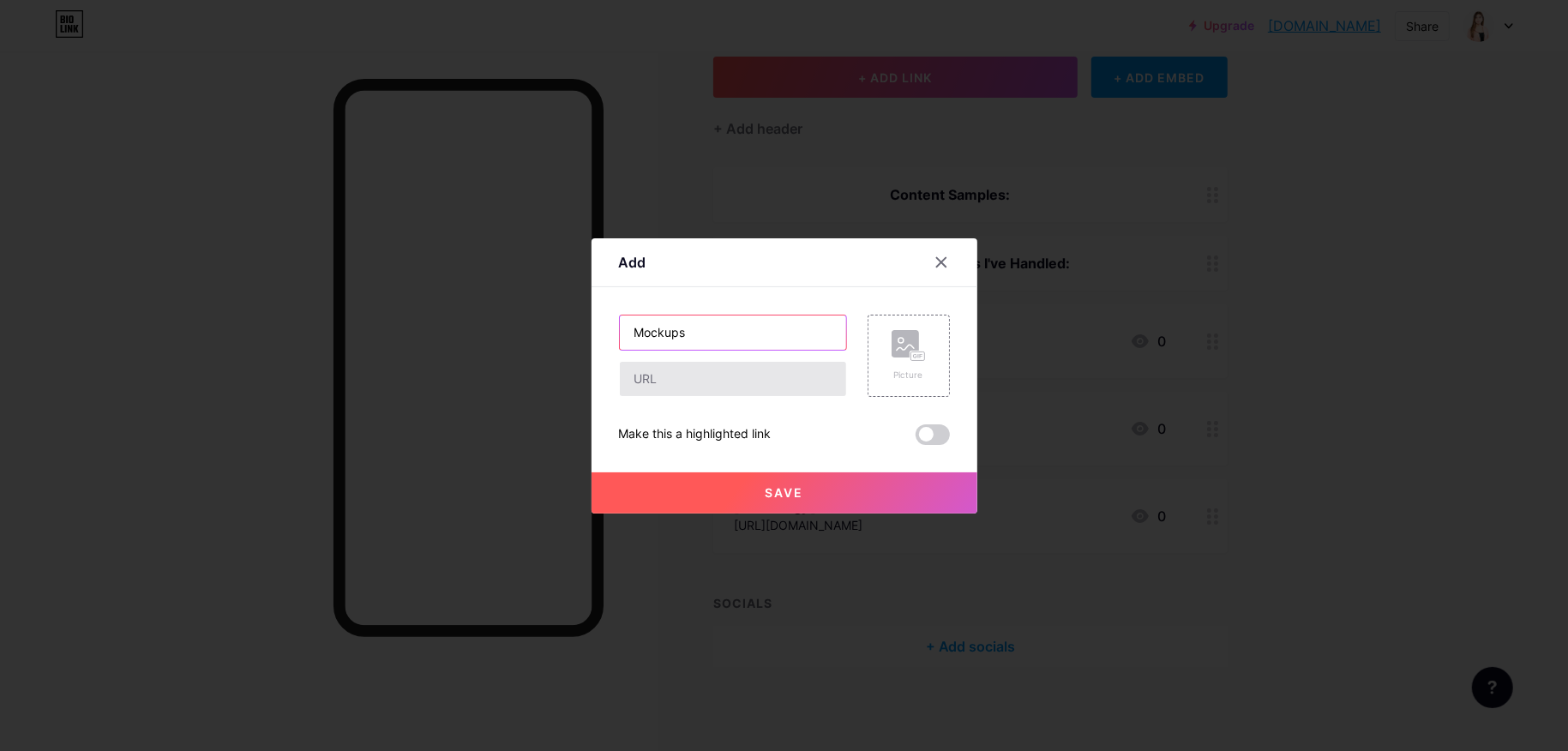 type on "Mockups" 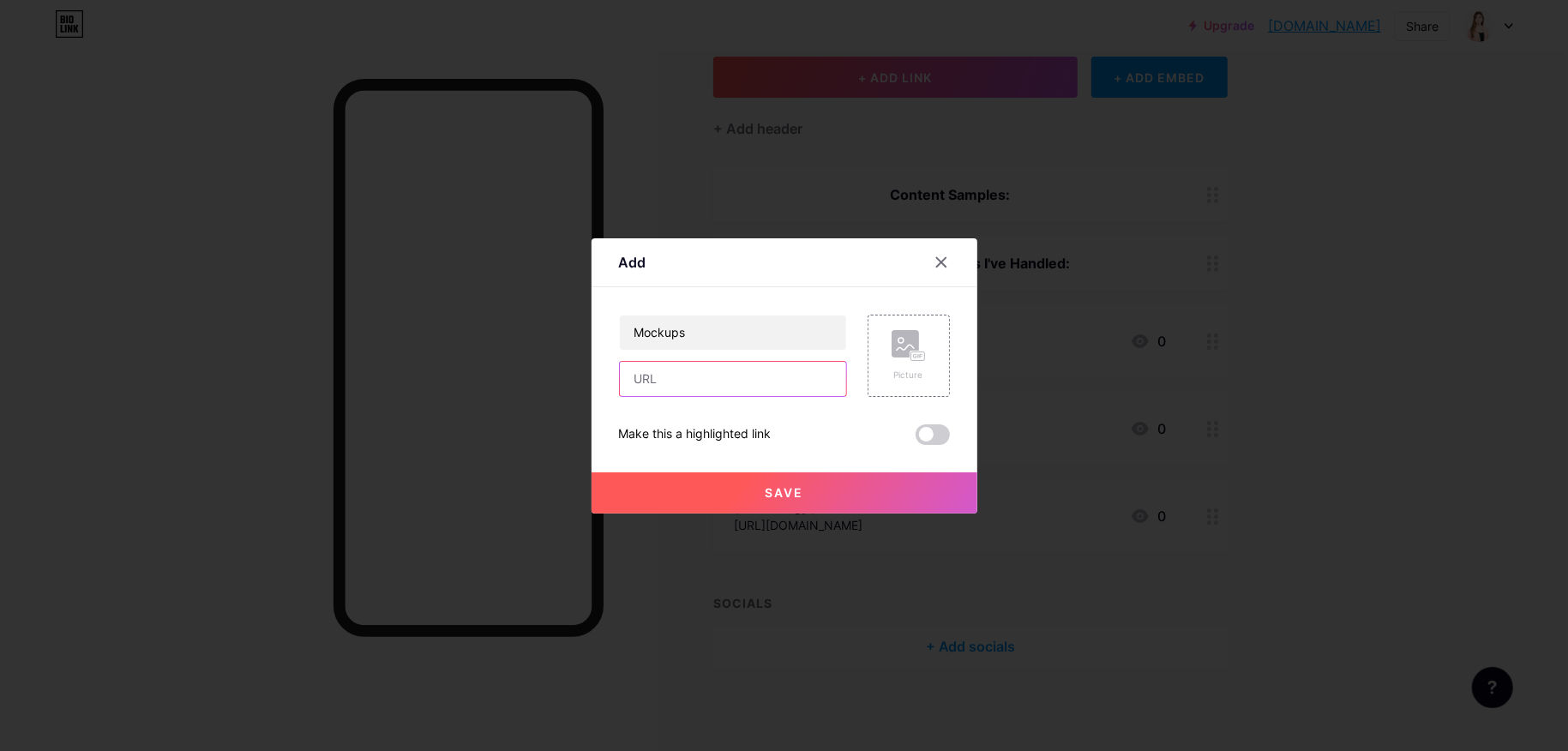 click at bounding box center (733, 379) 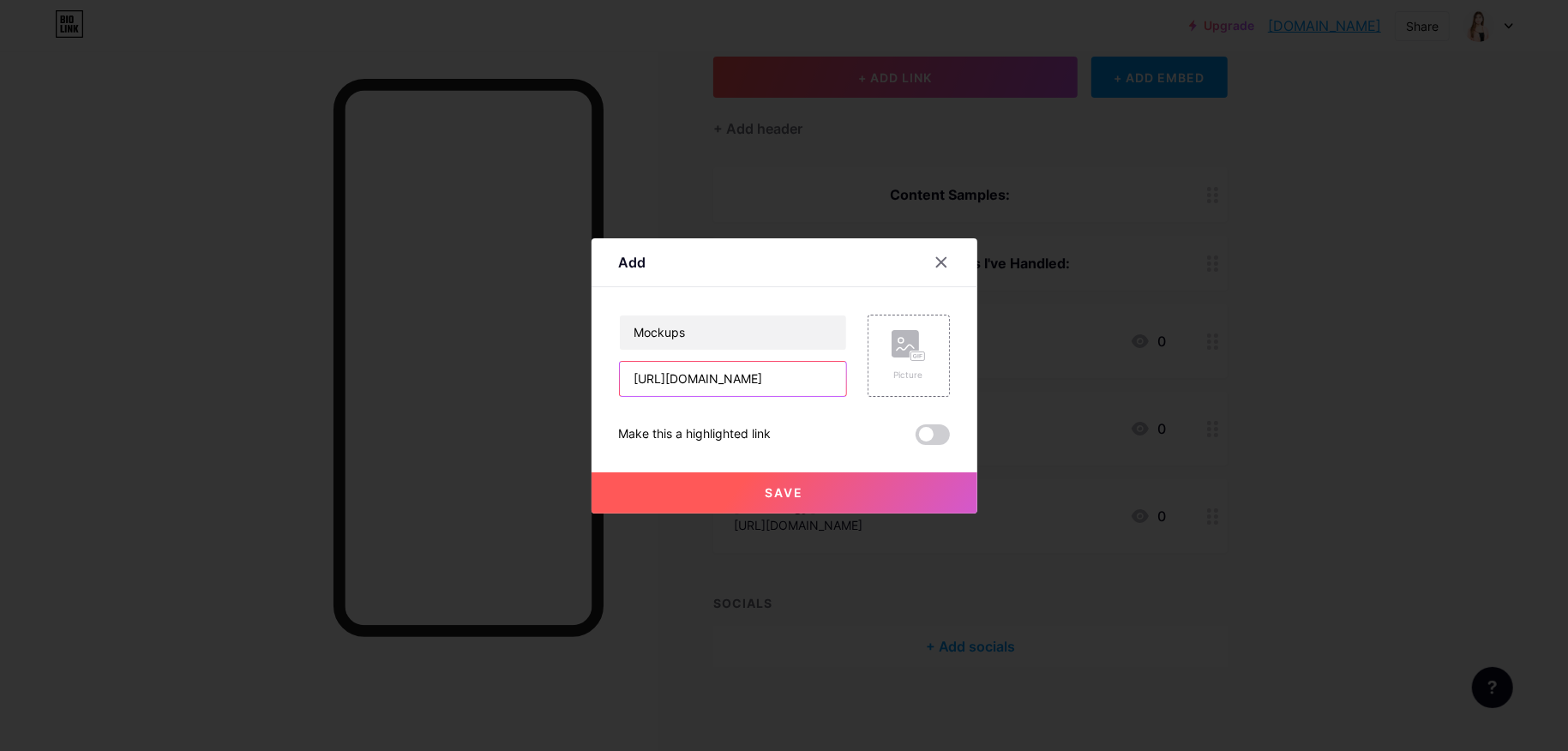 scroll, scrollTop: 0, scrollLeft: 334, axis: horizontal 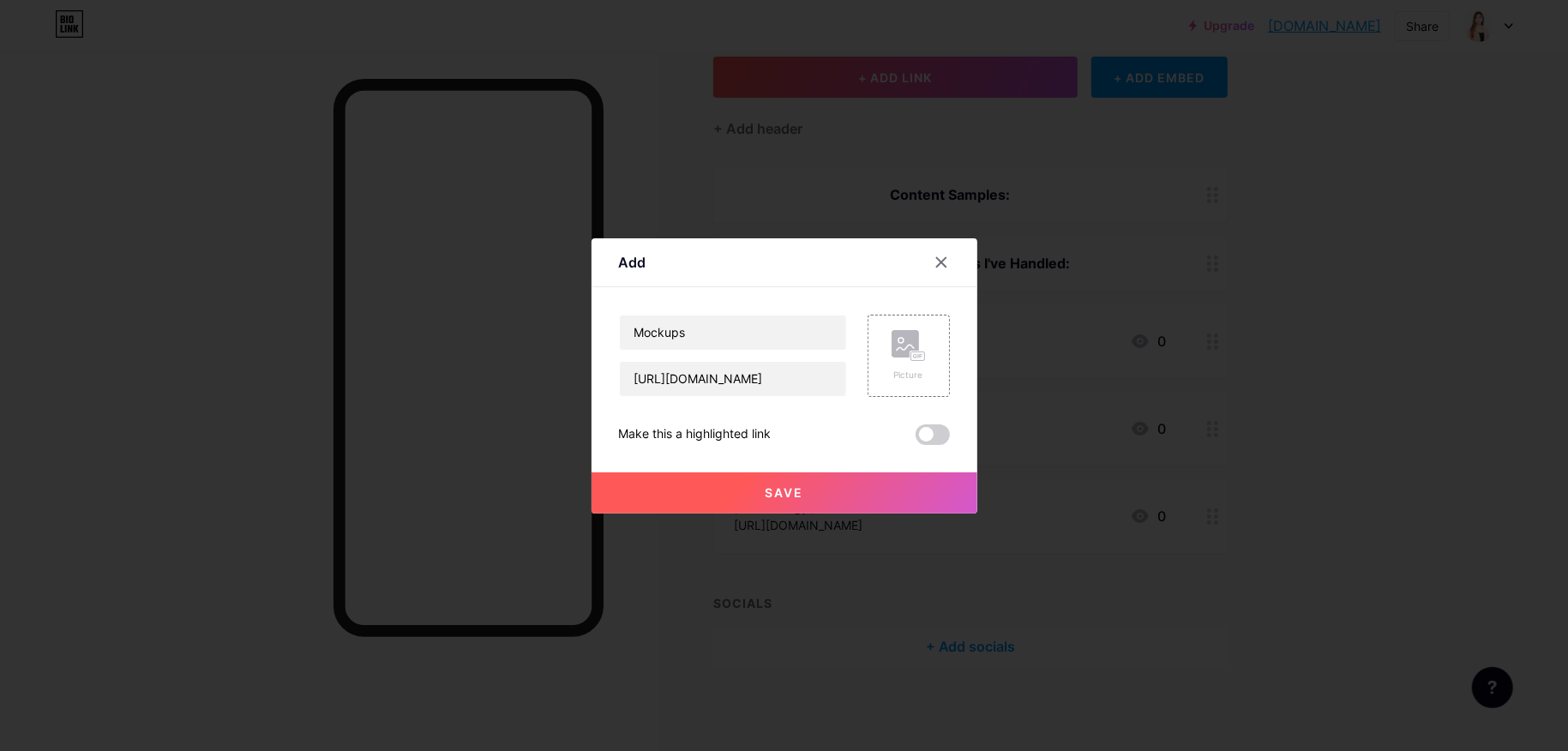click on "Save" at bounding box center [784, 493] 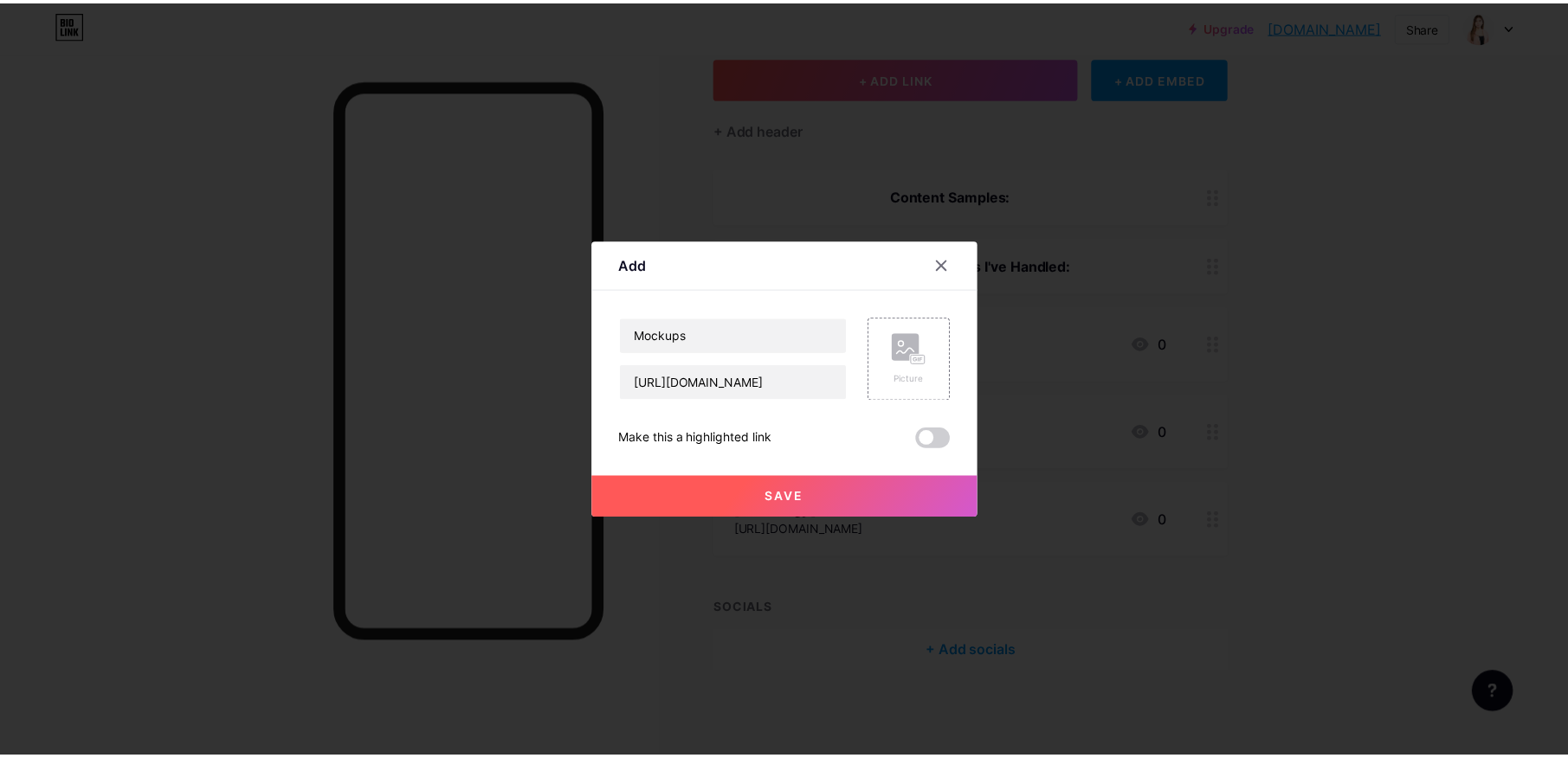 scroll, scrollTop: 0, scrollLeft: 0, axis: both 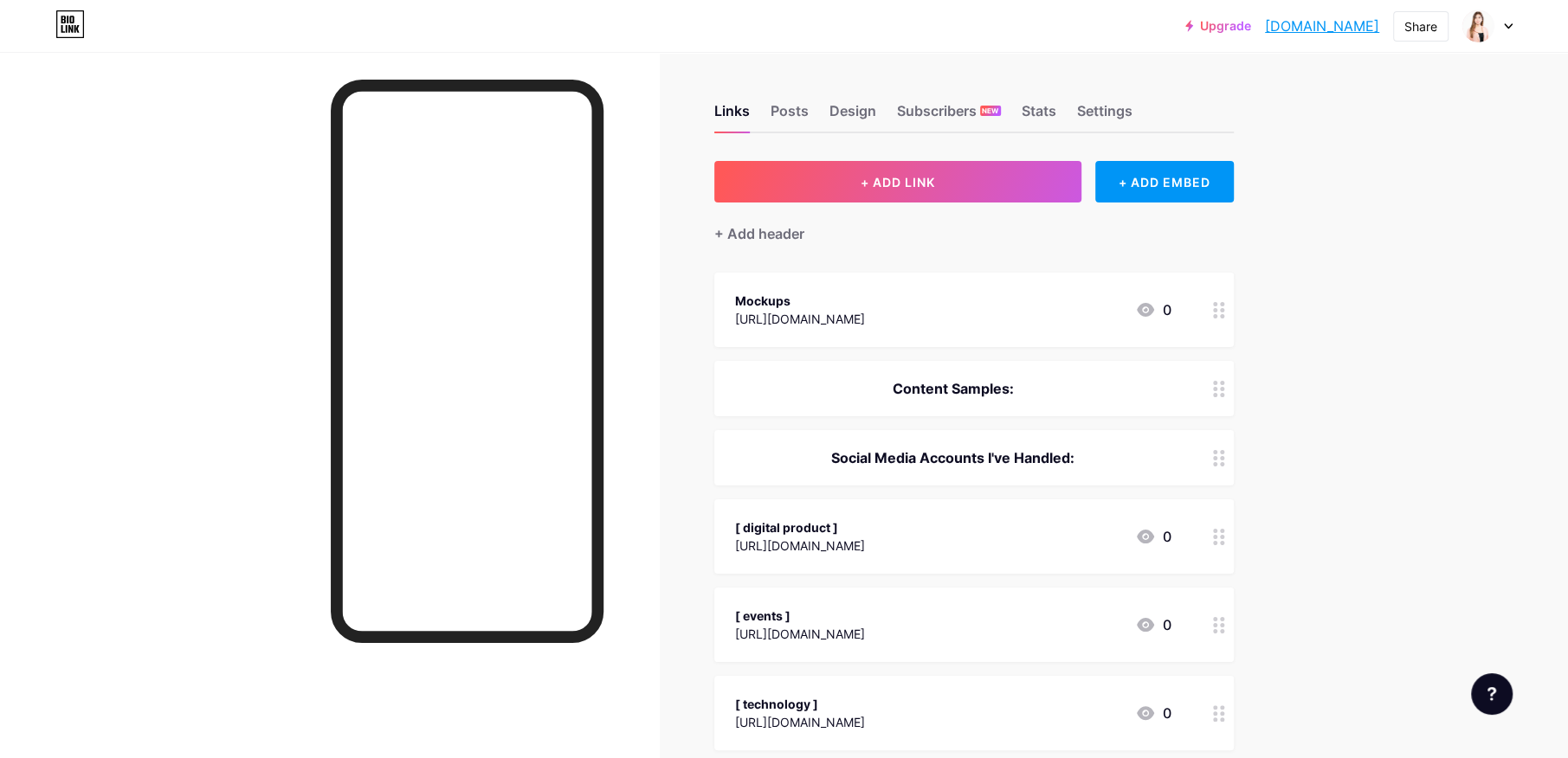 drag, startPoint x: 1091, startPoint y: 395, endPoint x: 1064, endPoint y: 312, distance: 87.28115 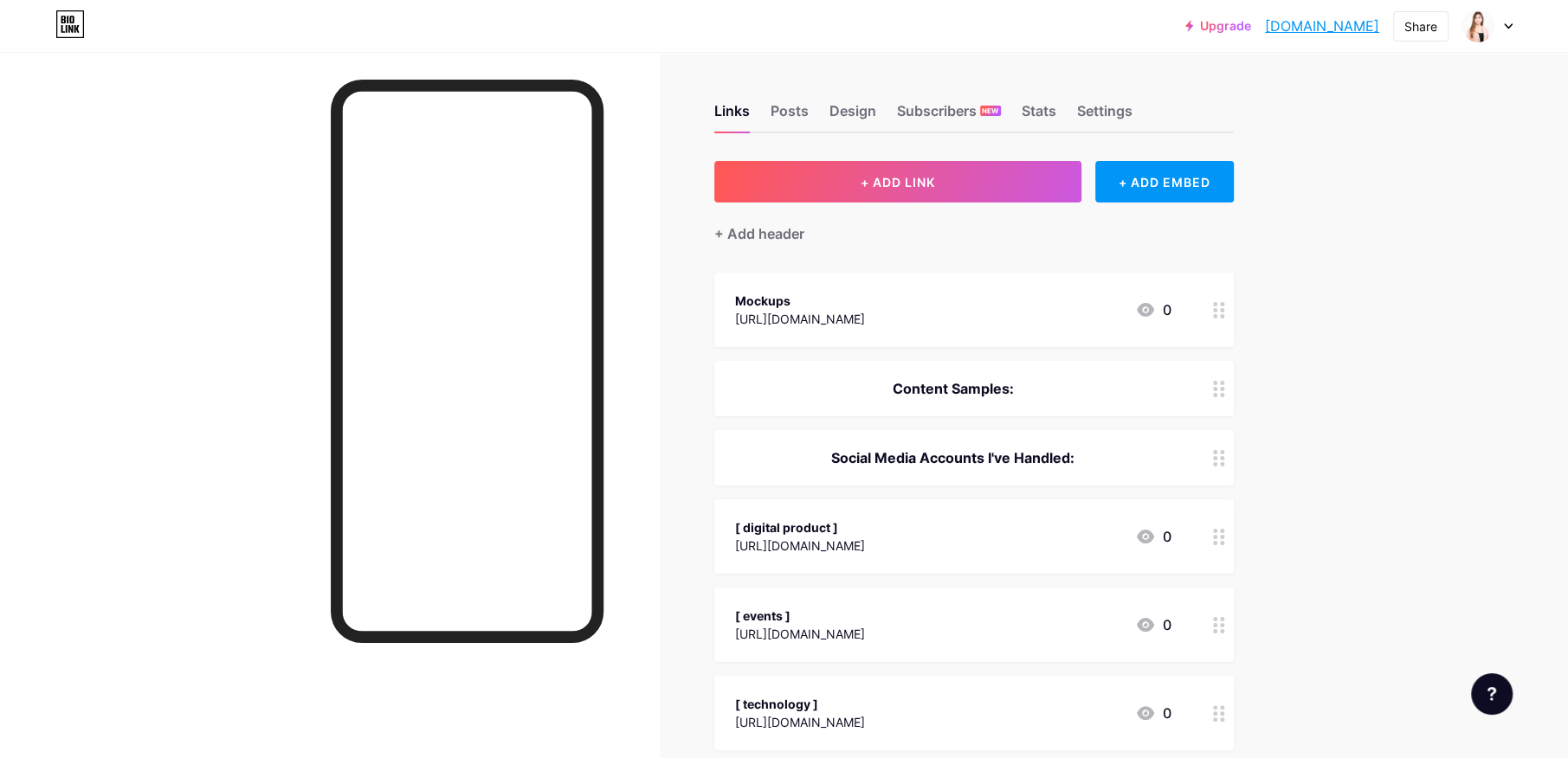 click on "Mockups
[URL][DOMAIN_NAME]
0
Content Samples:
Social Media Accounts I've Handled:
[ digital product ]
[URL][DOMAIN_NAME]
0
[ events ]
[URL][DOMAIN_NAME]
0
[ technology ]
[URL][DOMAIN_NAME]
0" at bounding box center [974, 511] 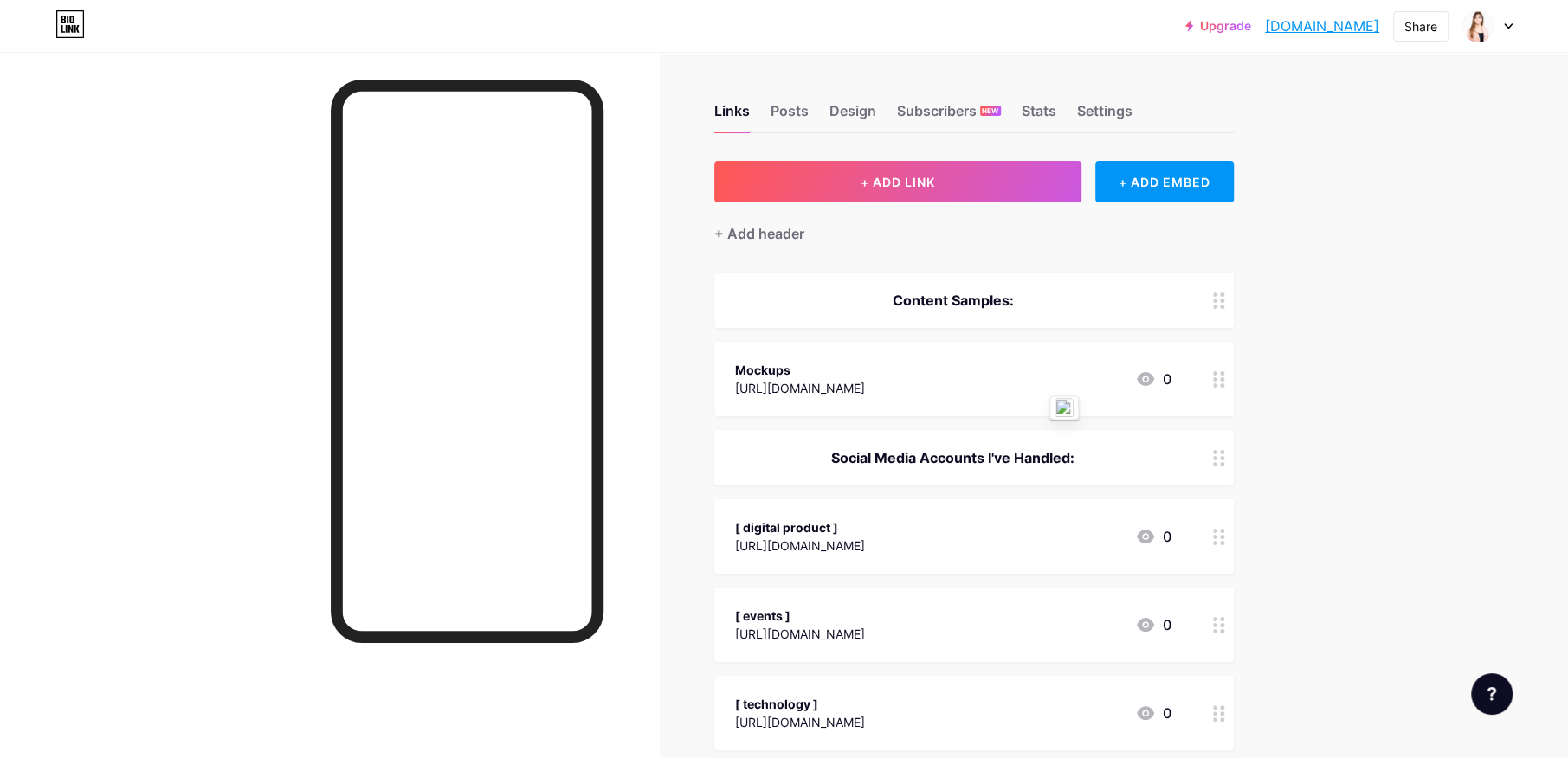click on "Mockups" at bounding box center (800, 369) 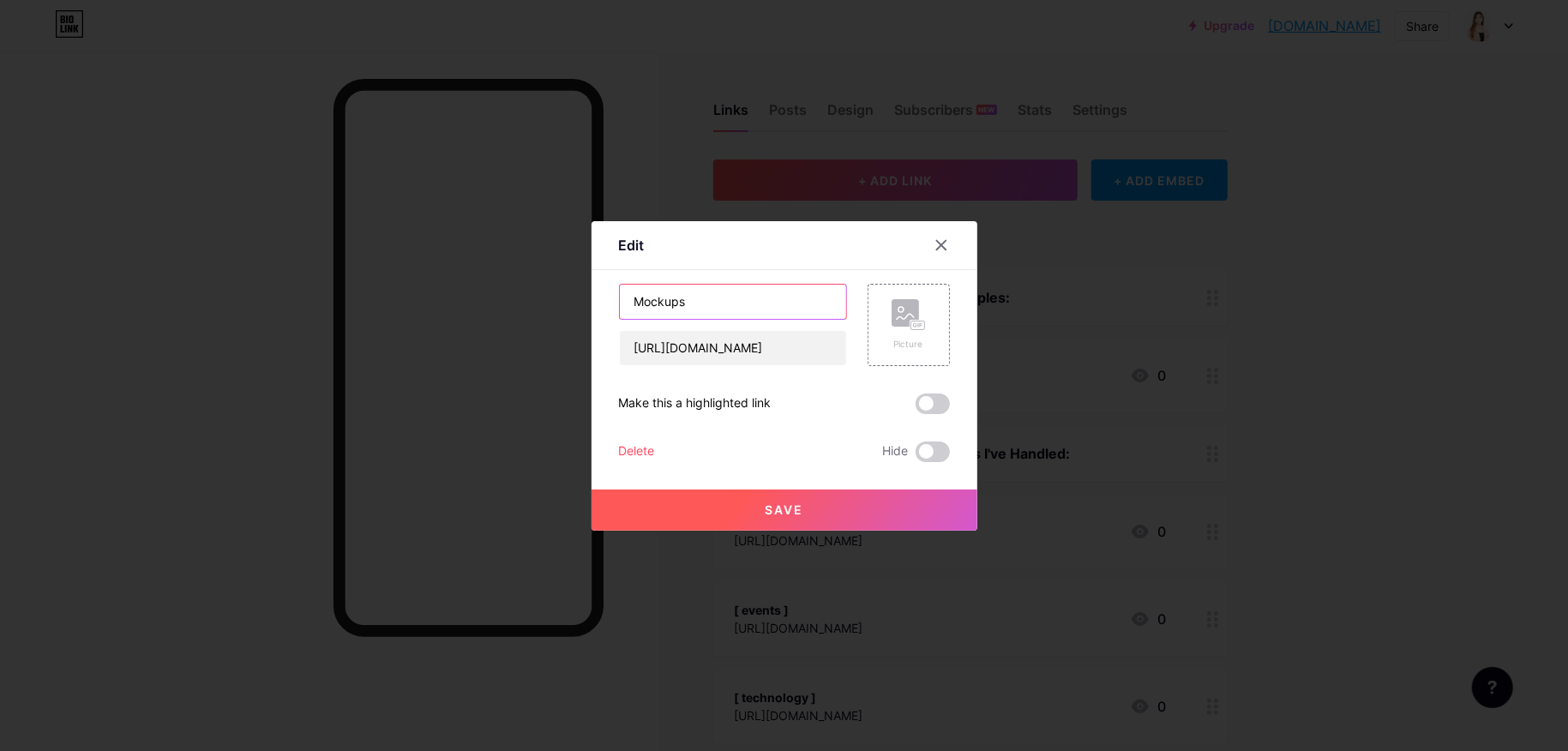 drag, startPoint x: 634, startPoint y: 302, endPoint x: 594, endPoint y: 298, distance: 40.199502 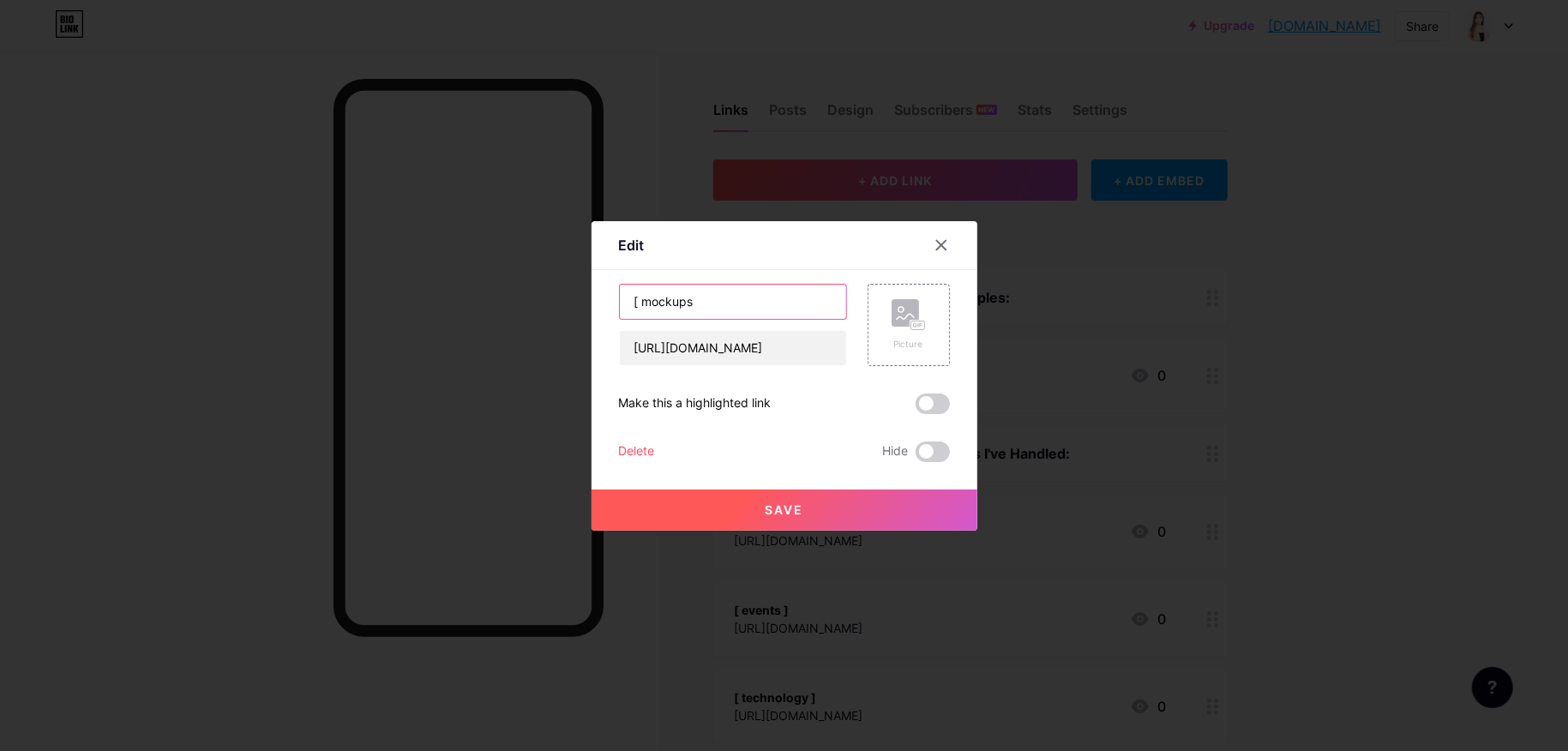 click on "[ mockups" at bounding box center (733, 302) 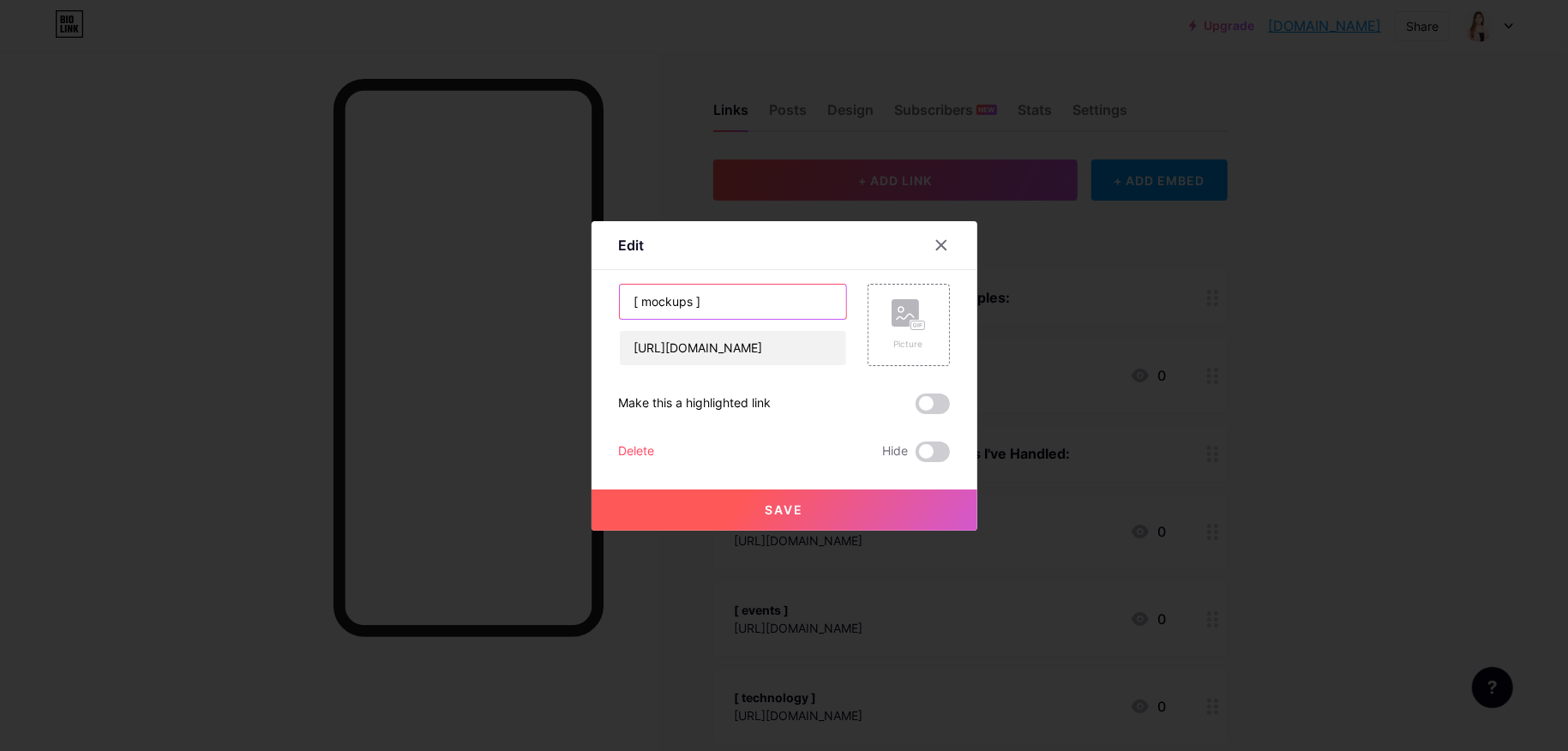 type on "[ mockups ]" 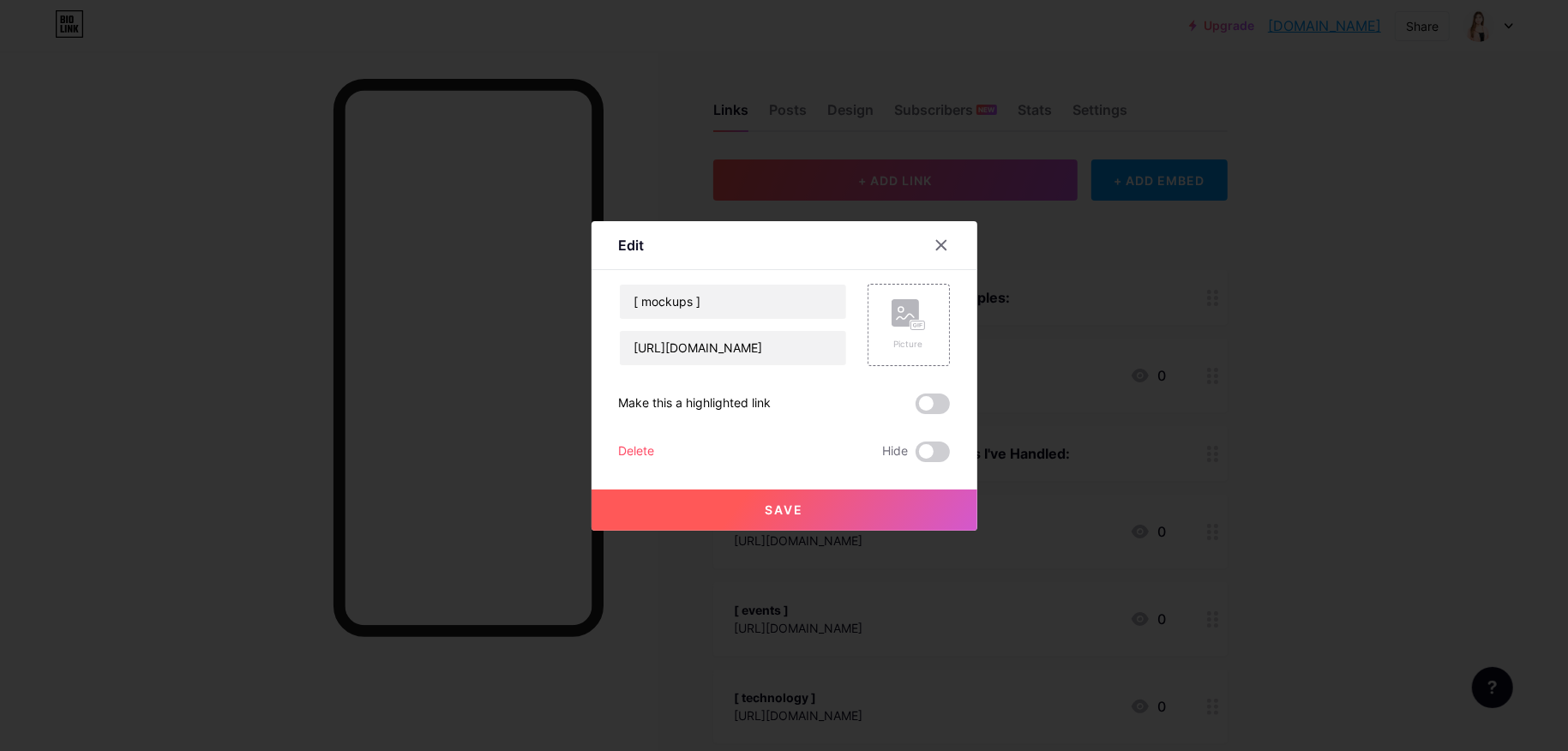 click on "Save" at bounding box center [784, 510] 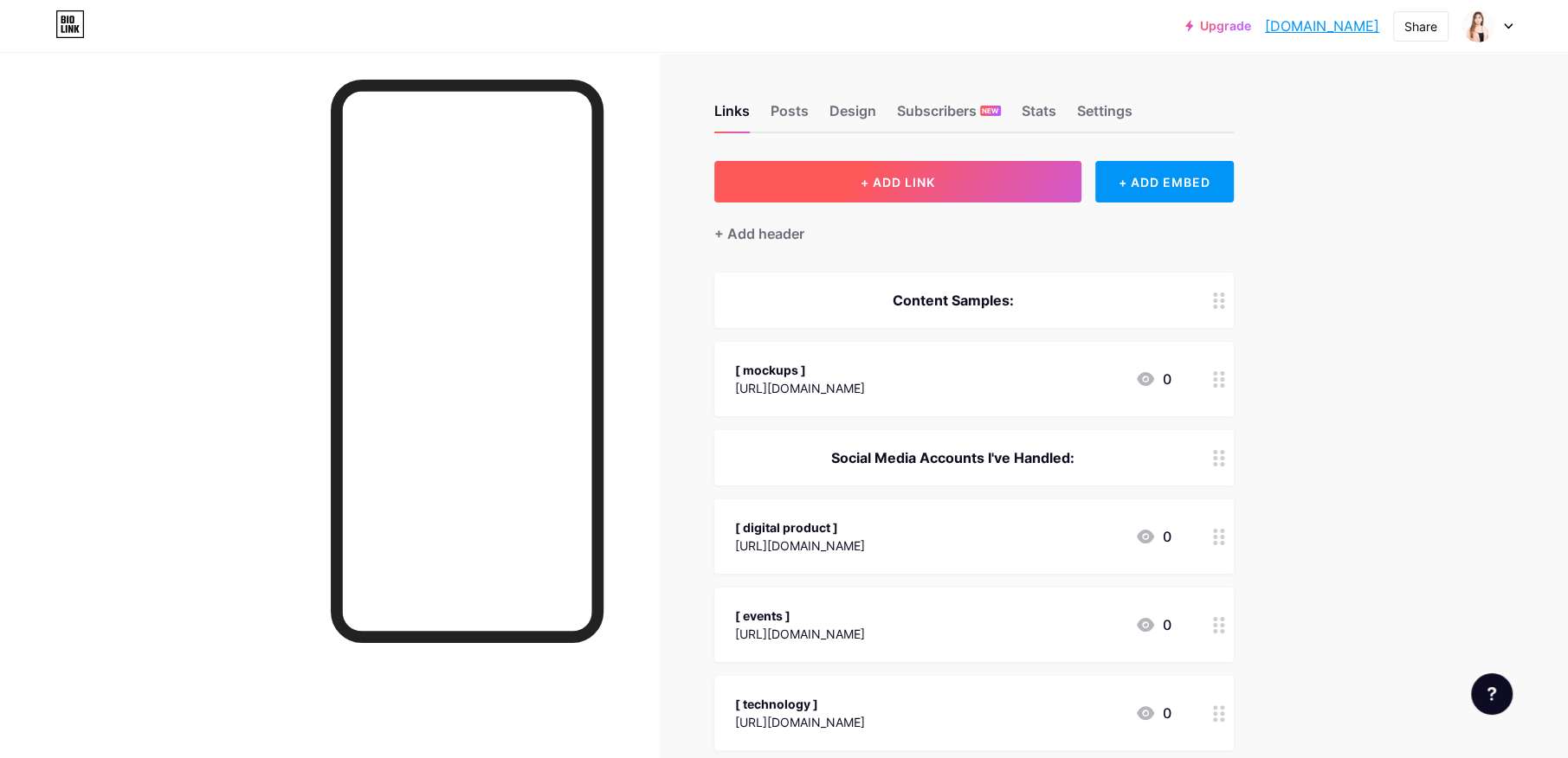 click on "+ ADD LINK" at bounding box center [898, 182] 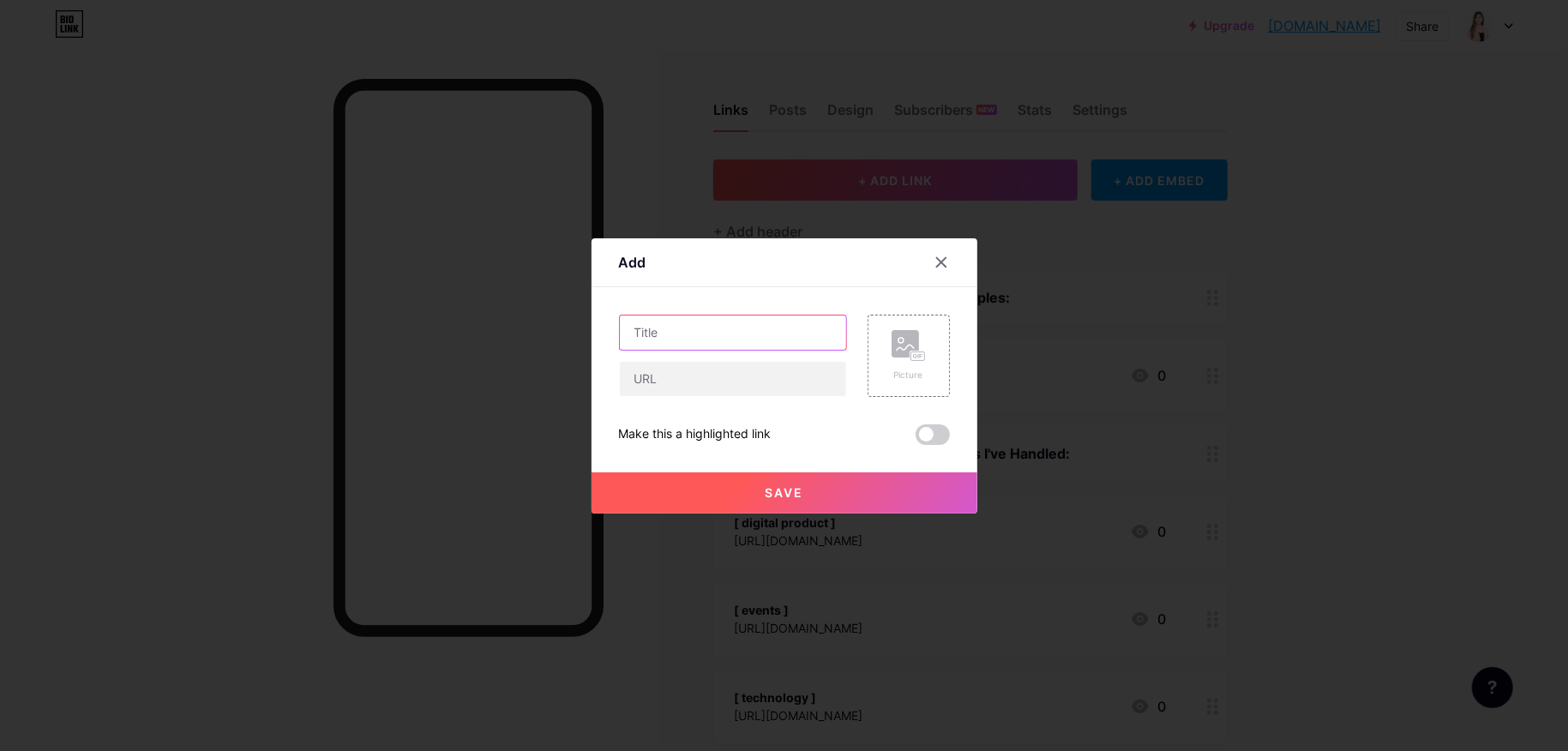 click at bounding box center [733, 333] 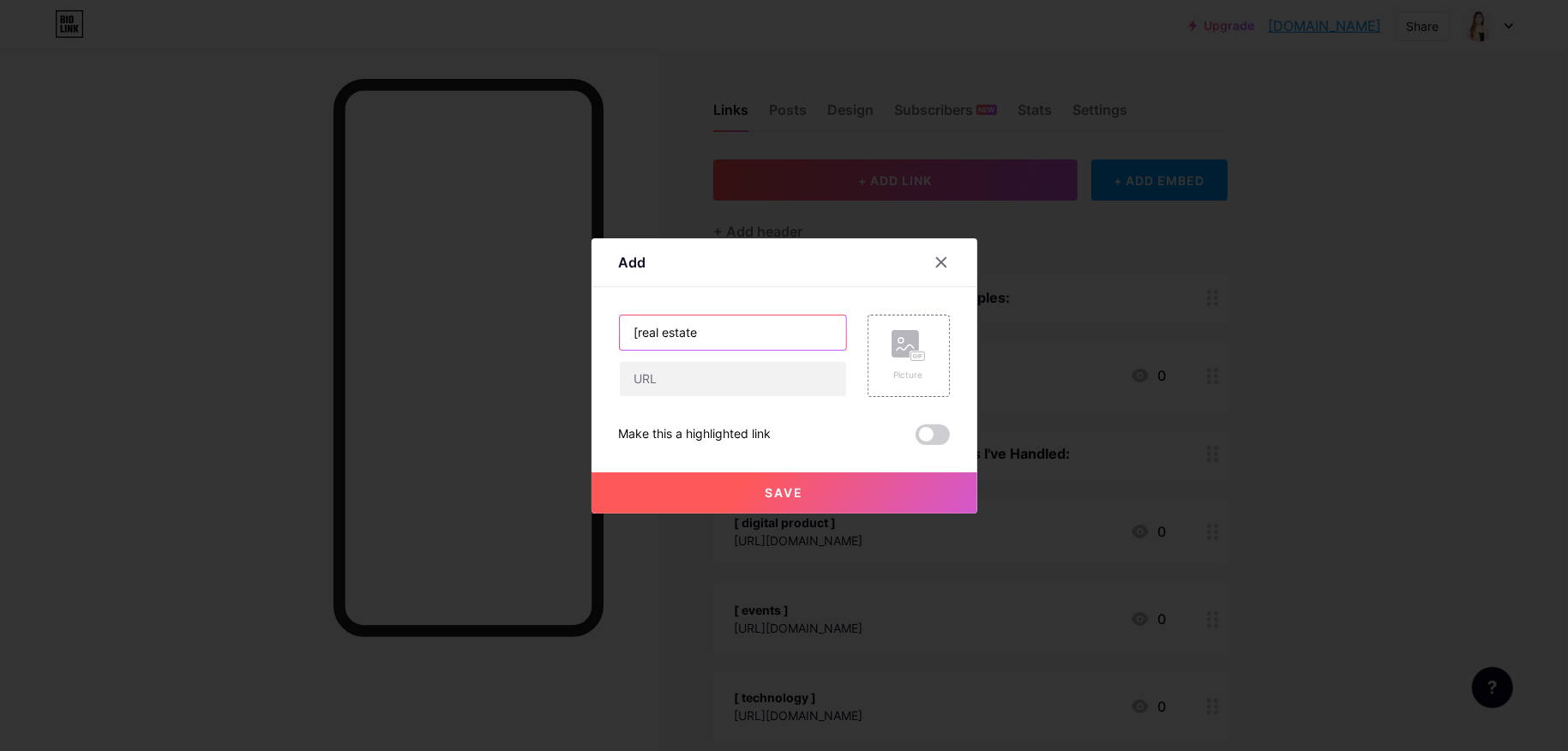 click on "[real estate" at bounding box center (733, 333) 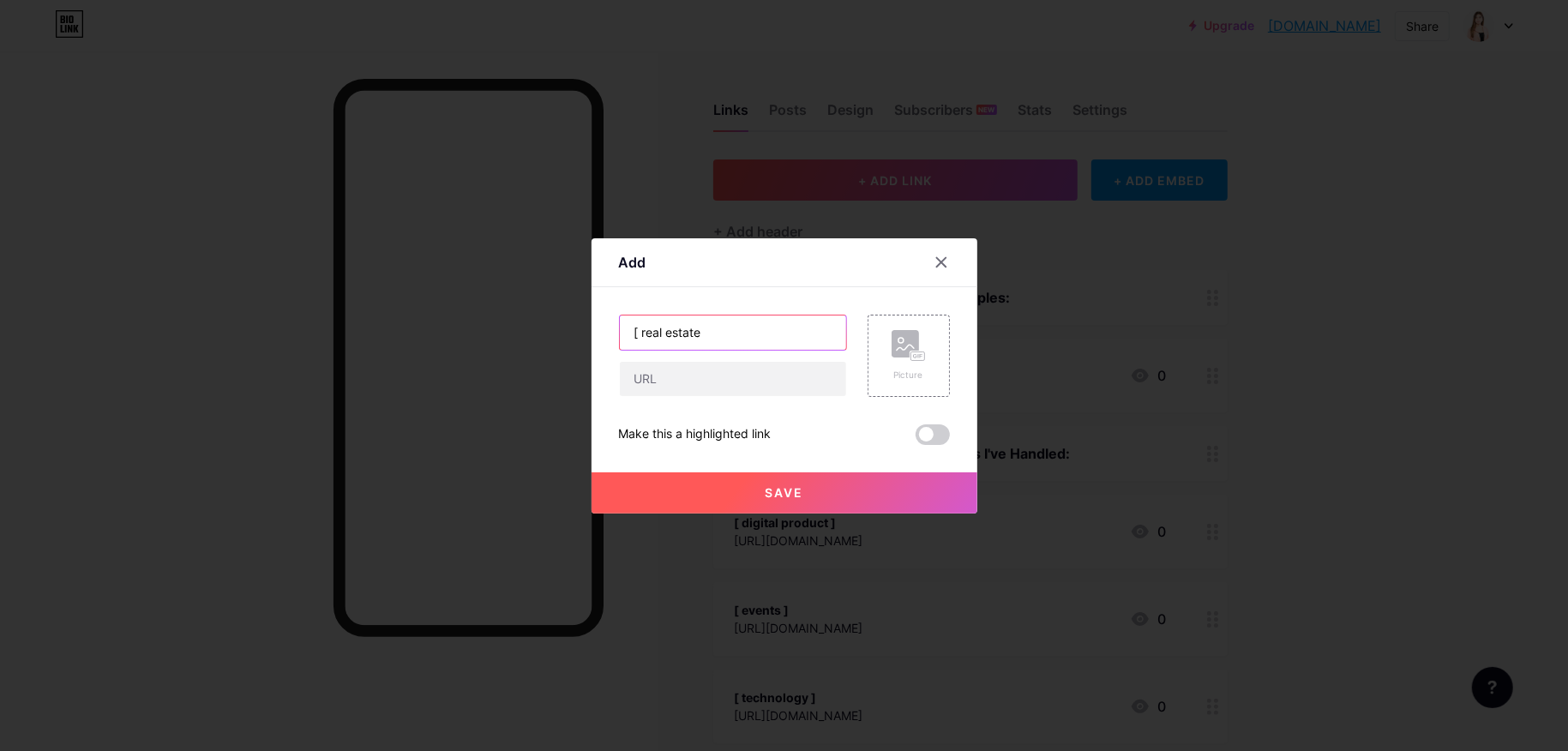 click on "[ real estate" at bounding box center [733, 333] 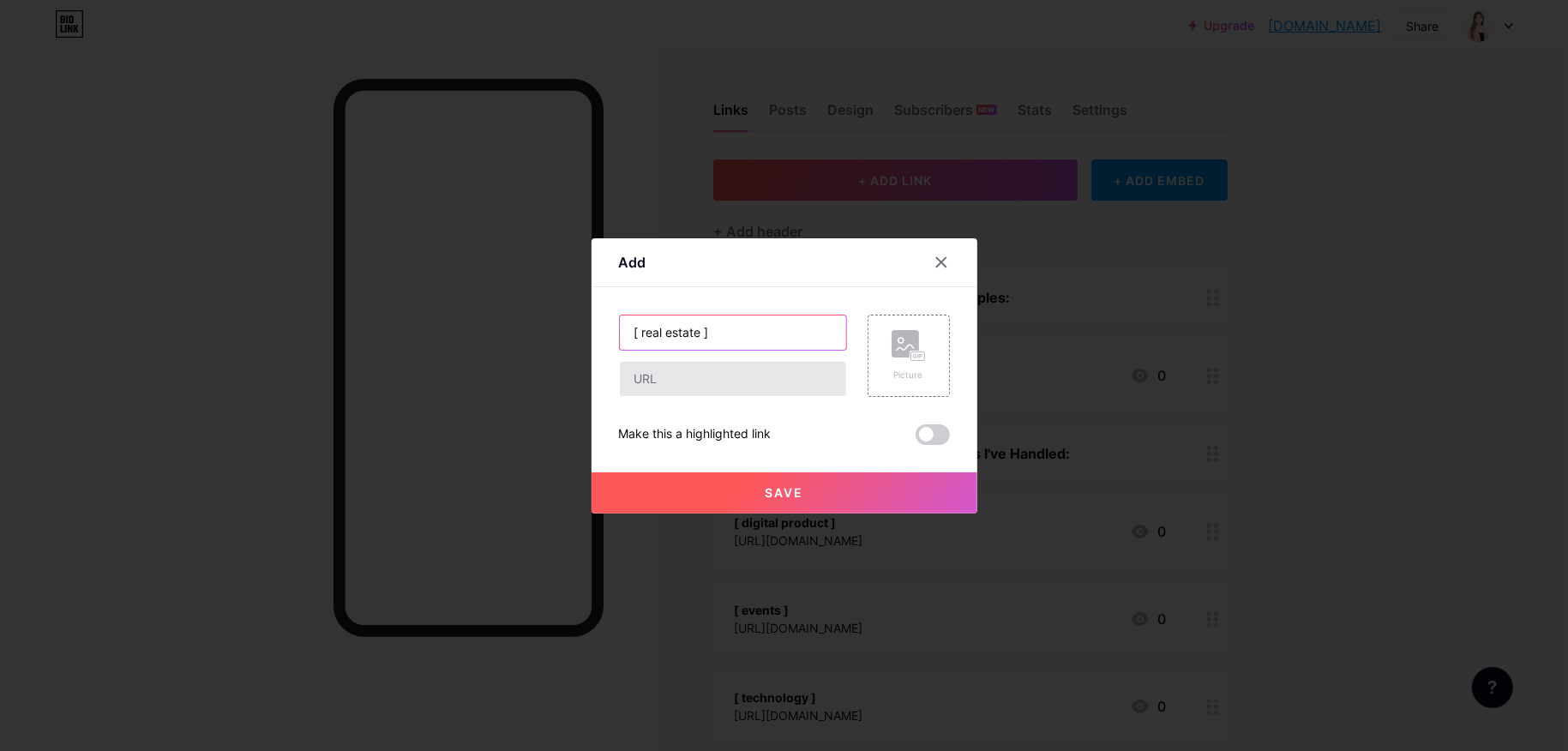 type on "[ real estate ]" 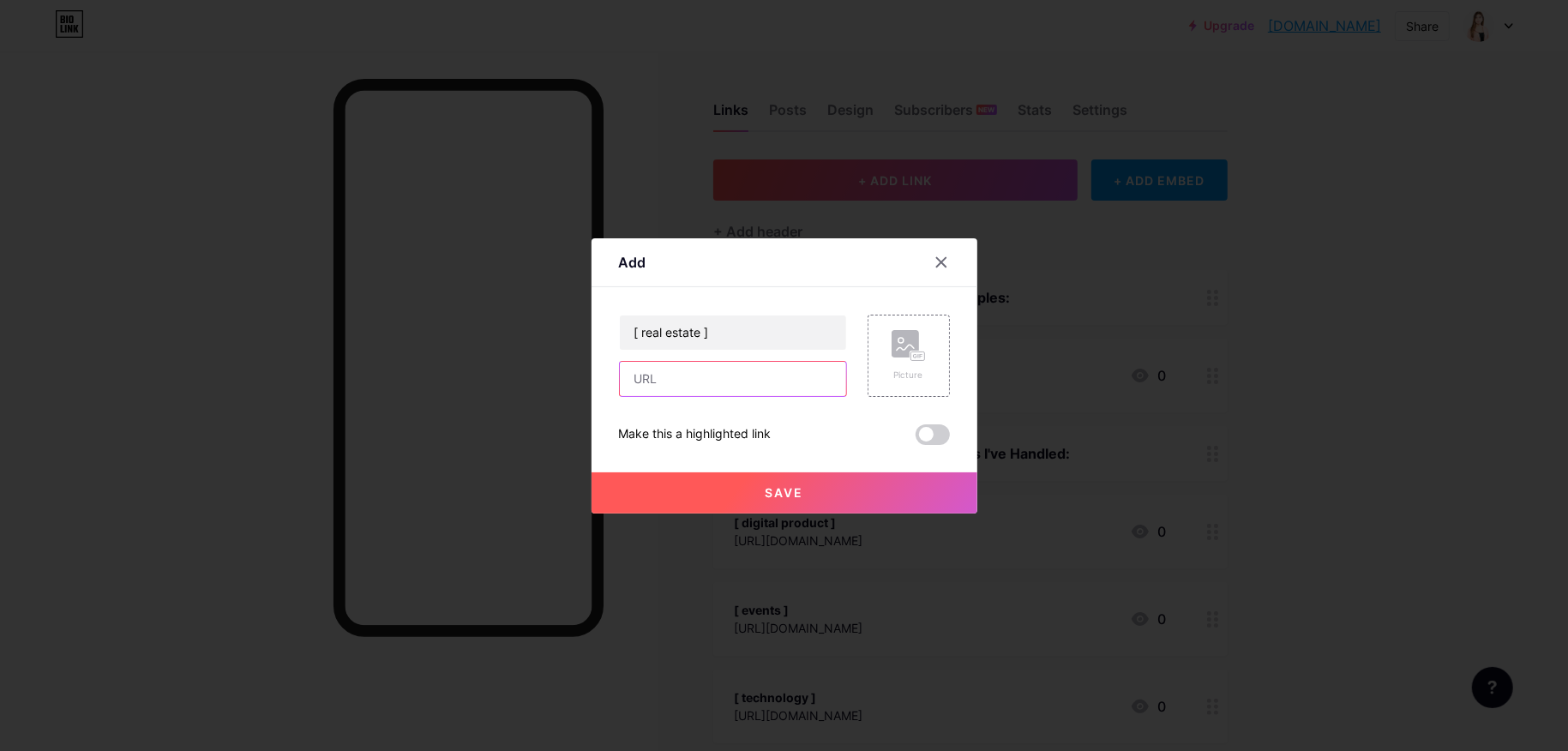 click at bounding box center (733, 379) 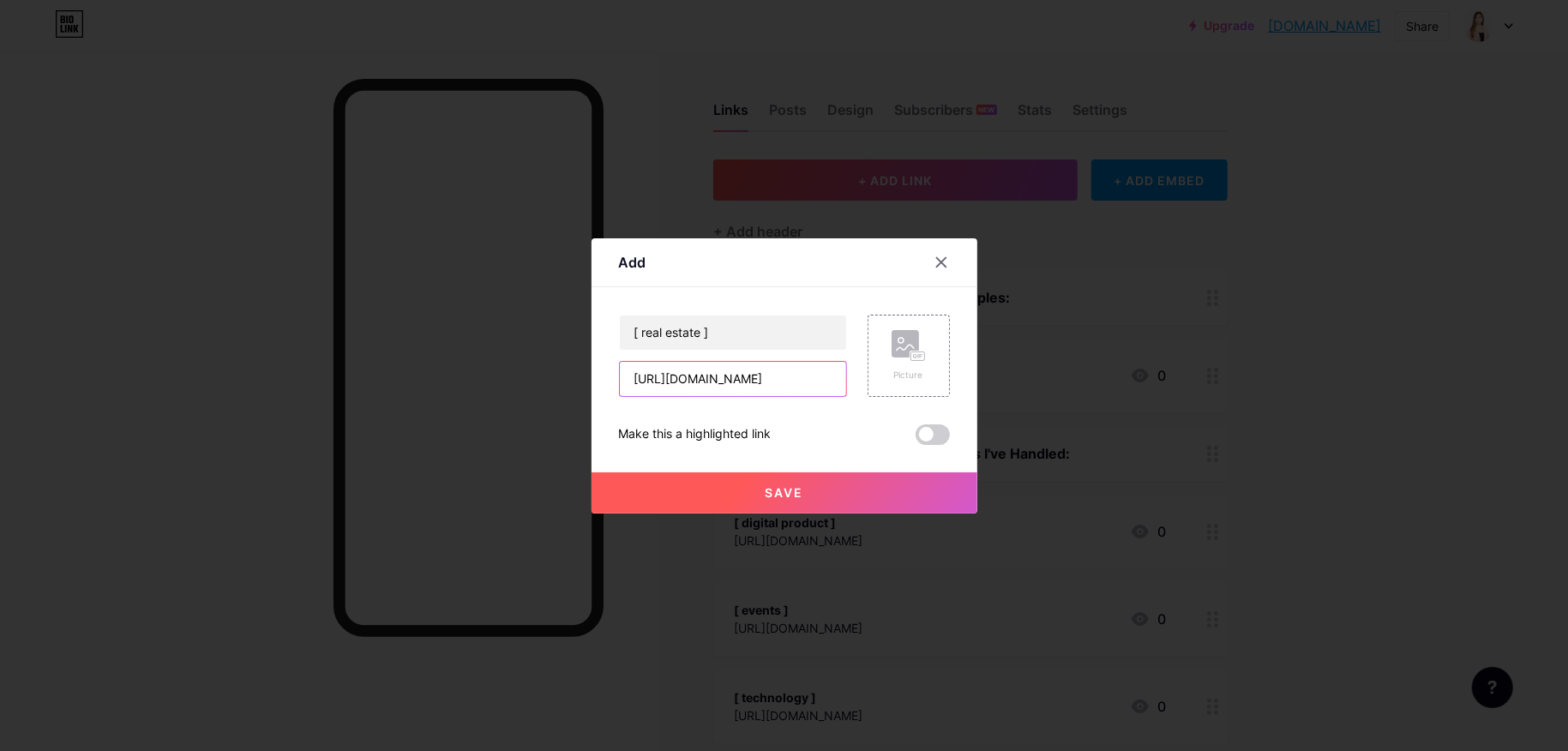 scroll, scrollTop: 0, scrollLeft: 332, axis: horizontal 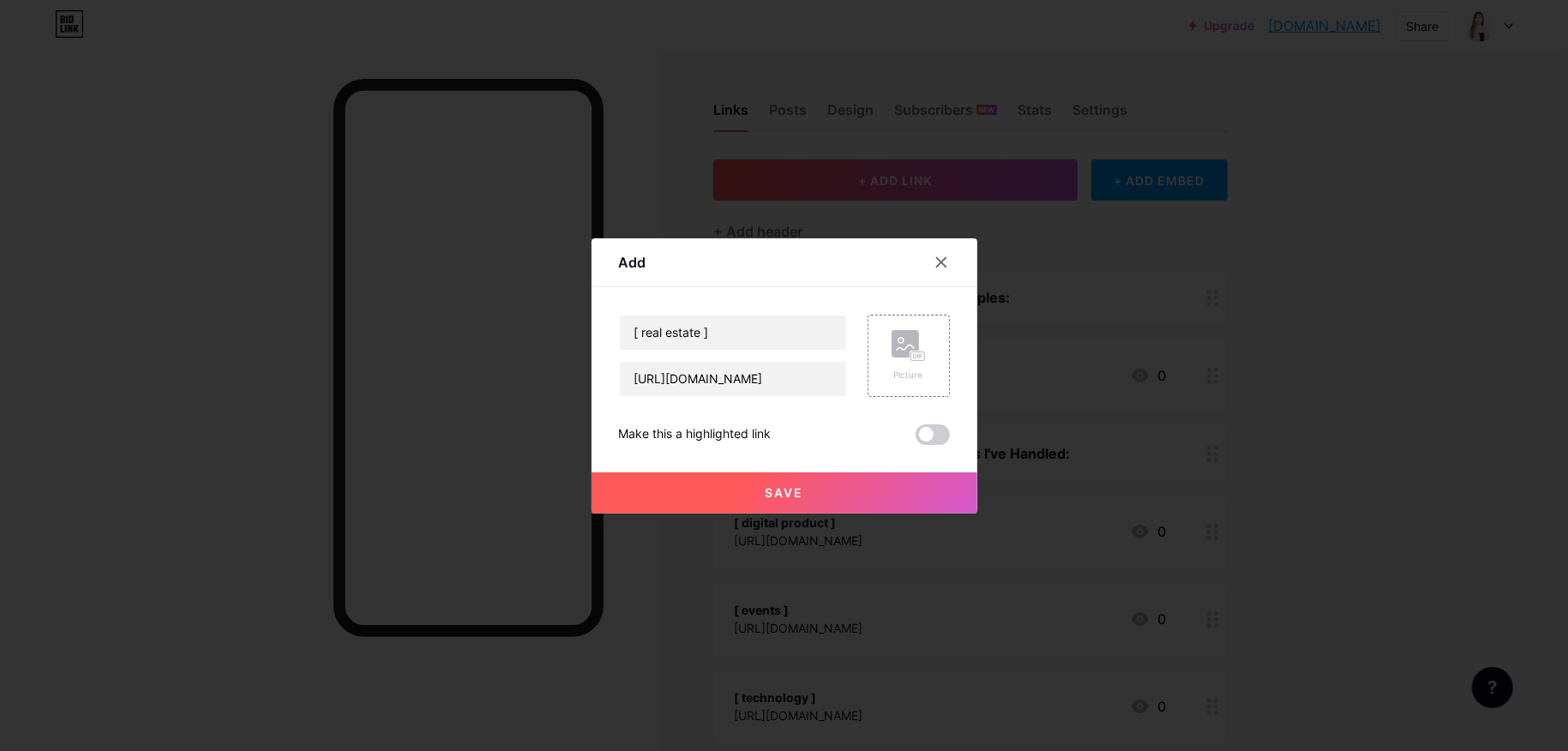 click on "Save" at bounding box center [784, 493] 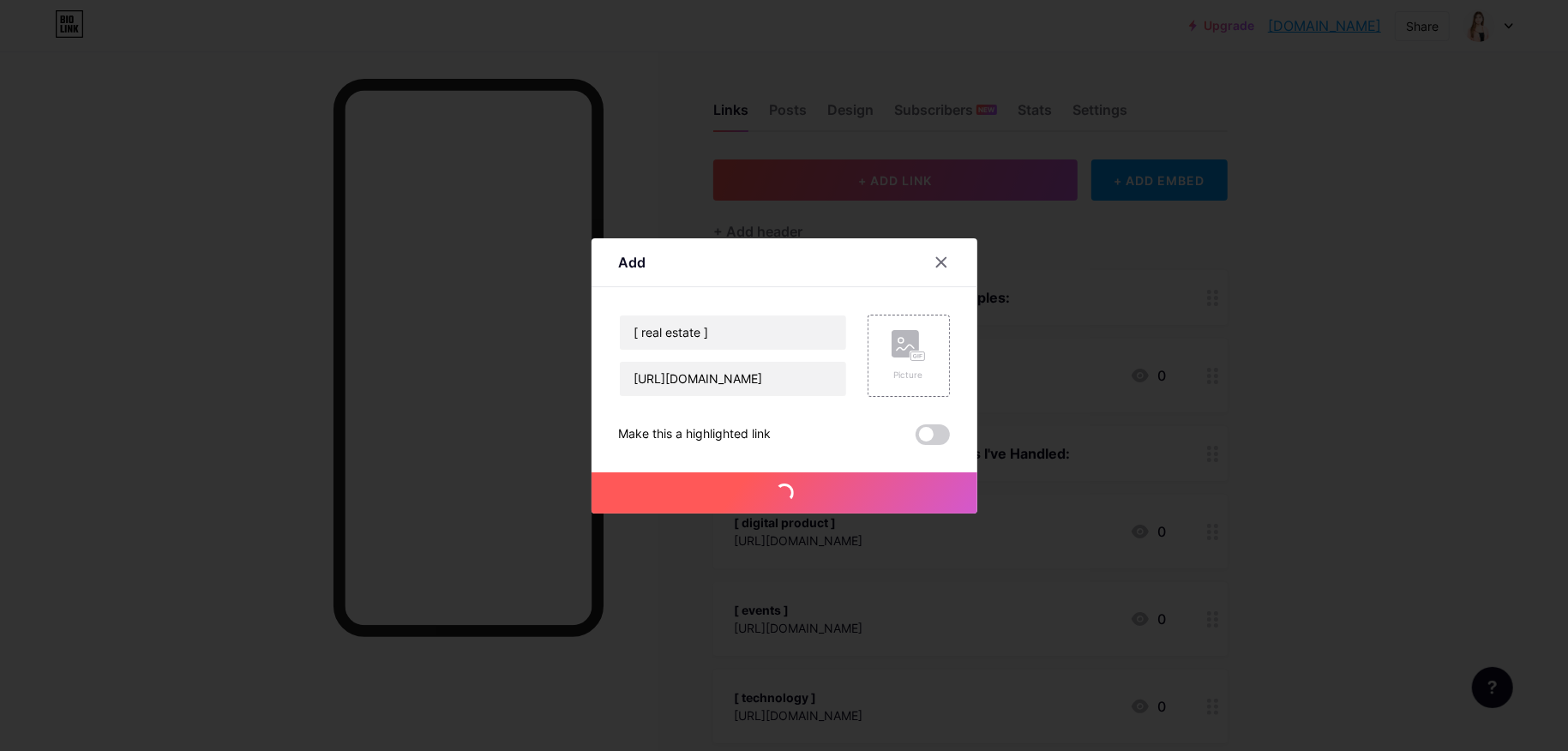 scroll, scrollTop: 0, scrollLeft: 0, axis: both 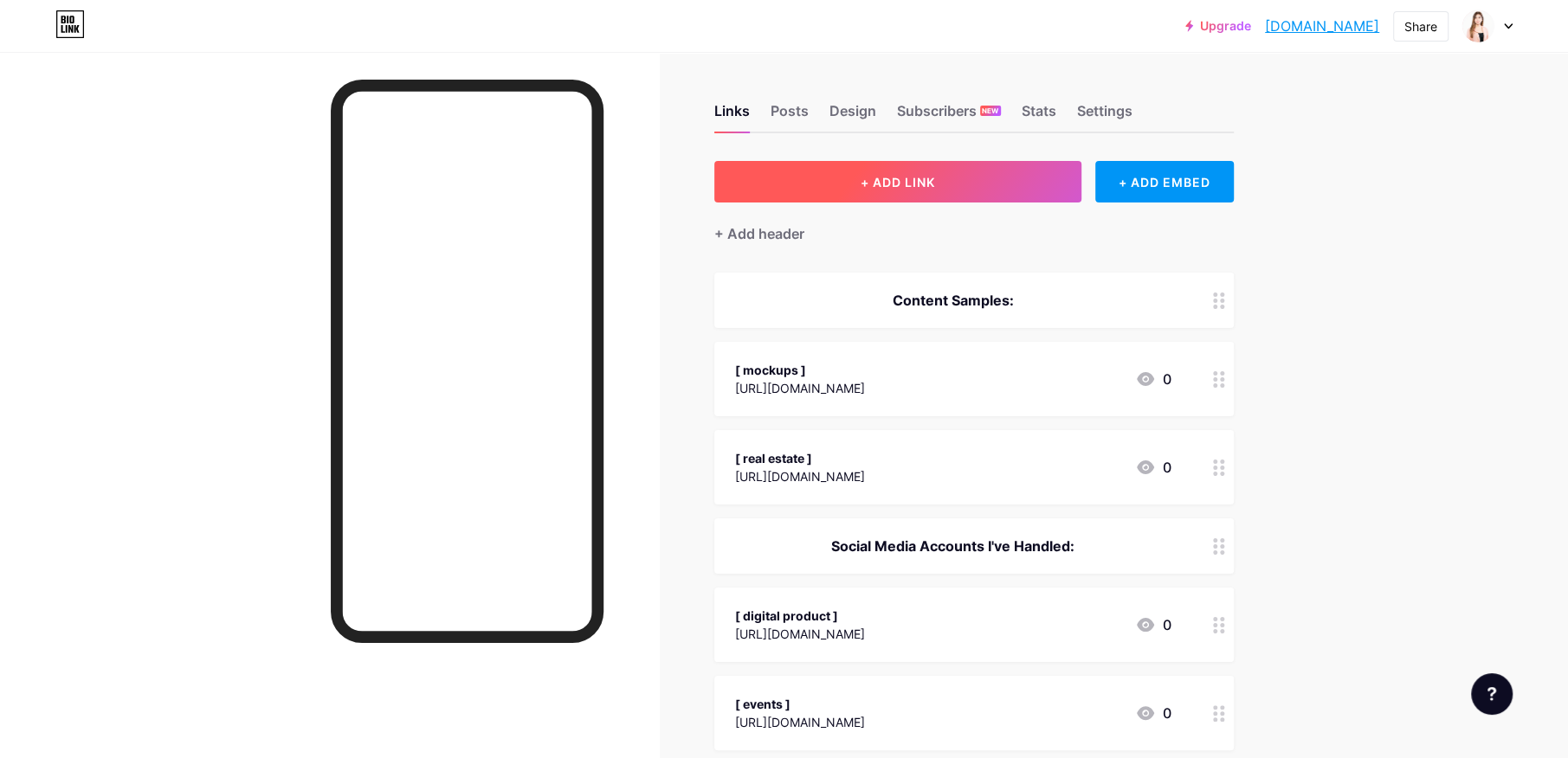 click on "+ ADD LINK" at bounding box center (898, 182) 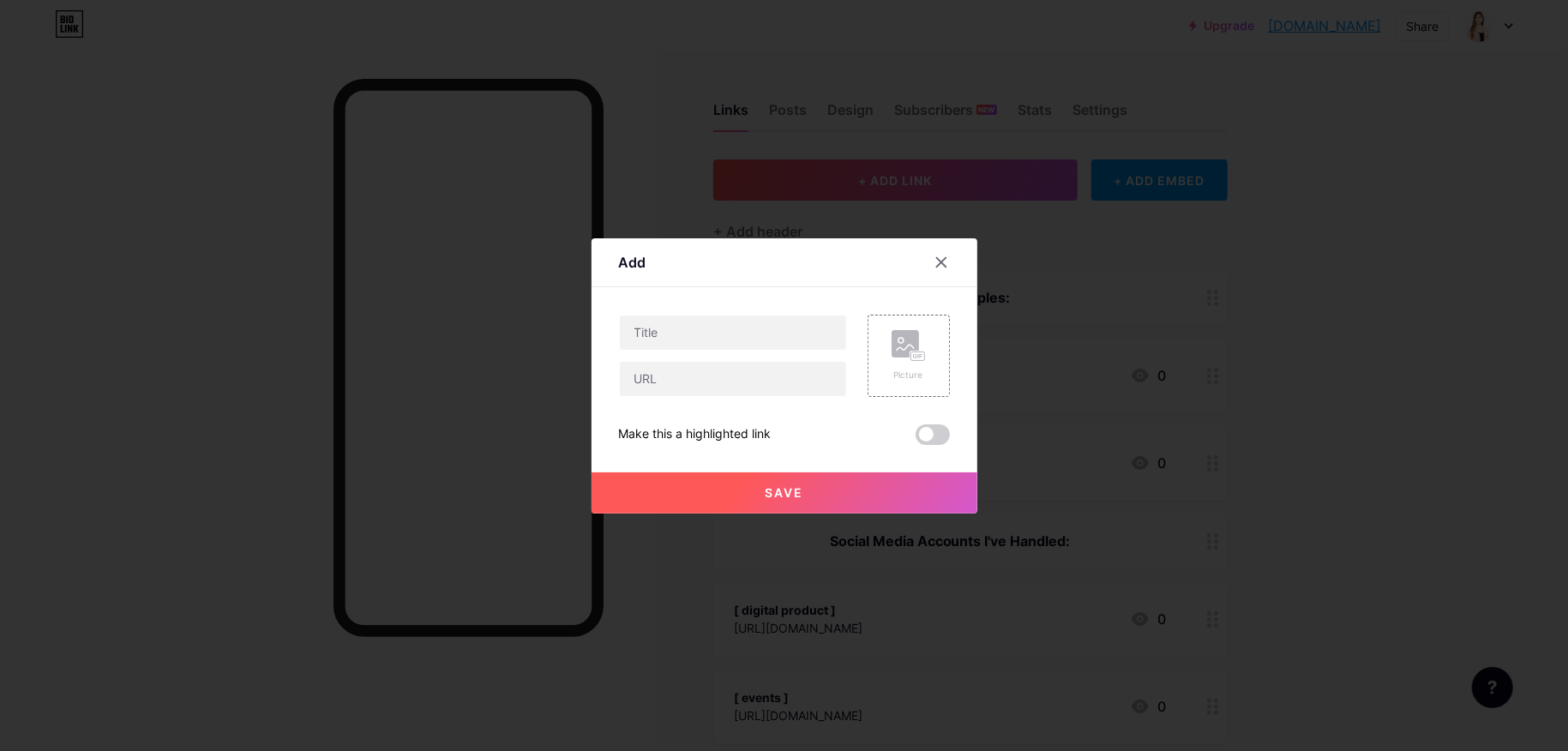 click at bounding box center (733, 356) 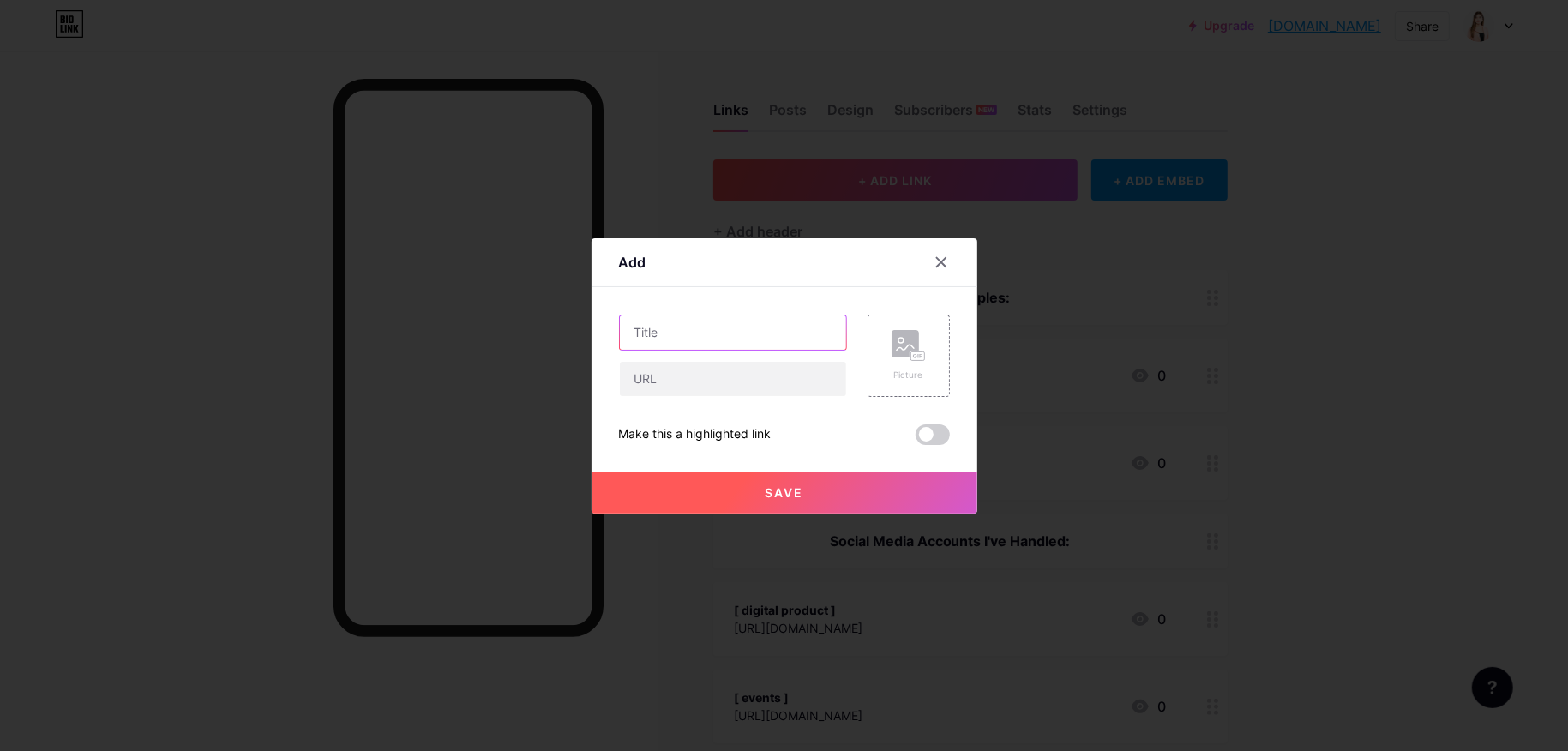 click at bounding box center [733, 333] 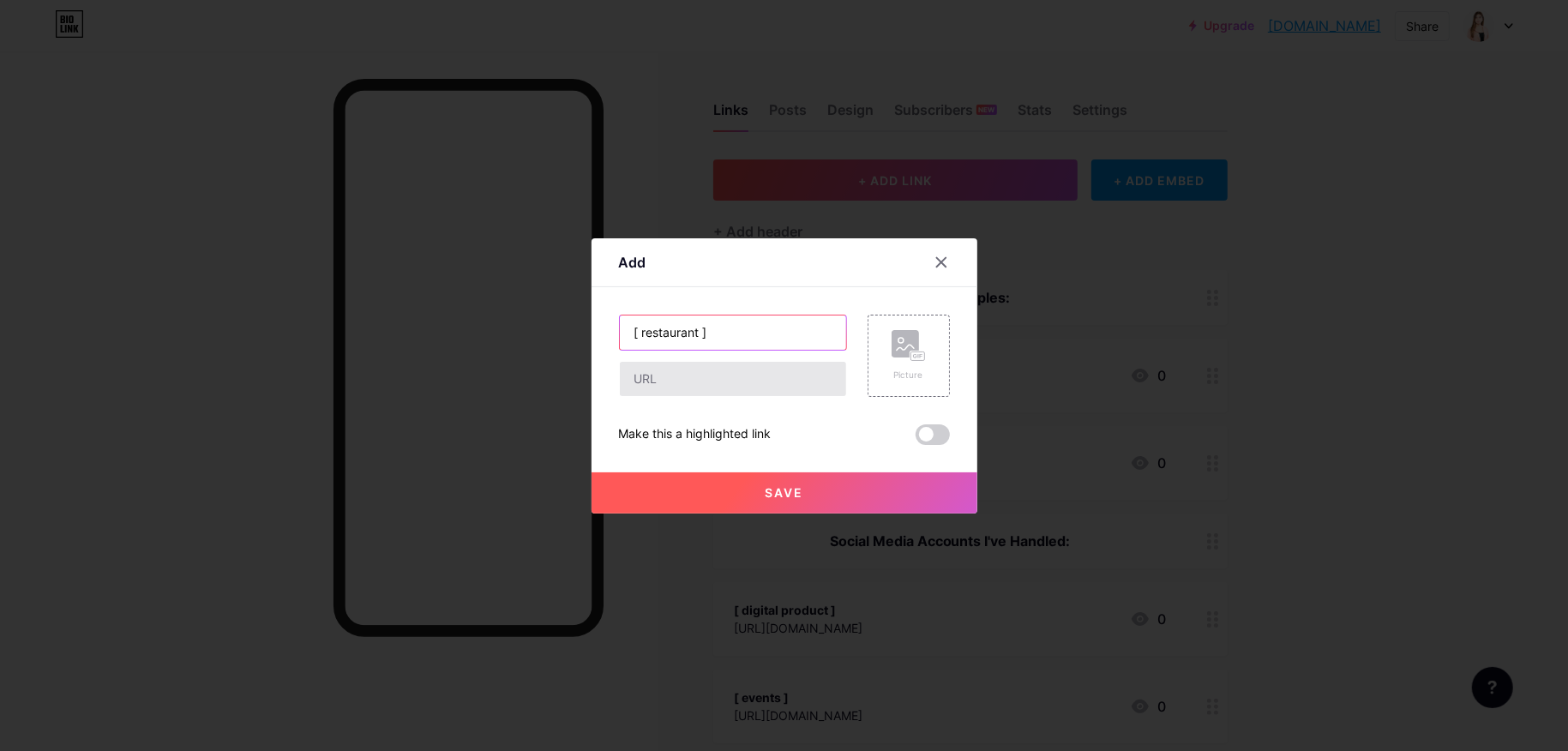 type on "[ restaurant ]" 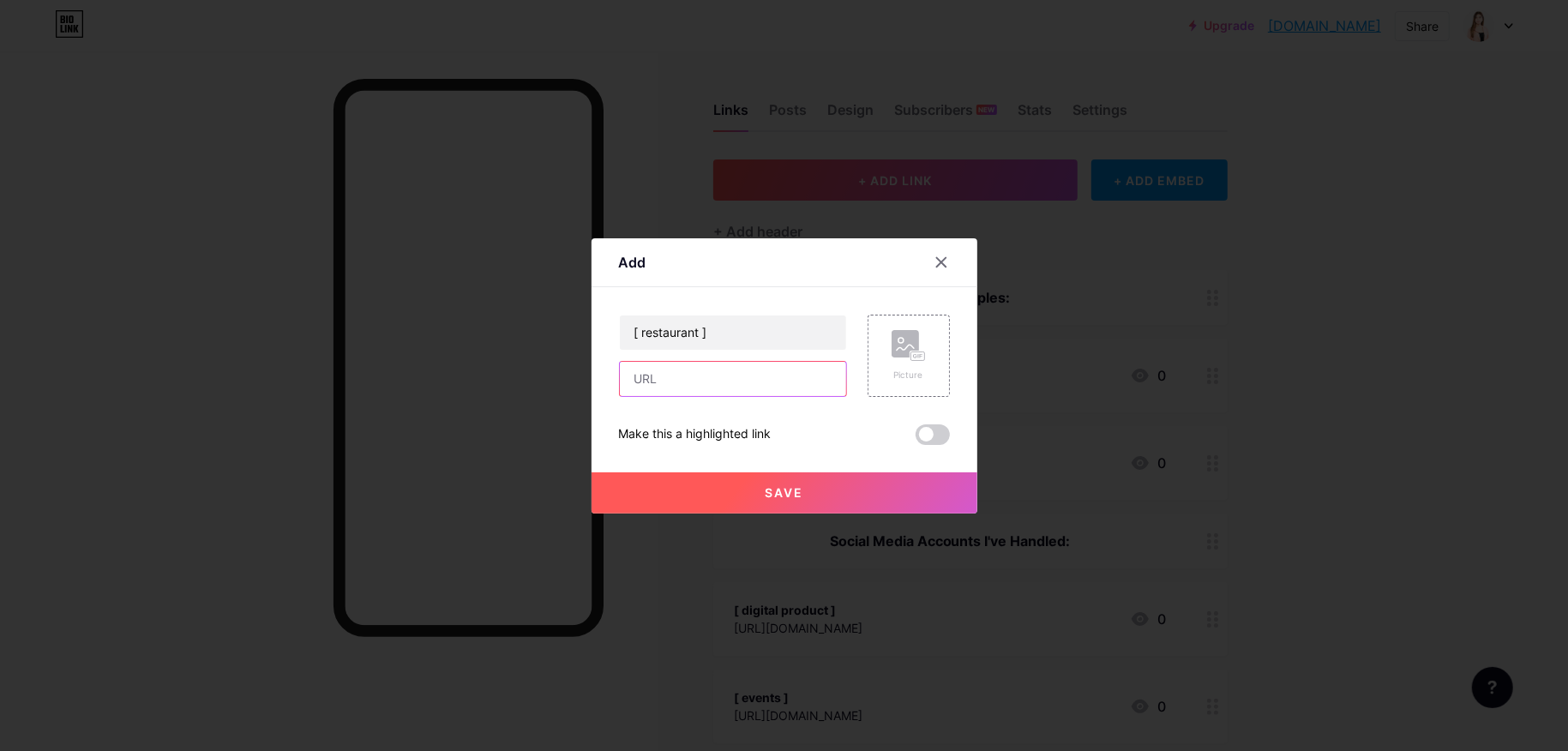 click at bounding box center [733, 379] 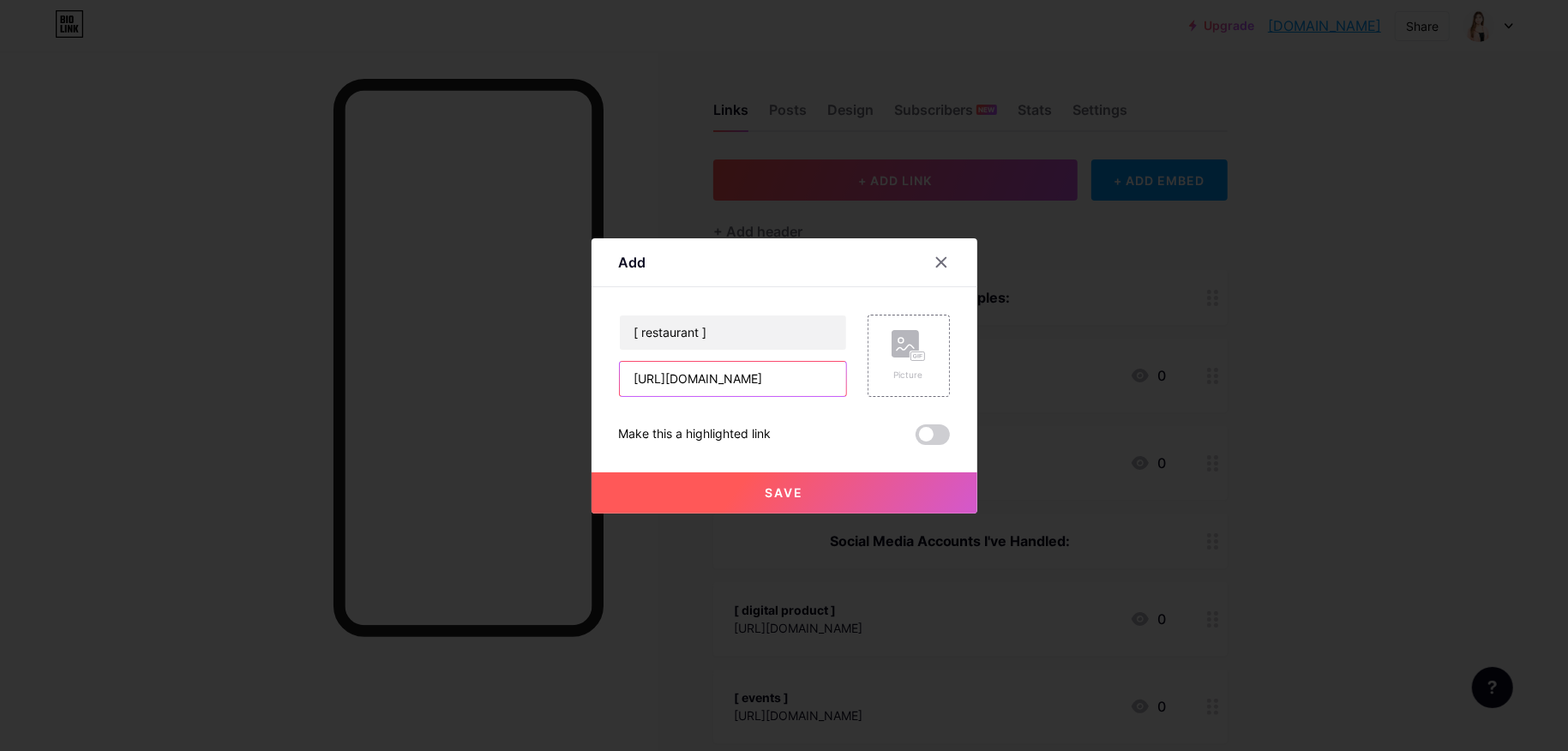 scroll, scrollTop: 0, scrollLeft: 344, axis: horizontal 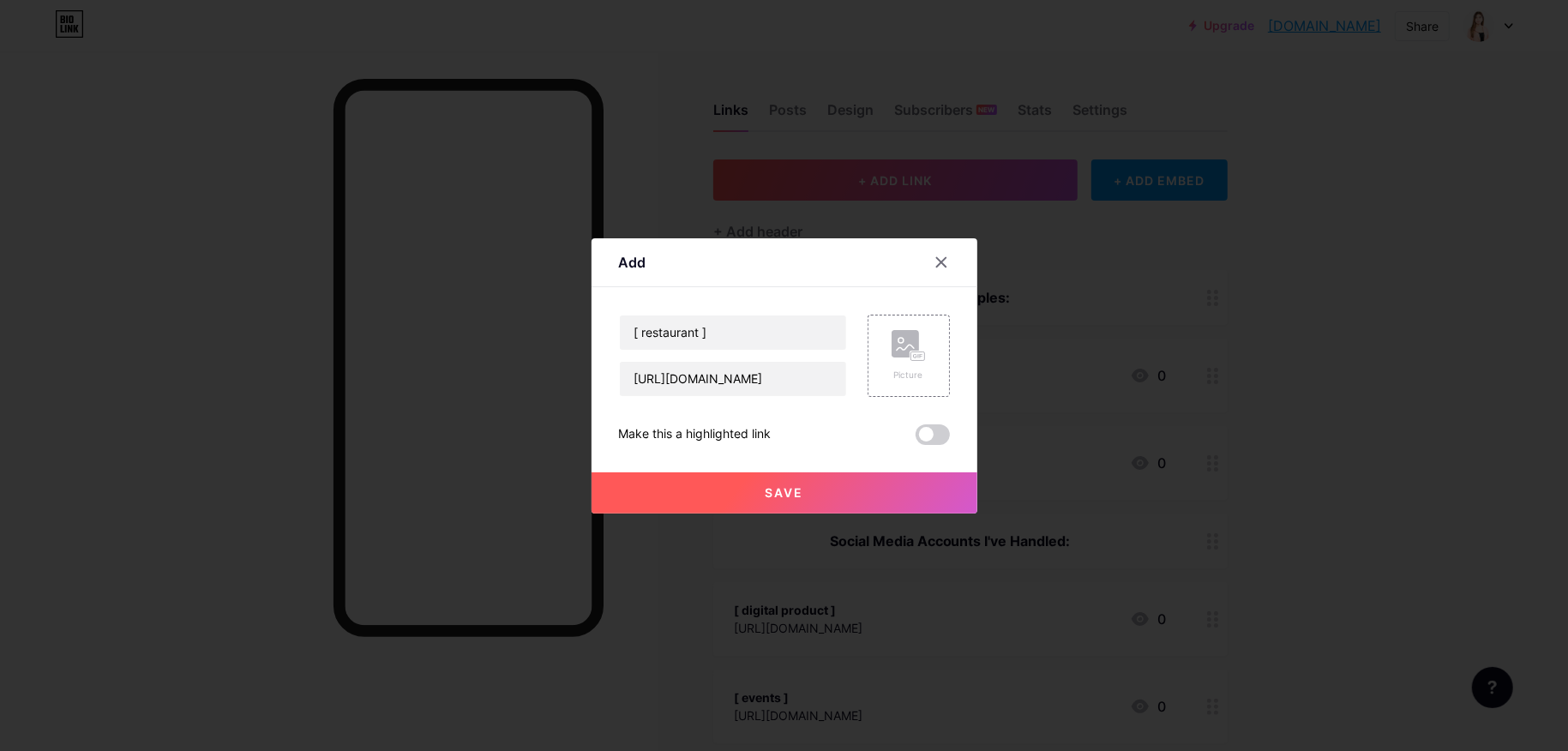click on "Save" at bounding box center [784, 493] 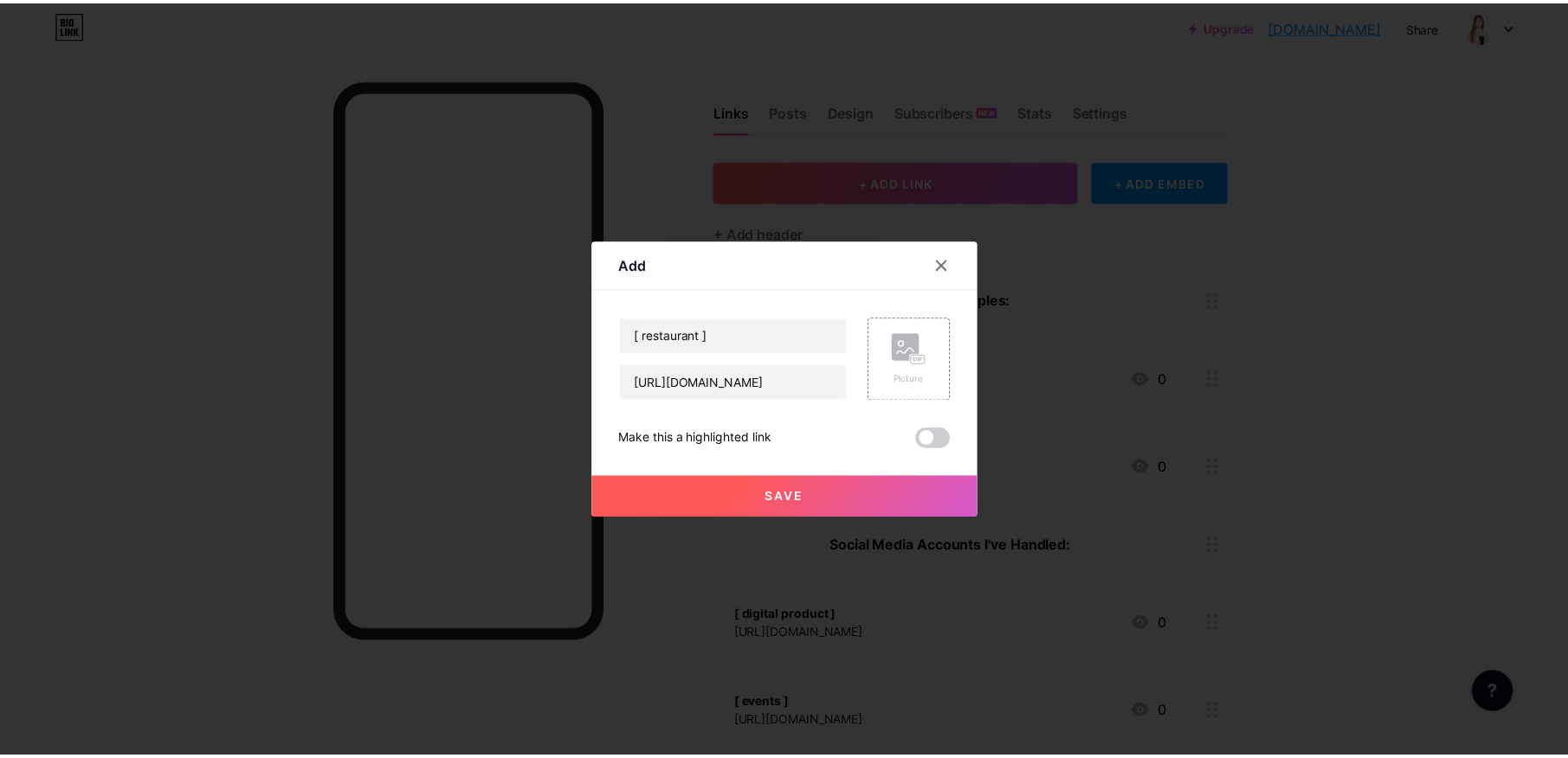 scroll, scrollTop: 0, scrollLeft: 0, axis: both 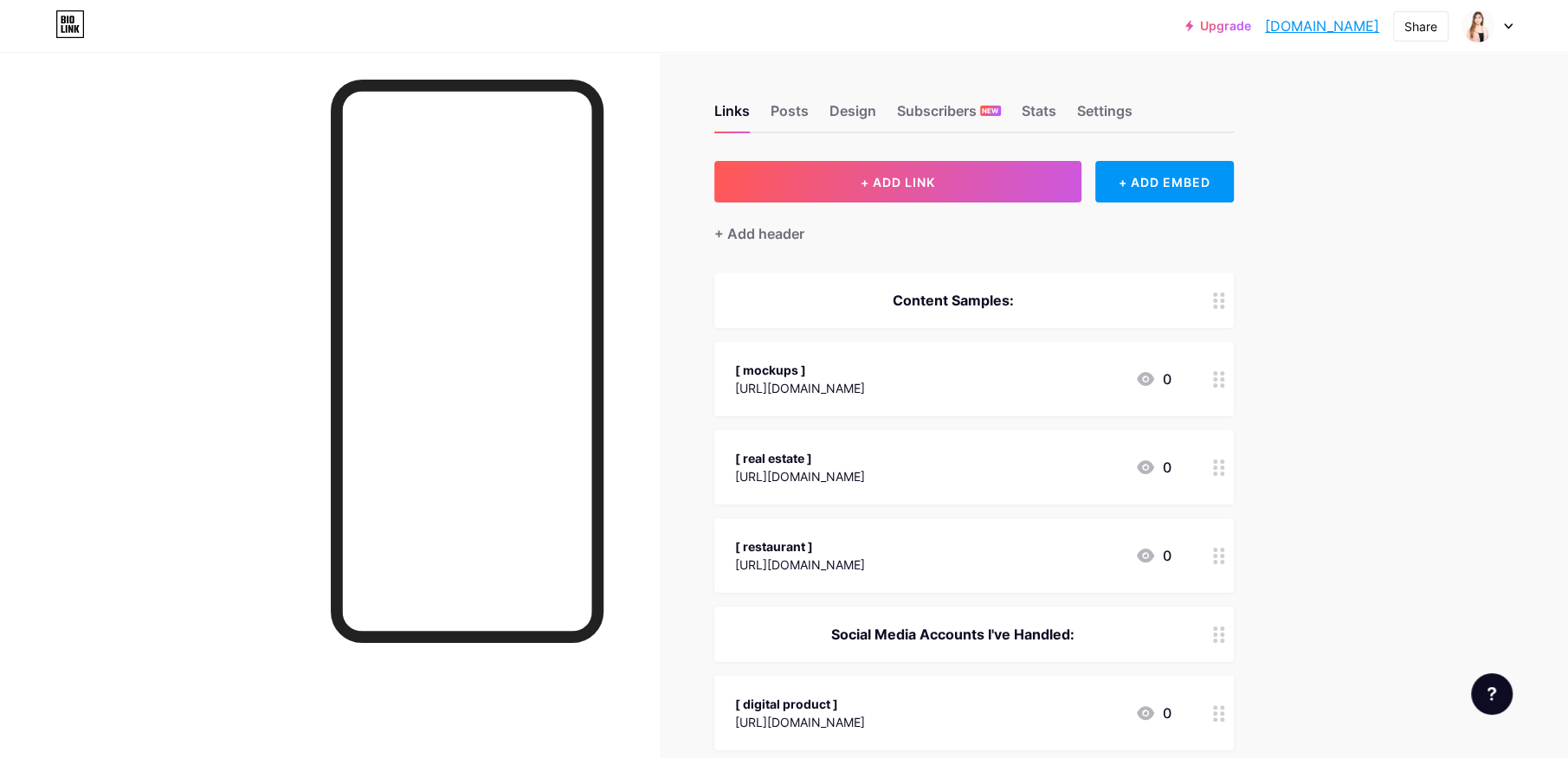 click on "Upgrade   [DOMAIN_NAME]...   [DOMAIN_NAME]   Share               Switch accounts     [PERSON_NAME]   [DOMAIN_NAME]/orquiolakim       + Add a new page        Account settings   Logout   Link Copied
Links
Posts
Design
Subscribers
NEW
Stats
Settings       + ADD LINK     + ADD EMBED
+ Add header
Content Samples:
[ mockups ]
[URL][DOMAIN_NAME]
0
[ real estate ]
[URL][DOMAIN_NAME]
0
[ restaurant ]
[URL][DOMAIN_NAME]
0" at bounding box center (784, 564) 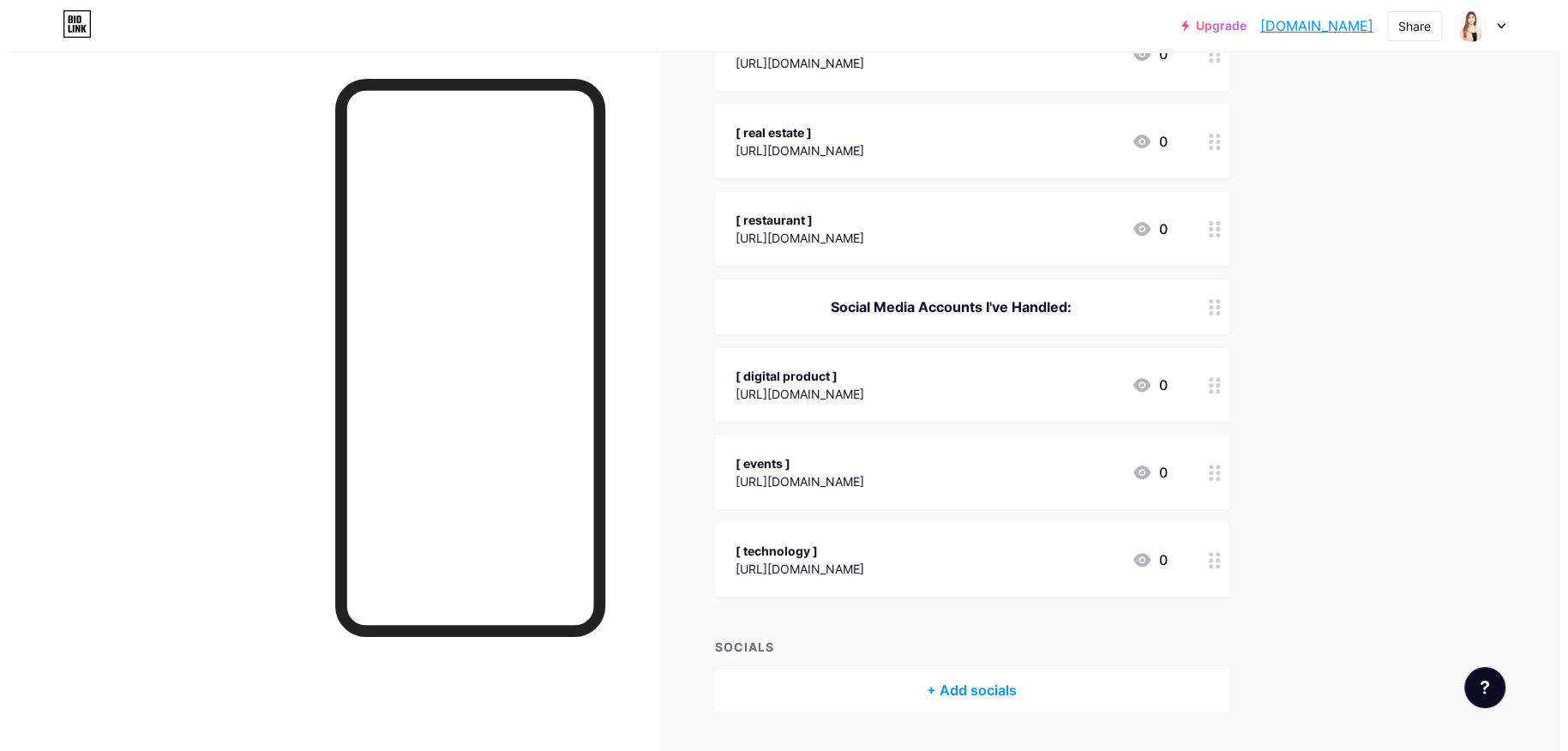 scroll, scrollTop: 0, scrollLeft: 0, axis: both 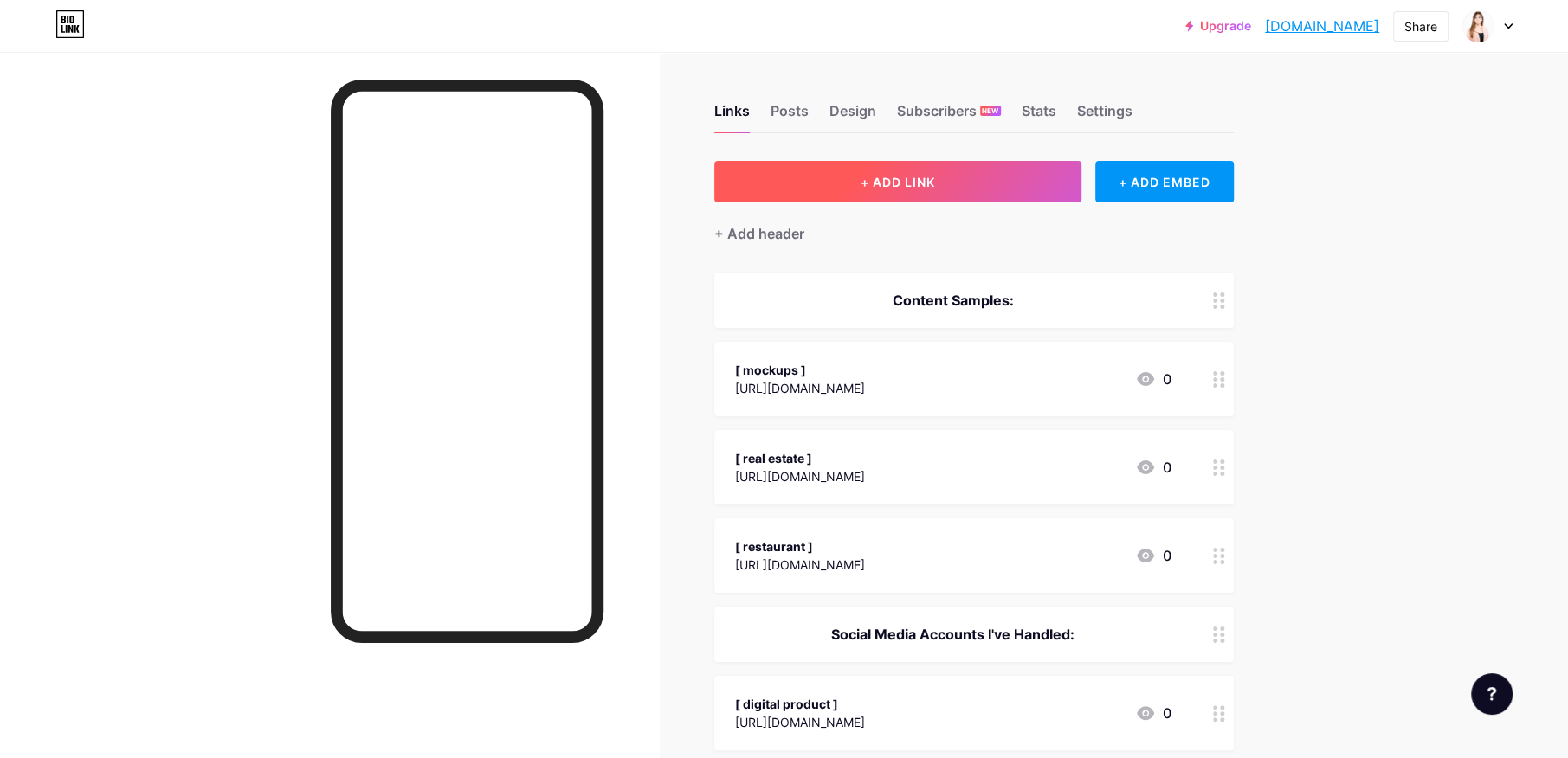 click on "+ ADD LINK" at bounding box center (898, 182) 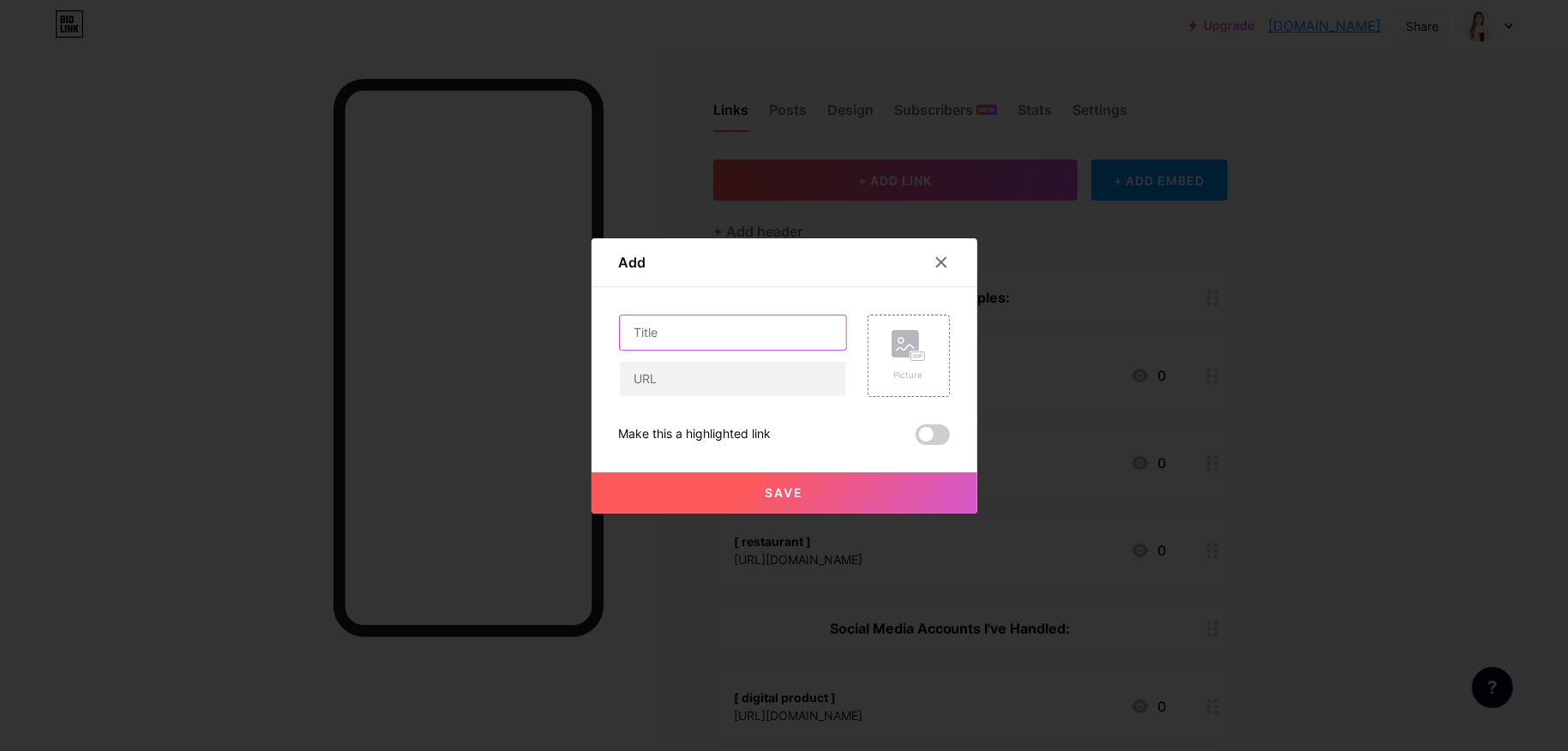 click at bounding box center (733, 333) 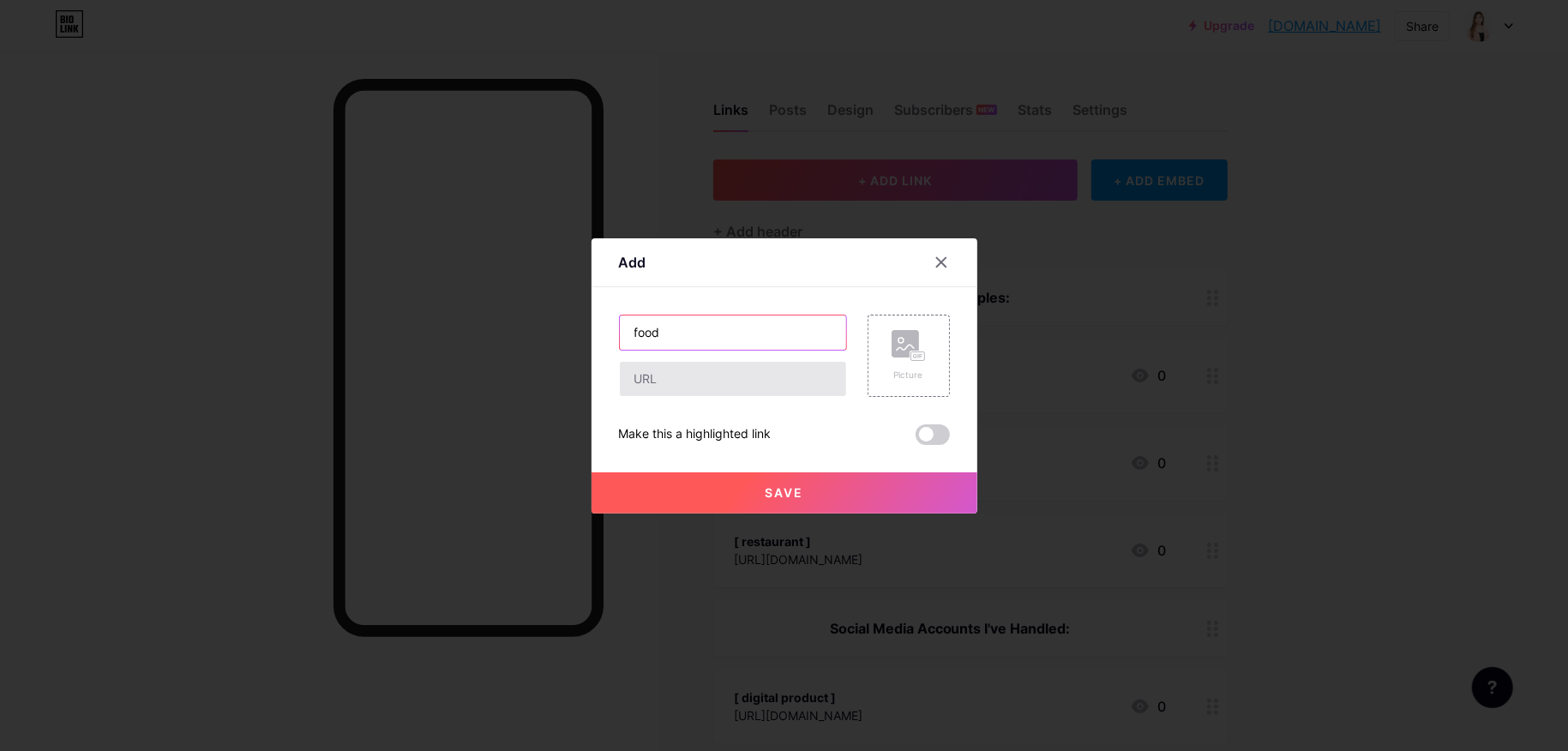 type on "food" 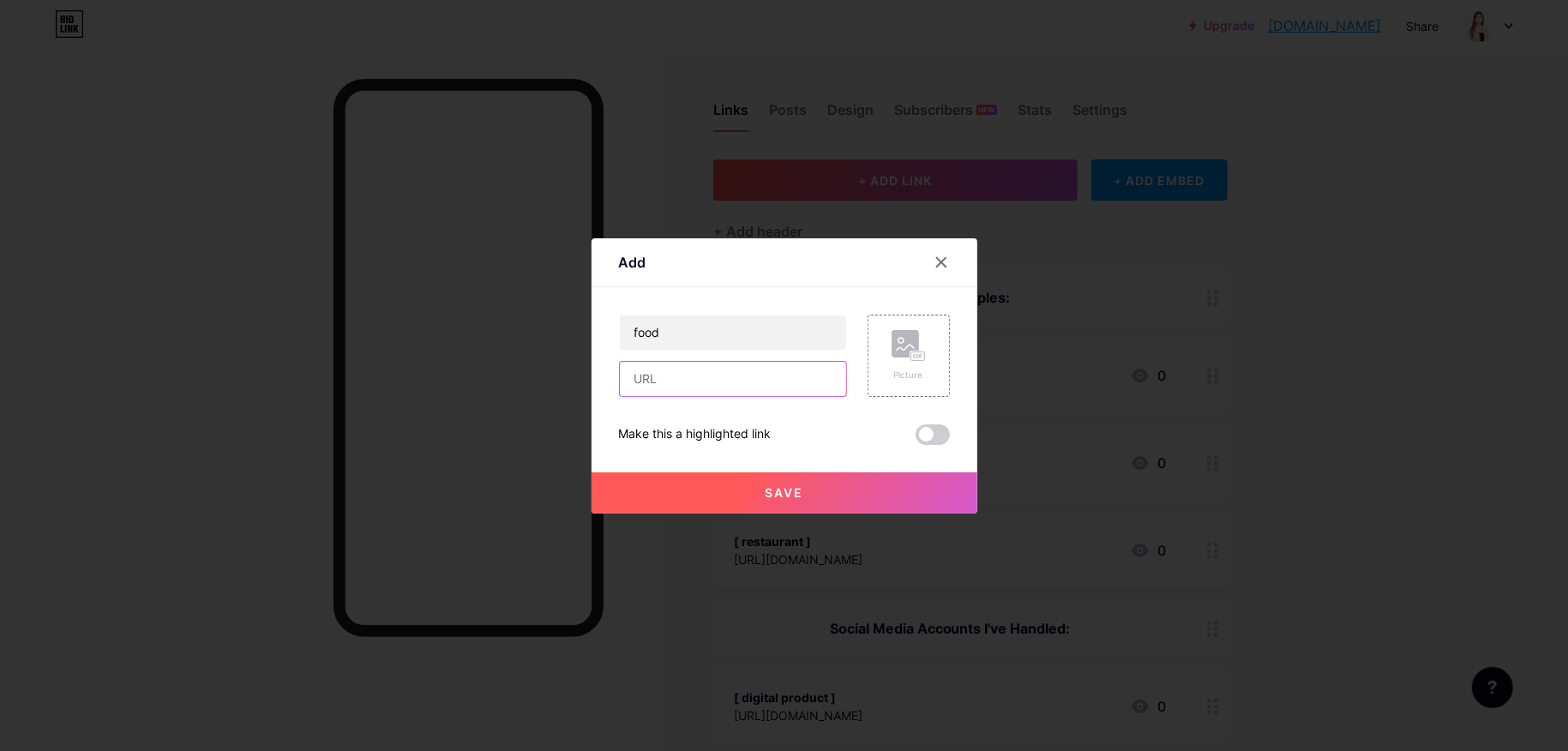 click at bounding box center (733, 379) 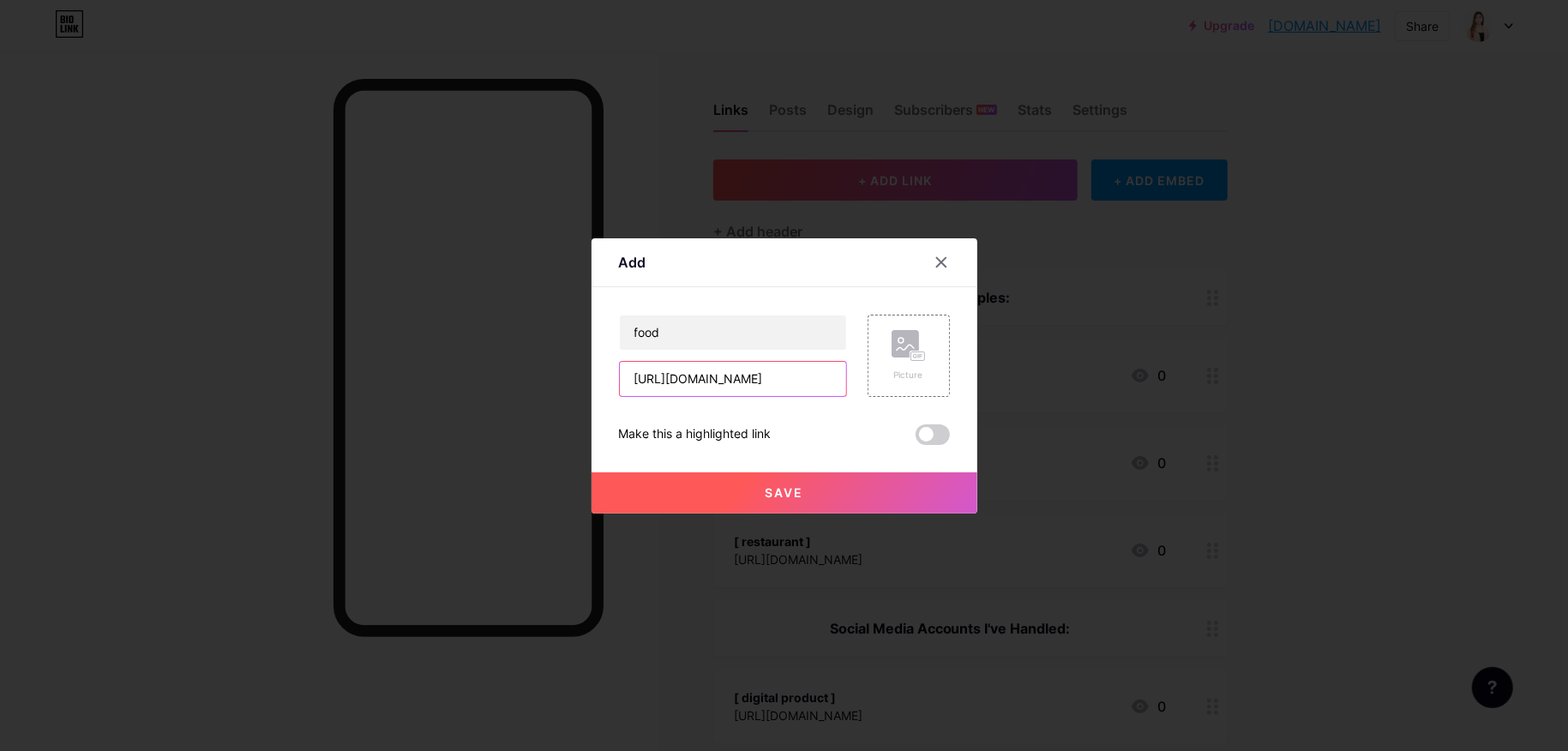 scroll, scrollTop: 0, scrollLeft: 68, axis: horizontal 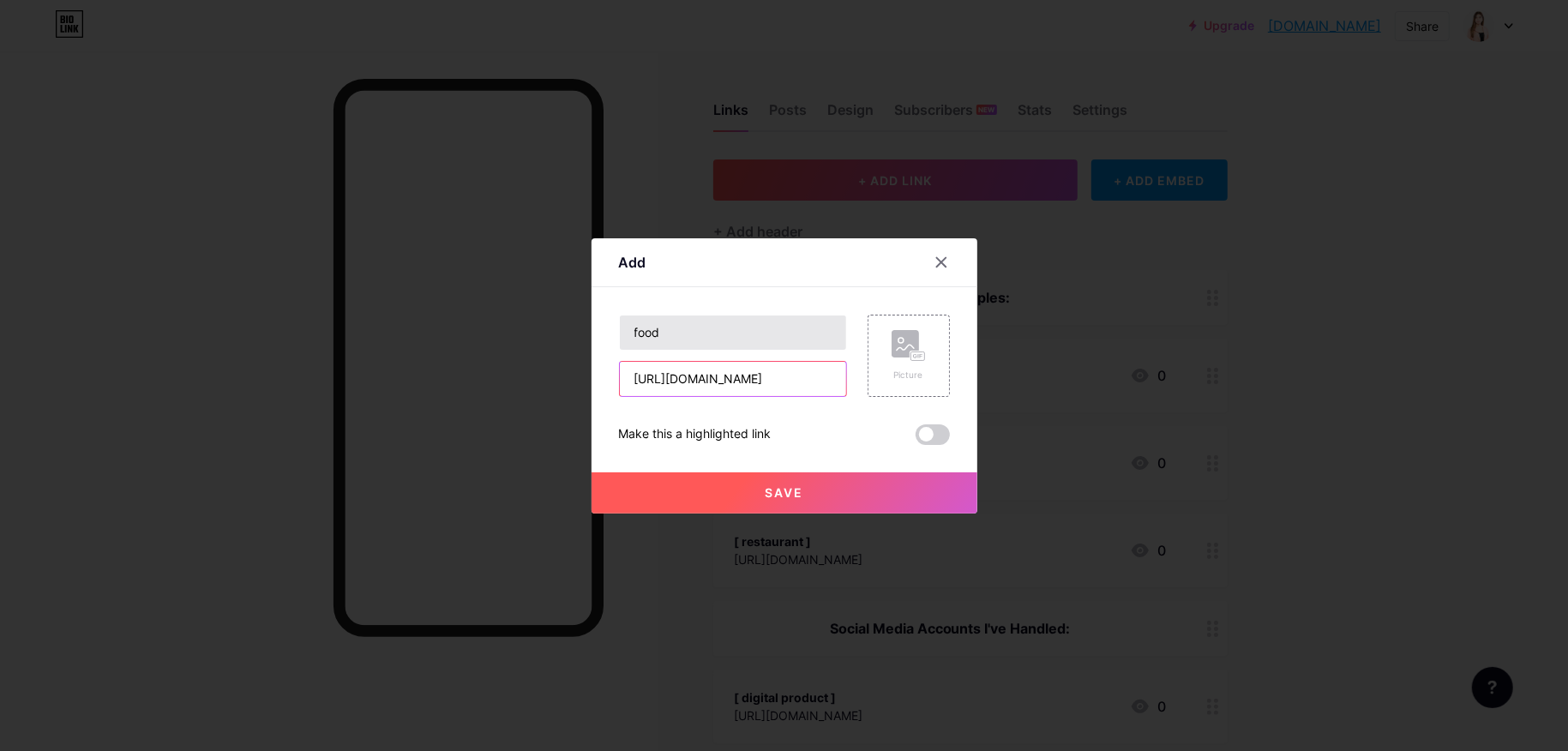 type on "[URL][DOMAIN_NAME]" 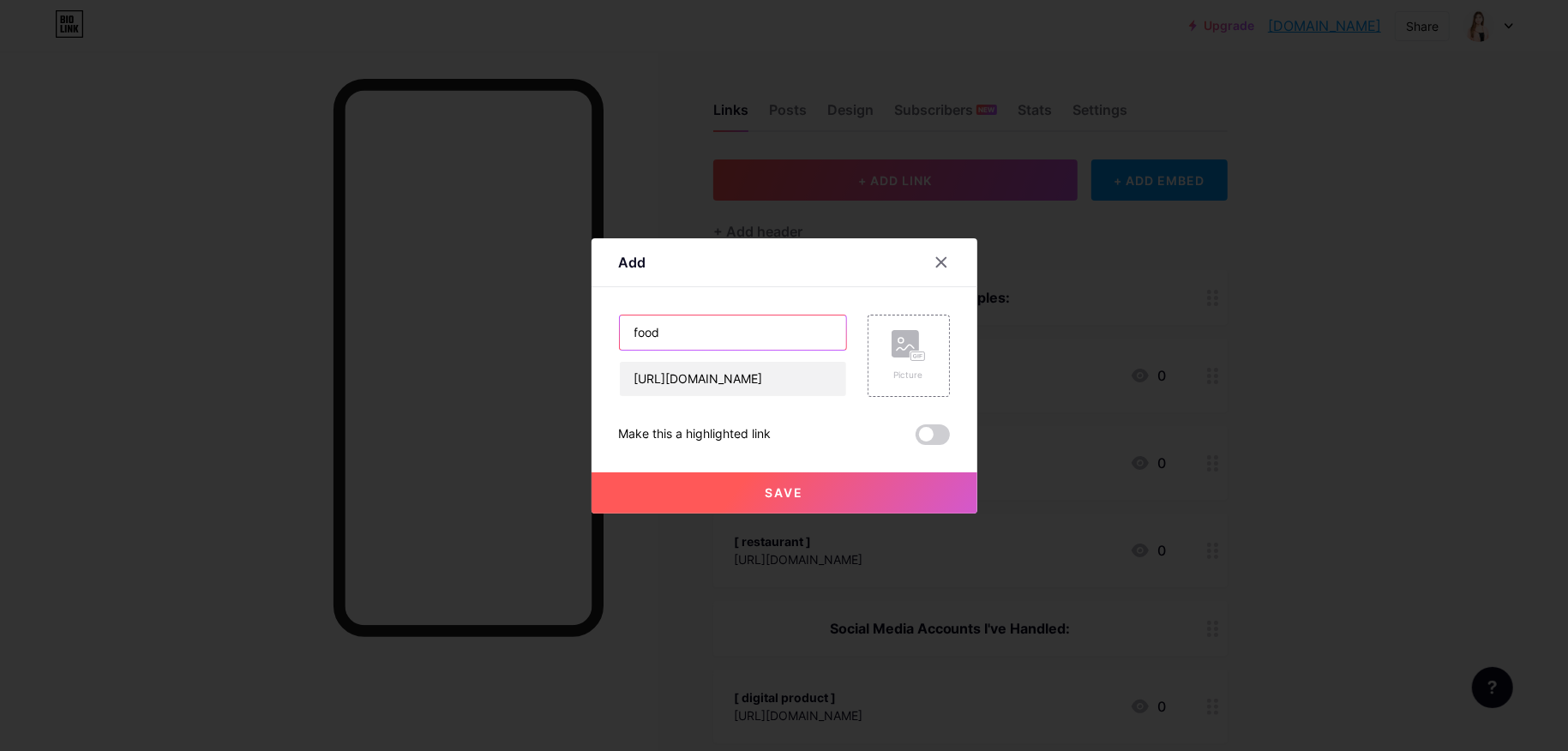 click on "food" at bounding box center [733, 333] 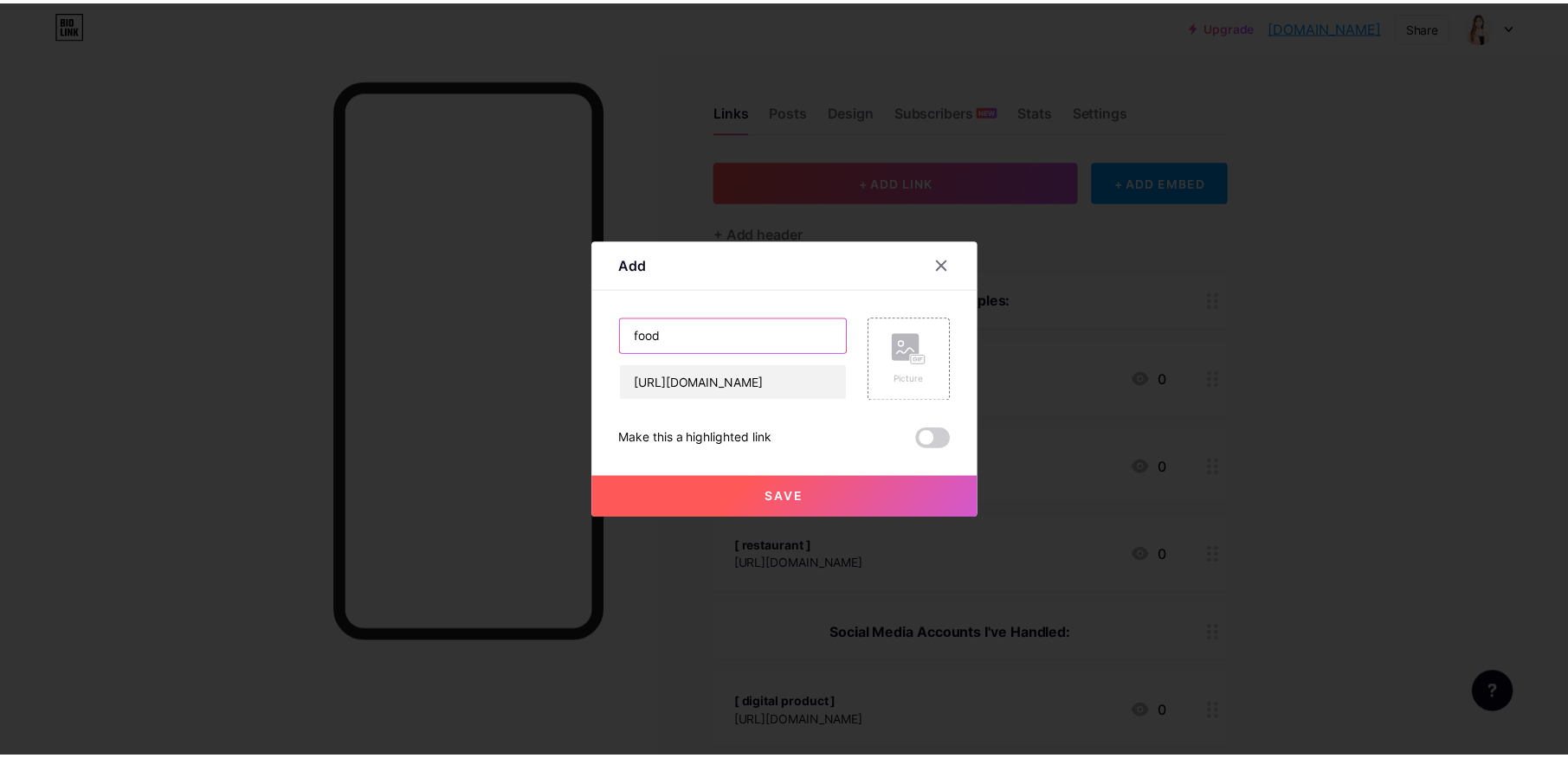 scroll, scrollTop: 0, scrollLeft: 0, axis: both 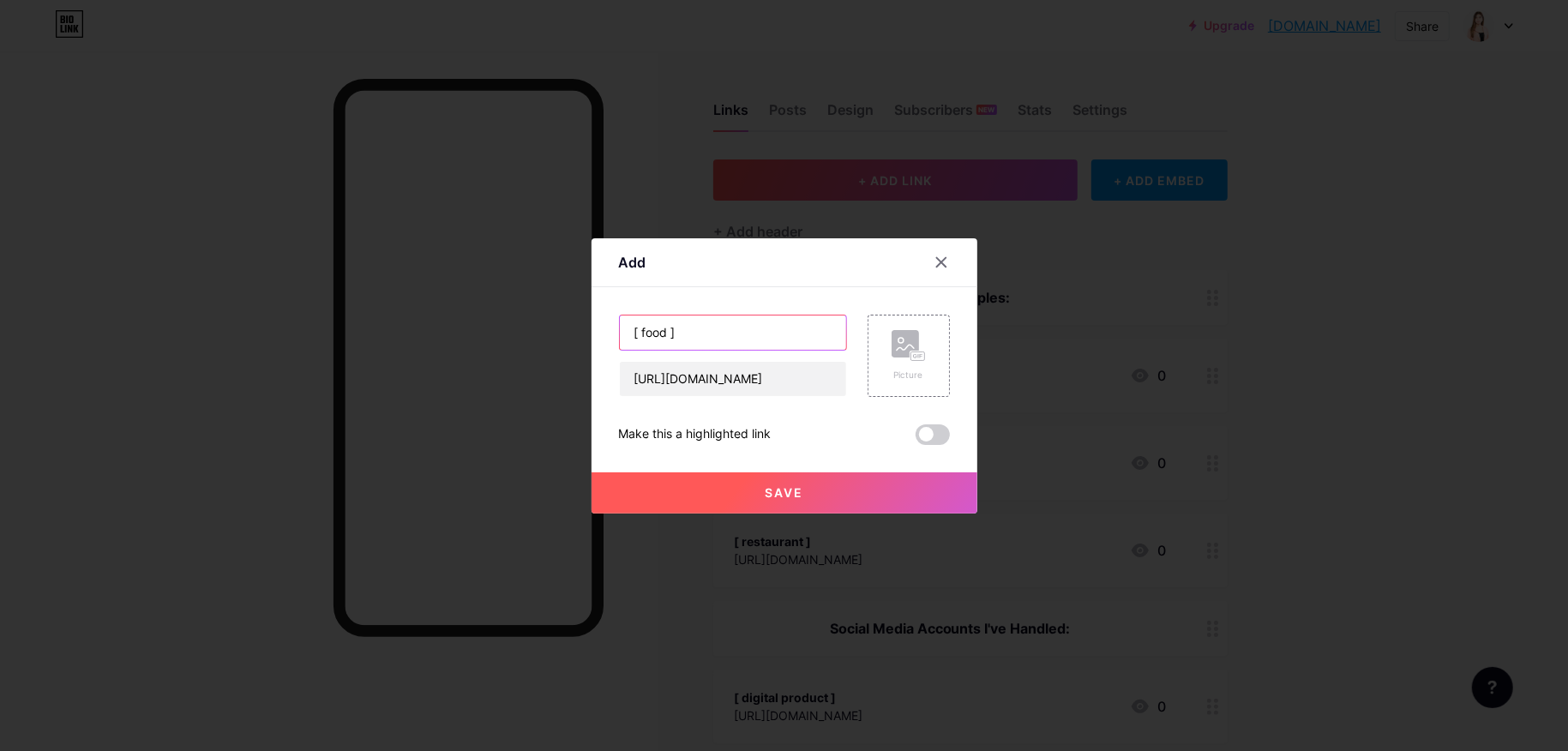 type on "[ food ]" 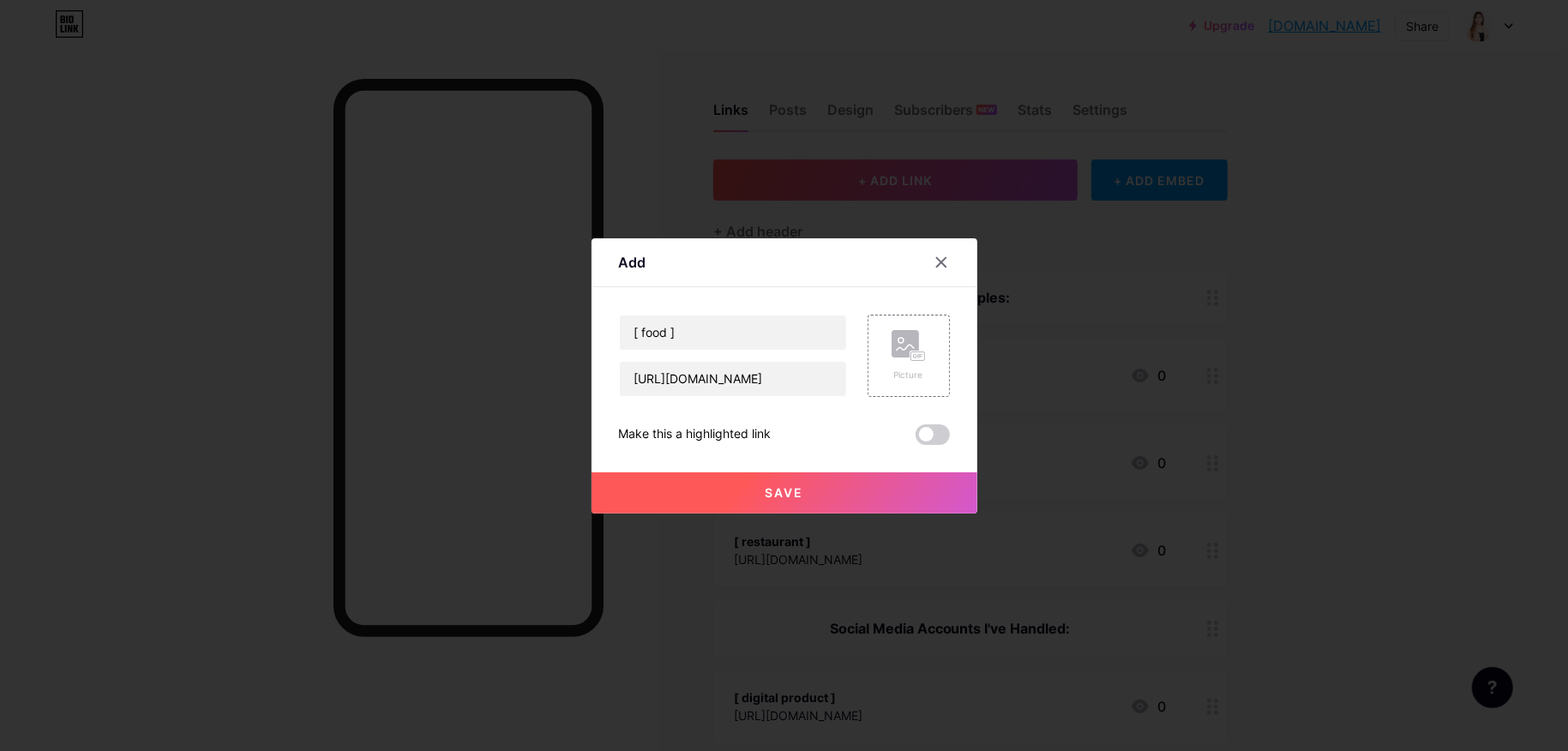 click on "Save" at bounding box center (784, 493) 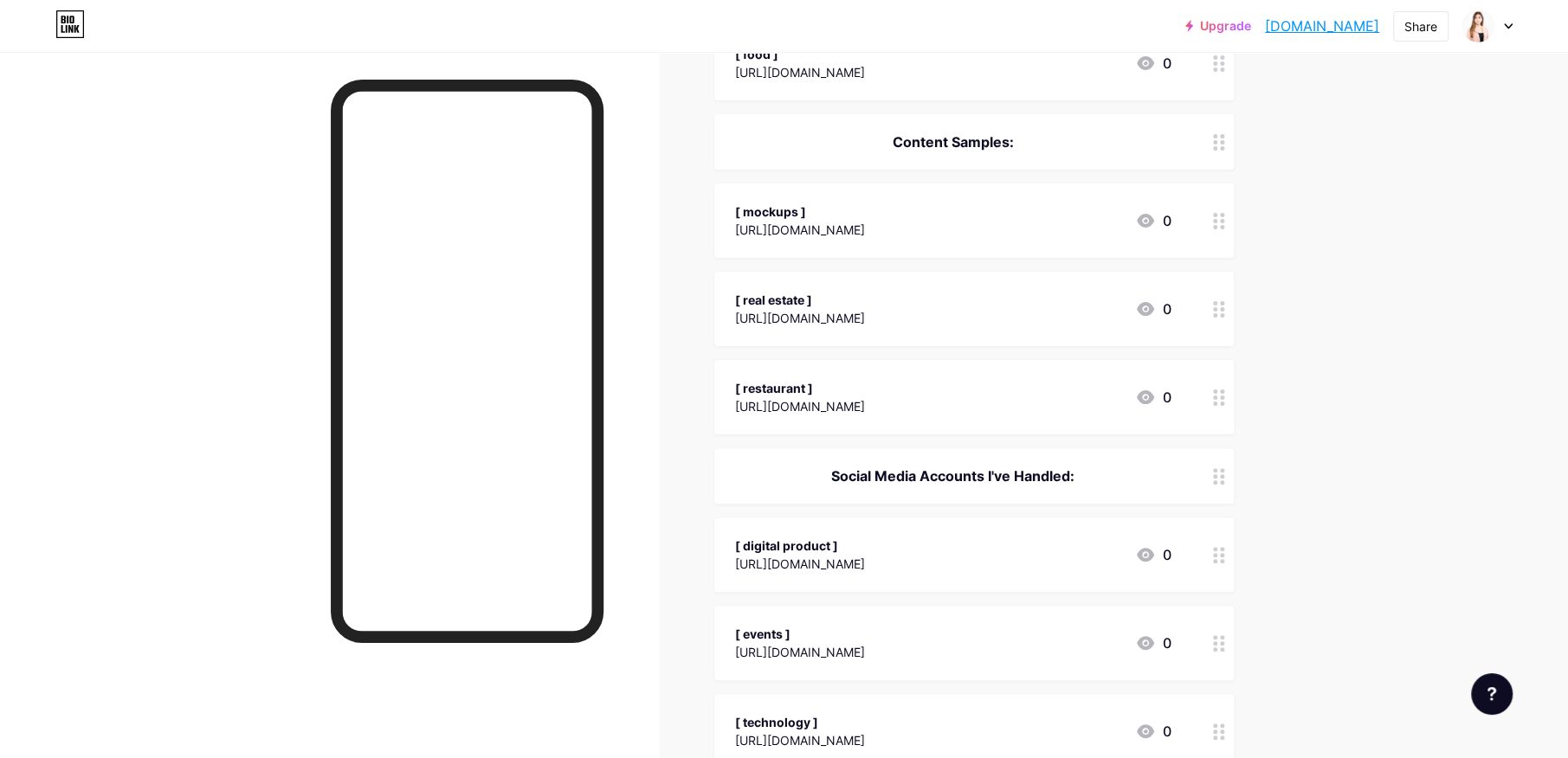 scroll, scrollTop: 216, scrollLeft: 0, axis: vertical 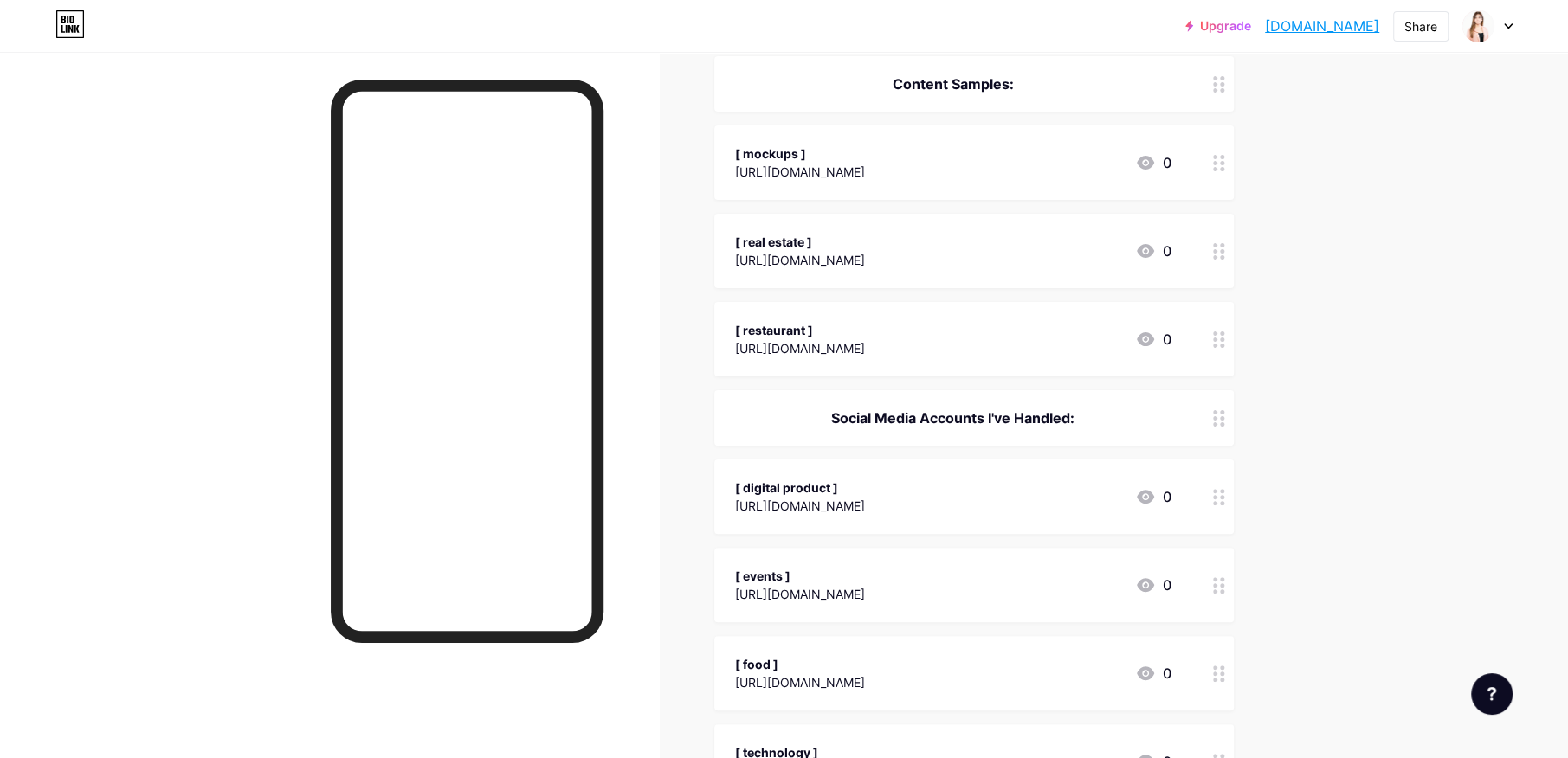 click on "Upgrade   [DOMAIN_NAME]...   [DOMAIN_NAME]   Share               Switch accounts     [PERSON_NAME]   [DOMAIN_NAME]/orquiolakim       + Add a new page        Account settings   Logout   Link Copied
Links
Posts
Design
Subscribers
NEW
Stats
Settings       + ADD LINK     + ADD EMBED
+ Add header
Content Samples:
[ mockups ]
[URL][DOMAIN_NAME]
0
[ real estate ]
[URL][DOMAIN_NAME]
0
[ restaurant ]
[URL][DOMAIN_NAME]
0" at bounding box center [784, 392] 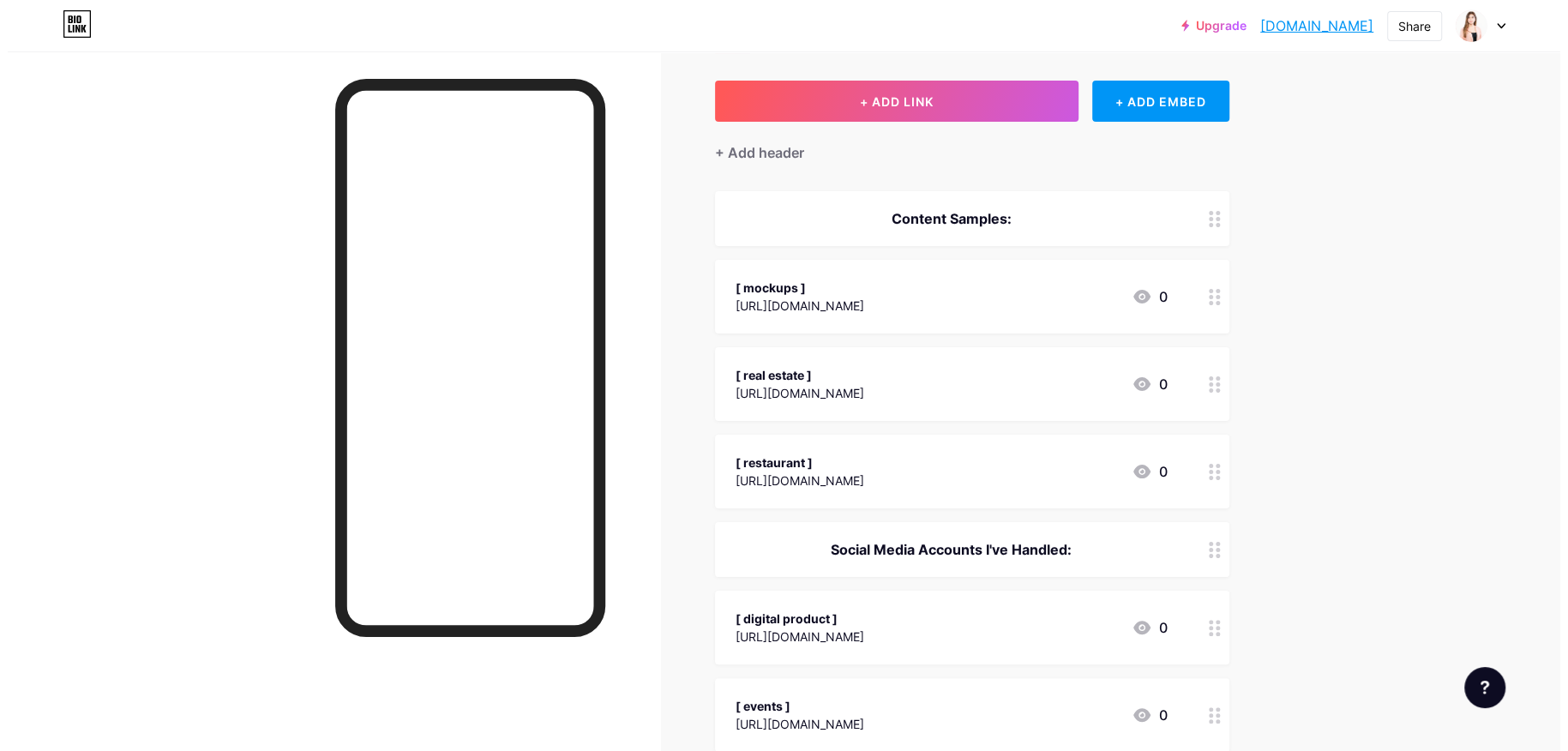scroll, scrollTop: 0, scrollLeft: 0, axis: both 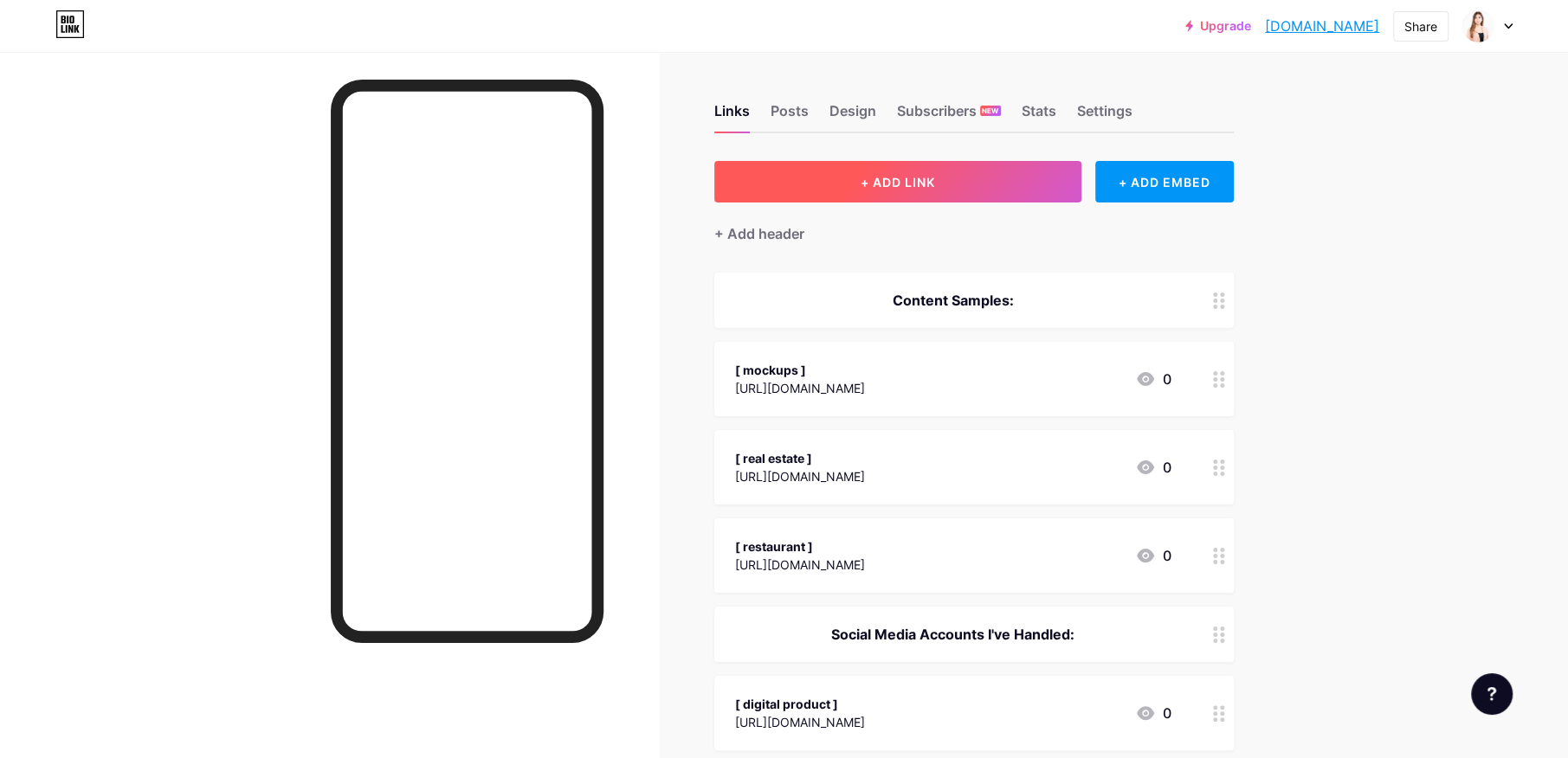 click on "+ ADD LINK" at bounding box center [898, 182] 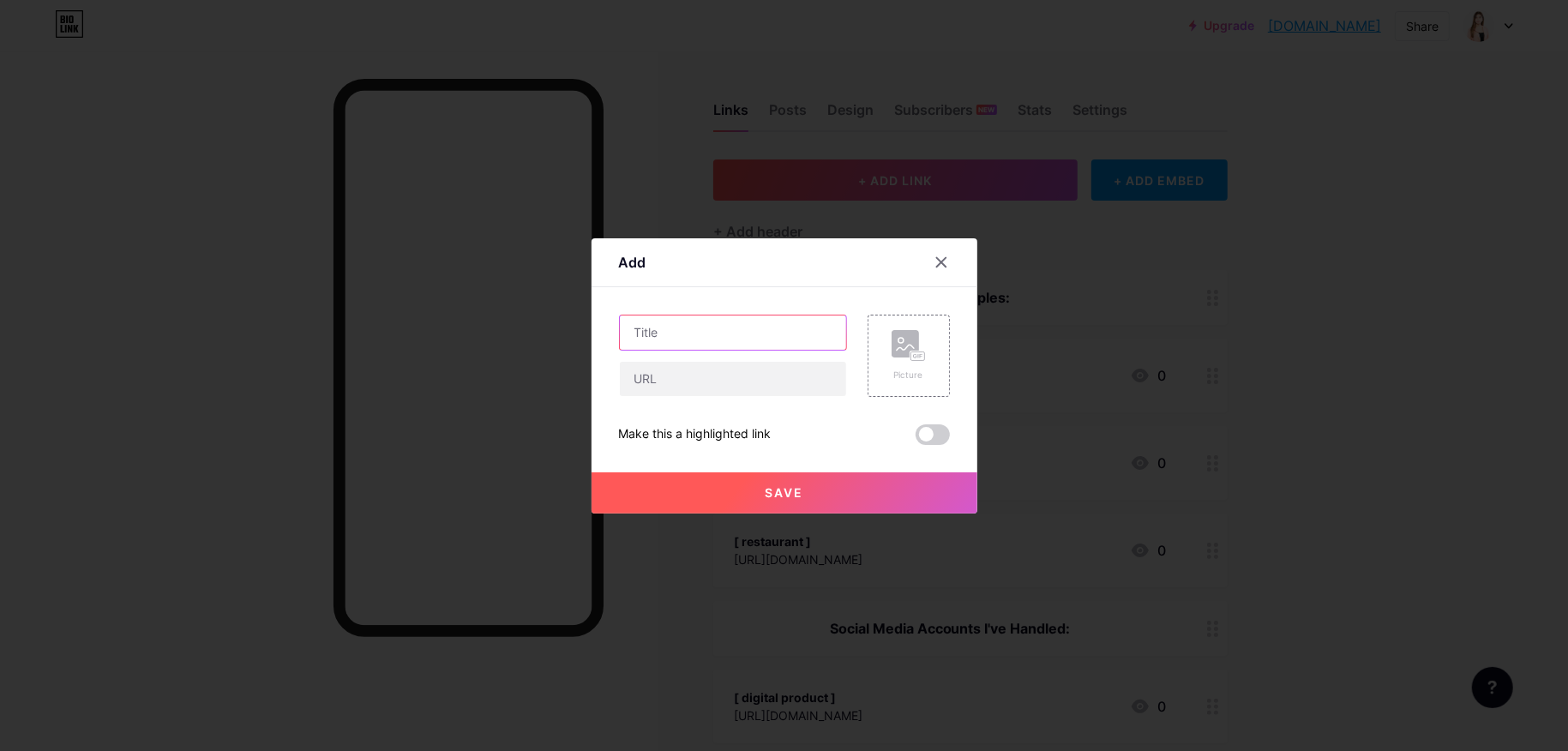 click at bounding box center [733, 333] 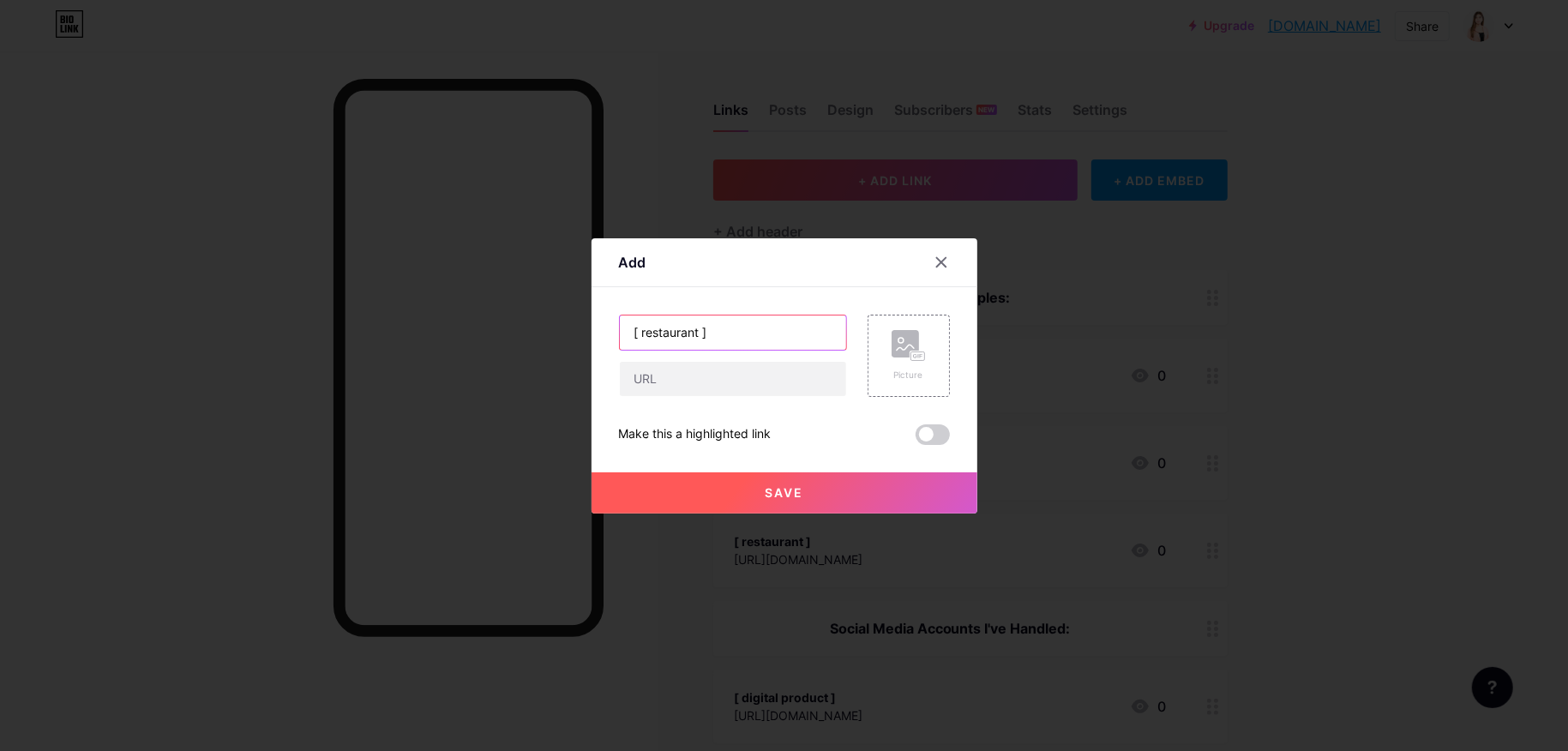 type on "[ restaurant ]" 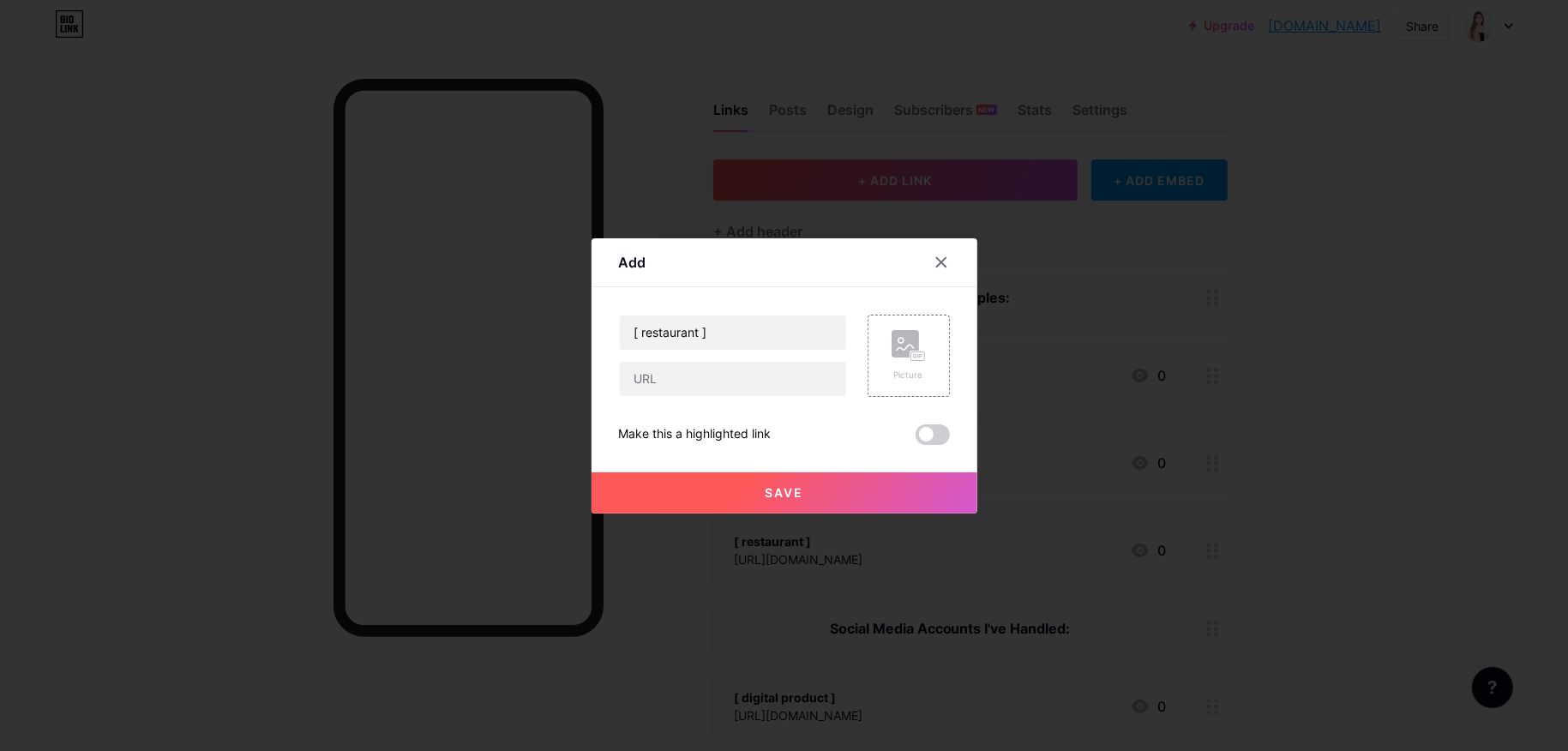 click on "[ restaurant ]" at bounding box center [733, 356] 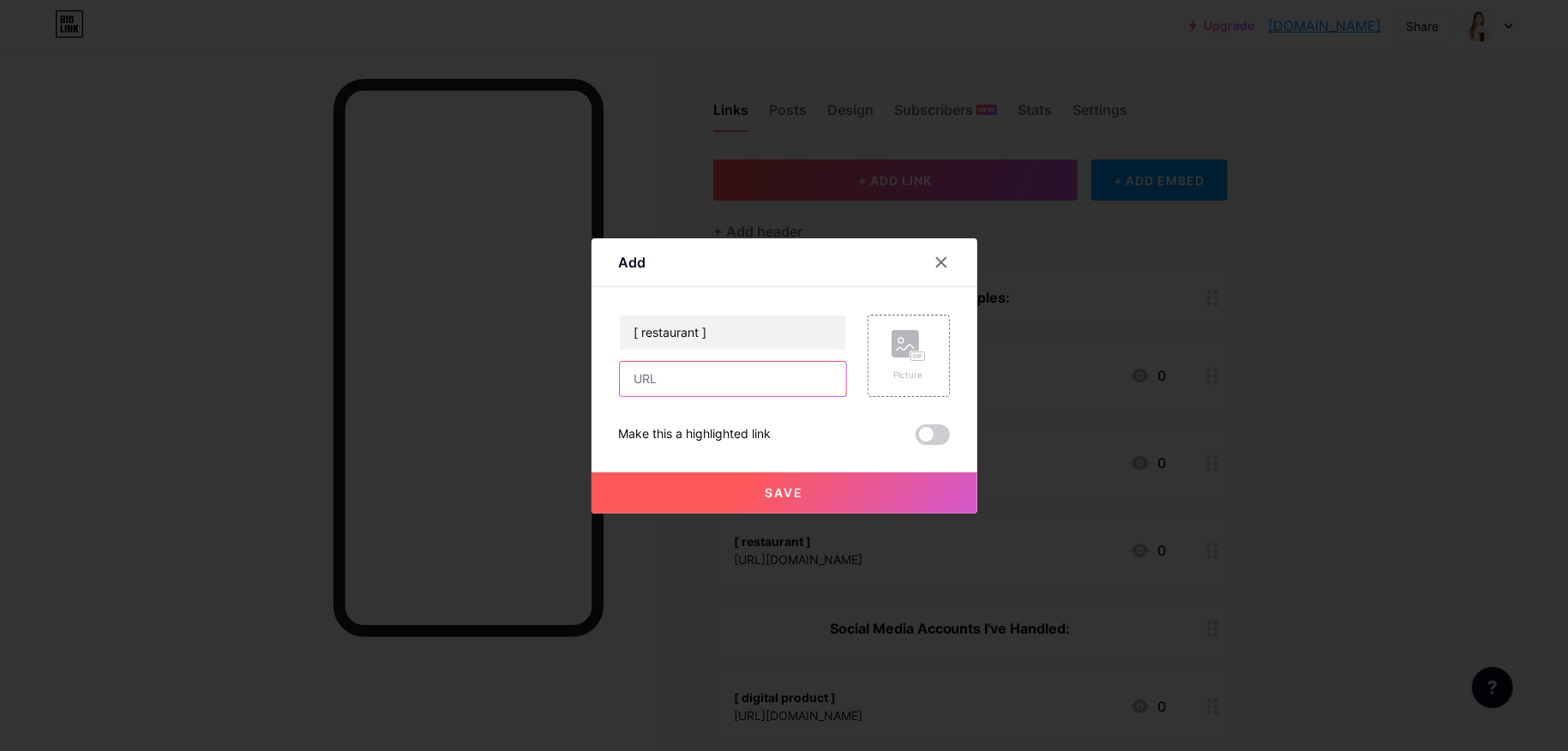 click at bounding box center [733, 379] 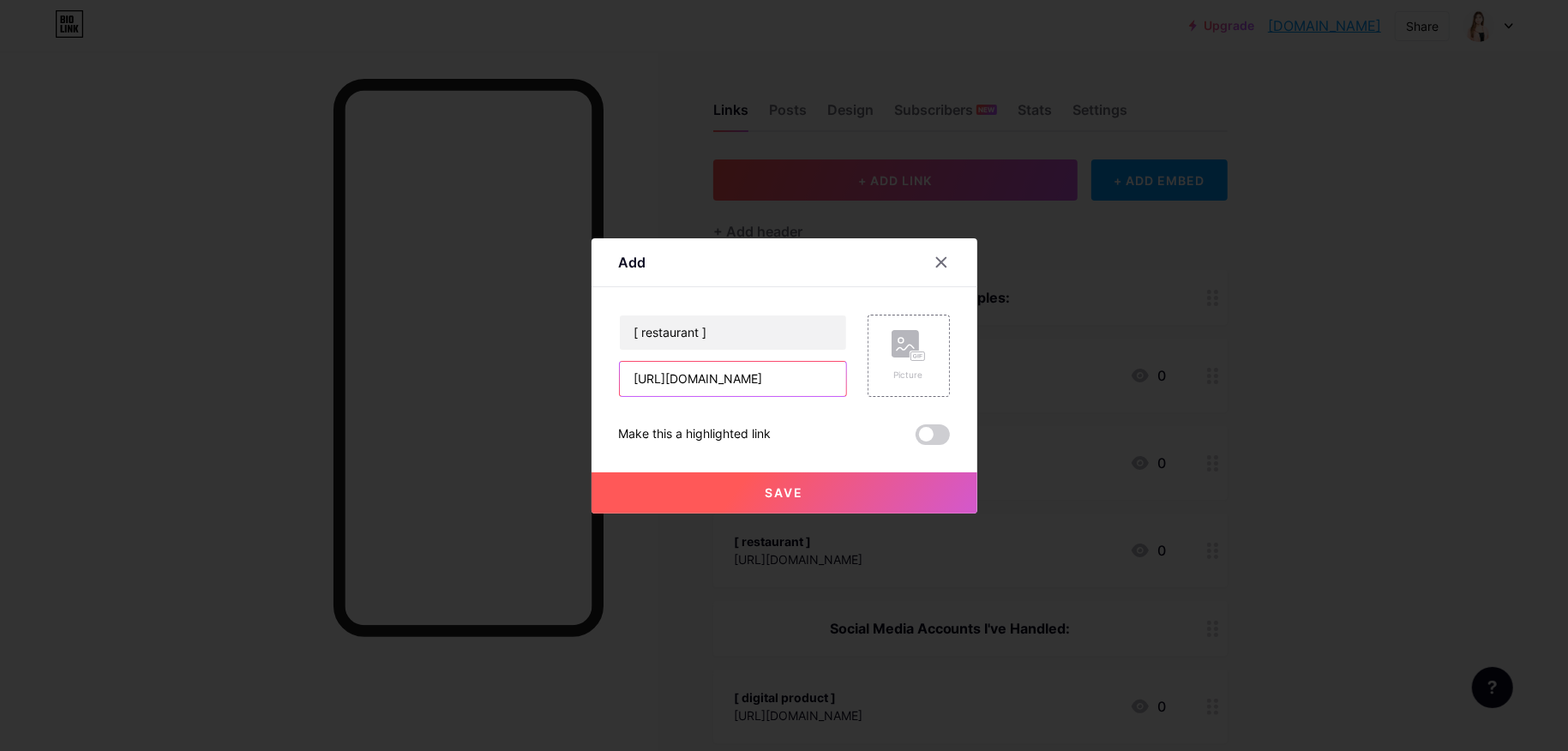 scroll, scrollTop: 0, scrollLeft: 34, axis: horizontal 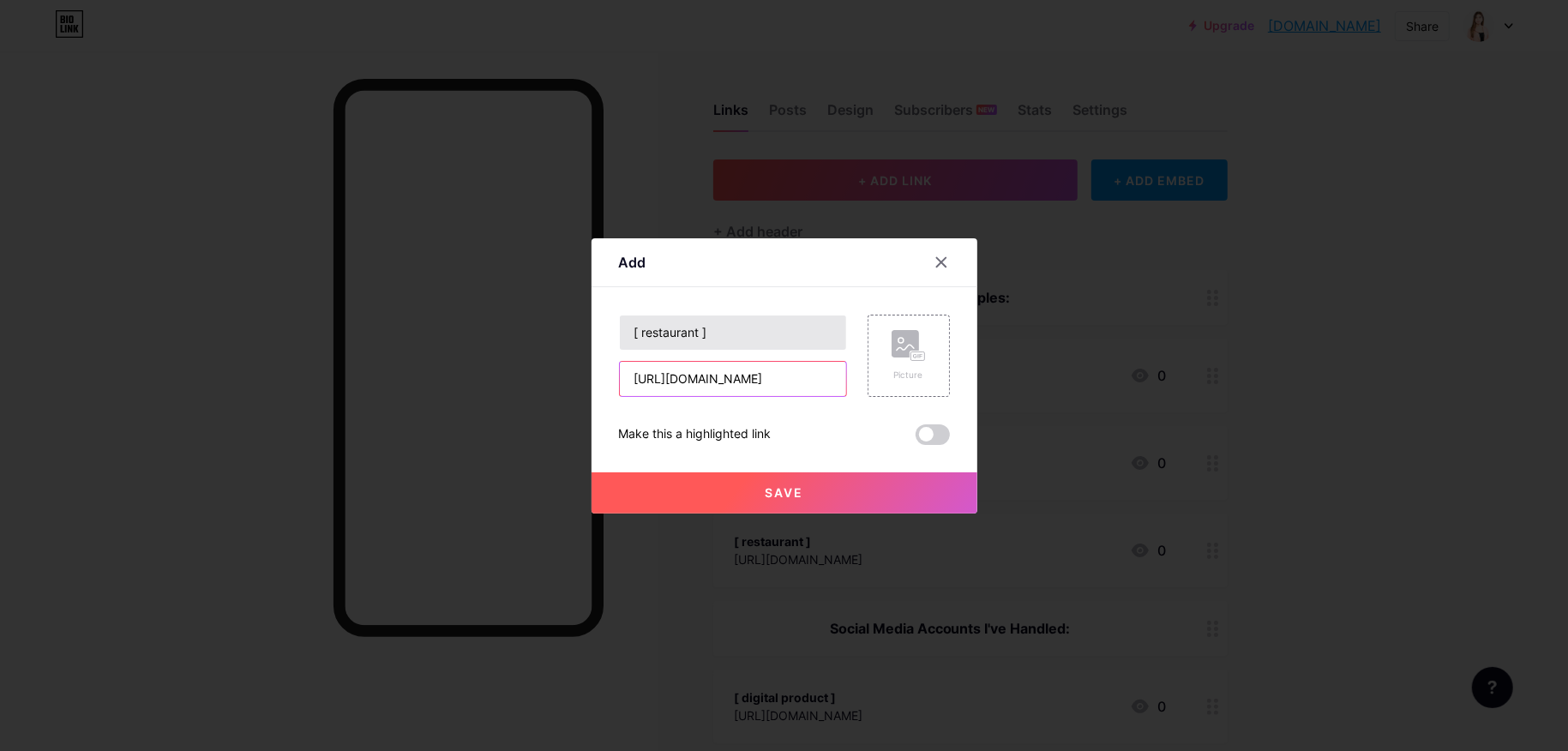 type on "[URL][DOMAIN_NAME]" 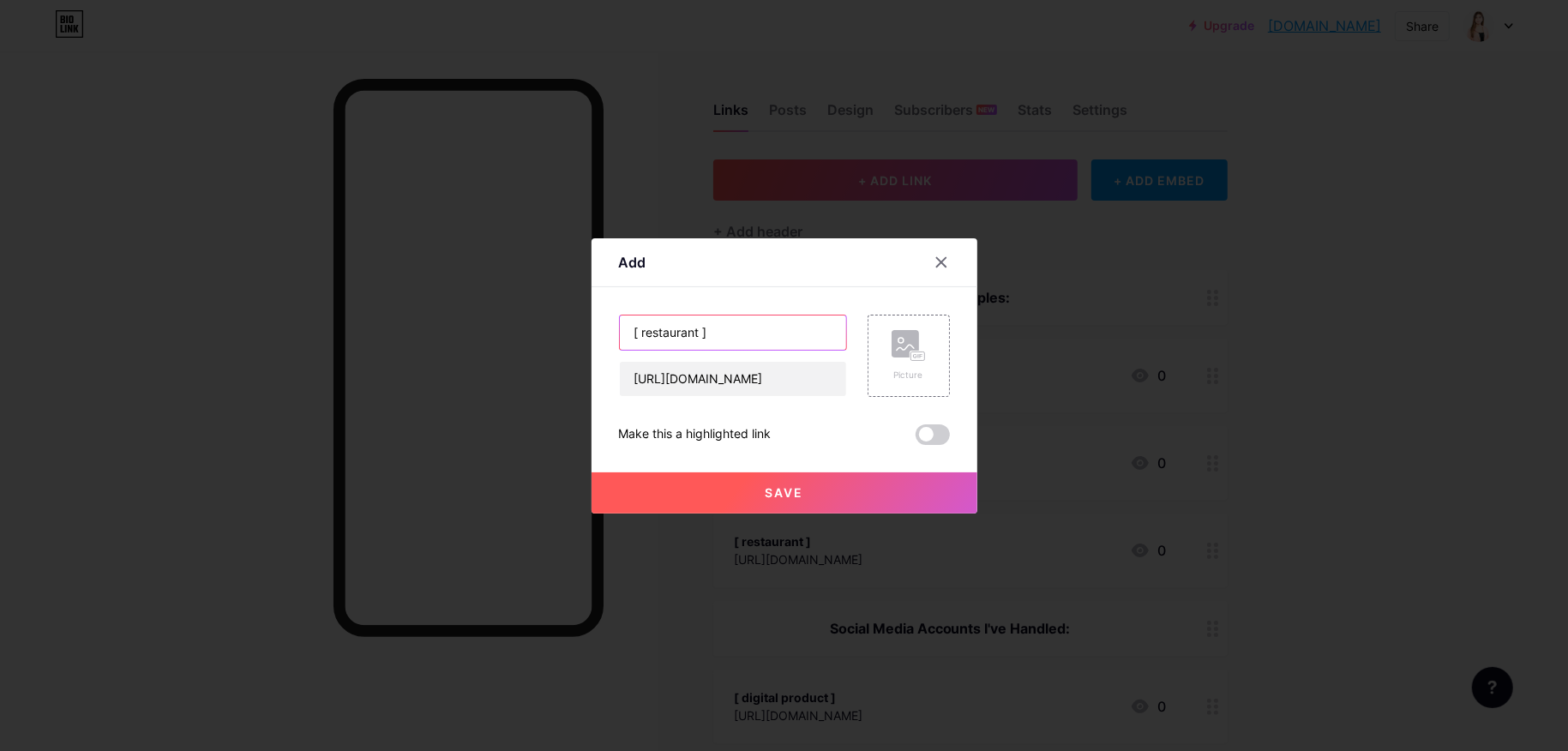 click on "[ restaurant ]" at bounding box center (733, 333) 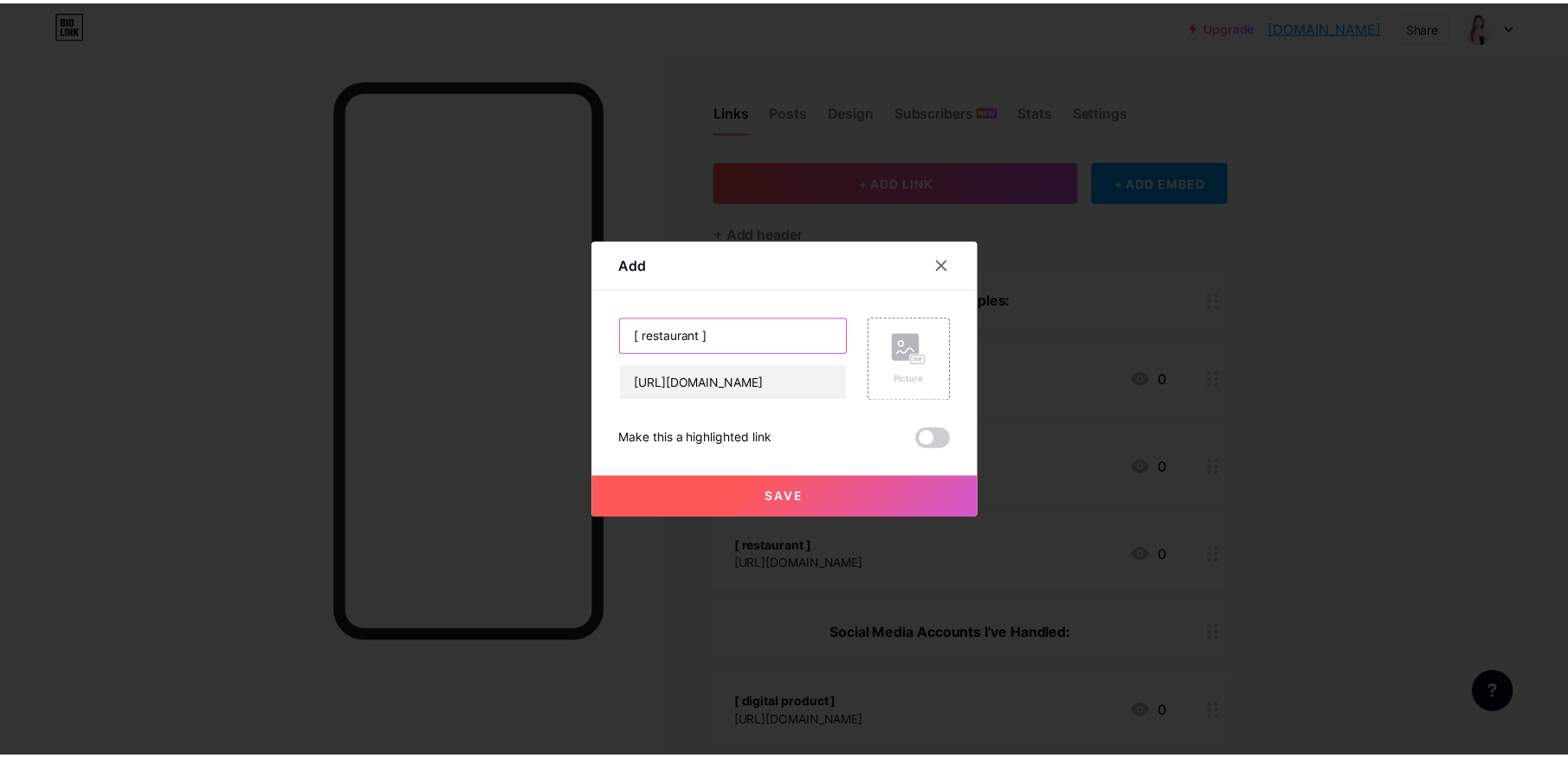 scroll, scrollTop: 0, scrollLeft: 0, axis: both 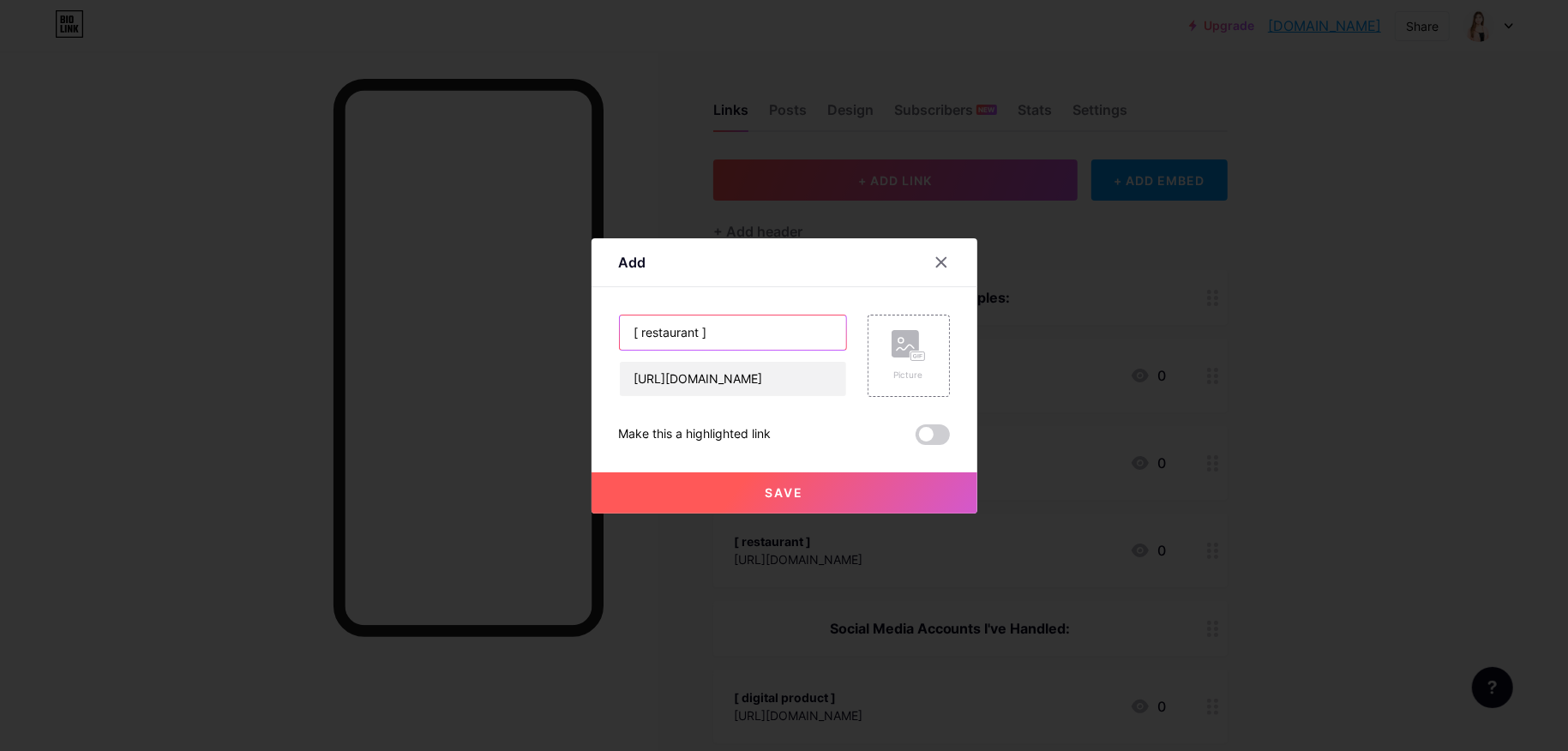 click on "[ restaurant ]" at bounding box center (733, 333) 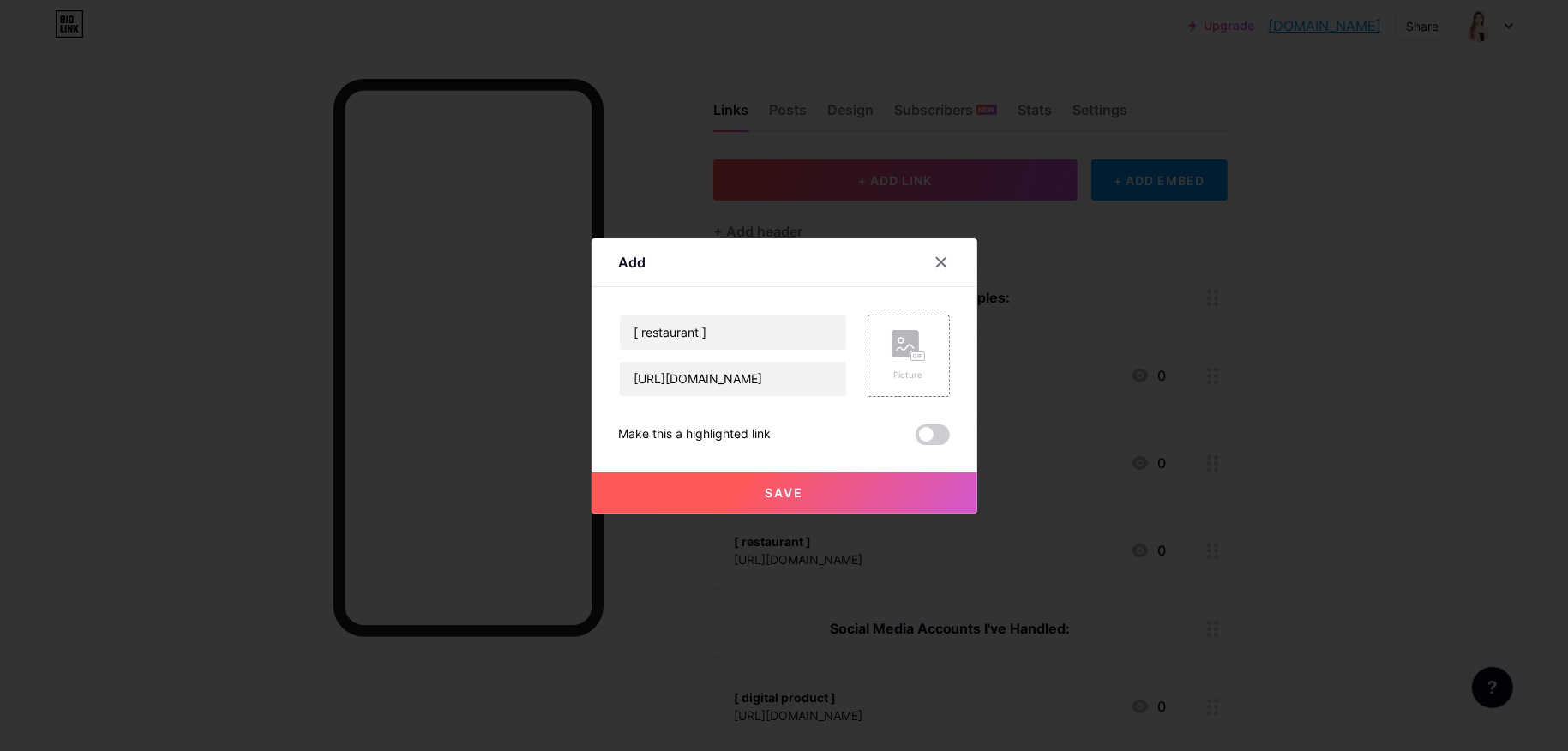 click on "Content
YouTube
Play YouTube video without leaving your page.
ADD
Vimeo
Play Vimeo video without leaving your page.
ADD
Tiktok
Grow your TikTok following
ADD
Tweet
Embed a tweet.
ADD
Reddit
Showcase your Reddit profile
ADD
Spotify
Embed Spotify to play the preview of a track.
ADD
Twitch
Play Twitch video without leaving your page.
ADD
SoundCloud
ADD" at bounding box center (784, 366) 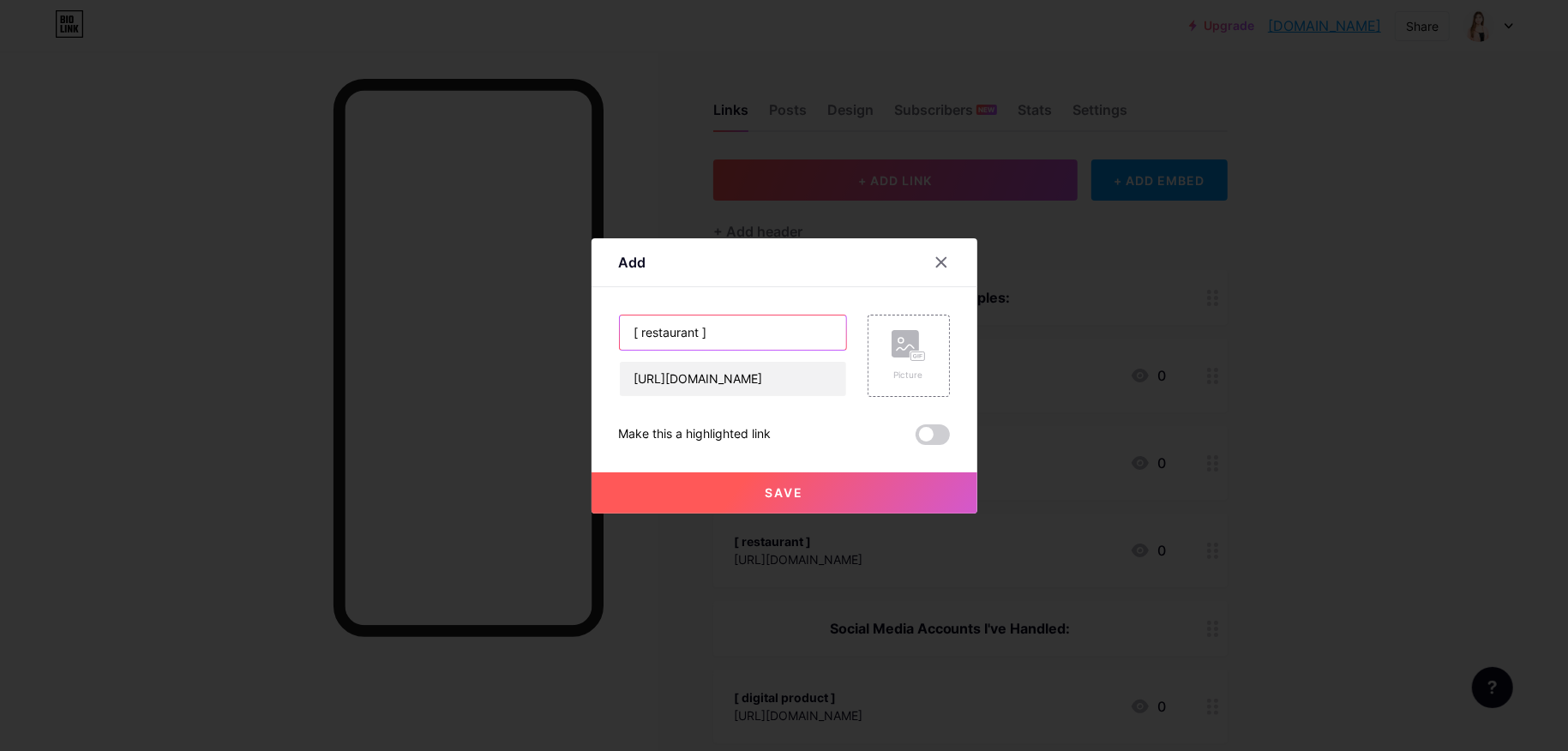 click on "[ restaurant ]" at bounding box center [733, 333] 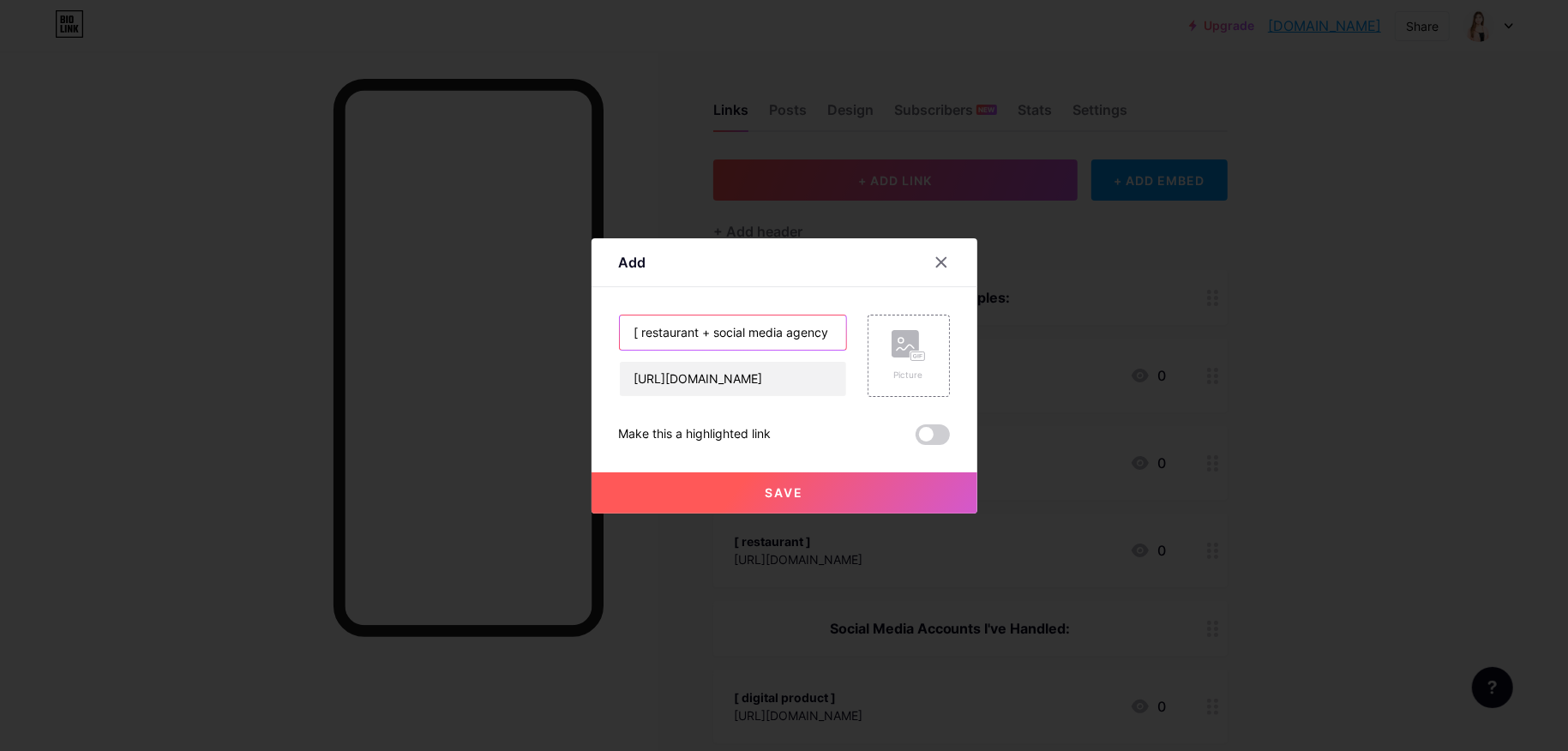 type on "[ restaurant + social media agency ]" 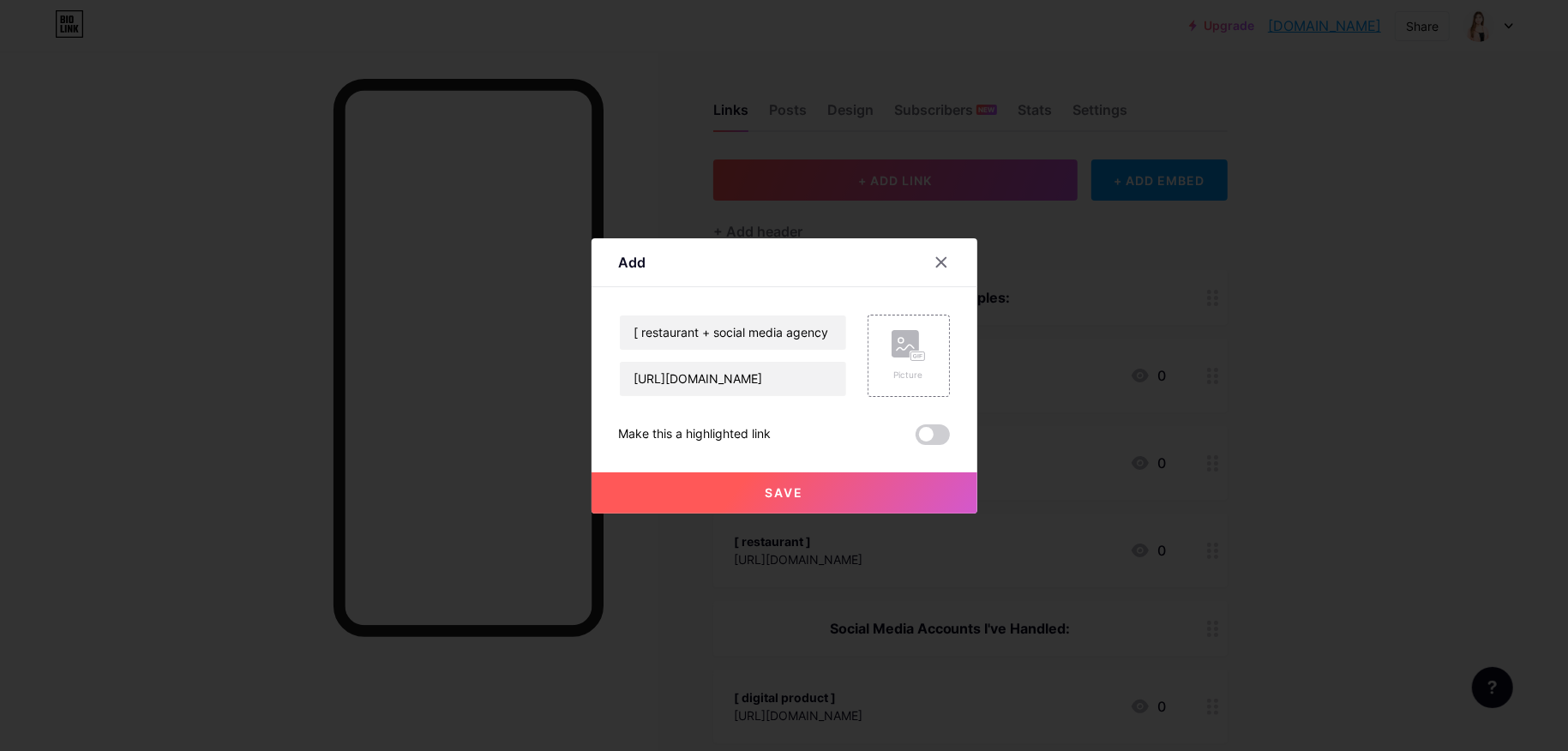 click on "Save" at bounding box center (784, 493) 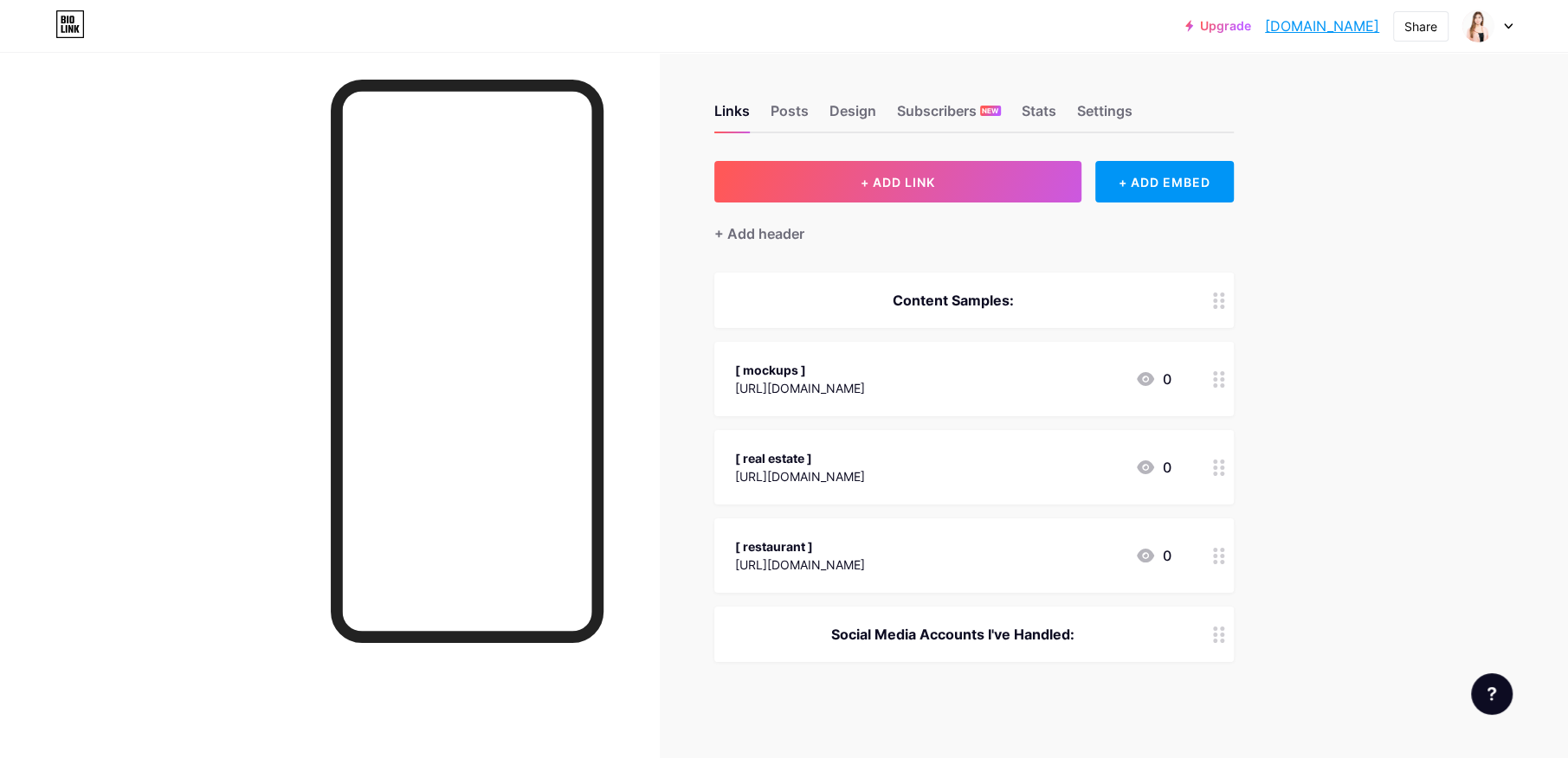 scroll, scrollTop: 324, scrollLeft: 0, axis: vertical 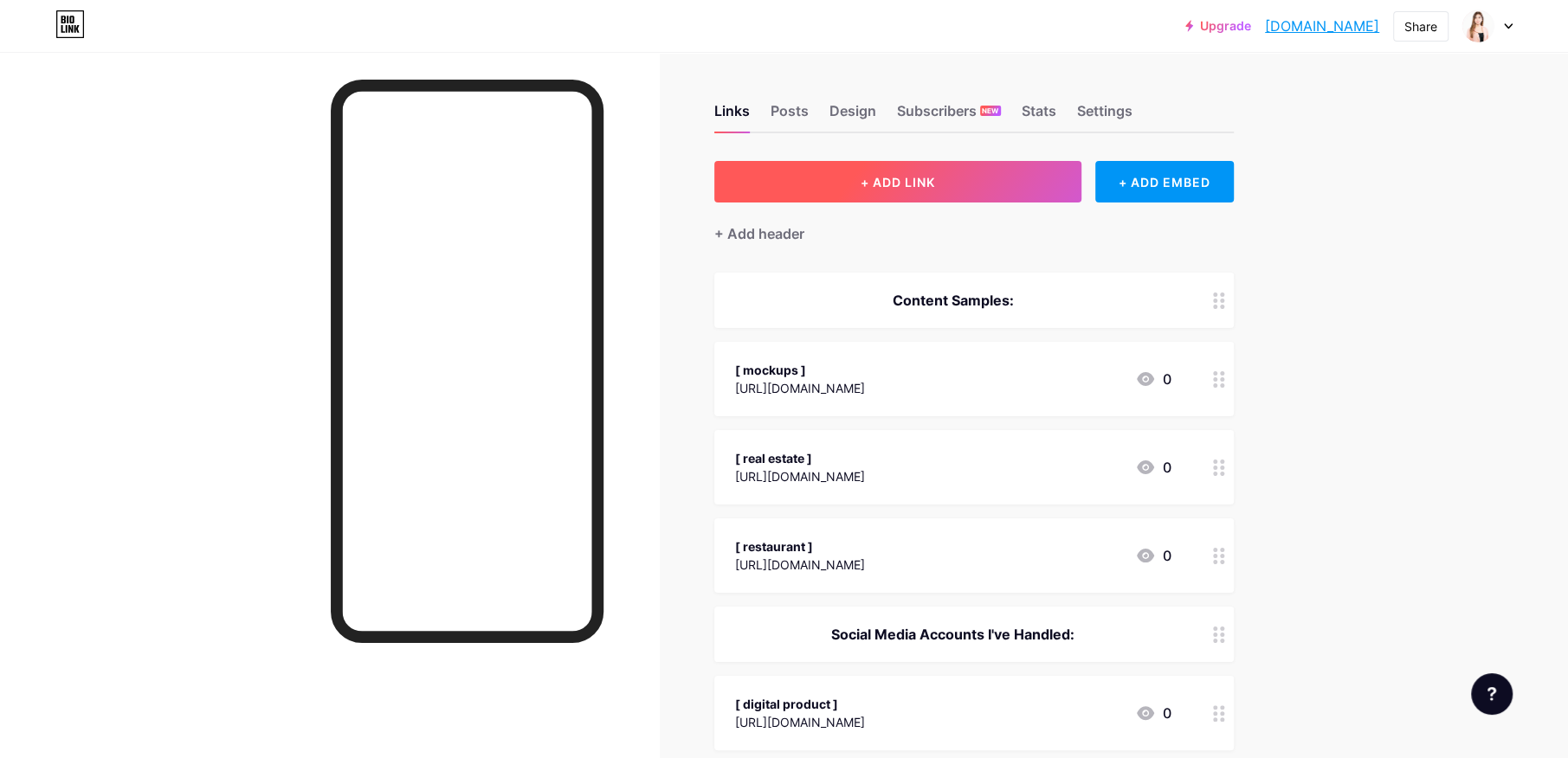 click on "+ ADD LINK" at bounding box center (898, 182) 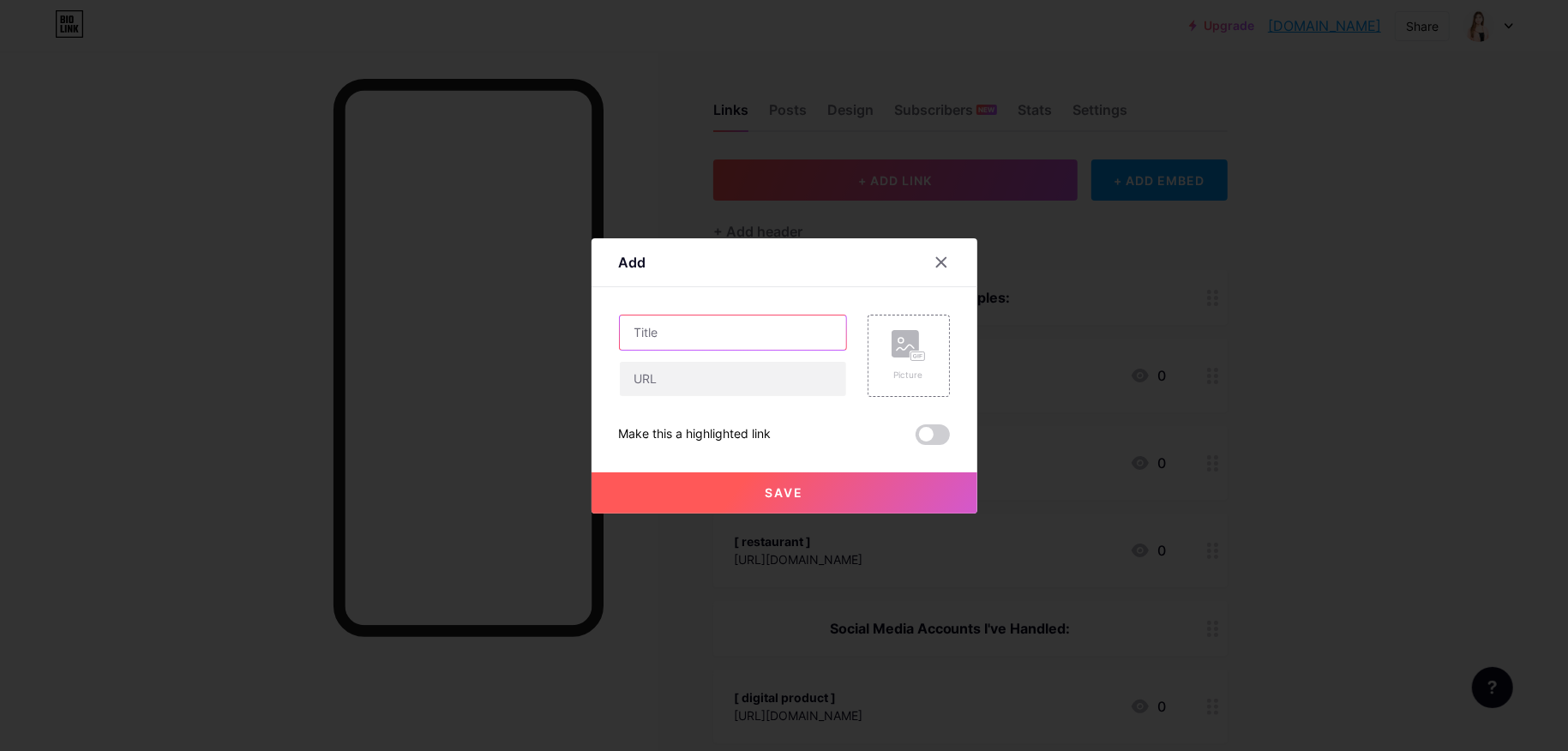 click at bounding box center [733, 333] 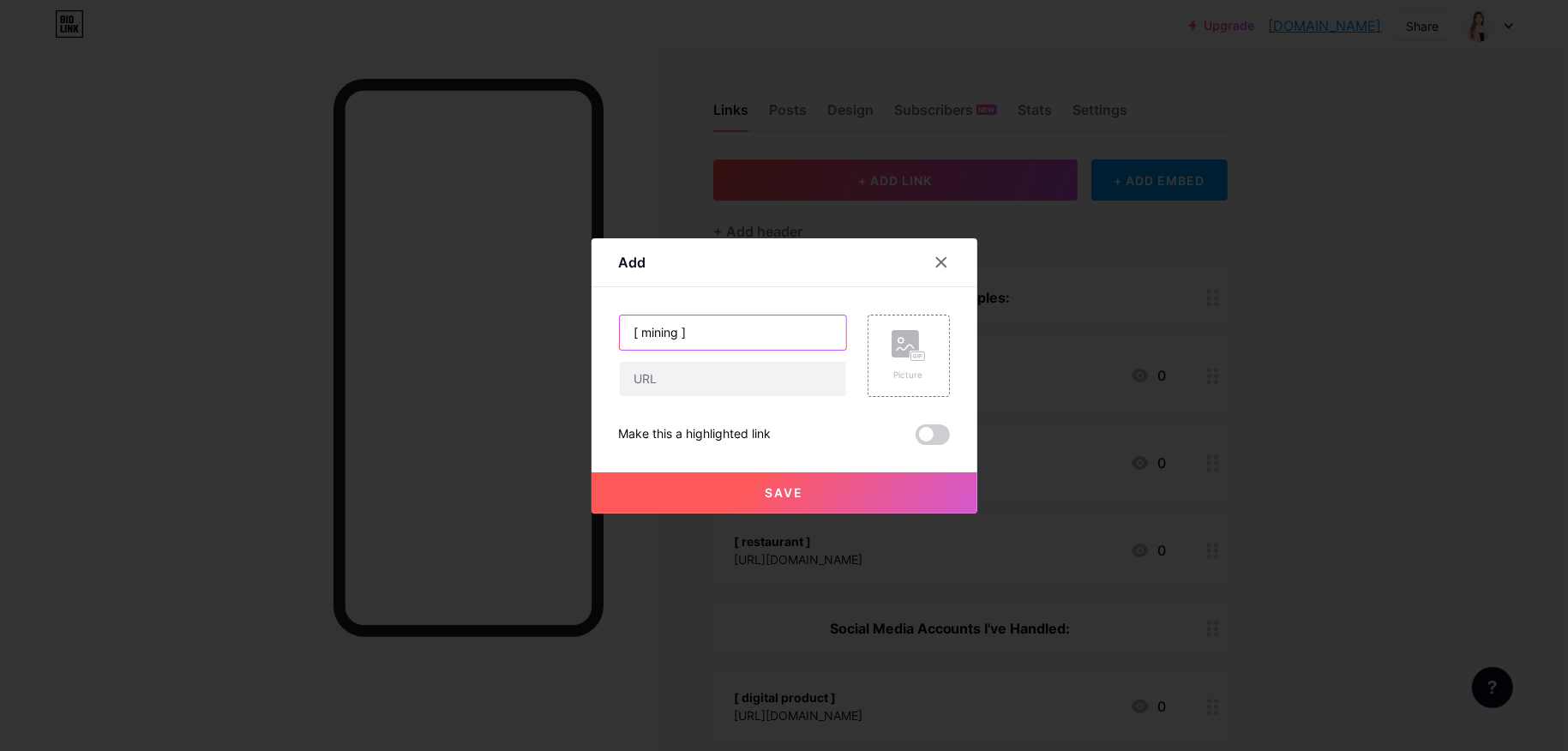 click on "[ mining ]" at bounding box center (733, 333) 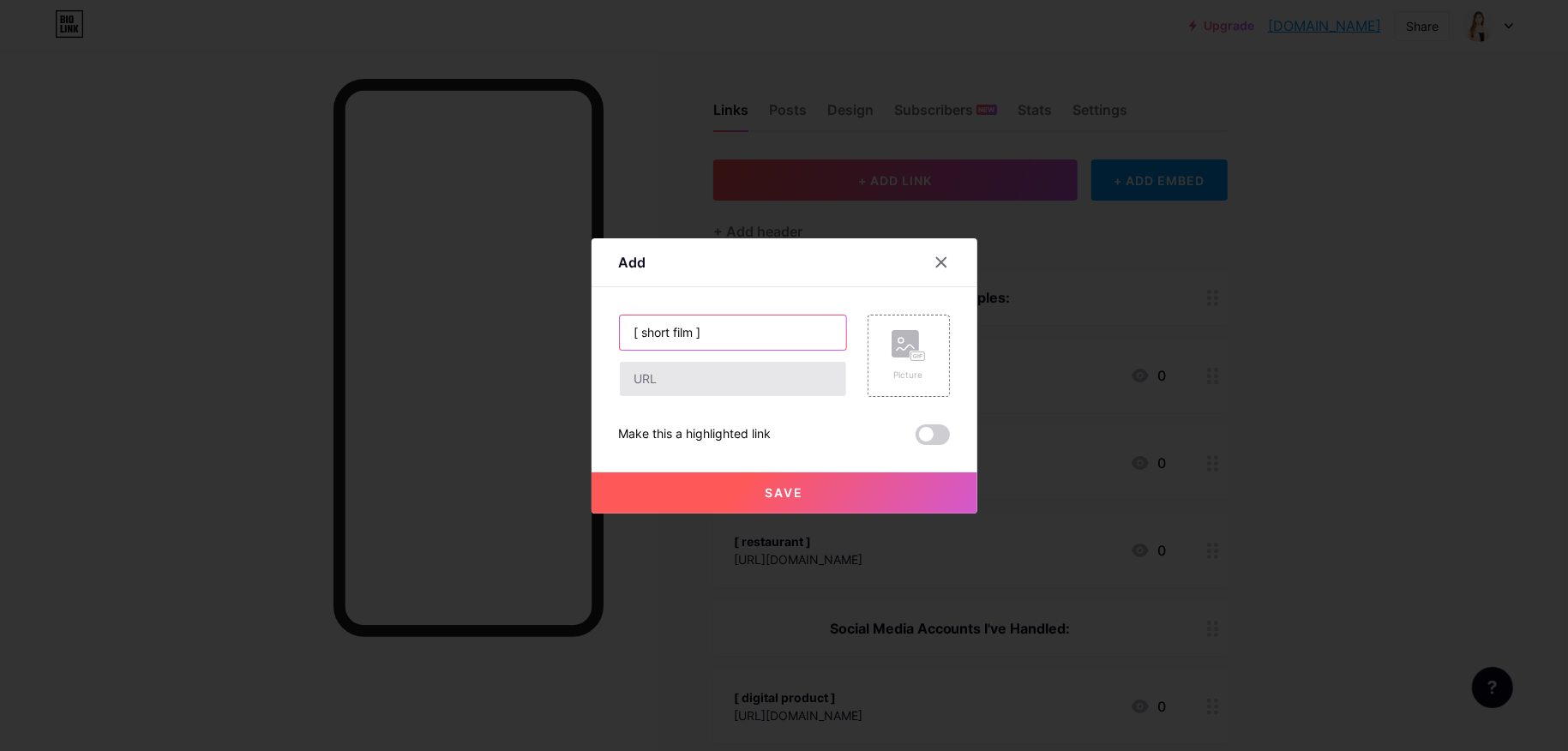 type on "[ short film ]" 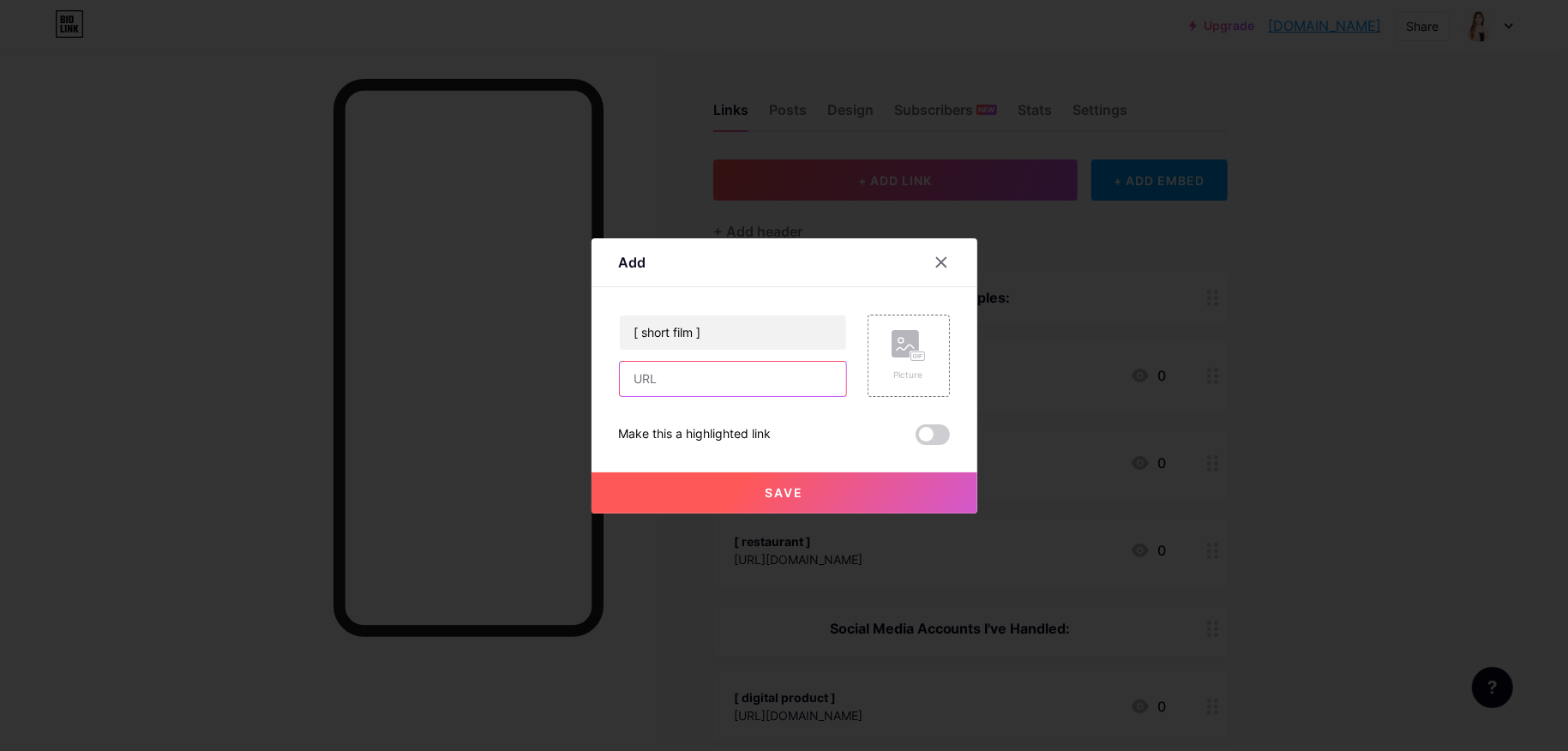 click at bounding box center (733, 379) 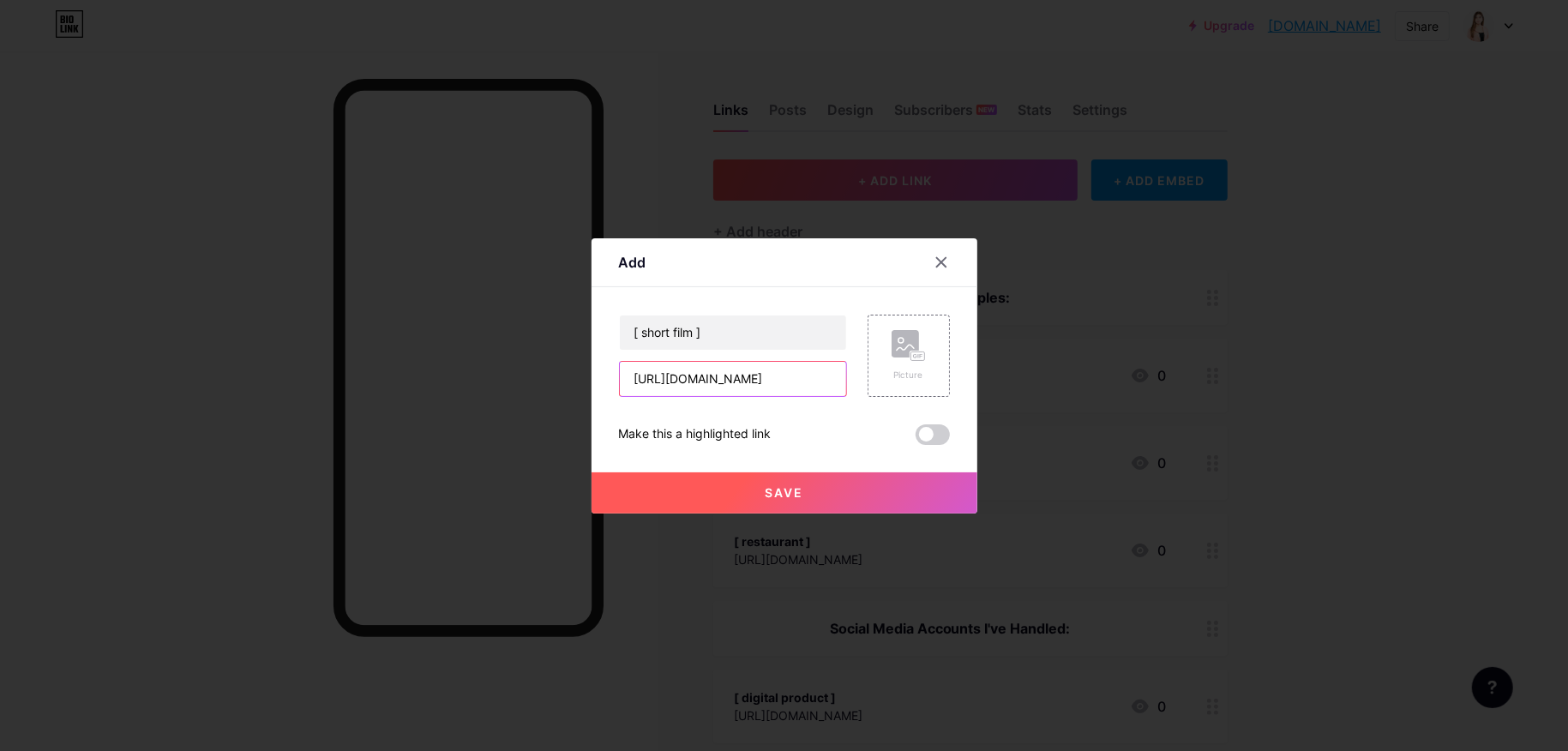 scroll, scrollTop: 0, scrollLeft: 251, axis: horizontal 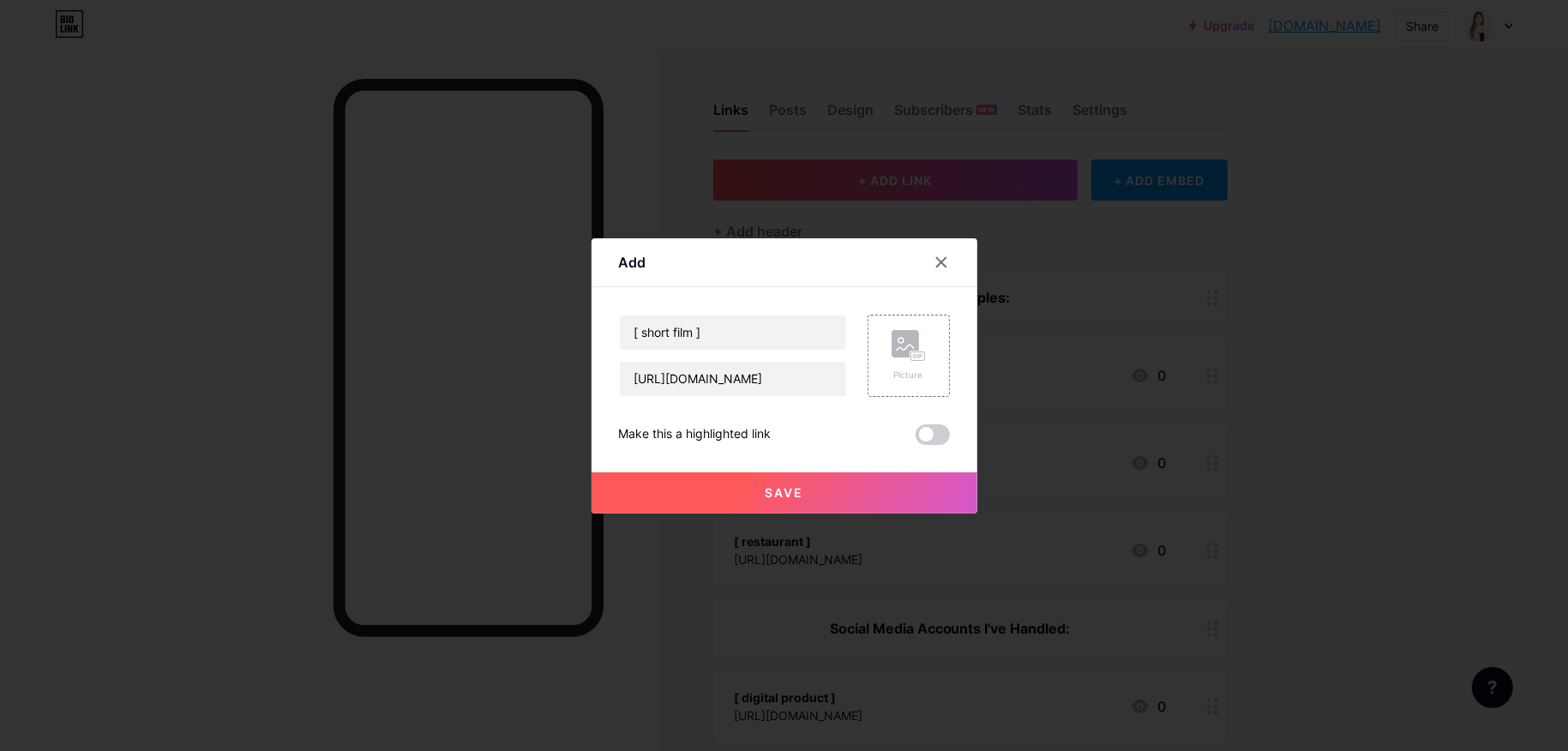 click on "Save" at bounding box center [784, 493] 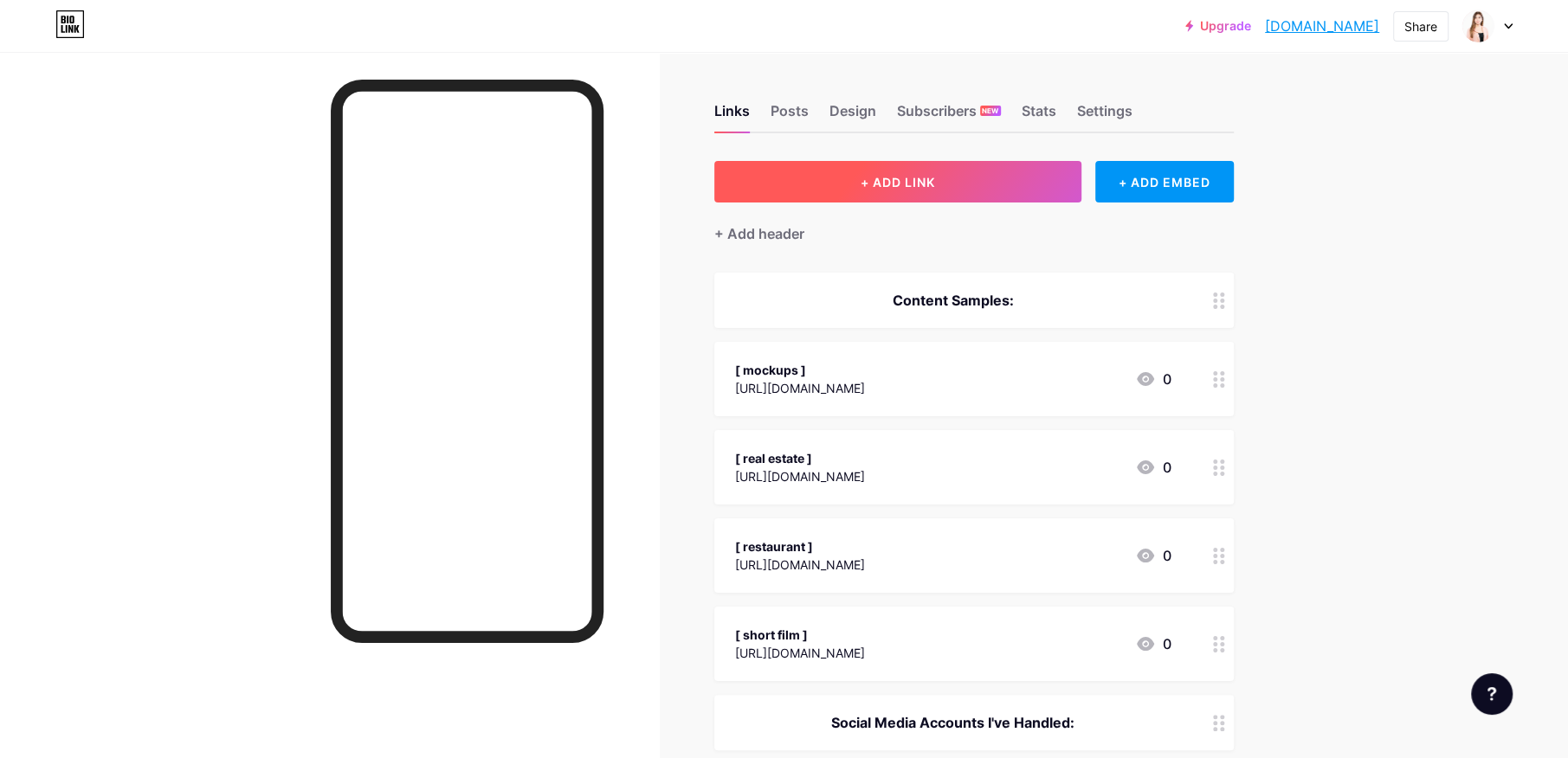 click on "+ ADD LINK" at bounding box center (898, 182) 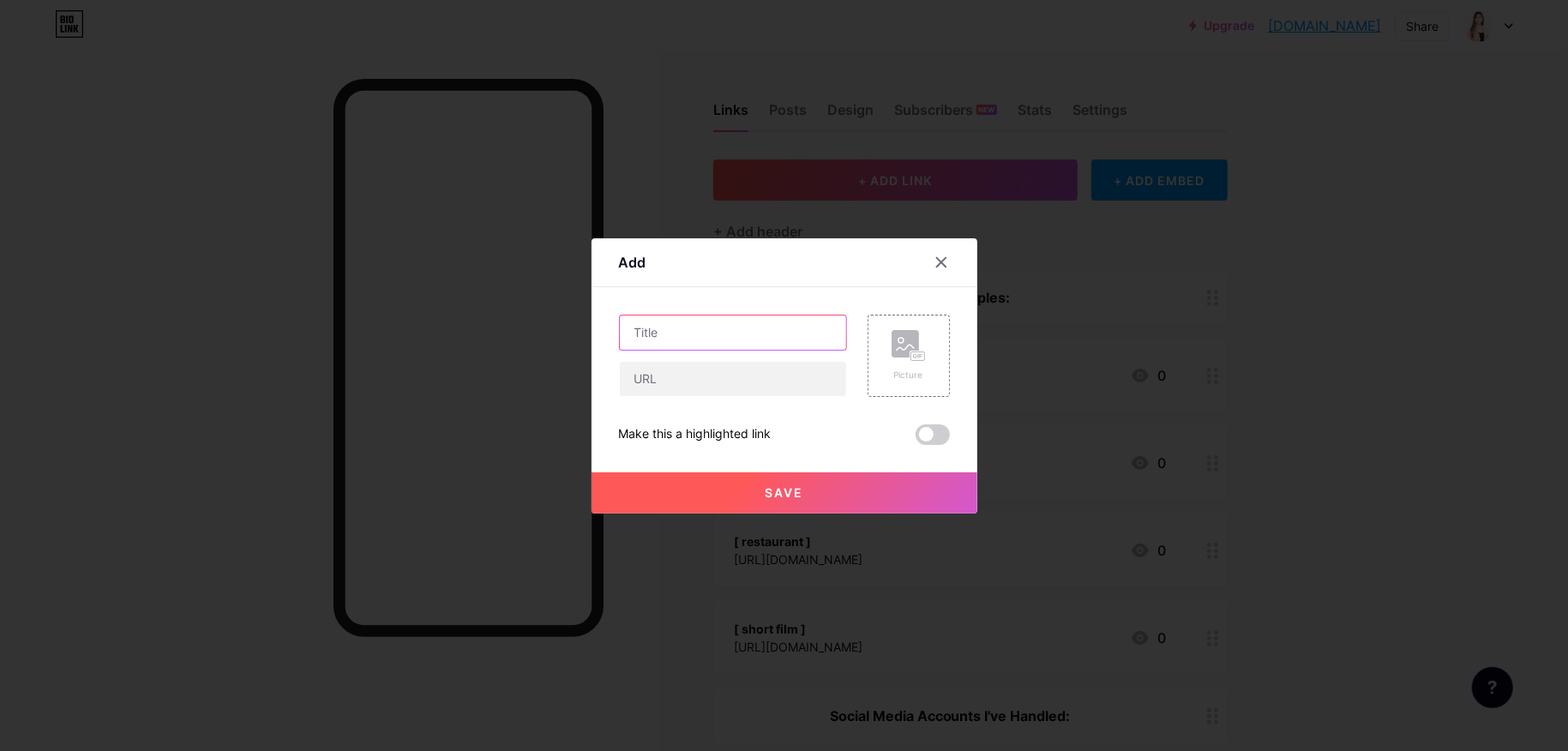 click at bounding box center (733, 333) 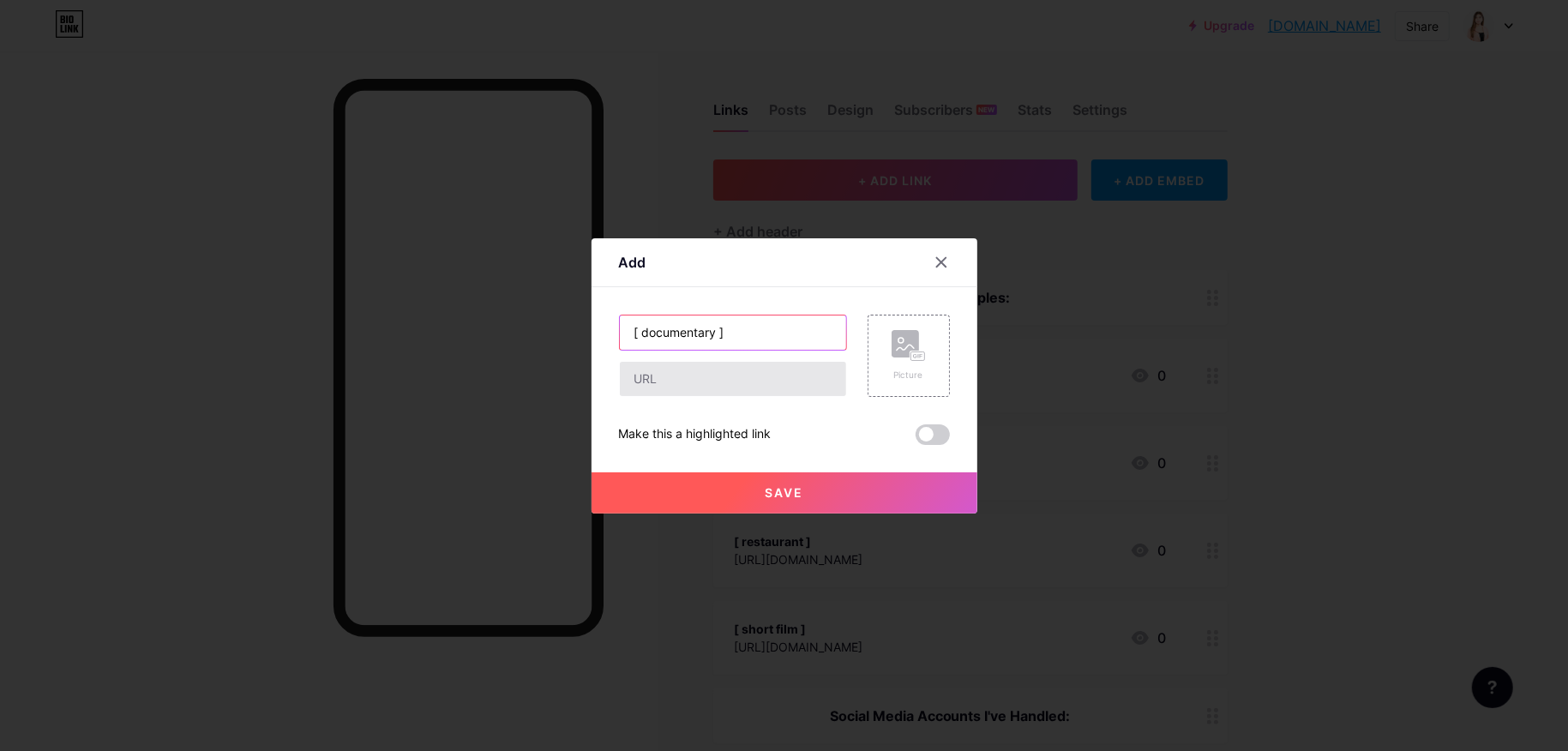 type on "[ documentary ]" 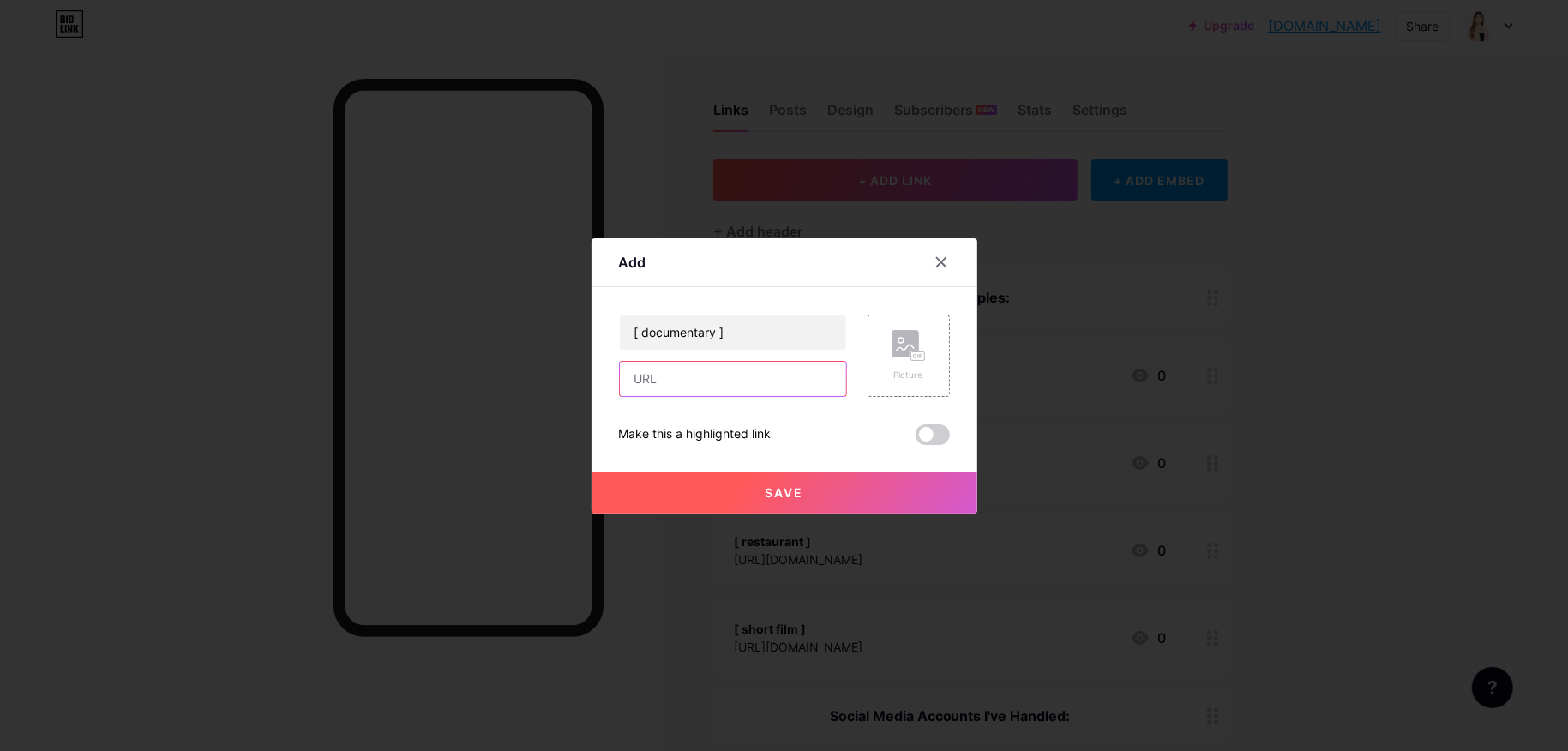 click at bounding box center (733, 379) 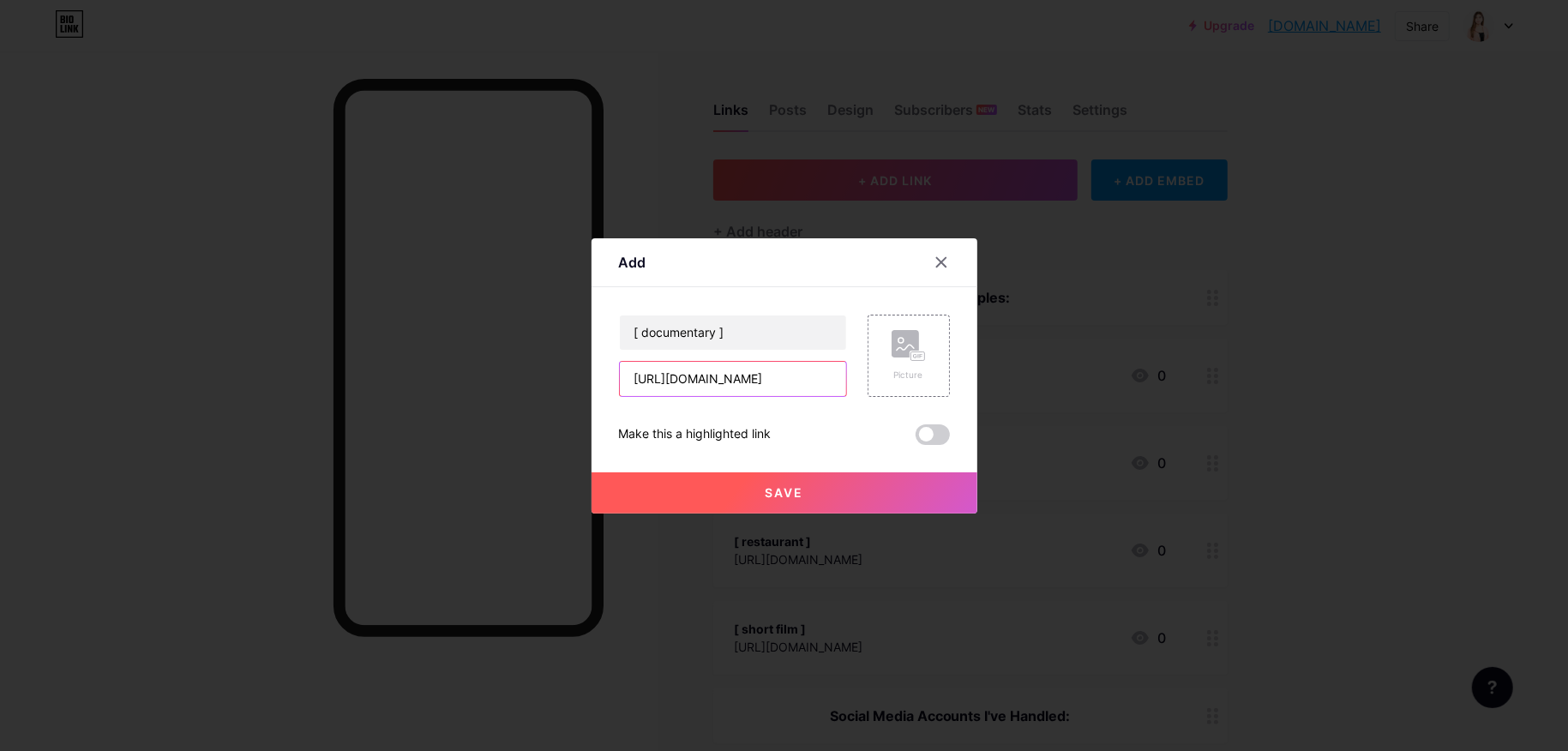 scroll, scrollTop: 0, scrollLeft: 246, axis: horizontal 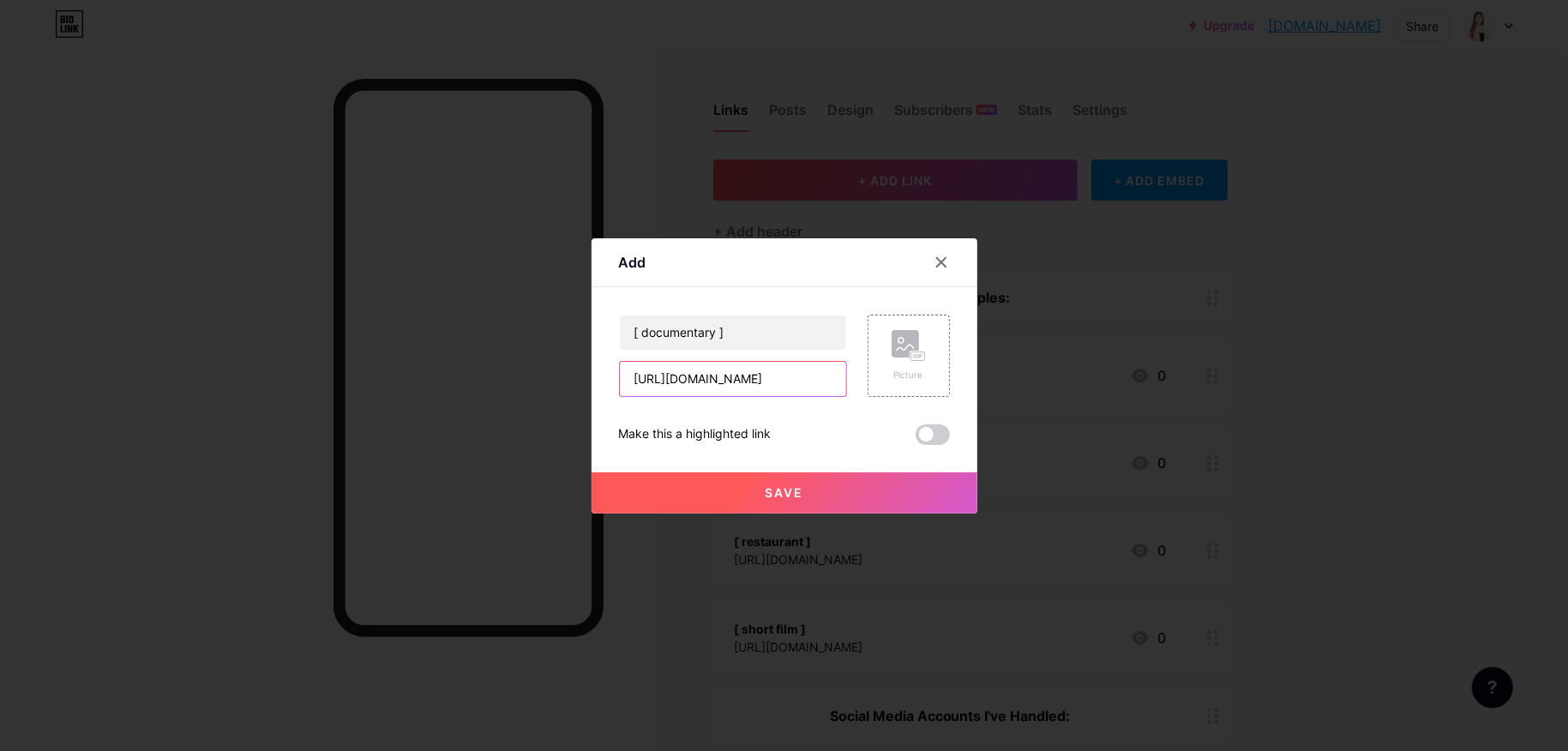 type on "[URL][DOMAIN_NAME]" 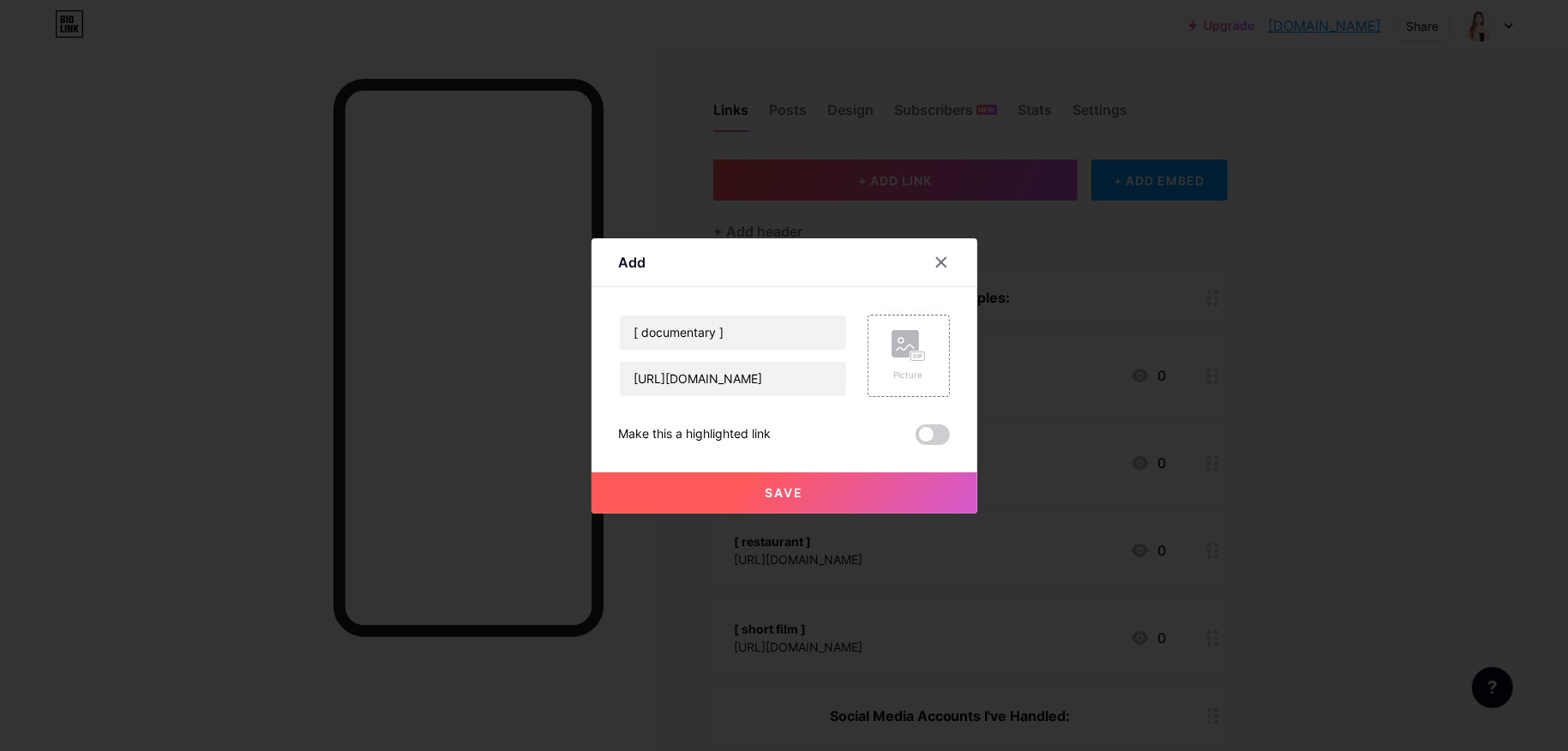 click on "Save" at bounding box center [784, 493] 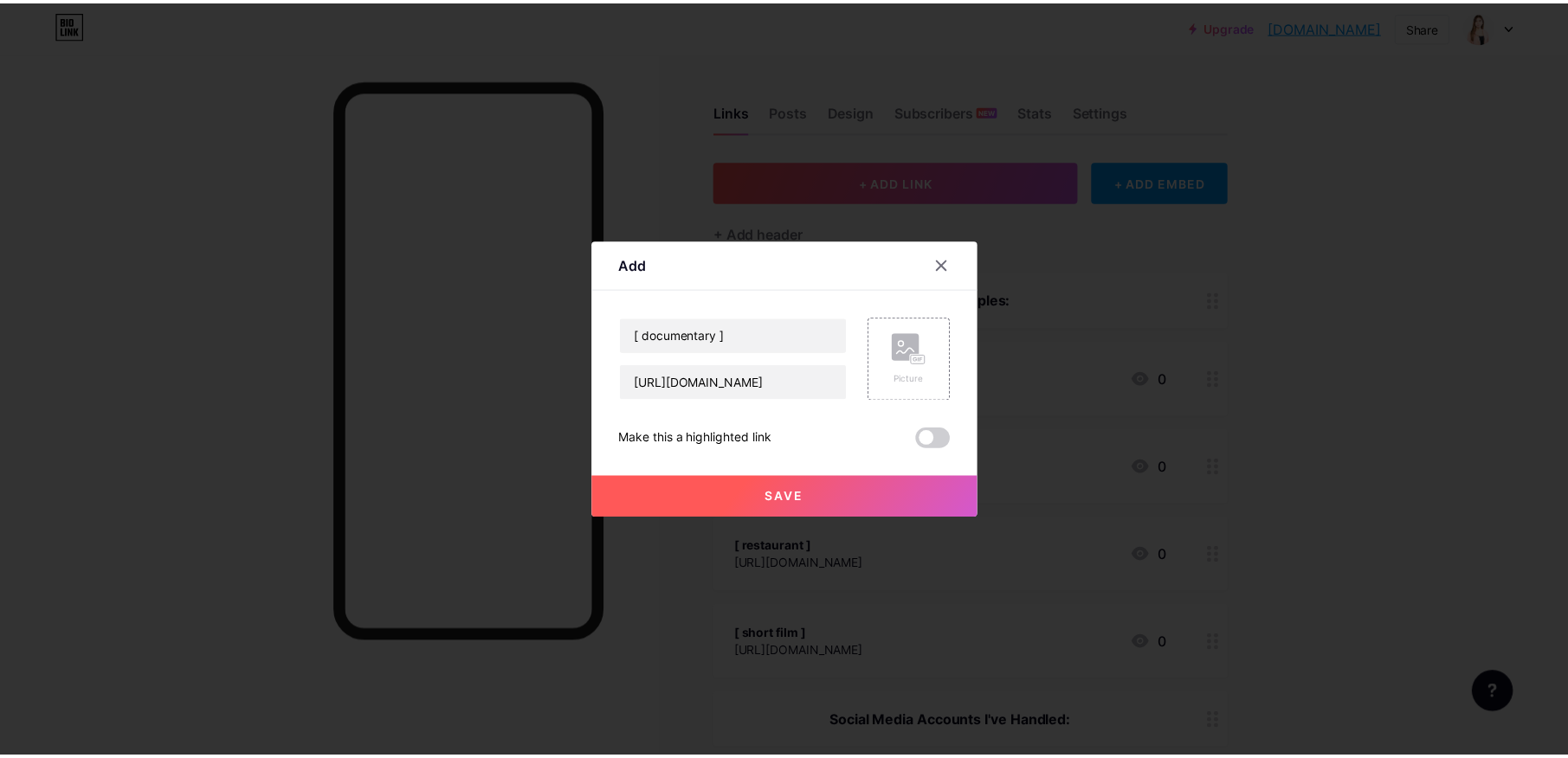scroll, scrollTop: 0, scrollLeft: 0, axis: both 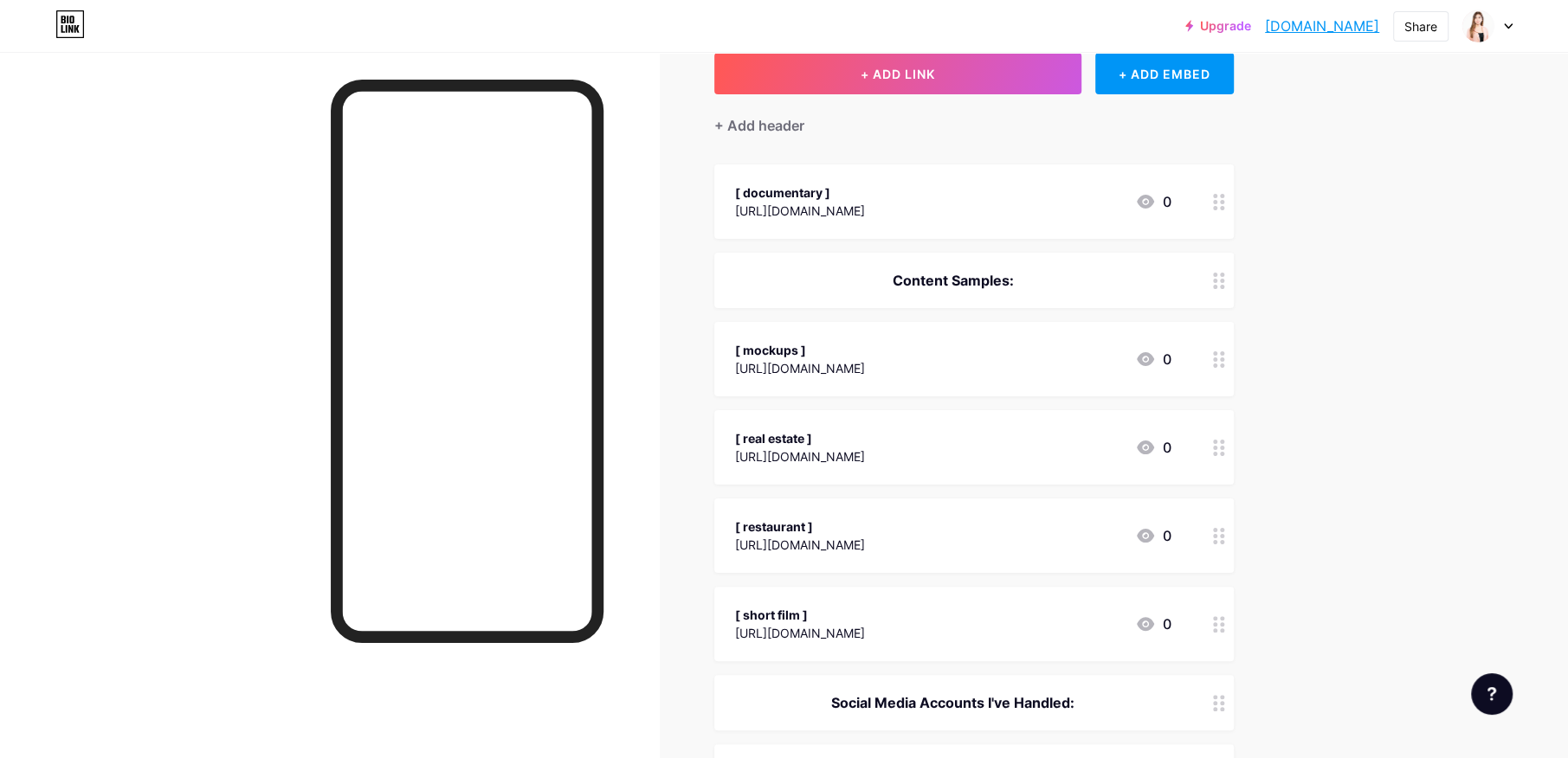 click on "[ documentary ]
[URL][DOMAIN_NAME]
0" at bounding box center (974, 202) 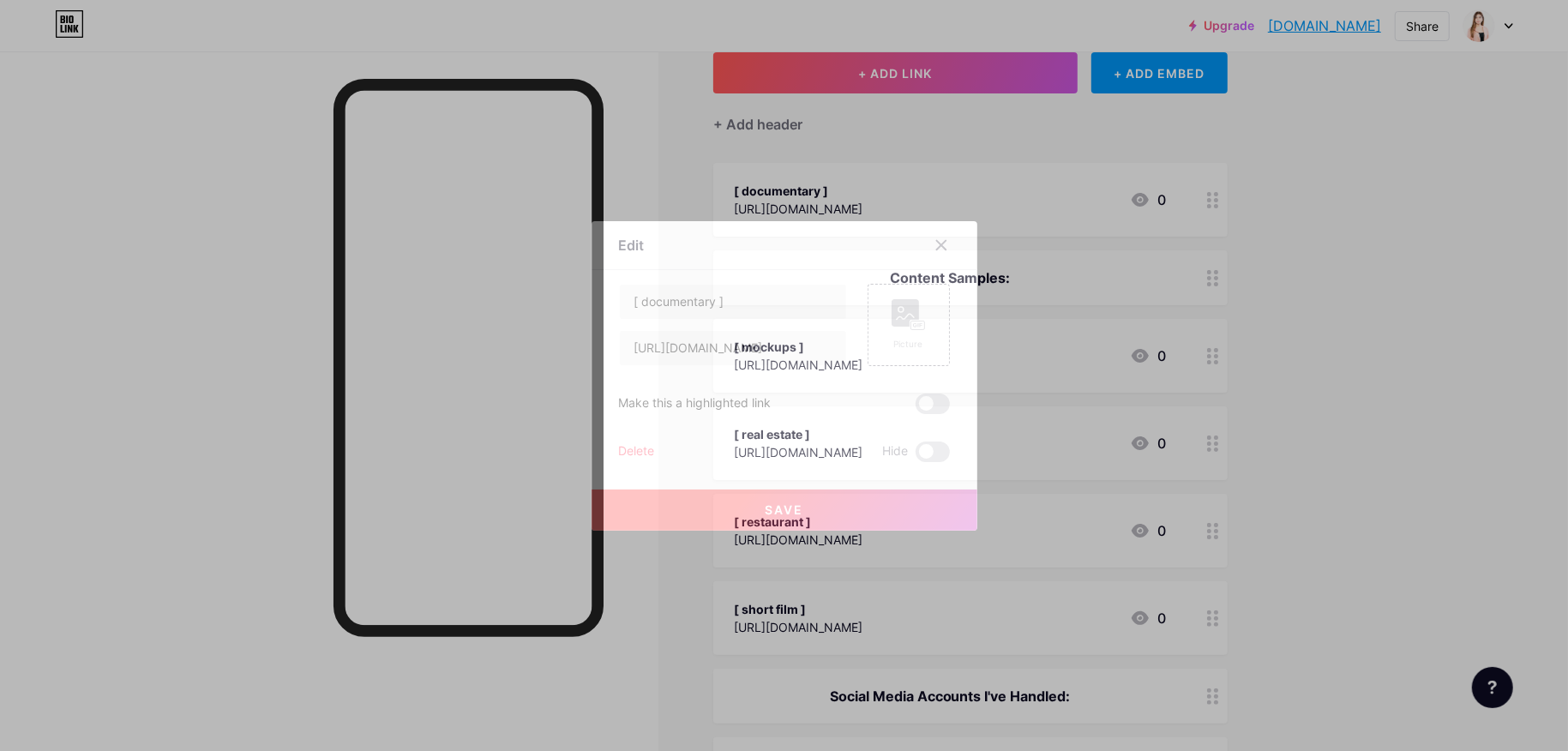 click at bounding box center (784, 376) 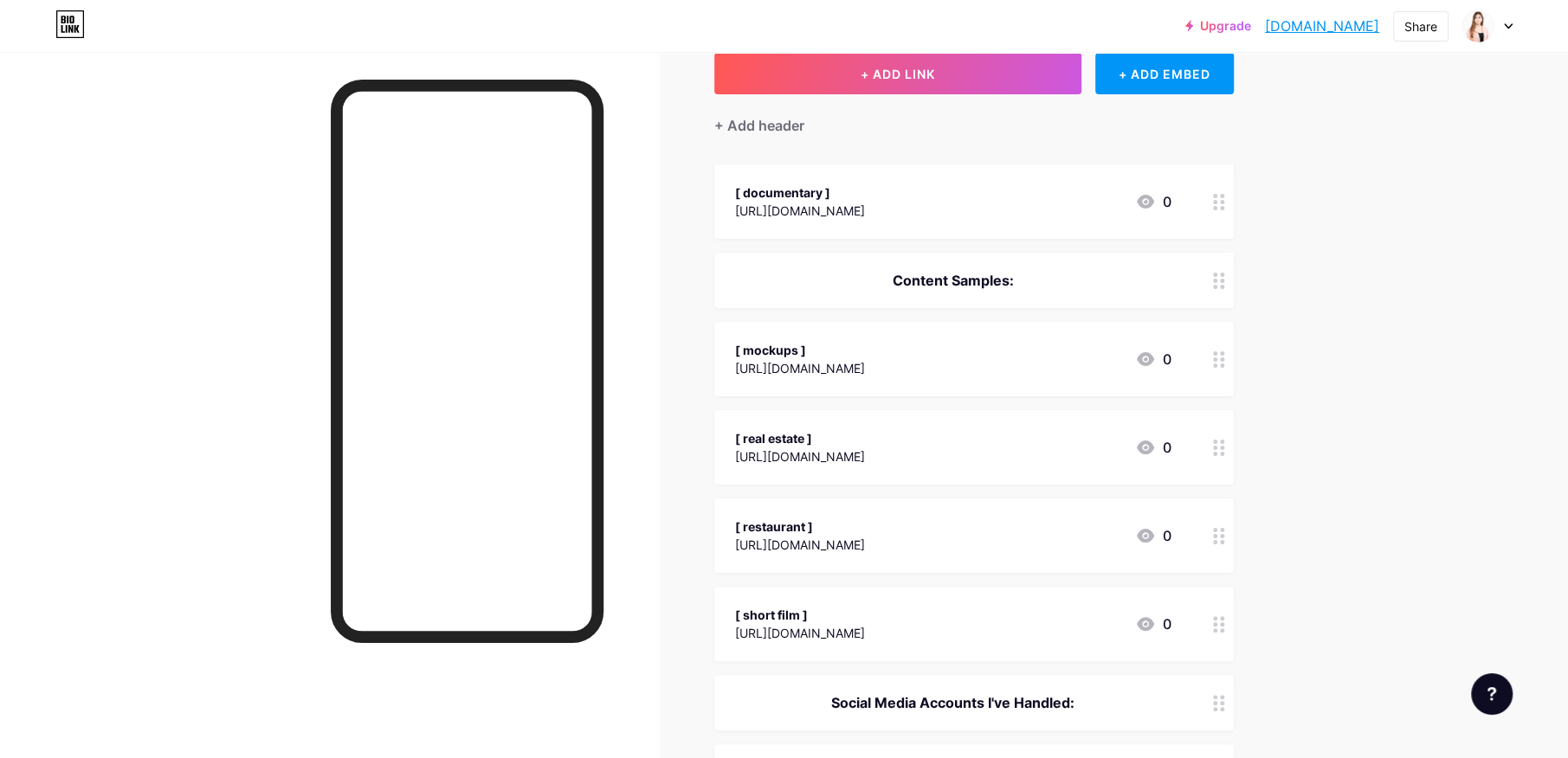 click on "[ documentary ]
[URL][DOMAIN_NAME]
0
Content Samples:
[ mockups ]
[URL][DOMAIN_NAME]
0
[ real estate ]
[URL][DOMAIN_NAME]
0
[ restaurant ]
[URL][DOMAIN_NAME]
0
[ short film ]
[URL][DOMAIN_NAME]
0
Social Media Accounts I've Handled:" at bounding box center (974, 668) 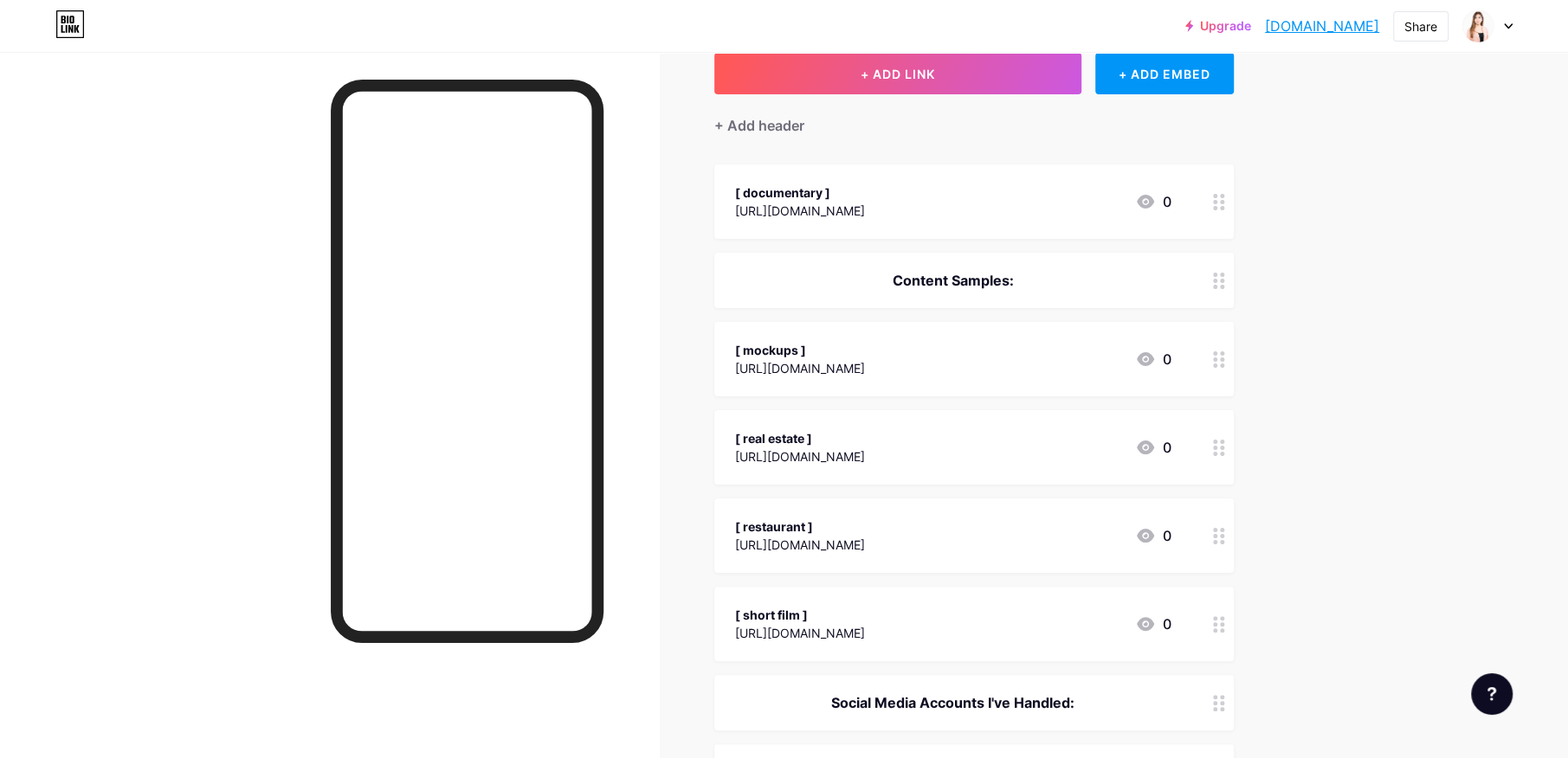 click on "[ documentary ]
[URL][DOMAIN_NAME]
0
Content Samples:
[ mockups ]
[URL][DOMAIN_NAME]
0
[ real estate ]
[URL][DOMAIN_NAME]
0
[ restaurant ]
[URL][DOMAIN_NAME]
0
[ short film ]
[URL][DOMAIN_NAME]
0
Social Media Accounts I've Handled:" at bounding box center (974, 668) 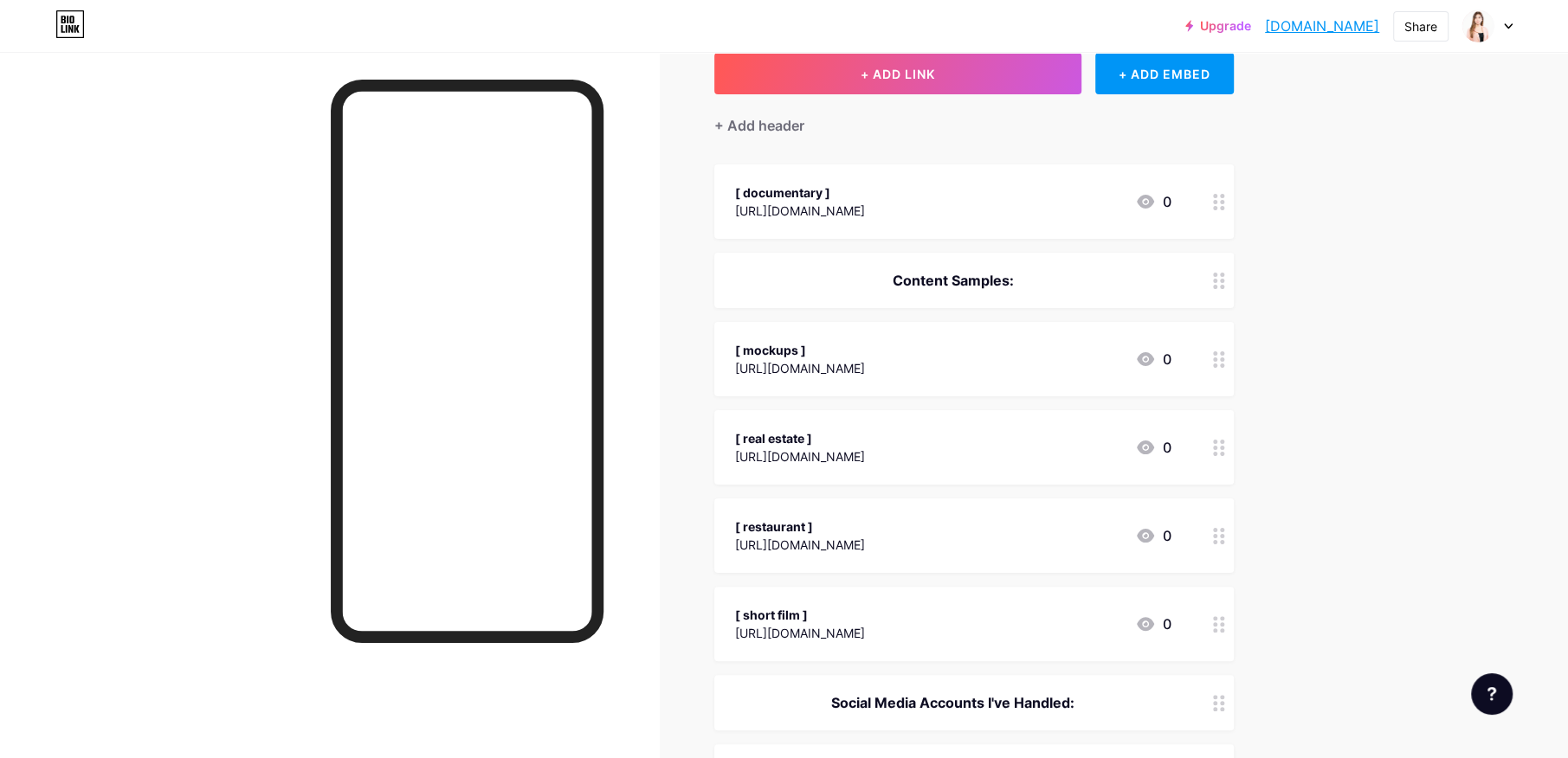 click on "Upgrade   [DOMAIN_NAME]...   [DOMAIN_NAME]   Share               Switch accounts     [PERSON_NAME]   [DOMAIN_NAME]/orquiolakim       + Add a new page        Account settings   Logout   Link Copied
Links
Posts
Design
Subscribers
NEW
Stats
Settings       + ADD LINK     + ADD EMBED
+ Add header
[ documentary ]
[URL][DOMAIN_NAME]
0
Content Samples:
[ mockups ]
[URL][DOMAIN_NAME]
0
[ real estate ]
[URL][DOMAIN_NAME]
0" at bounding box center (784, 633) 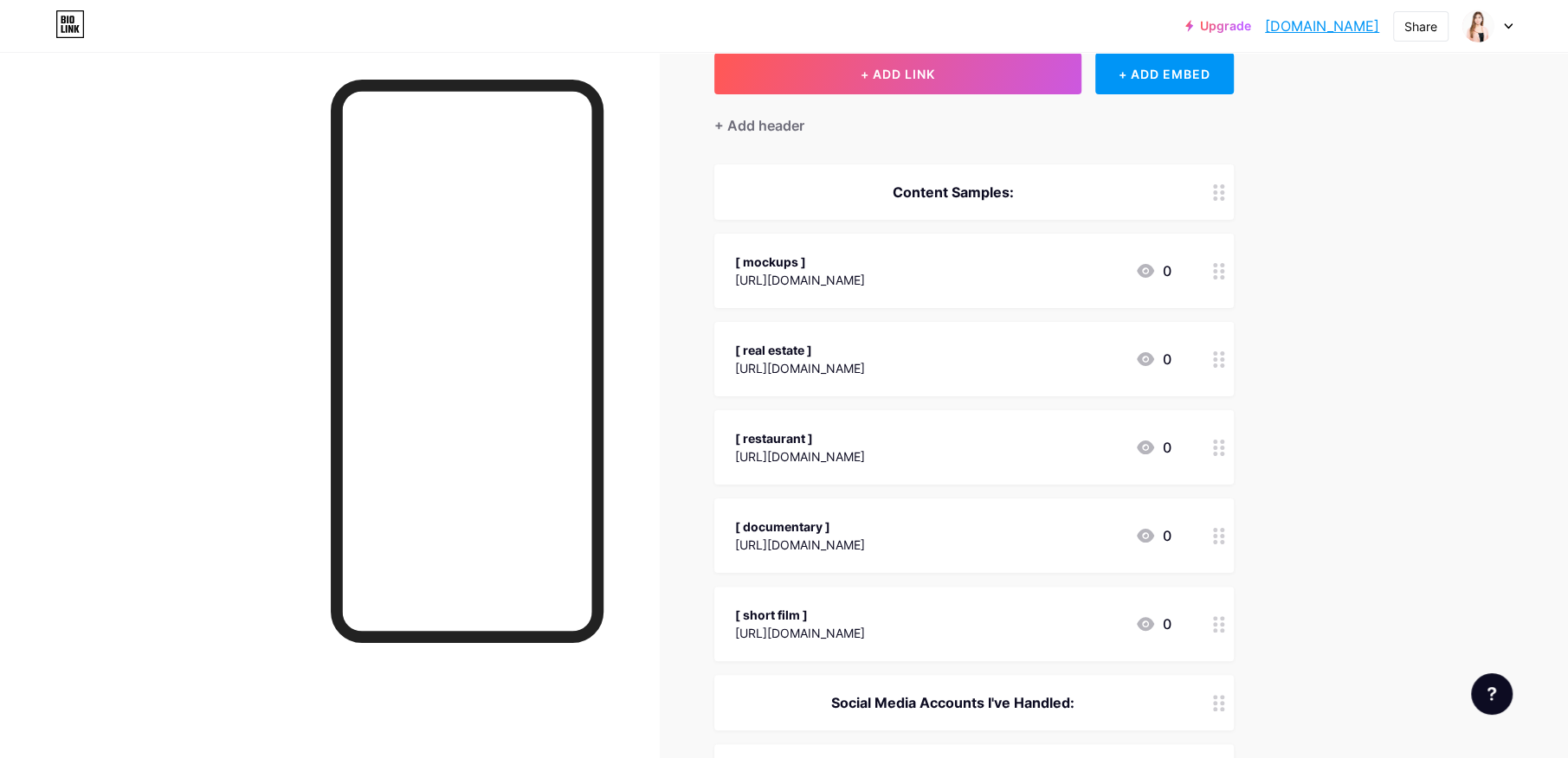 click on "Upgrade   [DOMAIN_NAME]...   [DOMAIN_NAME]   Share               Switch accounts     [PERSON_NAME]   [DOMAIN_NAME]/orquiolakim       + Add a new page        Account settings   Logout   Link Copied
Links
Posts
Design
Subscribers
NEW
Stats
Settings       + ADD LINK     + ADD EMBED
+ Add header
Content Samples:
[ mockups ]
[URL][DOMAIN_NAME]
0
[ real estate ]
[URL][DOMAIN_NAME]
0
[ restaurant ]
[URL][DOMAIN_NAME]
0" at bounding box center [784, 633] 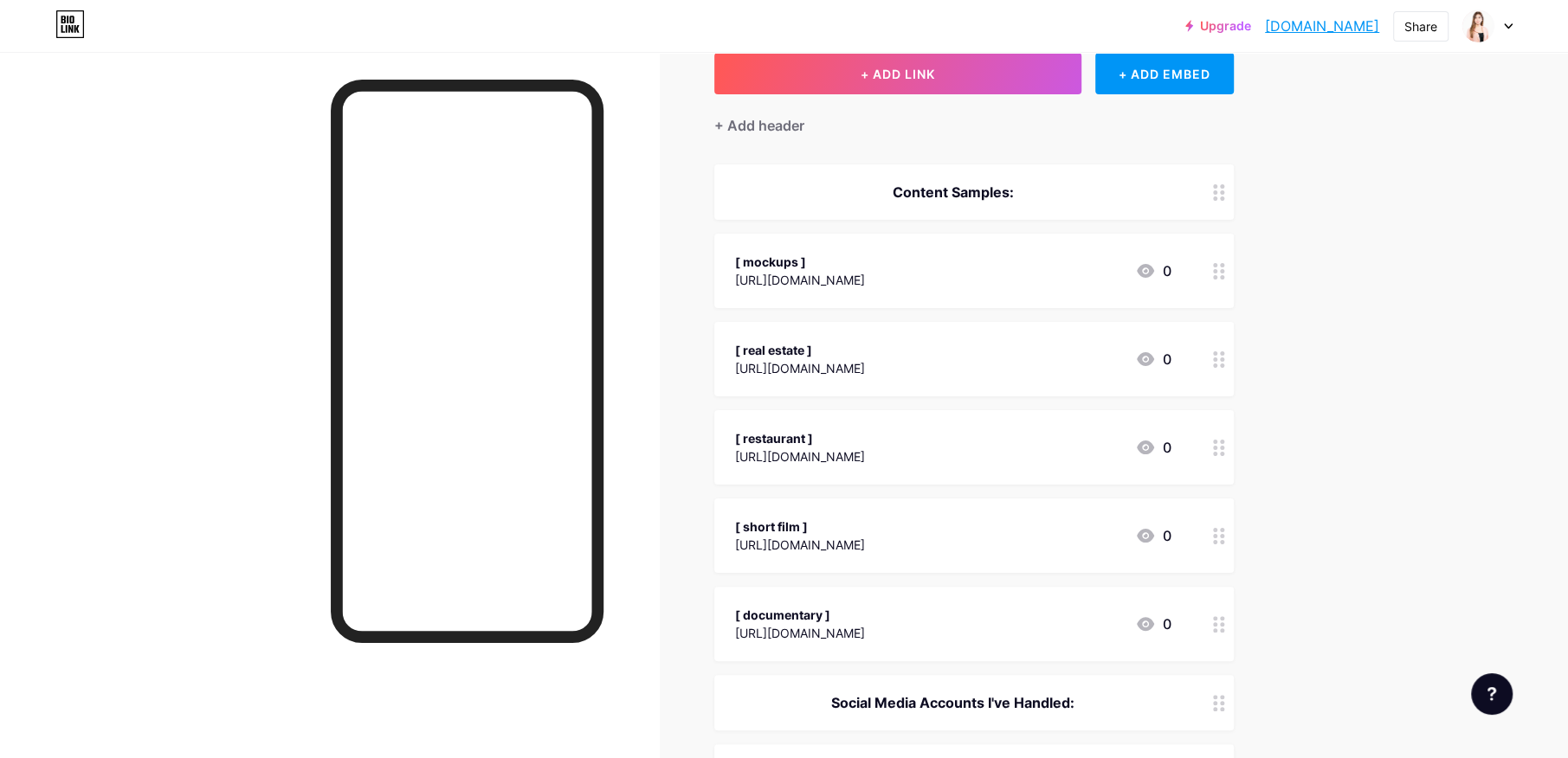 click on "Upgrade   [DOMAIN_NAME]...   [DOMAIN_NAME]   Share               Switch accounts     [PERSON_NAME]   [DOMAIN_NAME]/orquiolakim       + Add a new page        Account settings   Logout   Link Copied
Links
Posts
Design
Subscribers
NEW
Stats
Settings       + ADD LINK     + ADD EMBED
+ Add header
Content Samples:
[ mockups ]
[URL][DOMAIN_NAME]
0
[ real estate ]
[URL][DOMAIN_NAME]
0
[ restaurant ]
[URL][DOMAIN_NAME]
0" at bounding box center [784, 633] 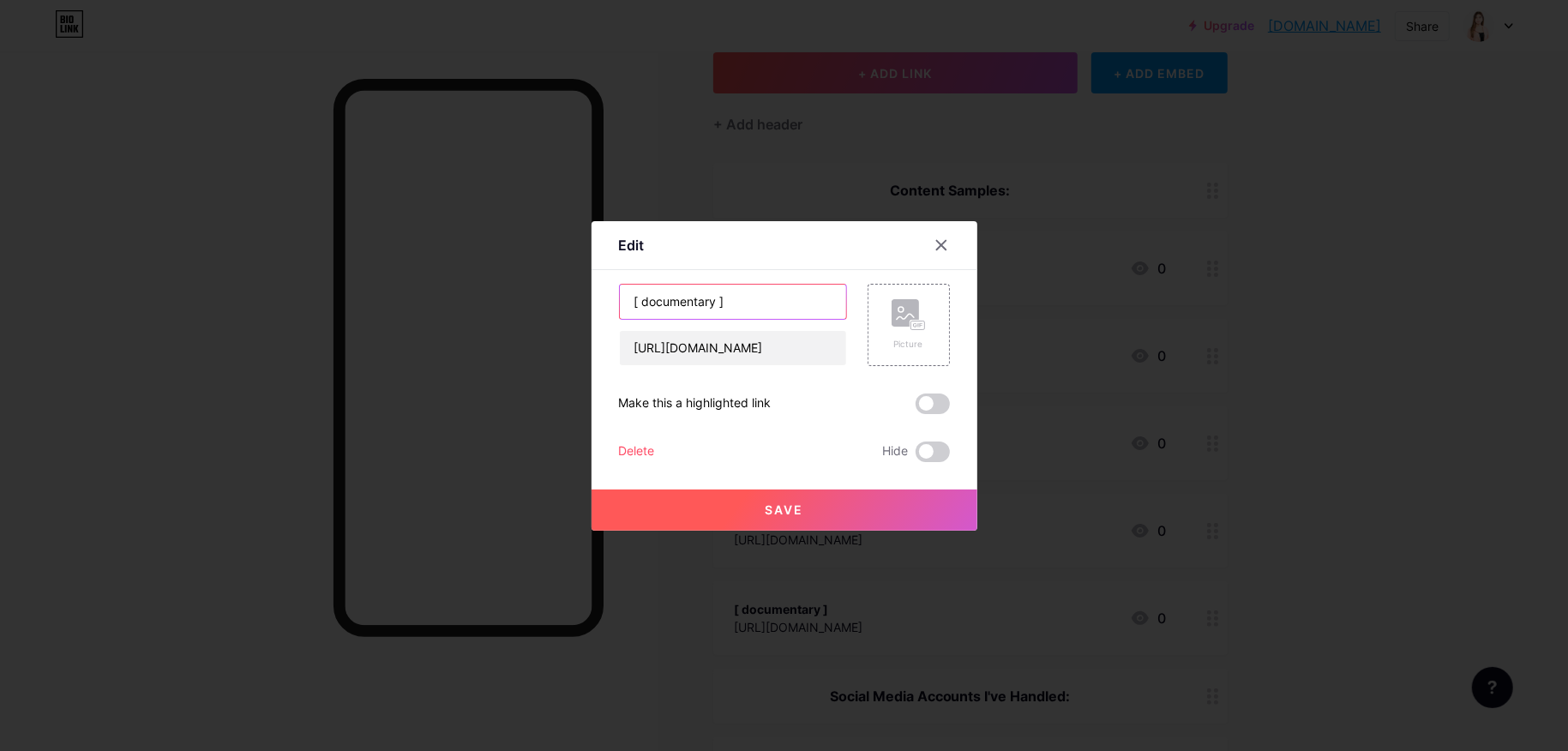 click on "[ documentary ]" at bounding box center (733, 302) 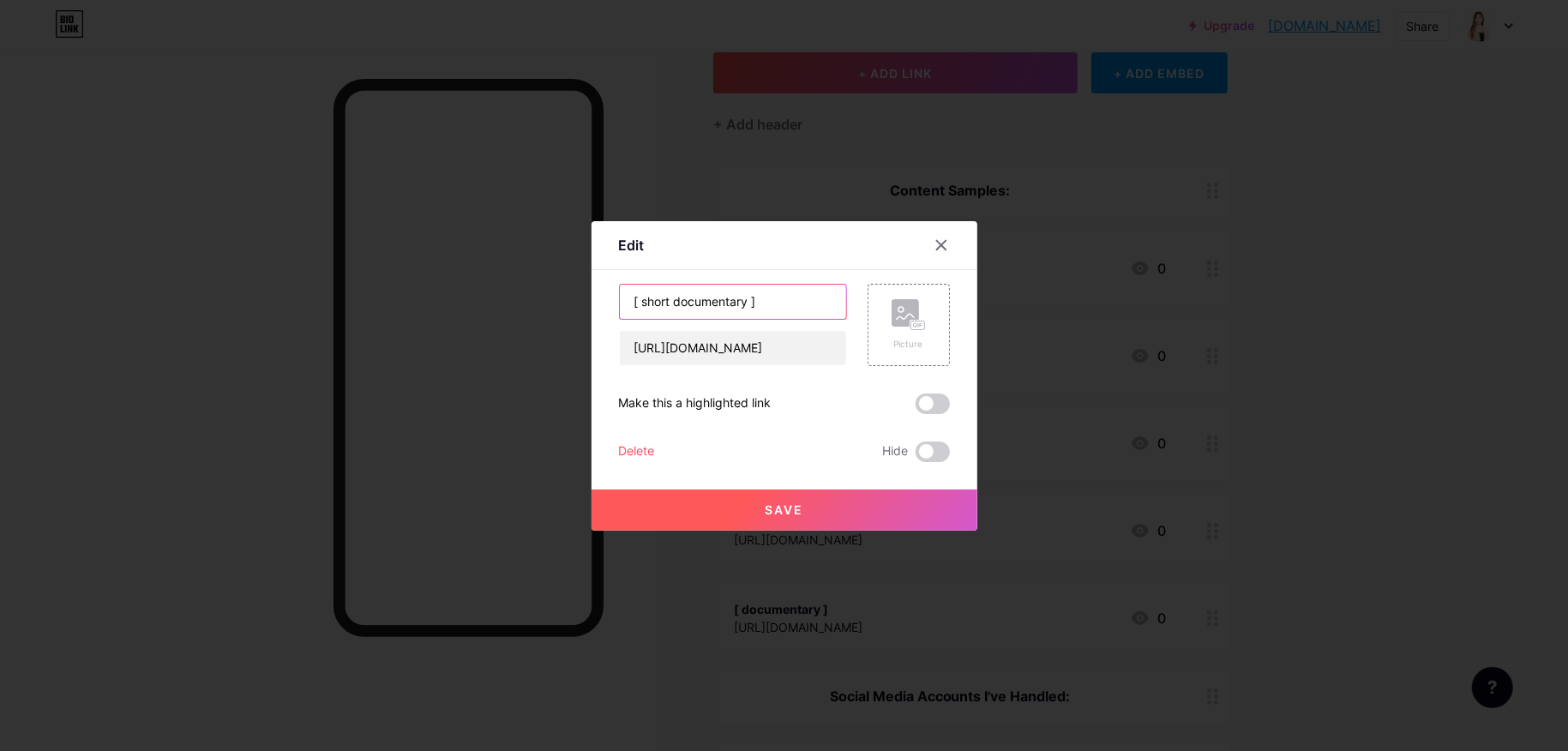 type on "[ short documentary ]" 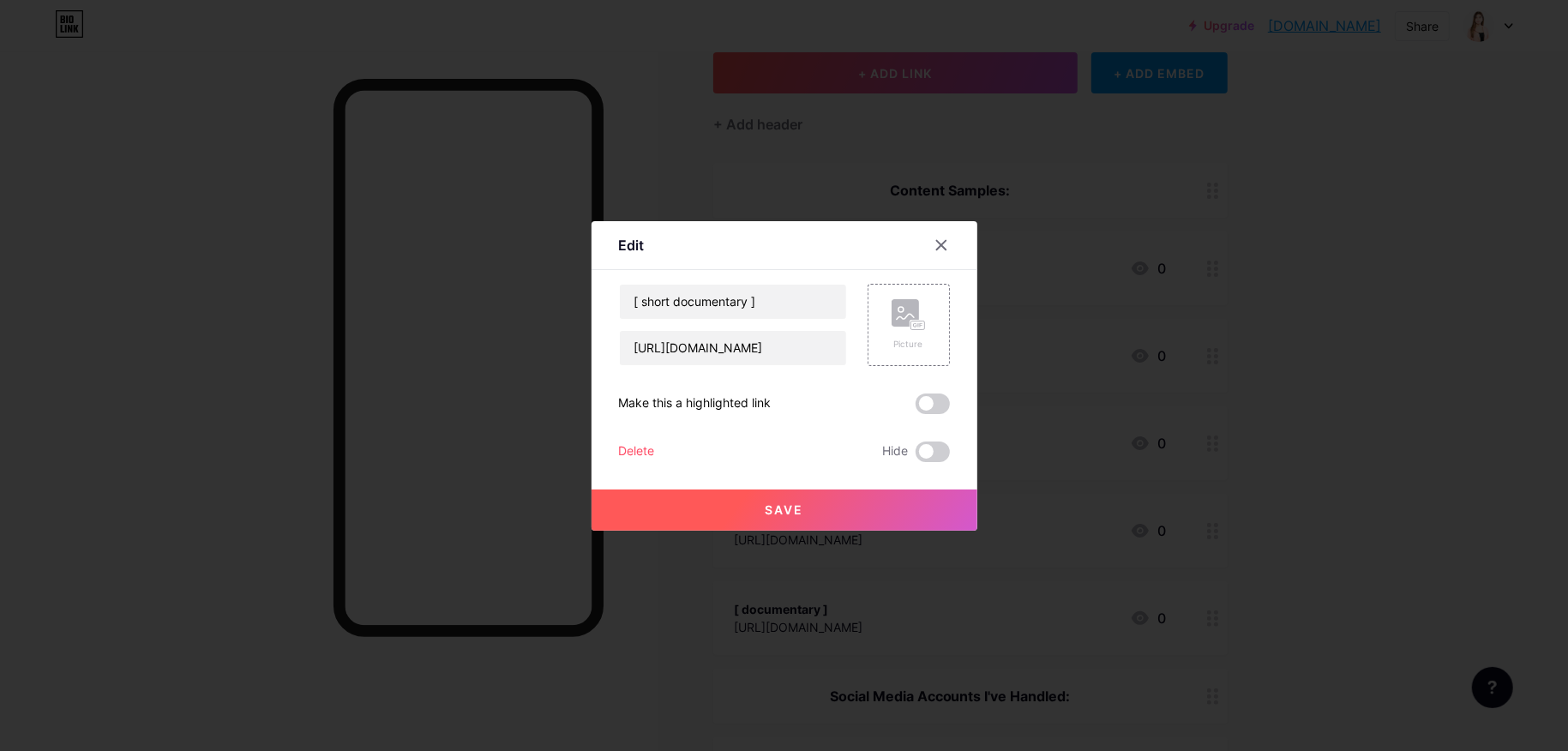 click on "Save" at bounding box center (784, 510) 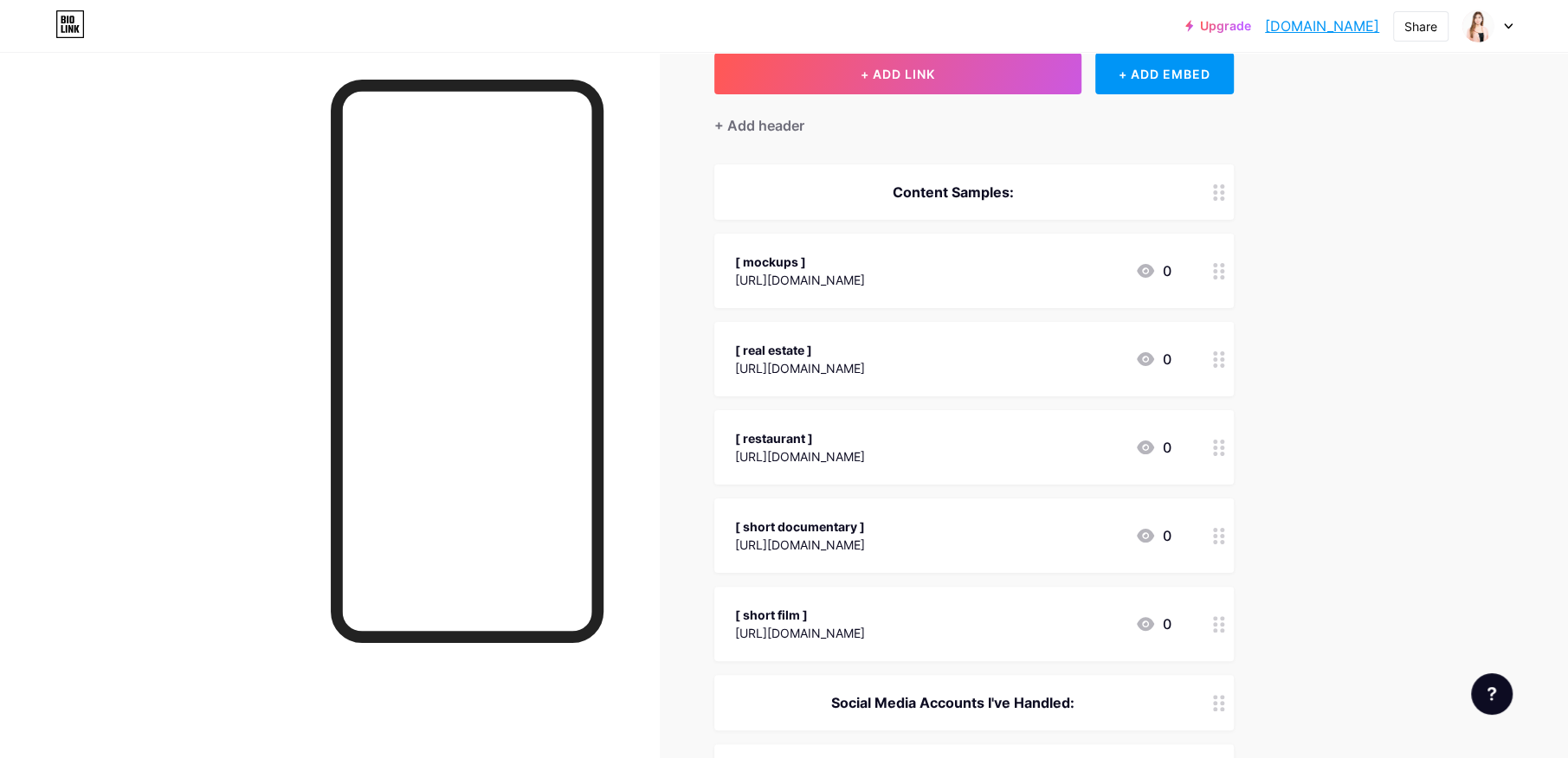 click on "Upgrade   [DOMAIN_NAME]...   [DOMAIN_NAME]   Share               Switch accounts     [PERSON_NAME]   [DOMAIN_NAME]/orquiolakim       + Add a new page        Account settings   Logout   Link Copied
Links
Posts
Design
Subscribers
NEW
Stats
Settings       + ADD LINK     + ADD EMBED
+ Add header
Content Samples:
[ mockups ]
[URL][DOMAIN_NAME]
0
[ real estate ]
[URL][DOMAIN_NAME]
0
[ restaurant ]
[URL][DOMAIN_NAME]
0" at bounding box center [784, 633] 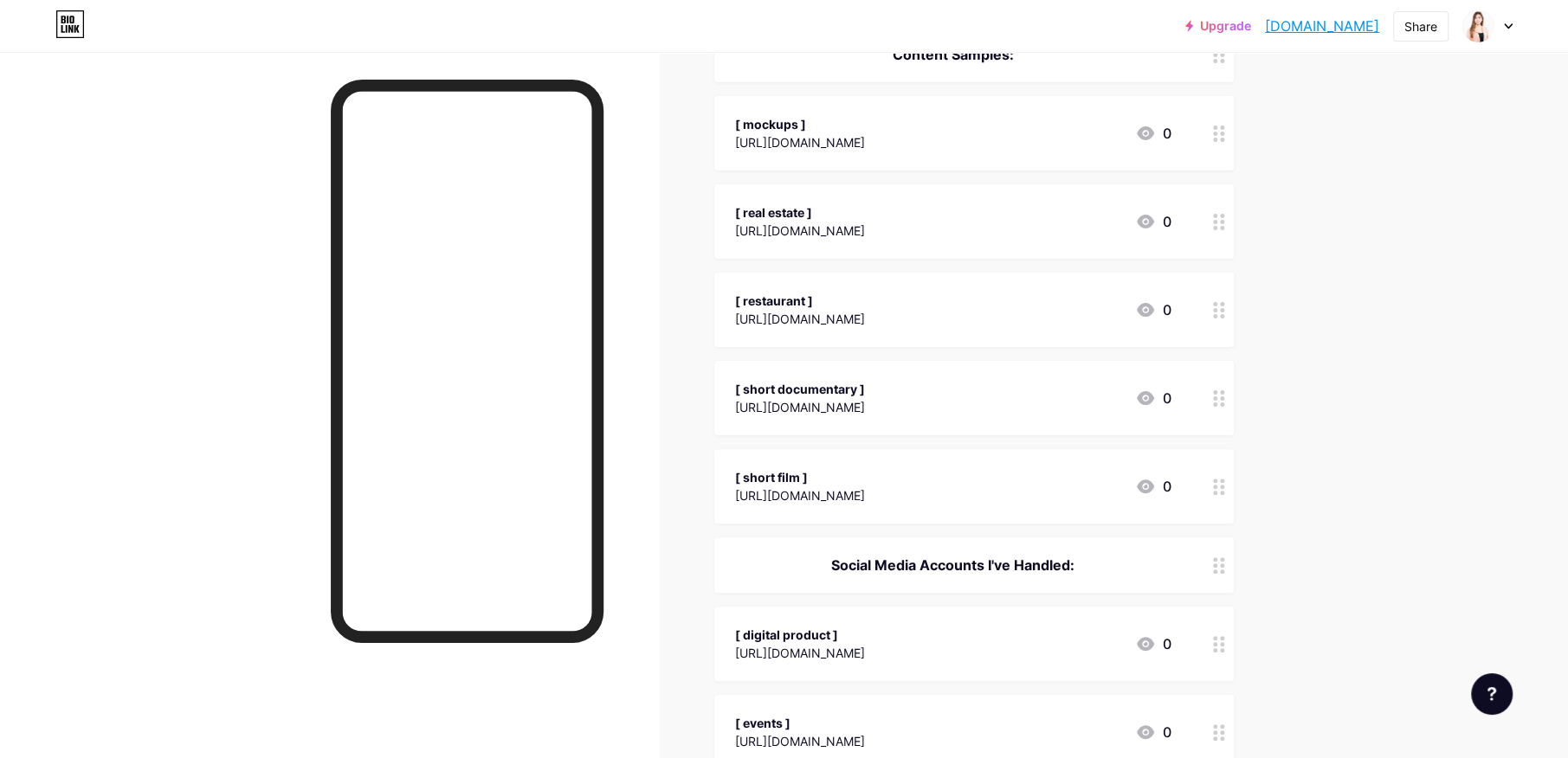 scroll, scrollTop: 216, scrollLeft: 0, axis: vertical 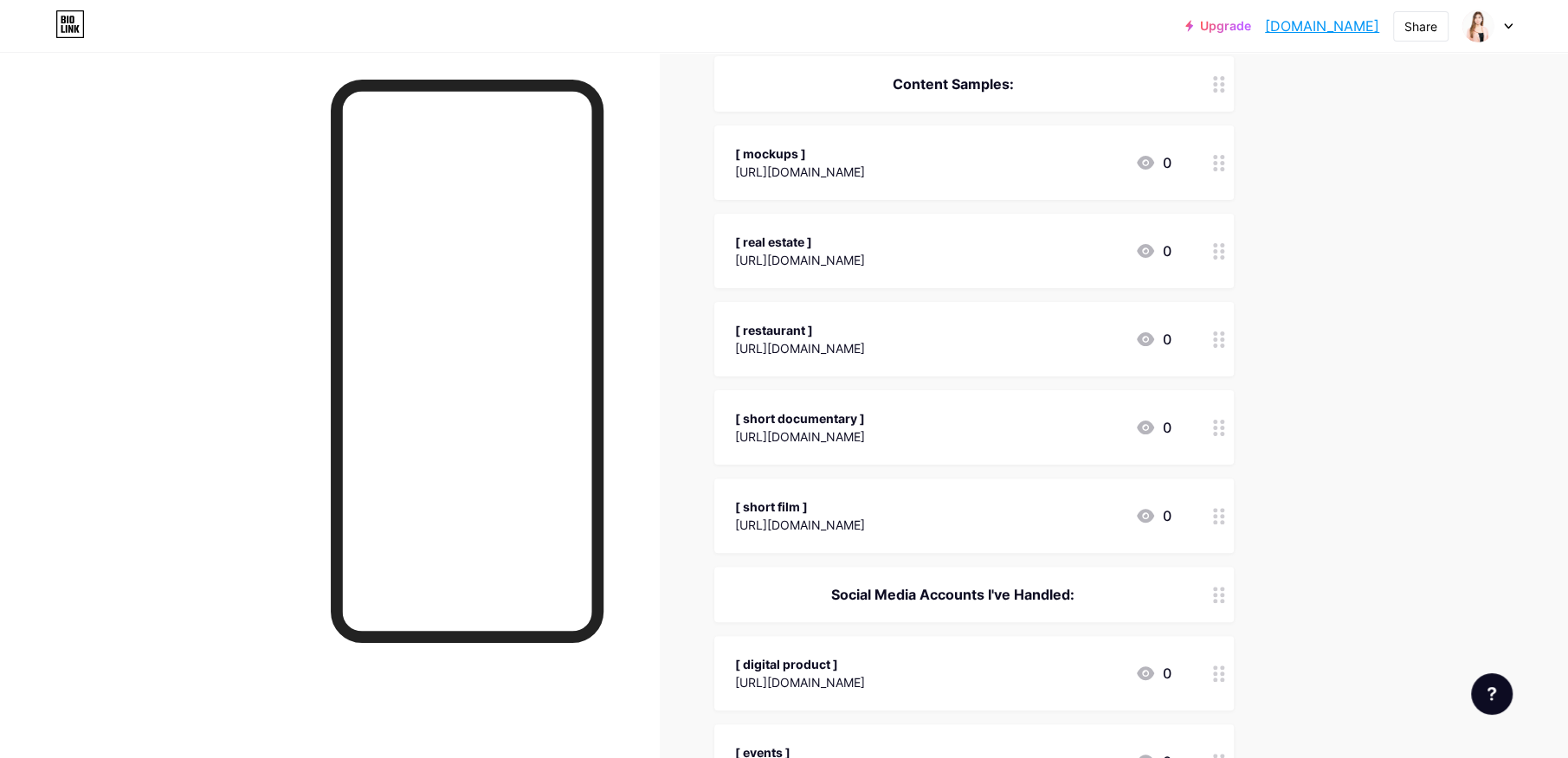 click 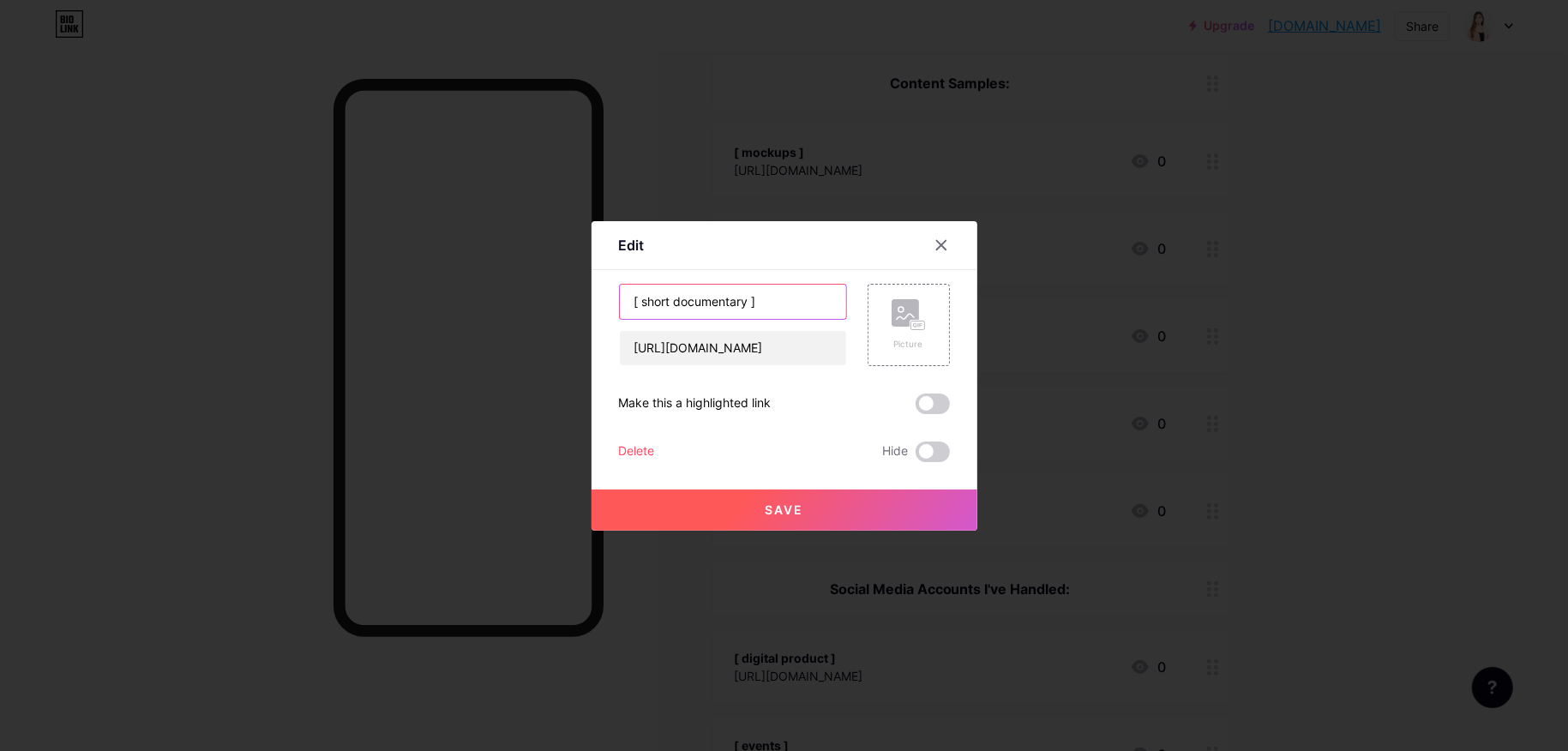 click on "[ short documentary ]" at bounding box center [733, 302] 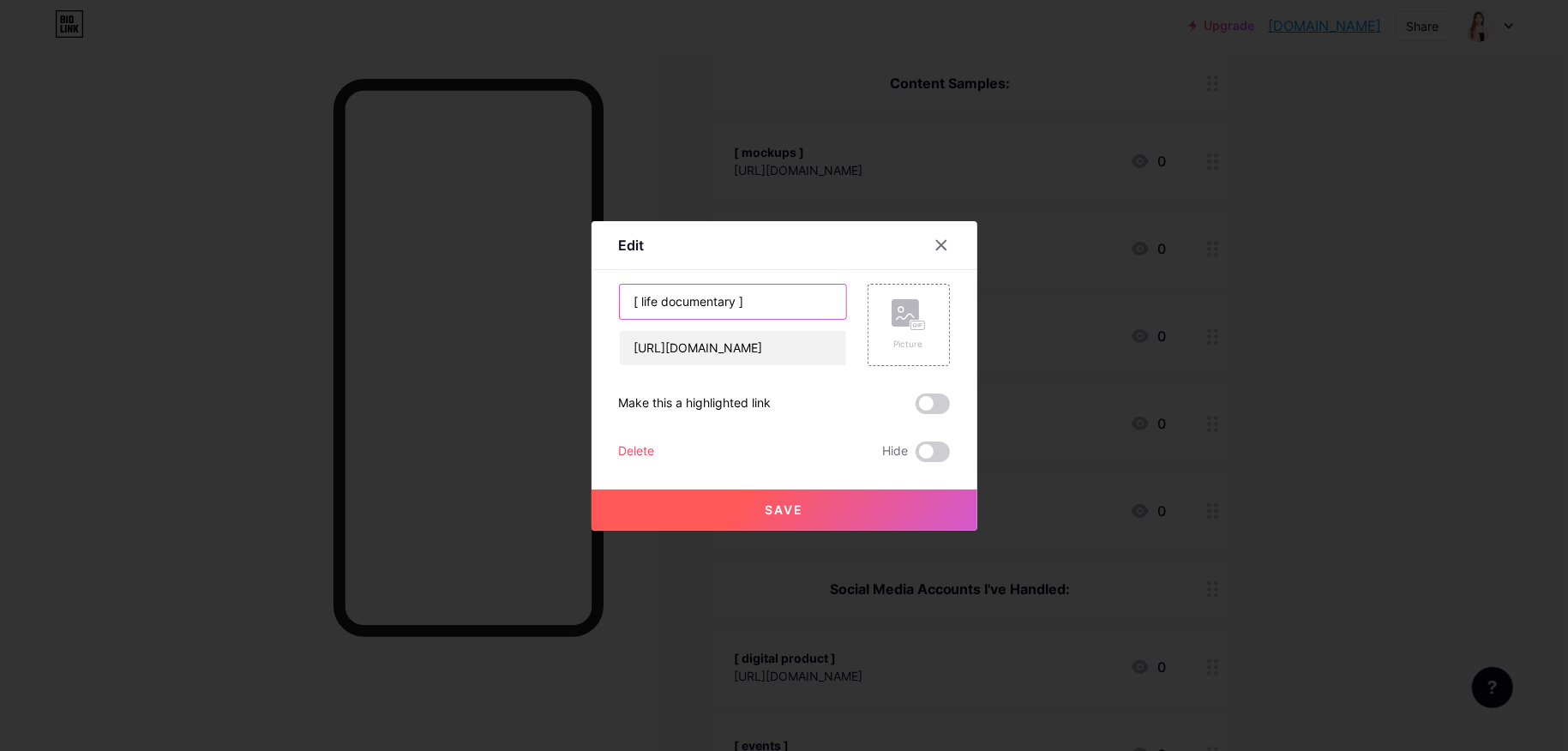 type on "[ life documentary ]" 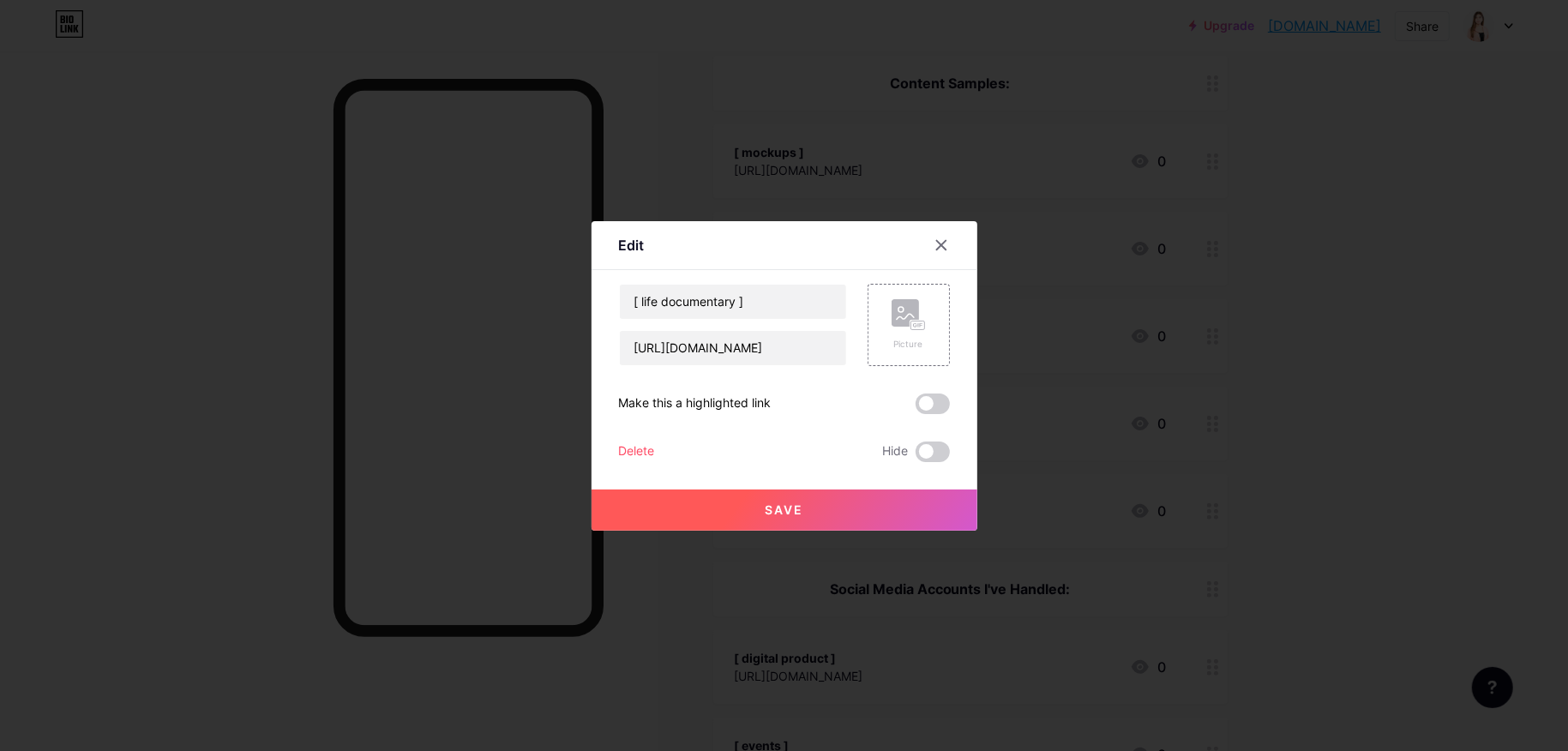 click on "Save" at bounding box center (784, 509) 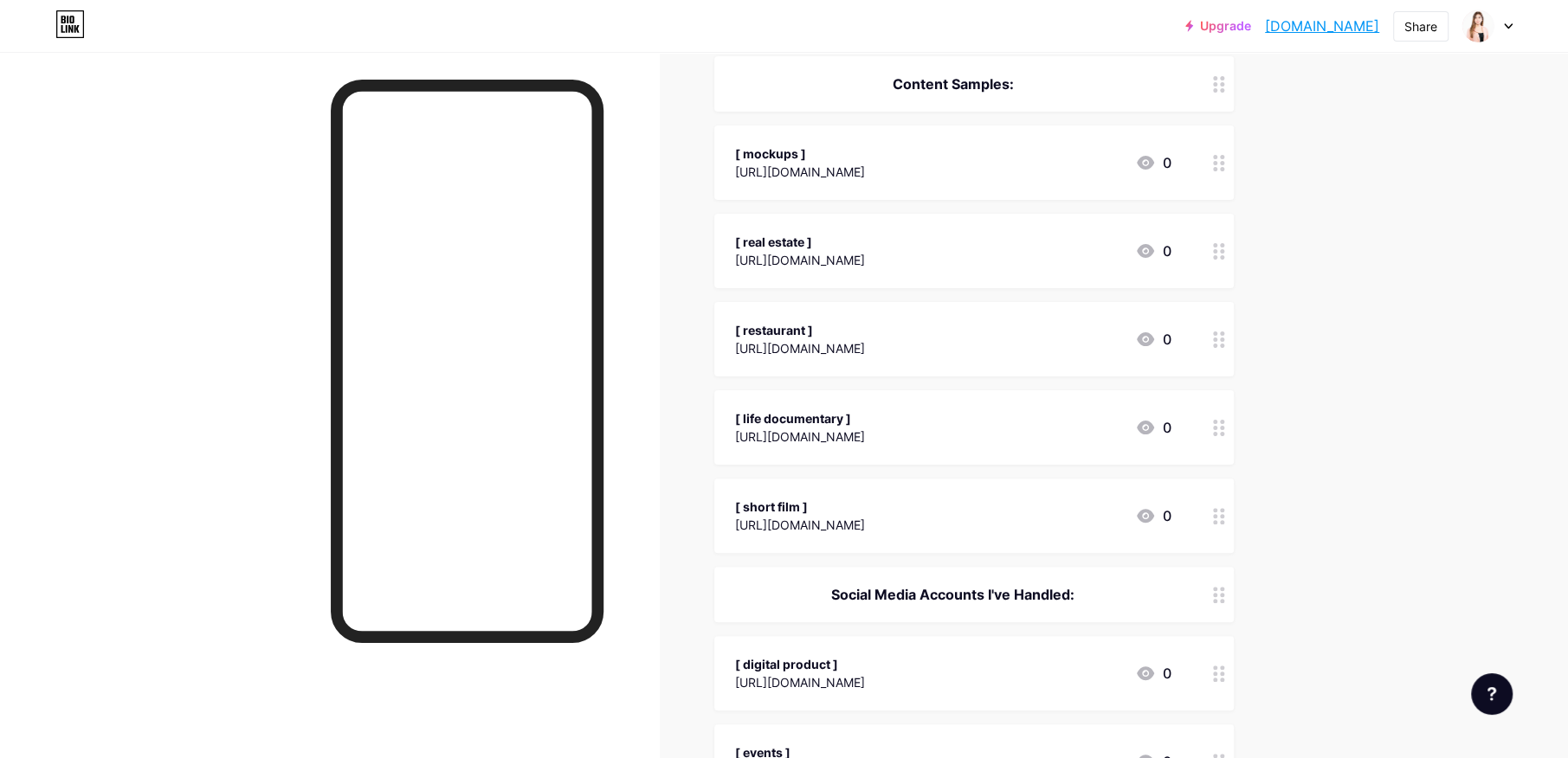 click 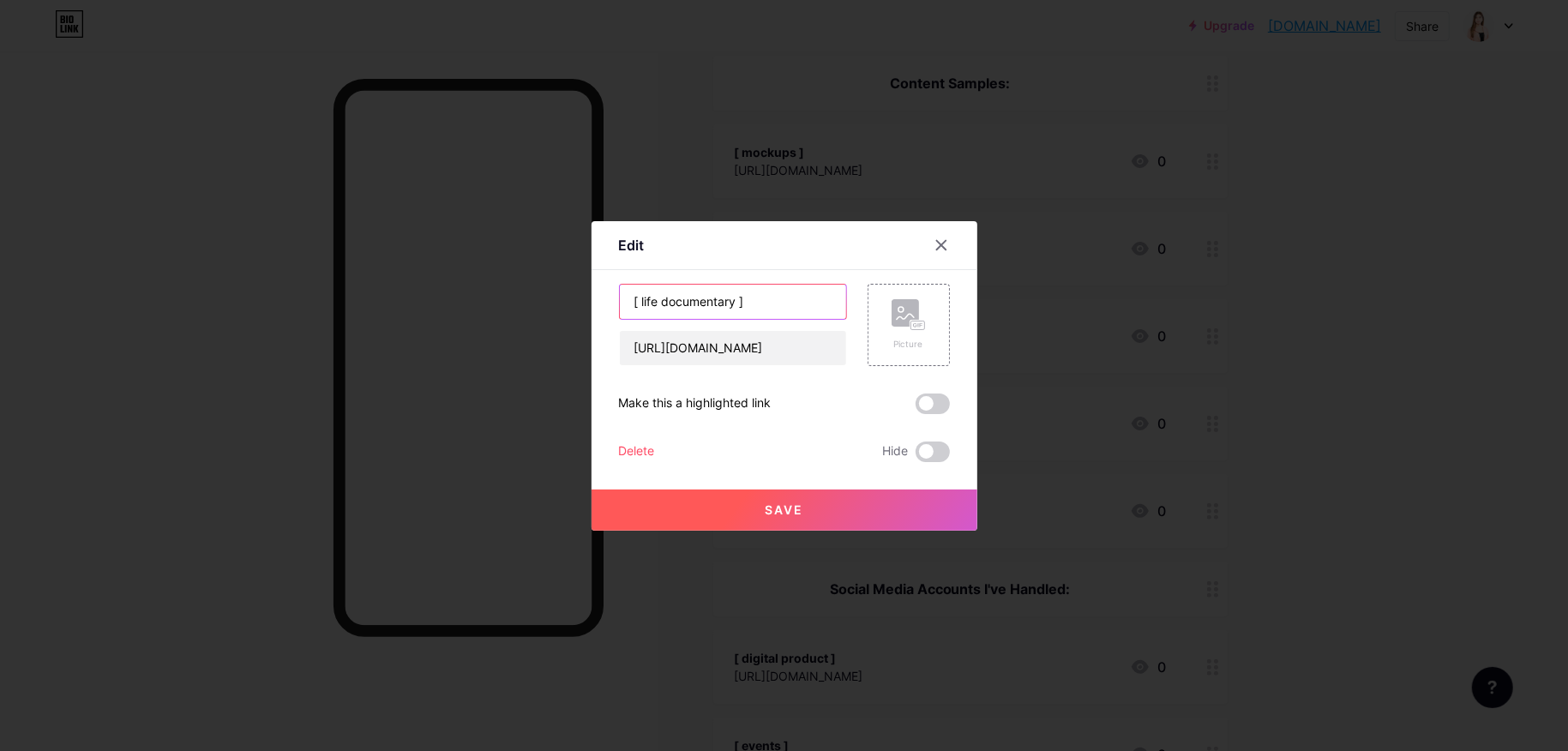 click on "[ life documentary ]" at bounding box center [733, 302] 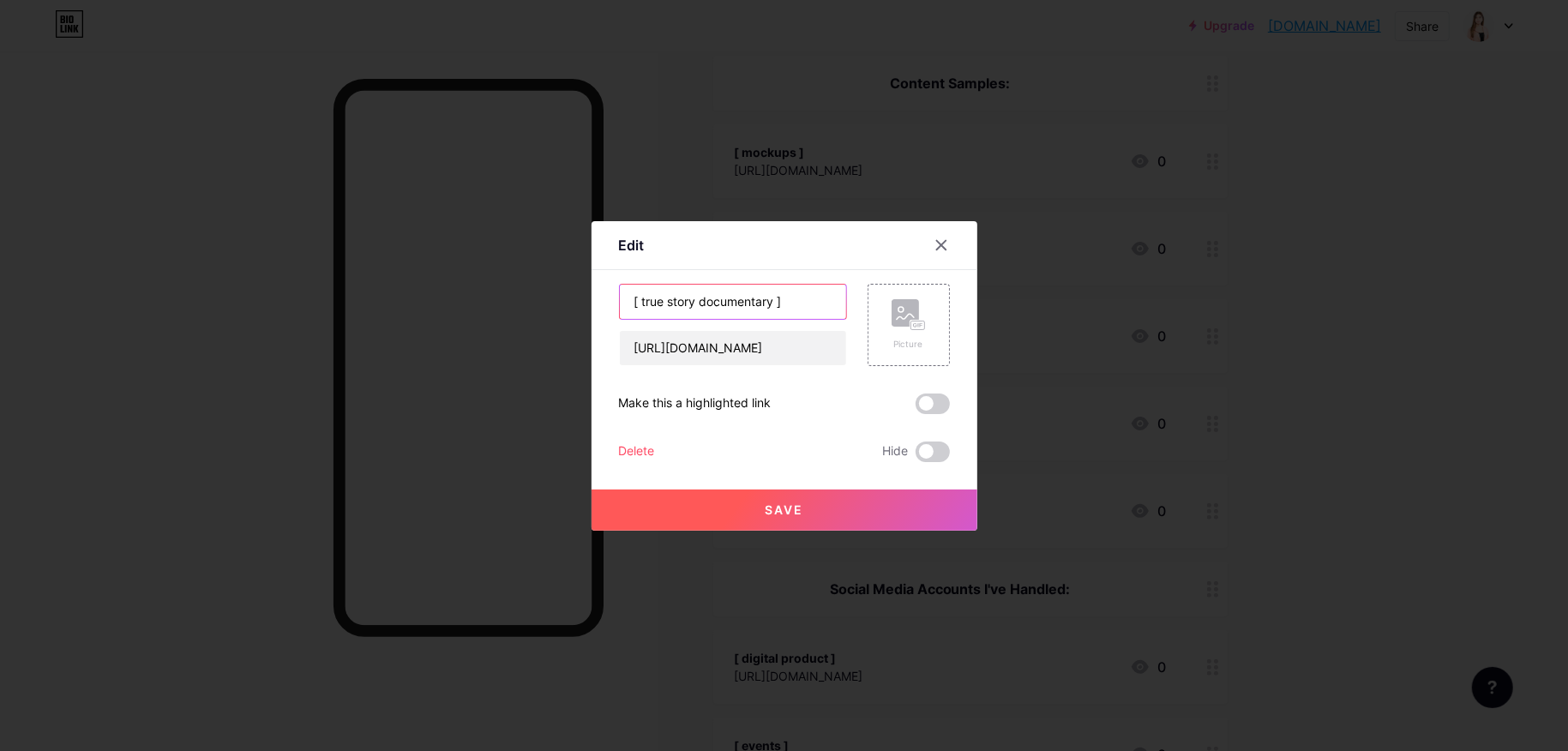 type on "[ true story documentary ]" 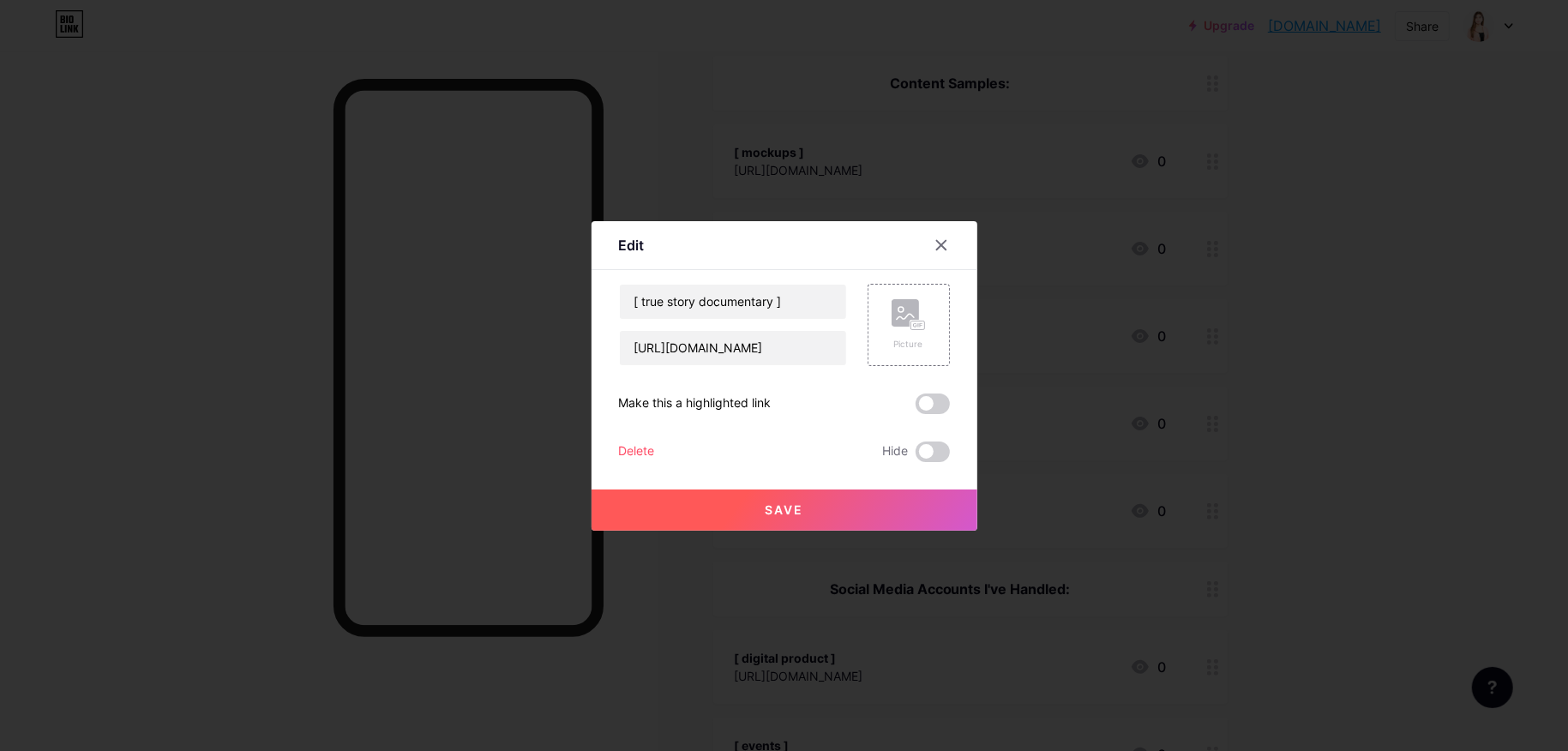 click on "Save" at bounding box center (784, 510) 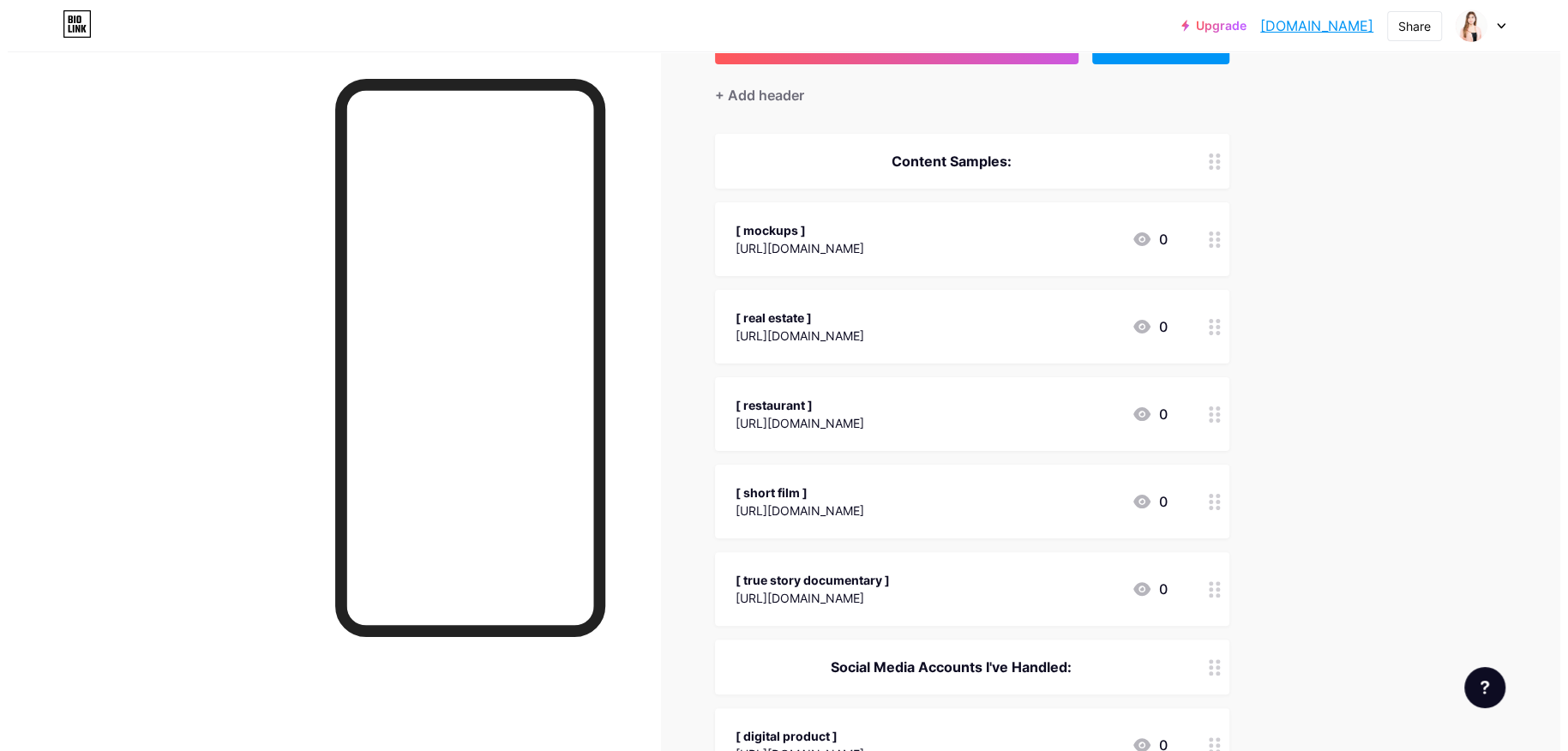 scroll, scrollTop: 107, scrollLeft: 0, axis: vertical 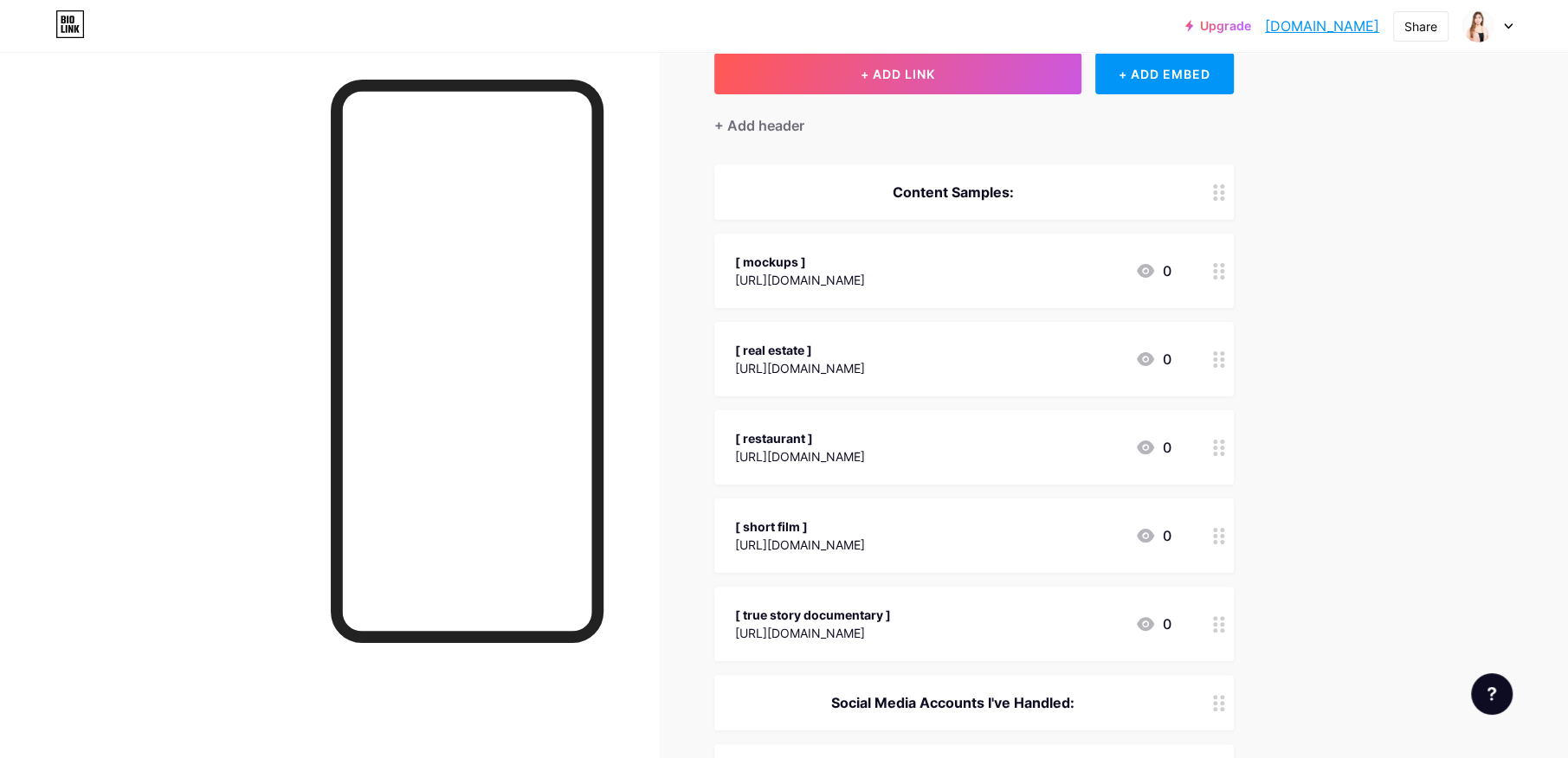 click on "[URL][DOMAIN_NAME]" at bounding box center [800, 456] 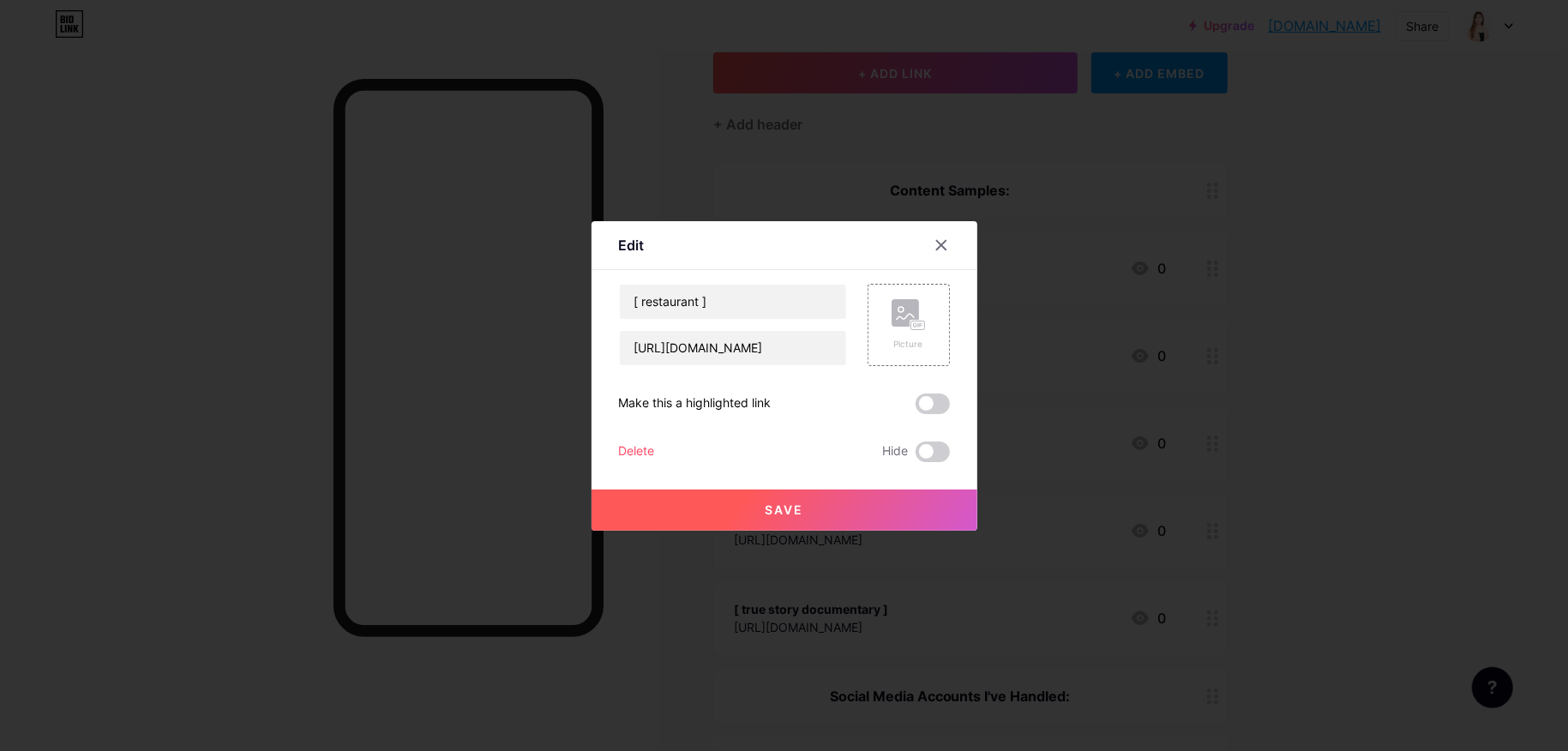 click at bounding box center (784, 376) 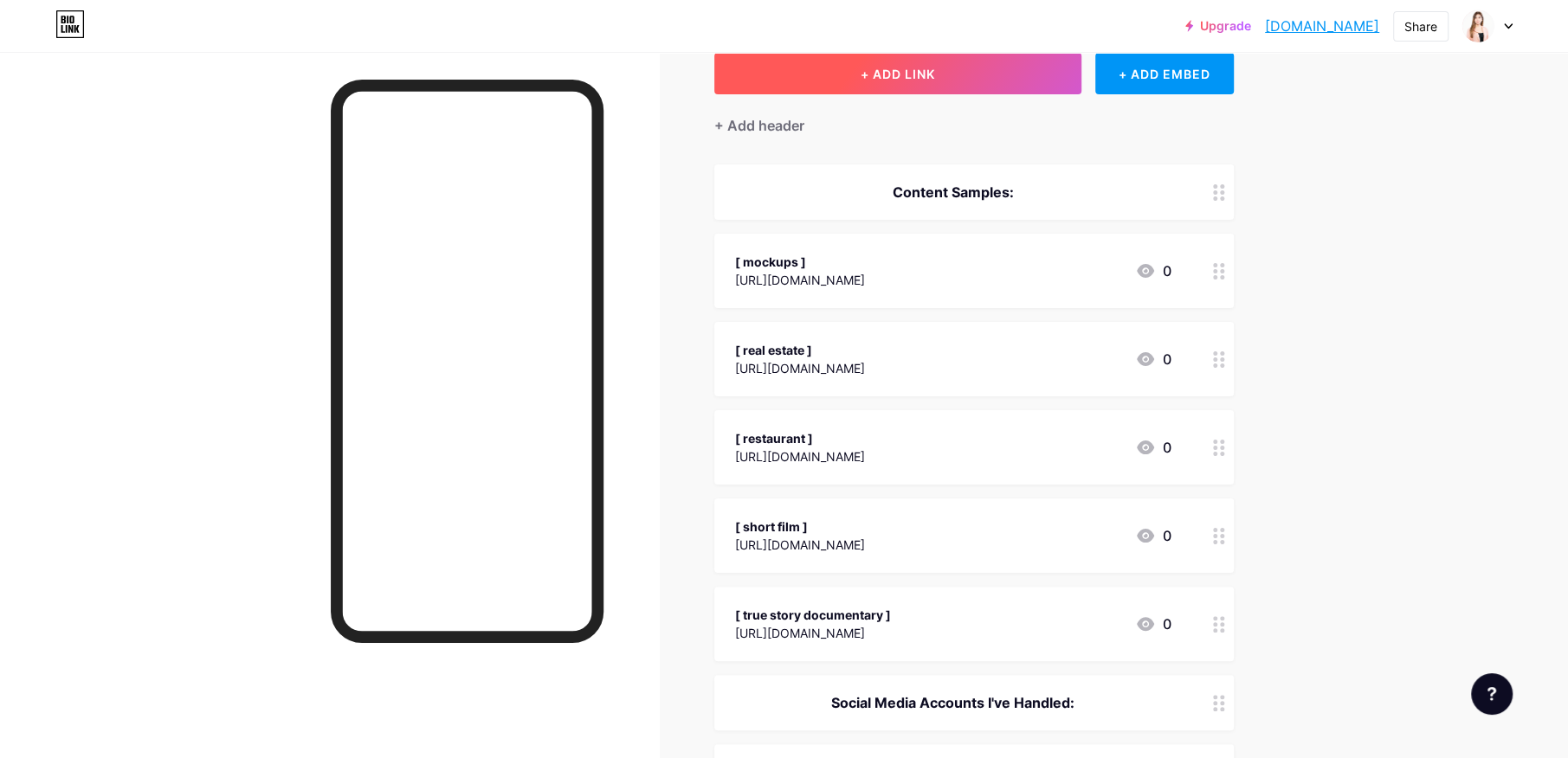 click on "+ ADD LINK" at bounding box center [898, 74] 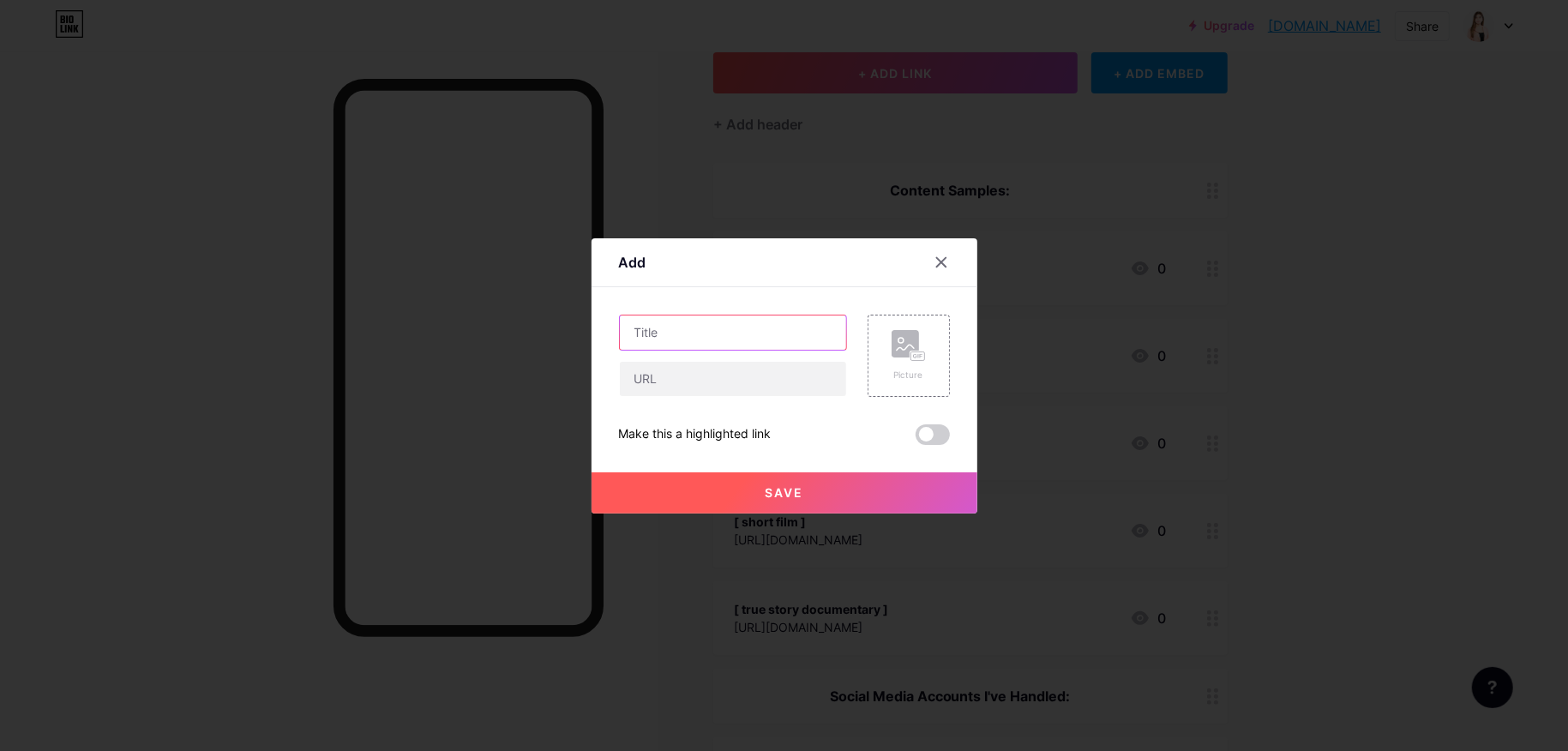 click at bounding box center (733, 333) 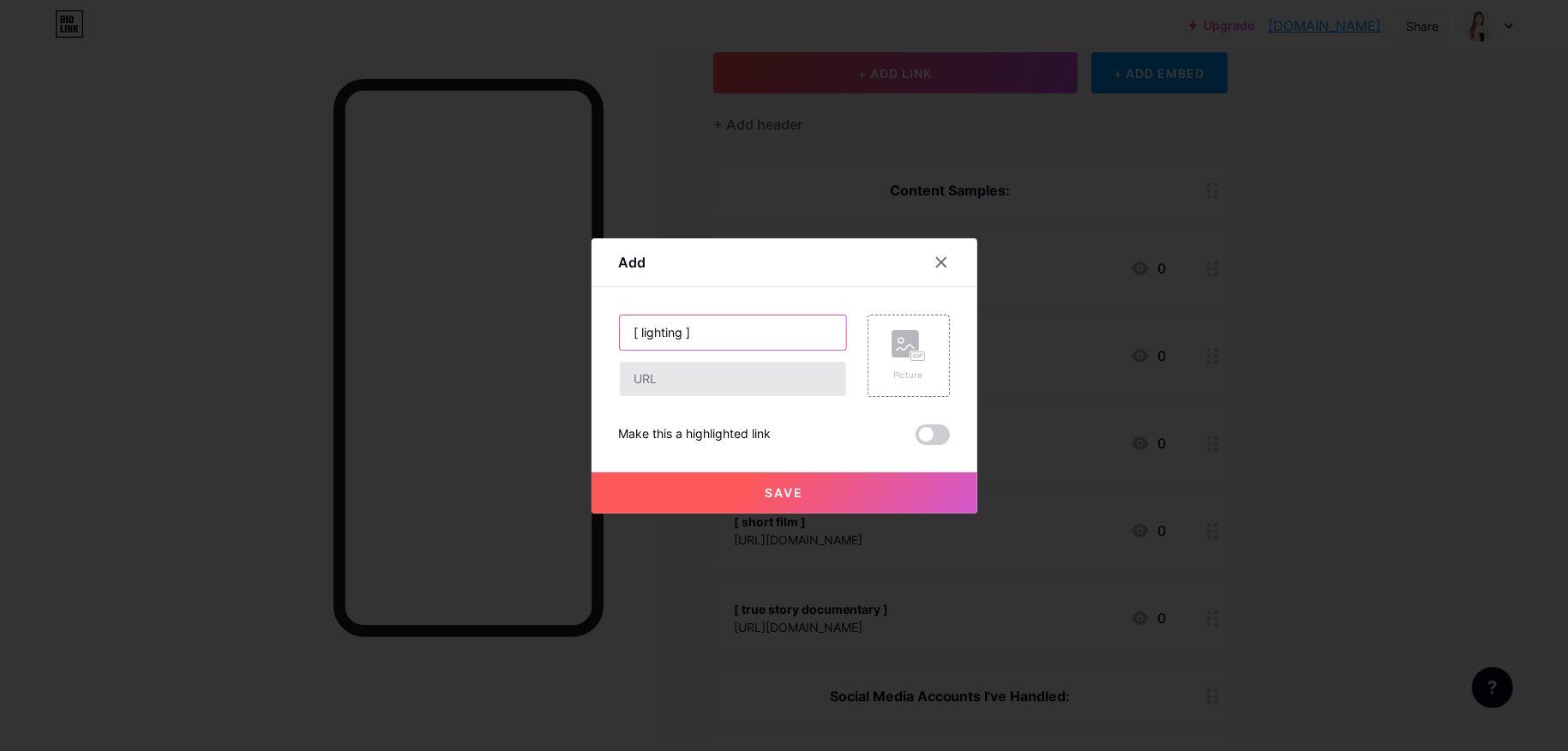 type on "[ lighting ]" 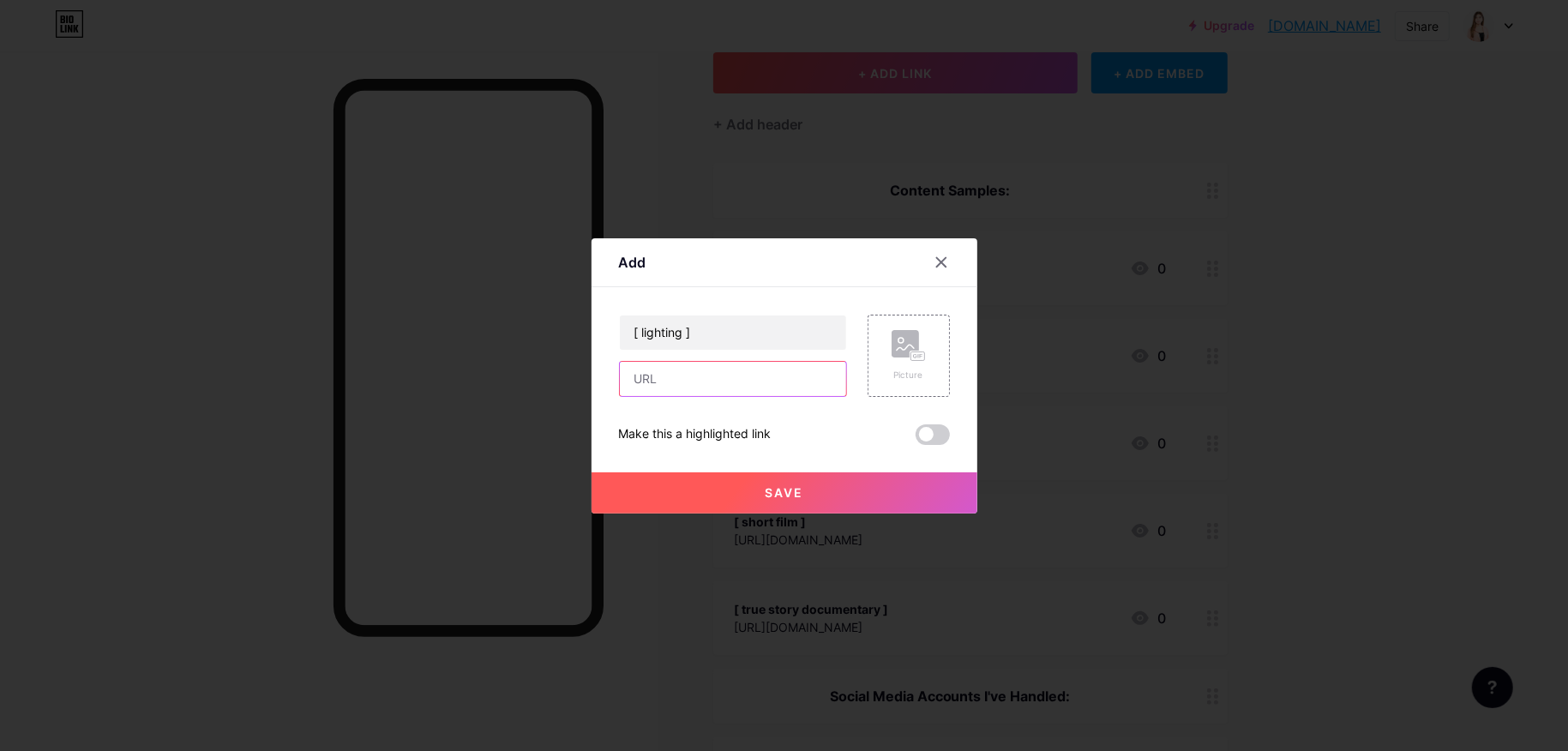 click at bounding box center (733, 379) 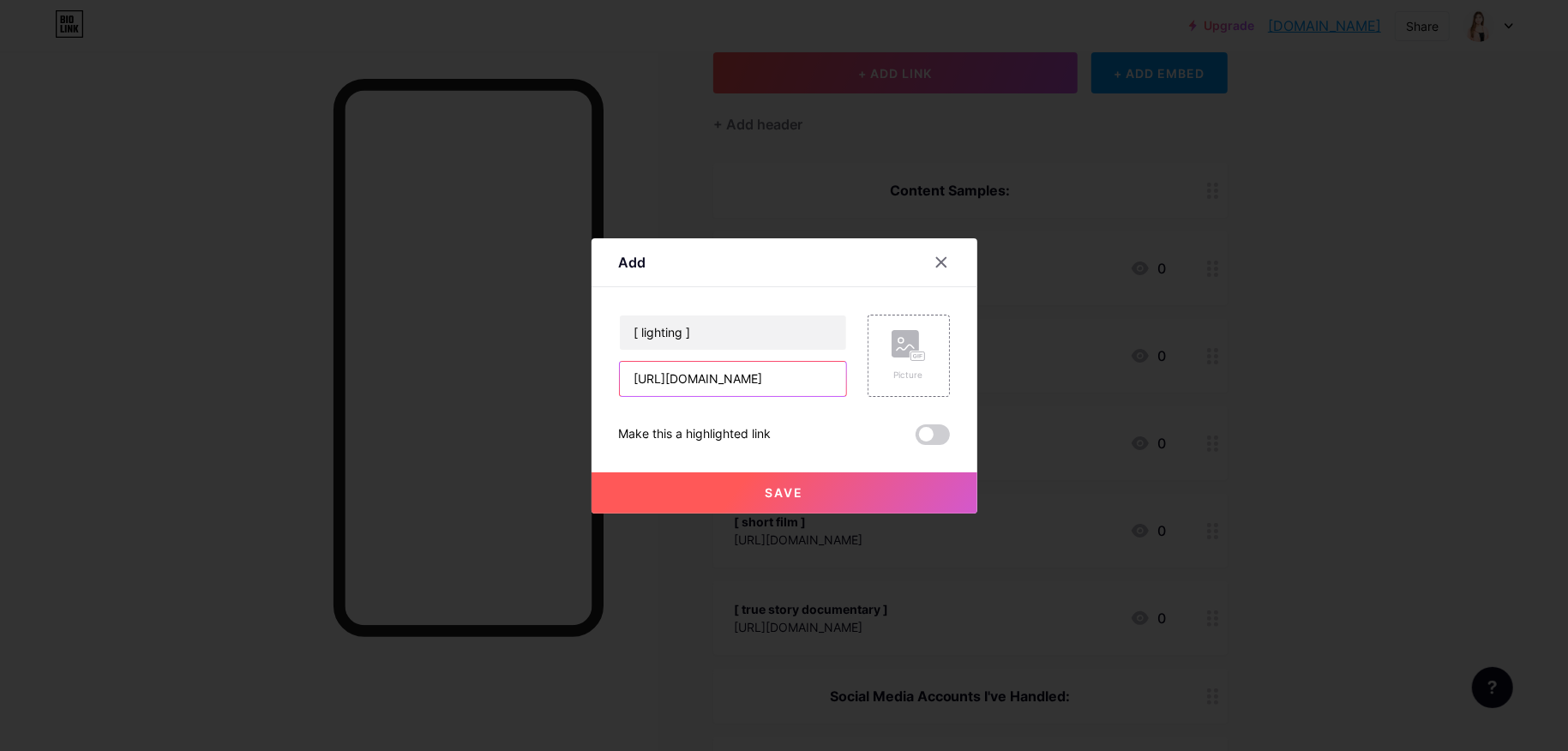 scroll, scrollTop: 0, scrollLeft: 81, axis: horizontal 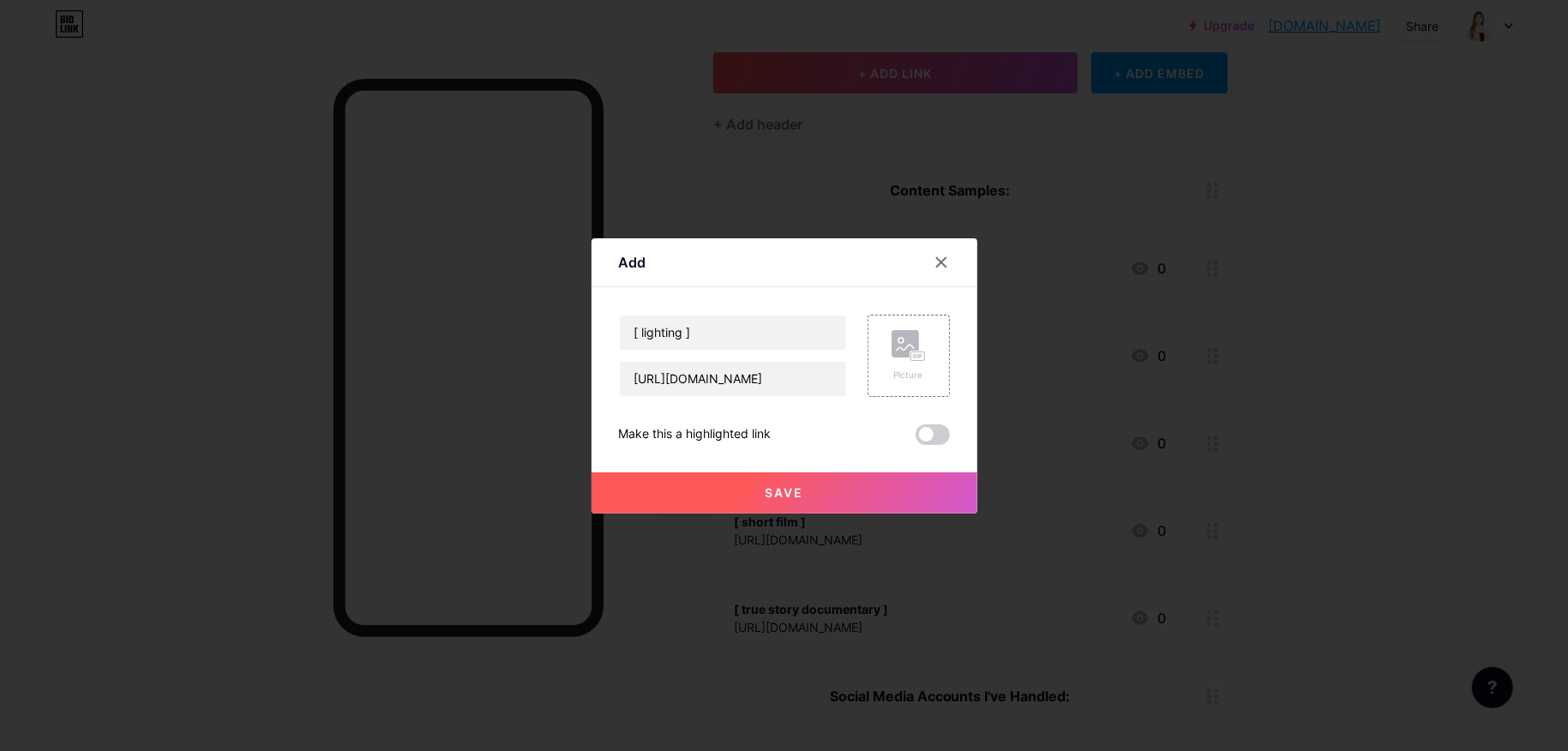 click on "Save" at bounding box center (784, 493) 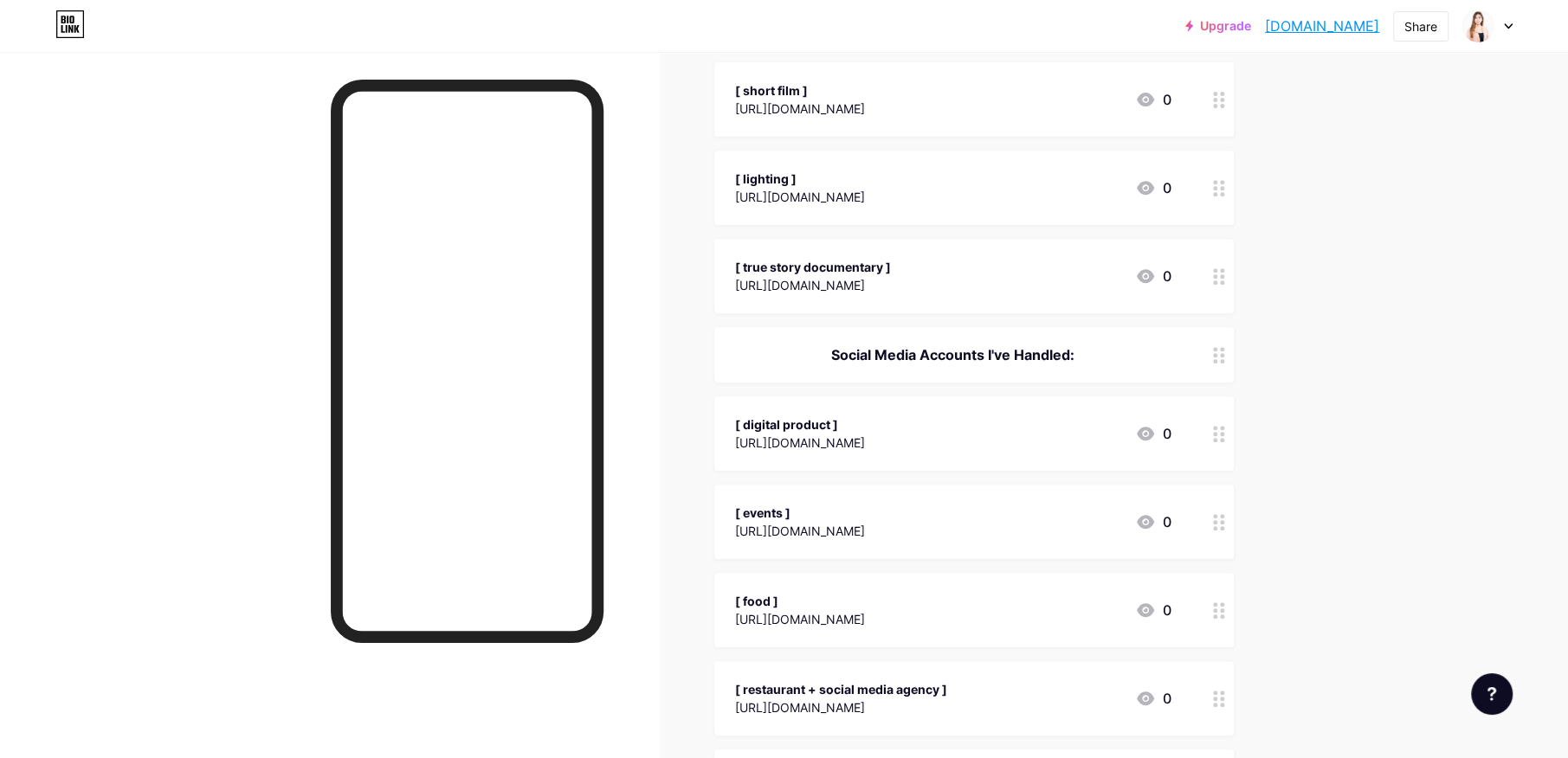 scroll, scrollTop: 649, scrollLeft: 0, axis: vertical 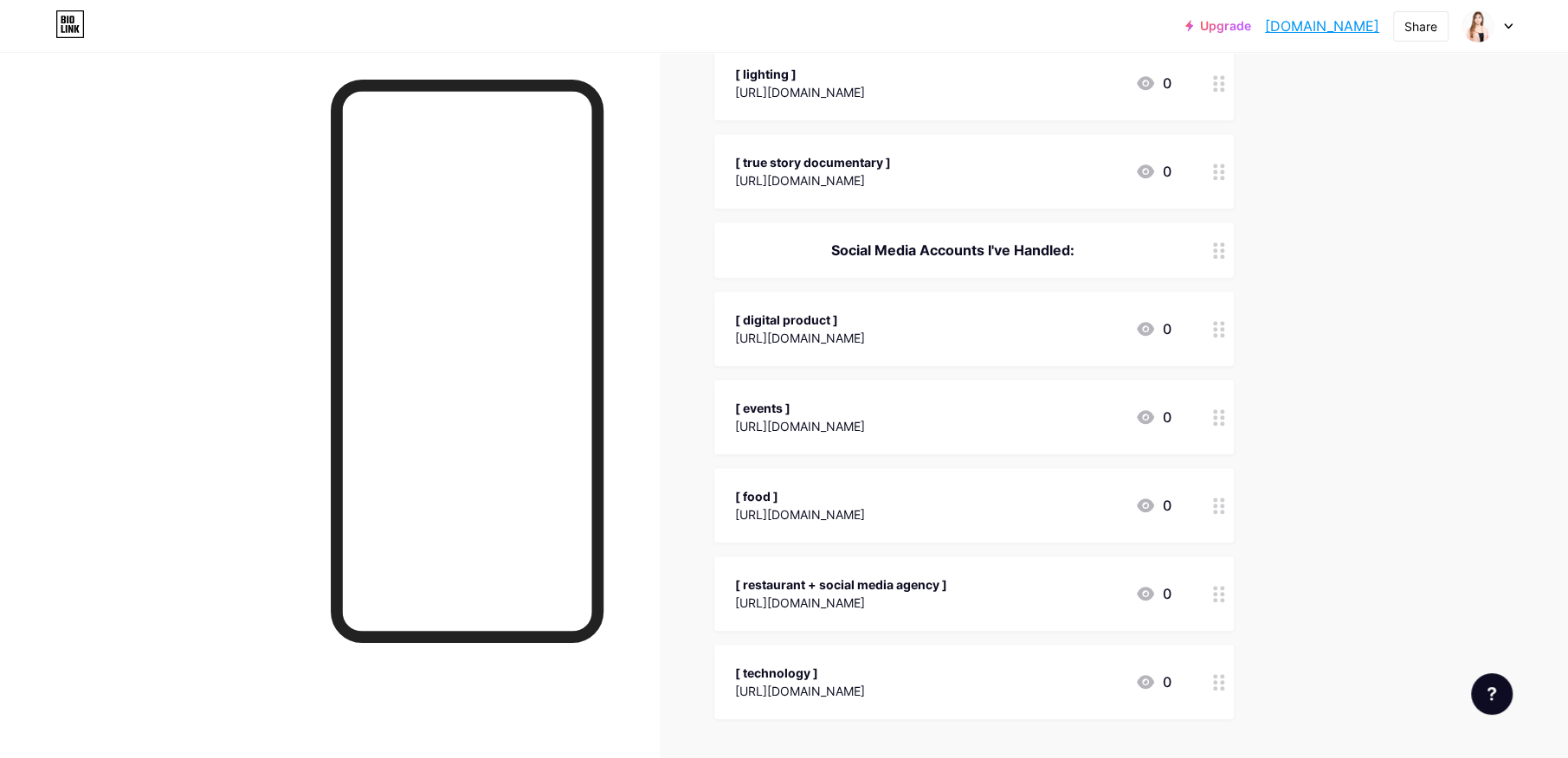 click on "Social Media Accounts I've Handled:" at bounding box center [953, 250] 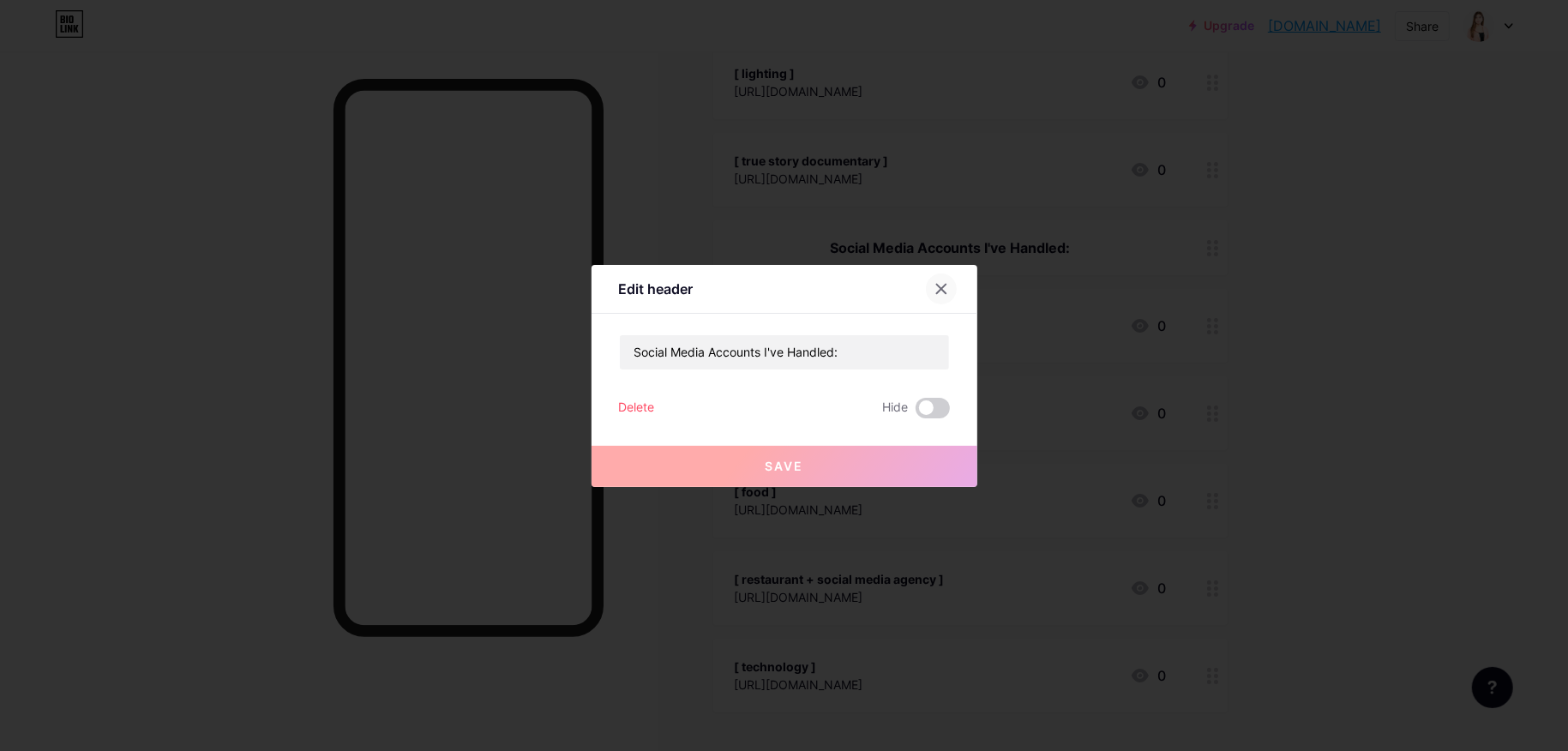 click 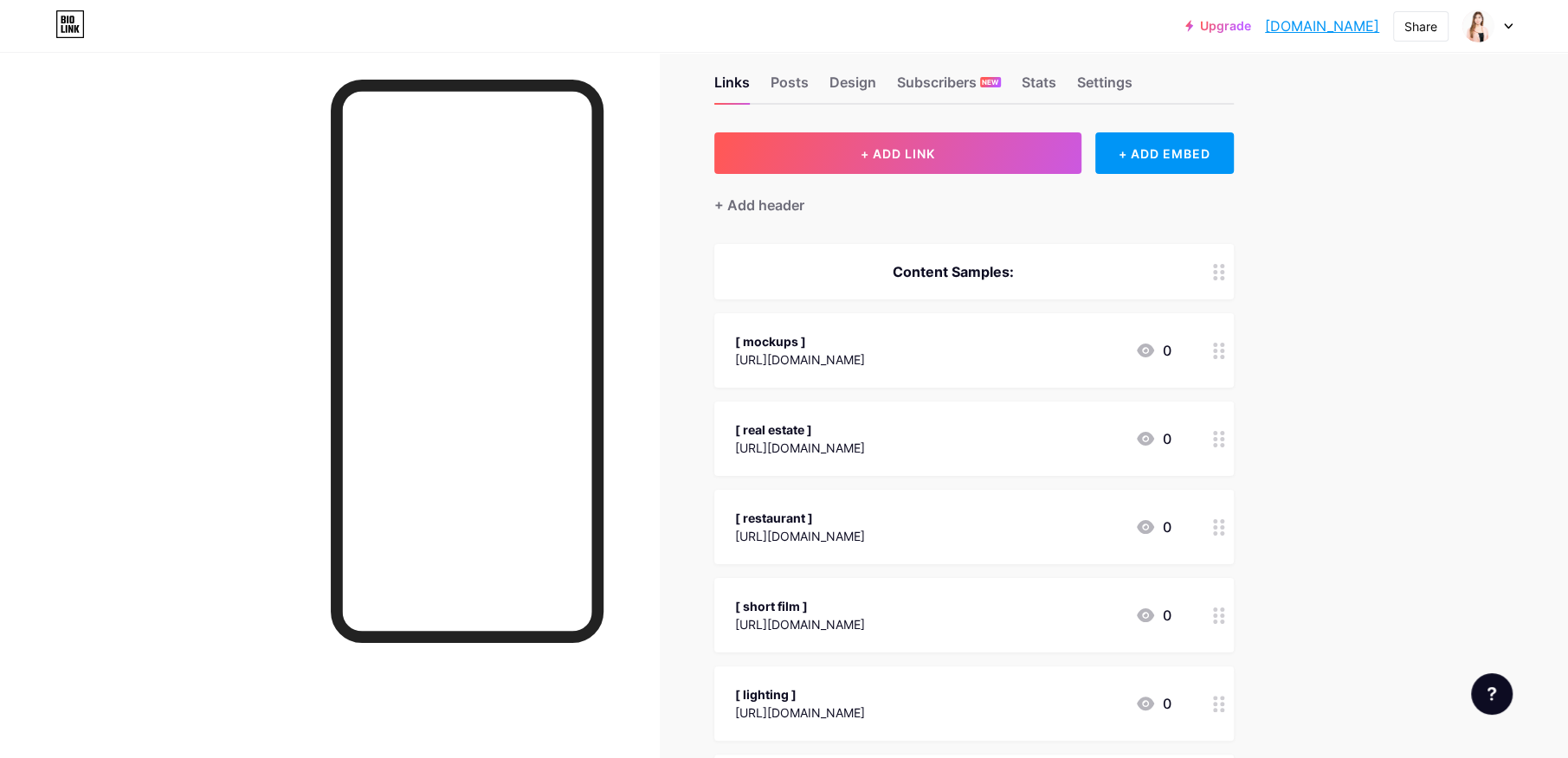 scroll, scrollTop: 0, scrollLeft: 0, axis: both 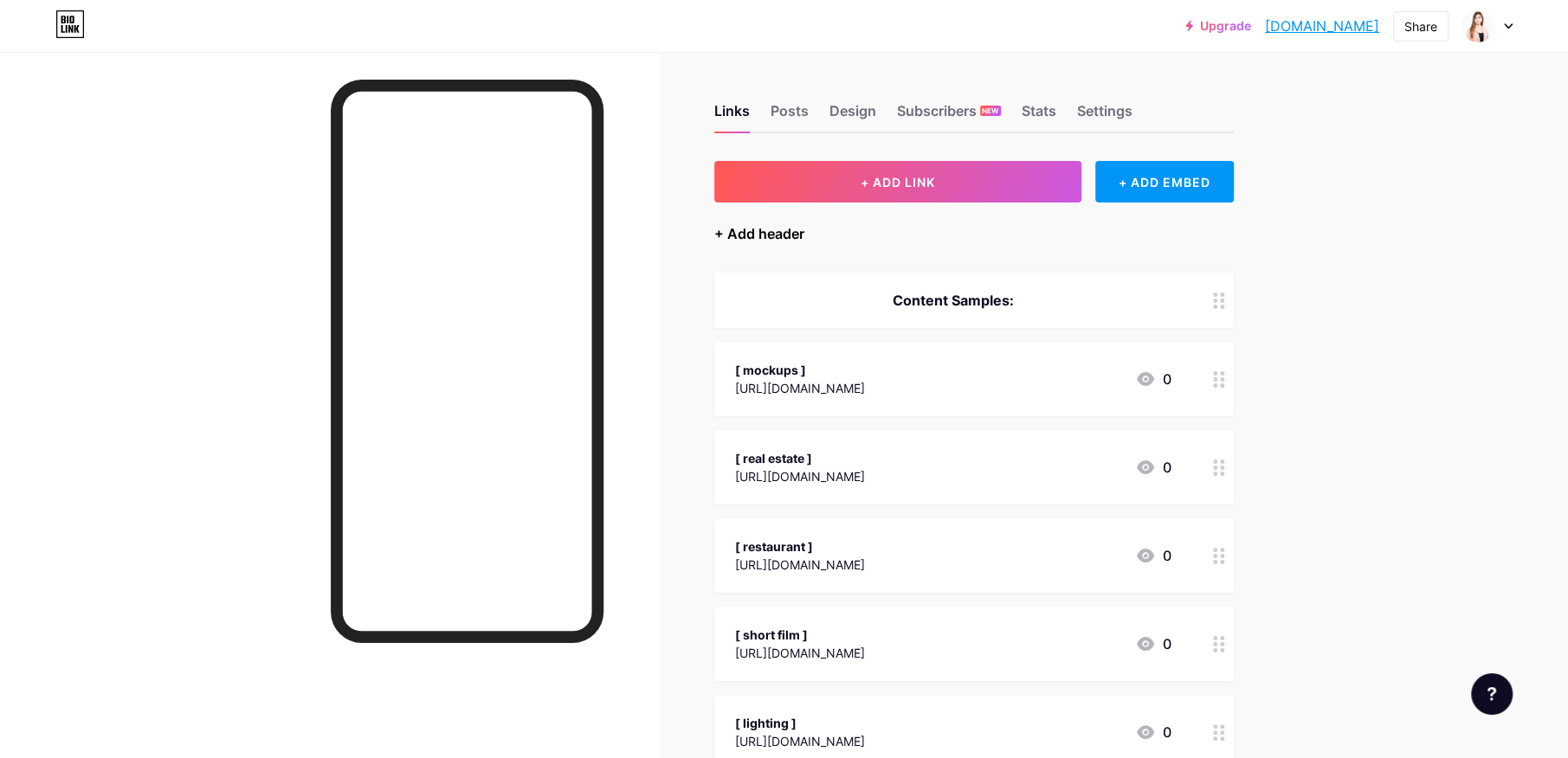 click on "+ Add header" at bounding box center (759, 234) 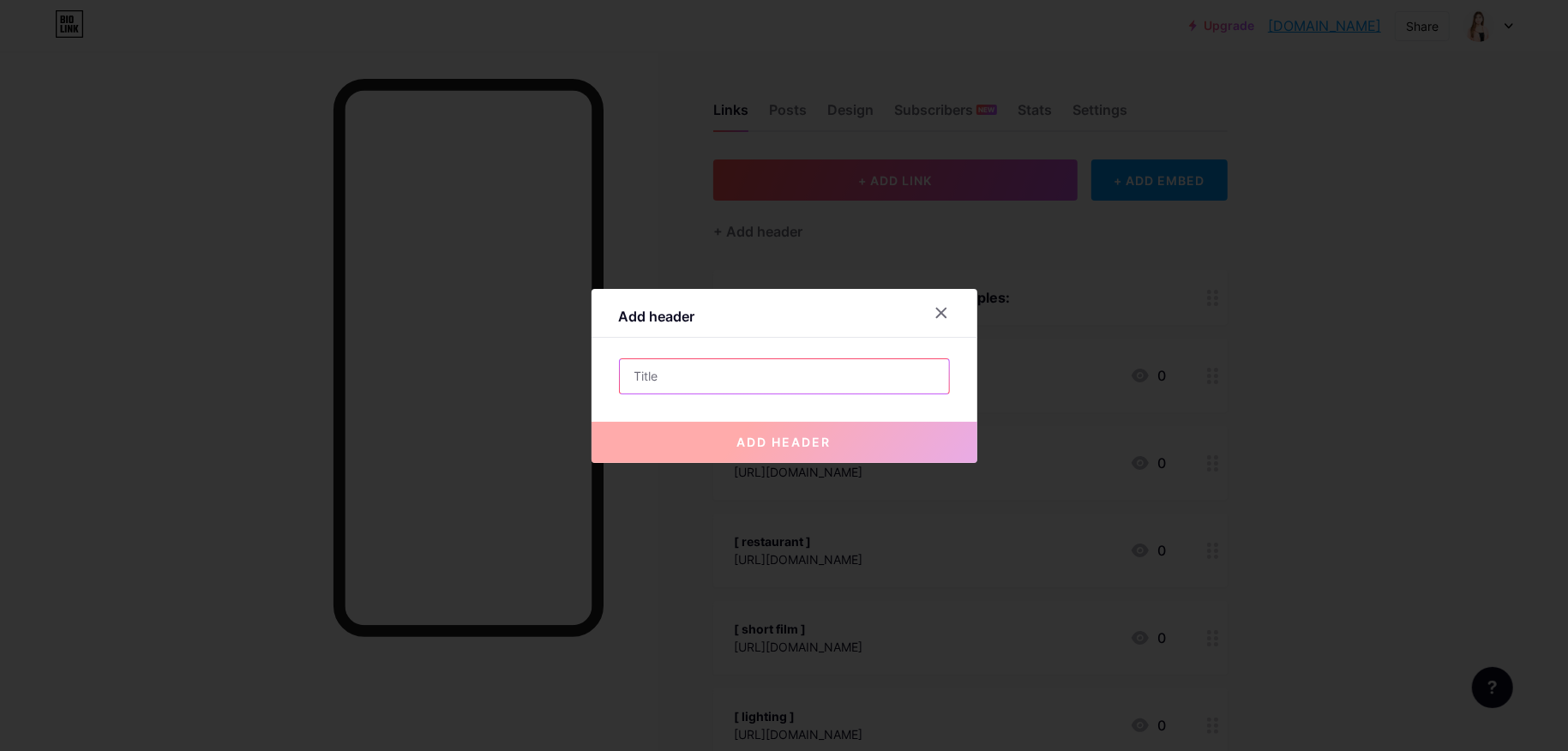 click at bounding box center (784, 376) 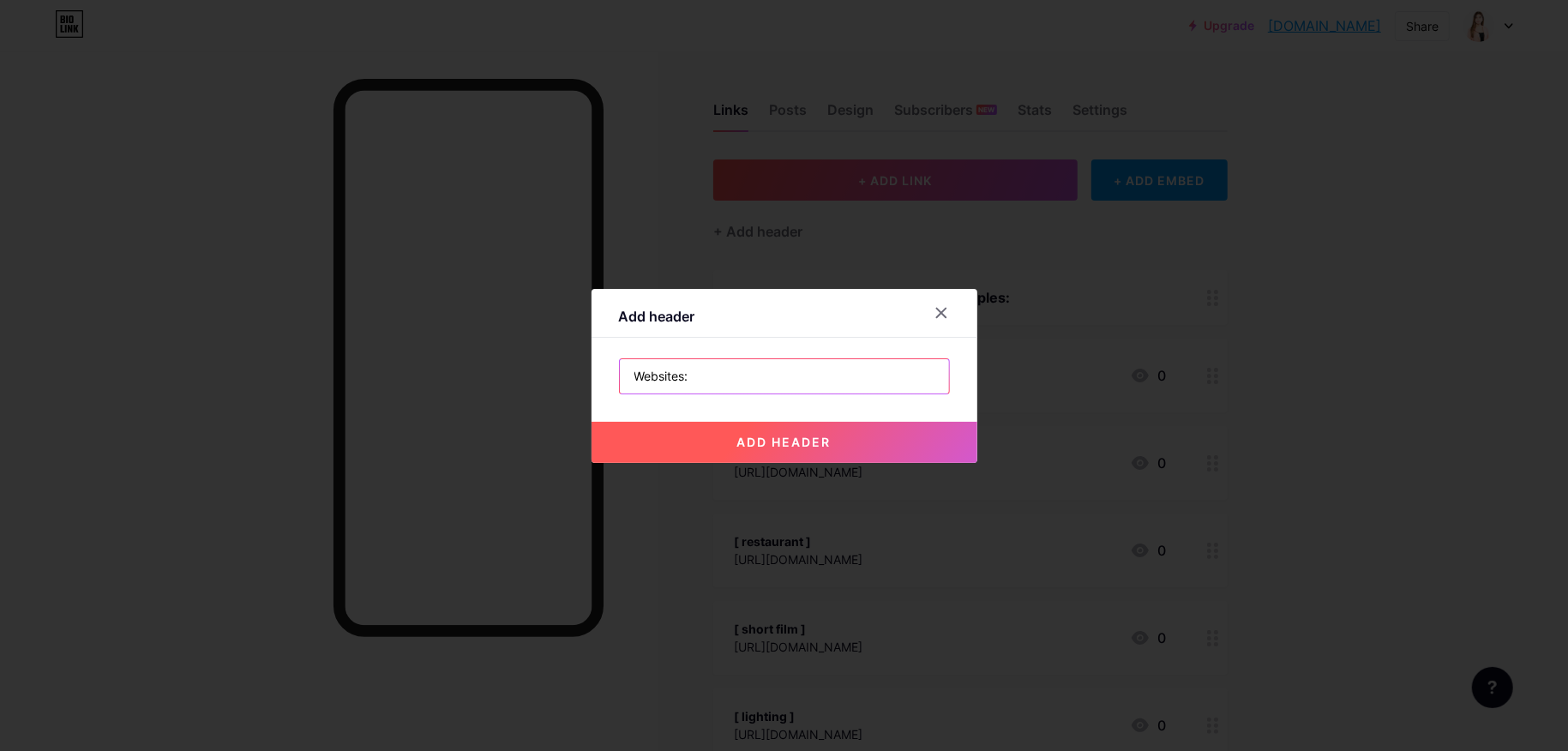 type on "Websites:" 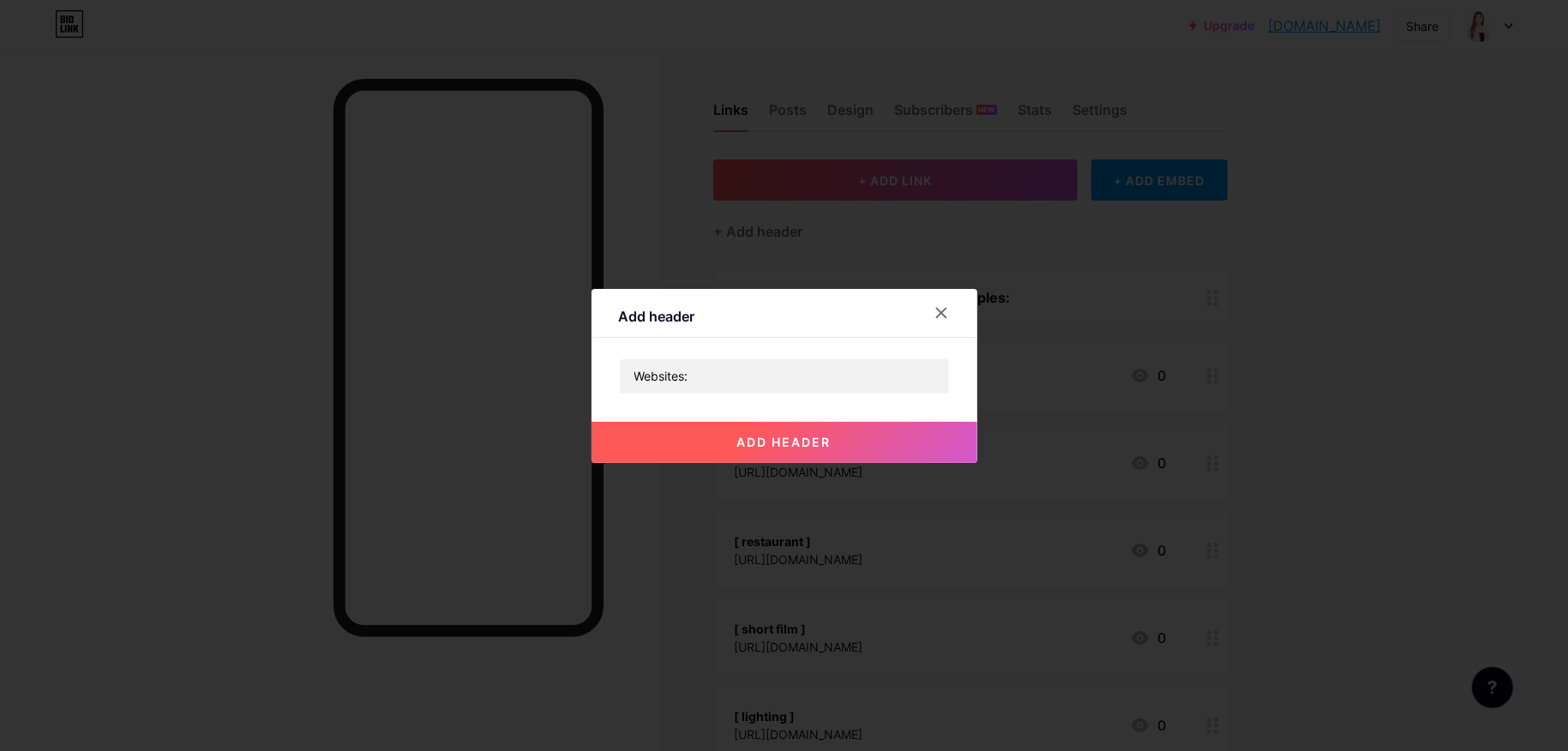 click on "add header" at bounding box center (784, 442) 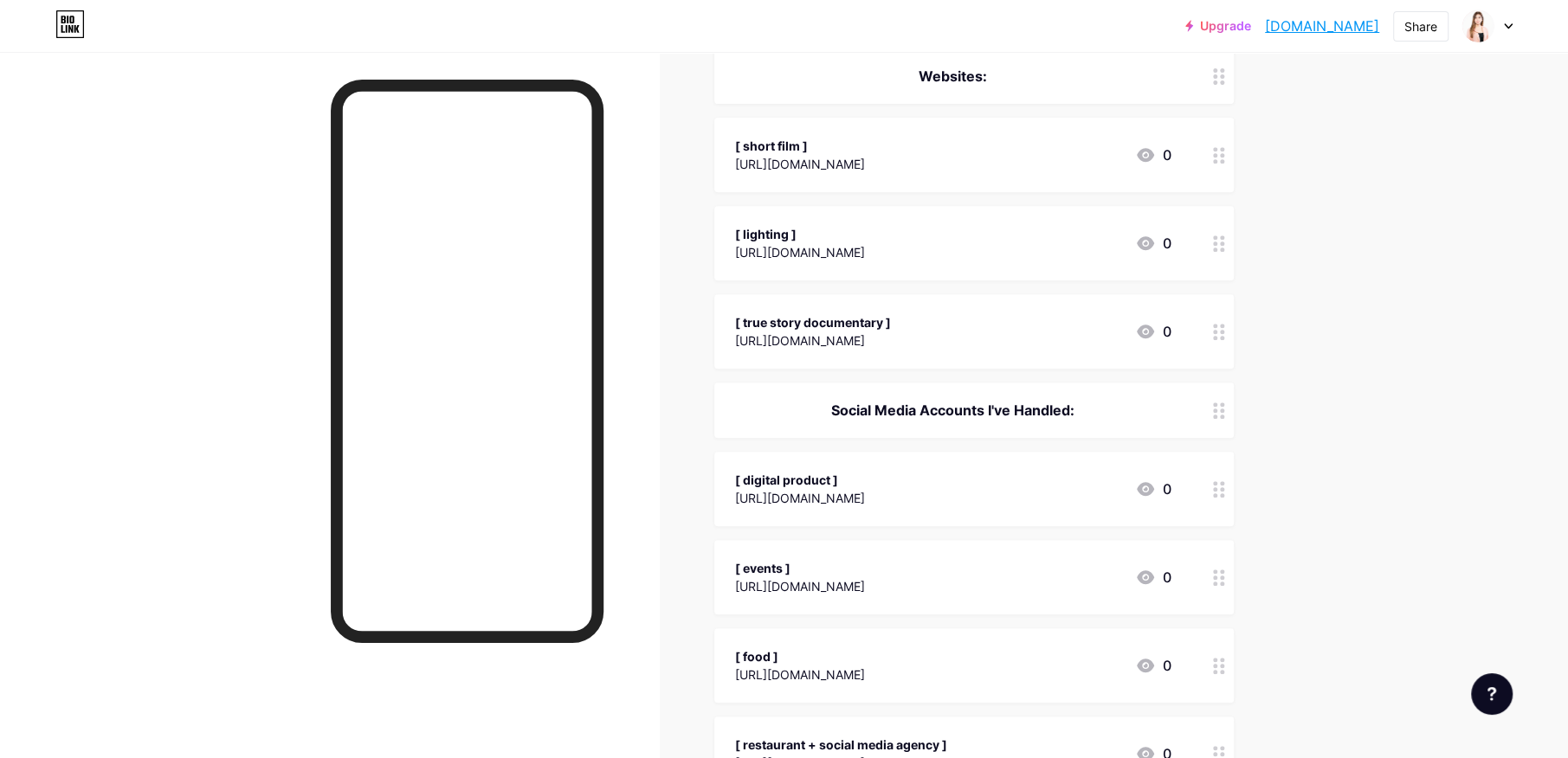 scroll, scrollTop: 541, scrollLeft: 0, axis: vertical 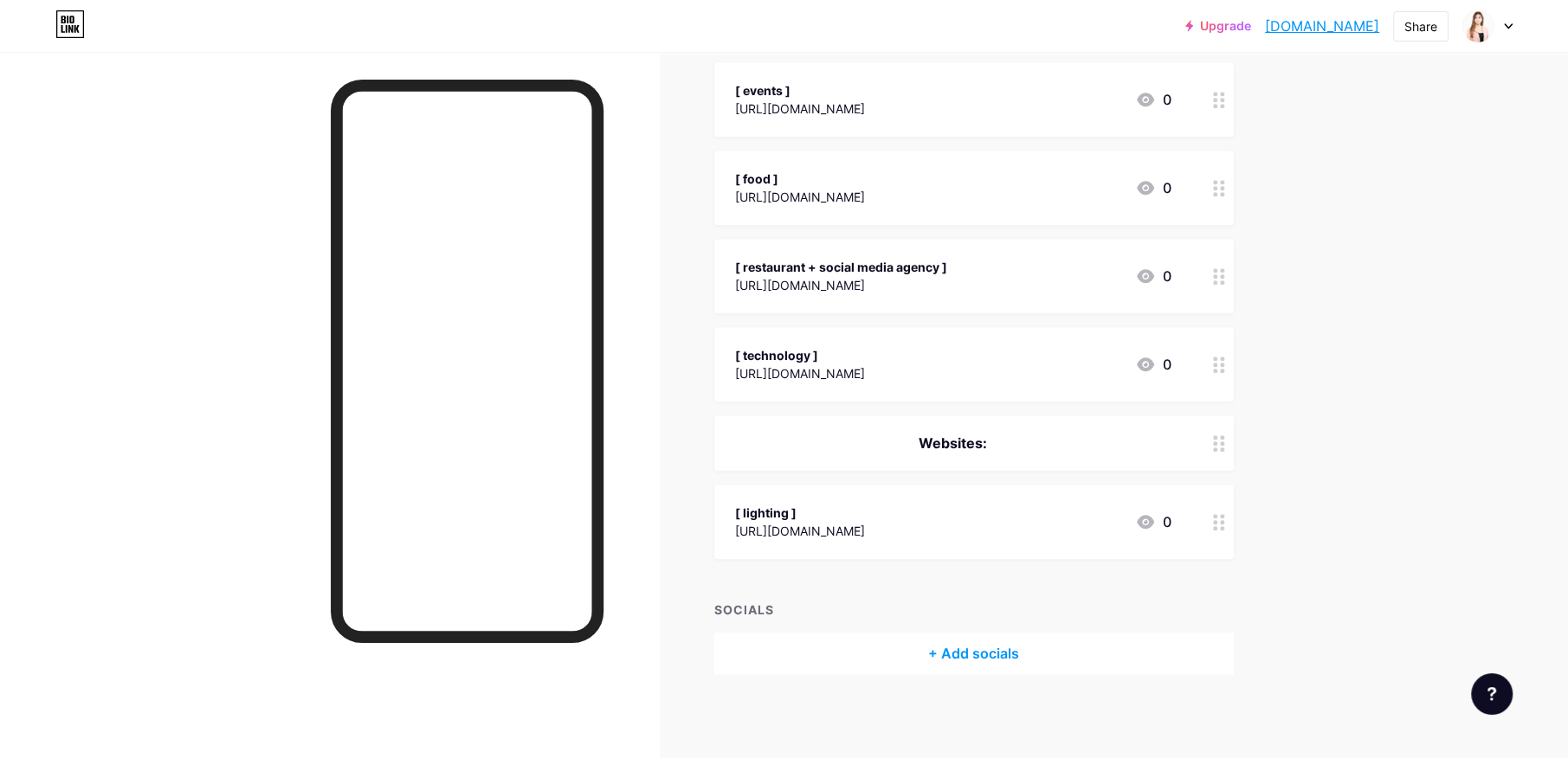 click on "Websites:" at bounding box center [953, 443] 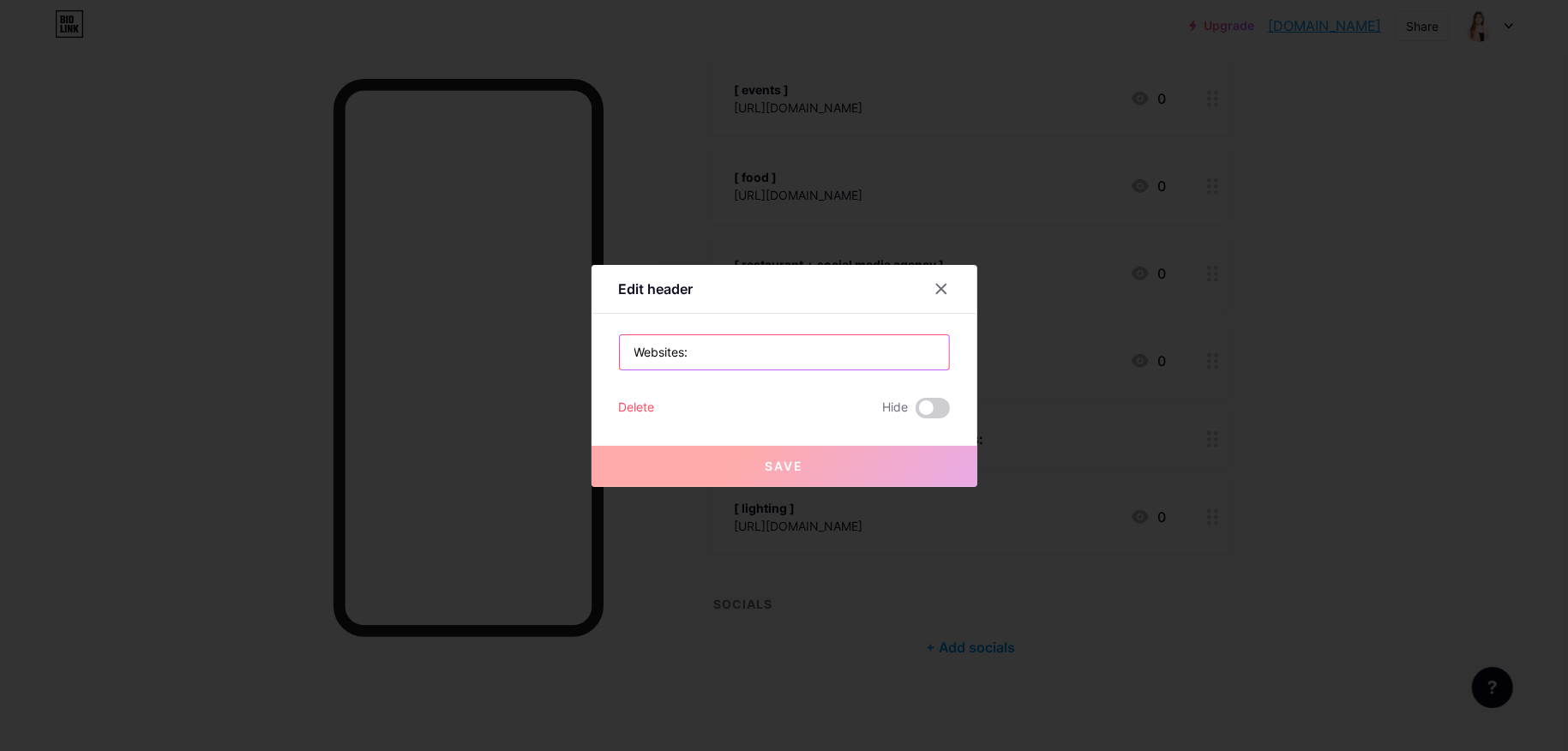 click on "Websites:" at bounding box center (784, 352) 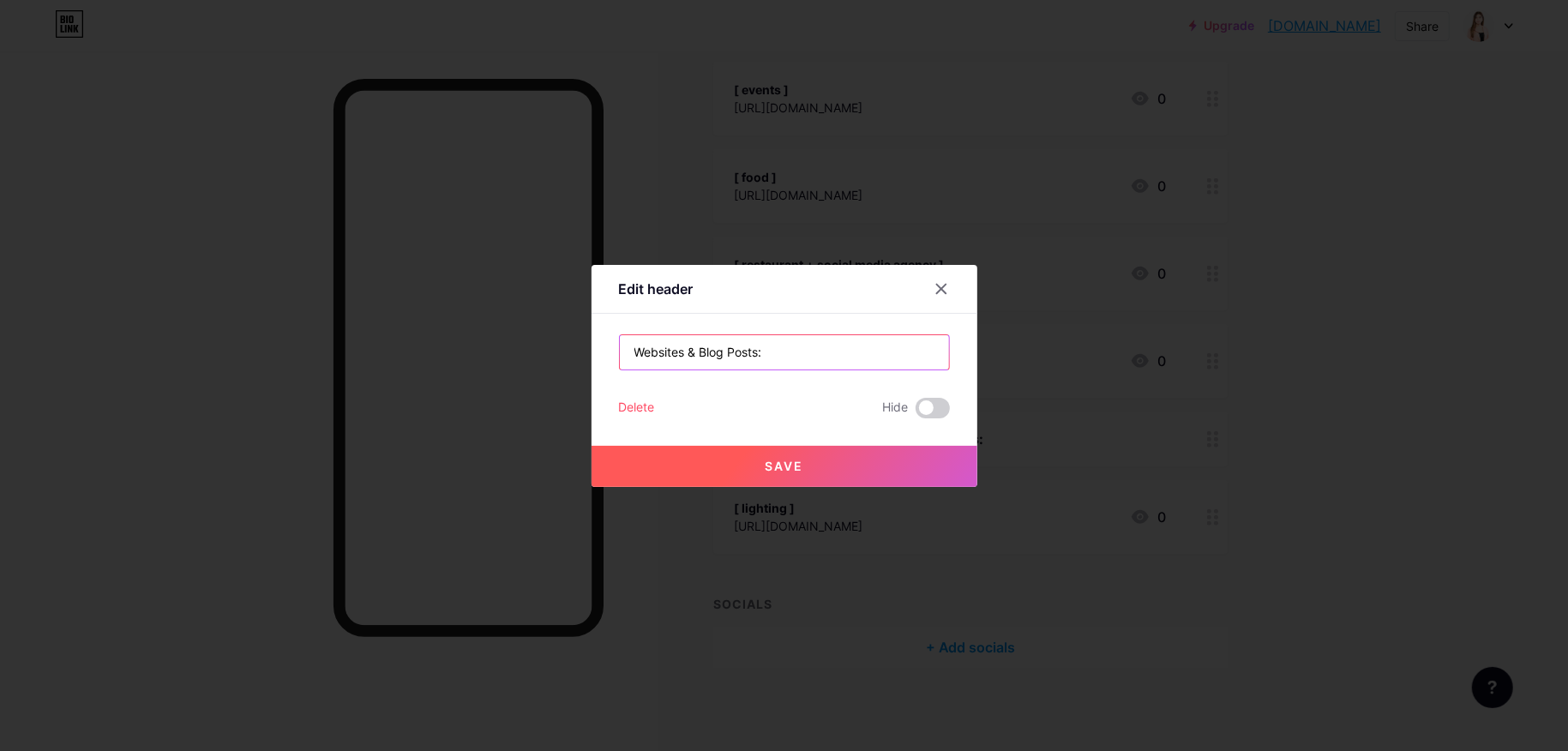 type on "Websites & Blog Posts:" 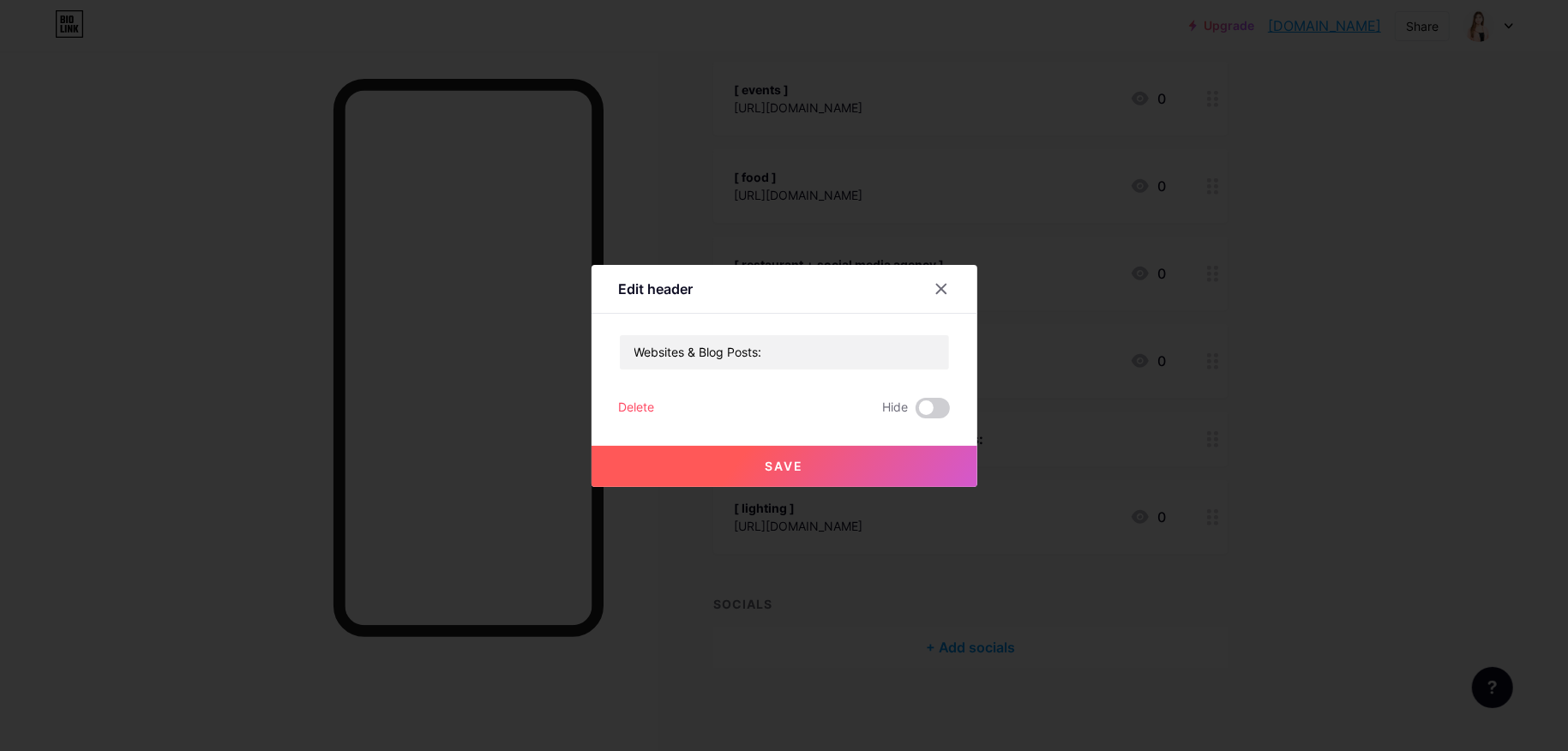 click on "Save" at bounding box center [784, 466] 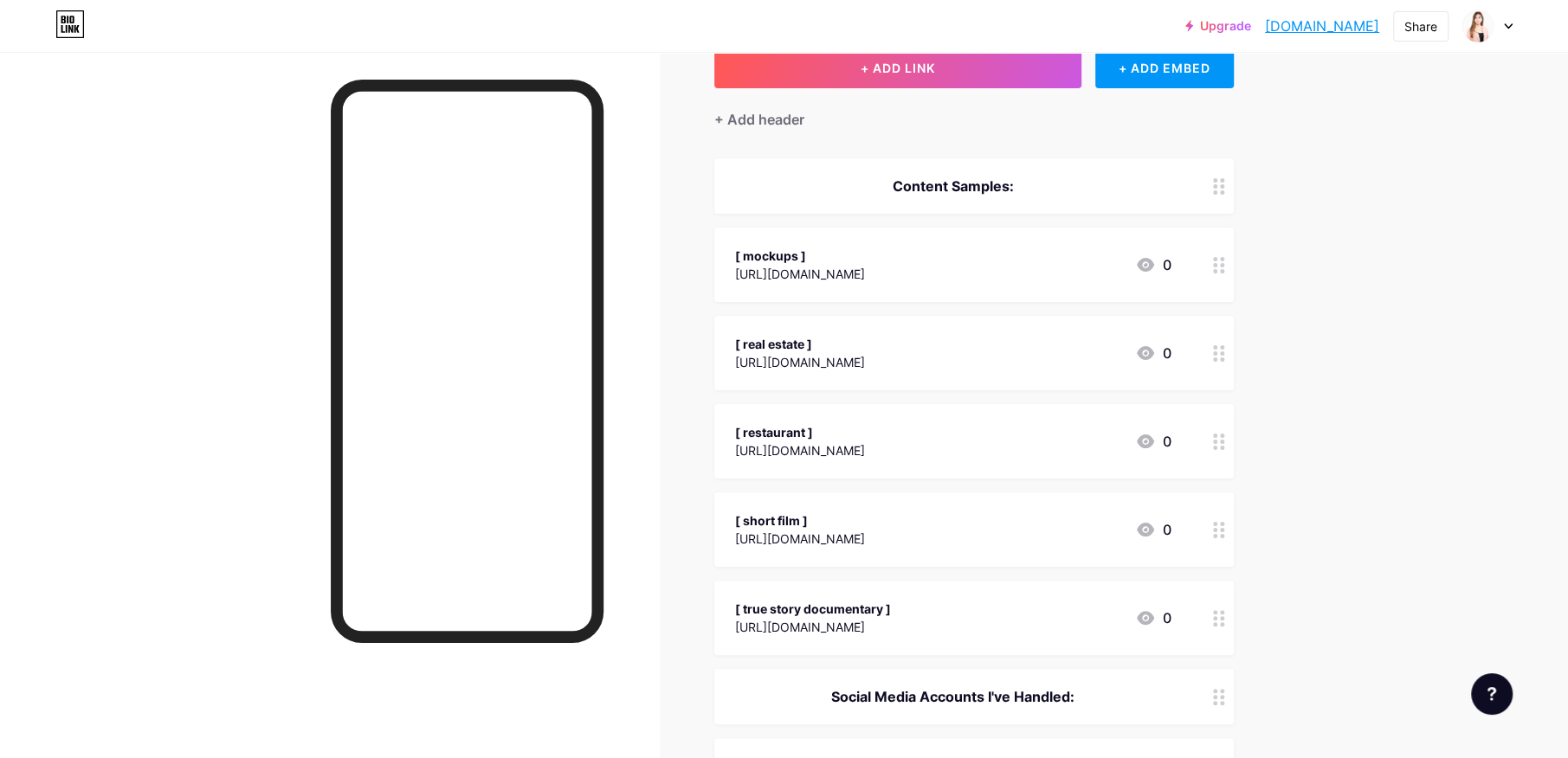 scroll, scrollTop: 216, scrollLeft: 0, axis: vertical 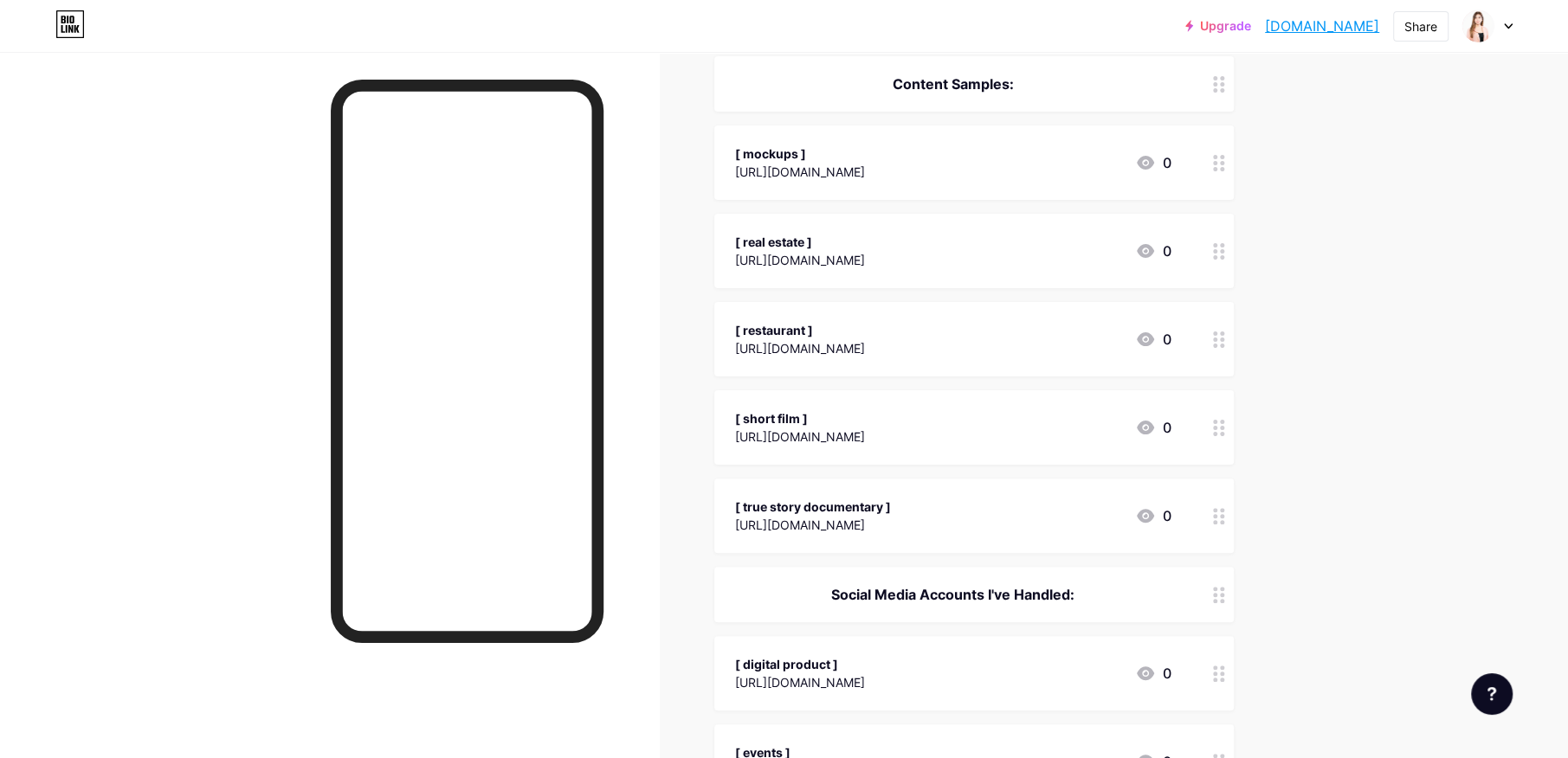 click on "[URL][DOMAIN_NAME]" at bounding box center [800, 348] 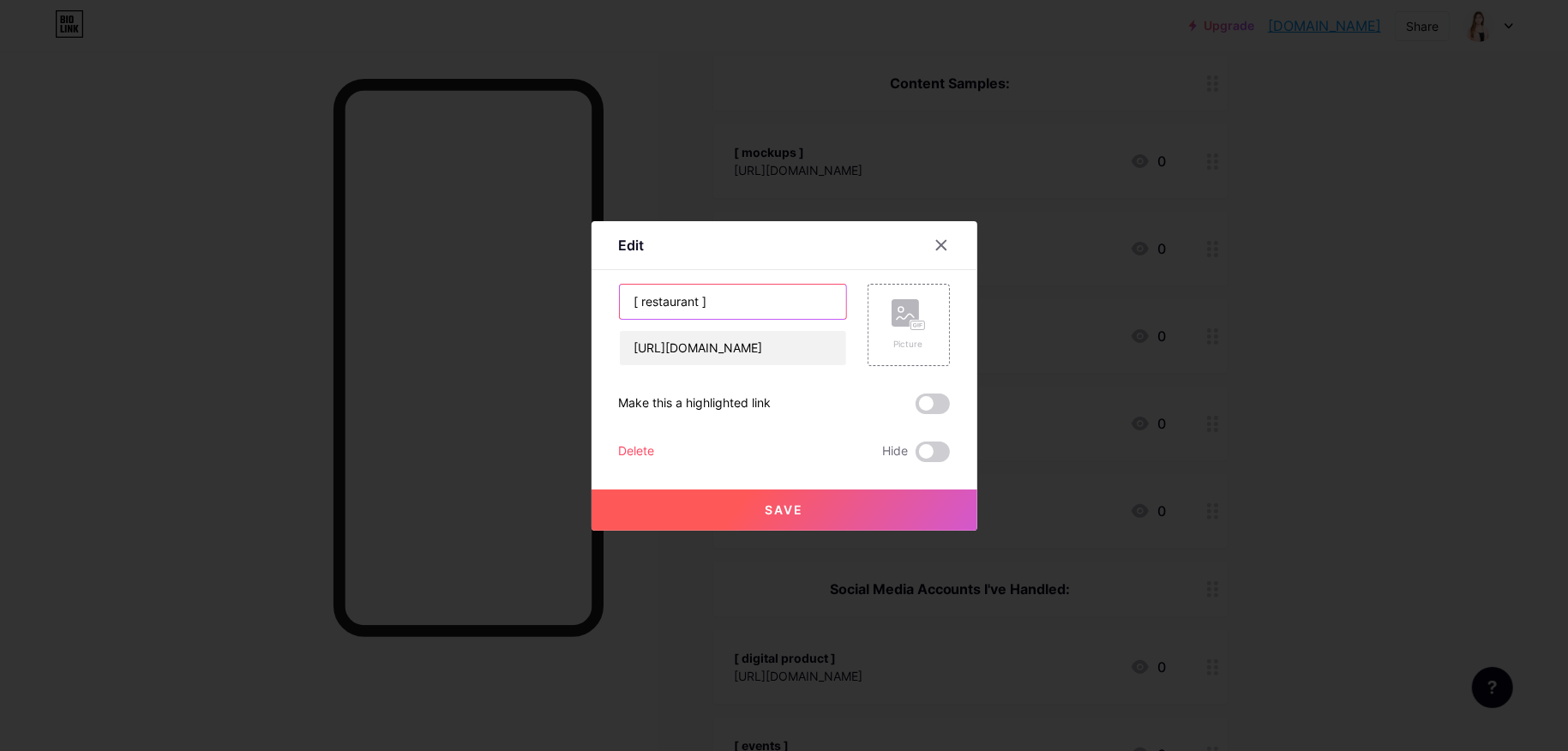 click on "[ restaurant ]" at bounding box center [733, 302] 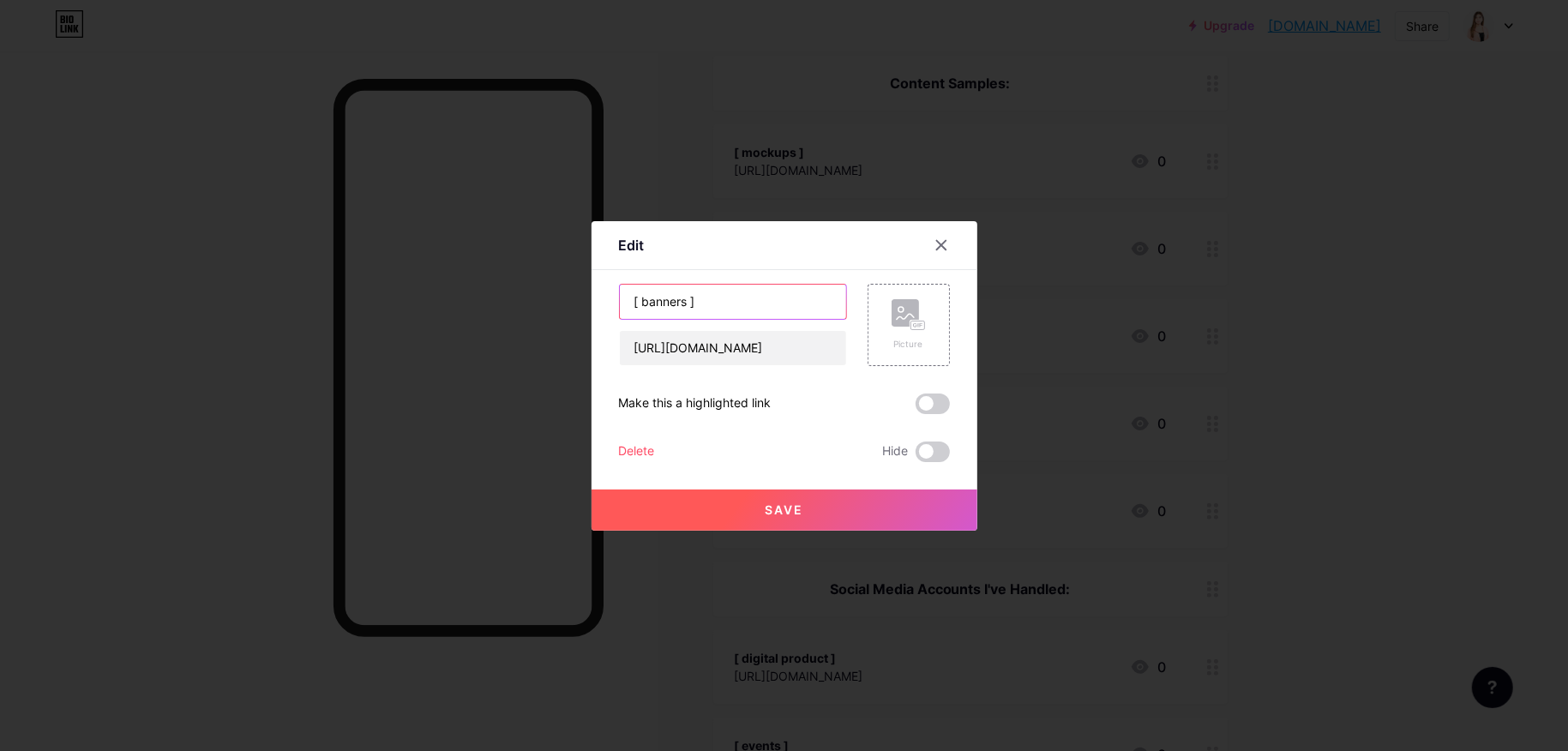 type on "[ banners ]" 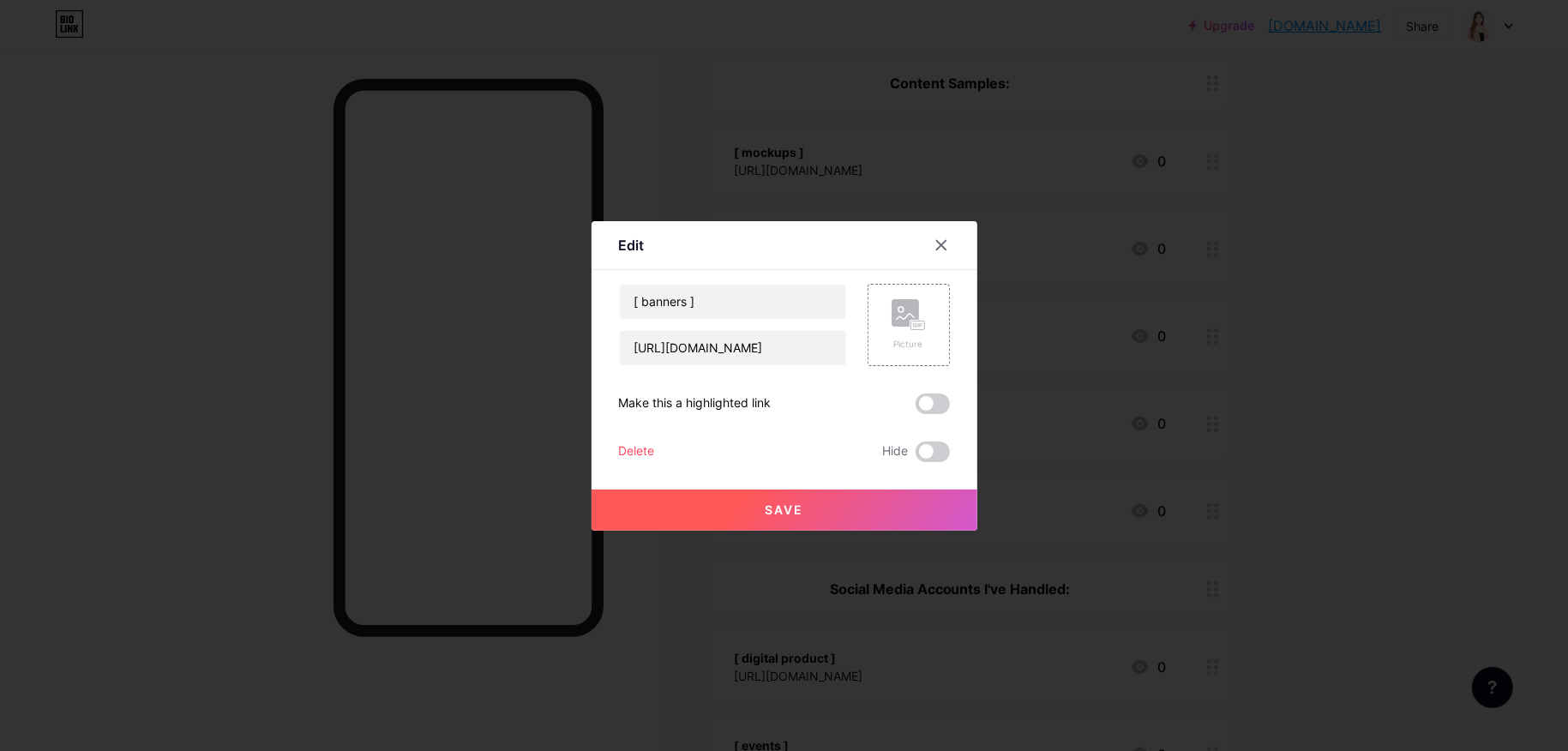click on "Save" at bounding box center [784, 510] 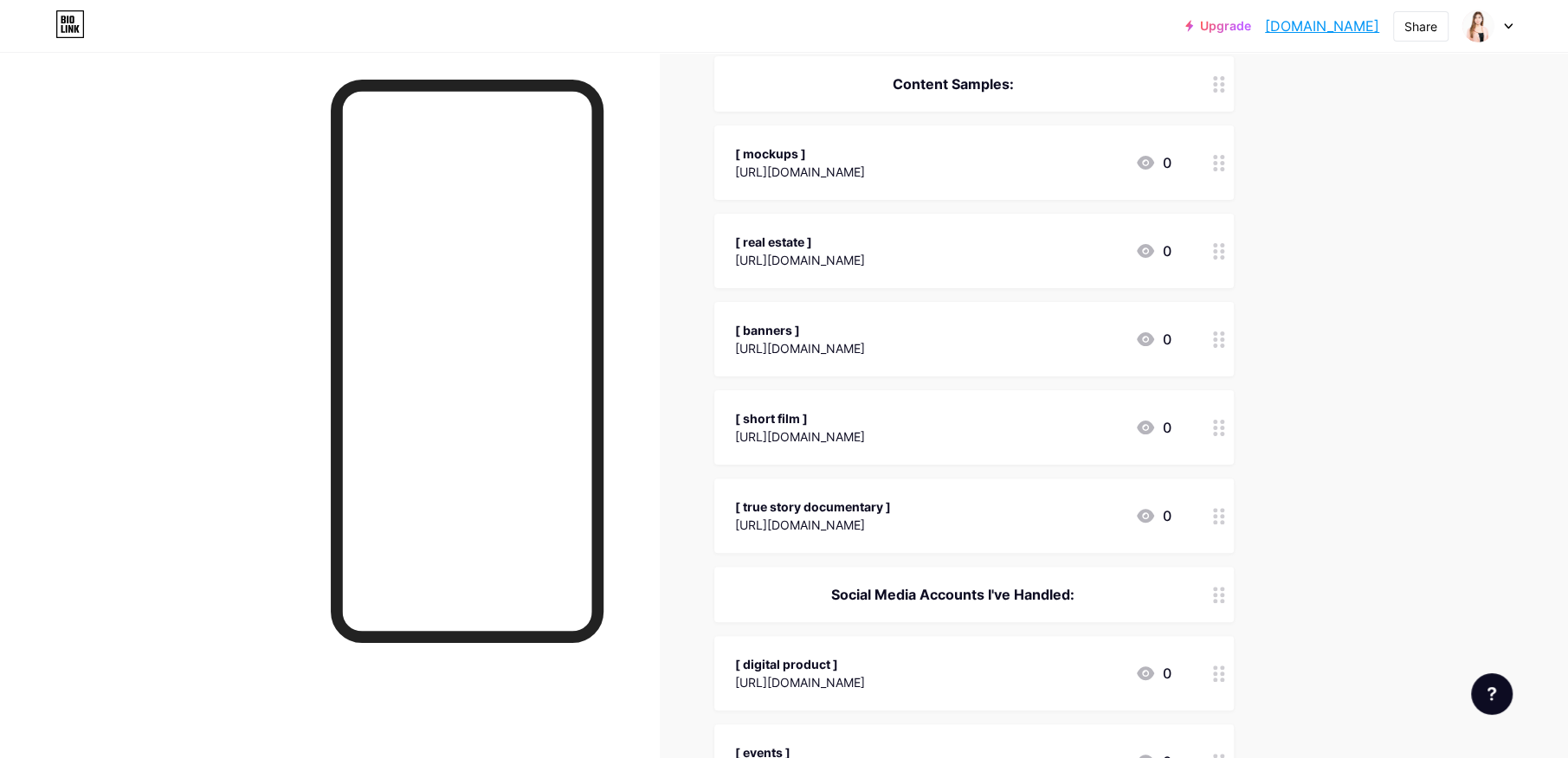 click on "Upgrade   [DOMAIN_NAME]...   [DOMAIN_NAME]   Share               Switch accounts     [PERSON_NAME]   [DOMAIN_NAME]/orquiolakim       + Add a new page        Account settings   Logout   Link Copied
Links
Posts
Design
Subscribers
NEW
Stats
Settings       + ADD LINK     + ADD EMBED
+ Add header
Content Samples:
[ mockups ]
[URL][DOMAIN_NAME]
0
[ real estate ]
[URL][DOMAIN_NAME]
0
[ banners ]
[URL][DOMAIN_NAME]
0" at bounding box center [784, 603] 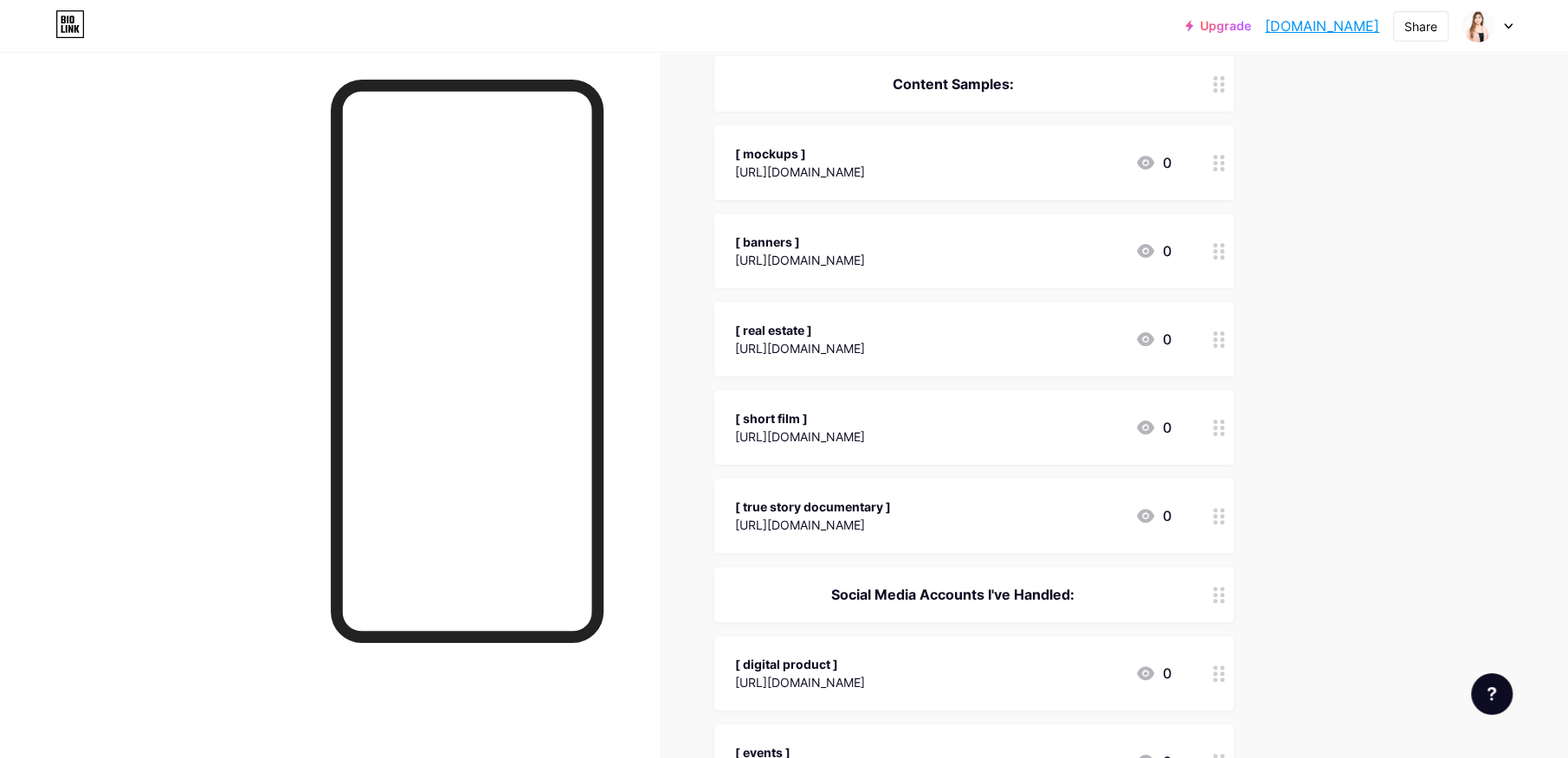 click on "Upgrade   [DOMAIN_NAME]...   [DOMAIN_NAME]   Share               Switch accounts     [PERSON_NAME]   [DOMAIN_NAME]/orquiolakim       + Add a new page        Account settings   Logout   Link Copied
Links
Posts
Design
Subscribers
NEW
Stats
Settings       + ADD LINK     + ADD EMBED
+ Add header
Content Samples:
[ mockups ]
[URL][DOMAIN_NAME]
0
[ banners ]
[URL][DOMAIN_NAME]
0
[ real estate ]
[URL][DOMAIN_NAME]
0" at bounding box center (784, 603) 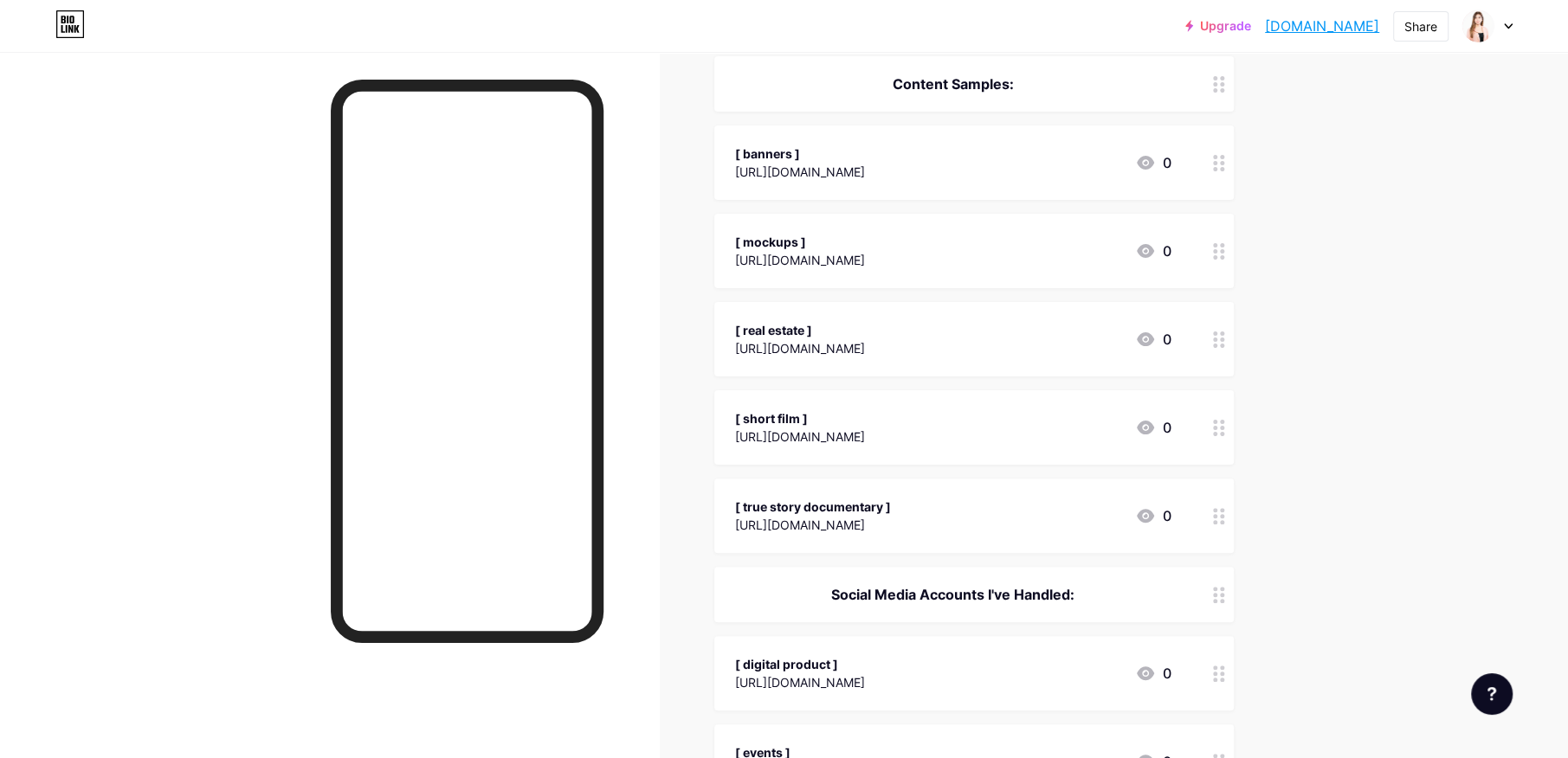 click on "Upgrade   [DOMAIN_NAME]...   [DOMAIN_NAME]   Share               Switch accounts     [PERSON_NAME]   [DOMAIN_NAME]/orquiolakim       + Add a new page        Account settings   Logout   Link Copied
Links
Posts
Design
Subscribers
NEW
Stats
Settings       + ADD LINK     + ADD EMBED
+ Add header
Content Samples:
[ banners ]
[URL][DOMAIN_NAME]
0
[ mockups ]
[URL][DOMAIN_NAME]
0
[ real estate ]
[URL][DOMAIN_NAME]
0" at bounding box center (784, 603) 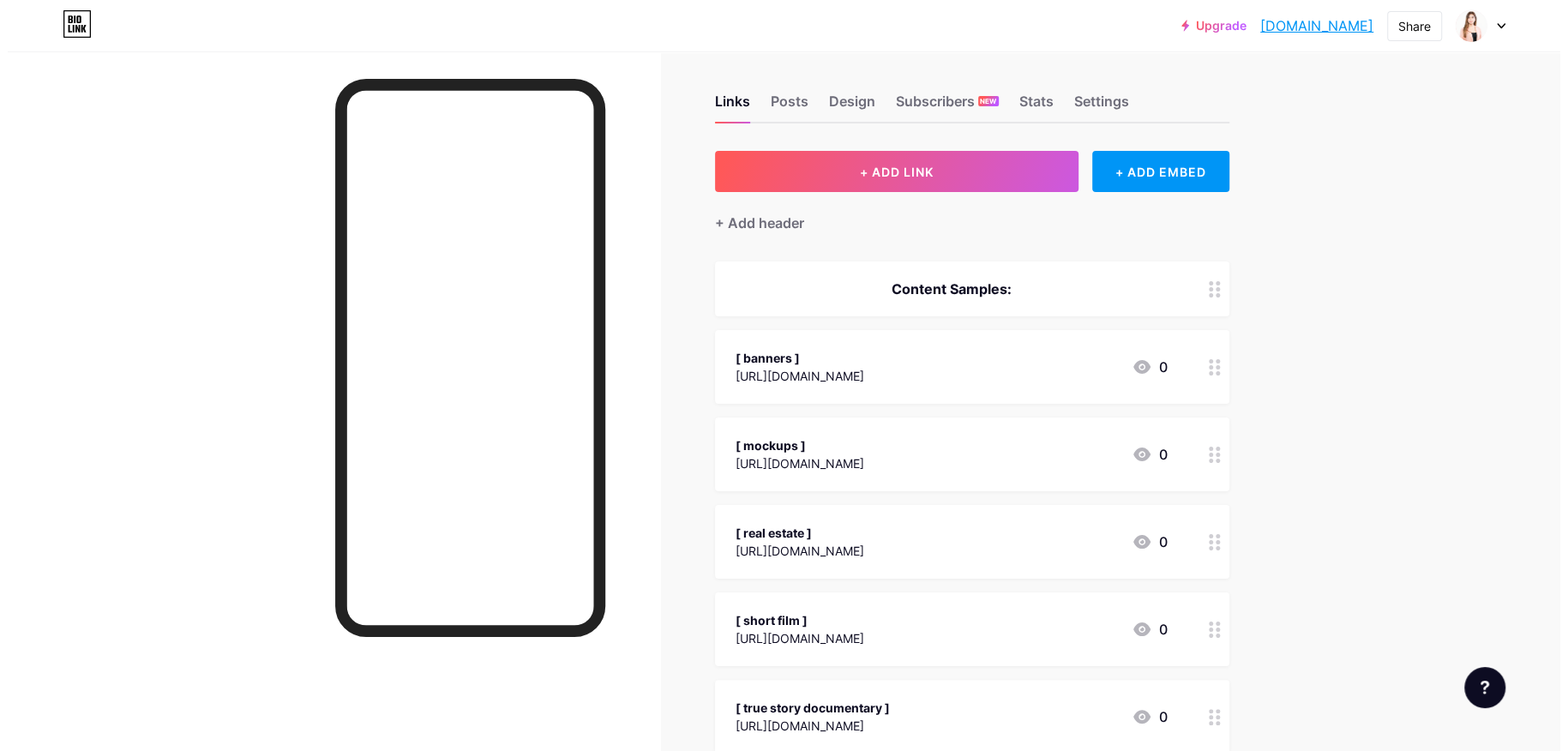 scroll, scrollTop: 0, scrollLeft: 0, axis: both 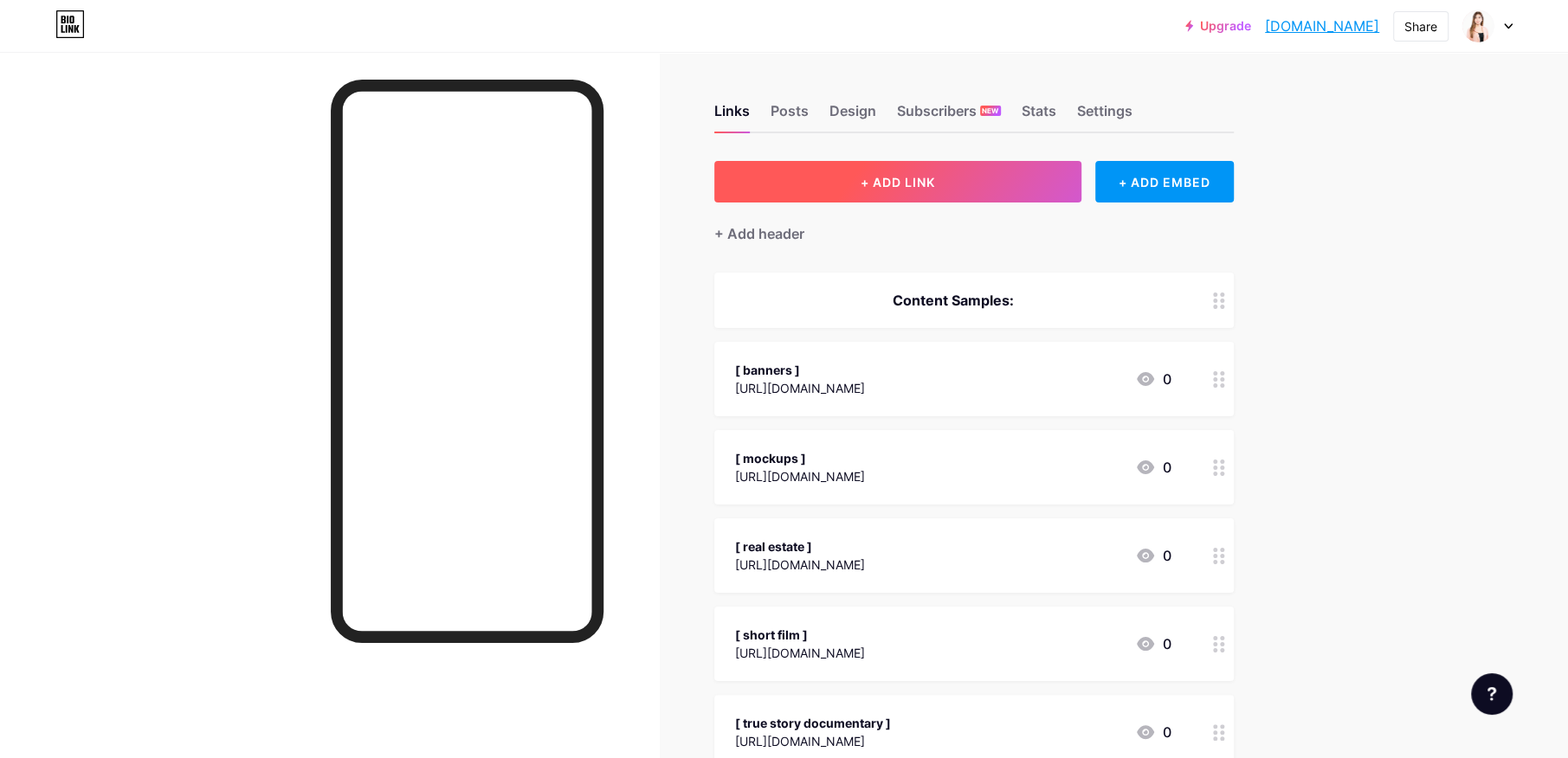click on "+ ADD LINK" at bounding box center [898, 182] 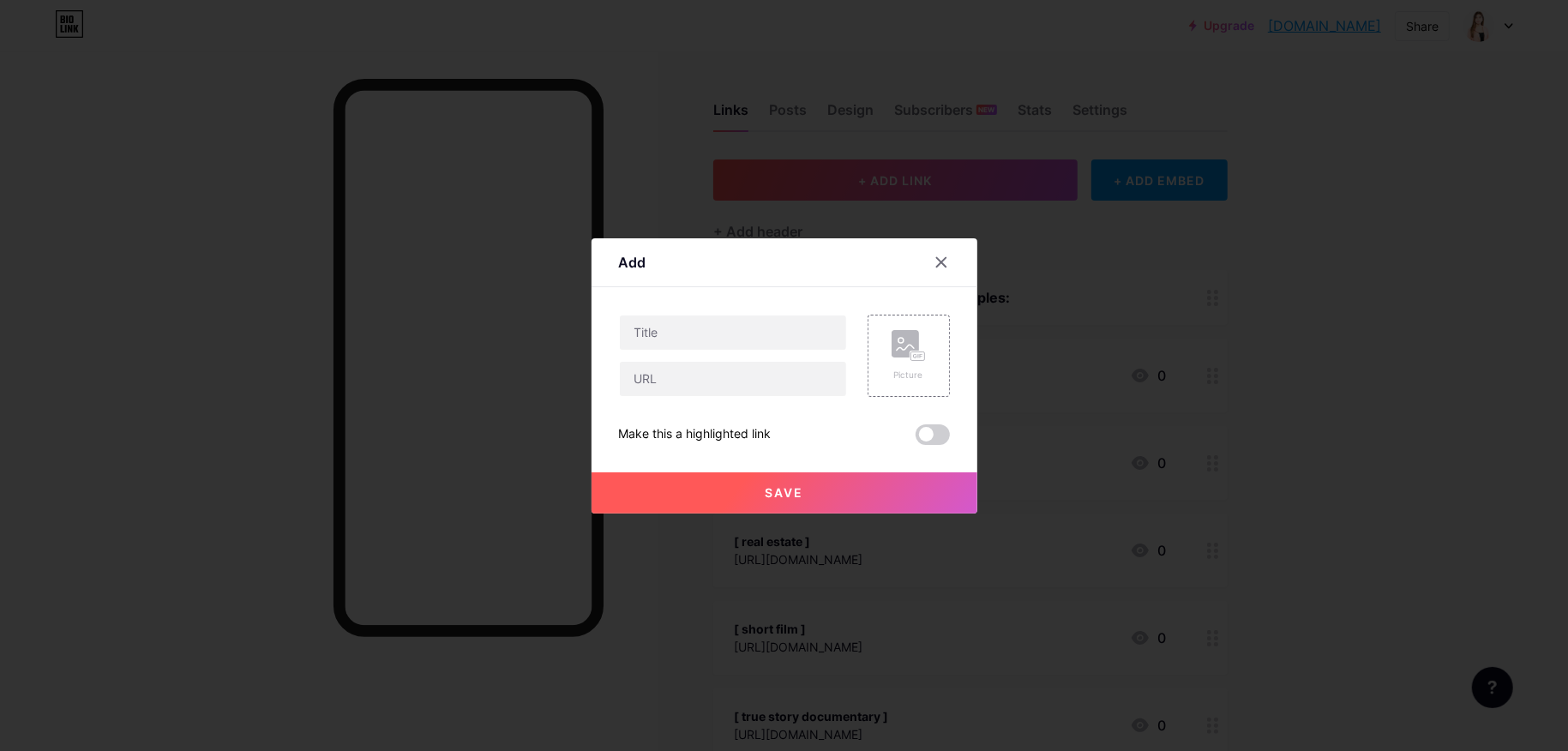 click at bounding box center (733, 333) 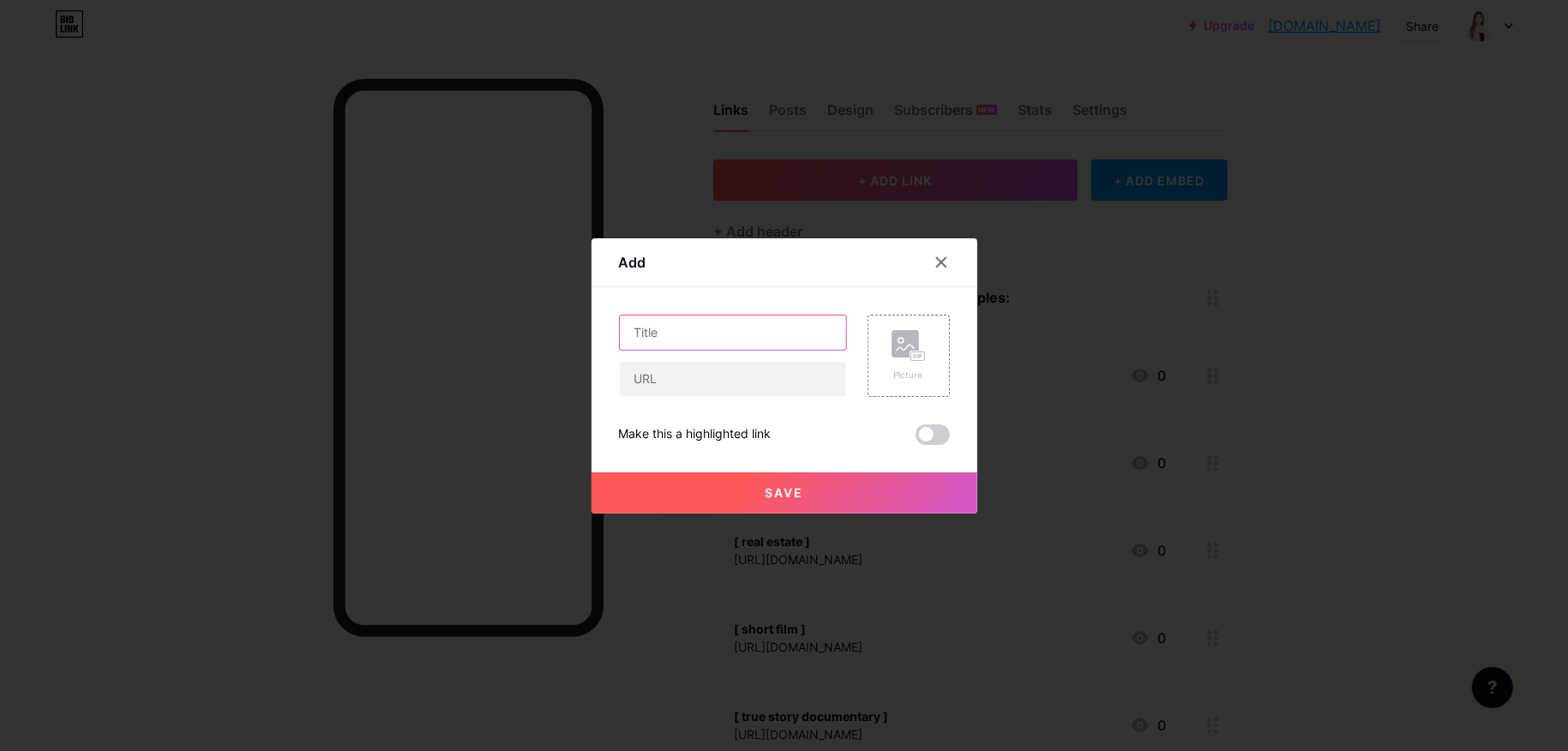 click at bounding box center (733, 333) 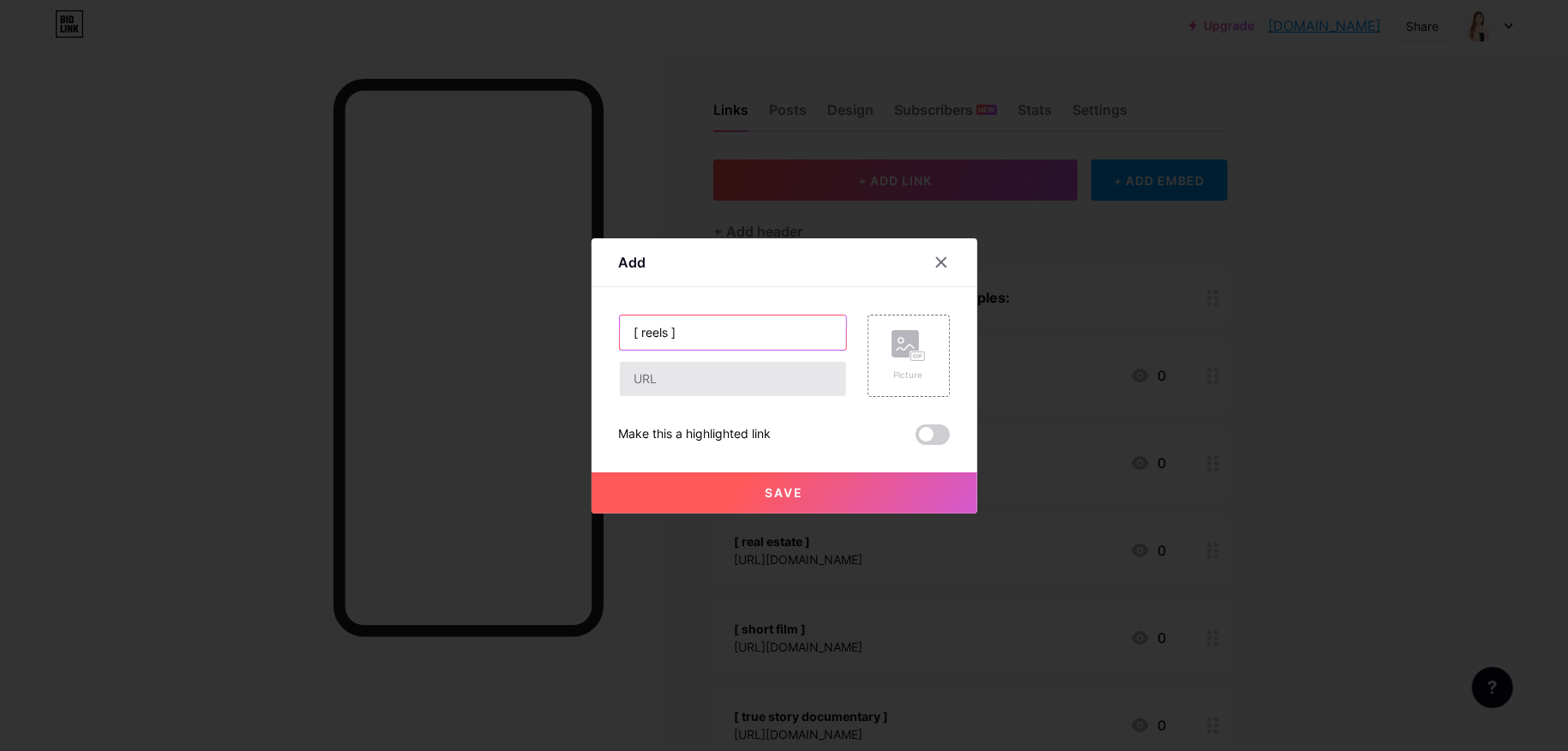 type on "[ reels ]" 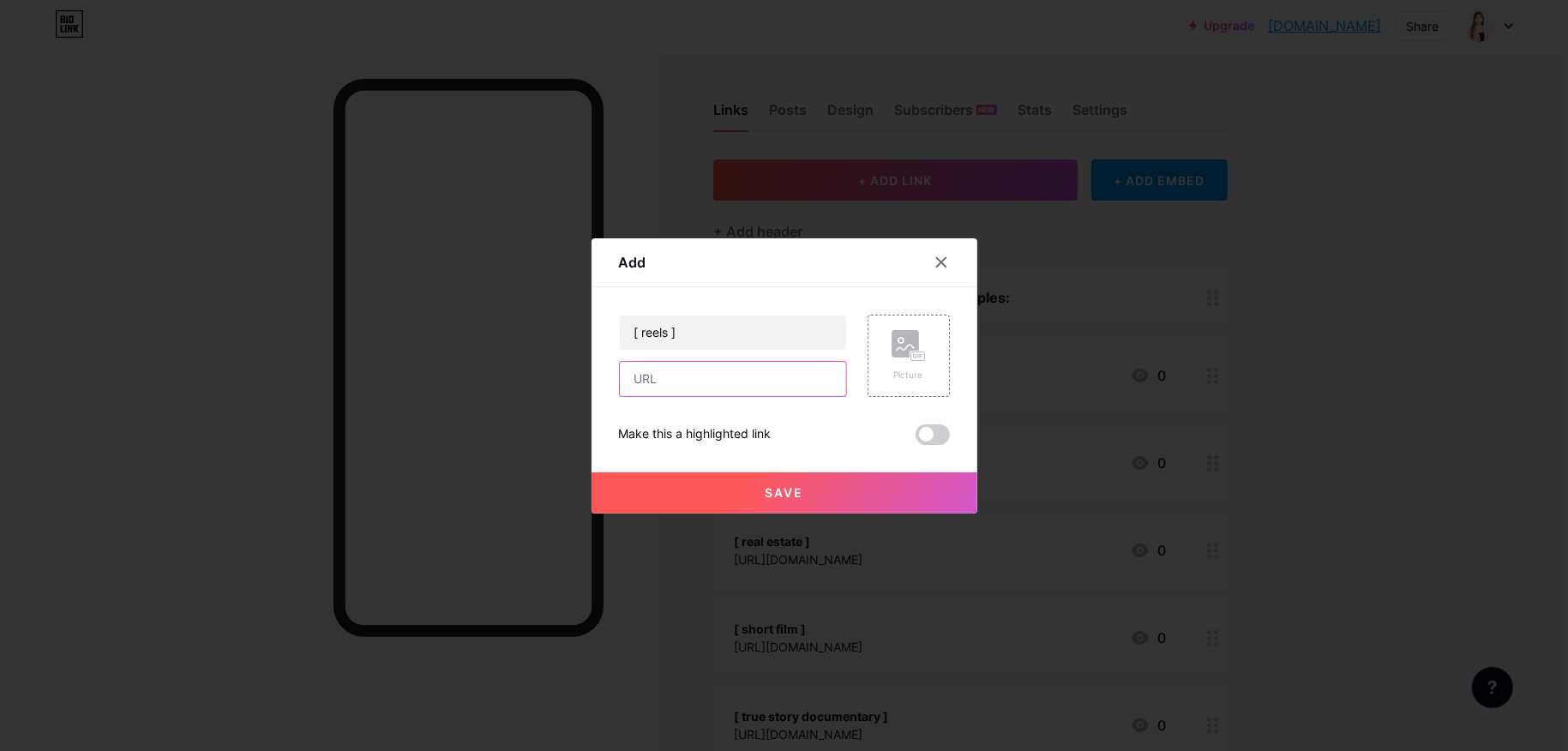 click at bounding box center (733, 379) 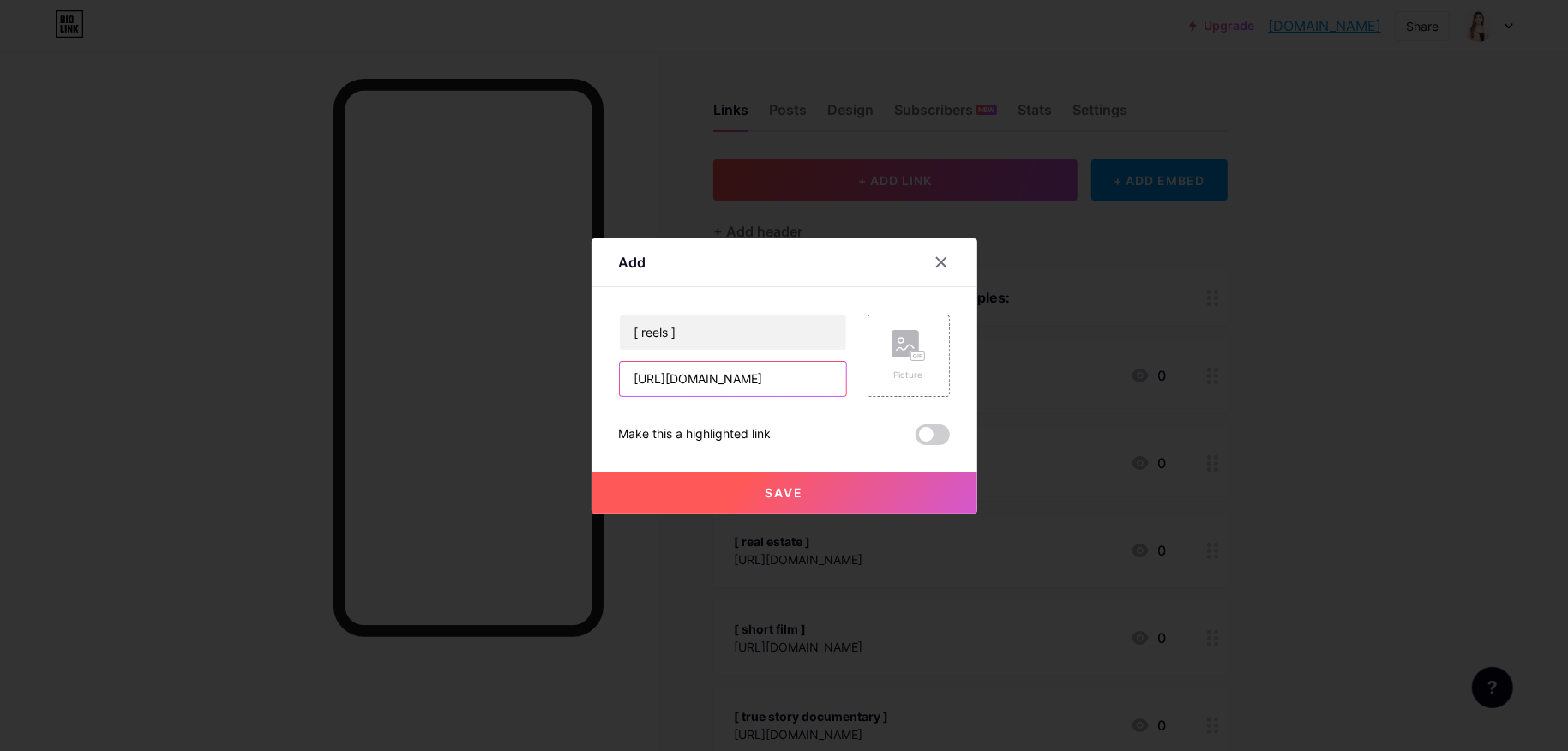 scroll, scrollTop: 0, scrollLeft: 321, axis: horizontal 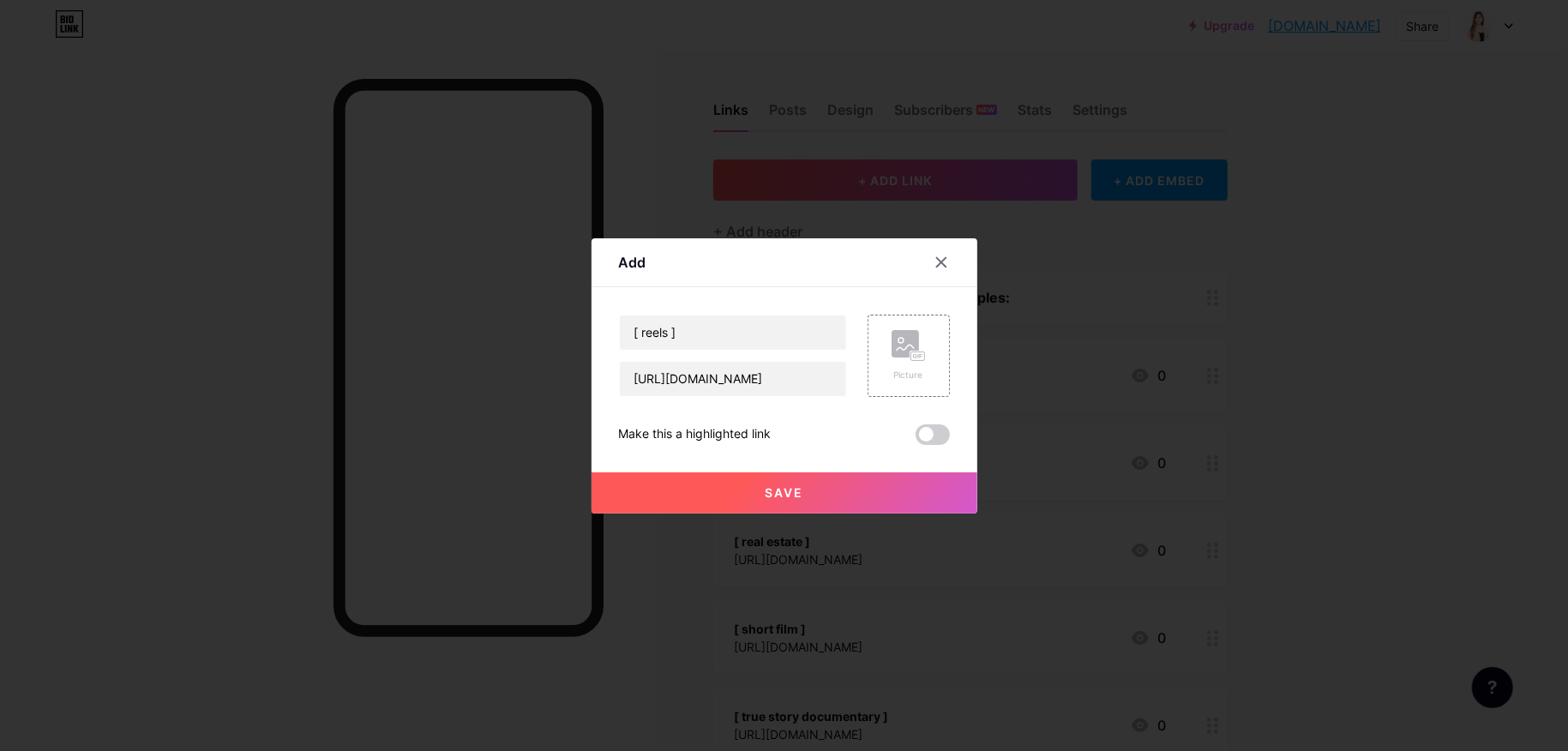 click on "Save" at bounding box center [784, 493] 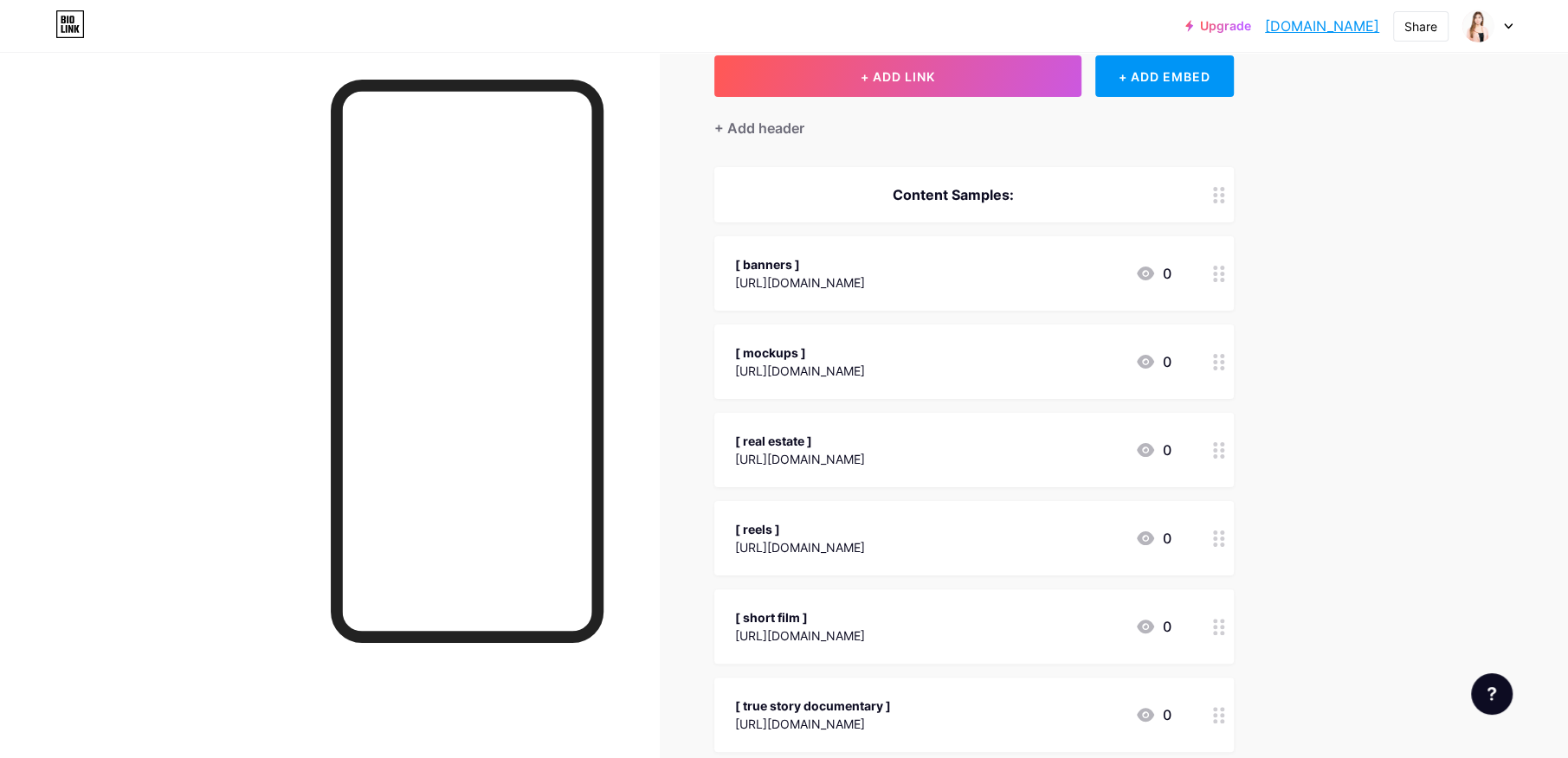 scroll, scrollTop: 108, scrollLeft: 0, axis: vertical 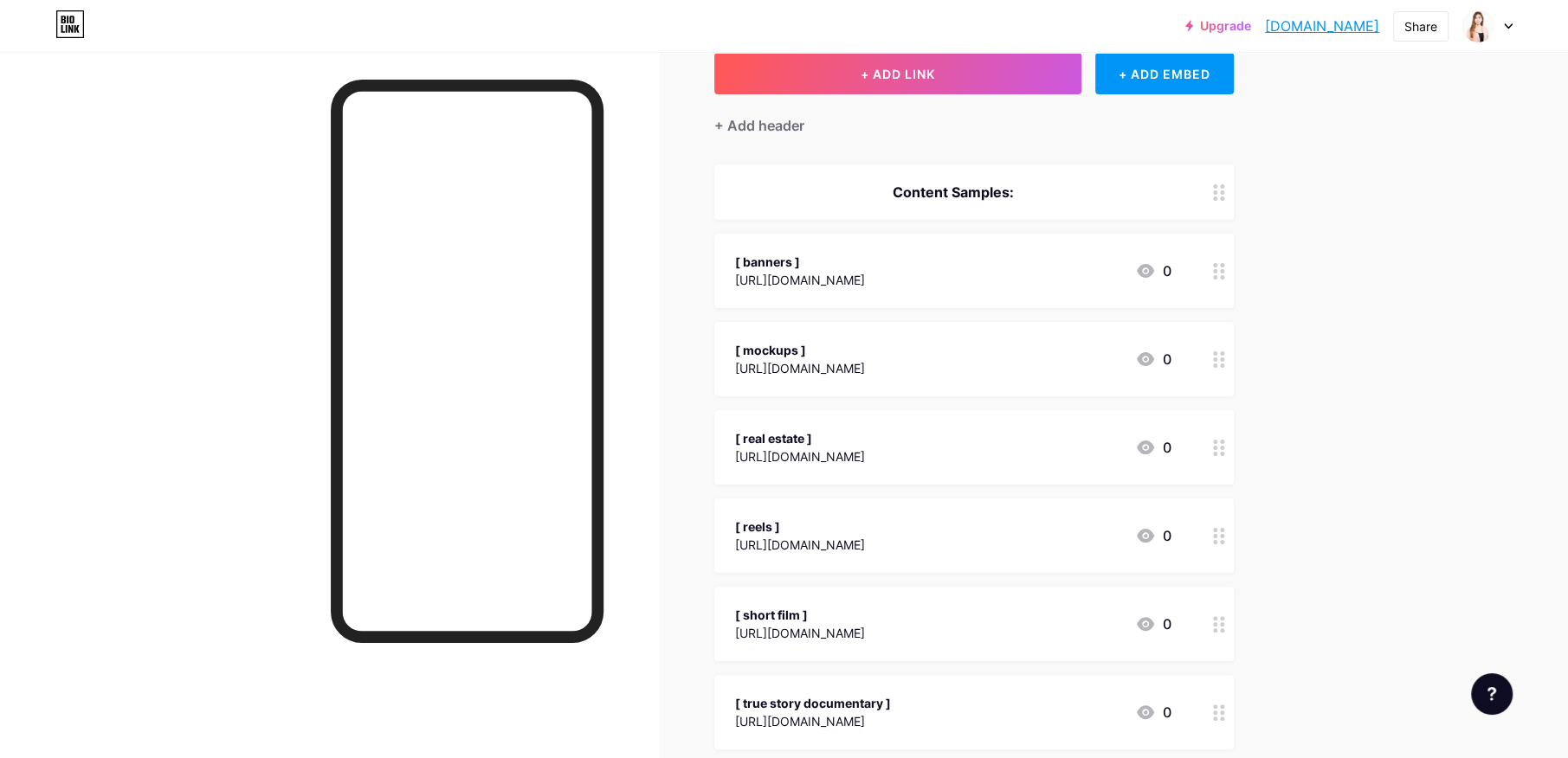 click on "[ banners ]" at bounding box center (800, 261) 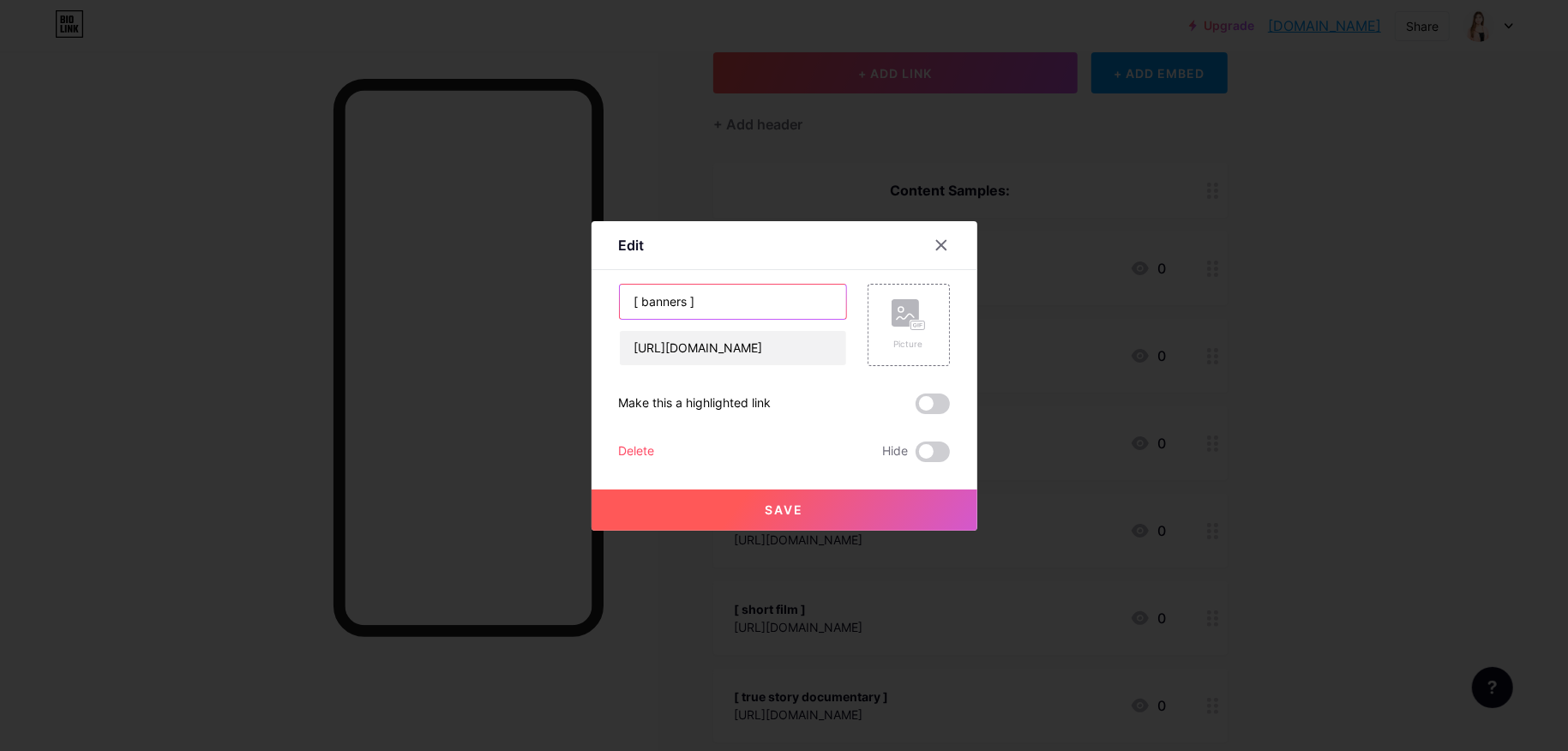 click on "[ banners ]" at bounding box center [733, 302] 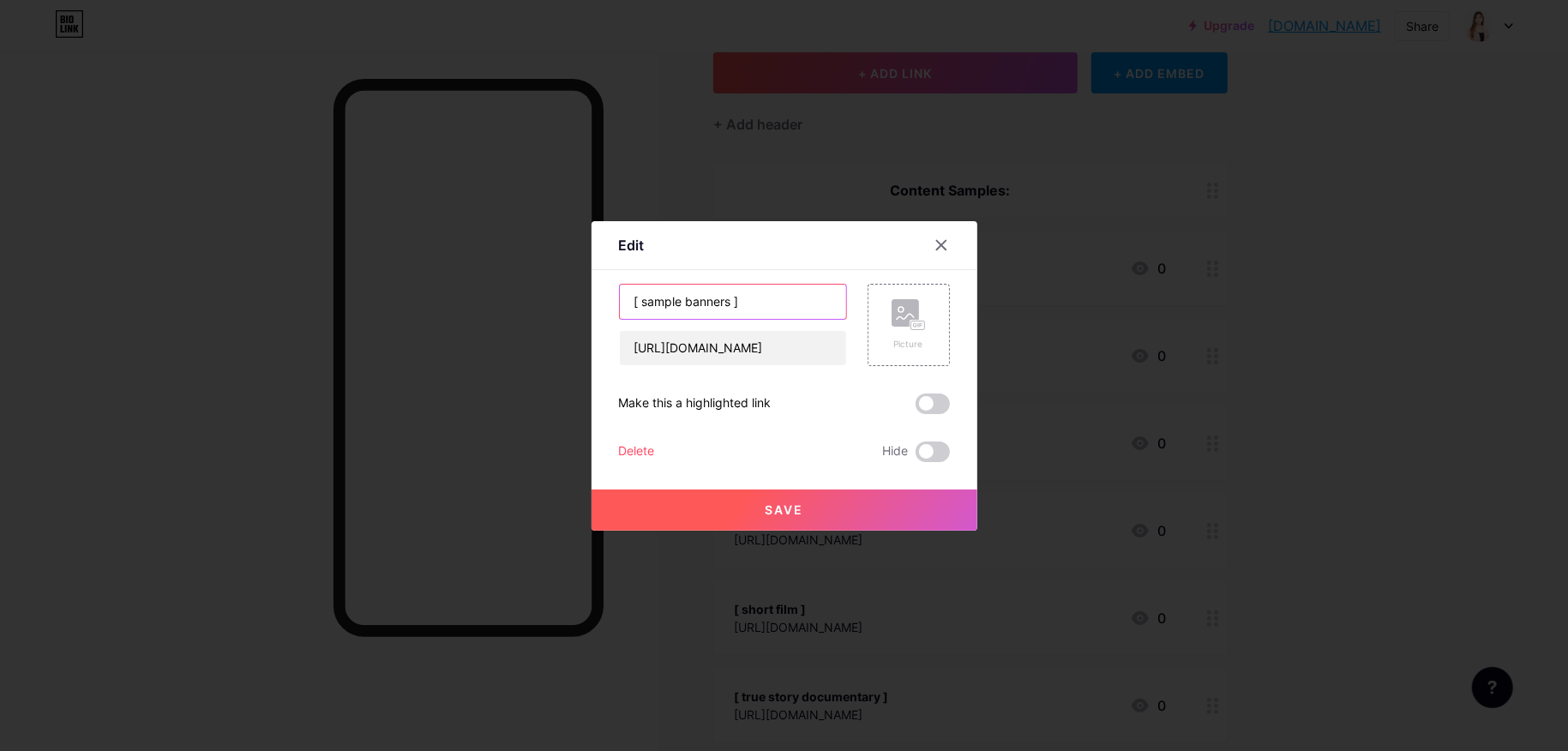 type on "[ sample banners ]" 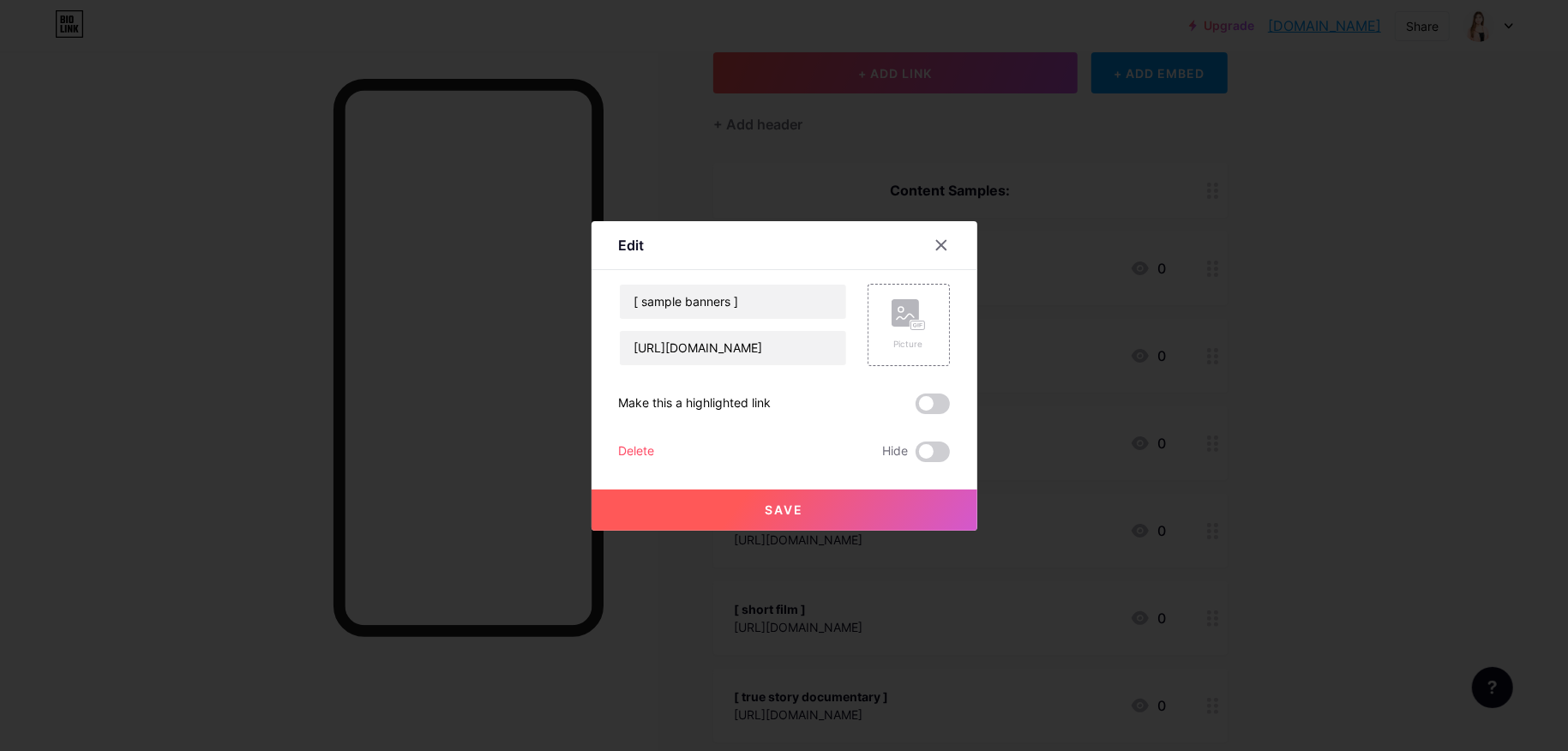 click on "Save" at bounding box center (784, 509) 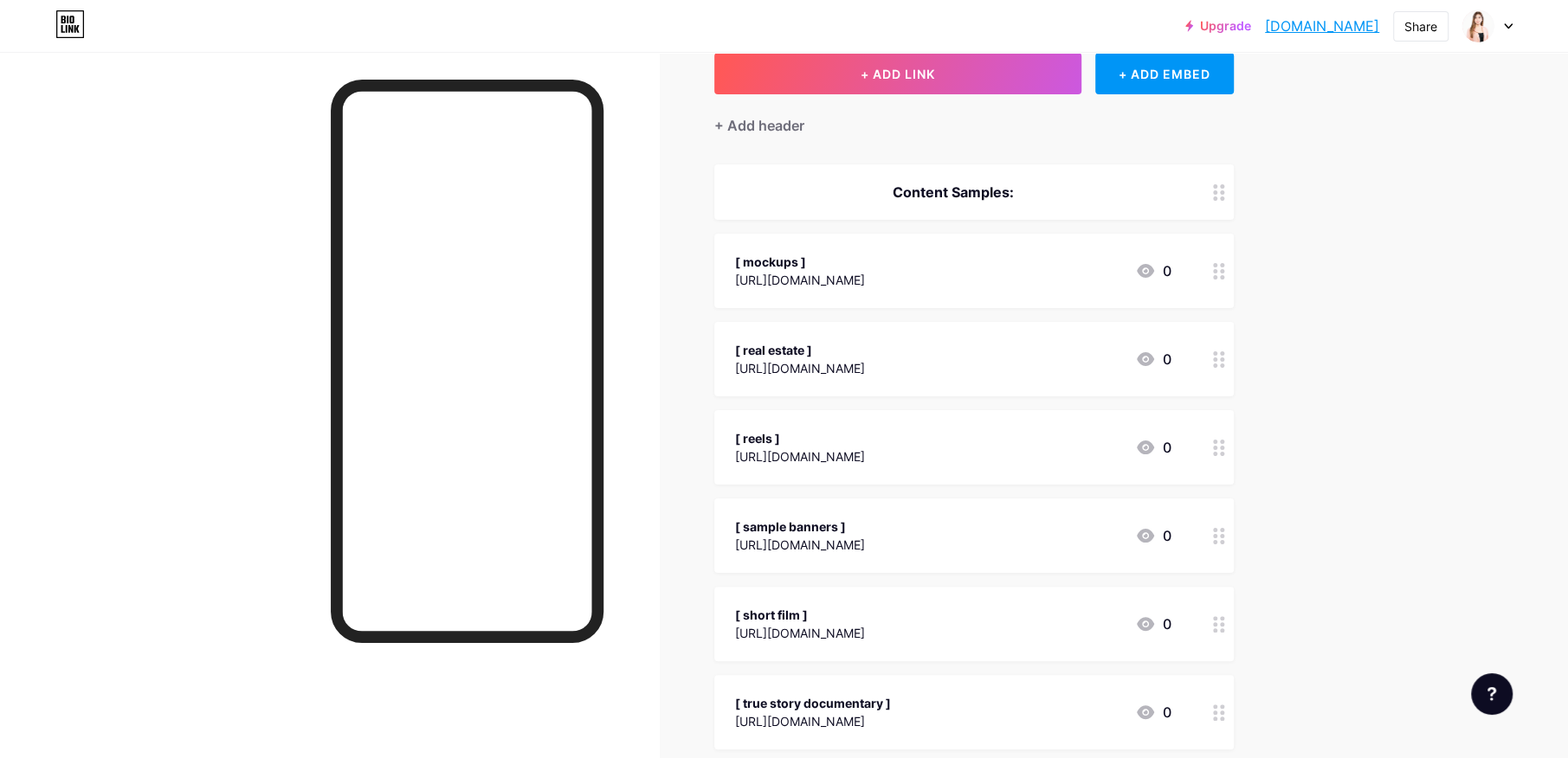 click on "Upgrade   [DOMAIN_NAME]...   [DOMAIN_NAME]   Share               Switch accounts     [PERSON_NAME]   [DOMAIN_NAME]/orquiolakim       + Add a new page        Account settings   Logout   Link Copied
Links
Posts
Design
Subscribers
NEW
Stats
Settings       + ADD LINK     + ADD EMBED
+ Add header
Content Samples:
[ mockups ]
[URL][DOMAIN_NAME]
0
[ real estate ]
[URL][DOMAIN_NAME]
0
[ reels ]
[URL][DOMAIN_NAME]
0" at bounding box center [784, 755] 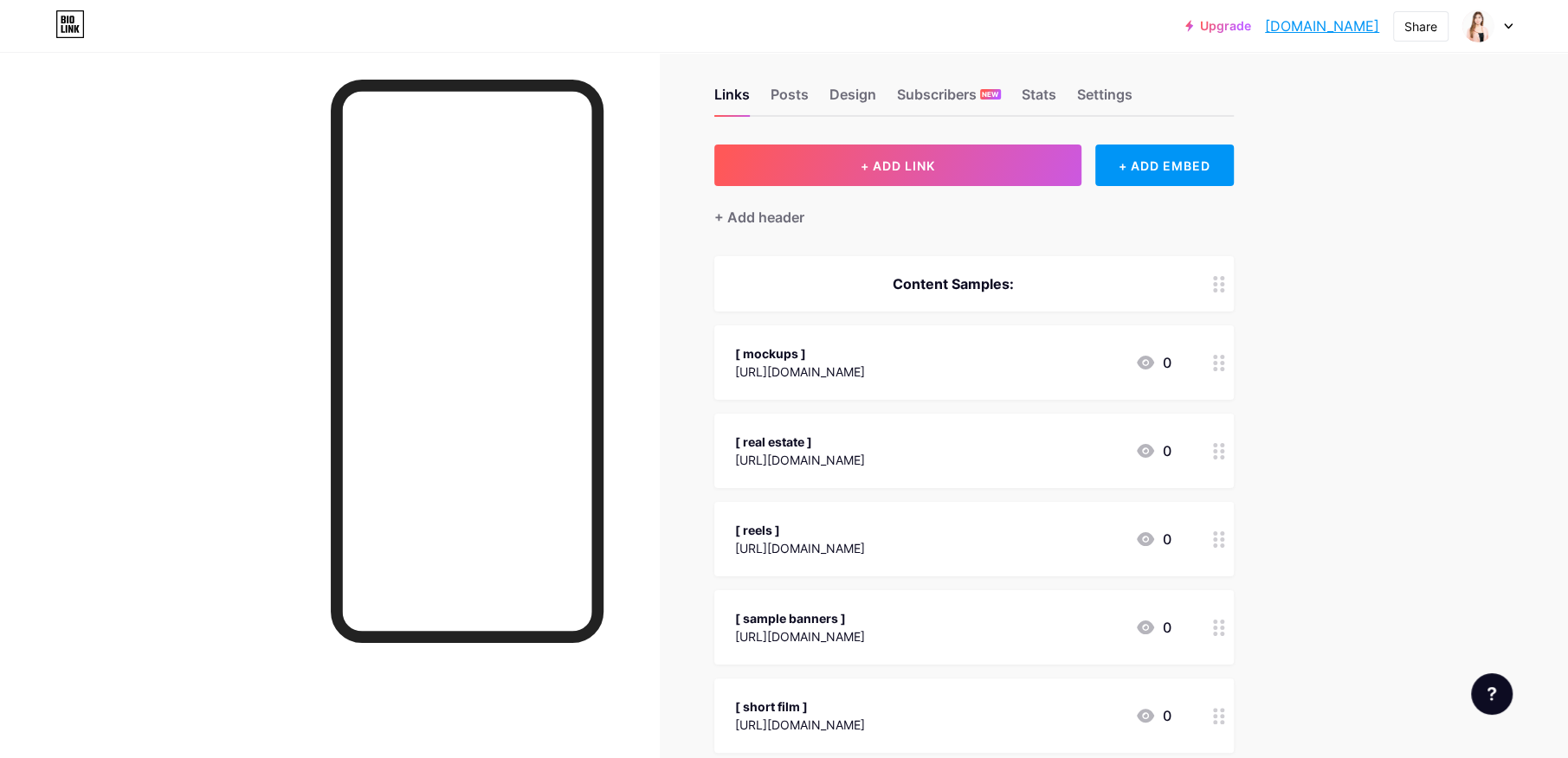 scroll, scrollTop: 0, scrollLeft: 0, axis: both 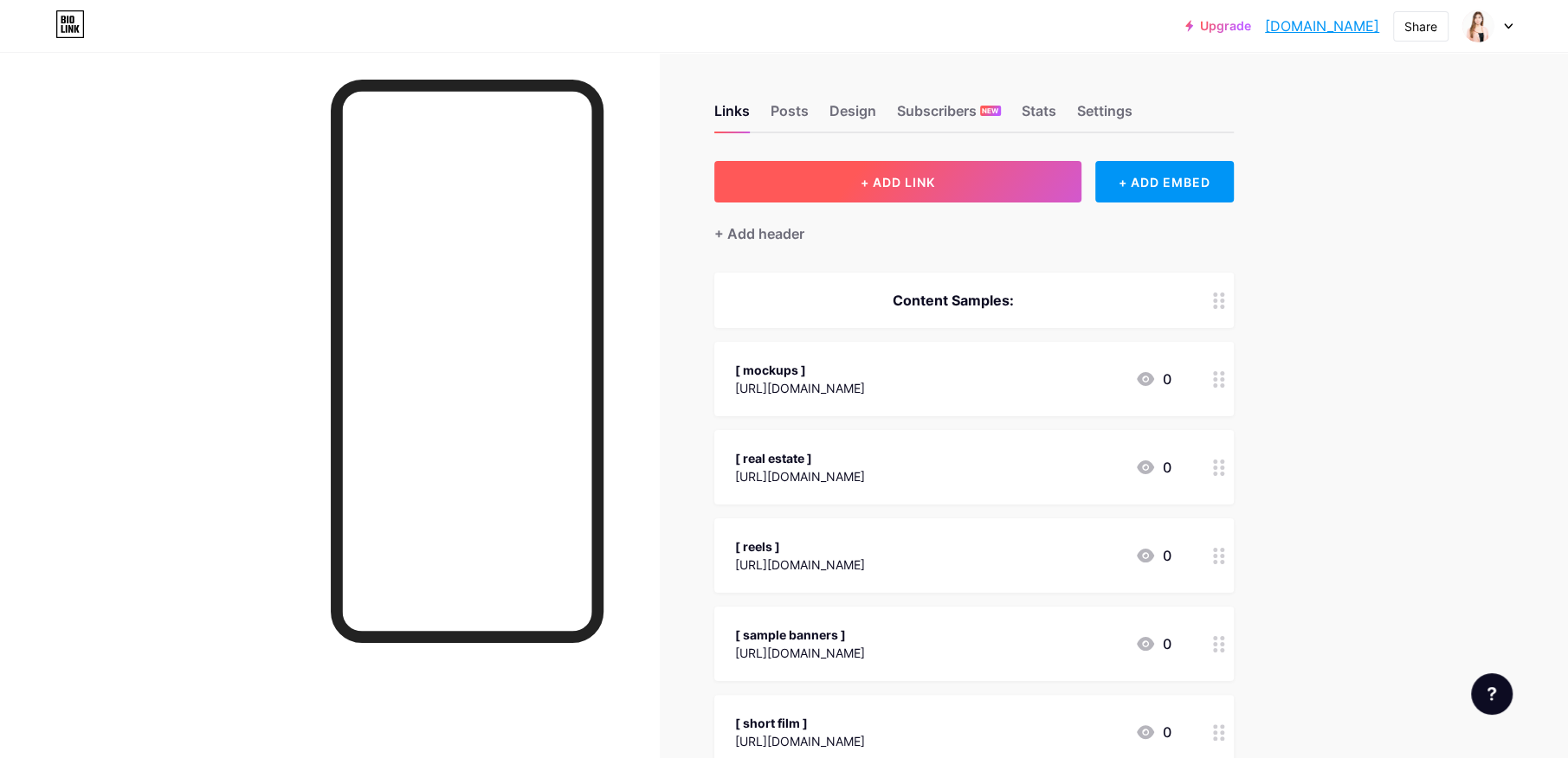 click on "+ ADD LINK" at bounding box center (898, 182) 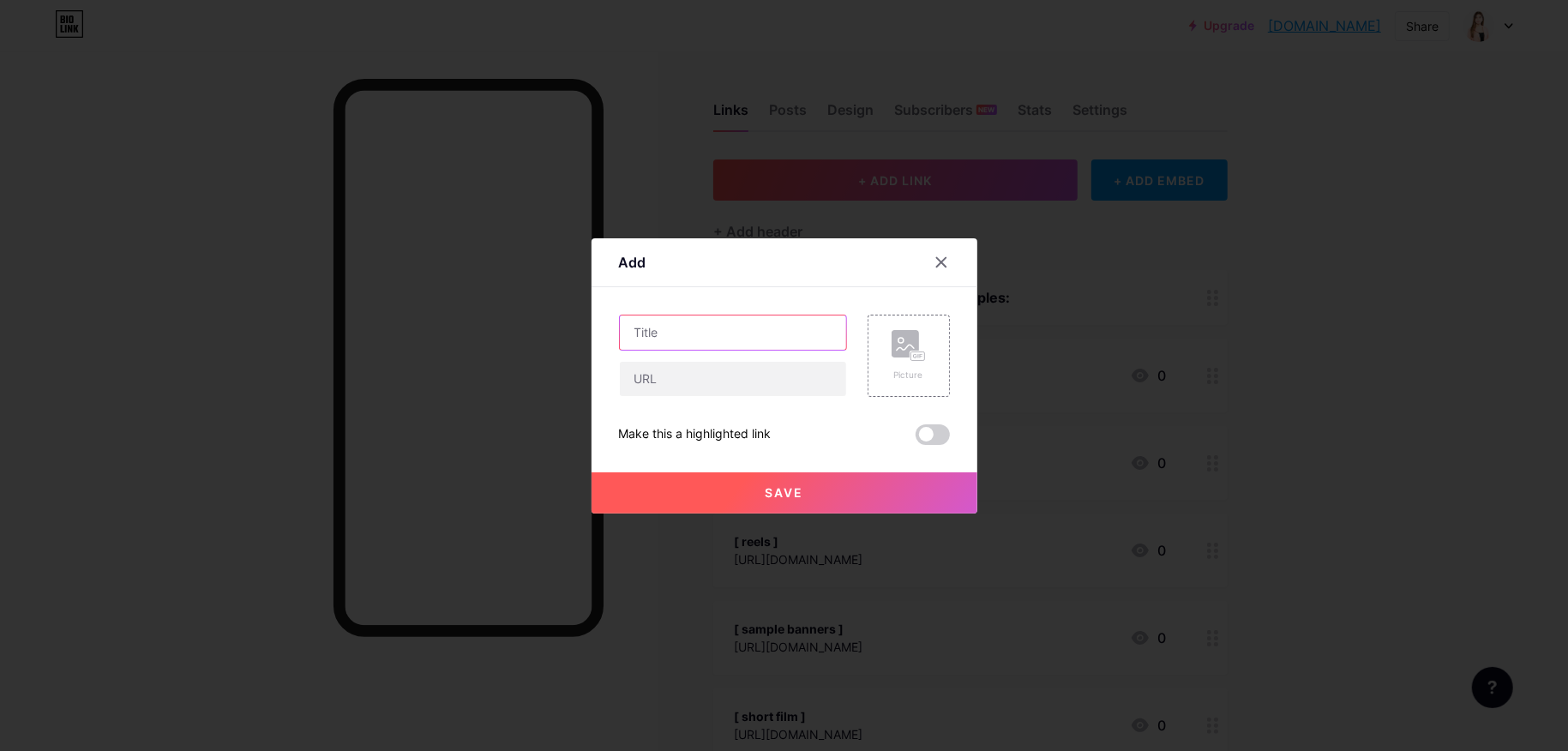 click at bounding box center [733, 333] 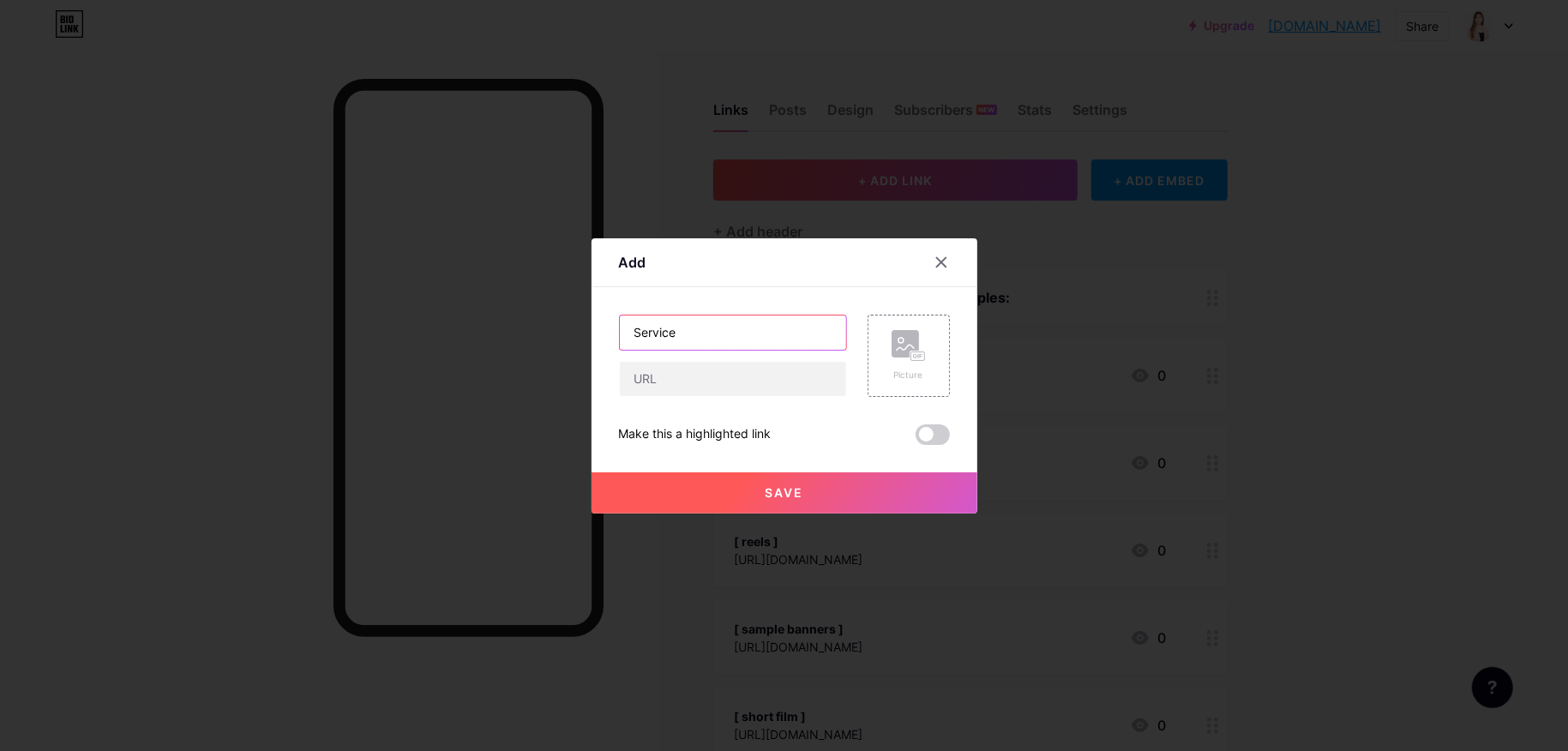 type on "Services" 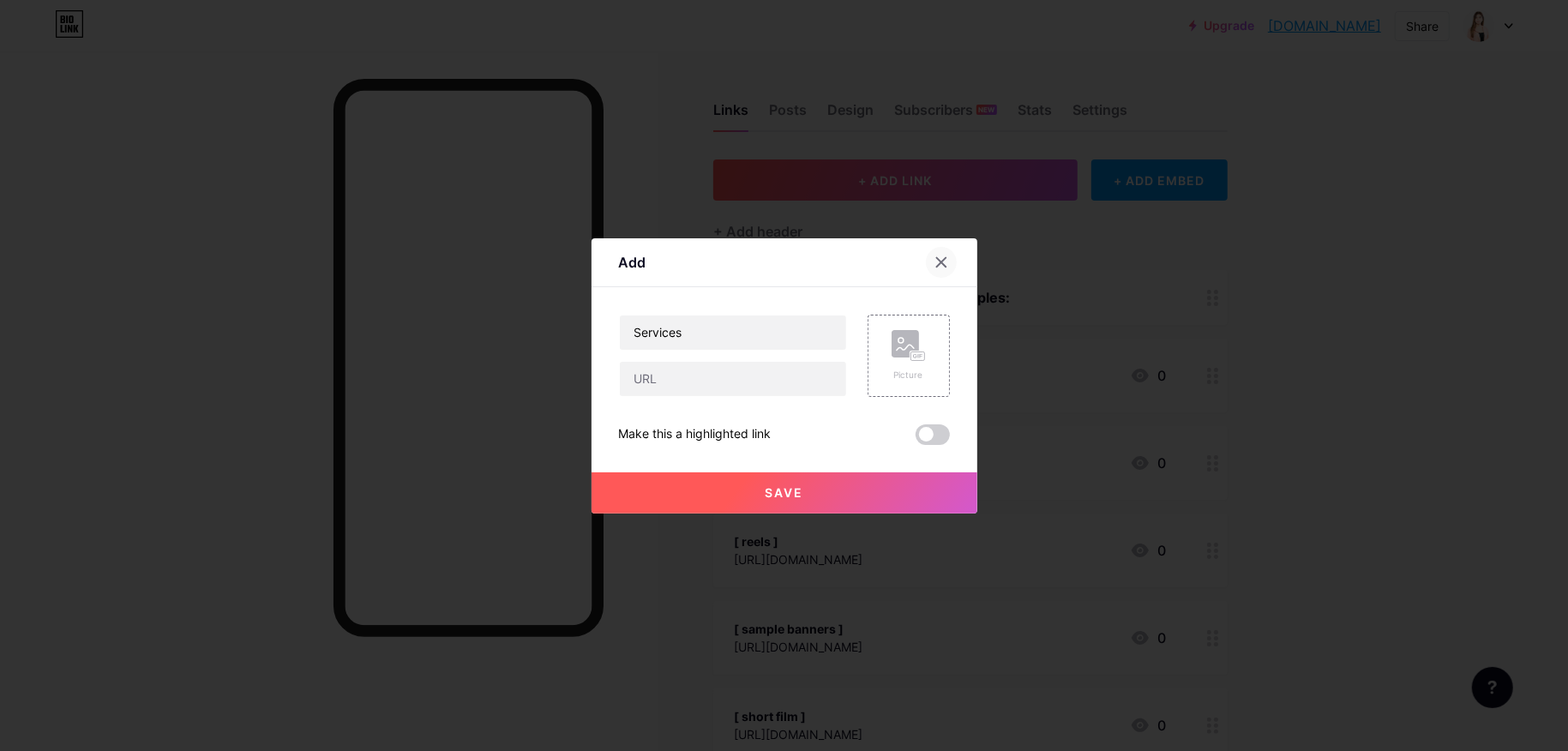 click at bounding box center (941, 262) 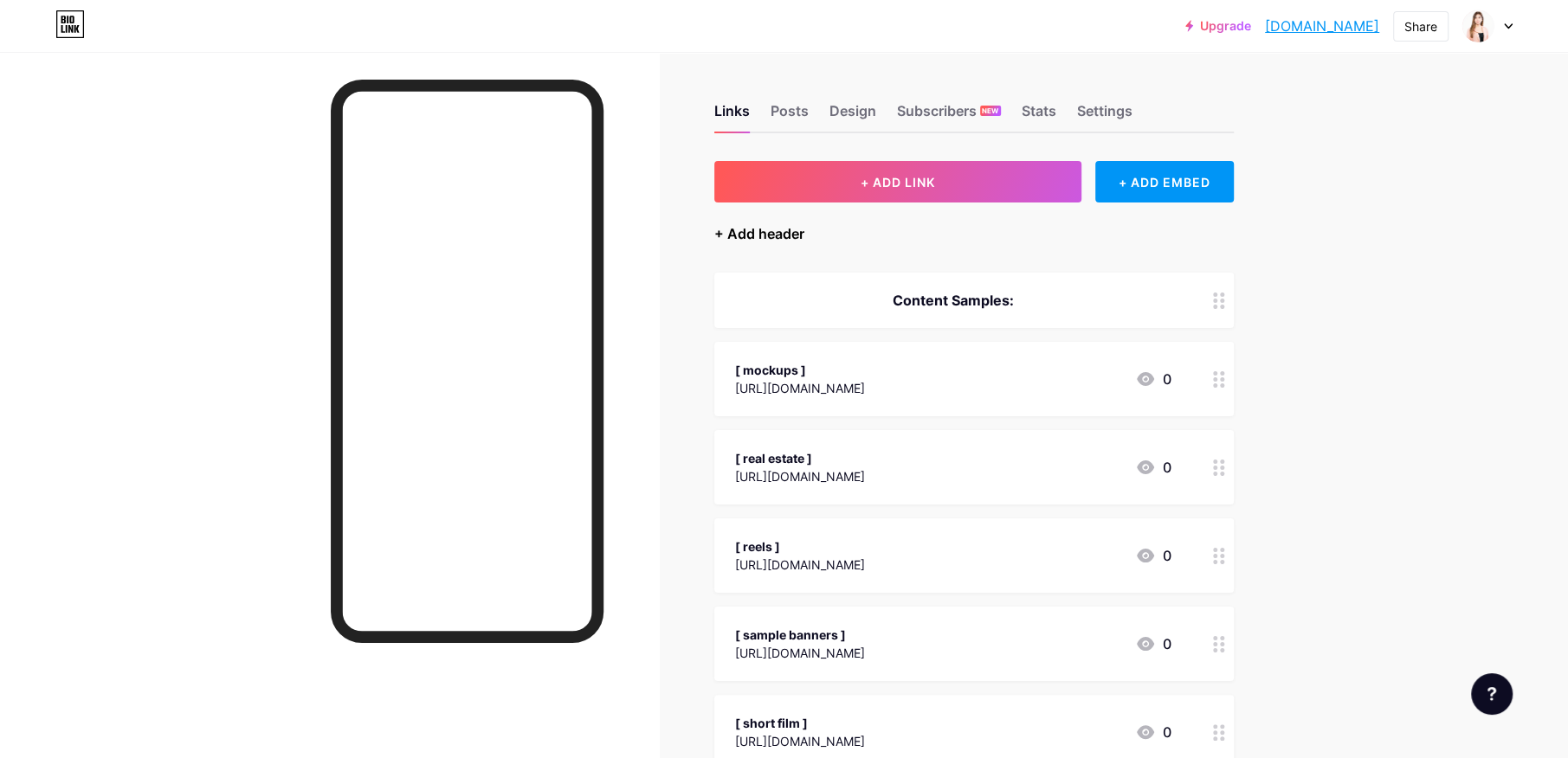 click on "+ Add header" at bounding box center (759, 234) 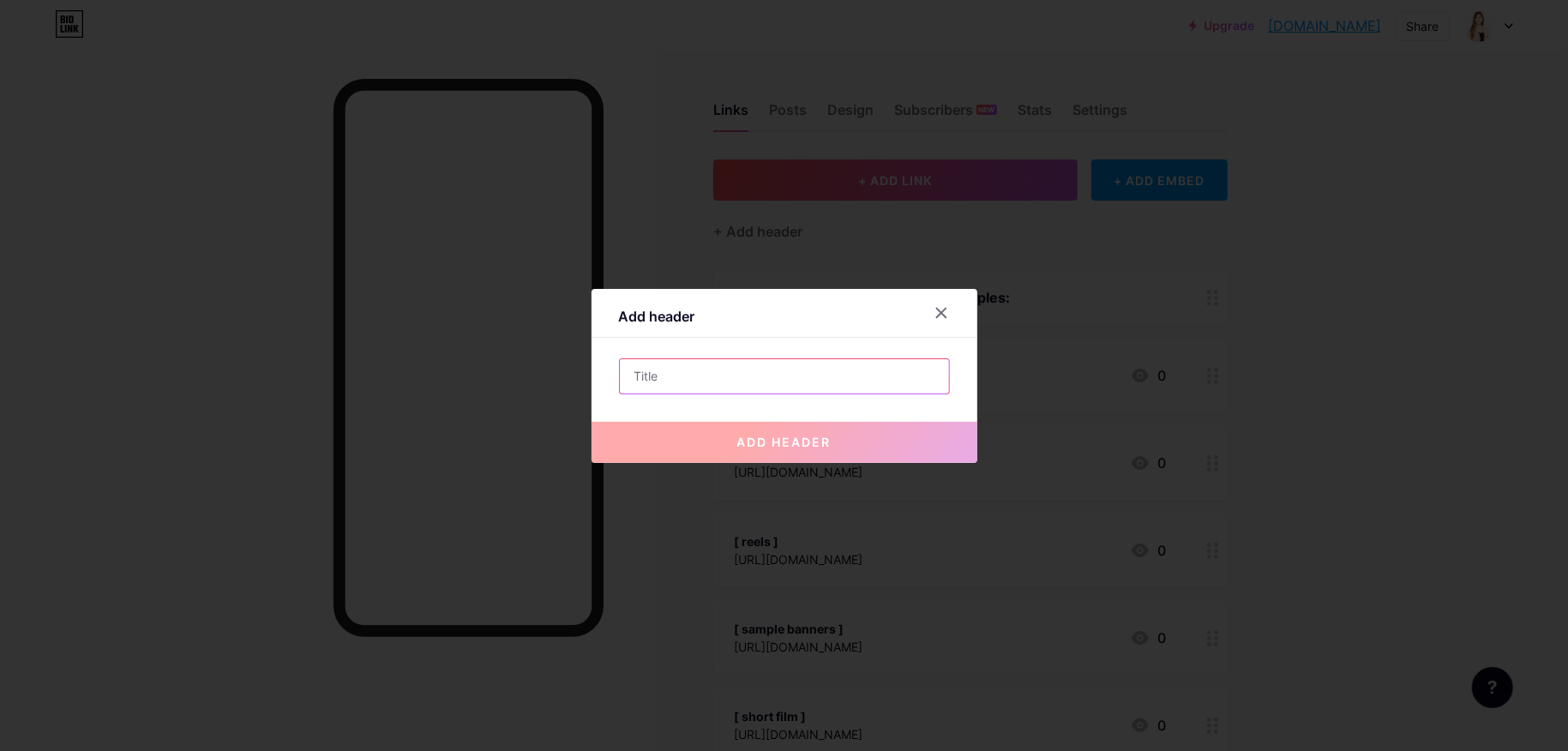 click at bounding box center [784, 376] 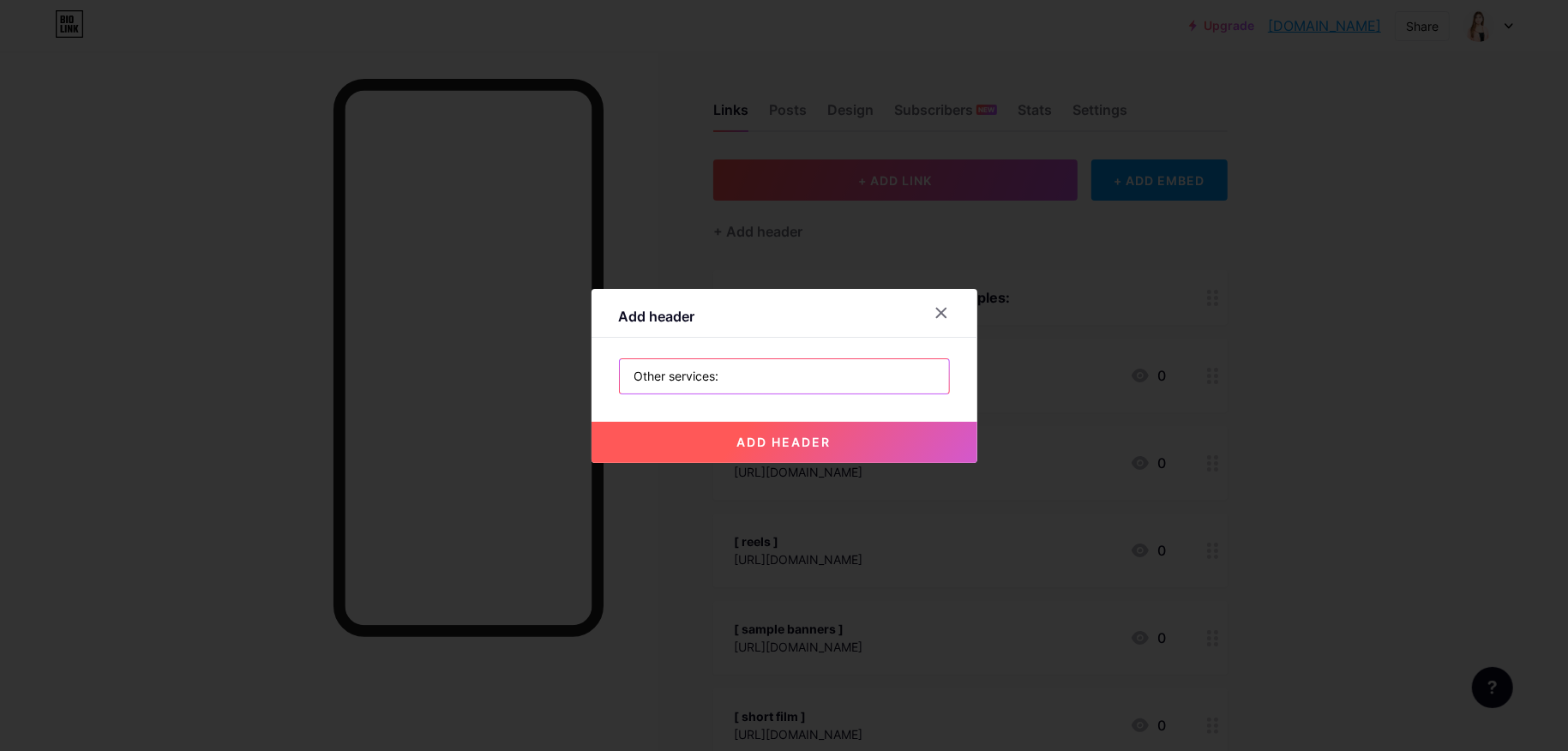click on "Other services:" at bounding box center (784, 376) 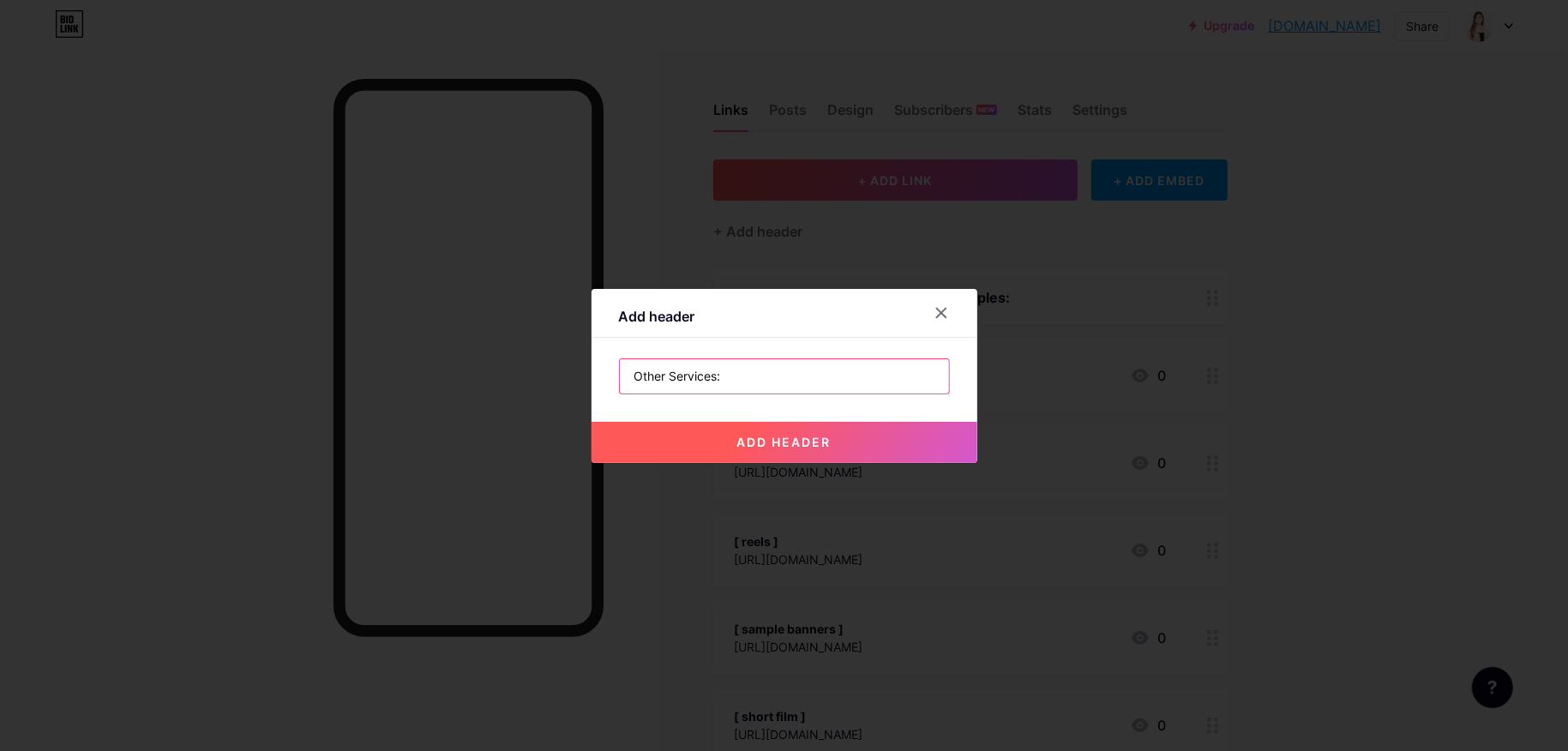 type on "Other Services:" 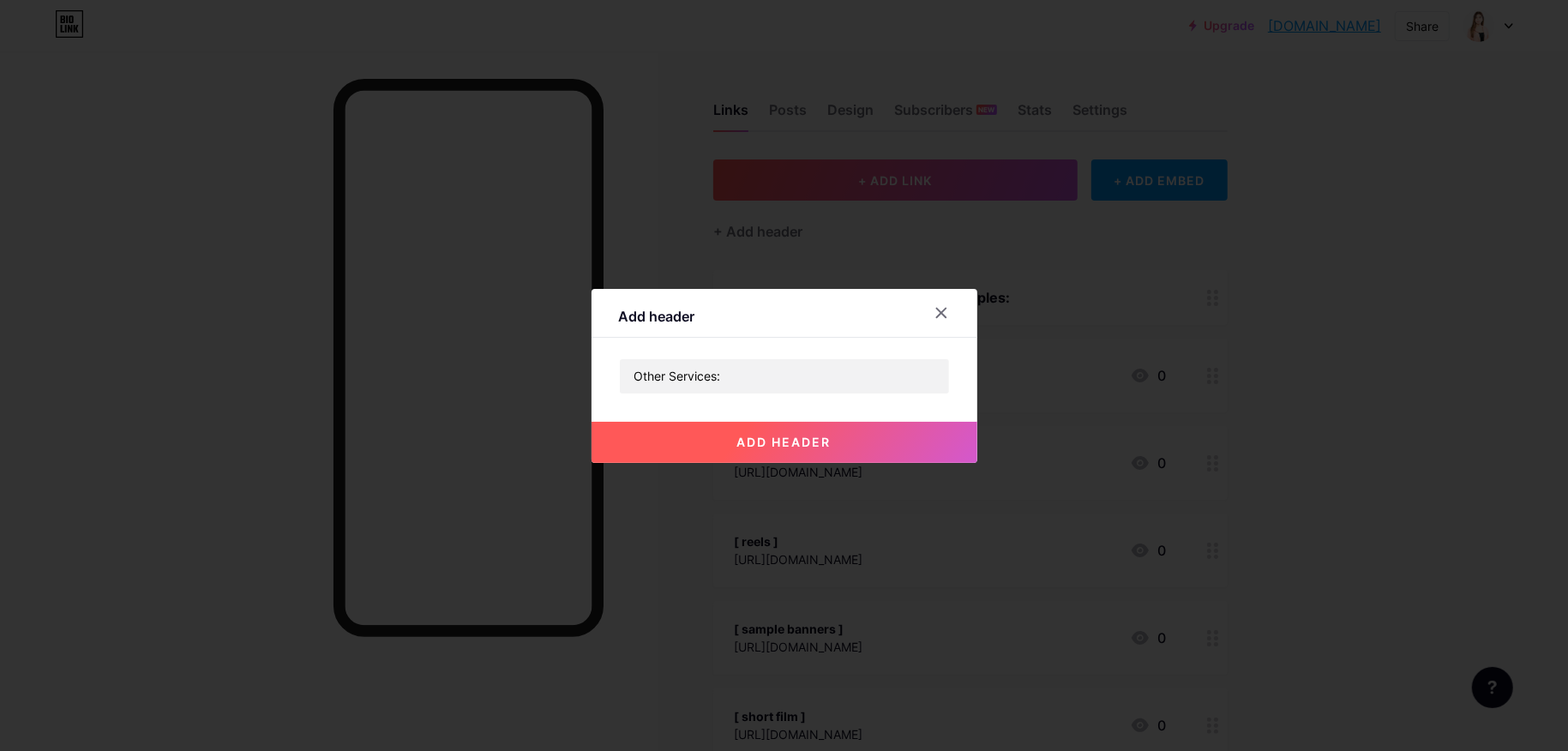 click on "add header" at bounding box center [784, 442] 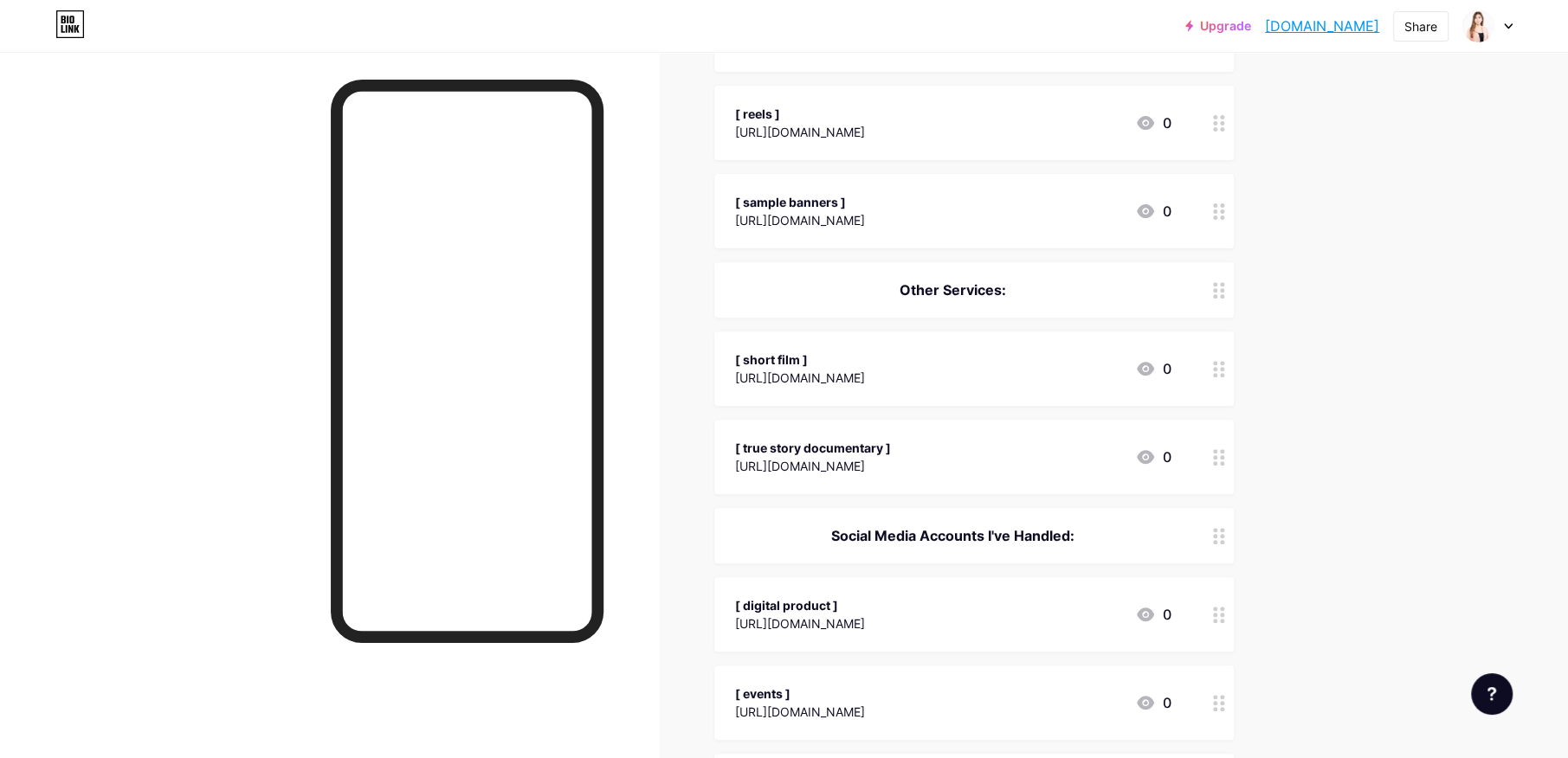 scroll, scrollTop: 649, scrollLeft: 0, axis: vertical 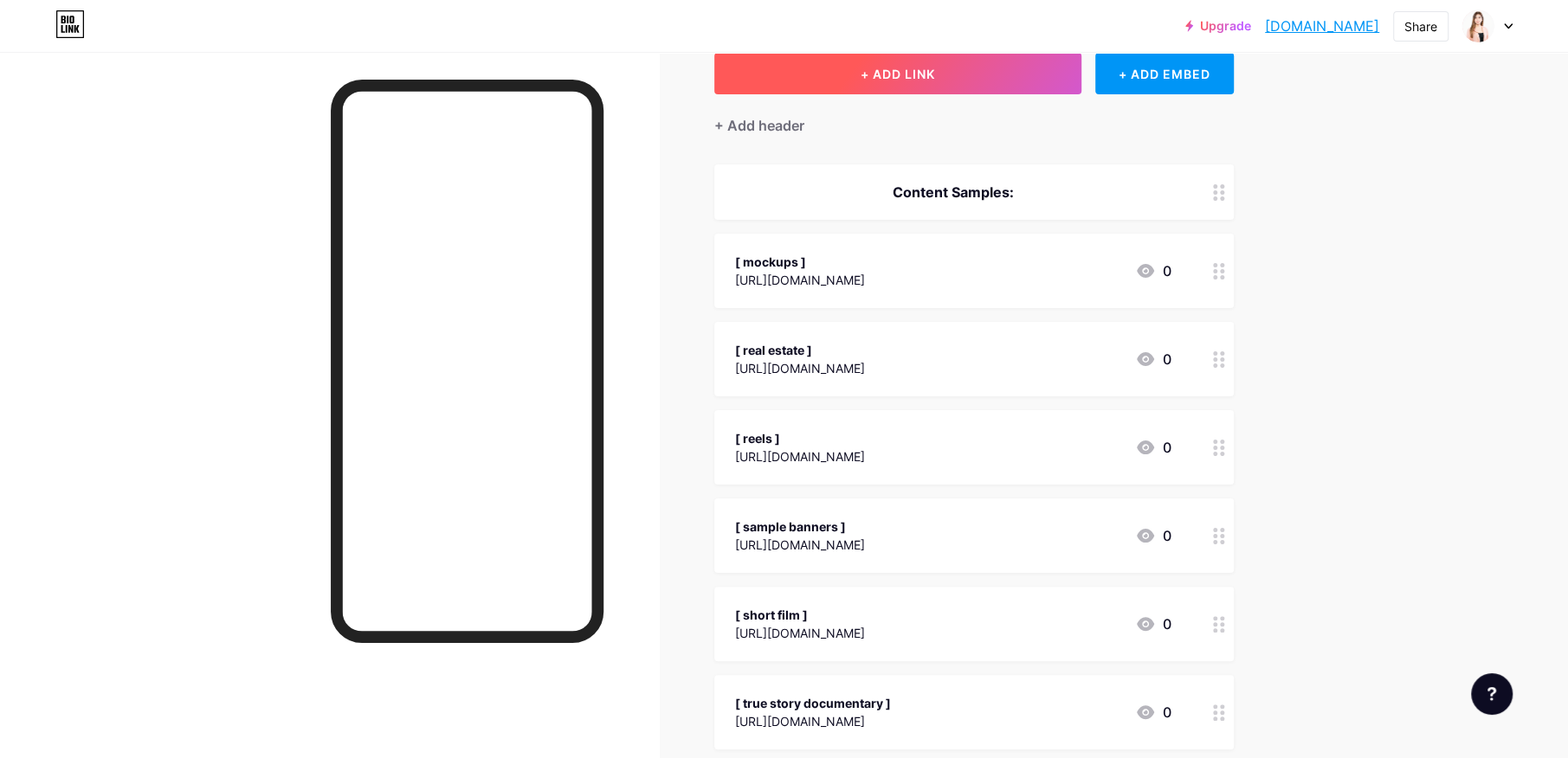 click on "+ ADD LINK" at bounding box center [898, 74] 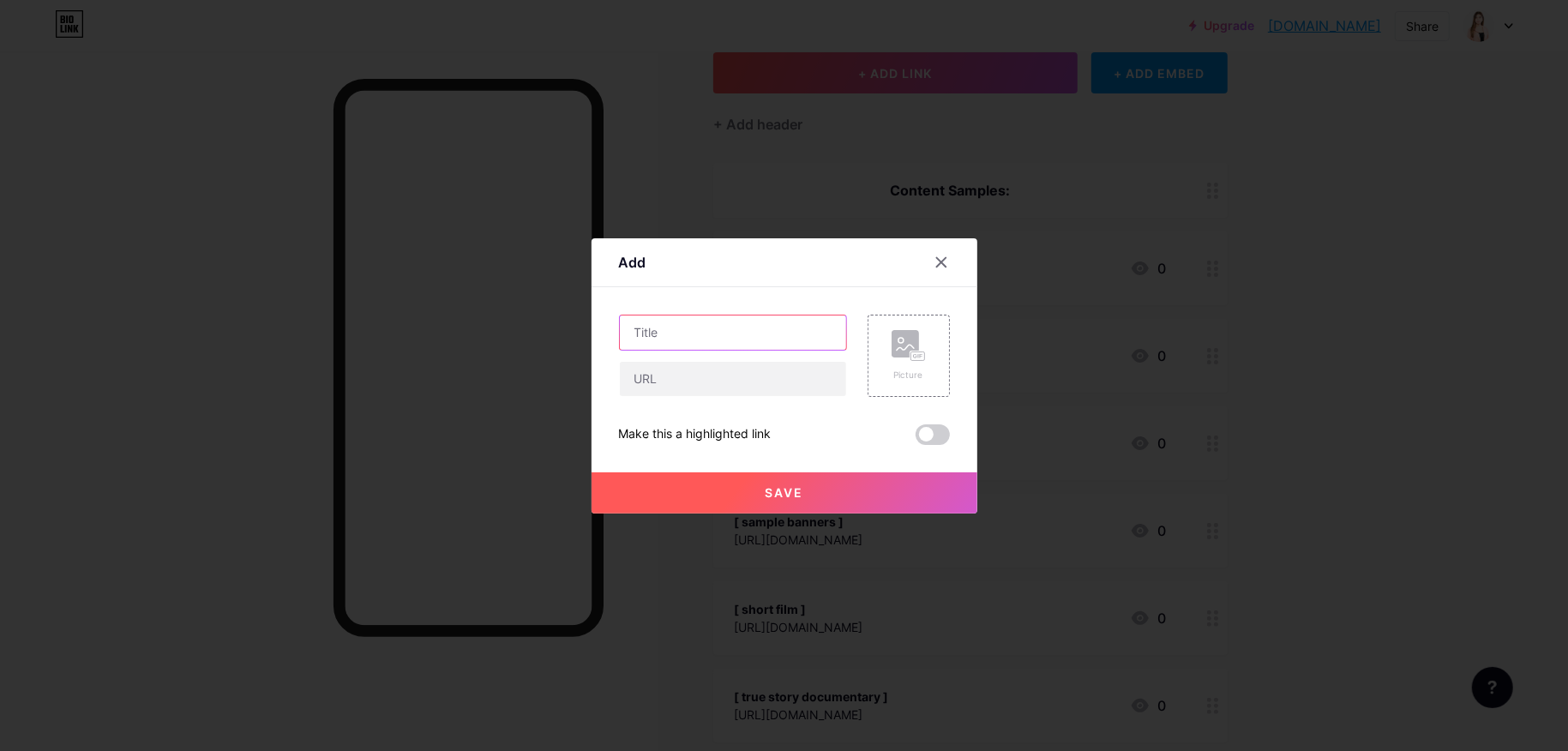 click at bounding box center [733, 333] 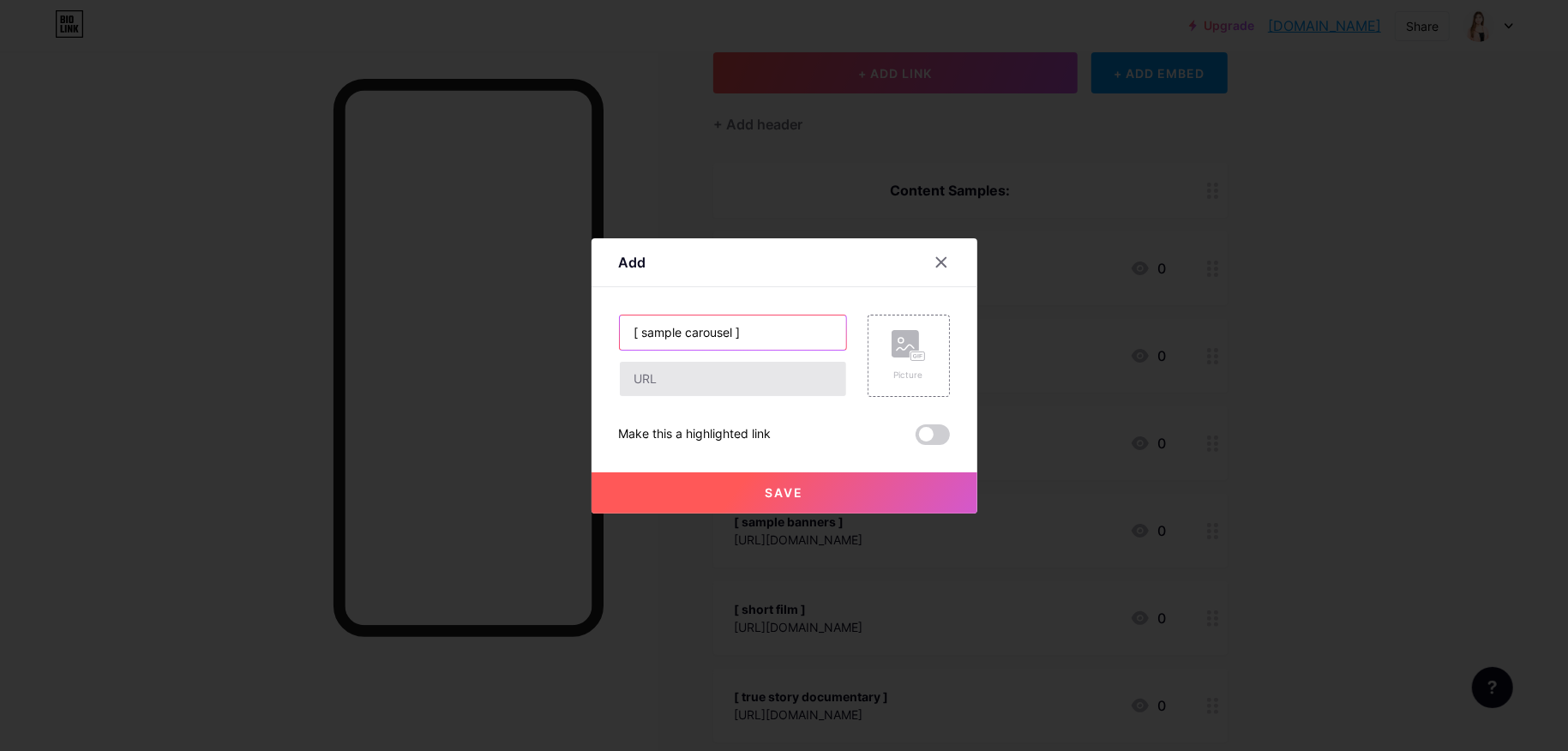 type on "[ sample carousel ]" 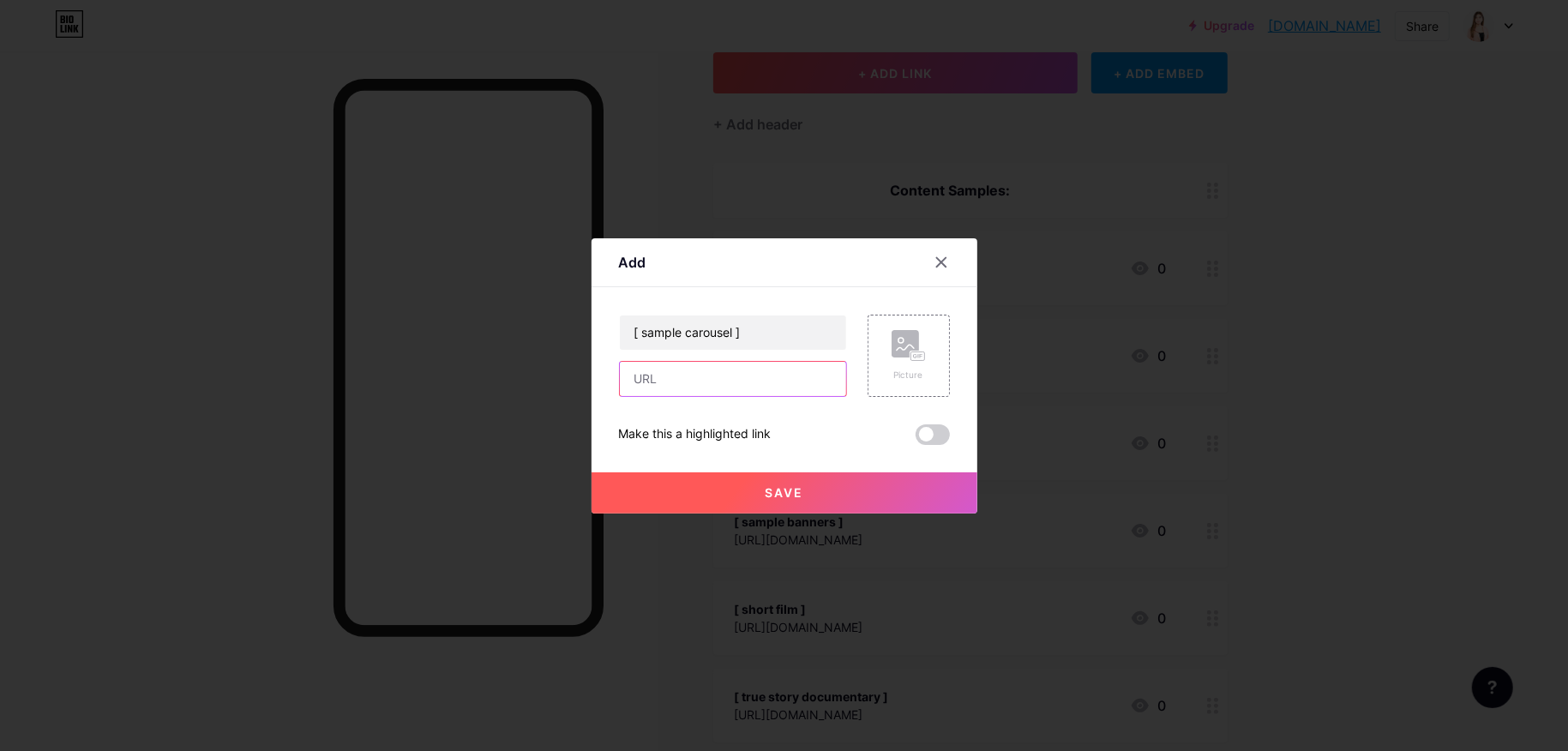 click at bounding box center [733, 379] 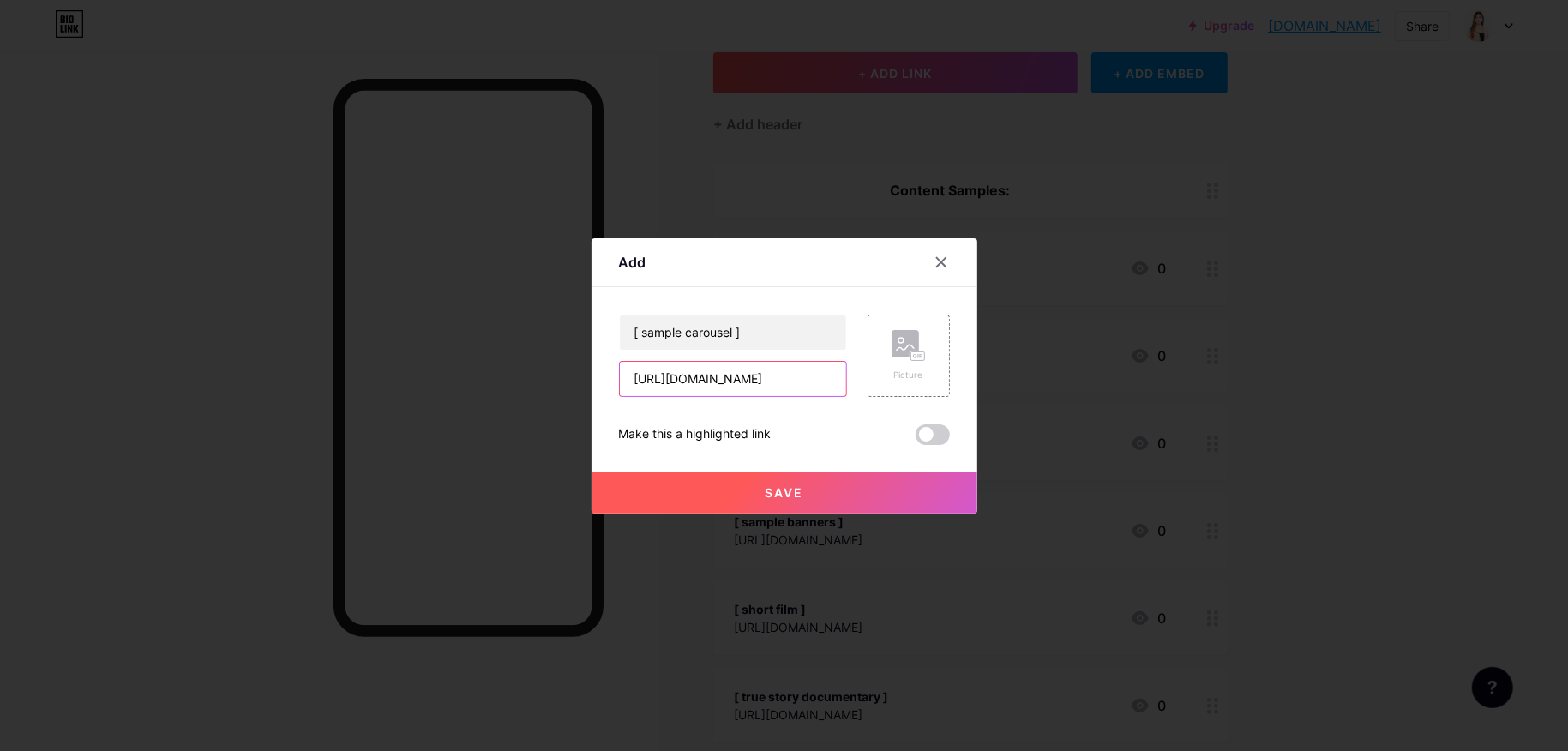 scroll, scrollTop: 0, scrollLeft: 143, axis: horizontal 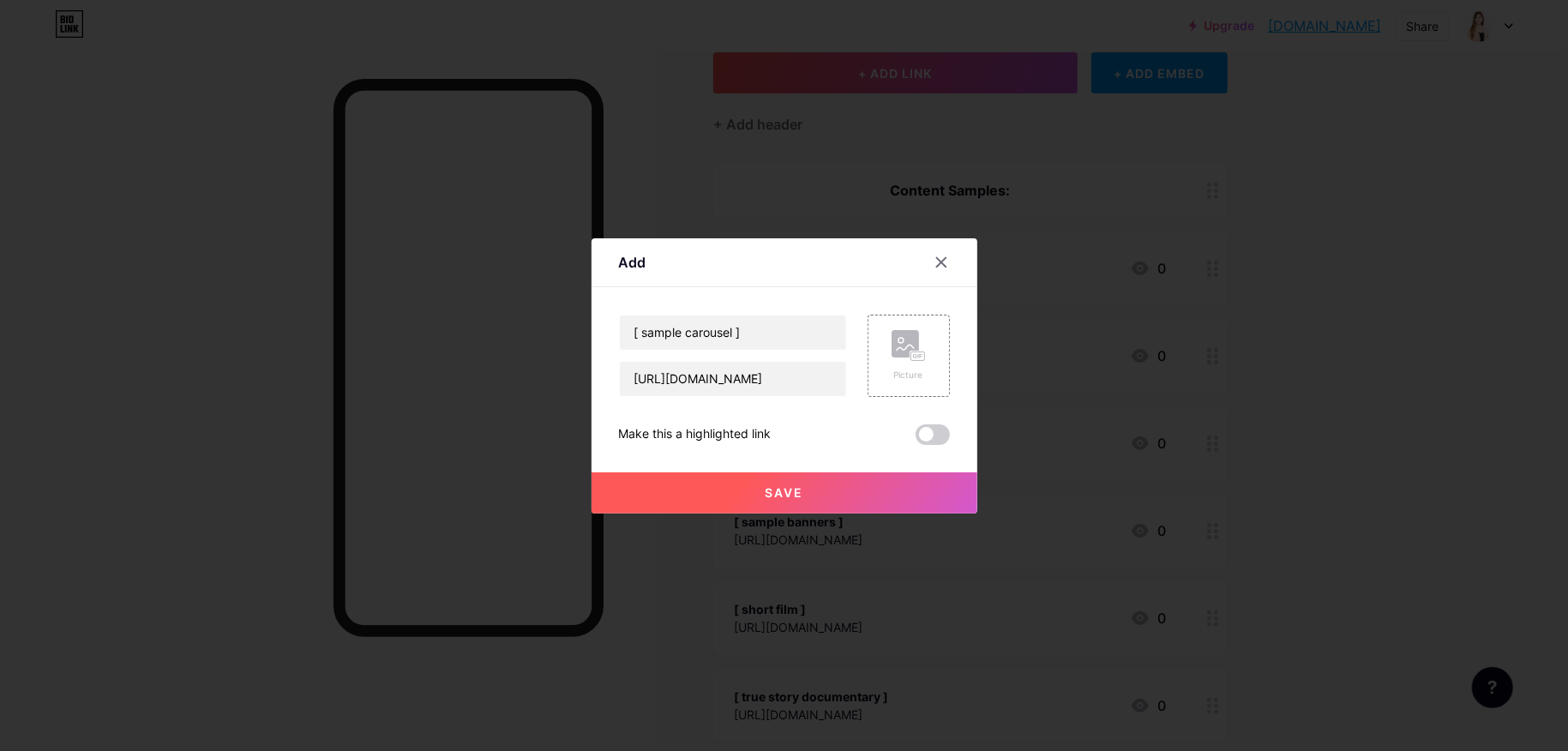 click on "Save" at bounding box center [784, 493] 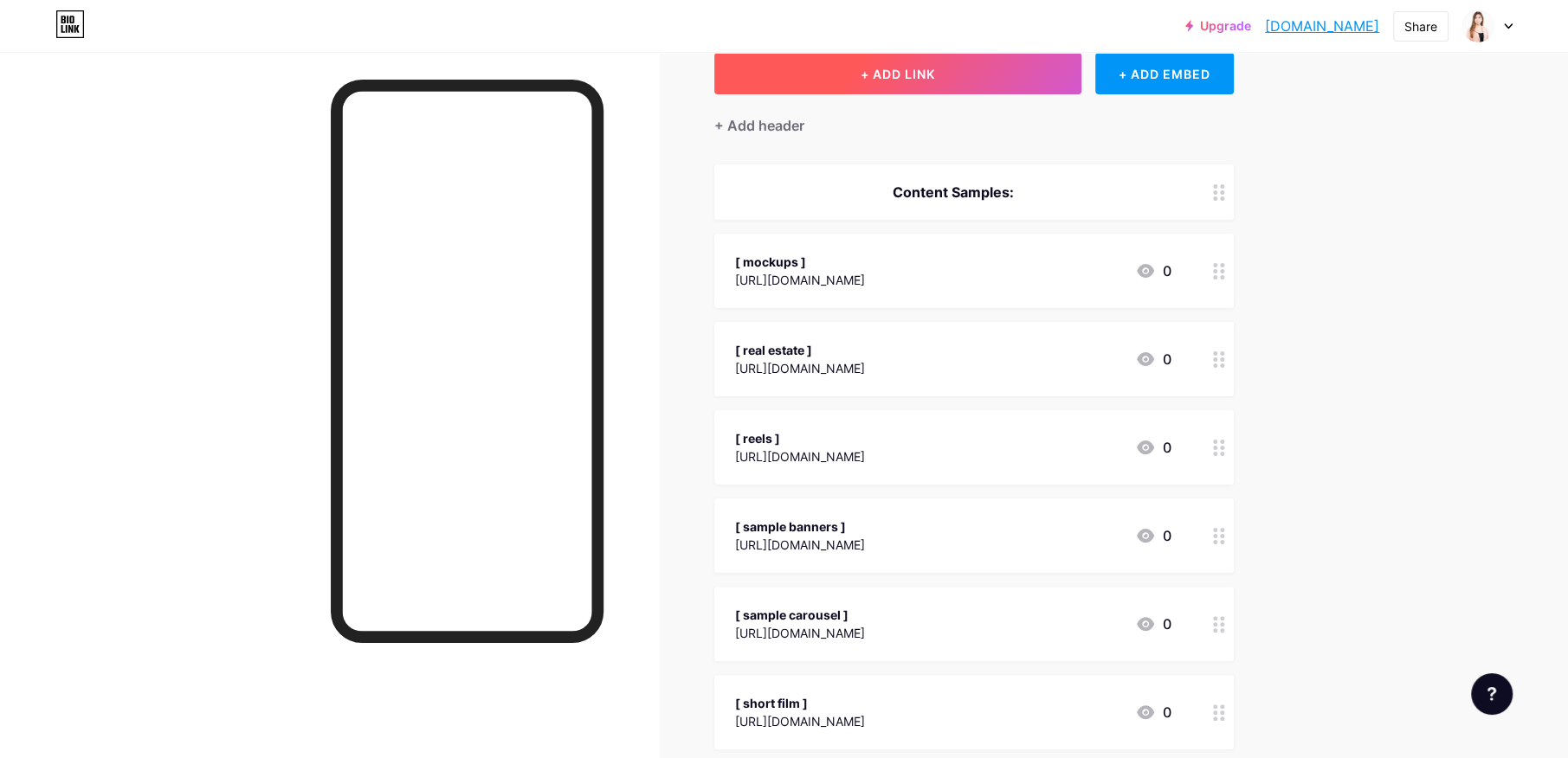 click on "+ ADD LINK" at bounding box center [898, 74] 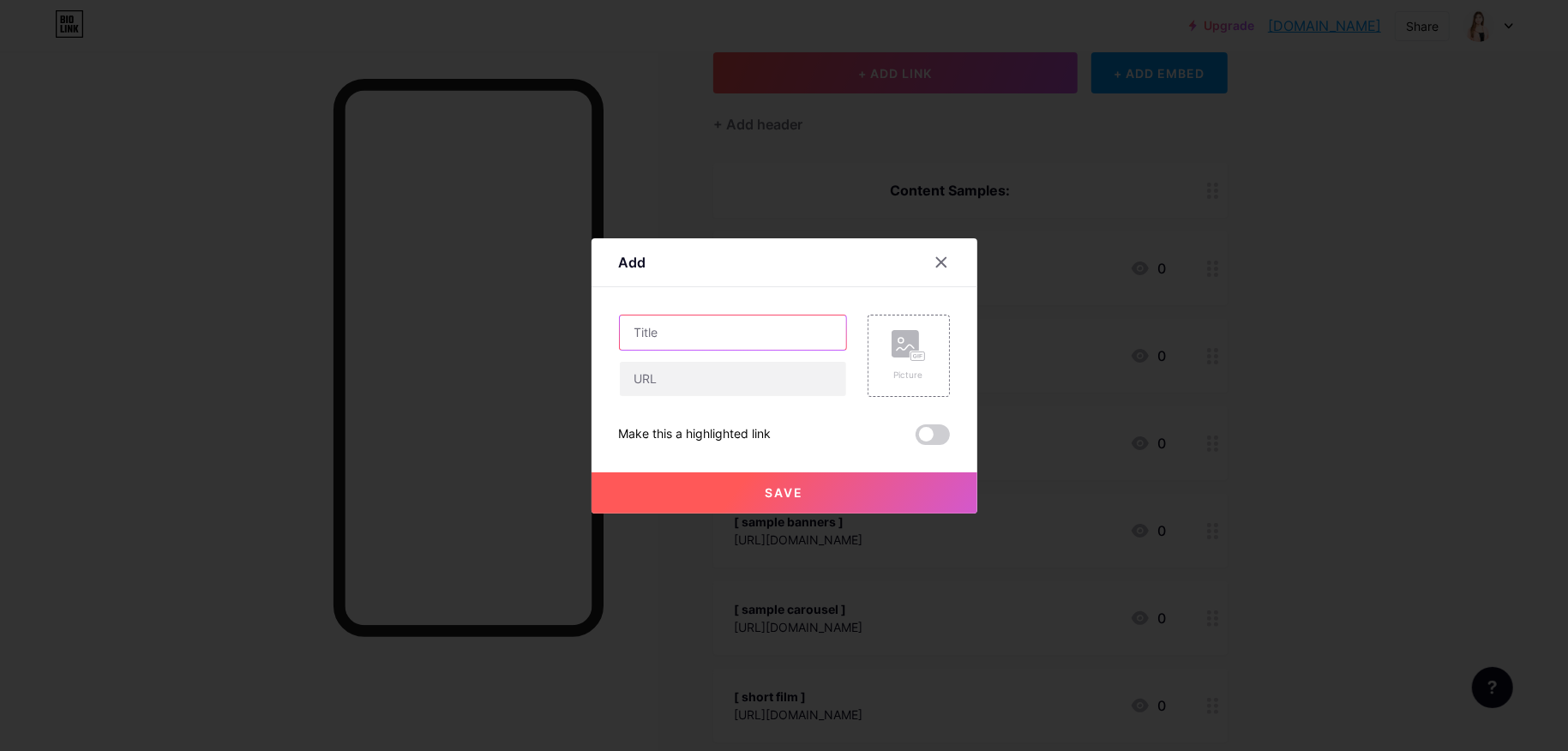 click at bounding box center (733, 333) 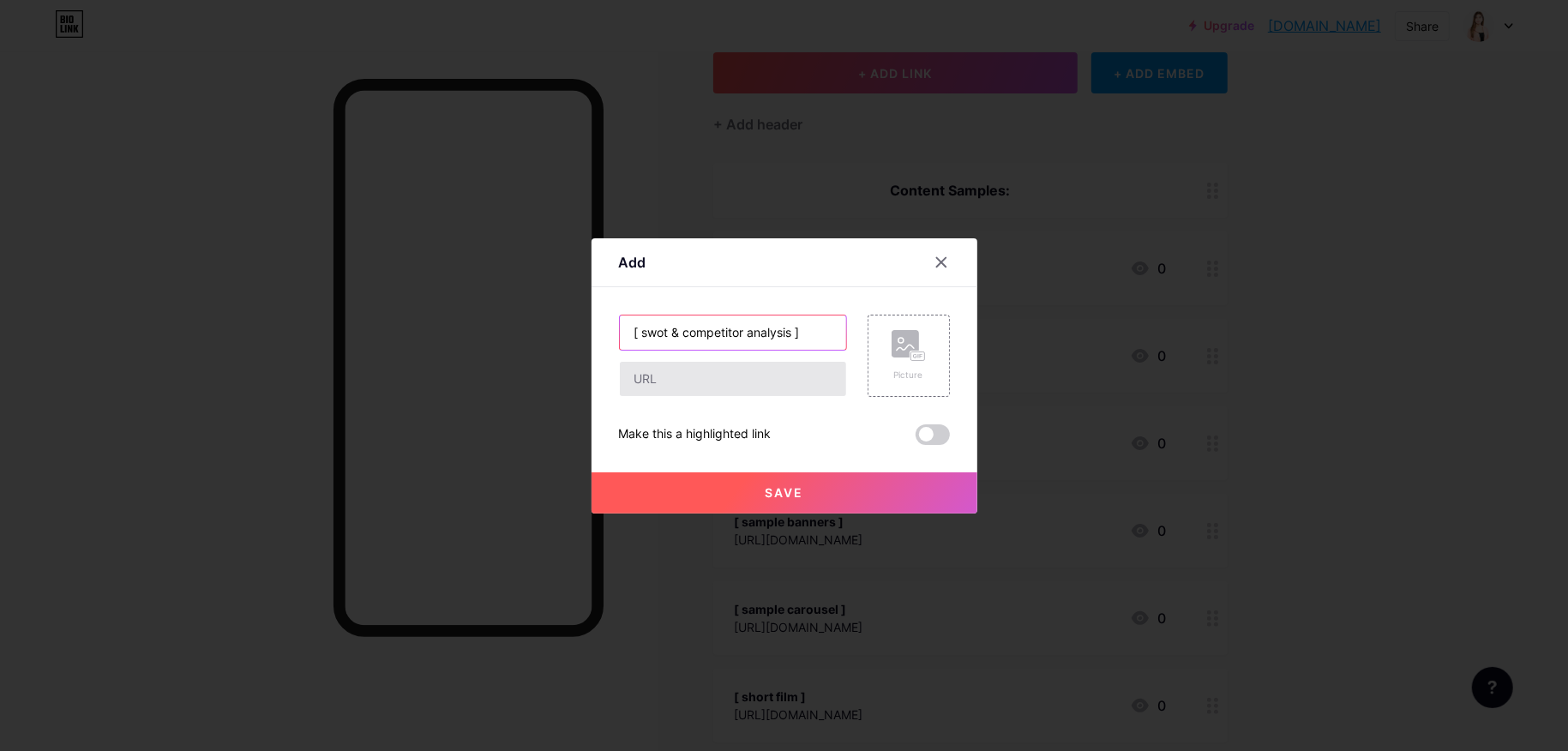 type on "[ swot & competitor analysis ]" 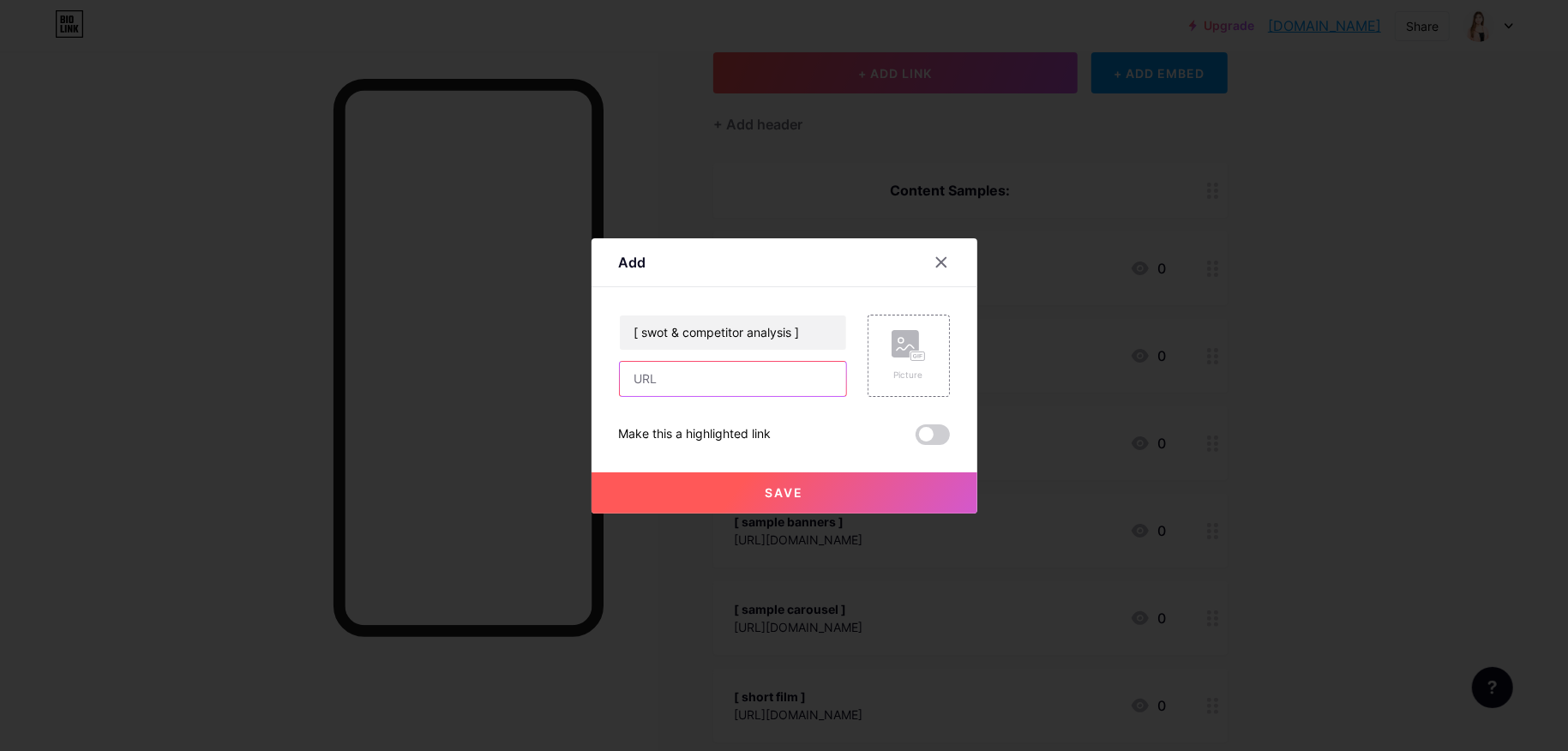 click at bounding box center [733, 379] 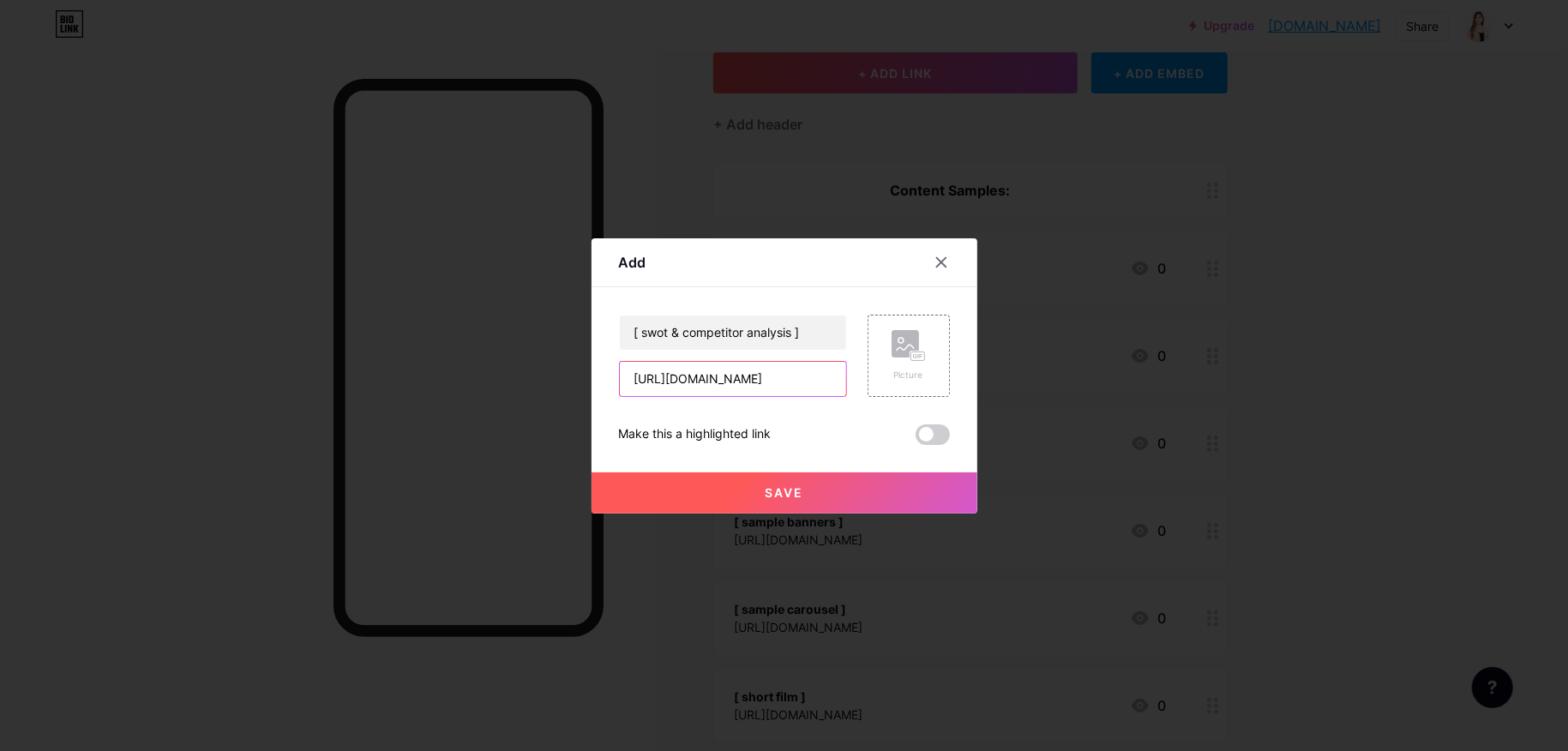 scroll, scrollTop: 0, scrollLeft: 321, axis: horizontal 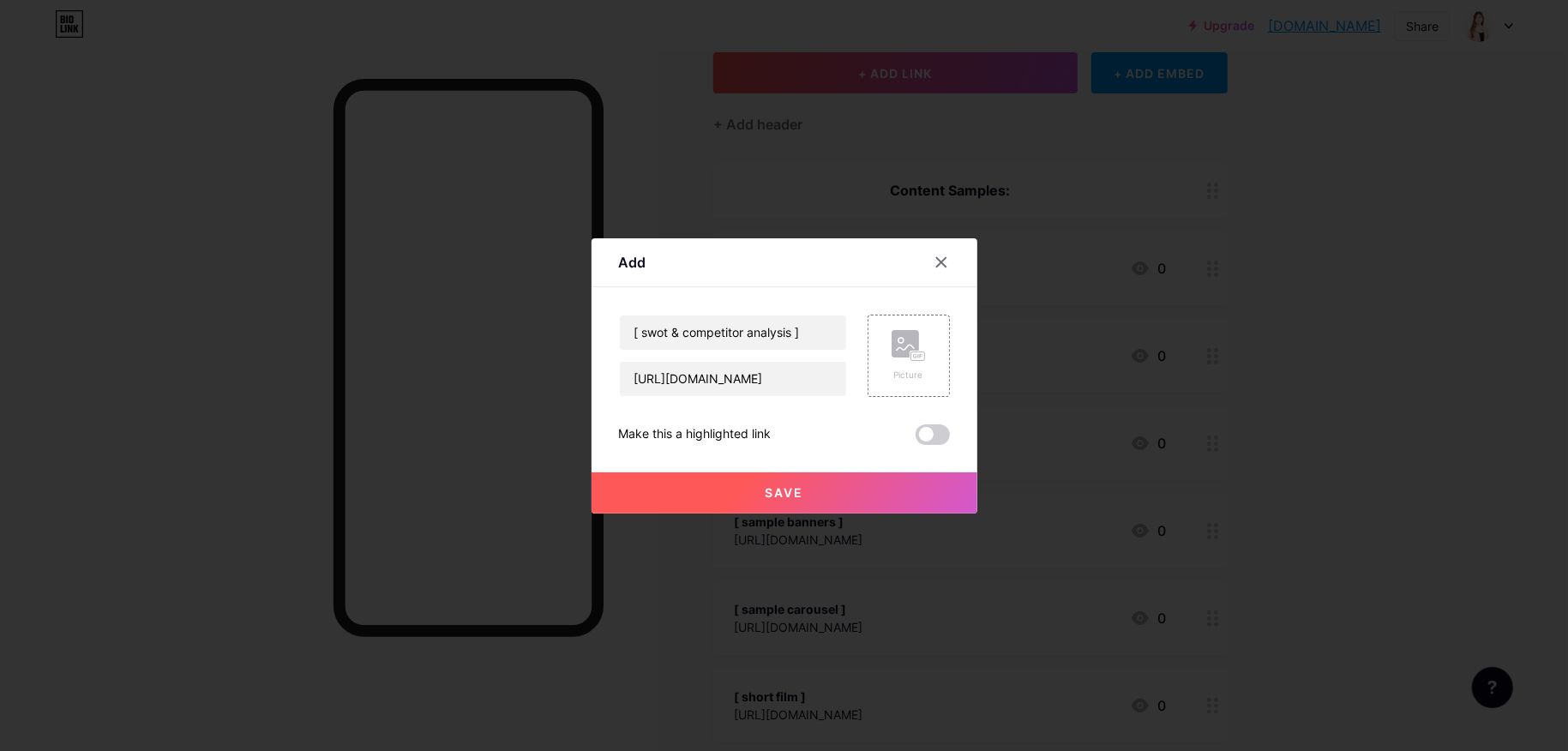 click on "Save" at bounding box center (784, 493) 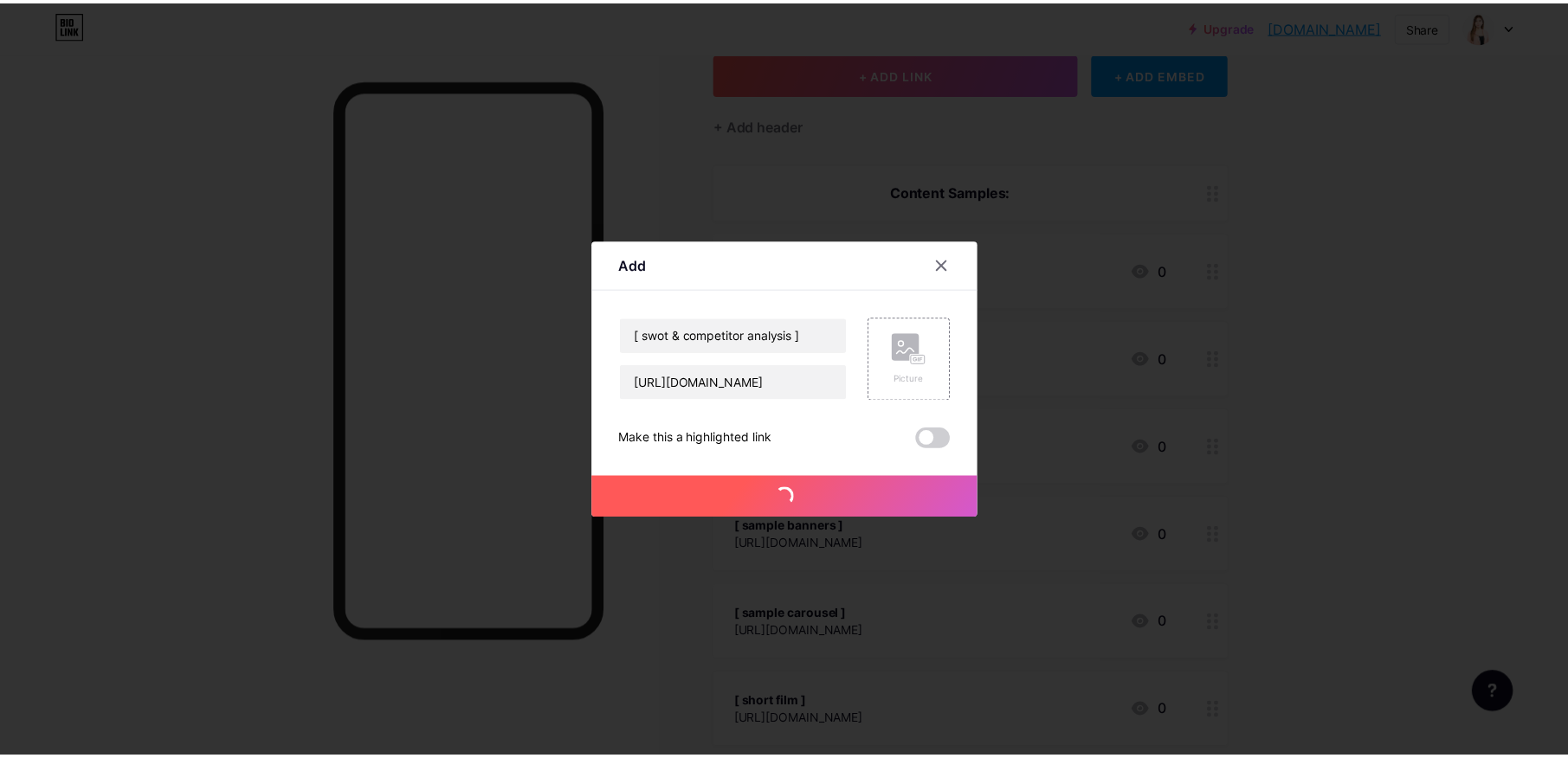 scroll, scrollTop: 0, scrollLeft: 0, axis: both 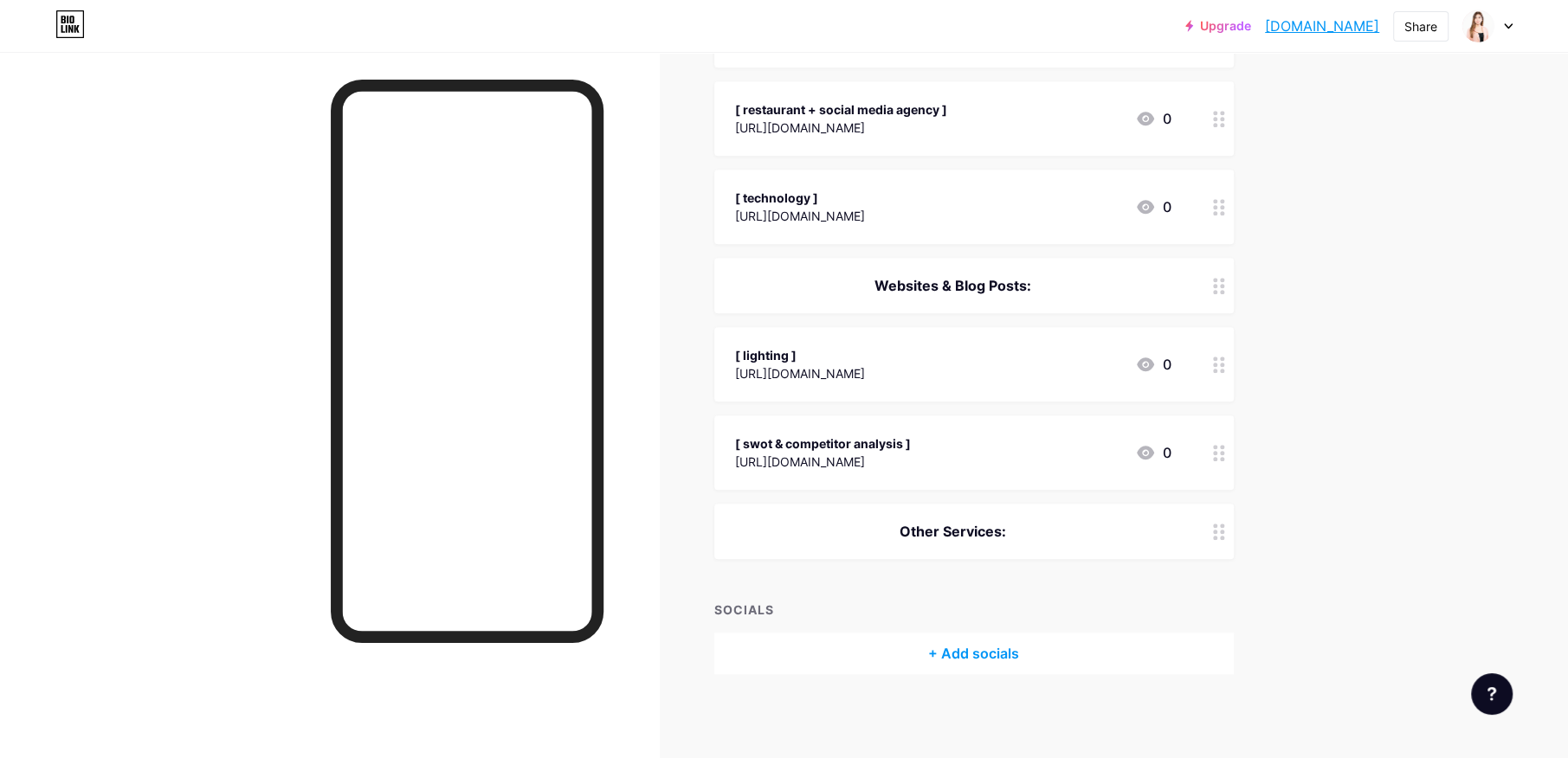 click on "Websites & Blog Posts:" at bounding box center [953, 286] 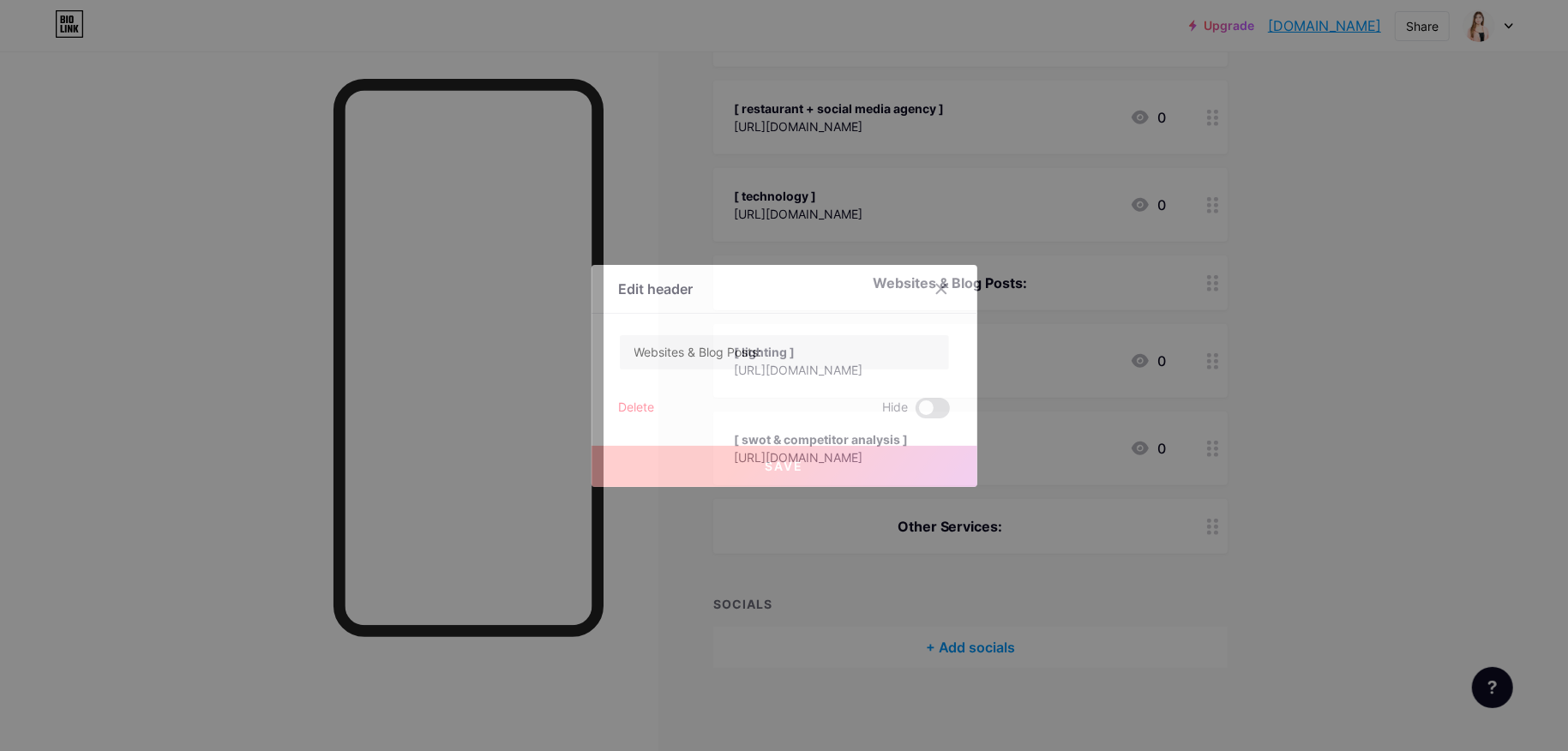 click at bounding box center [784, 376] 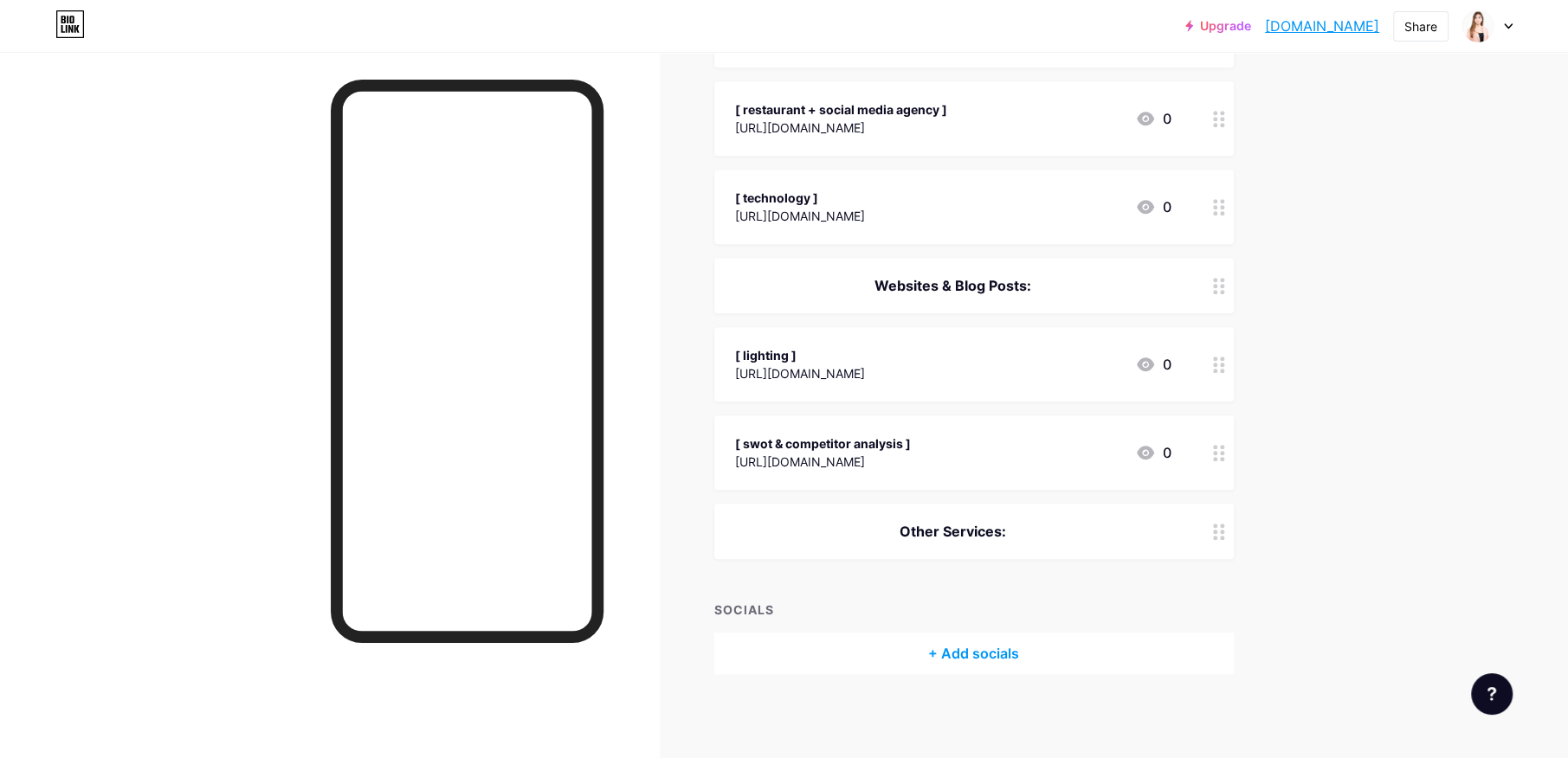 click on "Websites & Blog Posts:" at bounding box center [953, 286] 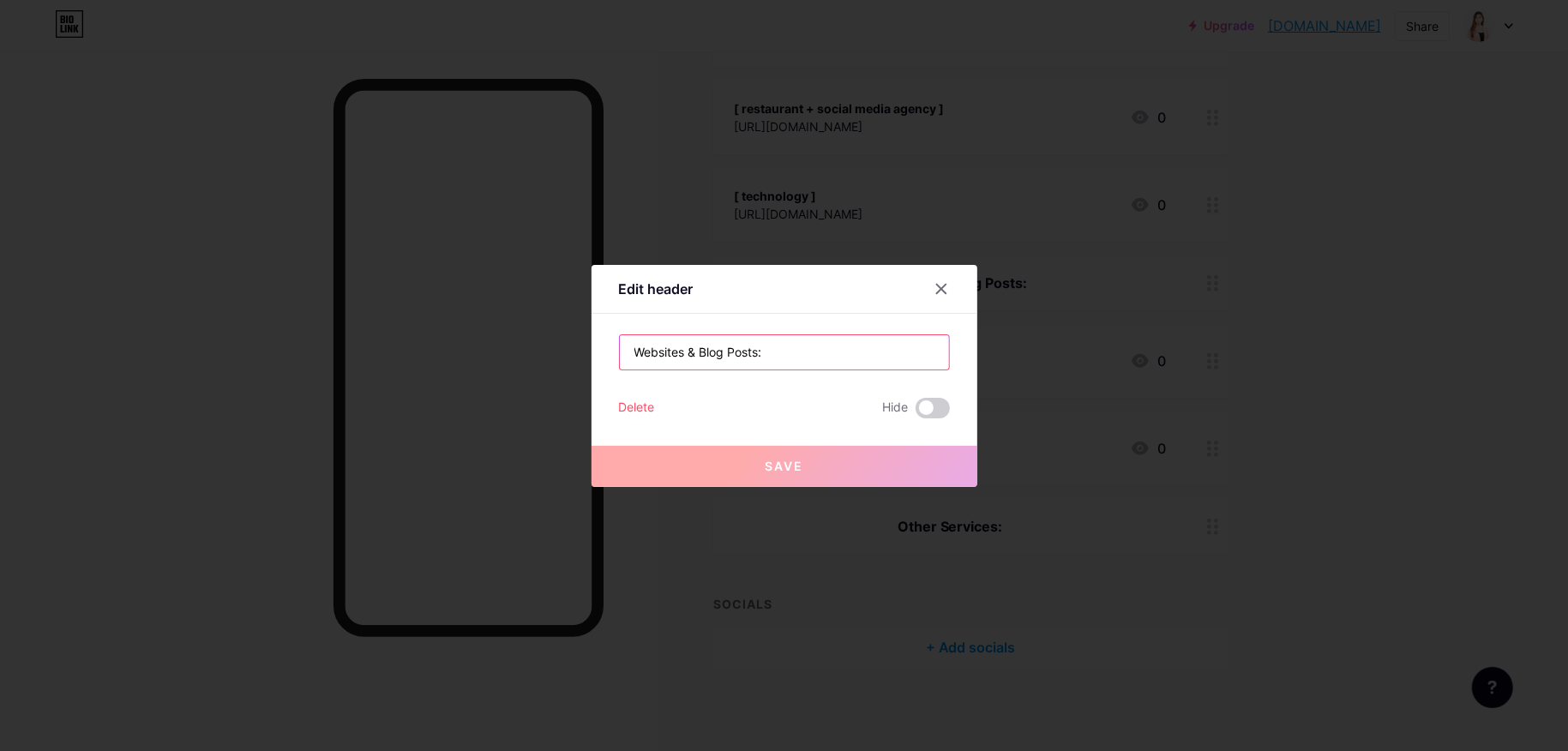 drag, startPoint x: 689, startPoint y: 350, endPoint x: 640, endPoint y: 350, distance: 49 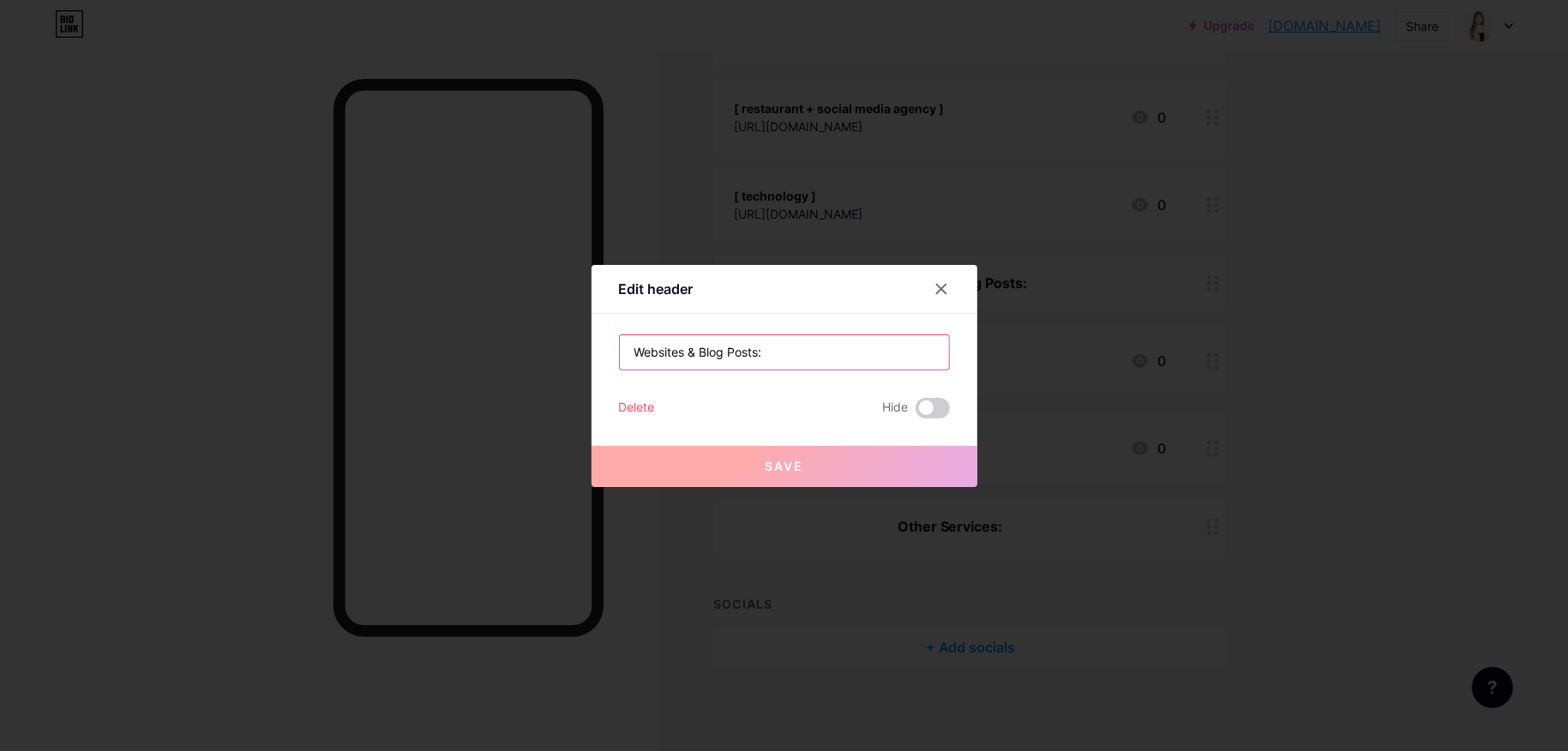drag, startPoint x: 699, startPoint y: 351, endPoint x: 719, endPoint y: 353, distance: 20.099751 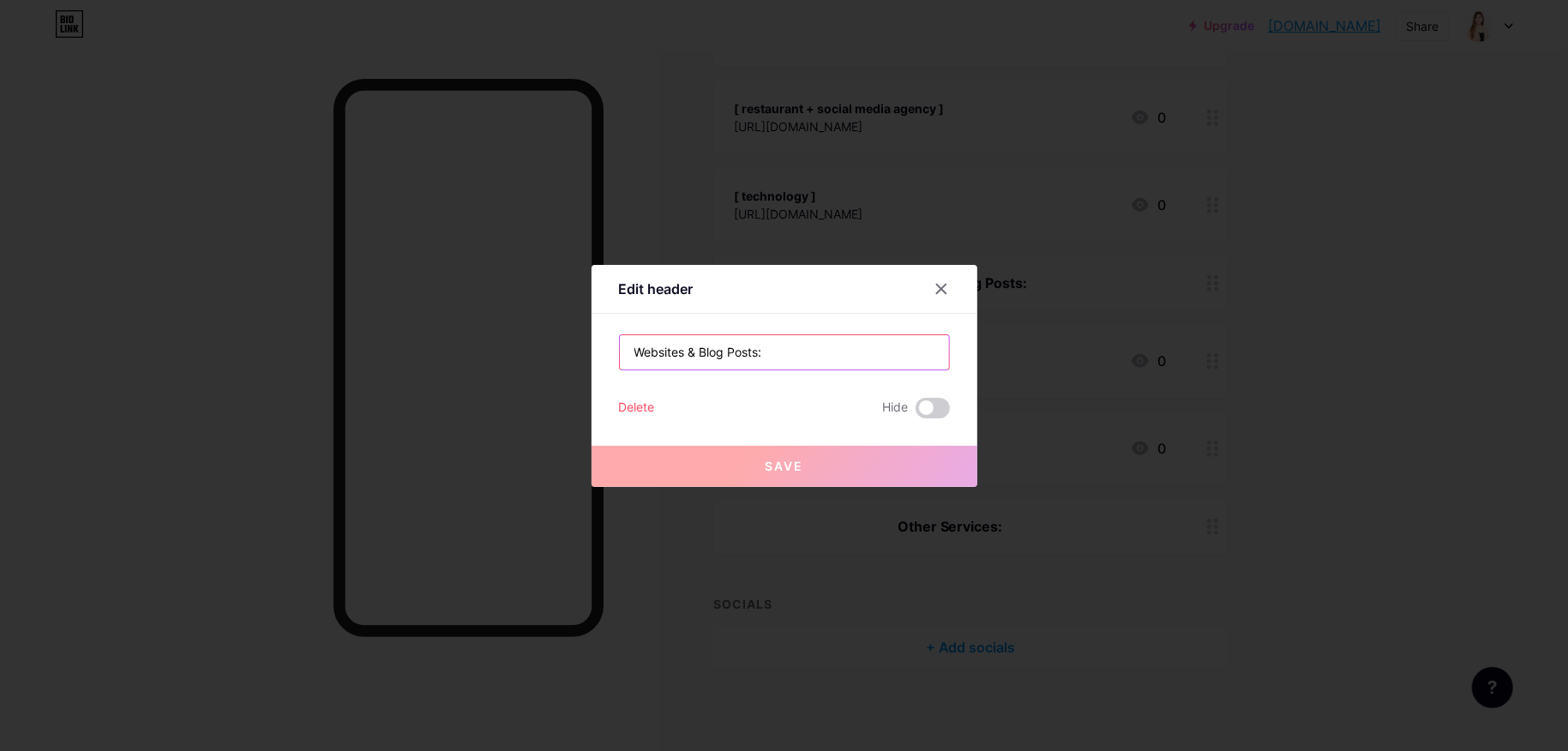 click on "Websites & Blog Posts:" at bounding box center [784, 352] 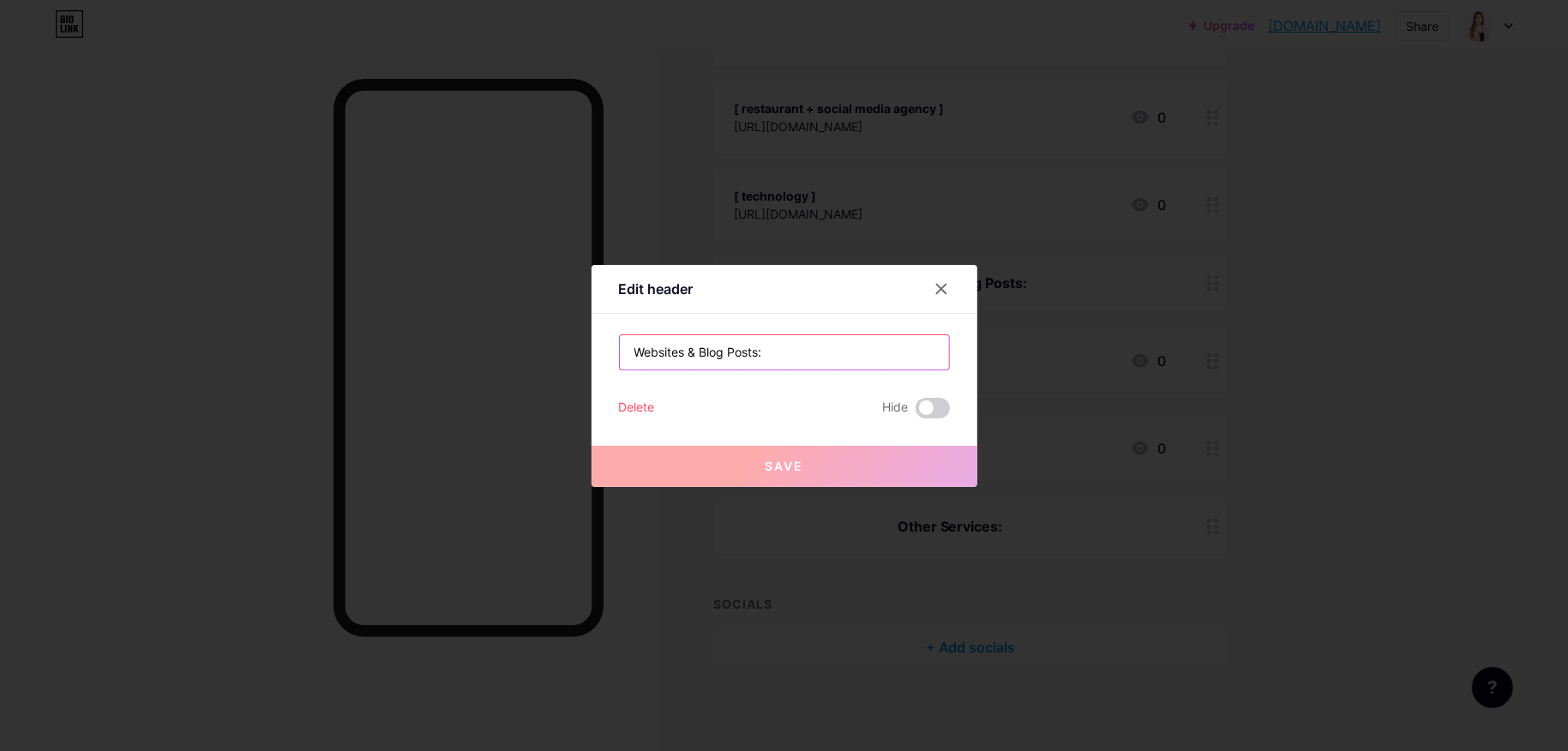drag, startPoint x: 670, startPoint y: 347, endPoint x: 750, endPoint y: 353, distance: 80.22468 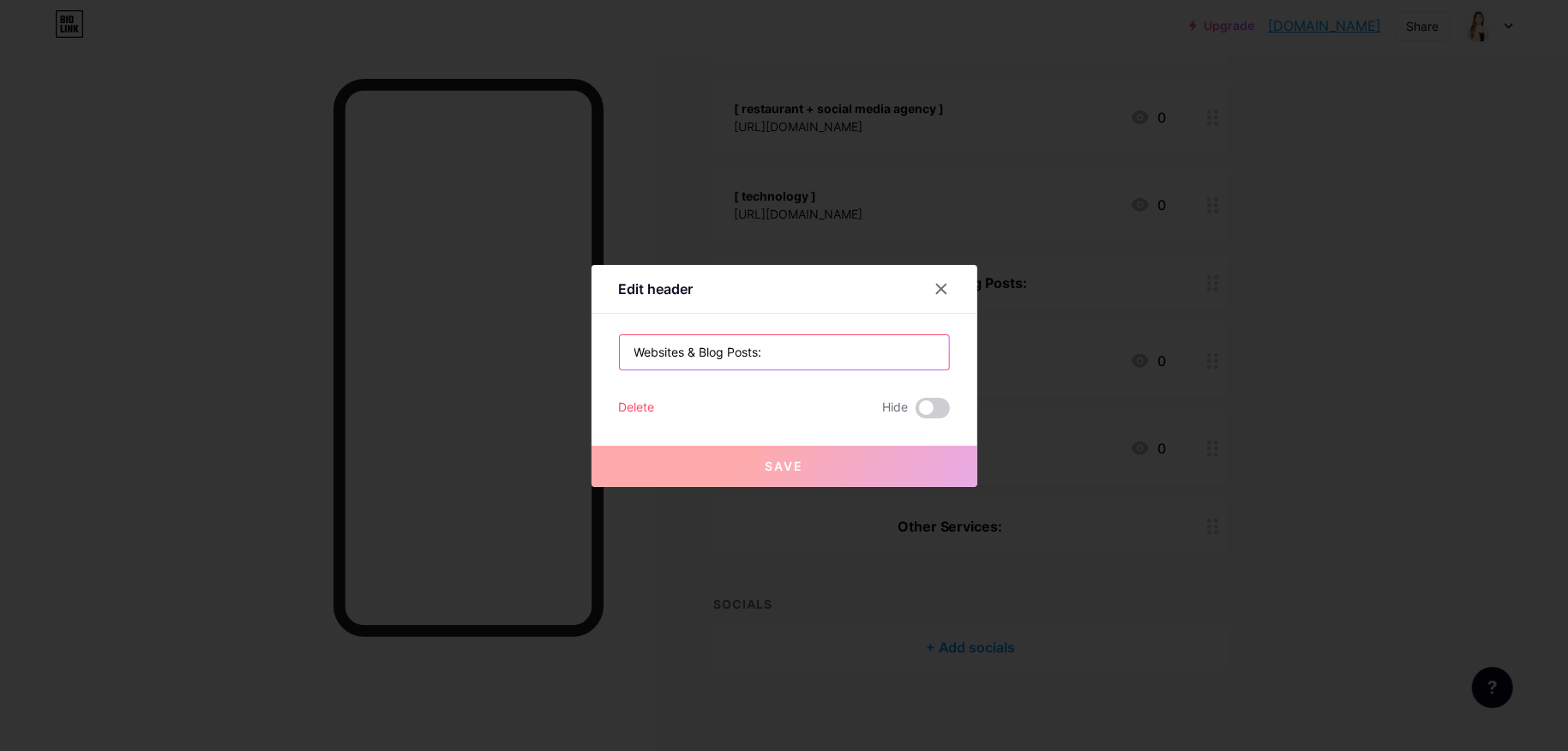 click on "Websites & Blog Posts:" at bounding box center [784, 352] 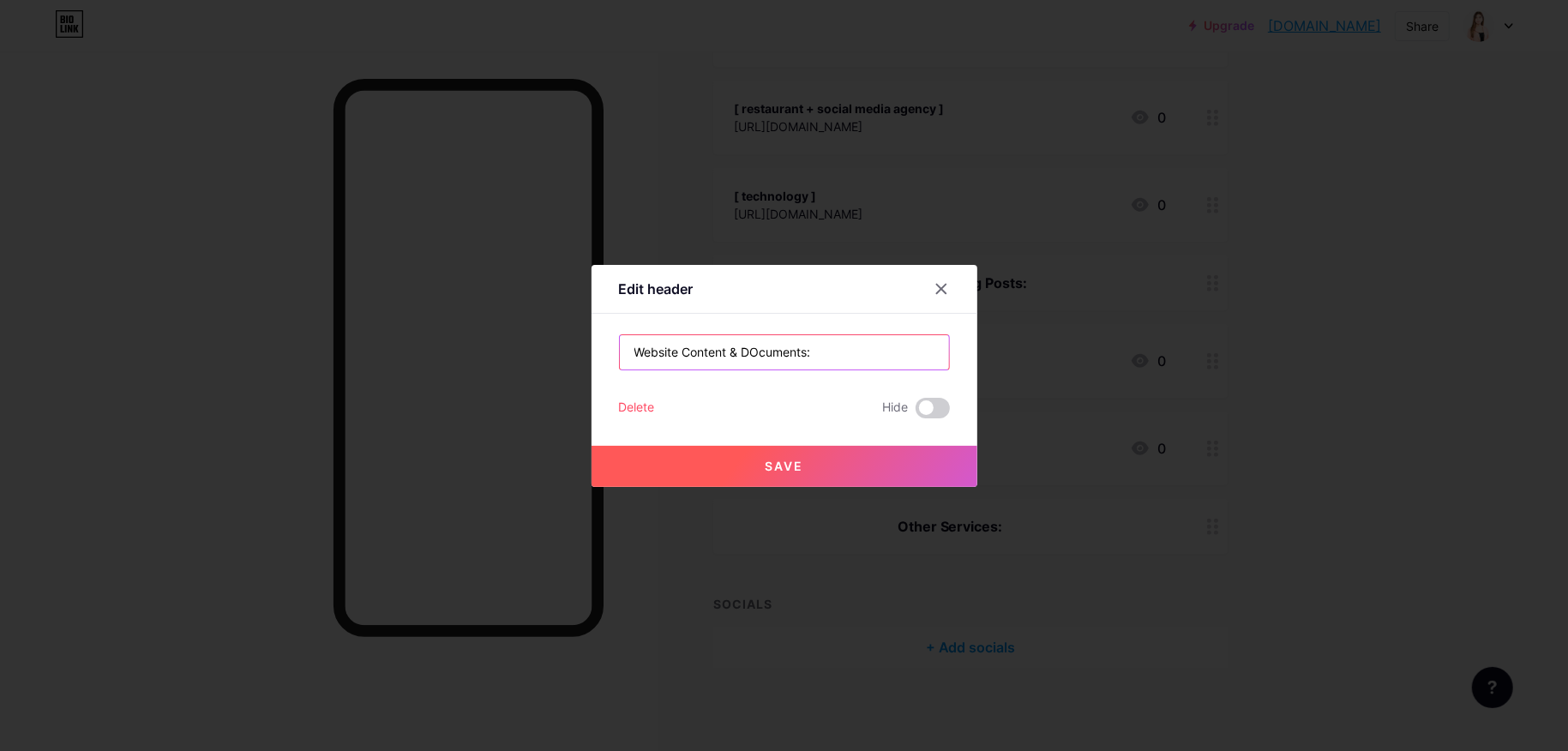 click on "Website Content & DOcuments:" at bounding box center [784, 352] 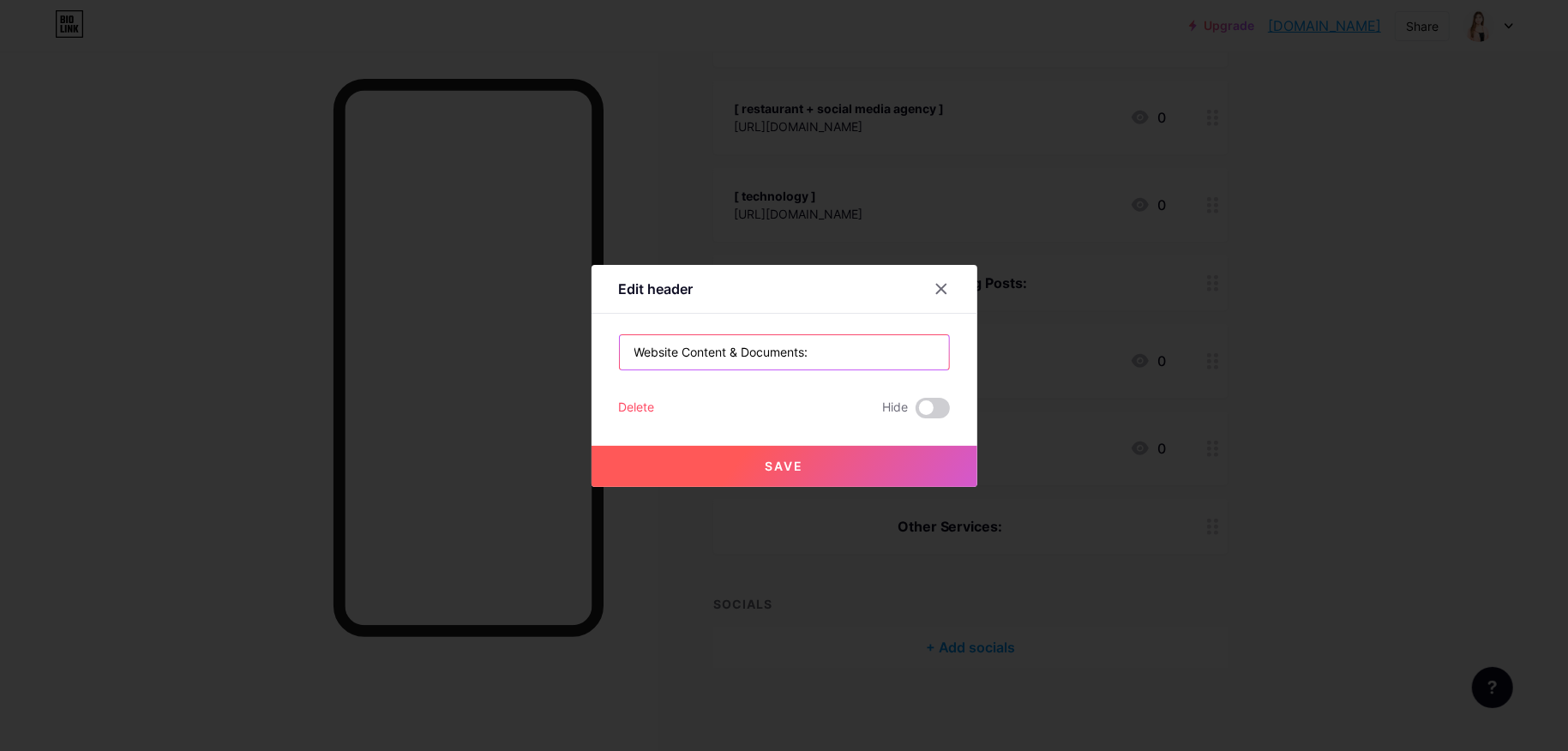 type on "Website Content & Documents:" 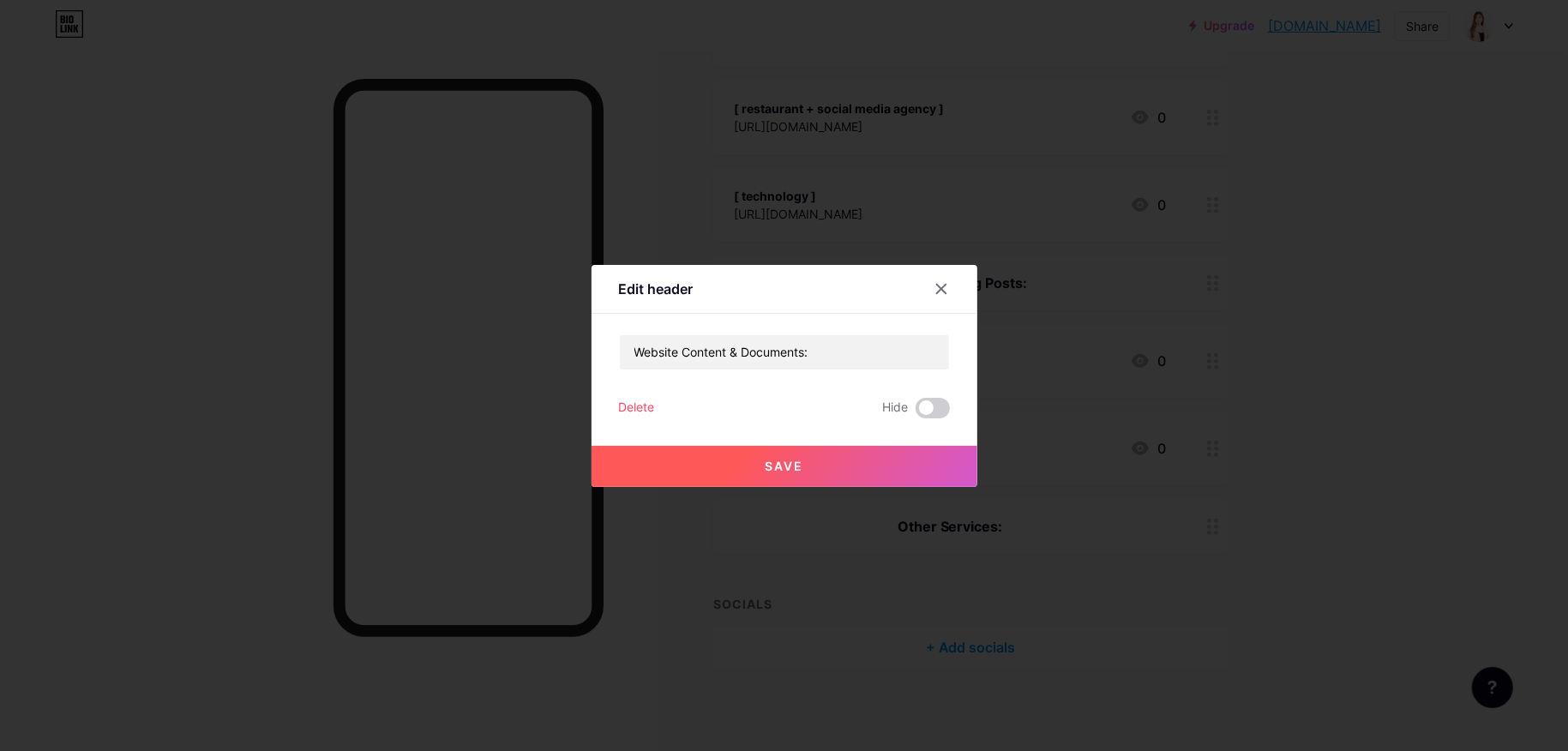 click on "Save" at bounding box center [784, 466] 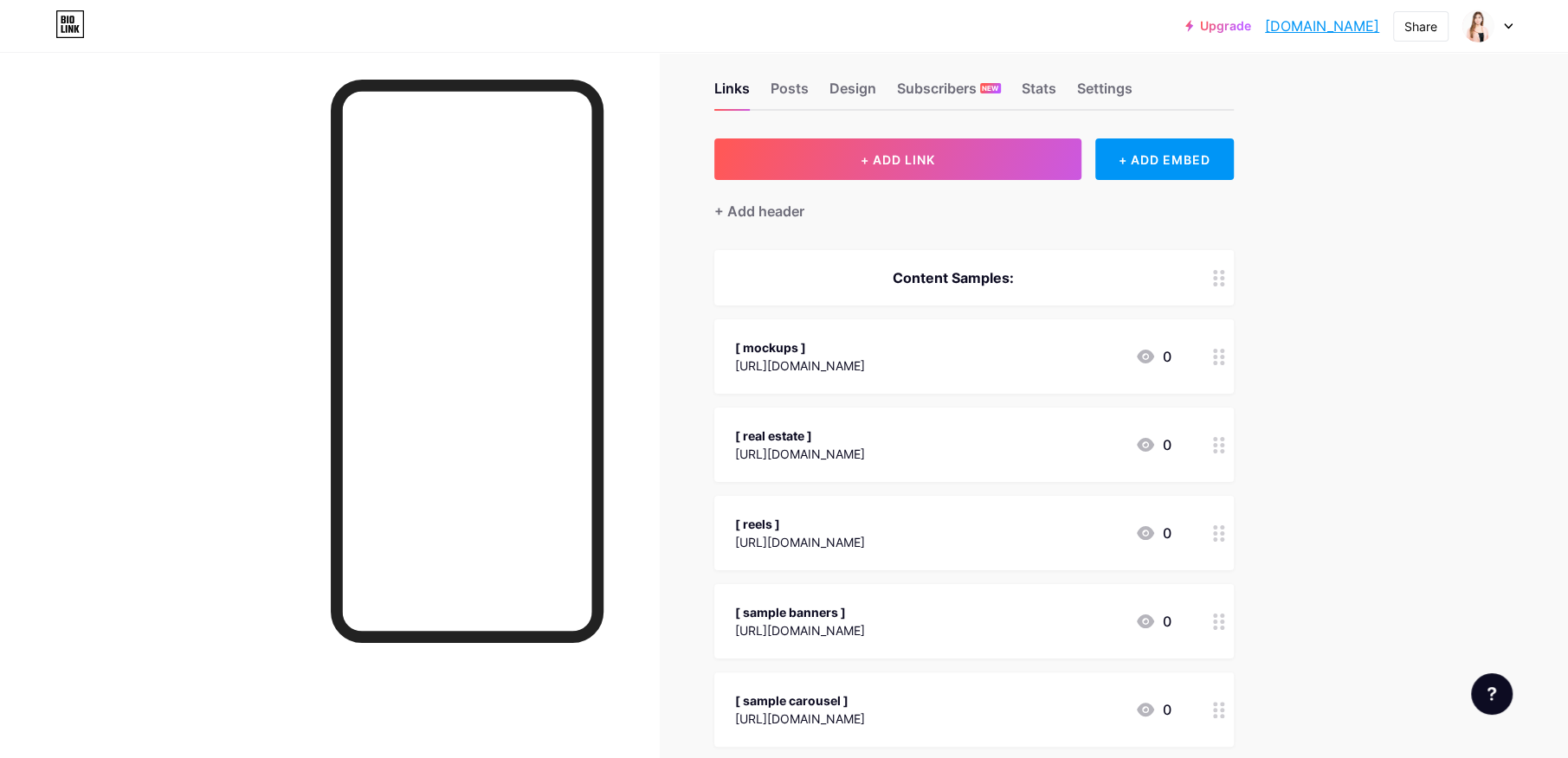 scroll, scrollTop: 0, scrollLeft: 0, axis: both 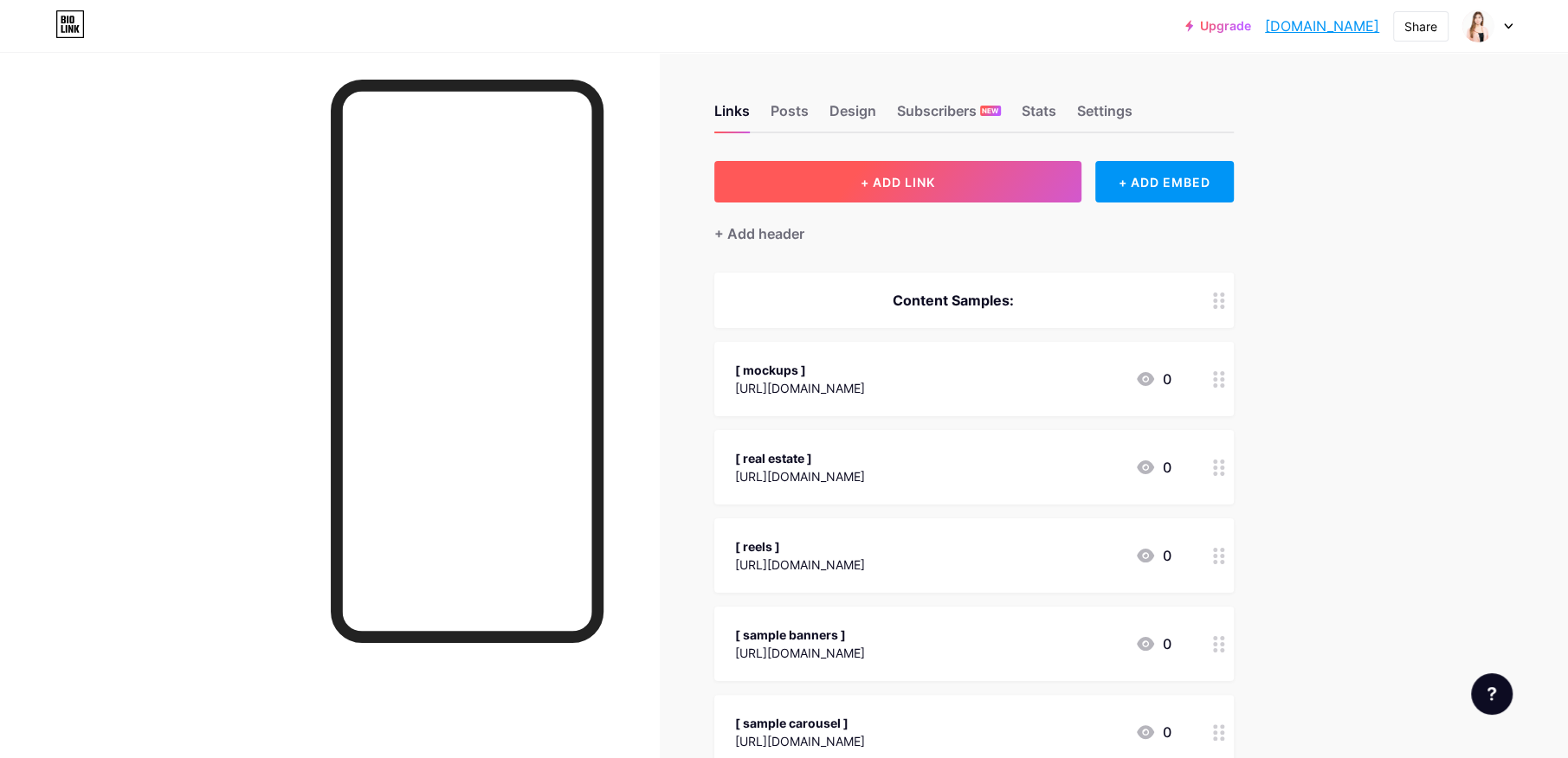 click on "+ ADD LINK" at bounding box center [898, 182] 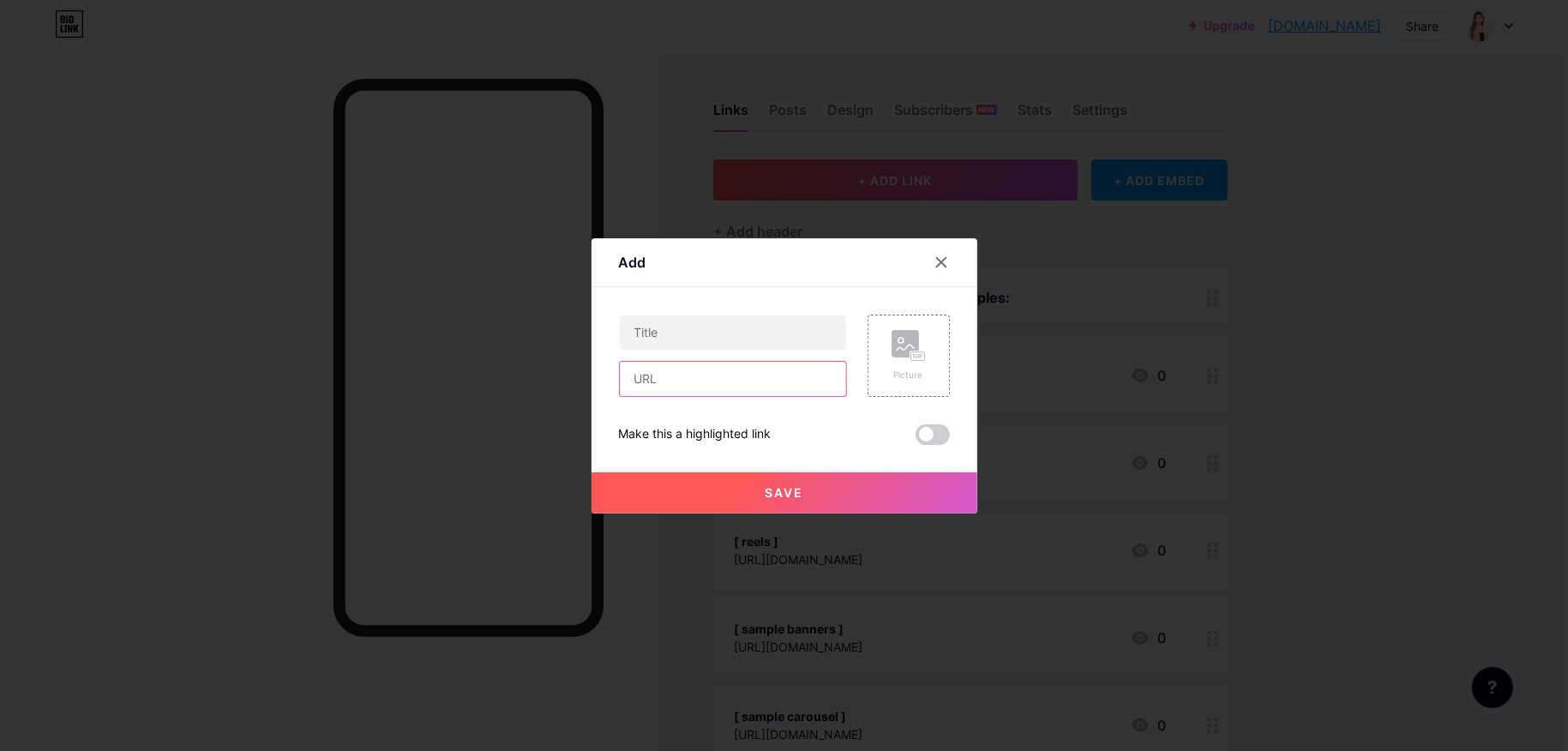 click at bounding box center (733, 379) 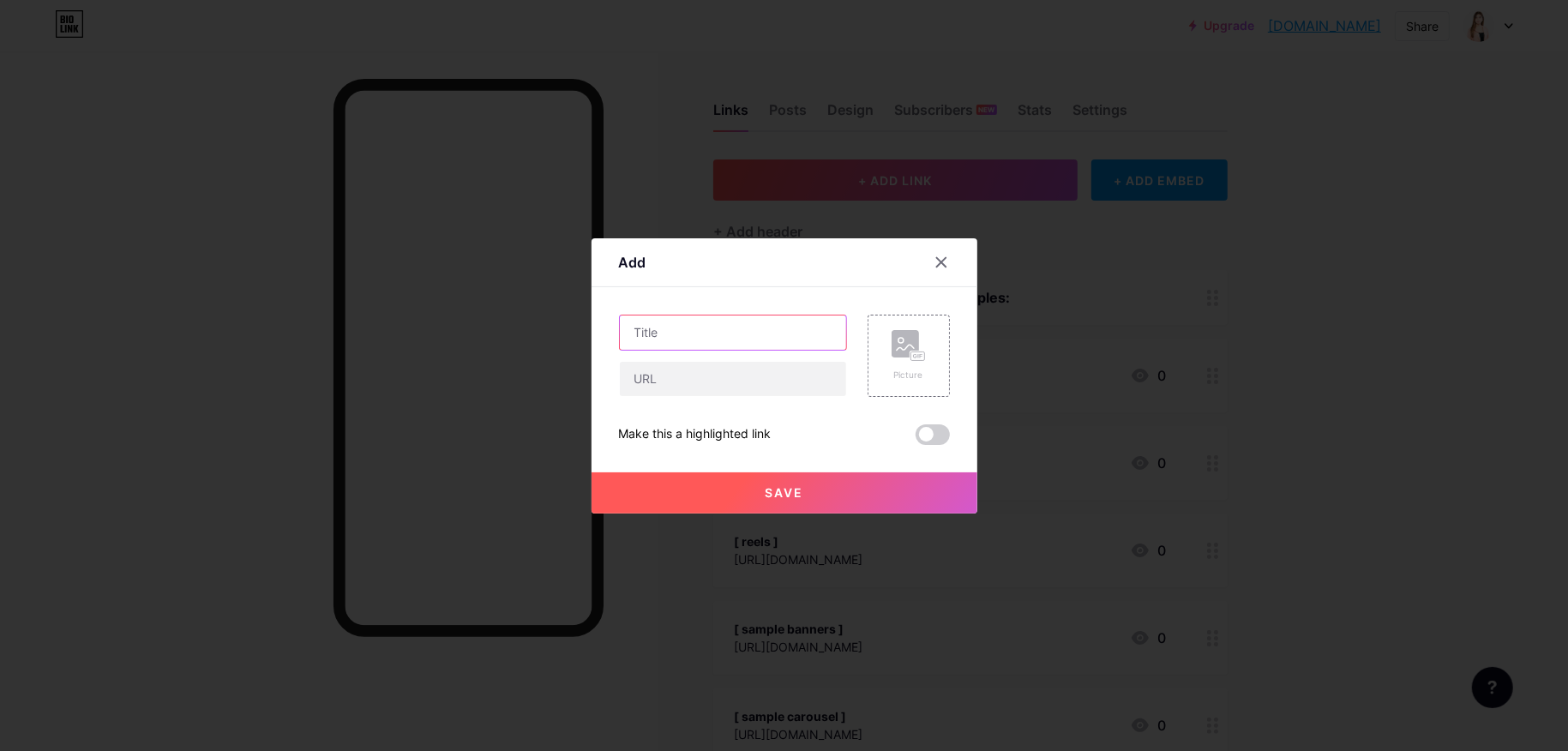 click at bounding box center (733, 333) 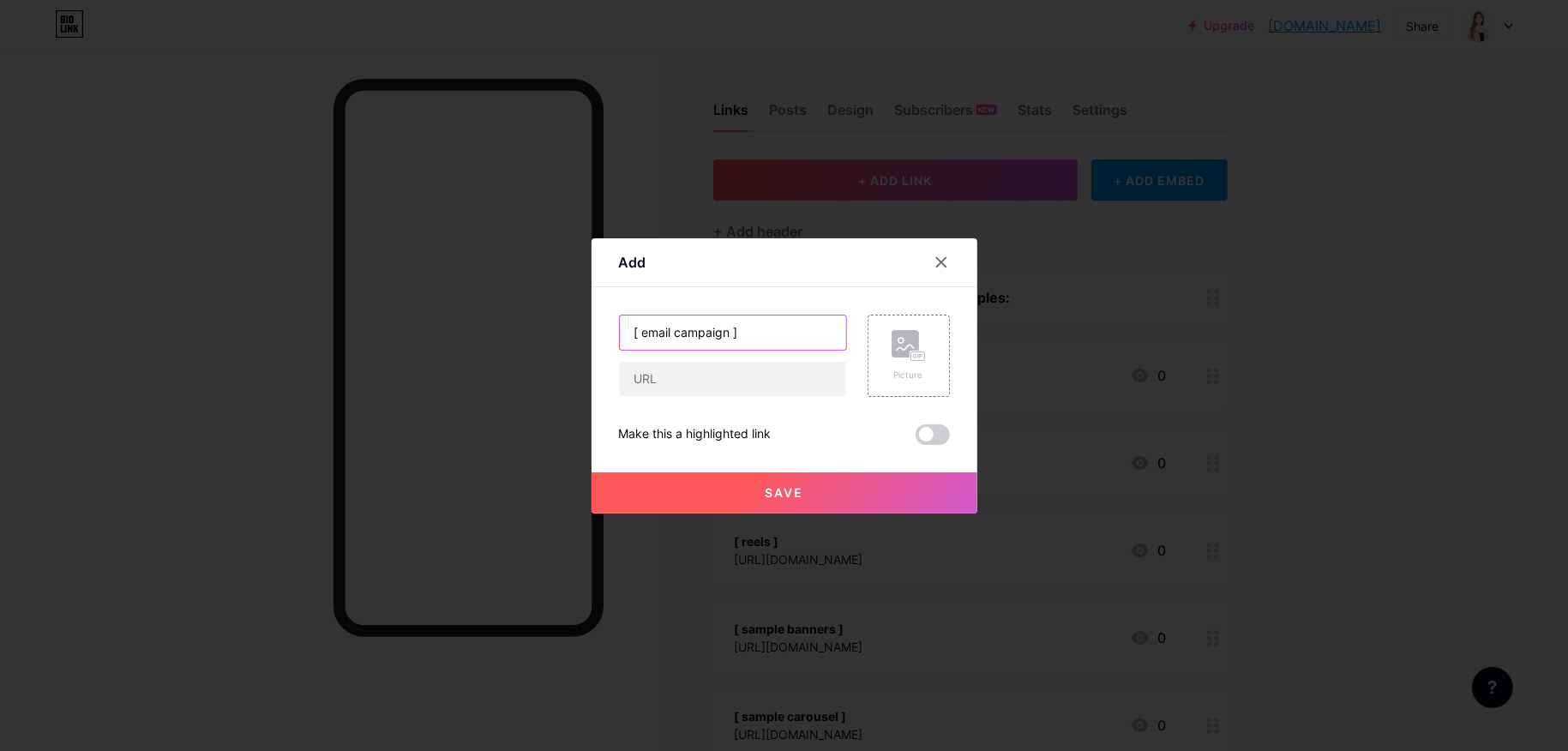 click on "[ email campaign ]" at bounding box center [733, 333] 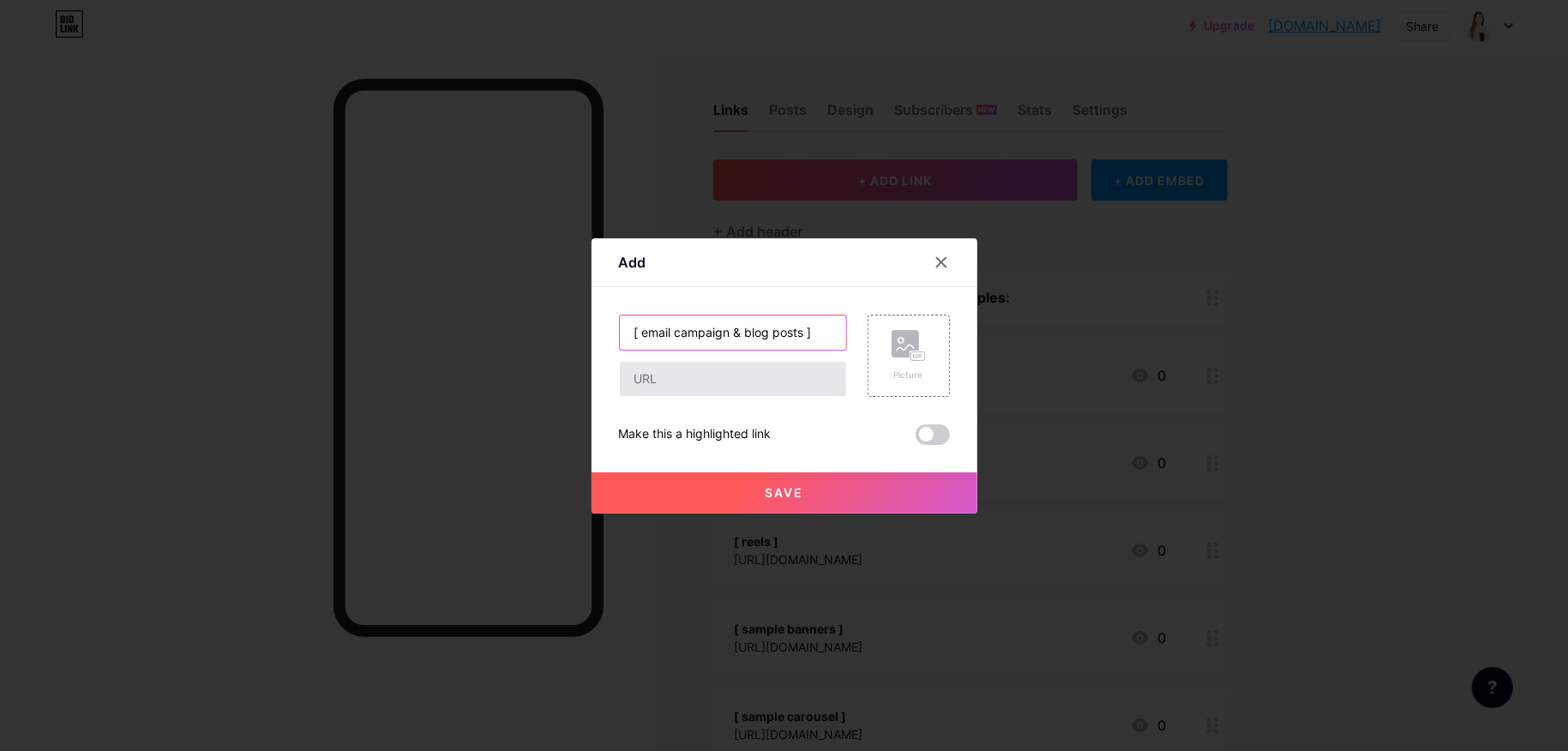 type on "[ email campaign & blog posts ]" 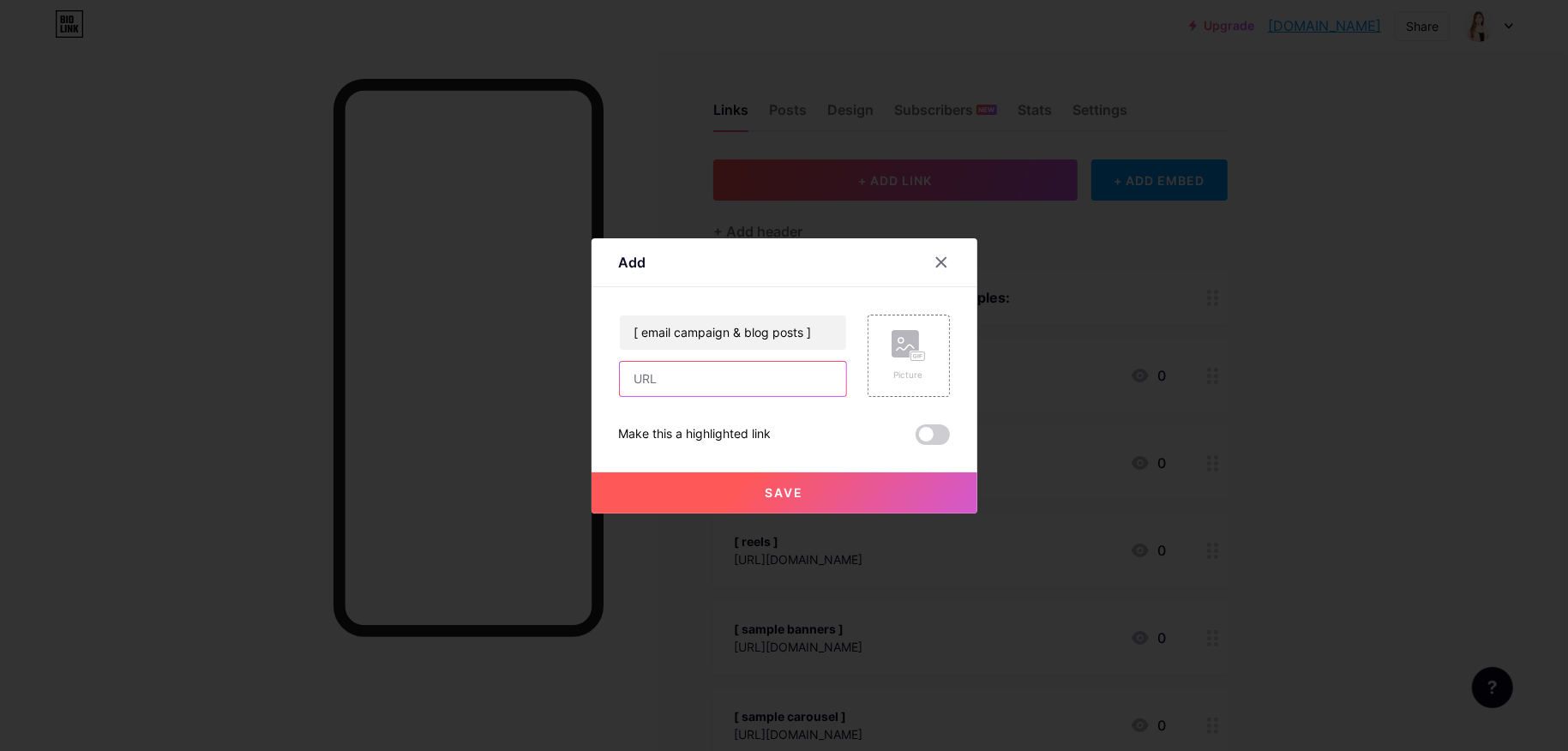 click at bounding box center [733, 379] 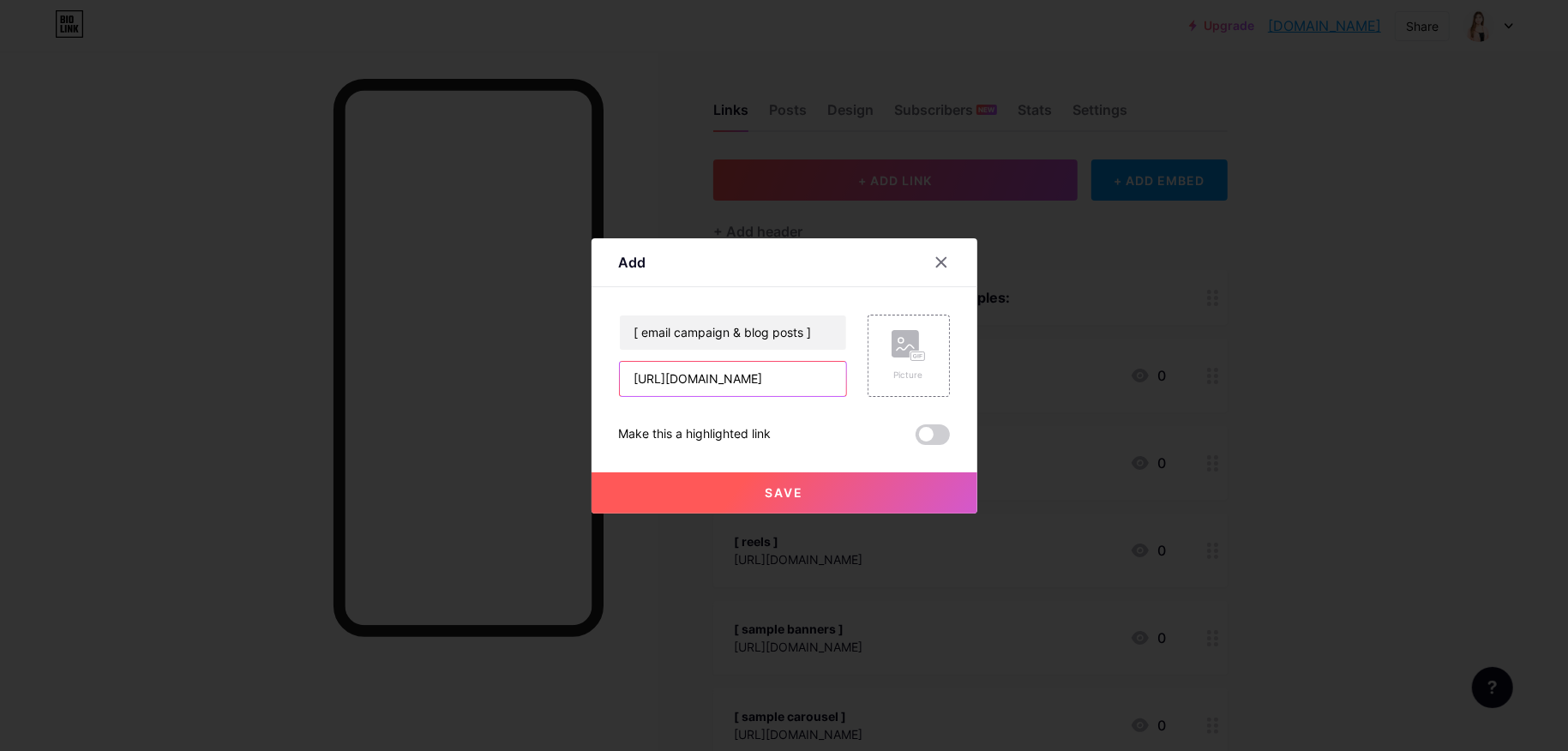 type on "[URL][DOMAIN_NAME]" 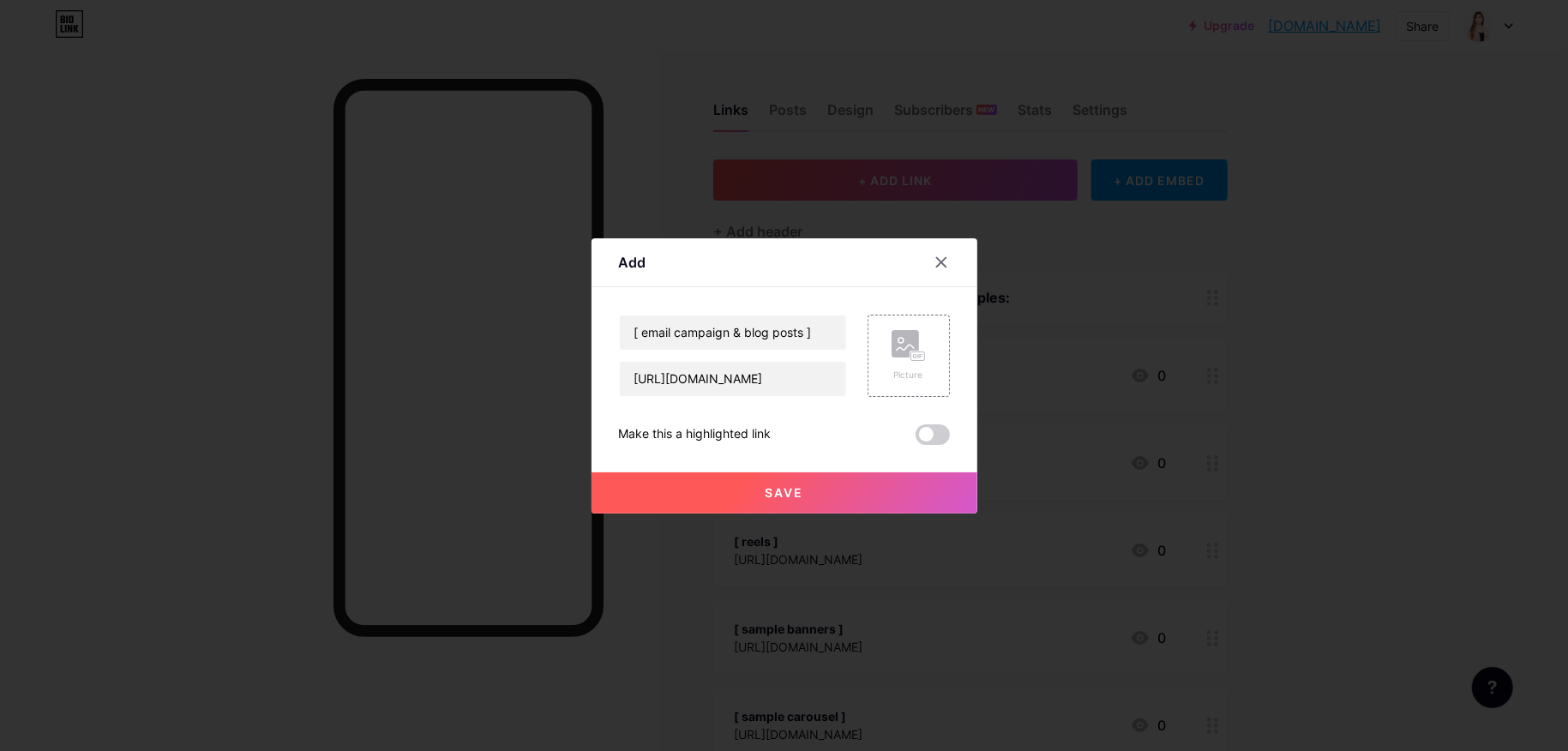 click on "Save" at bounding box center (784, 493) 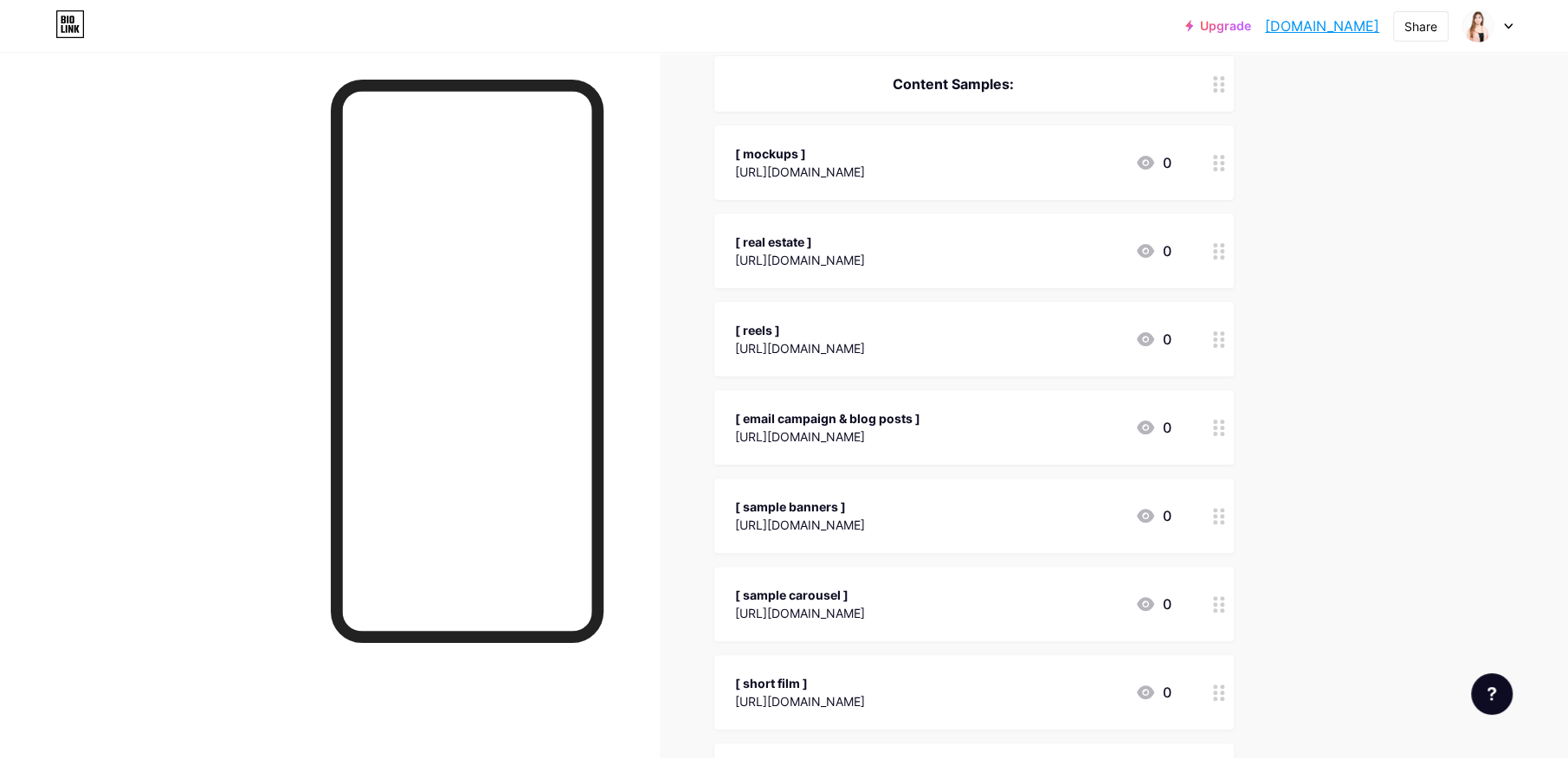 scroll, scrollTop: 433, scrollLeft: 0, axis: vertical 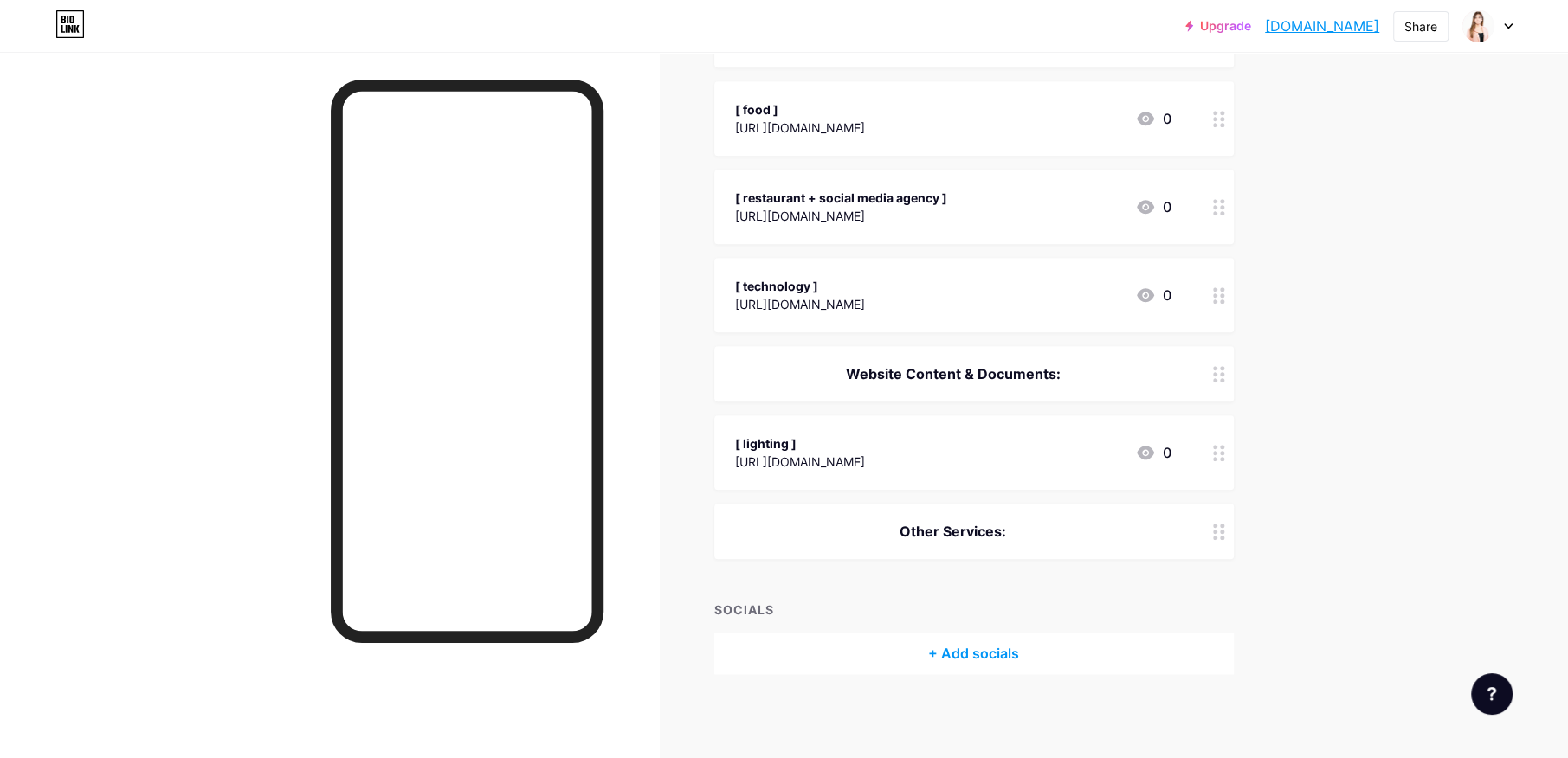 click 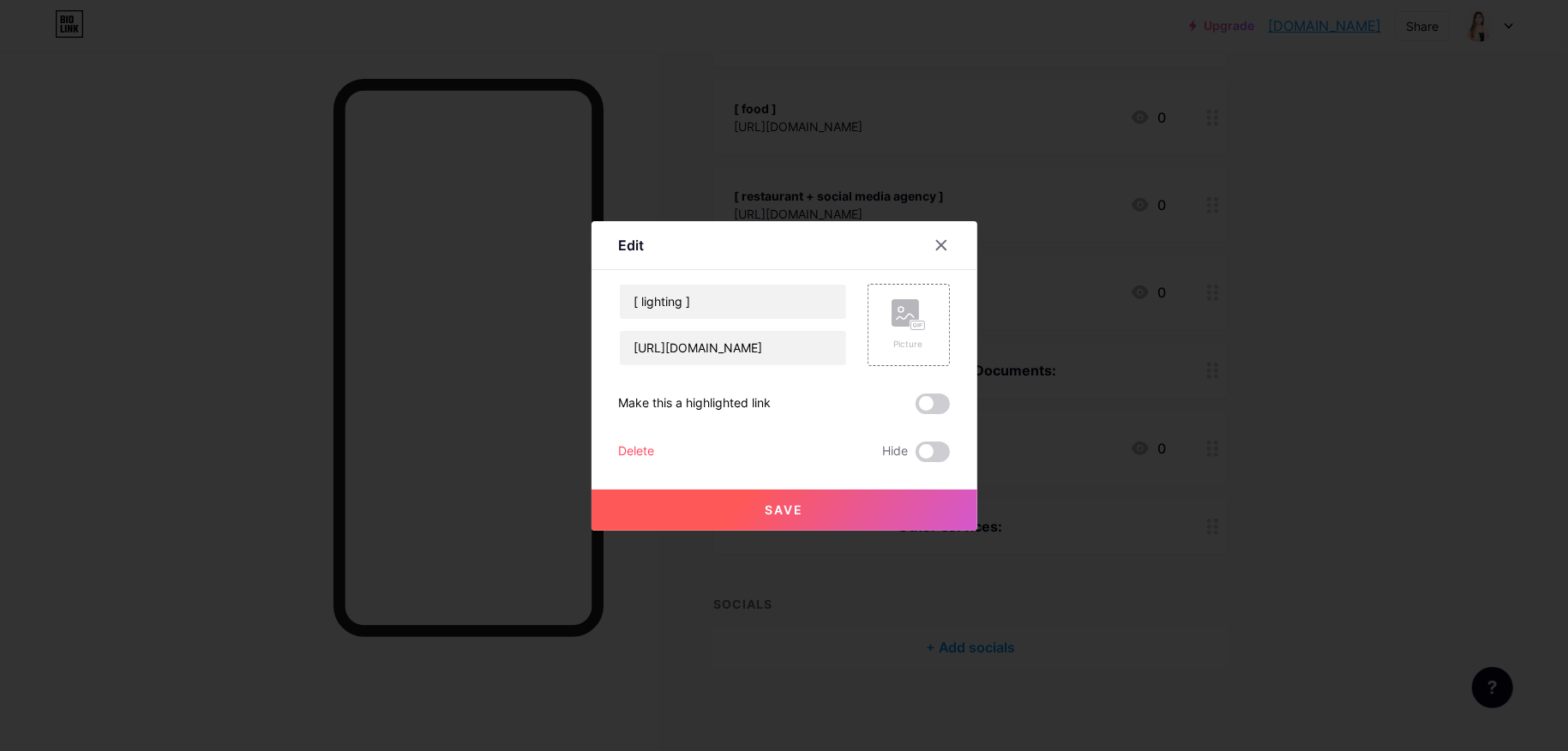 click at bounding box center (784, 376) 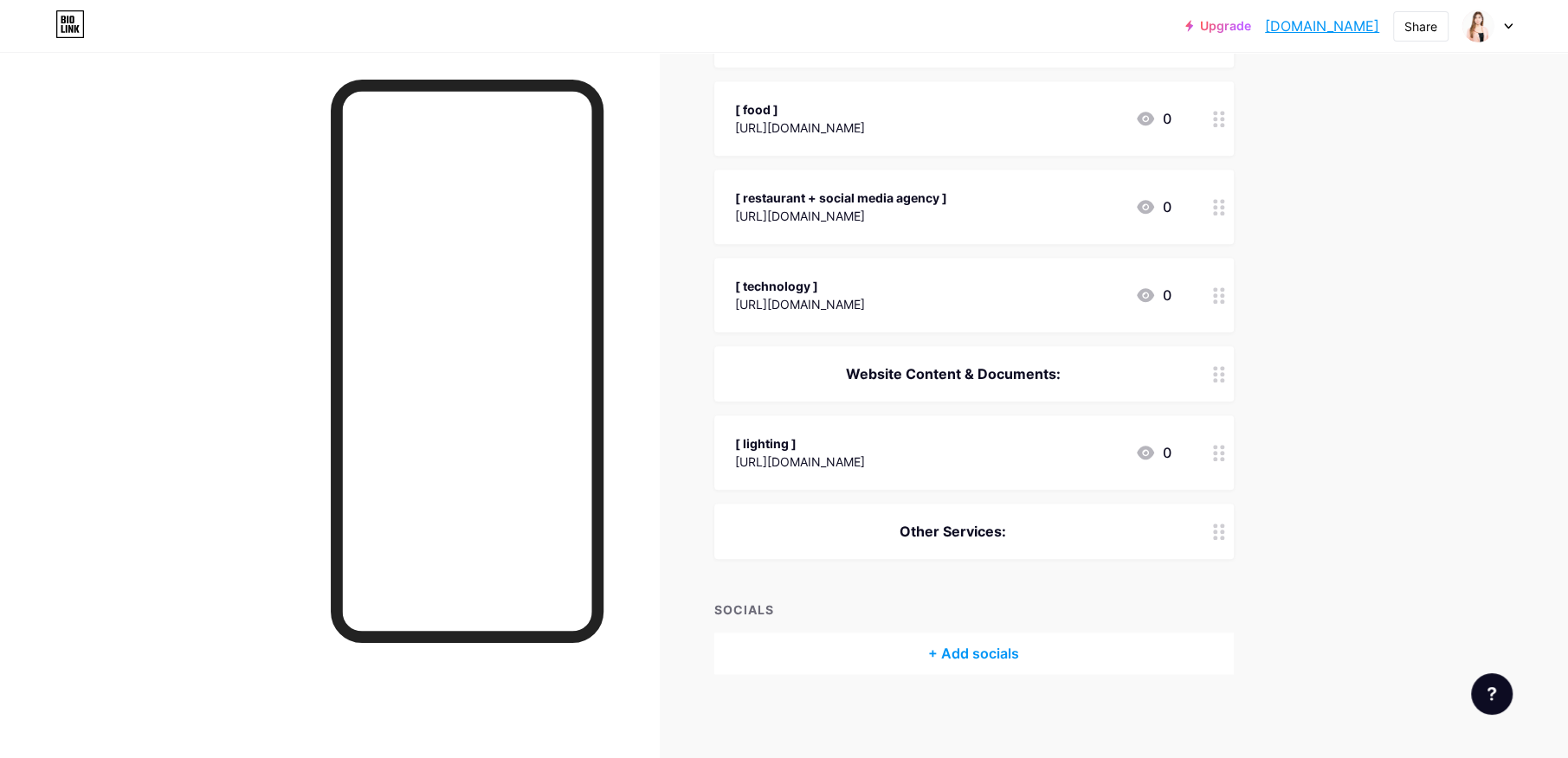 click on "Website Content & Documents:" at bounding box center [953, 374] 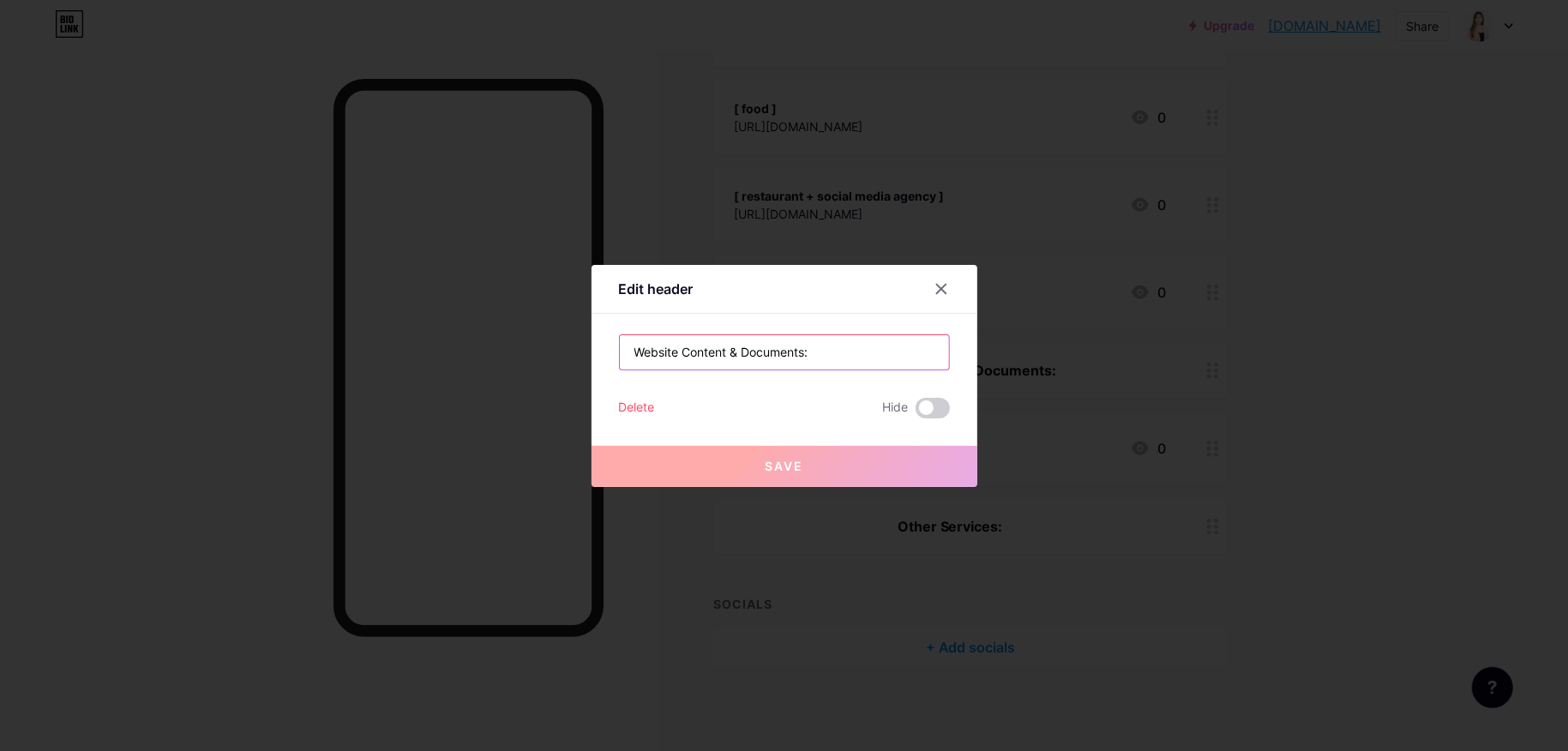 click on "Website Content & Documents:" at bounding box center (784, 352) 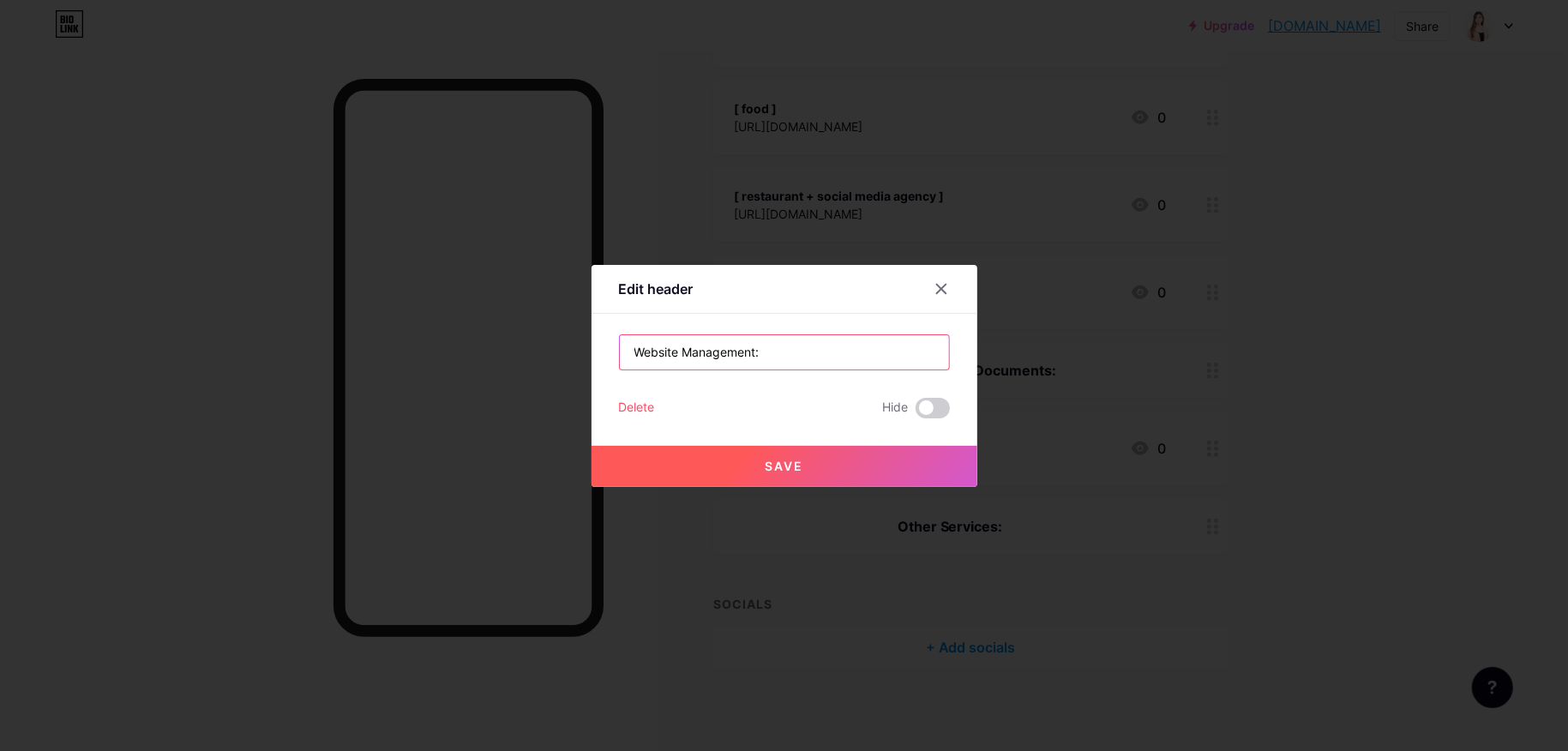 type on "Website Management:" 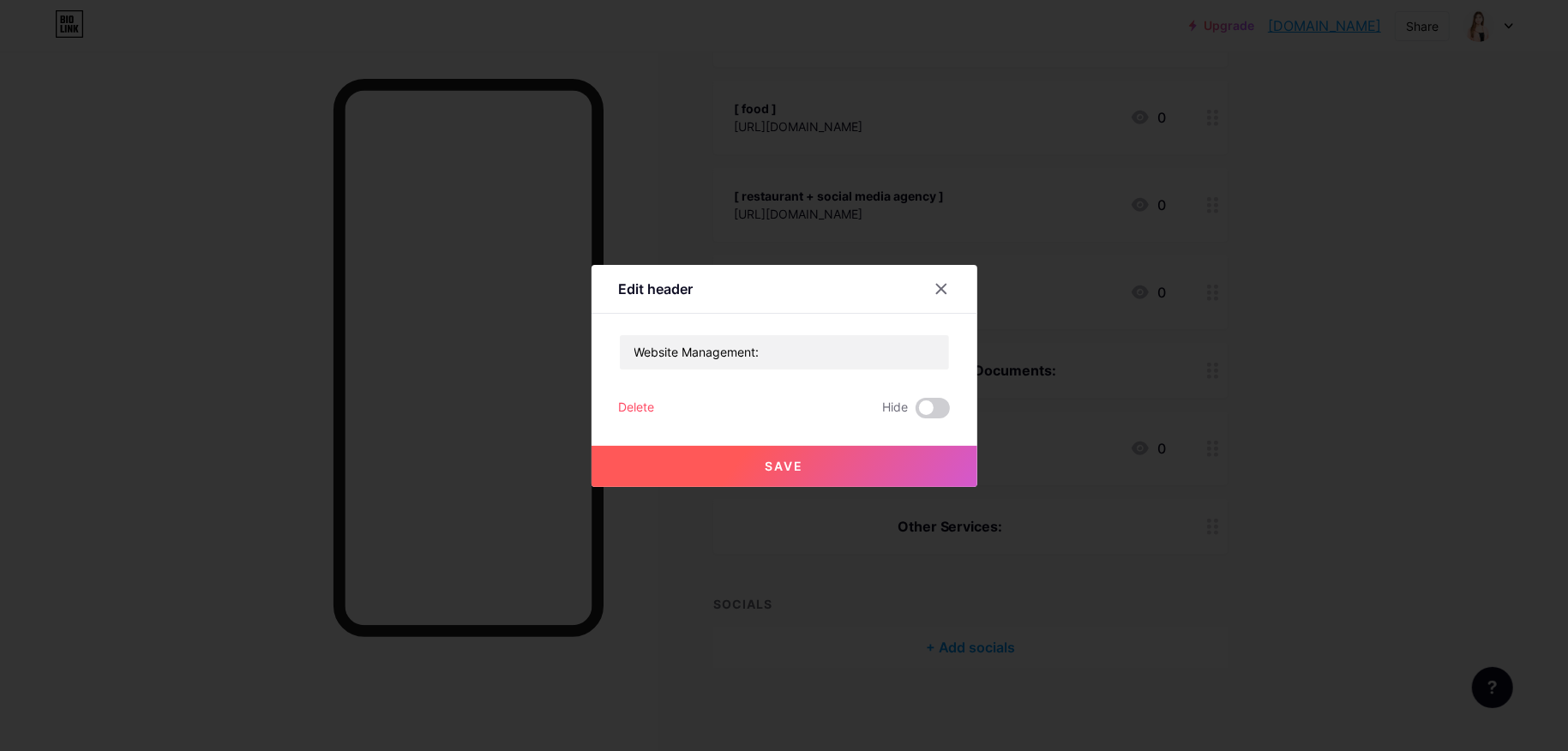 click on "Save" at bounding box center [784, 466] 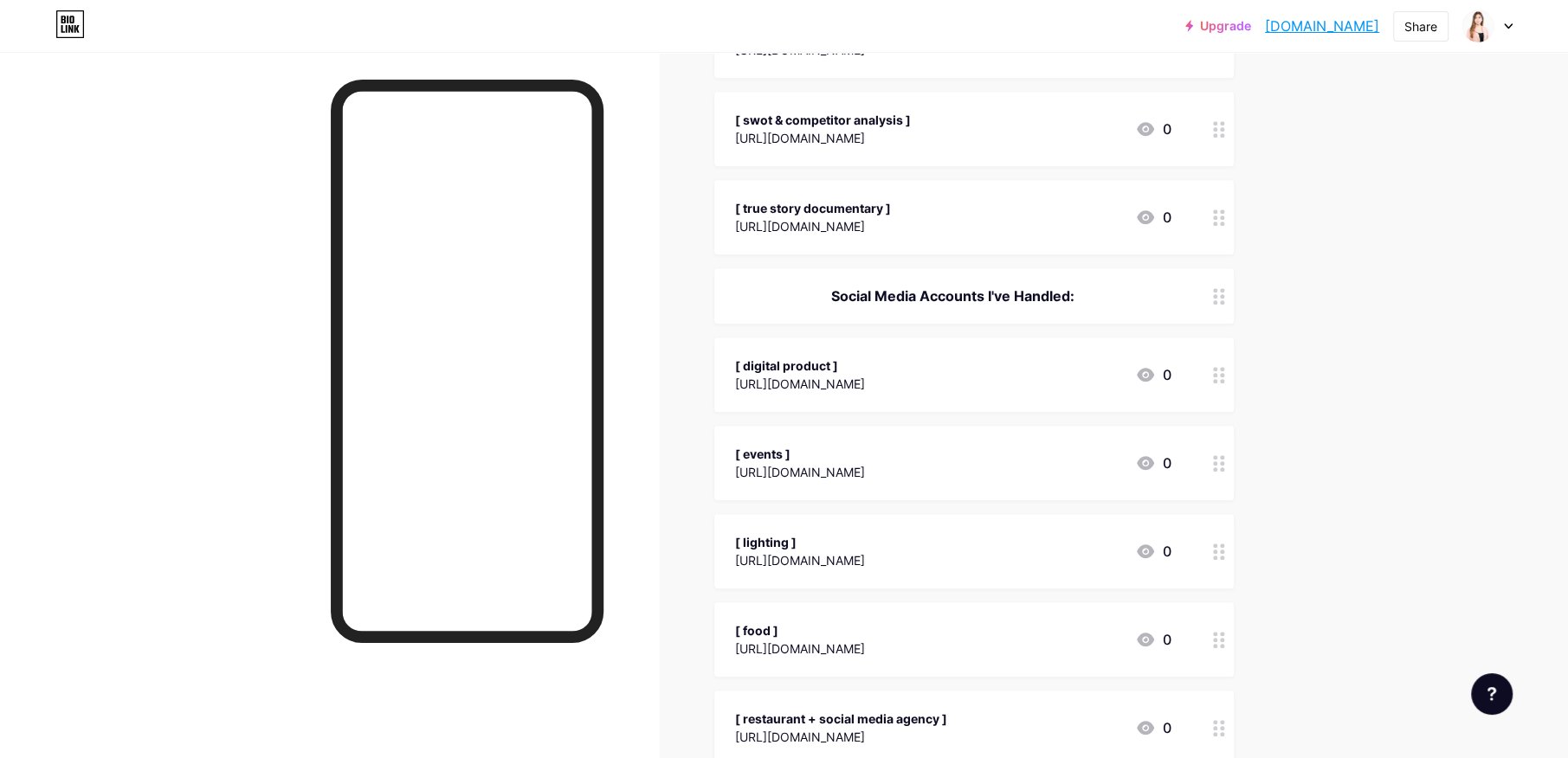 scroll, scrollTop: 760, scrollLeft: 0, axis: vertical 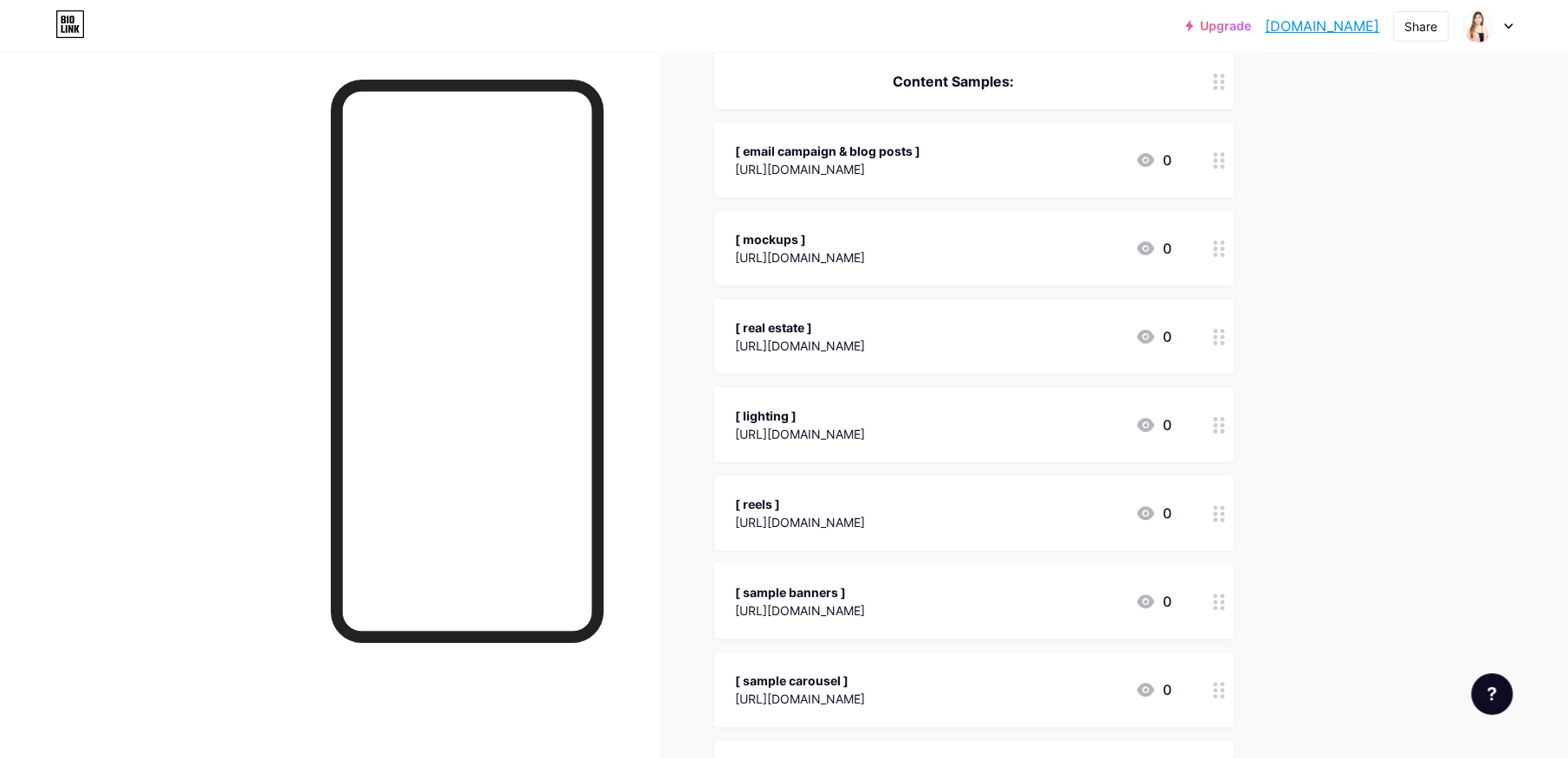 click on "[ lighting ]" at bounding box center (800, 415) 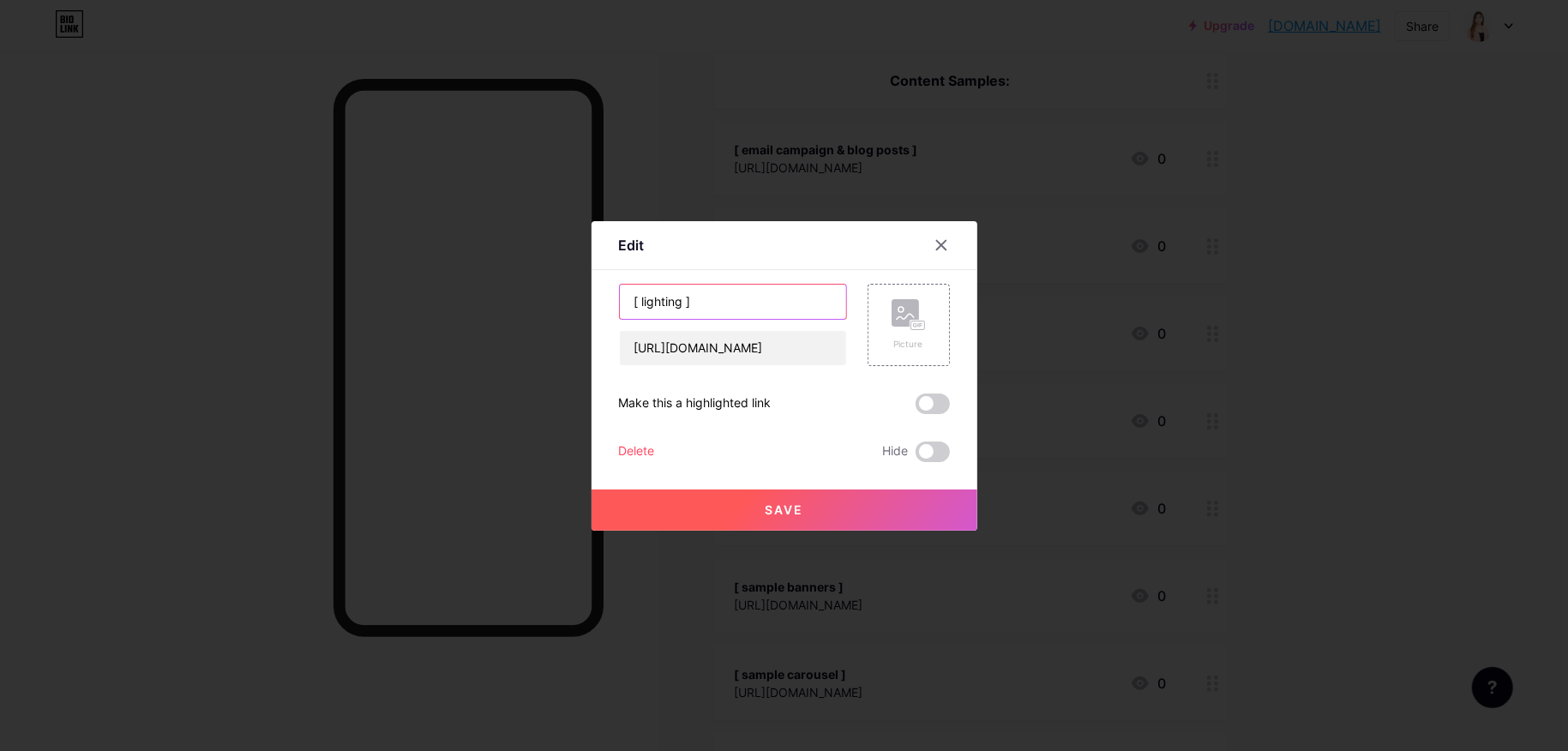 click on "[ lighting ]" at bounding box center (733, 302) 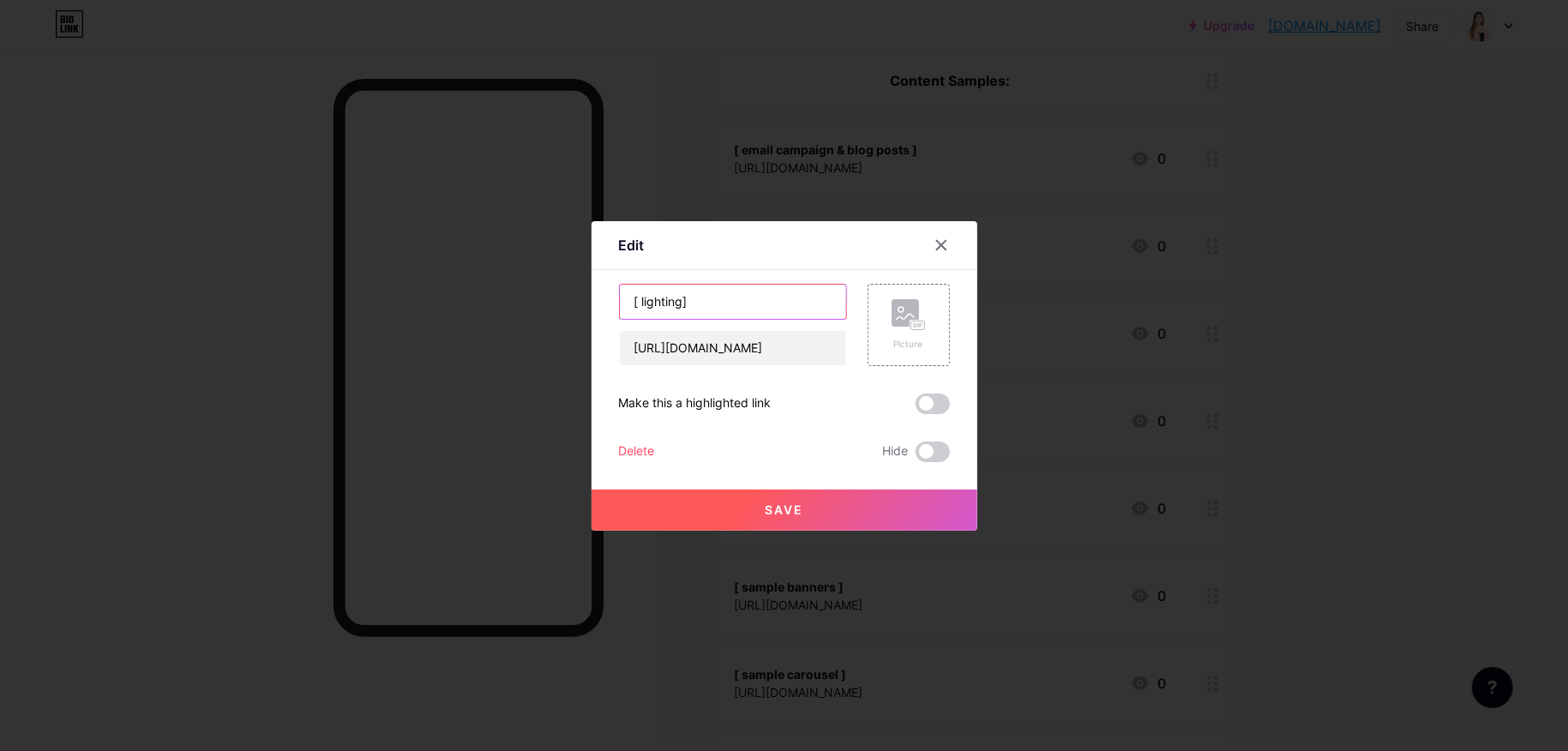 type on "[ lighting ]" 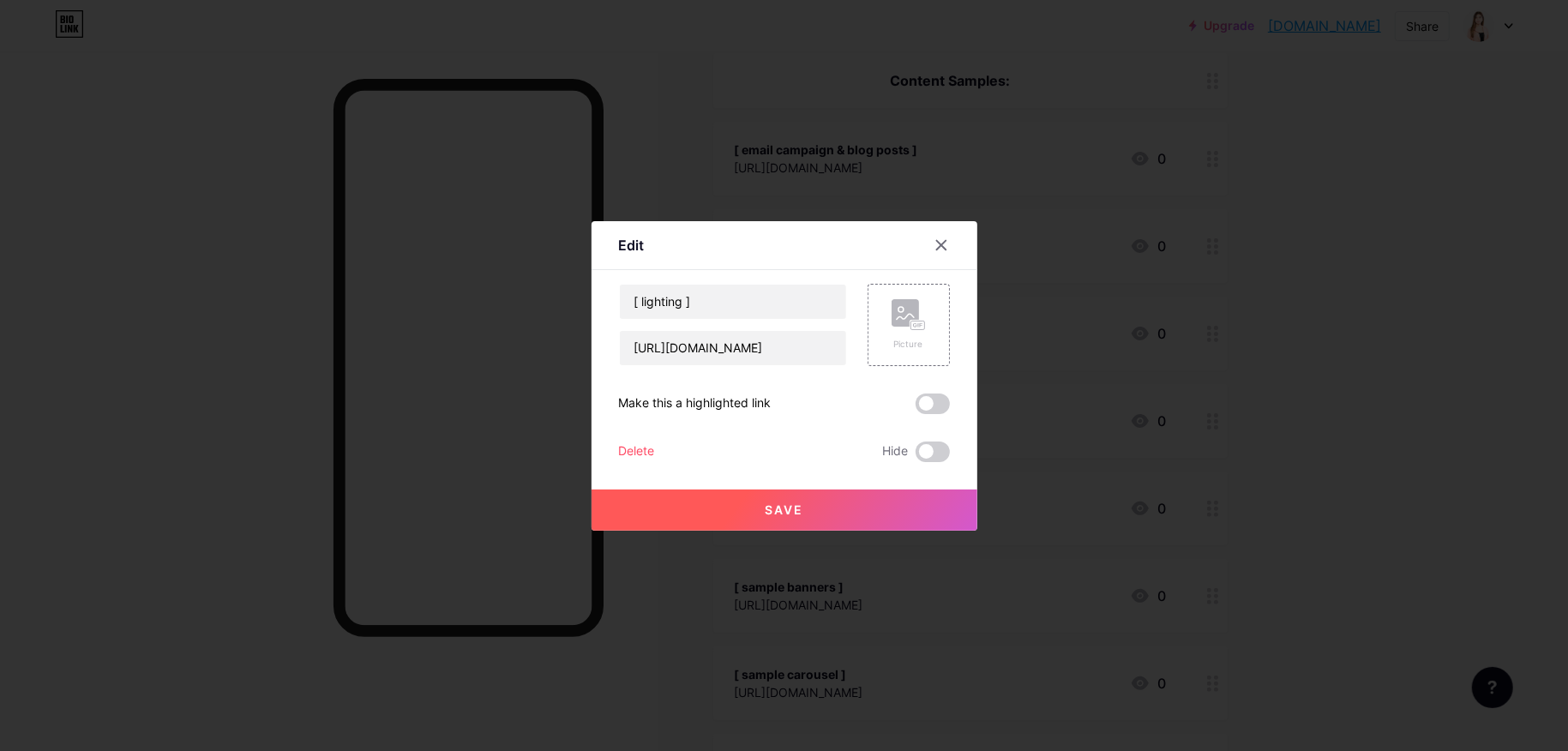 click on "Save" at bounding box center [784, 510] 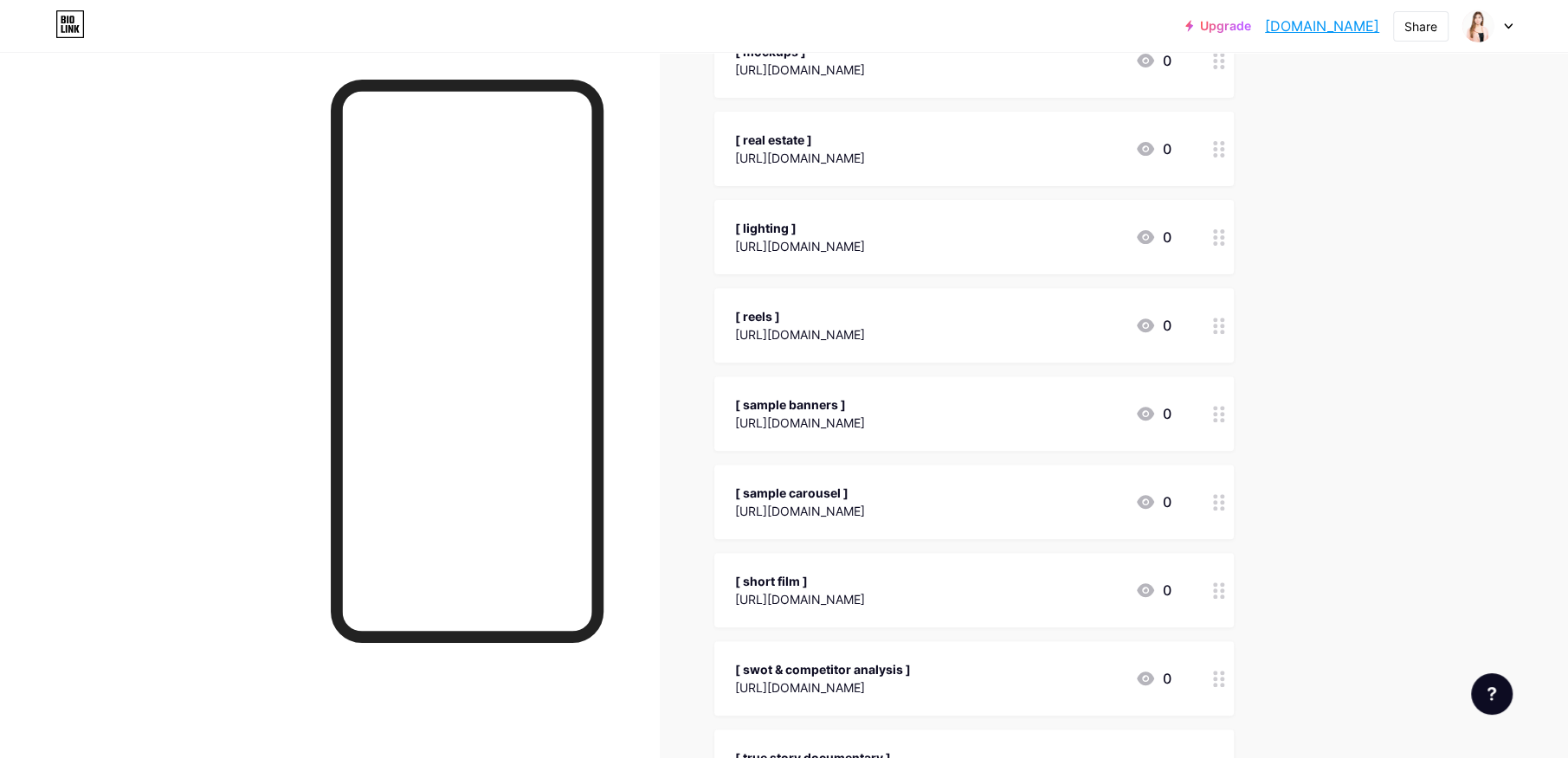scroll, scrollTop: 435, scrollLeft: 0, axis: vertical 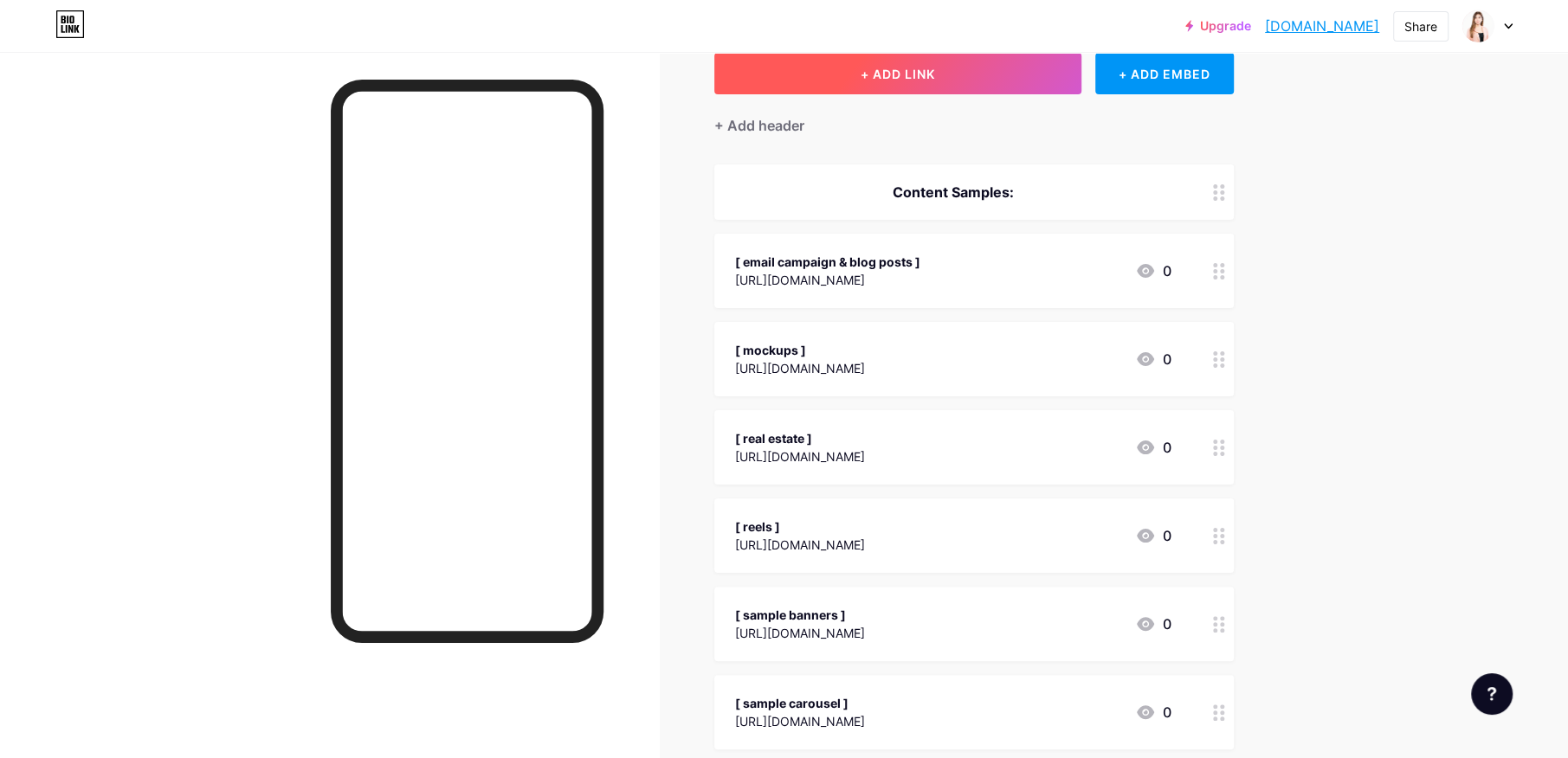 click on "+ ADD LINK" at bounding box center (898, 74) 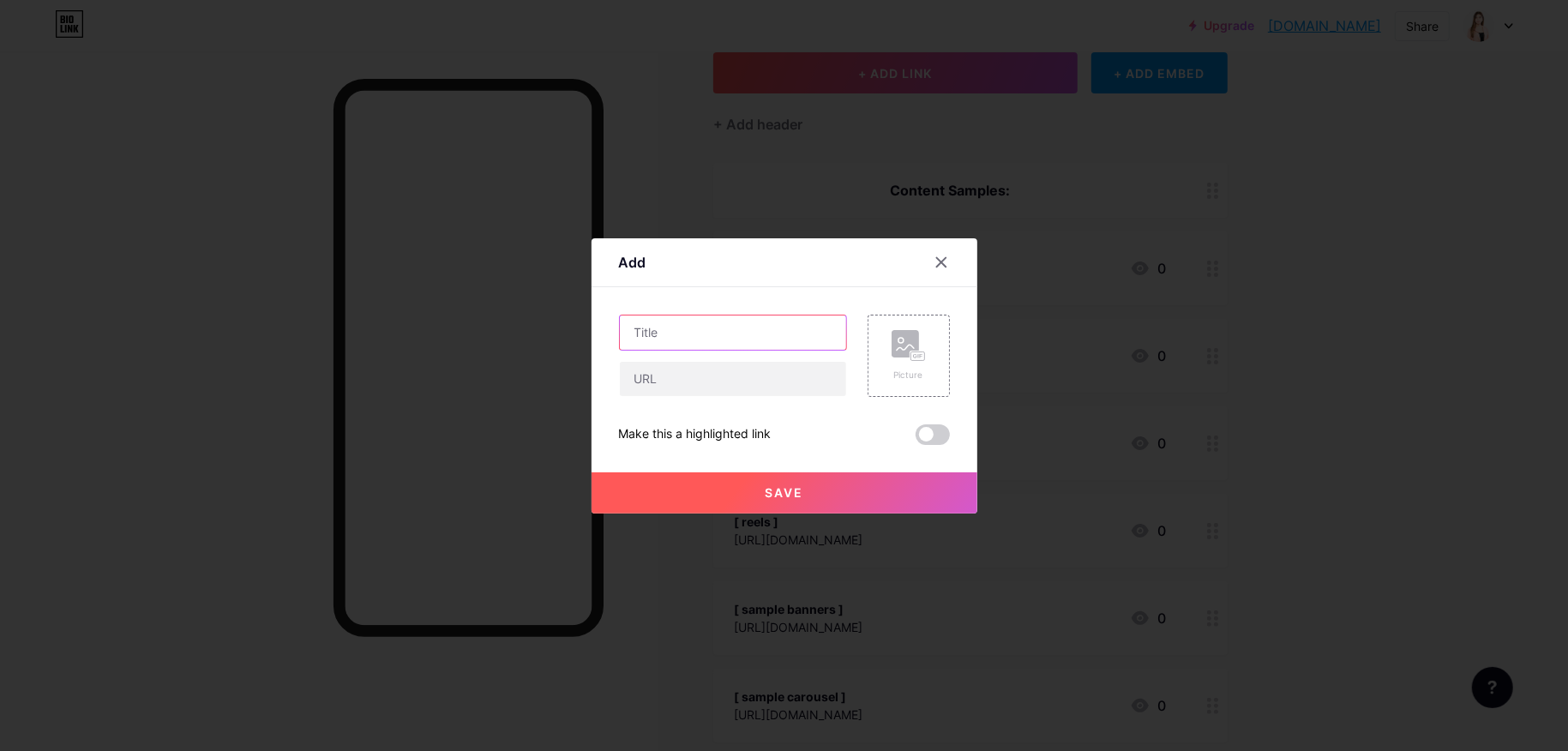 click at bounding box center [733, 333] 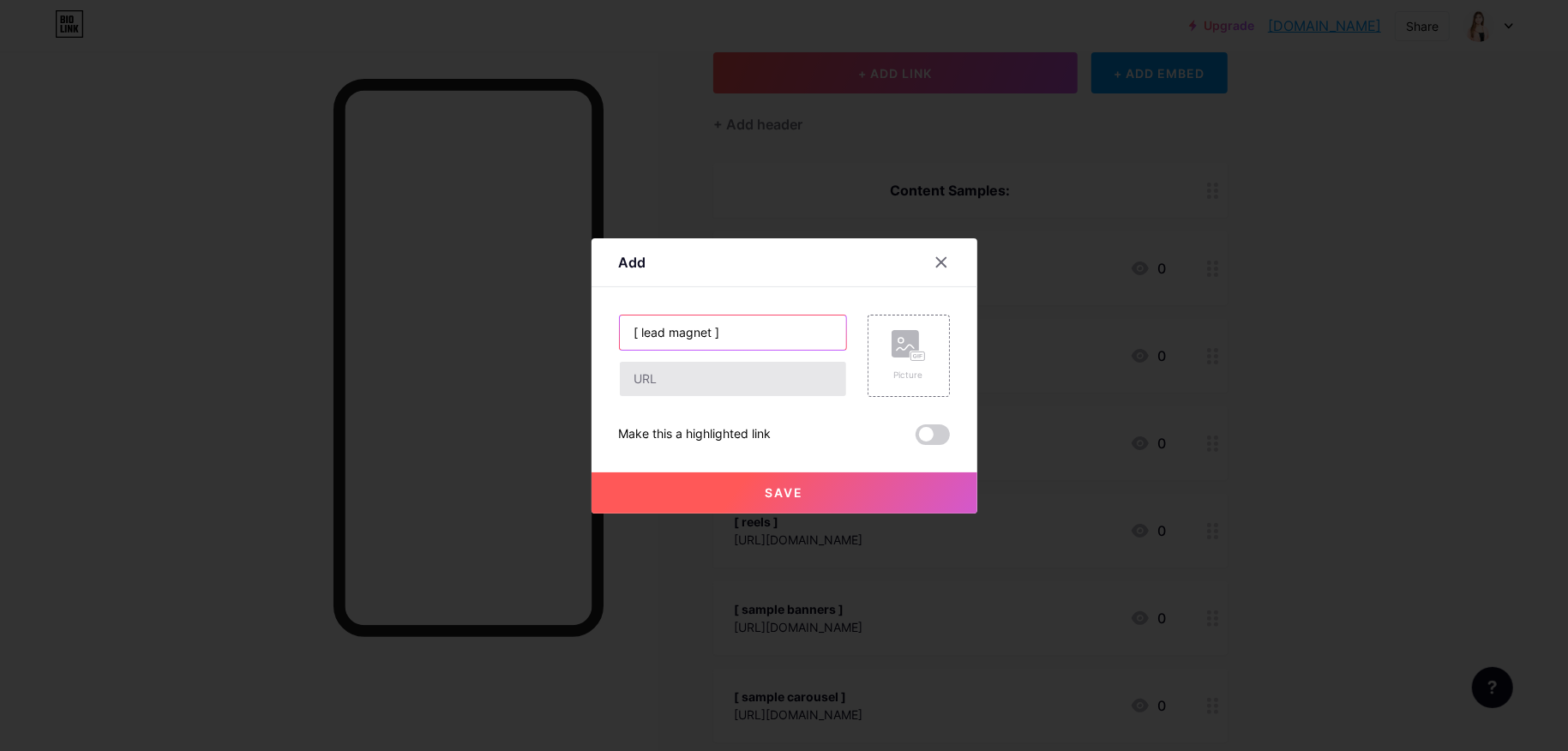 type on "[ lead magnet ]" 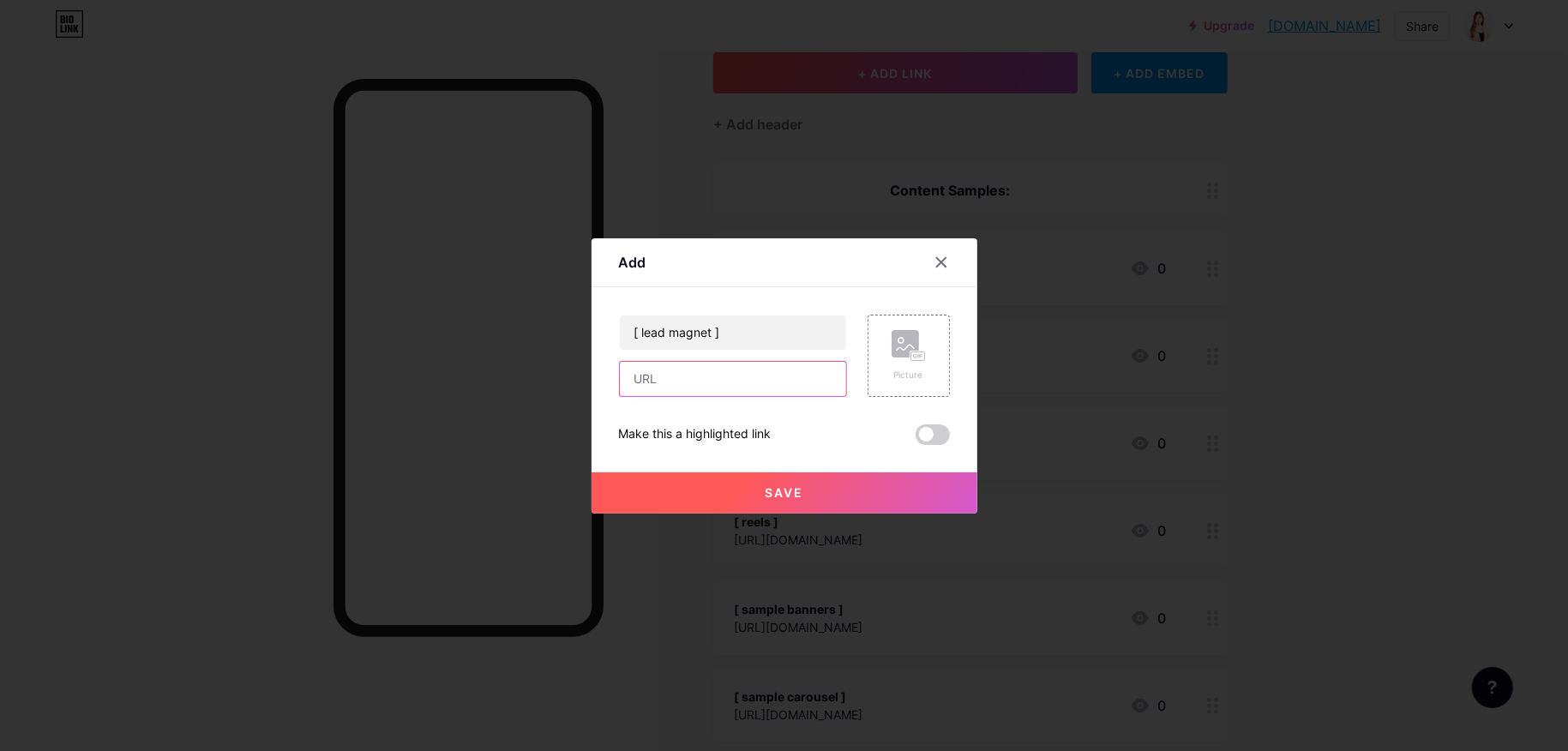 click at bounding box center [733, 379] 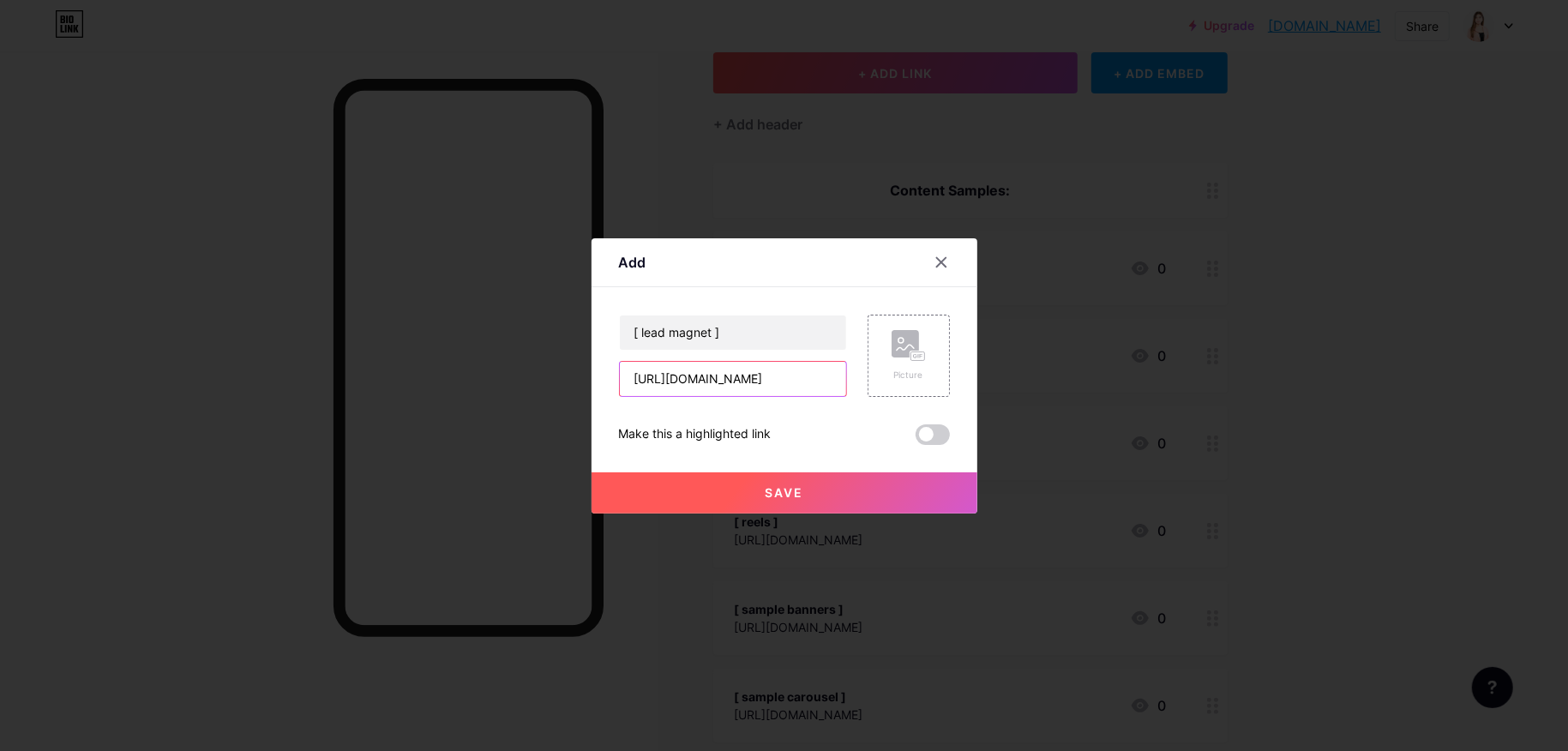 scroll, scrollTop: 0, scrollLeft: 19, axis: horizontal 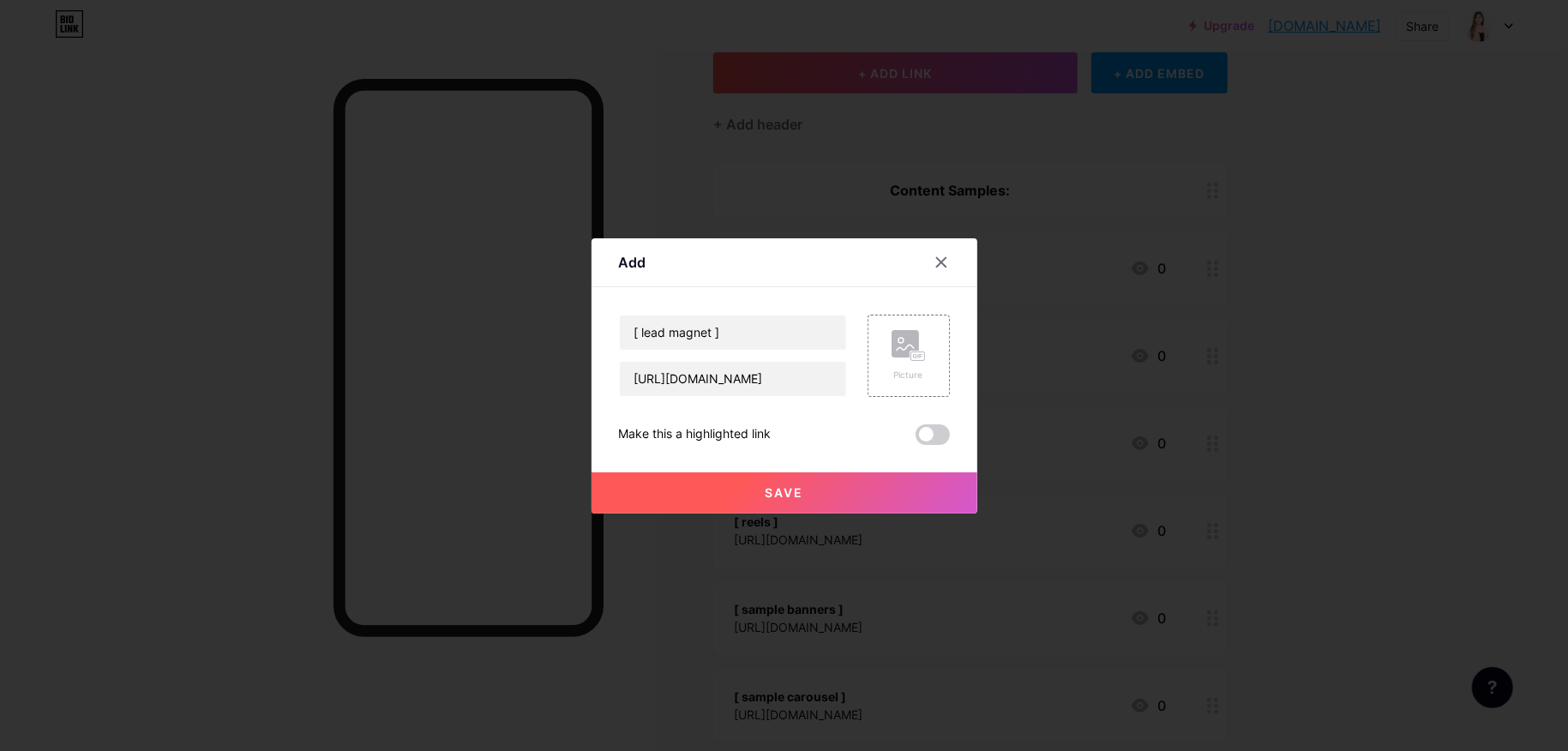 click on "Save" at bounding box center (784, 493) 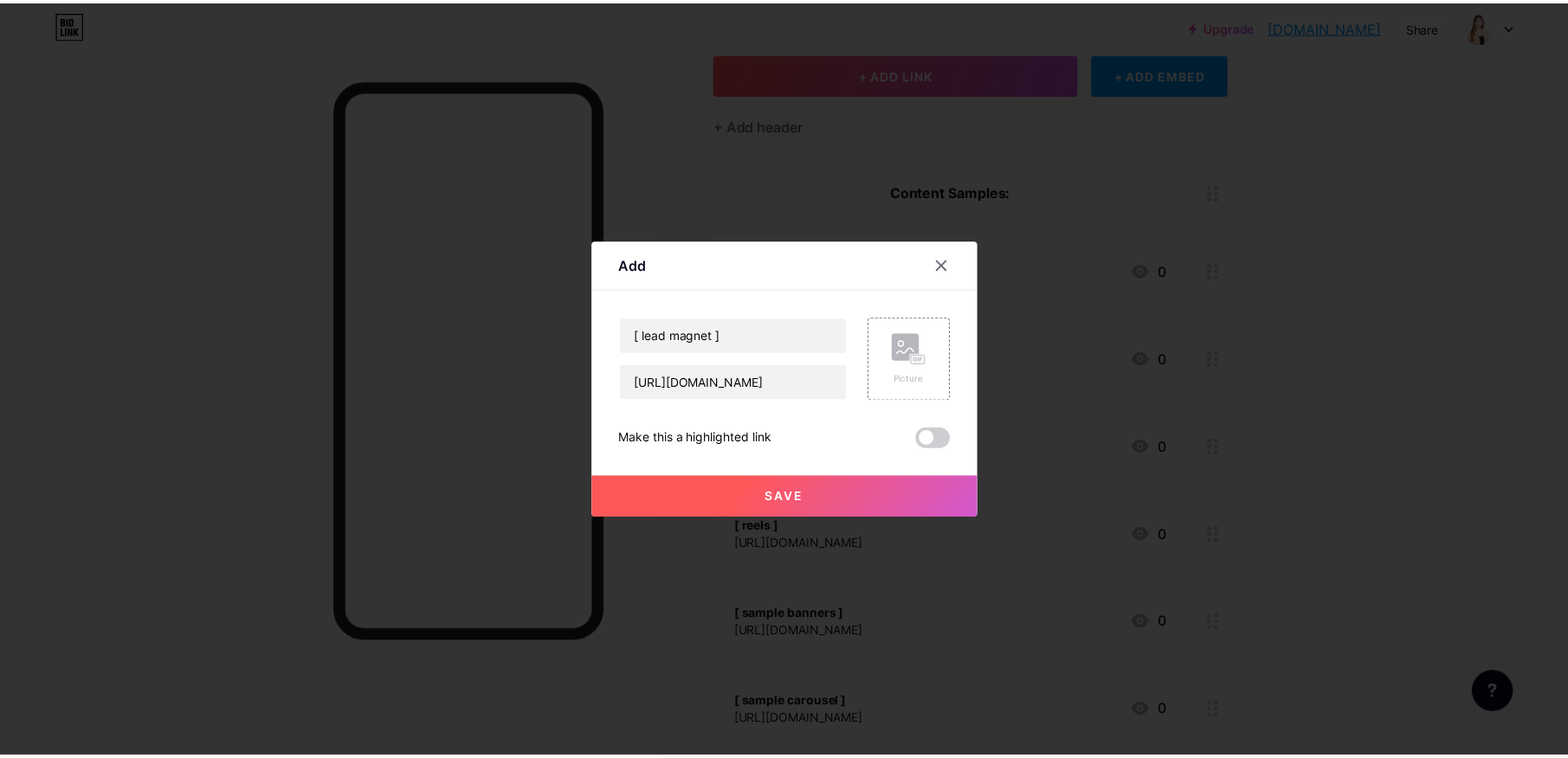 scroll, scrollTop: 0, scrollLeft: 0, axis: both 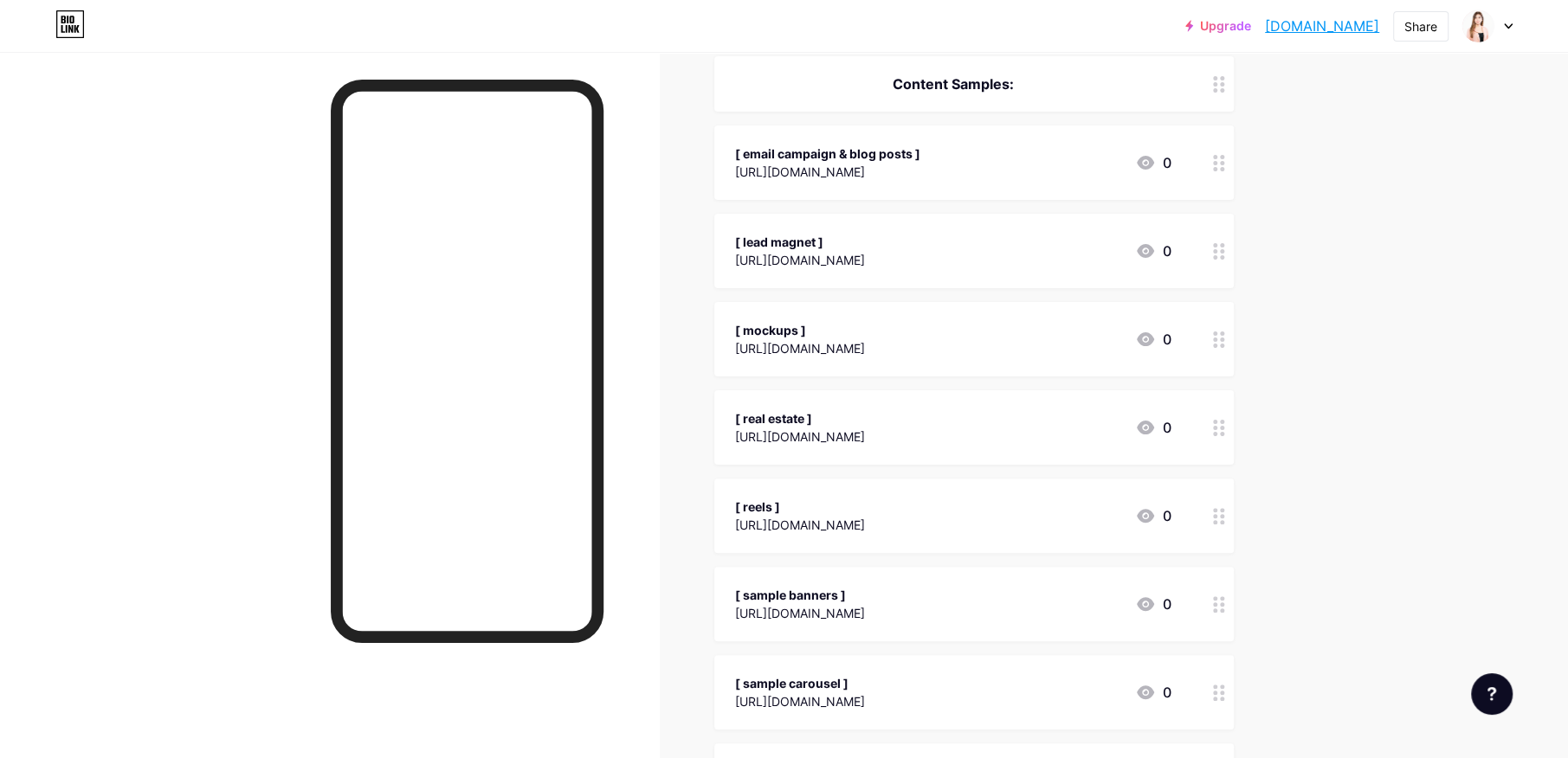 click on "Upgrade   [DOMAIN_NAME]...   [DOMAIN_NAME]   Share               Switch accounts     [PERSON_NAME]   [DOMAIN_NAME]/orquiolakim       + Add a new page        Account settings   Logout   Link Copied
Links
Posts
Design
Subscribers
NEW
Stats
Settings       + ADD LINK     + ADD EMBED
+ Add header
Content Samples:
[ email campaign & blog posts ]
[URL][DOMAIN_NAME]
0
[ lead magnet ]
[URL][DOMAIN_NAME]
0
[ mockups ]
[URL][DOMAIN_NAME]
0
[ real estate ]
0" at bounding box center (784, 858) 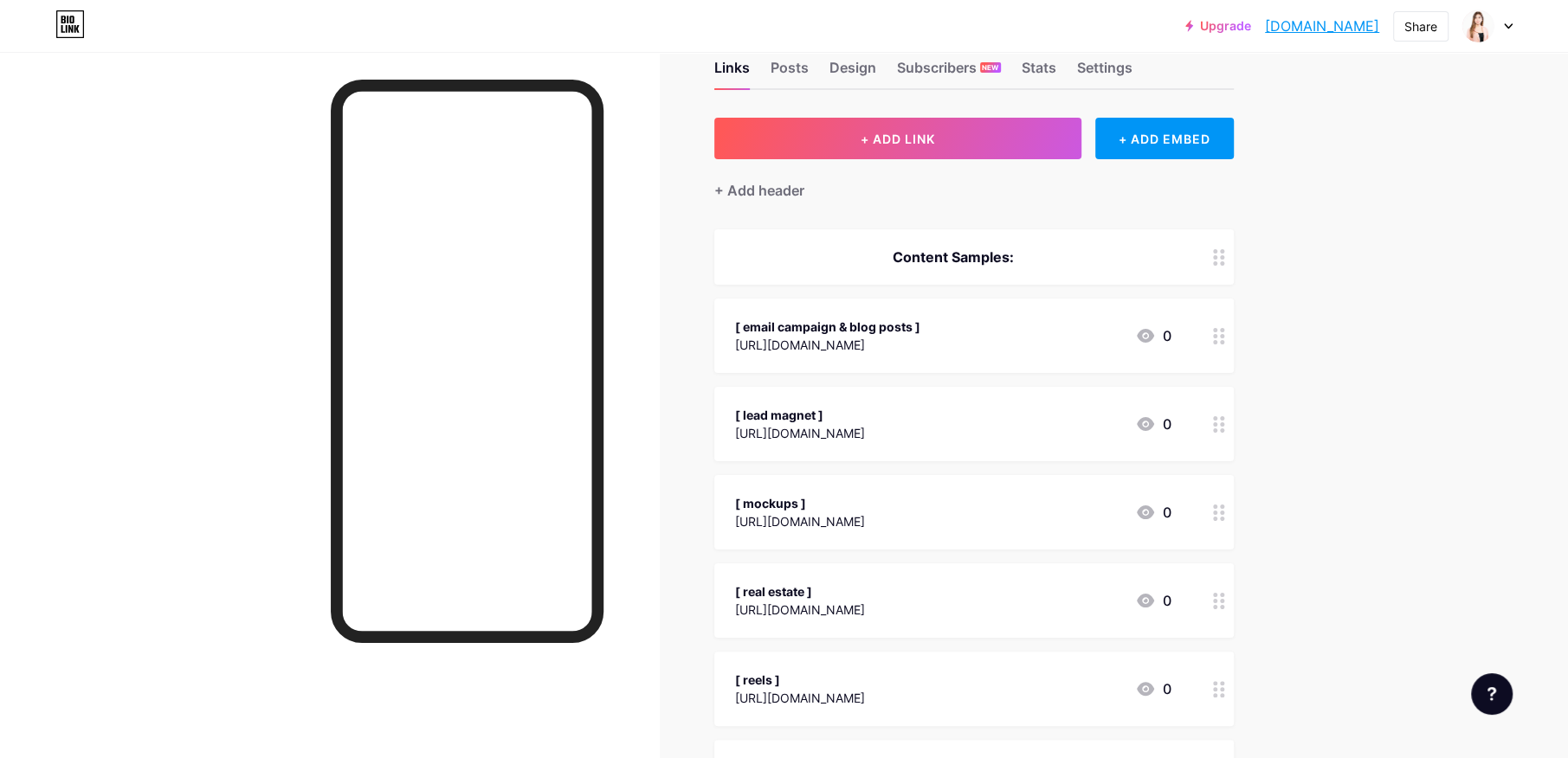 scroll, scrollTop: 0, scrollLeft: 0, axis: both 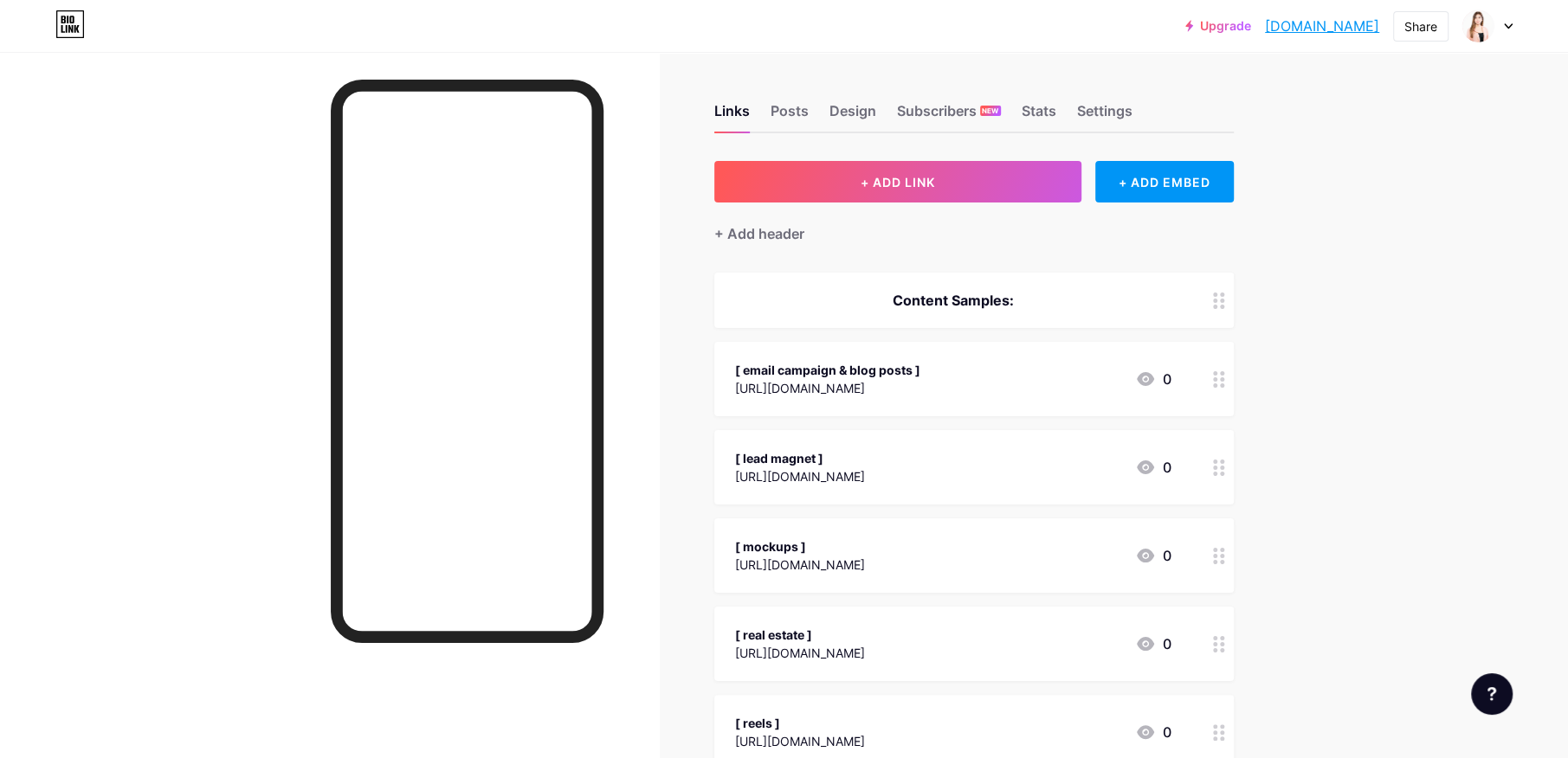 click on "[ email campaign & blog posts ]
[URL][DOMAIN_NAME]
0" at bounding box center [953, 379] 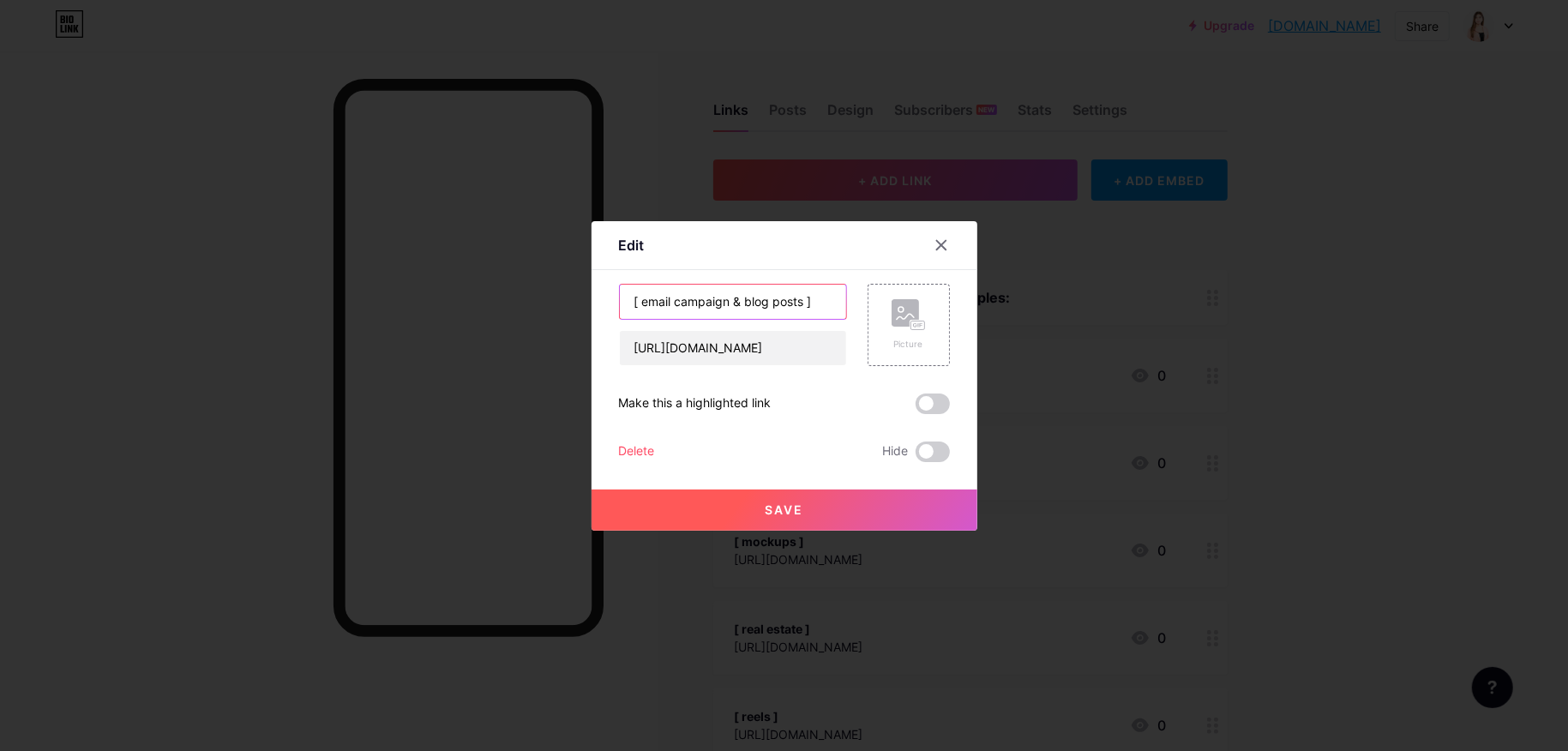 click on "[ email campaign & blog posts ]" at bounding box center [733, 302] 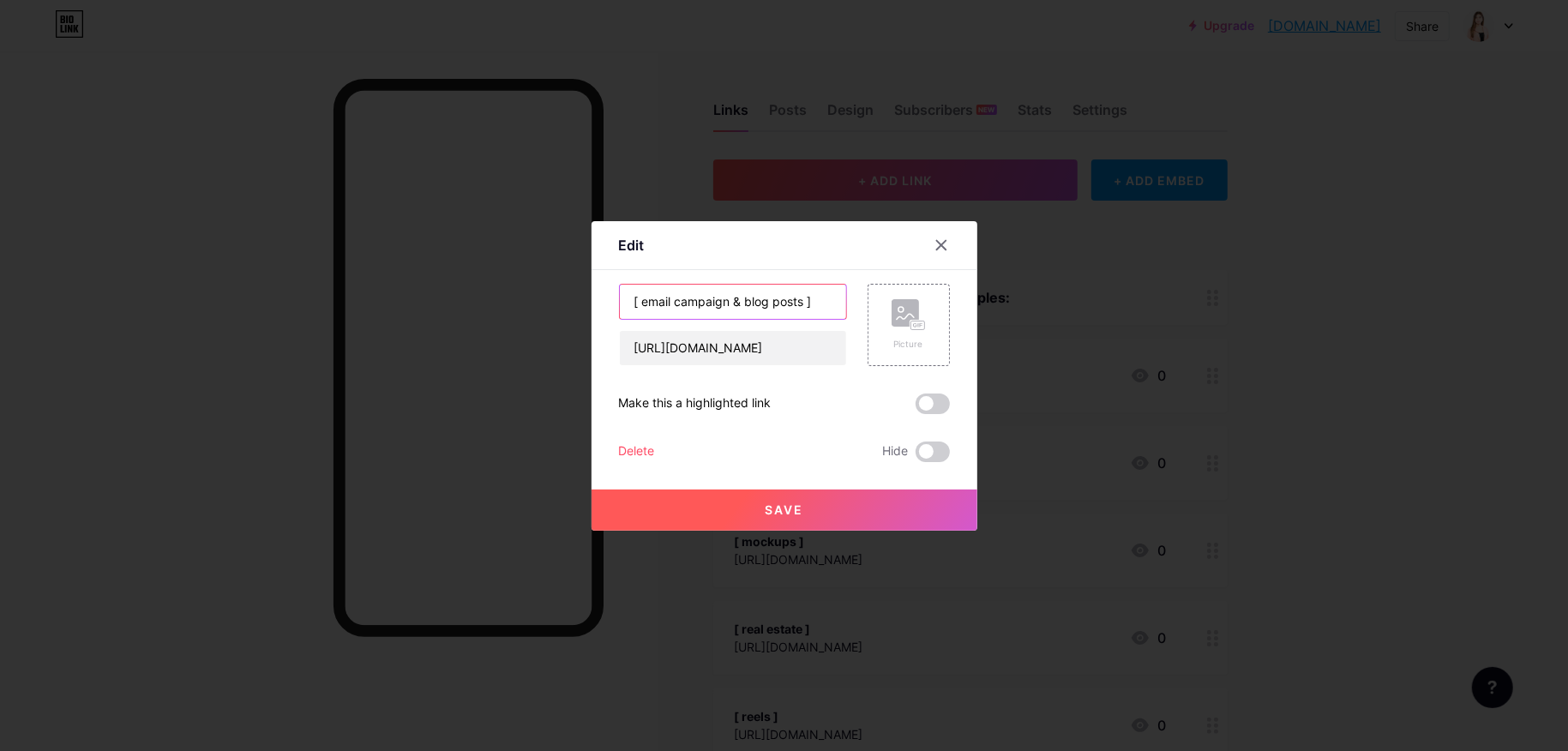 drag, startPoint x: 736, startPoint y: 300, endPoint x: 637, endPoint y: 299, distance: 99.00505 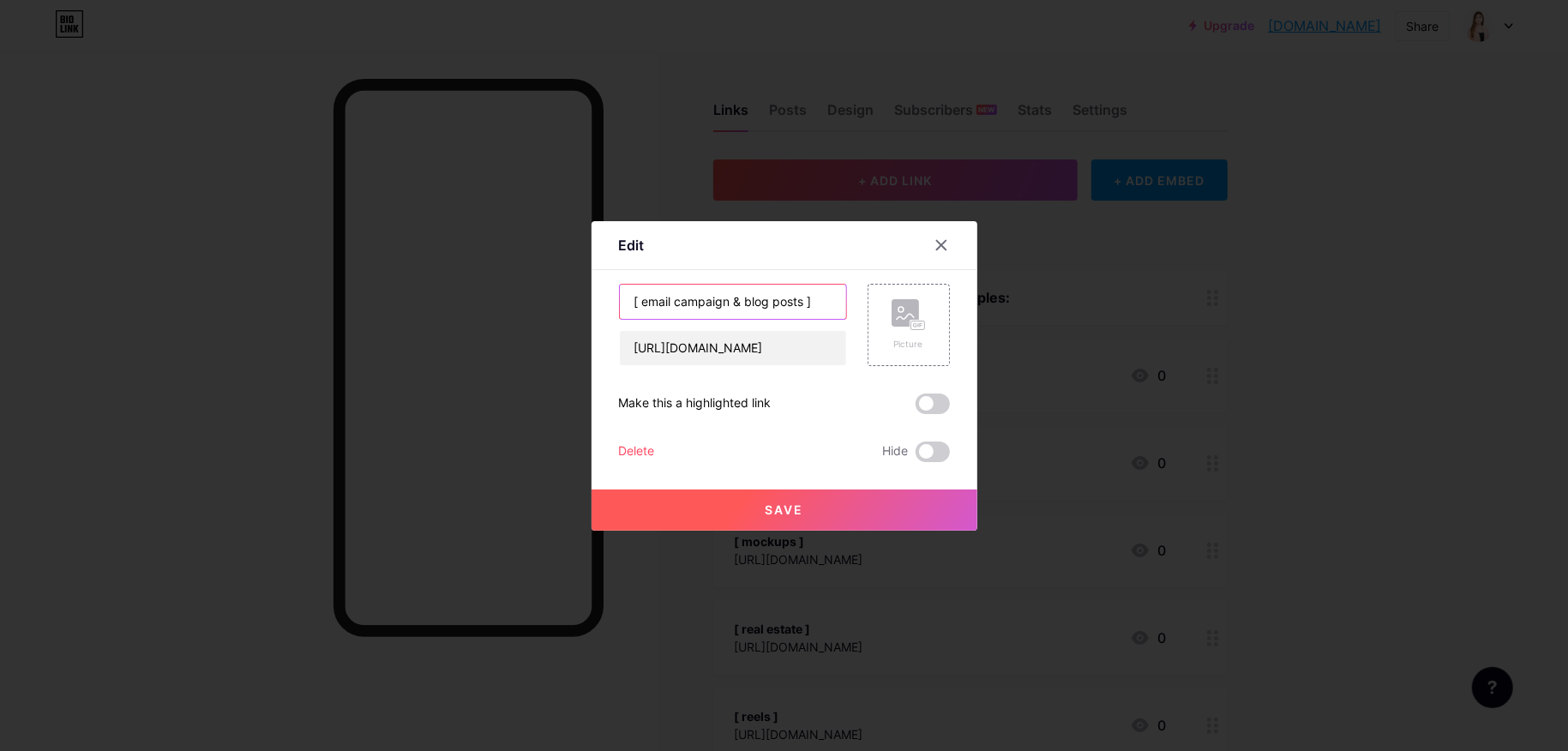click on "[ email campaign & blog posts ]" at bounding box center (733, 302) 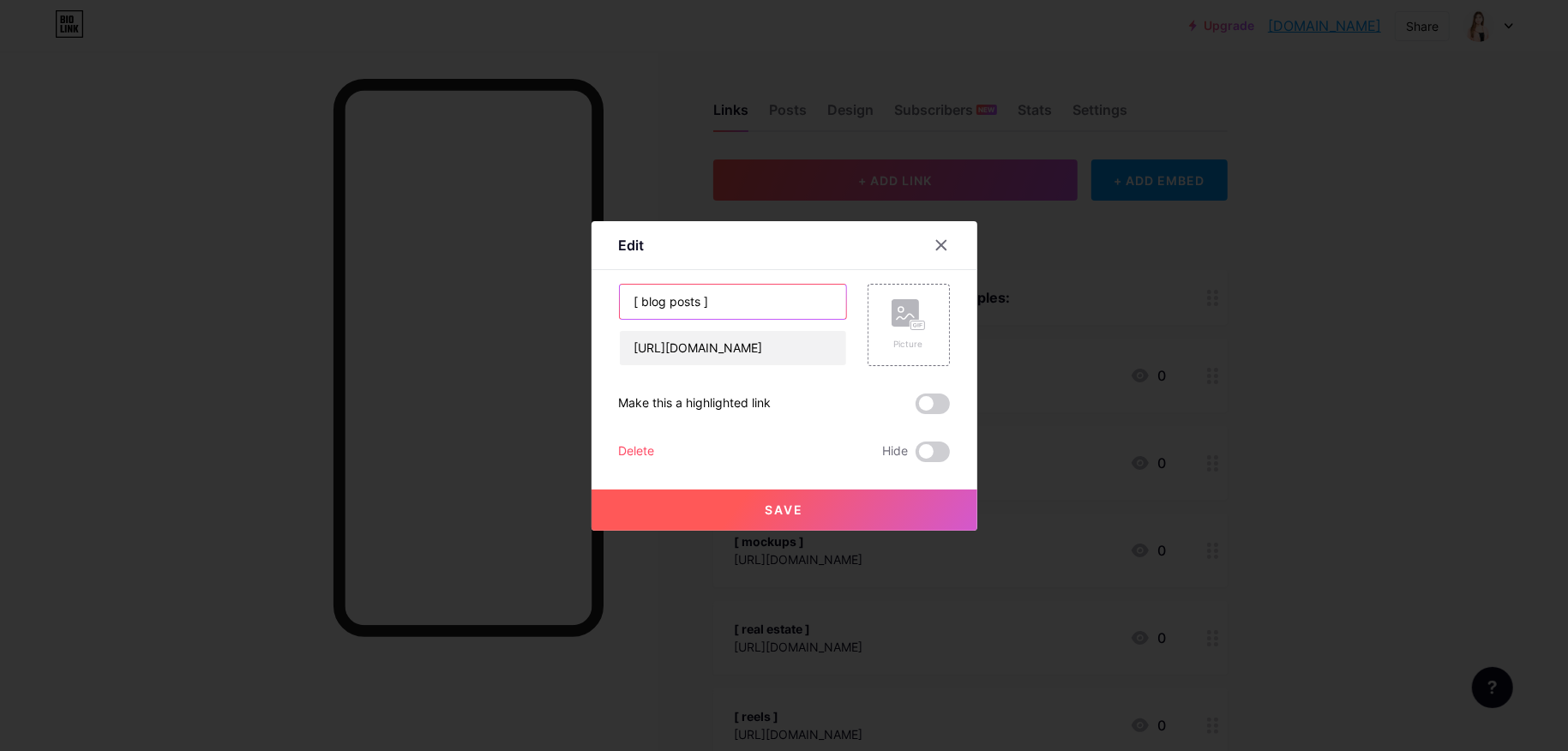 click on "[ blog posts ]" at bounding box center [733, 302] 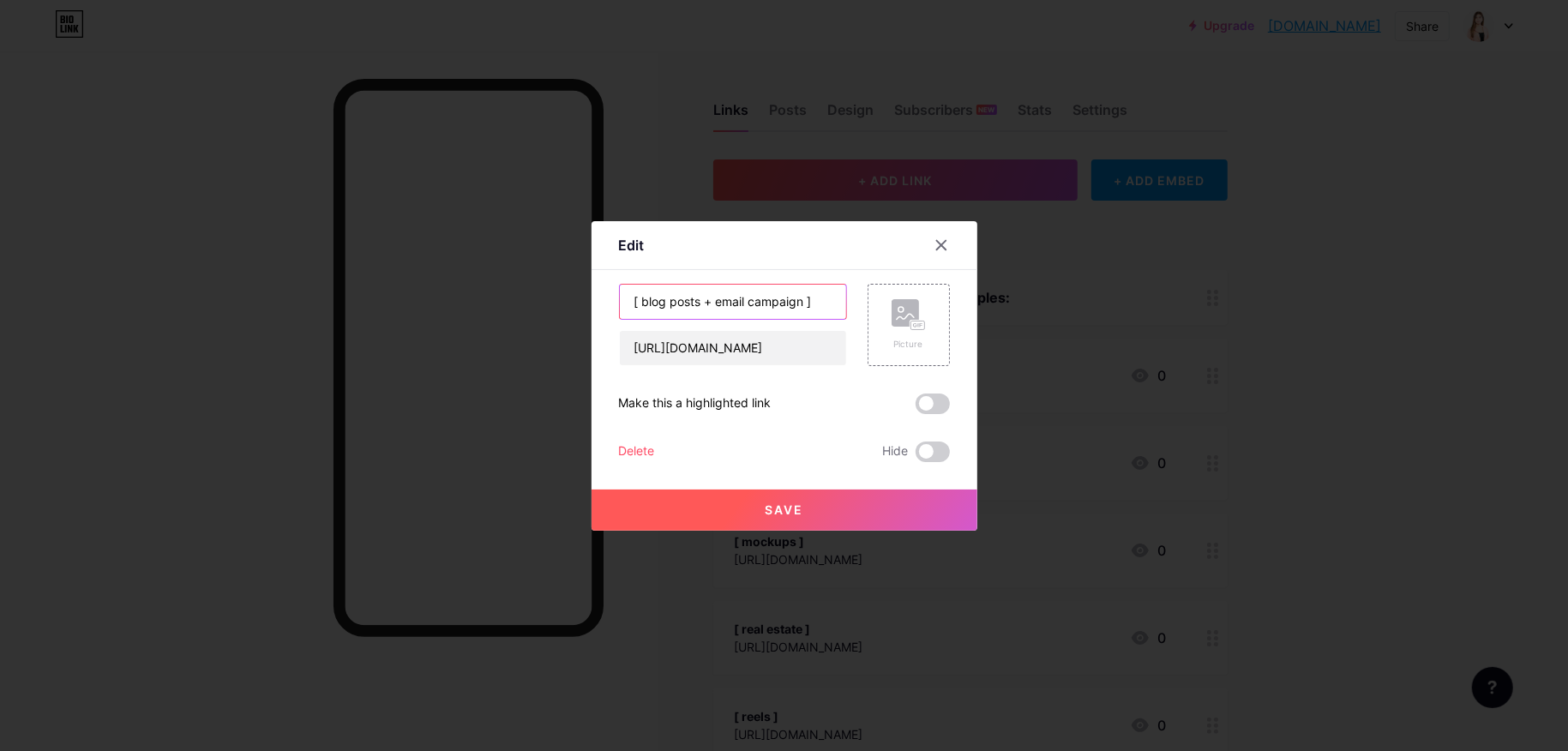type on "[ blog posts + email campaign ]" 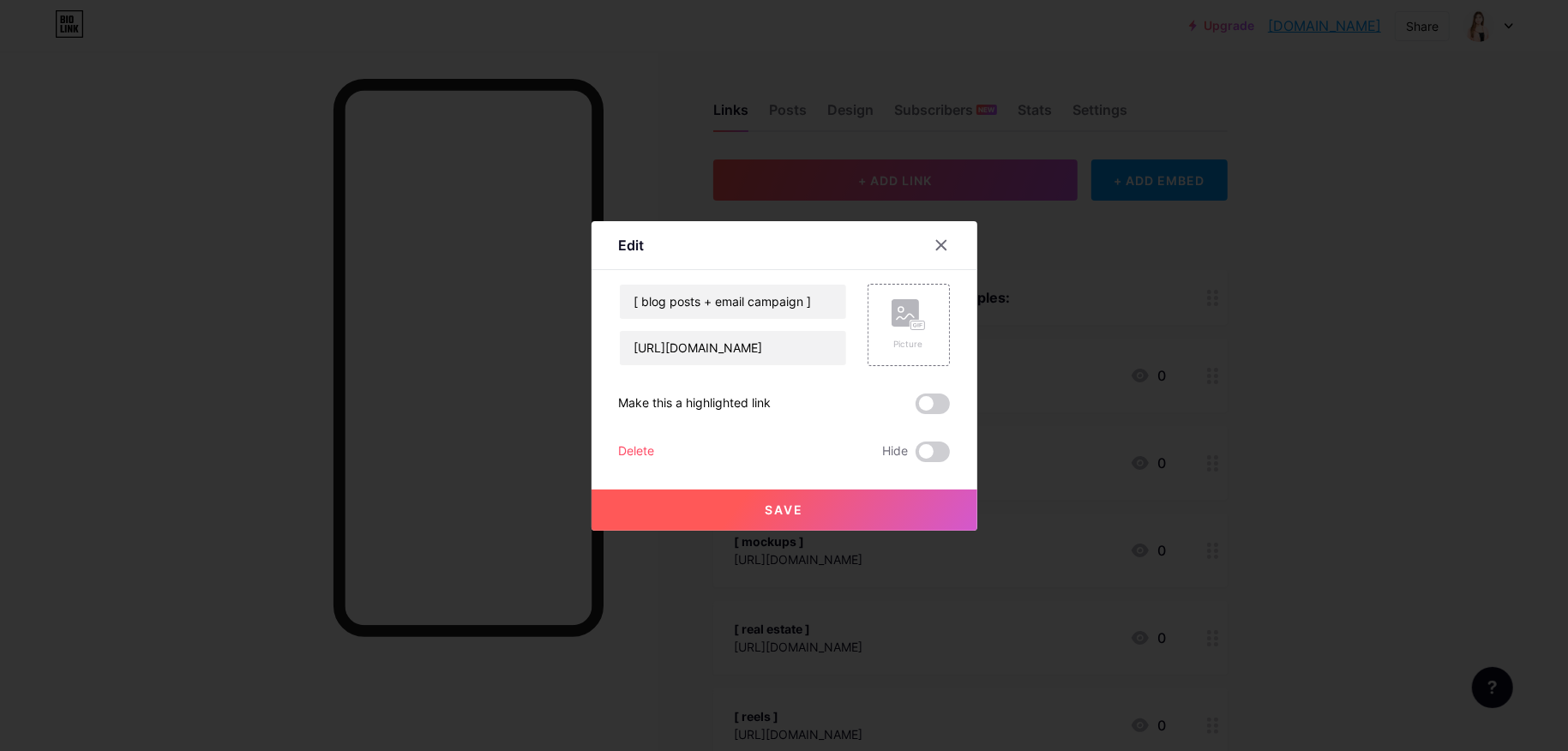 click on "Save" at bounding box center (784, 509) 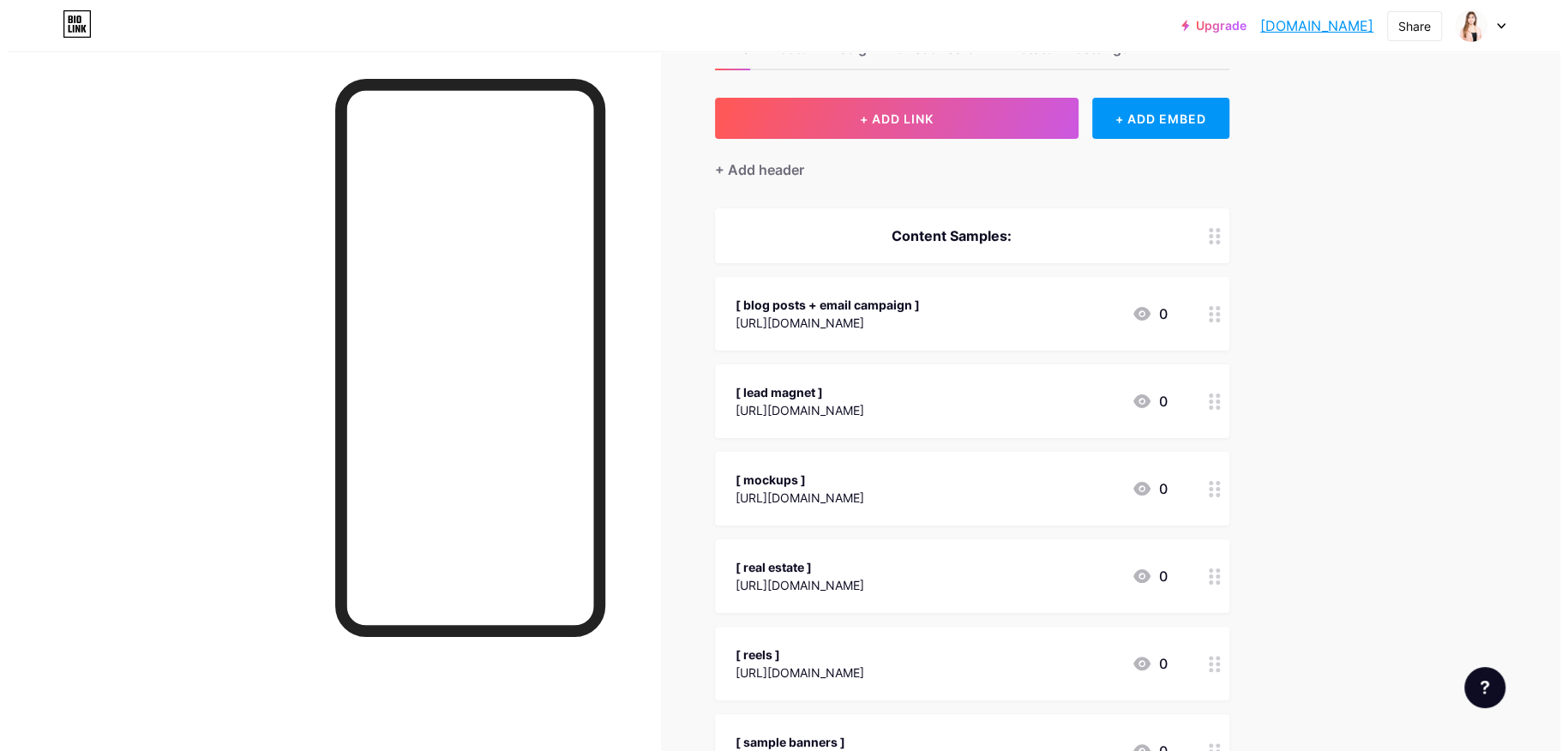 scroll, scrollTop: 107, scrollLeft: 0, axis: vertical 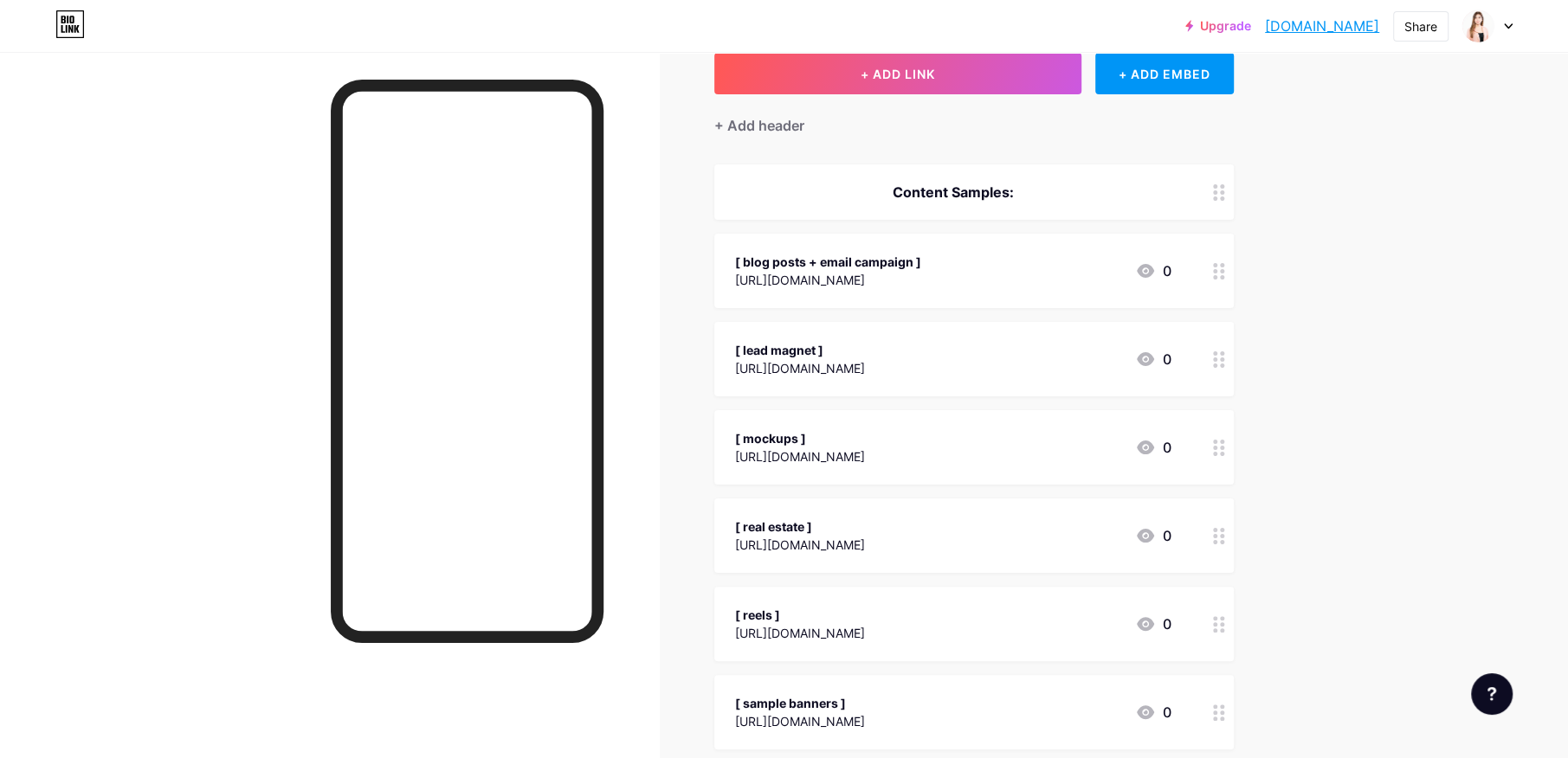 click on "[ lead magnet ]" at bounding box center [800, 350] 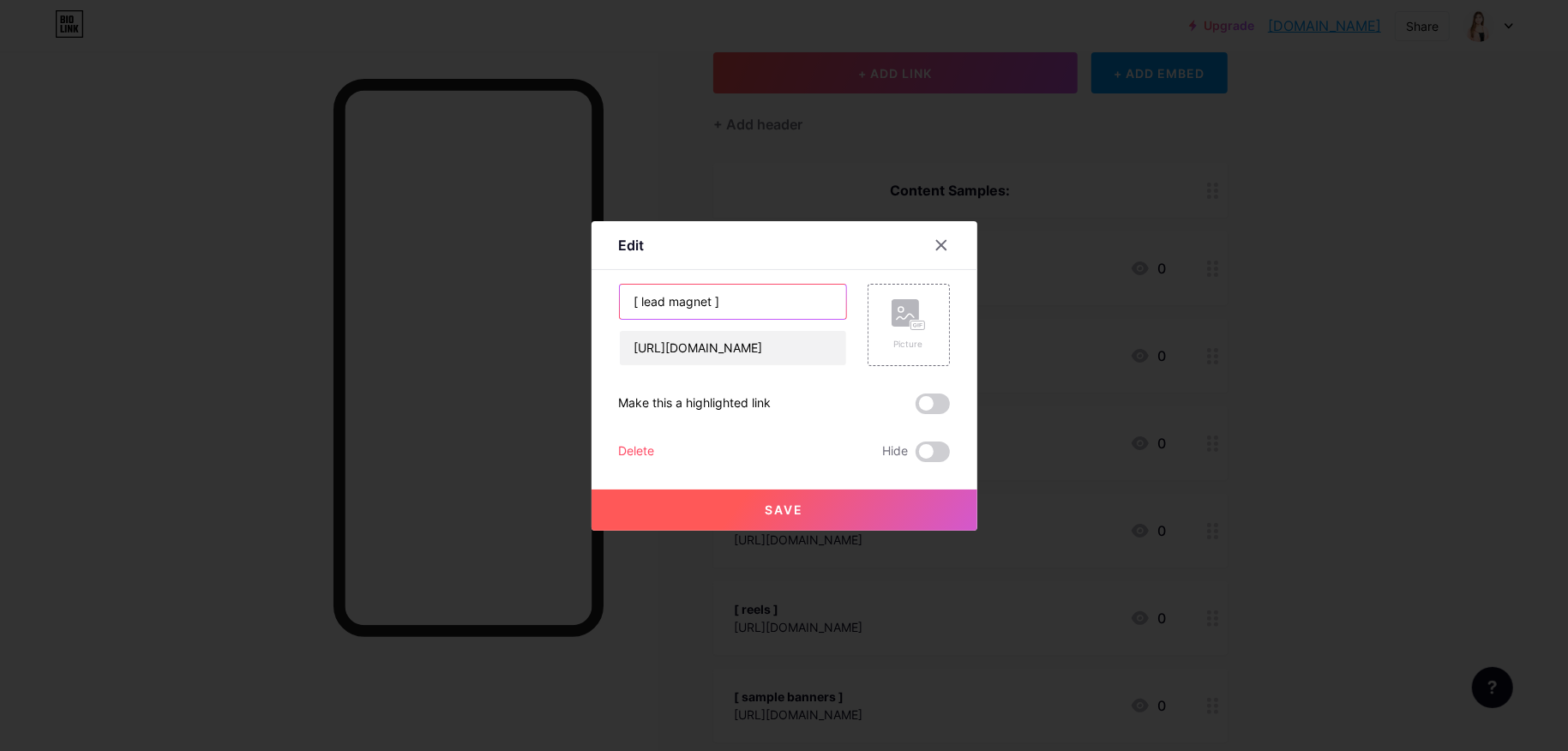 click on "[ lead magnet ]" at bounding box center (733, 302) 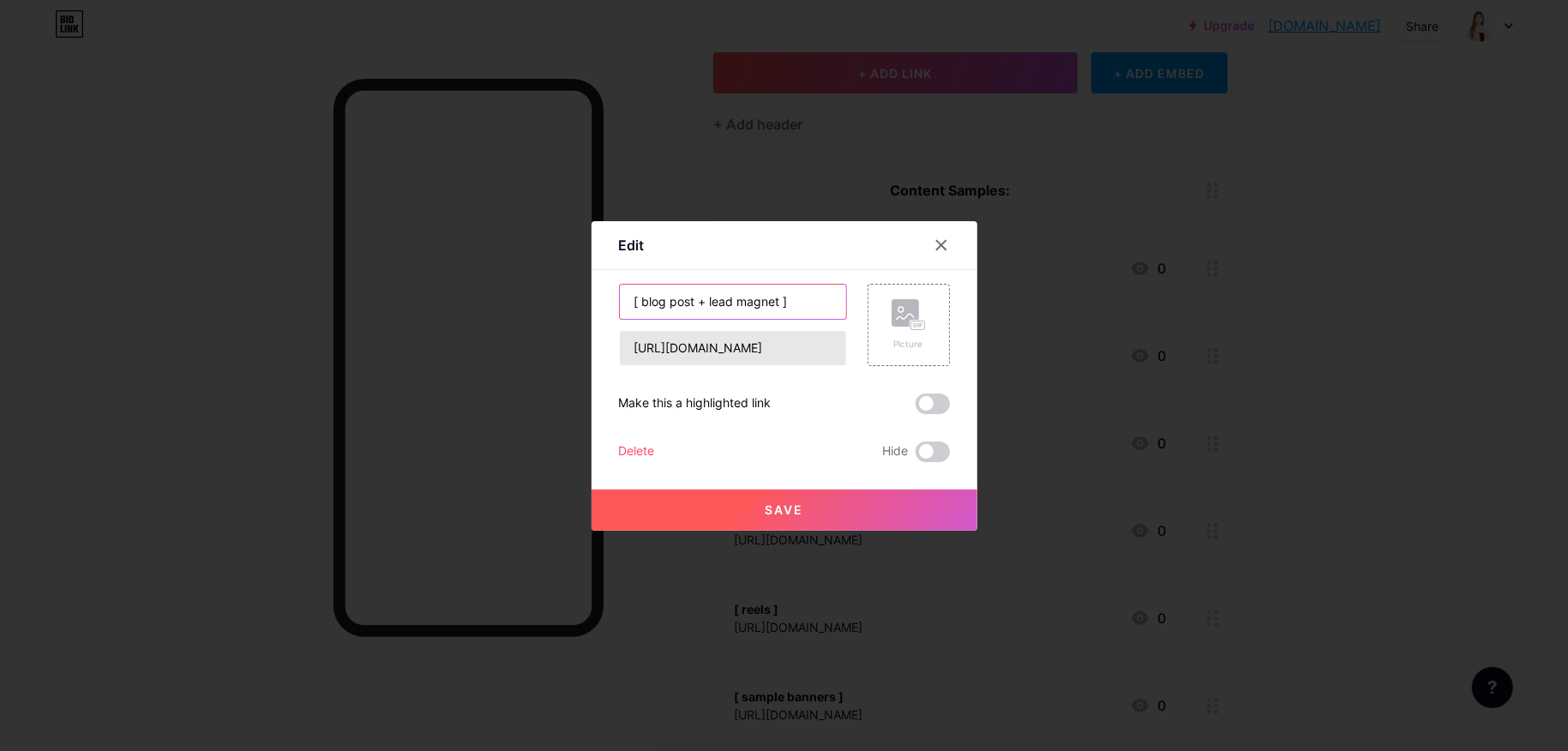 type on "[ blog post + lead magnet ]" 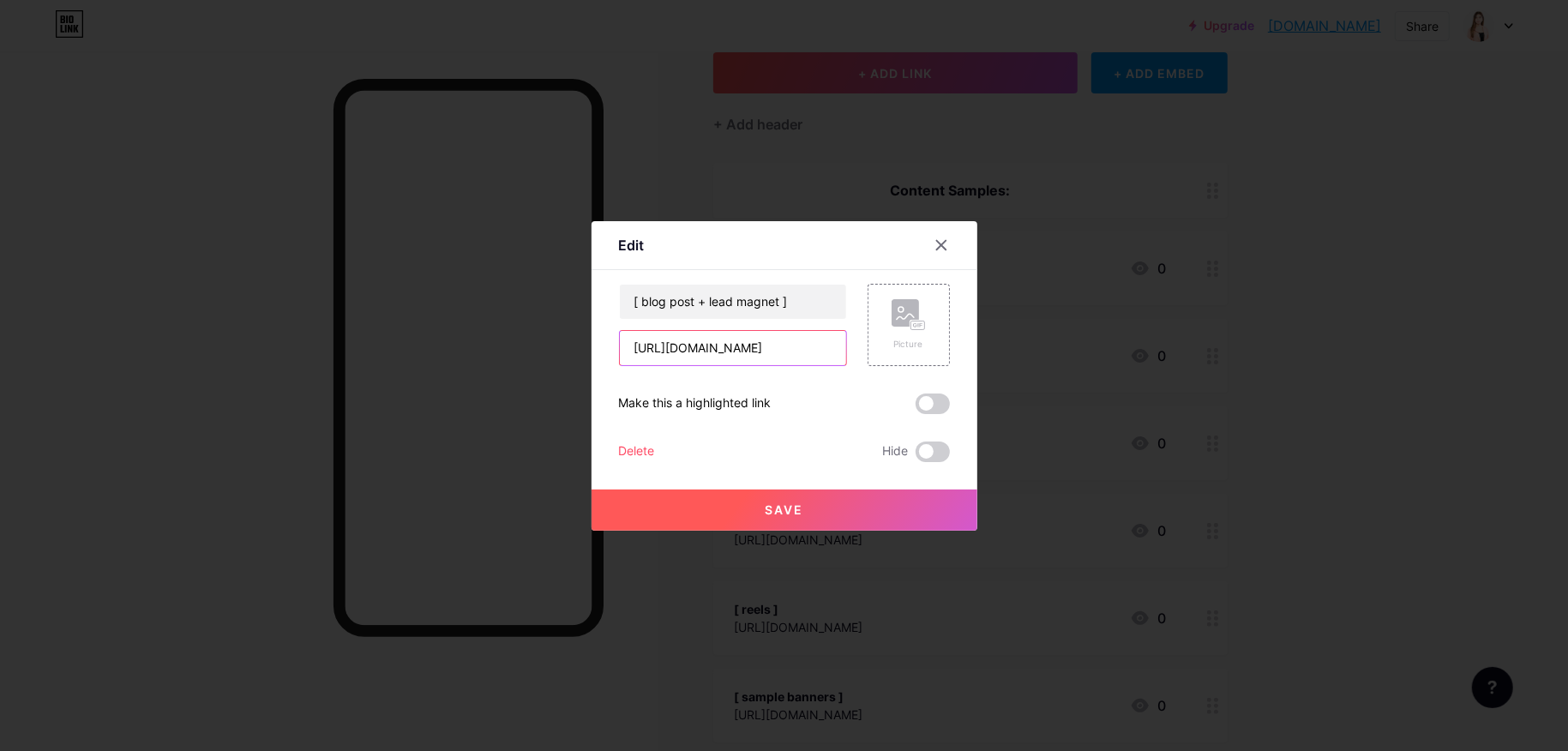 click on "[URL][DOMAIN_NAME]" at bounding box center [733, 348] 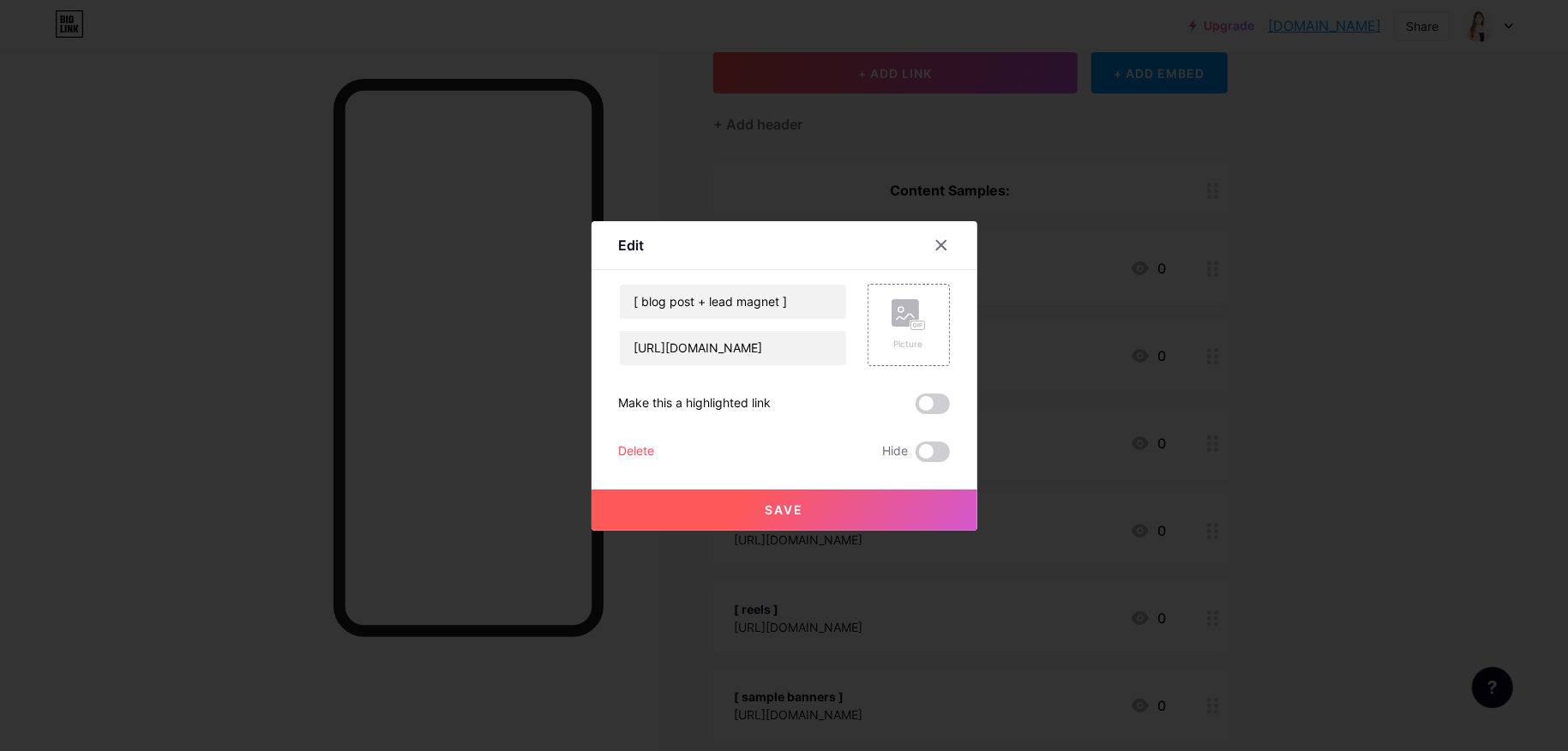click on "Save" at bounding box center (784, 510) 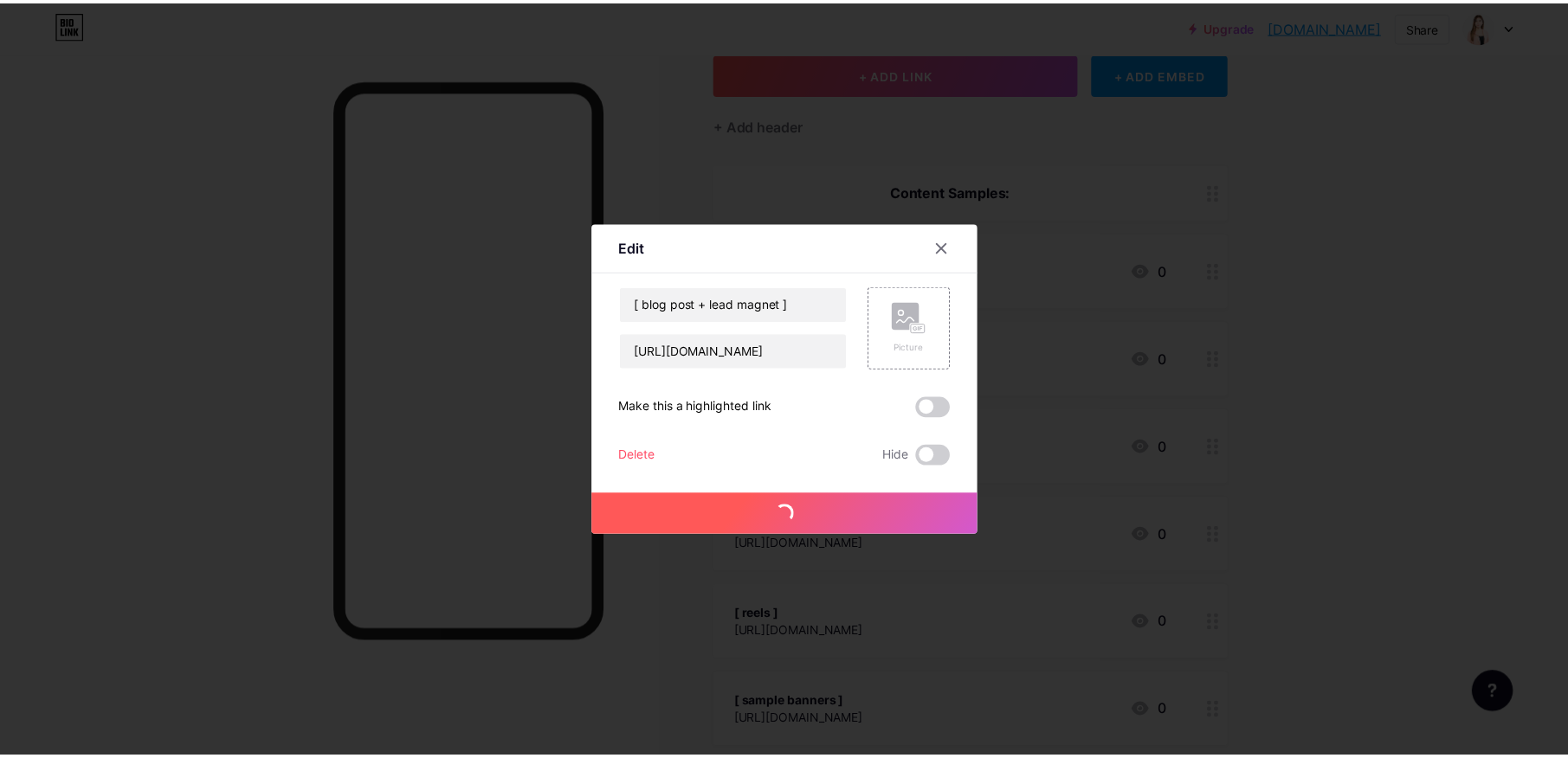 scroll, scrollTop: 0, scrollLeft: 0, axis: both 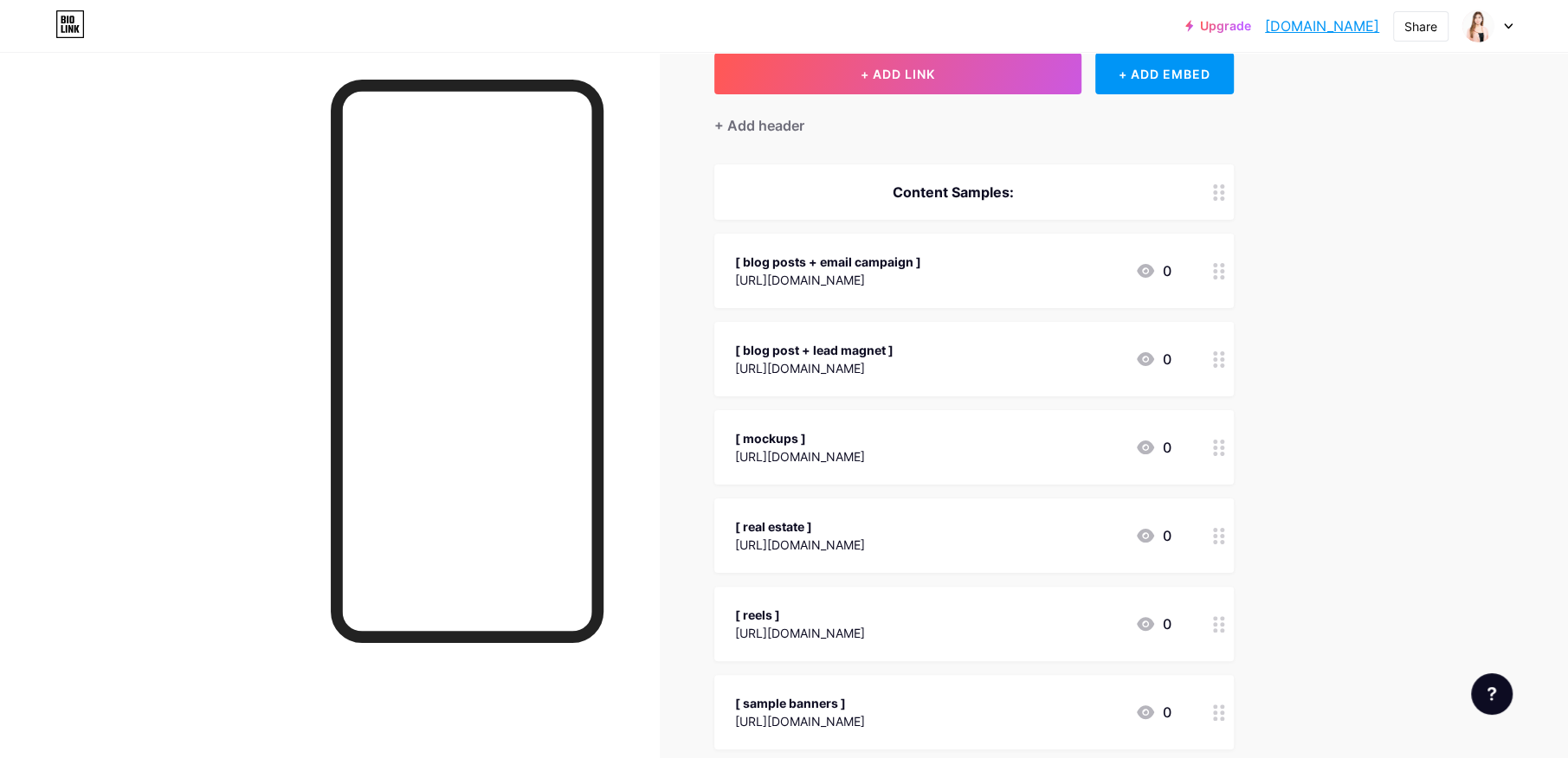 click on "Upgrade   [DOMAIN_NAME]...   [DOMAIN_NAME]   Share               Switch accounts     [PERSON_NAME]   [DOMAIN_NAME]/orquiolakim       + Add a new page        Account settings   Logout   Link Copied
Links
Posts
Design
Subscribers
NEW
Stats
Settings       + ADD LINK     + ADD EMBED
+ Add header
Content Samples:
[ blog posts + email campaign ]
[URL][DOMAIN_NAME]
0
[ blog post + lead magnet ]
[URL][DOMAIN_NAME]
0
[ mockups ]
[URL][DOMAIN_NAME]
0" at bounding box center (784, 967) 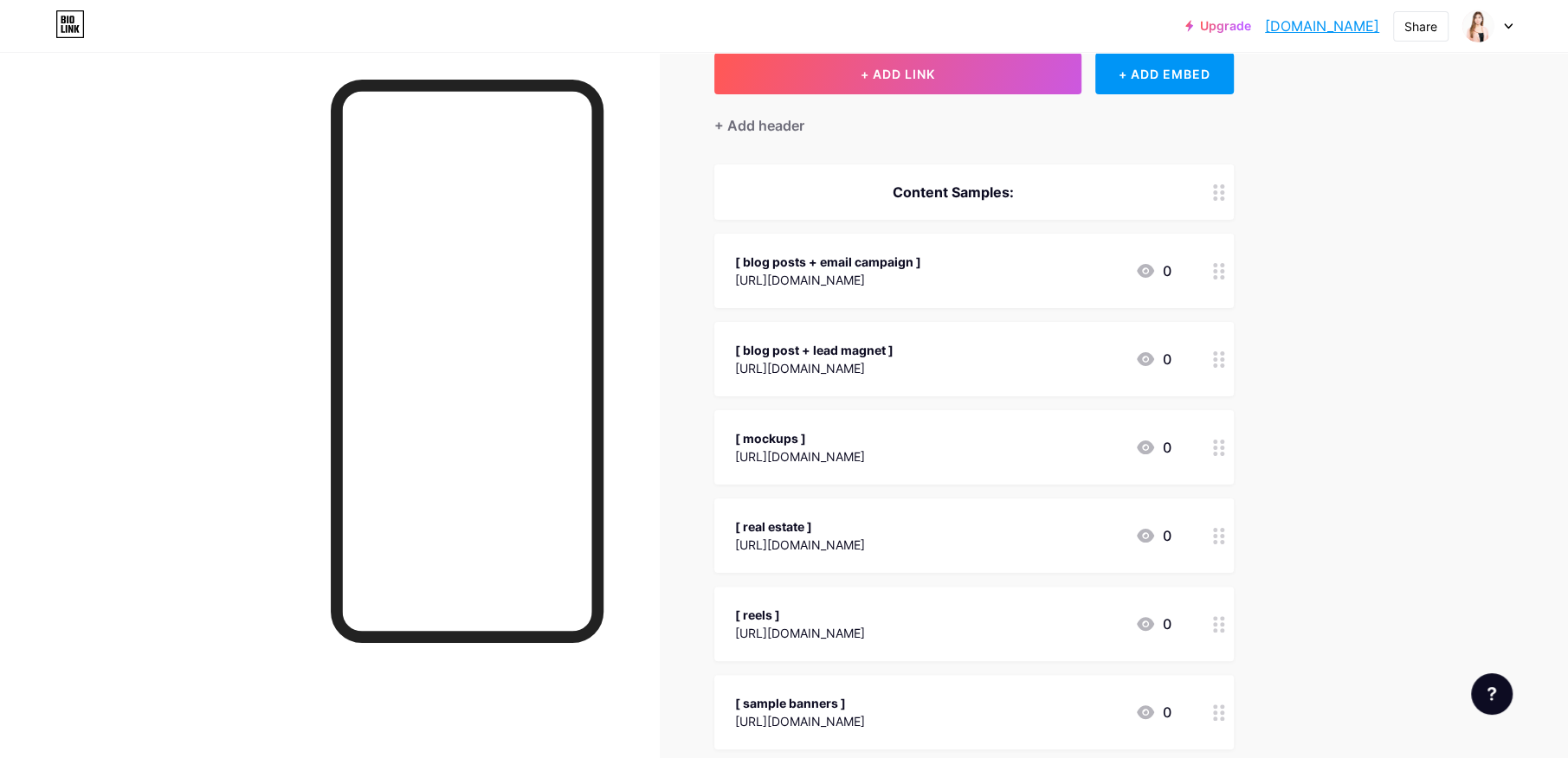 click on "[ blog posts + email campaign ]" at bounding box center [828, 261] 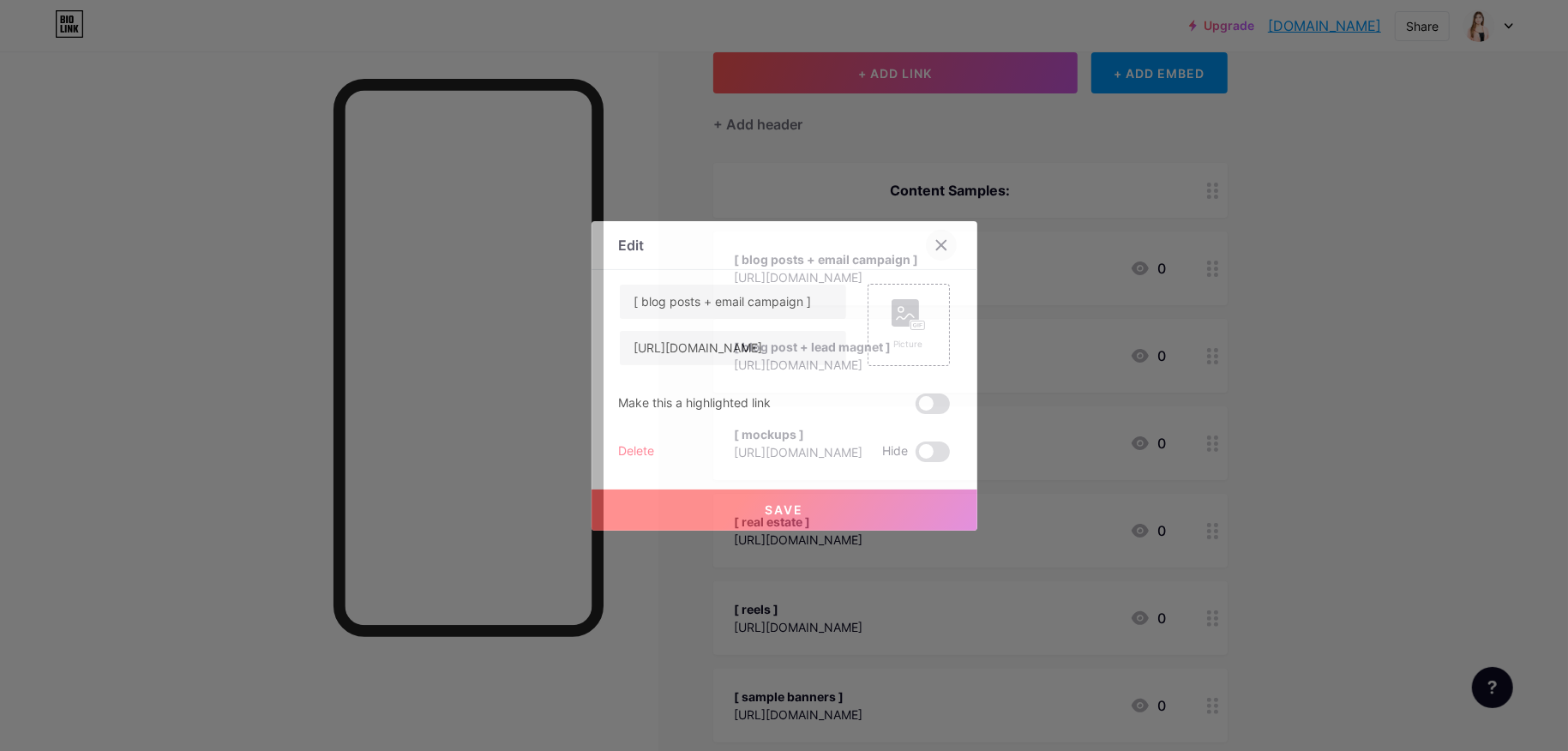 click 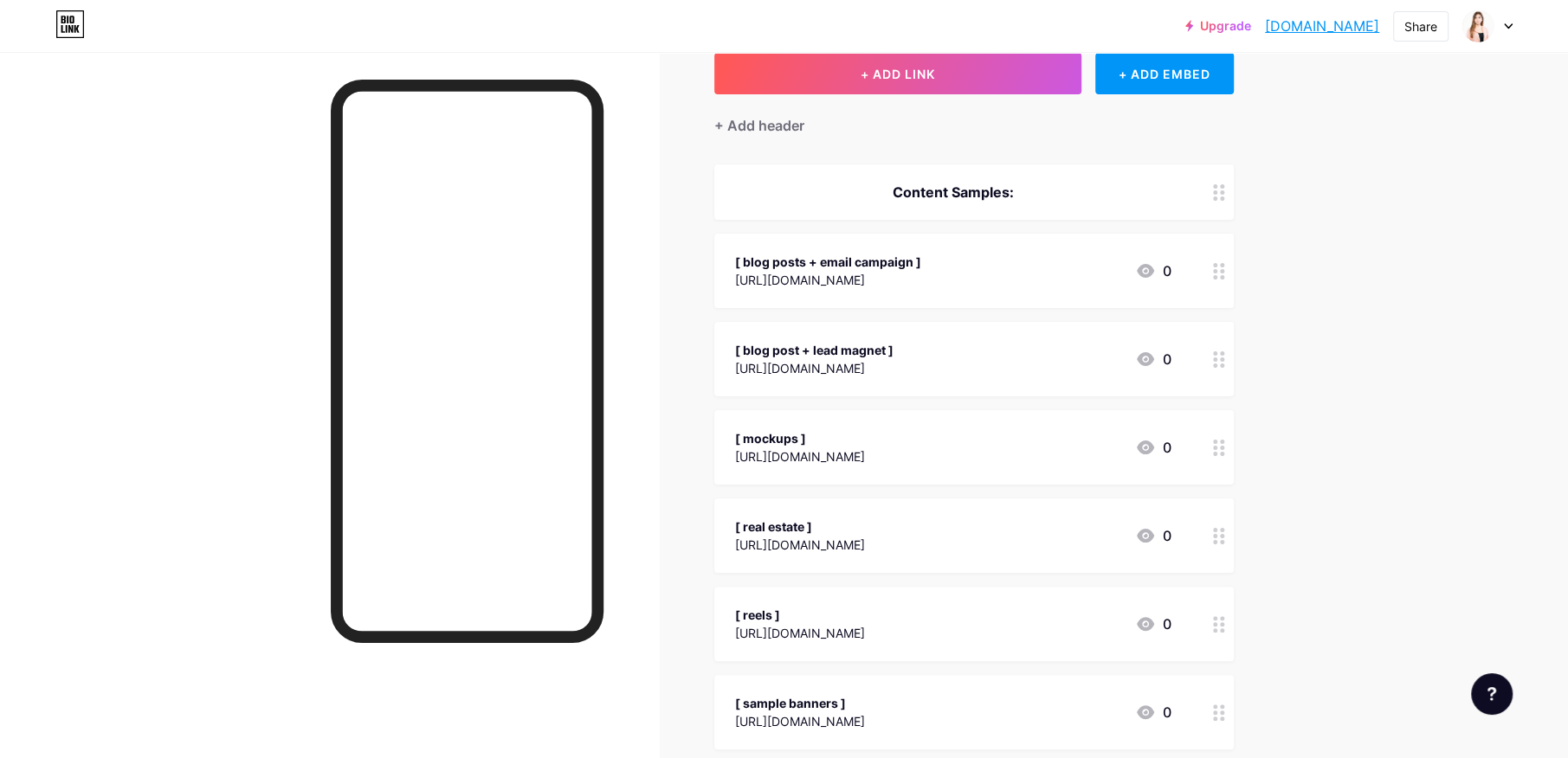 click on "[ blog post + lead magnet ]
[URL][DOMAIN_NAME]
0" at bounding box center [974, 359] 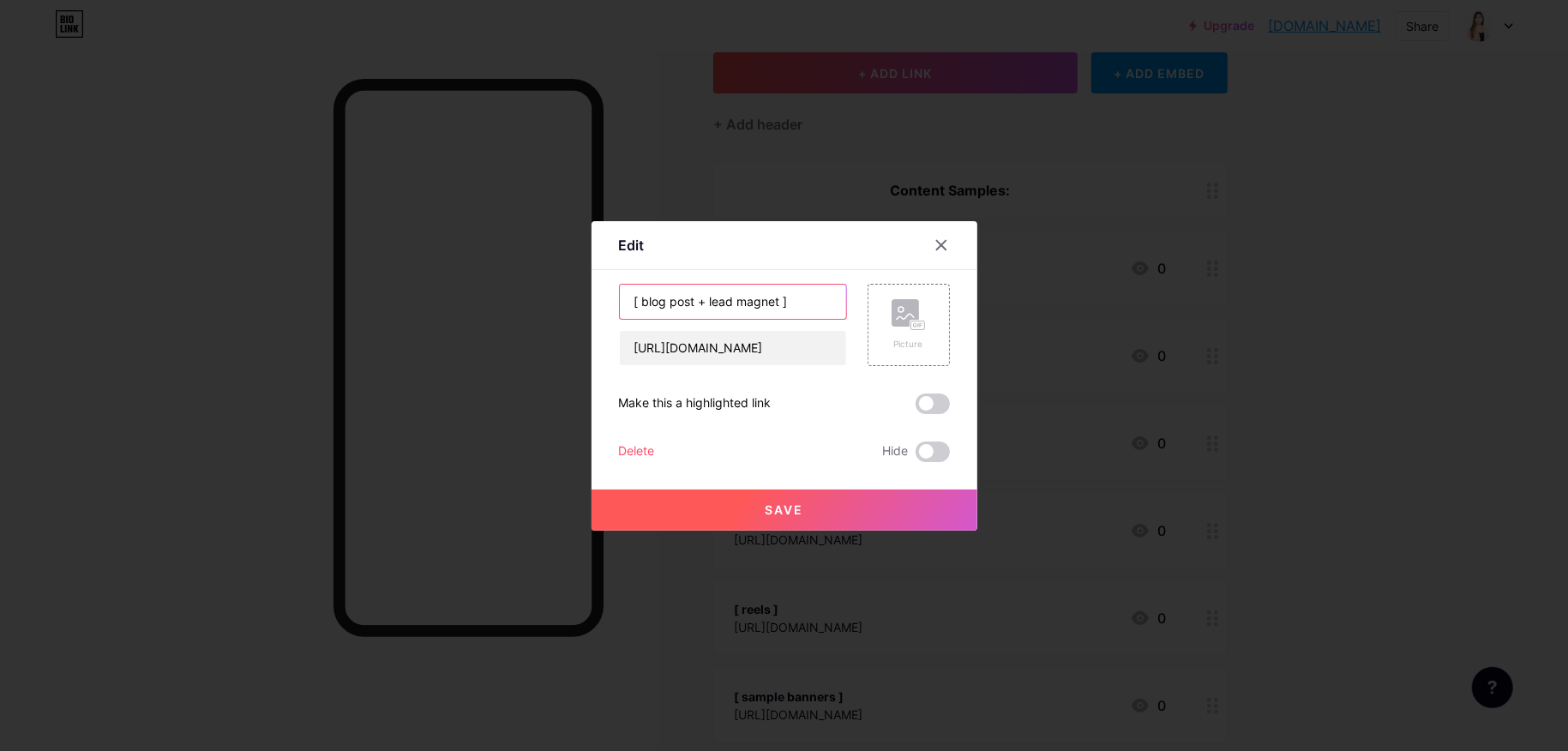 click on "[ blog post + lead magnet ]" at bounding box center [733, 302] 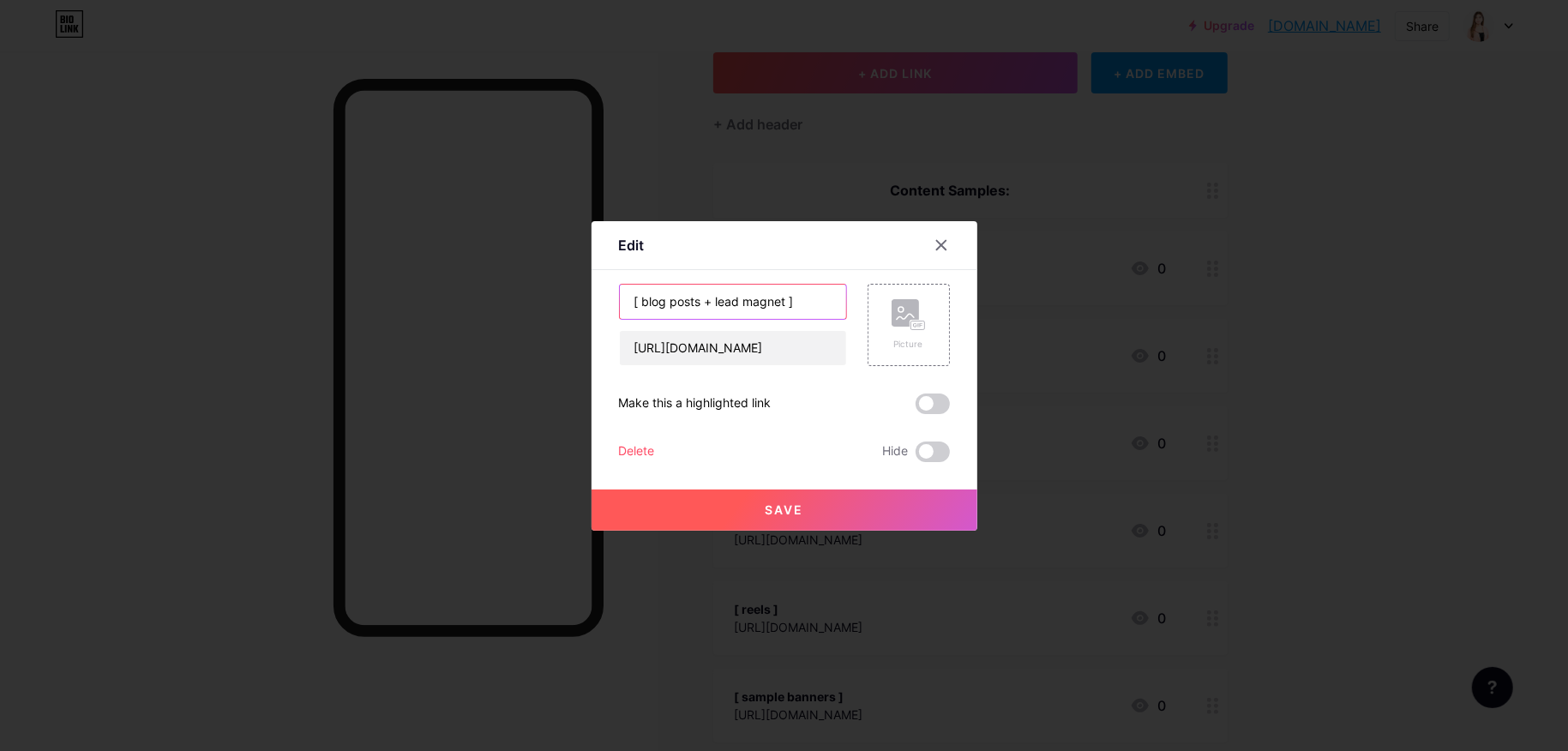 type on "[ blog posts + lead magnet ]" 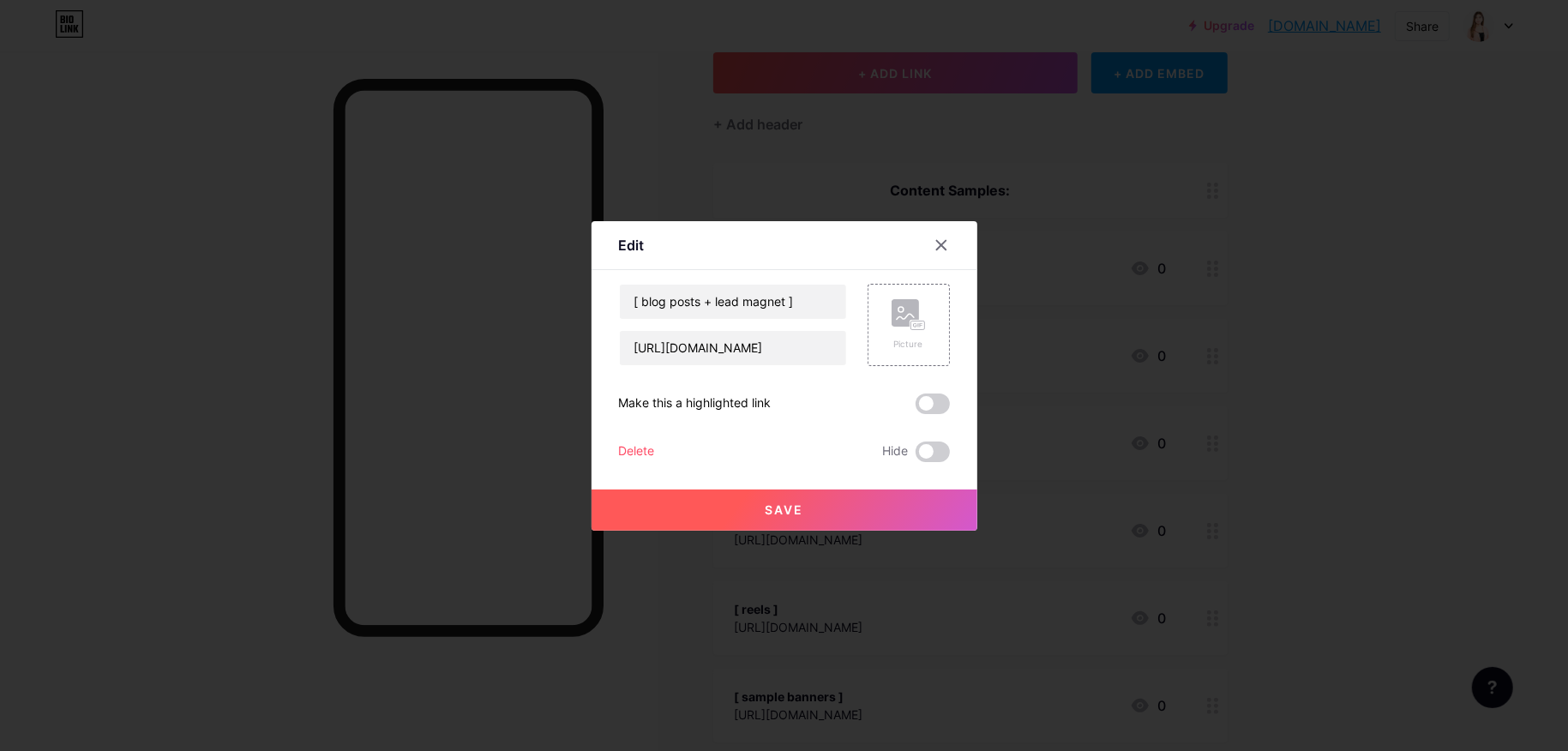 click on "Save" at bounding box center [784, 510] 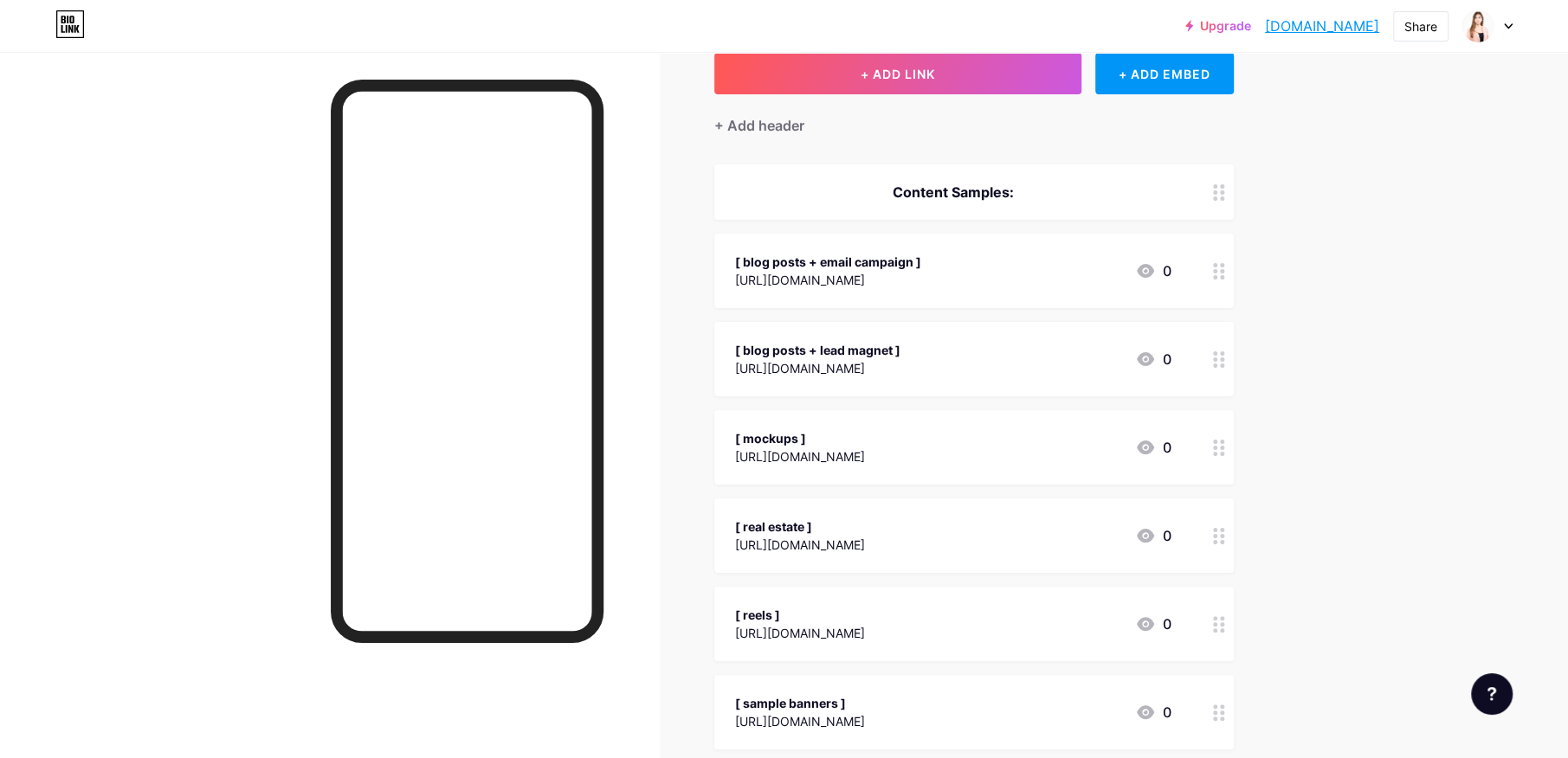 click on "Upgrade   [DOMAIN_NAME]...   [DOMAIN_NAME]   Share               Switch accounts     [PERSON_NAME]   [DOMAIN_NAME]/orquiolakim       + Add a new page        Account settings   Logout   Link Copied
Links
Posts
Design
Subscribers
NEW
Stats
Settings       + ADD LINK     + ADD EMBED
+ Add header
Content Samples:
[ blog posts + email campaign ]
[URL][DOMAIN_NAME]
0
[ blog posts + lead magnet ]
[URL][DOMAIN_NAME]
0
[ mockups ]
[URL][DOMAIN_NAME]
0" at bounding box center (784, 967) 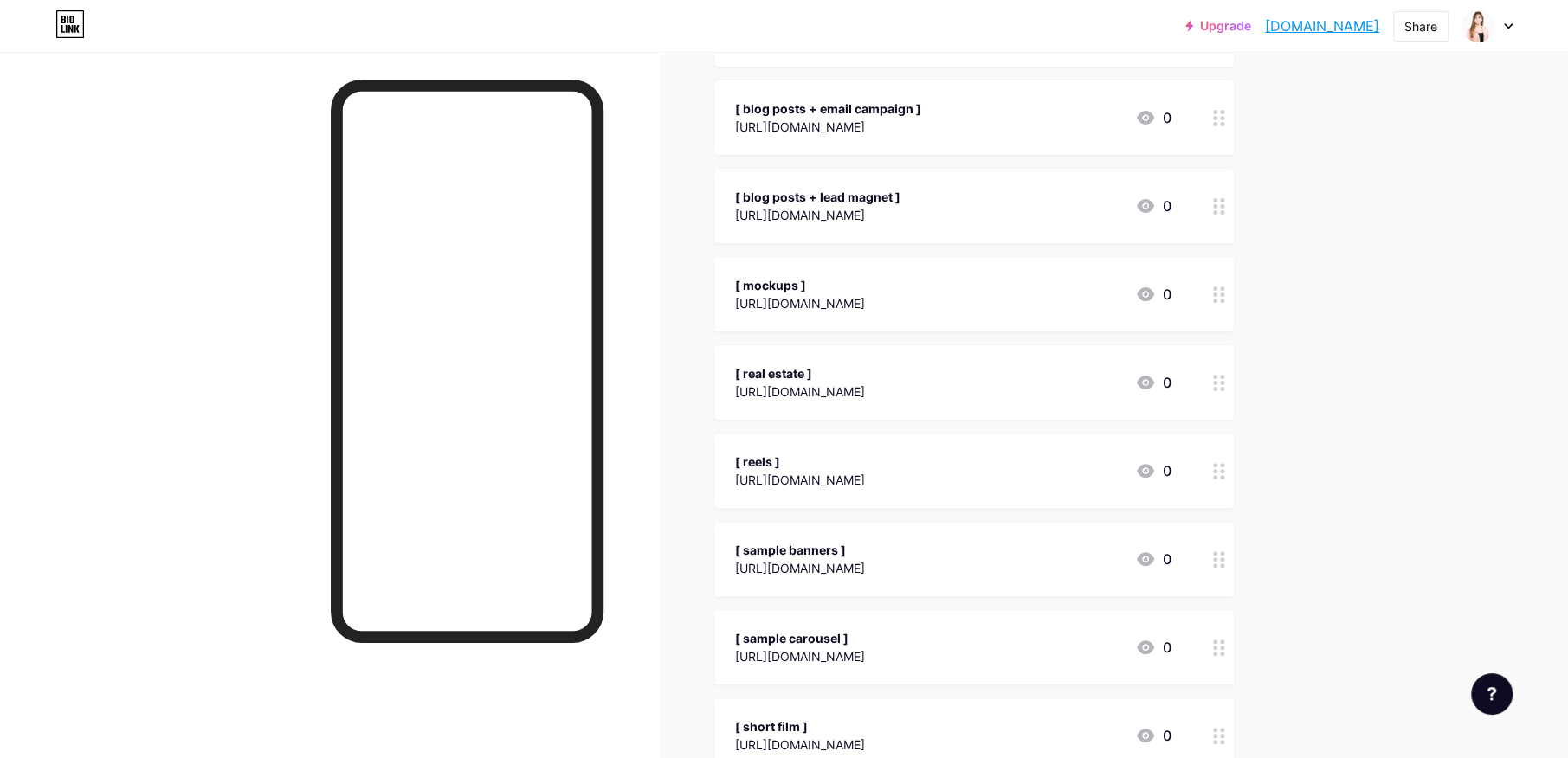 scroll, scrollTop: 216, scrollLeft: 0, axis: vertical 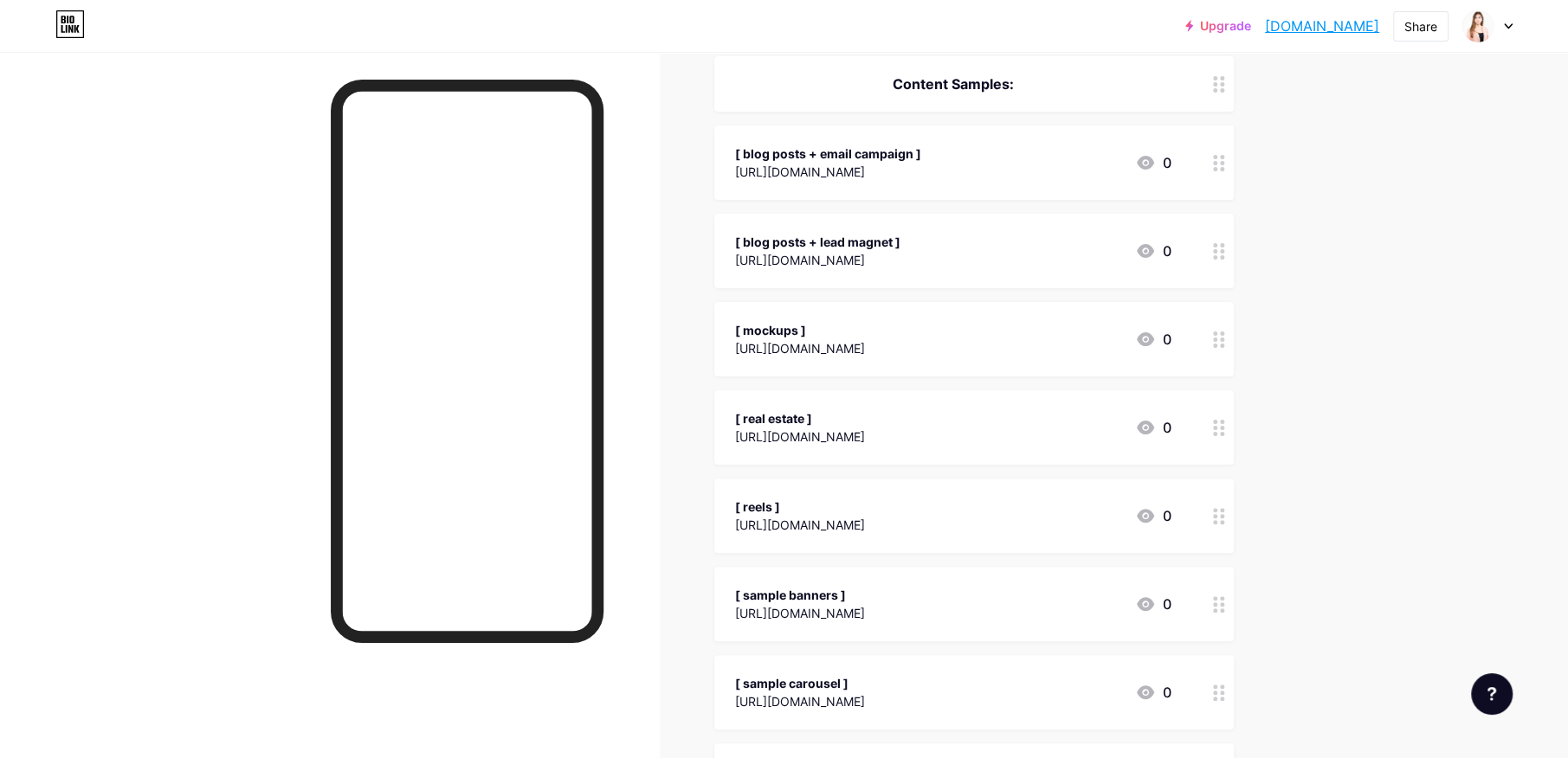 click on "[ blog posts + email campaign ]" at bounding box center (828, 153) 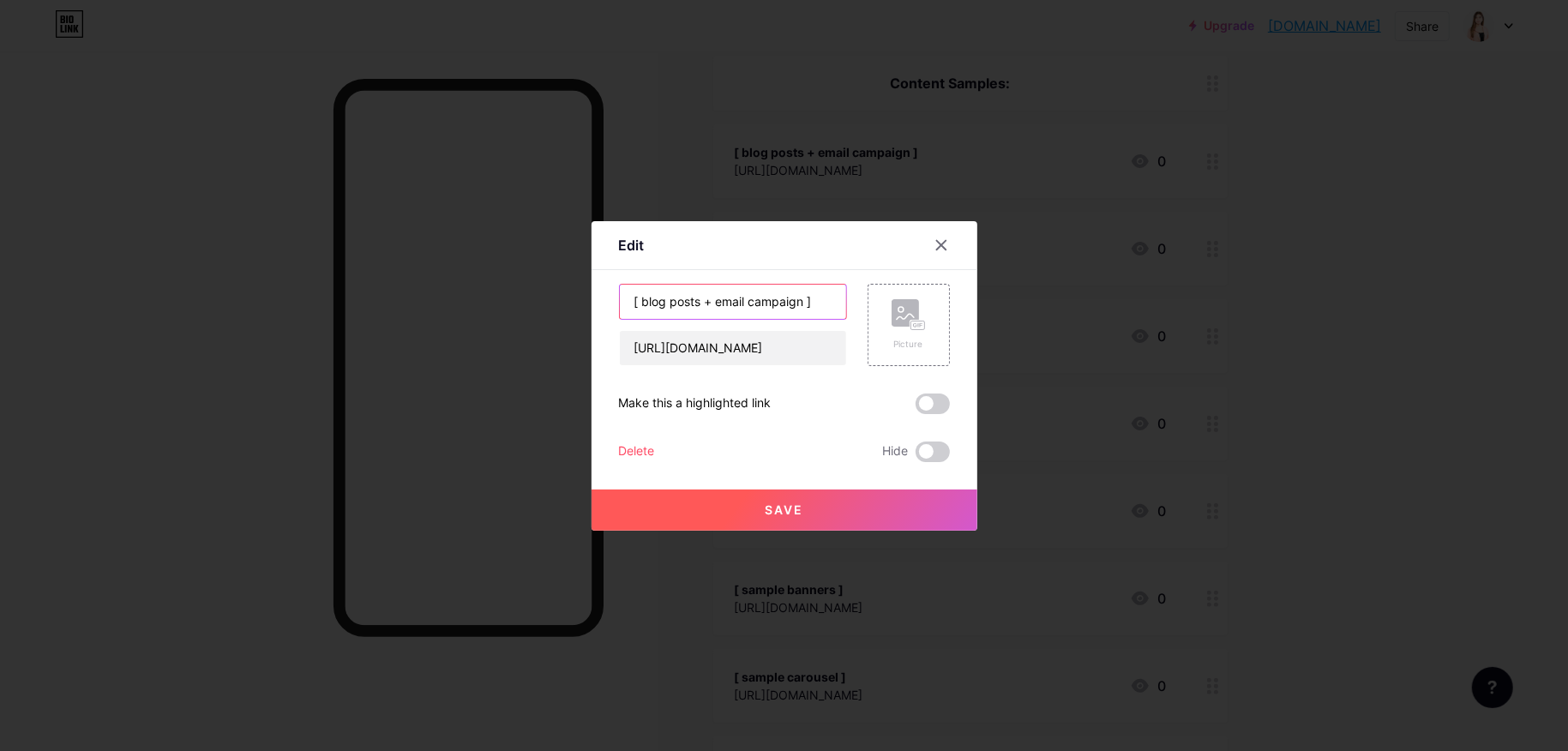 click on "[ blog posts + email campaign ]" at bounding box center [733, 302] 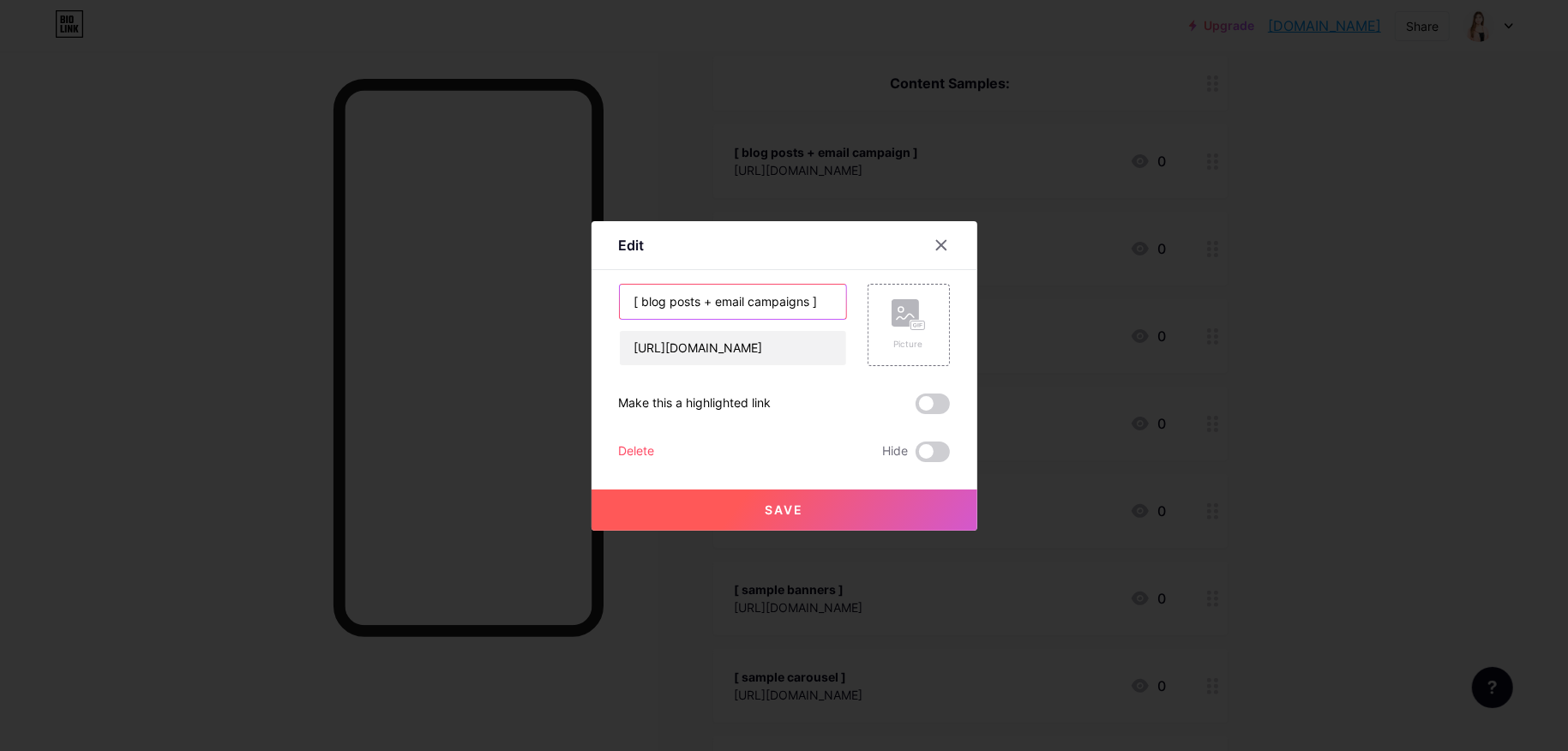 type on "[ blog posts + email campaigns ]" 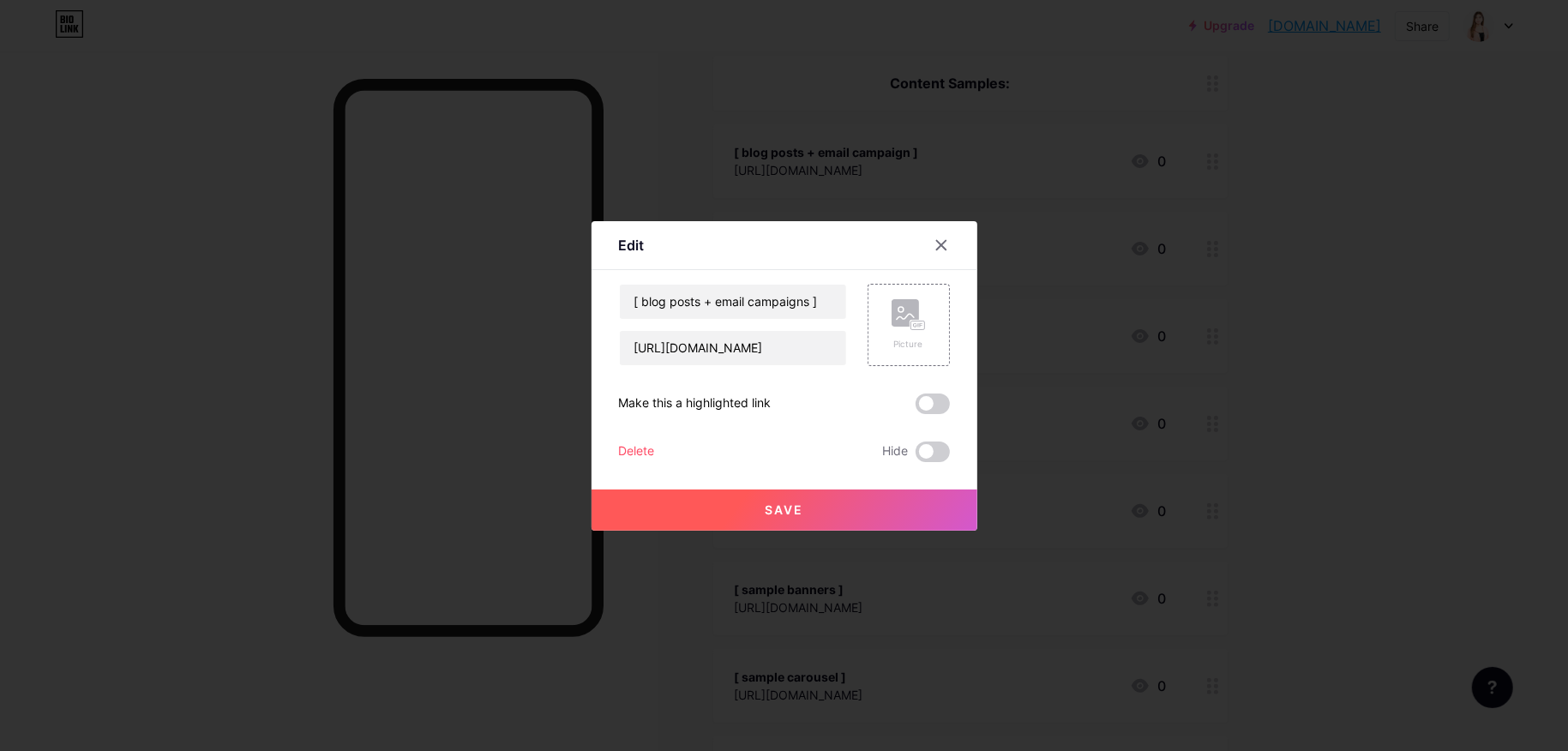 click on "Save" at bounding box center (784, 510) 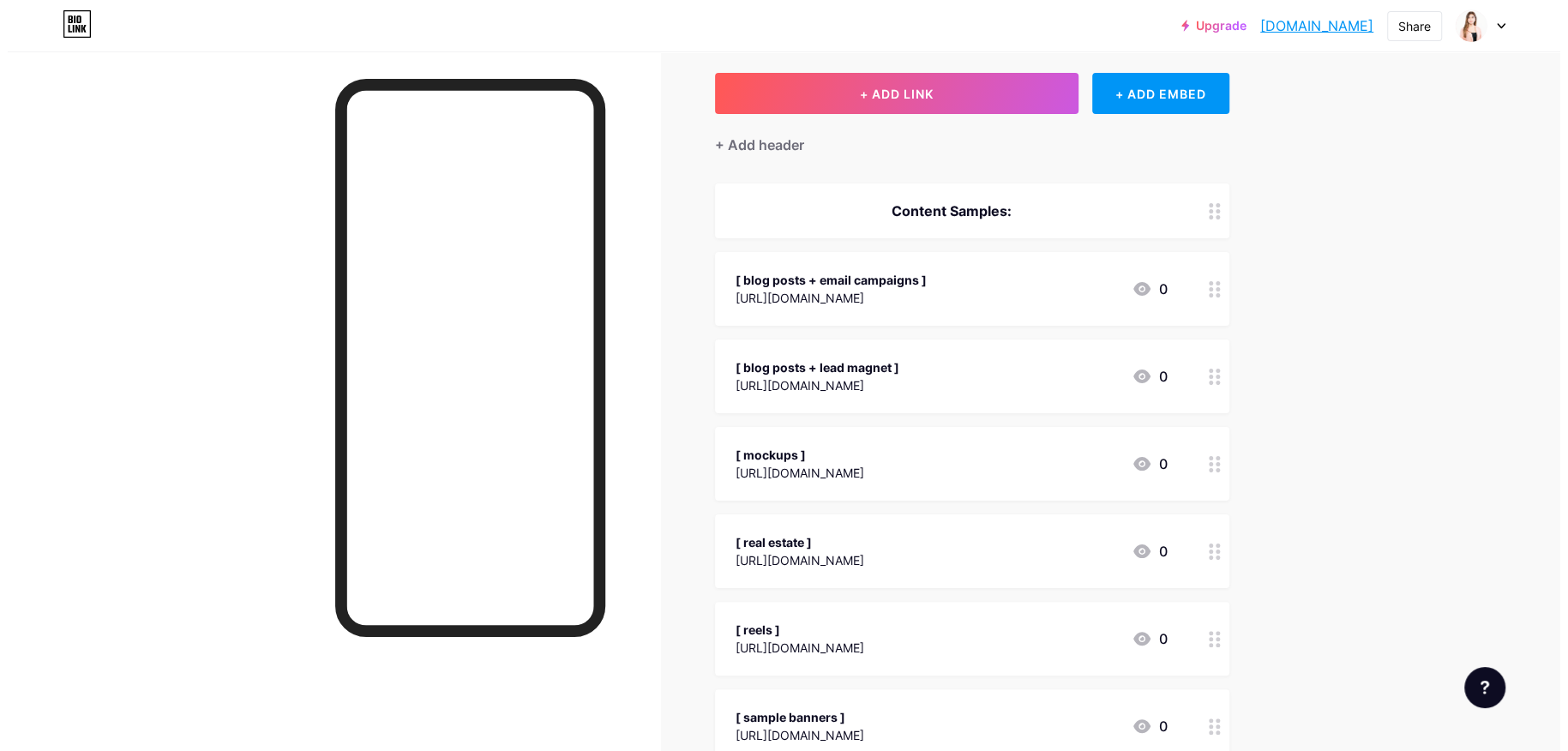 scroll, scrollTop: 0, scrollLeft: 0, axis: both 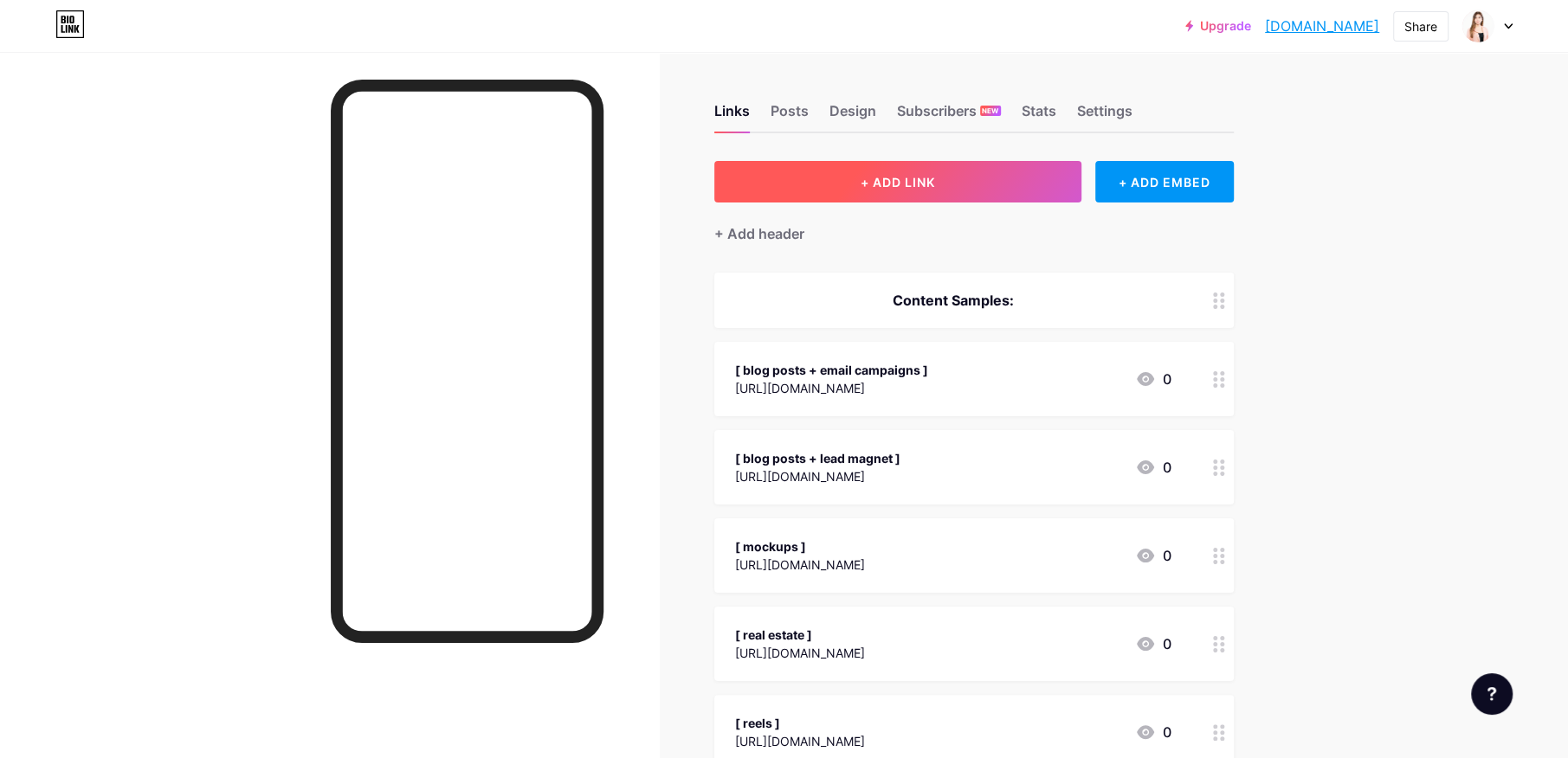 click on "+ ADD LINK" at bounding box center [898, 182] 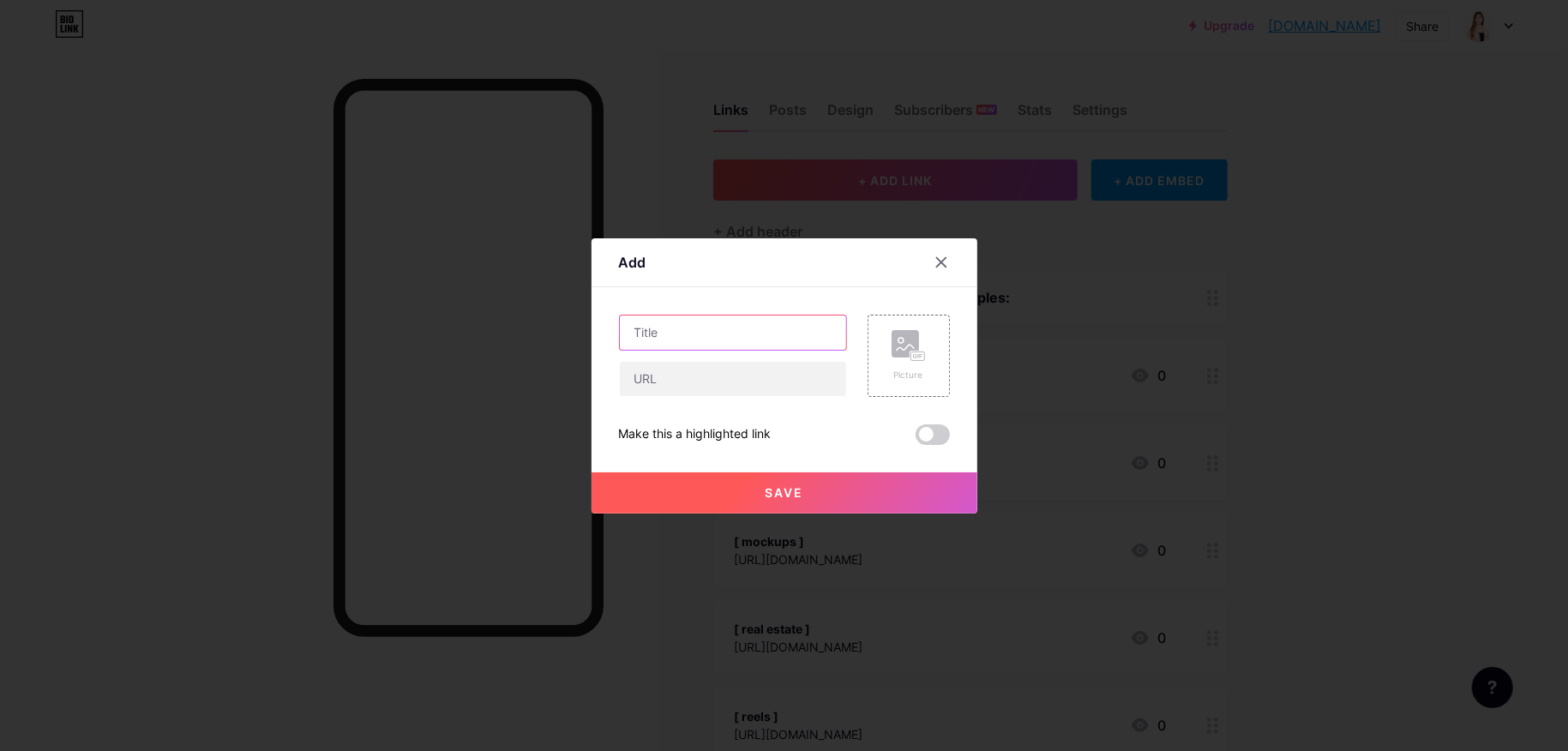 click at bounding box center [733, 333] 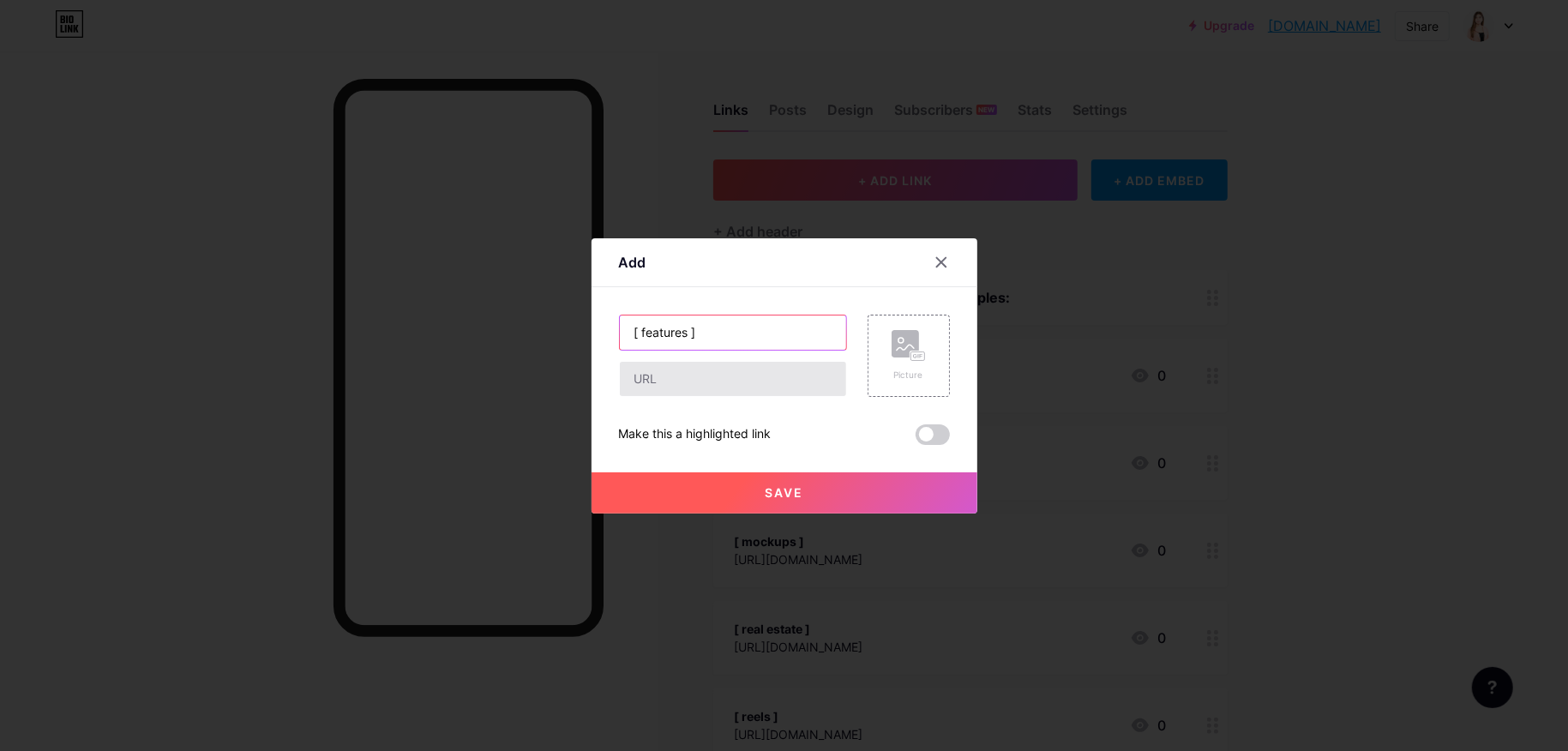 type on "[ features ]" 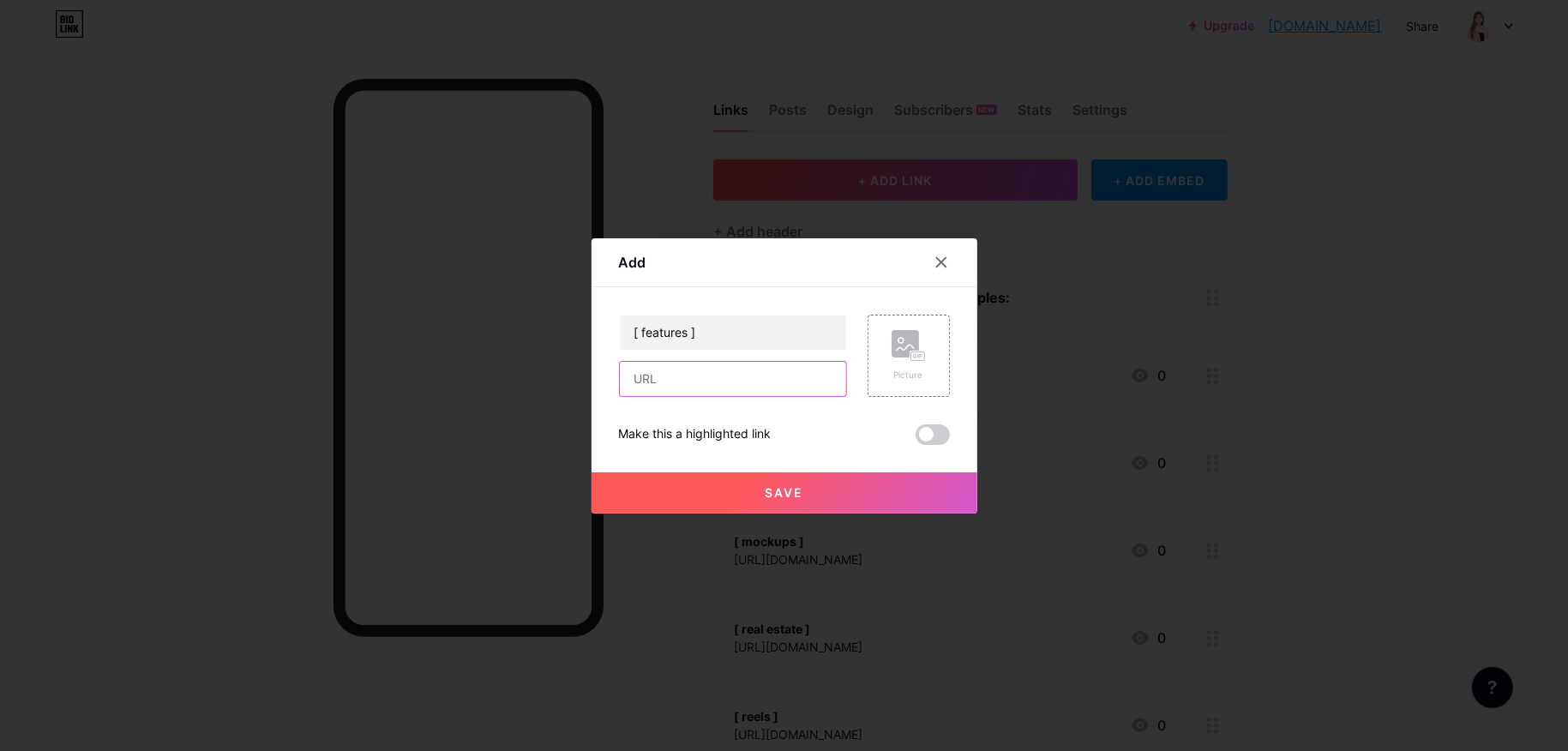 click at bounding box center [733, 379] 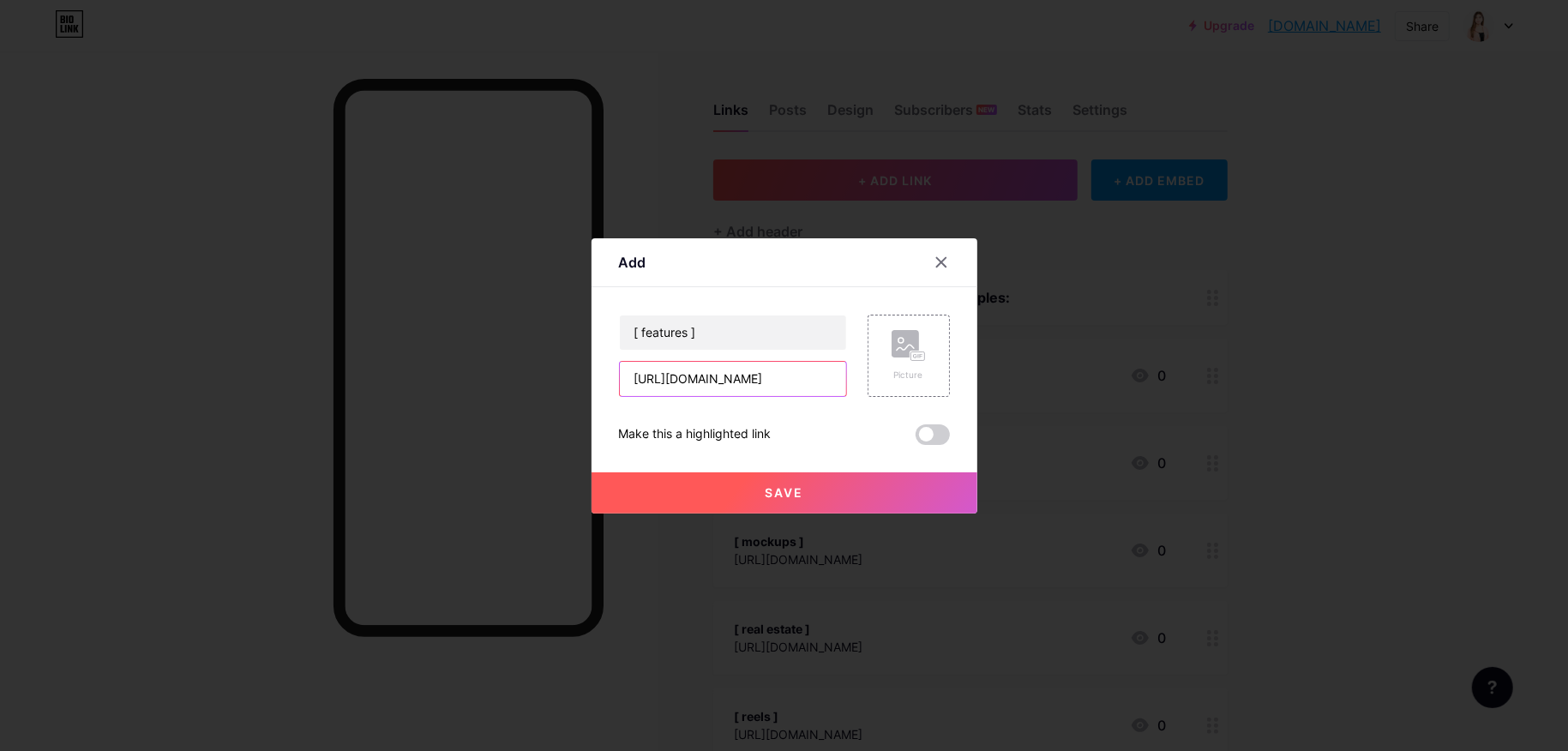 scroll, scrollTop: 0, scrollLeft: 339, axis: horizontal 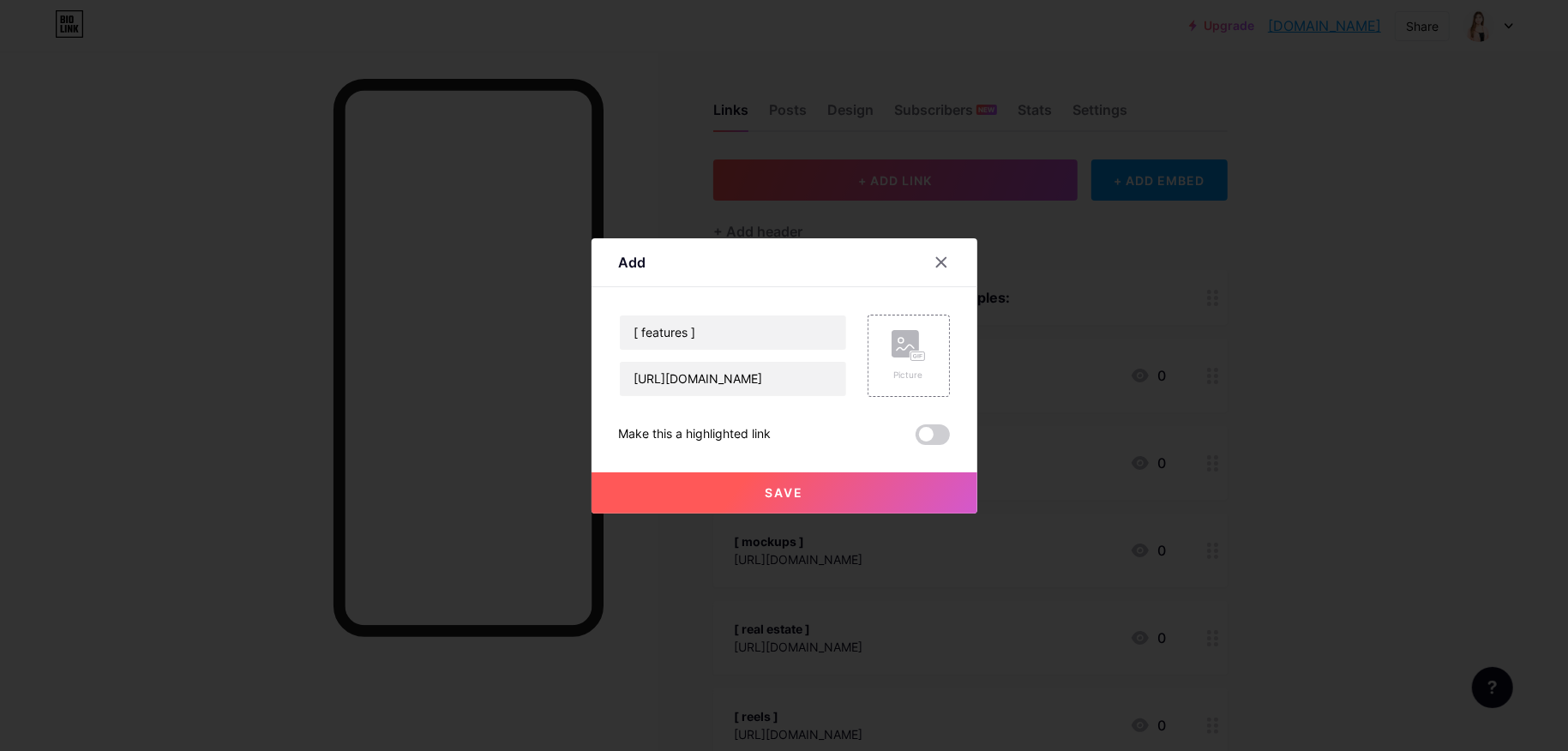 click on "Save" at bounding box center (784, 493) 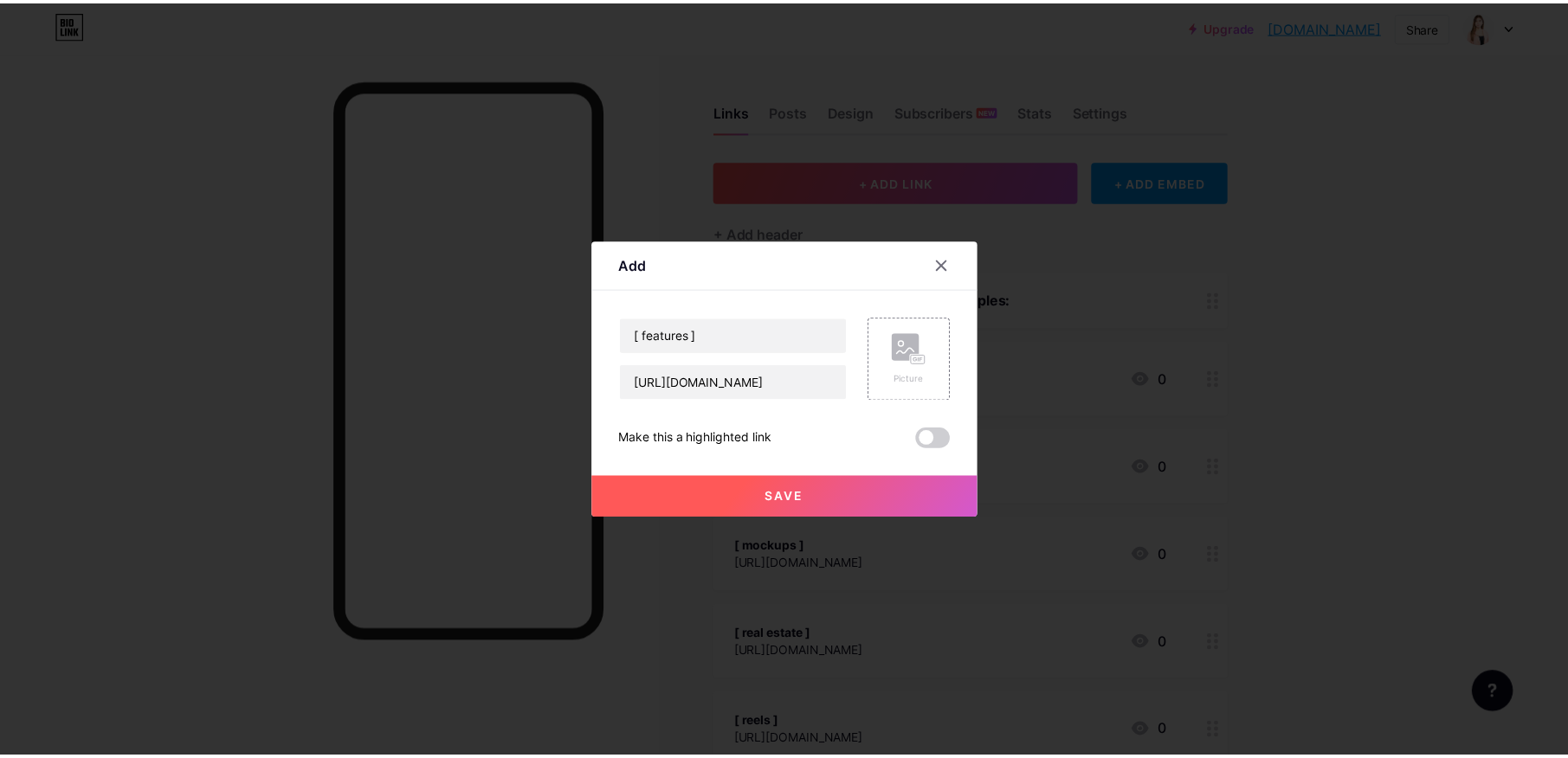 scroll, scrollTop: 0, scrollLeft: 0, axis: both 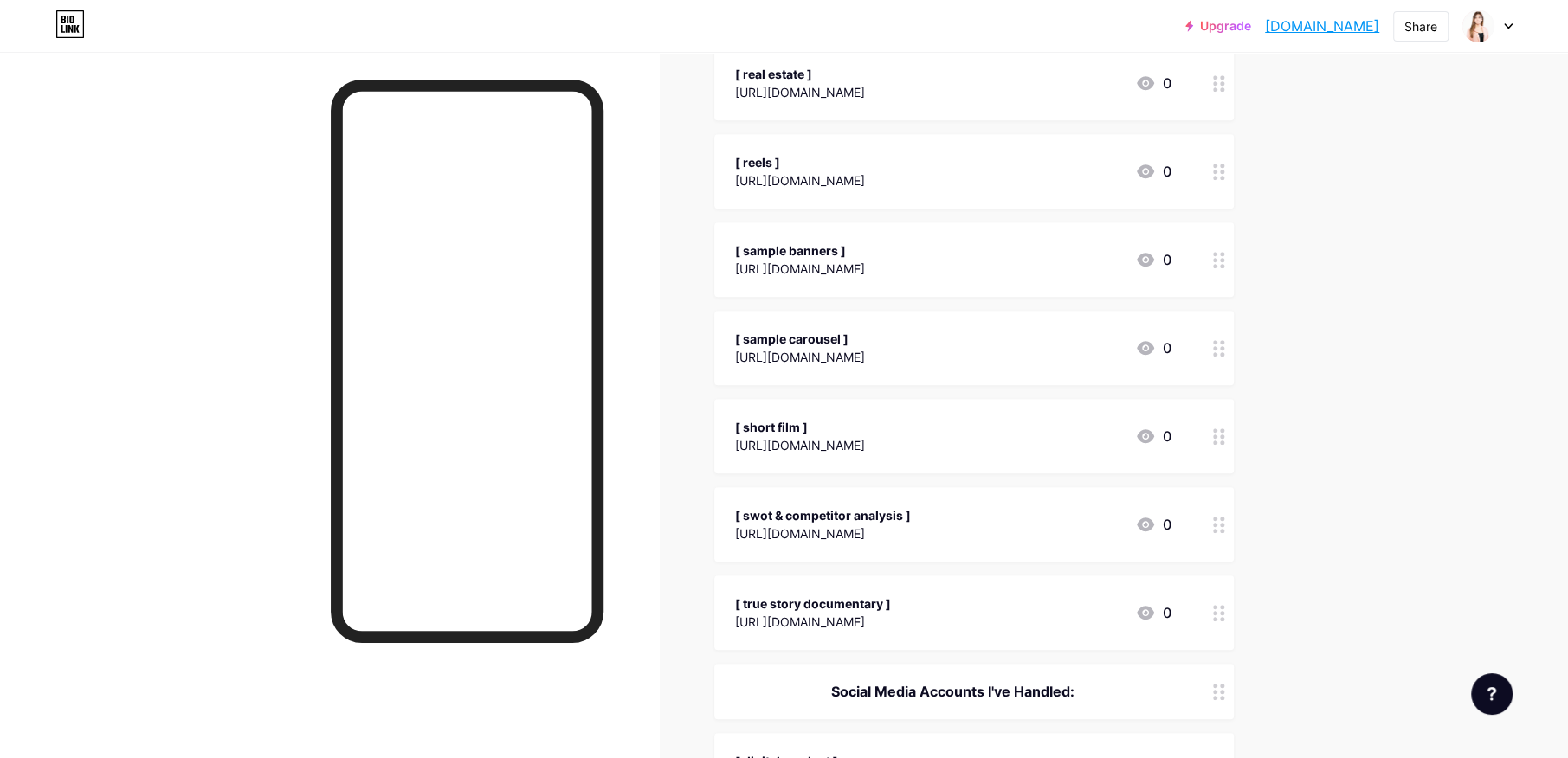 click on "[ sample carousel ]" at bounding box center (800, 338) 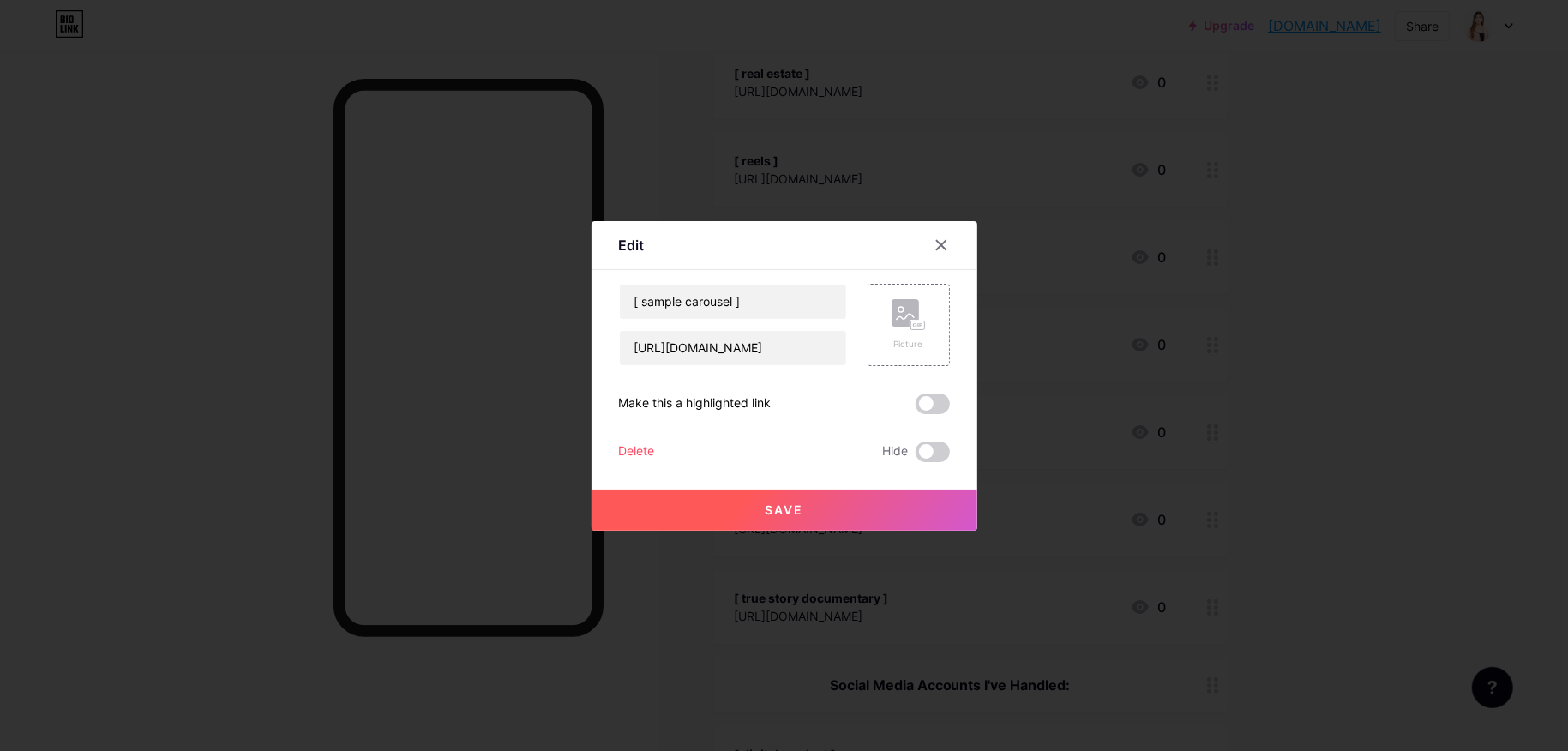drag, startPoint x: 1024, startPoint y: 246, endPoint x: 876, endPoint y: 305, distance: 159.32671 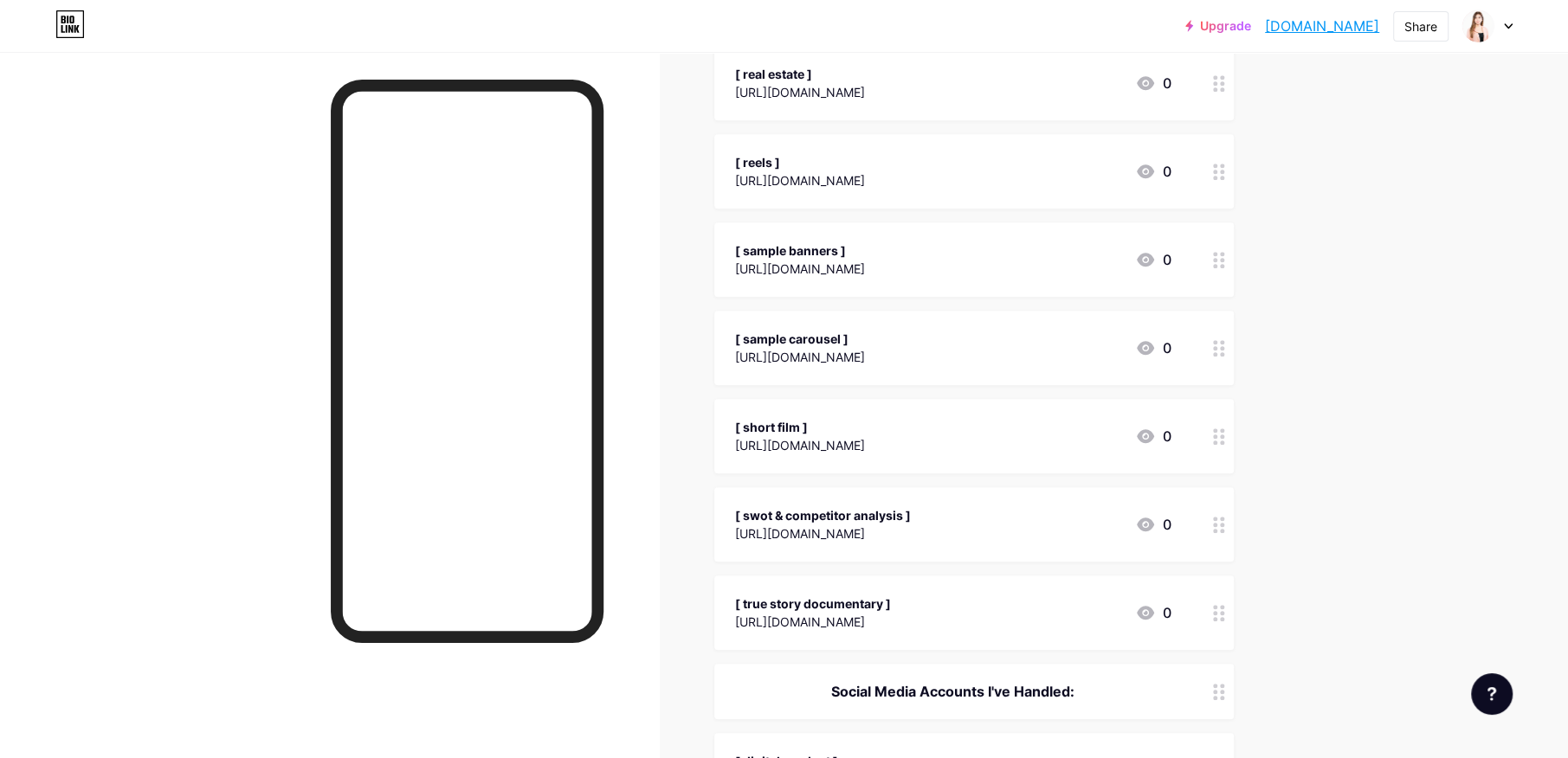 click on "[ sample carousel ]" at bounding box center [800, 338] 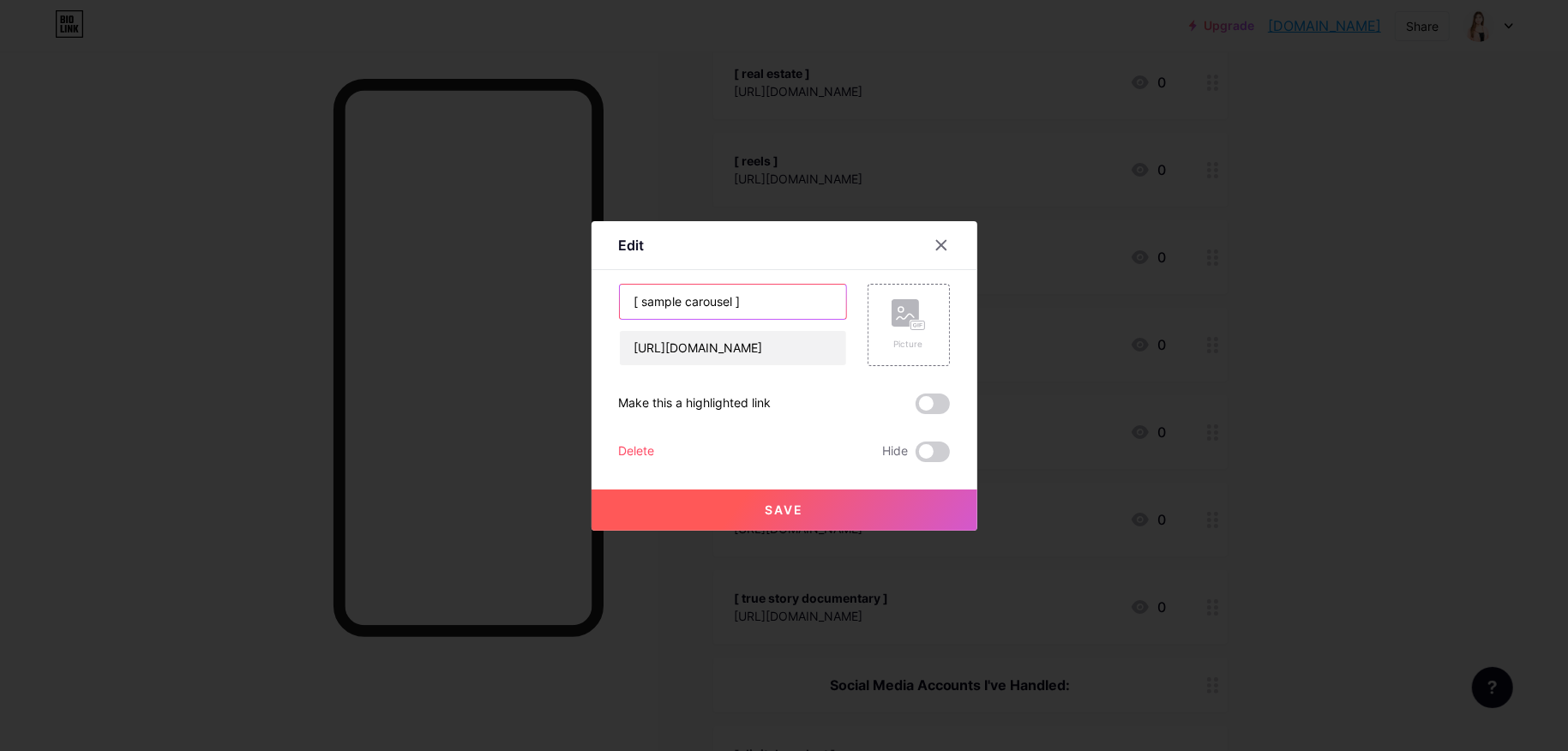 click on "[ sample carousel ]" at bounding box center (733, 302) 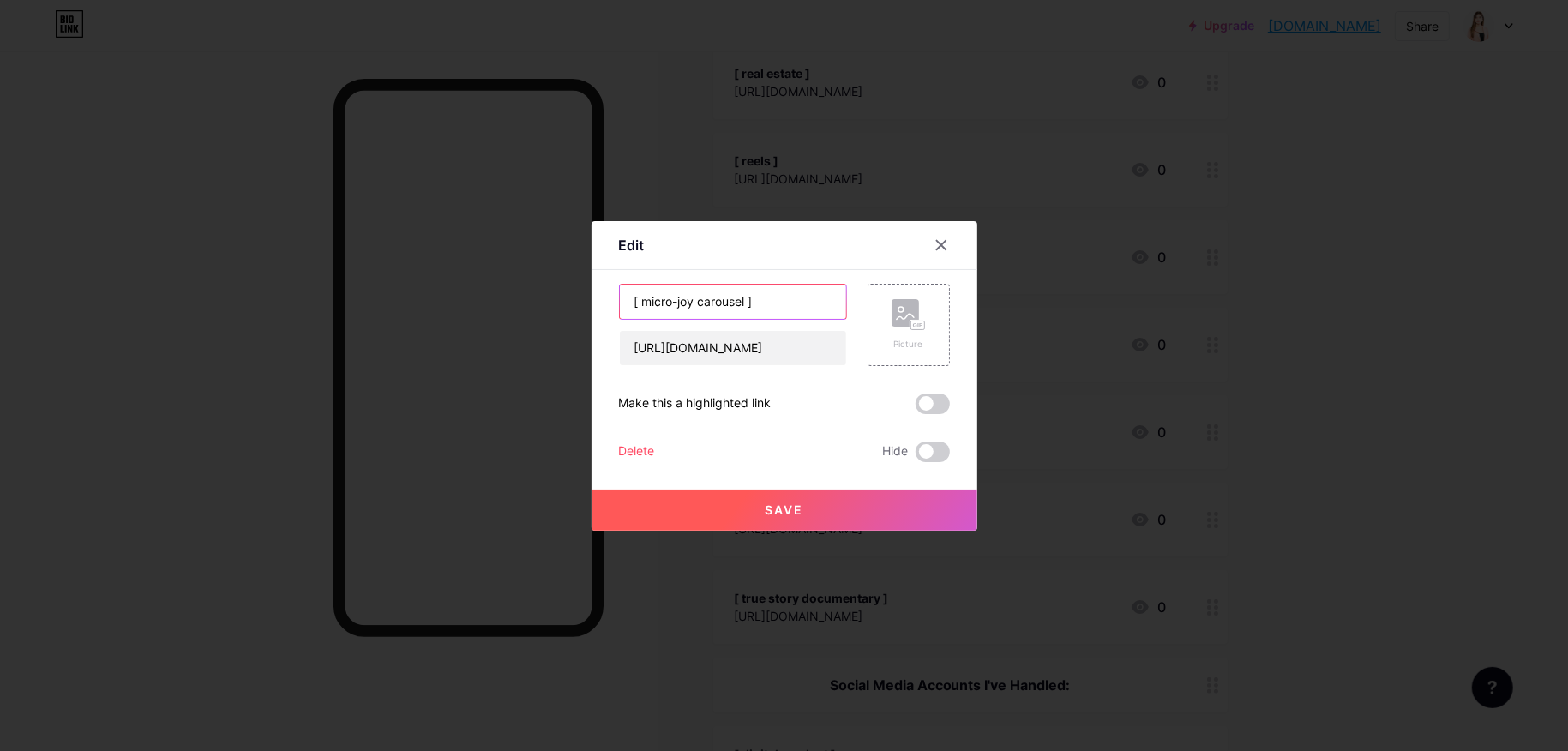 type on "[ micro-joy carousel ]" 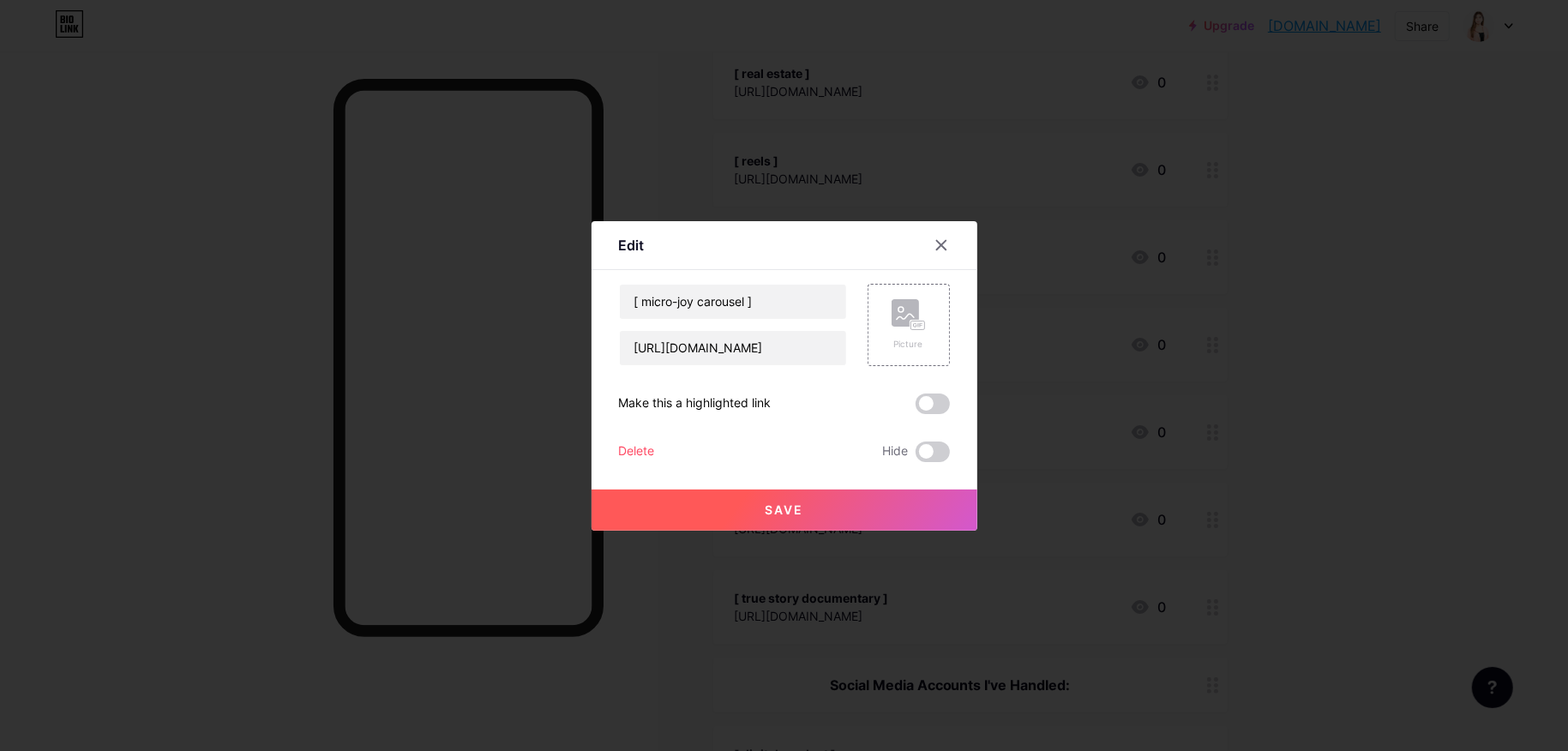 click on "Save" at bounding box center (784, 510) 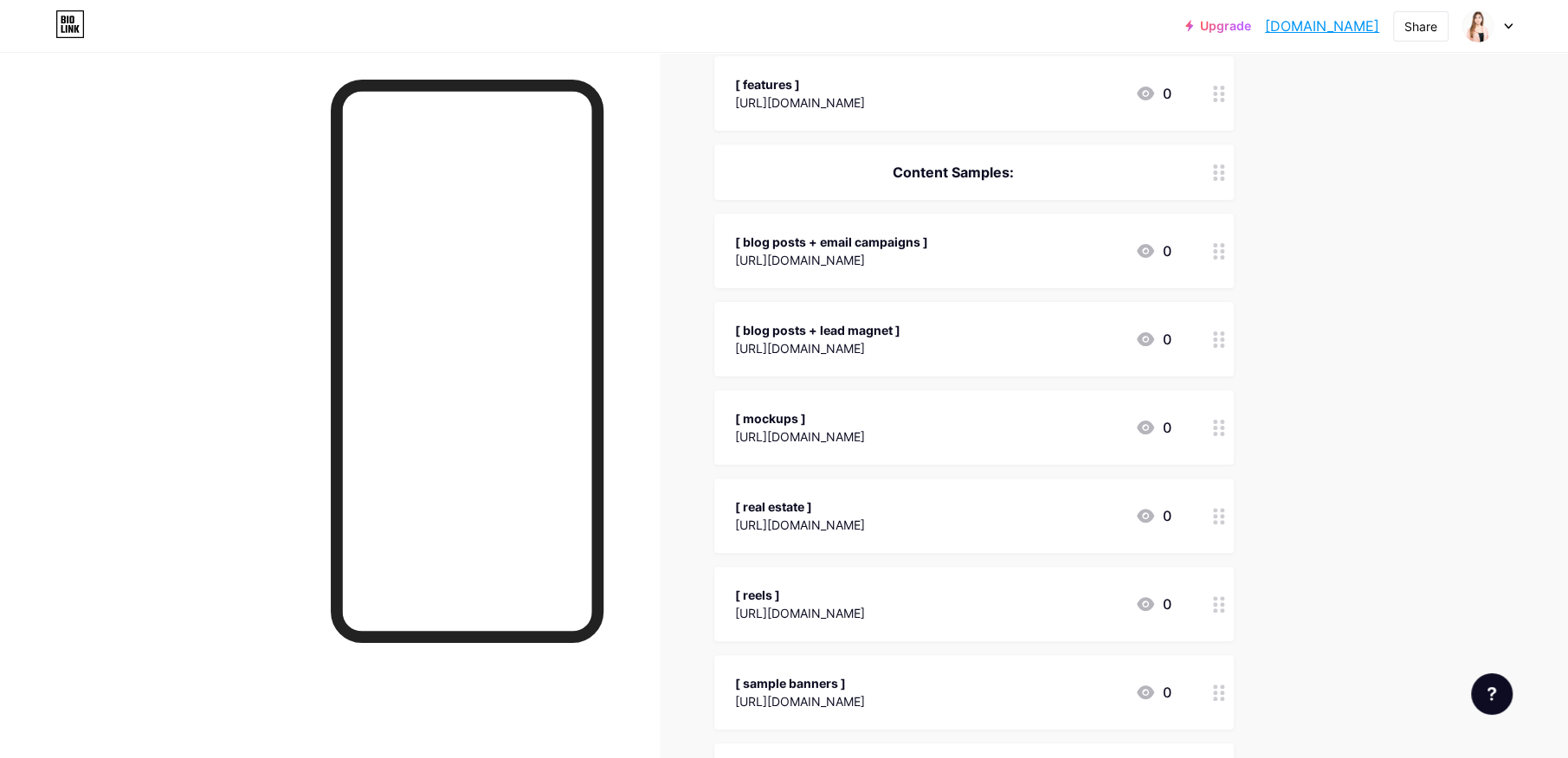 scroll, scrollTop: 433, scrollLeft: 0, axis: vertical 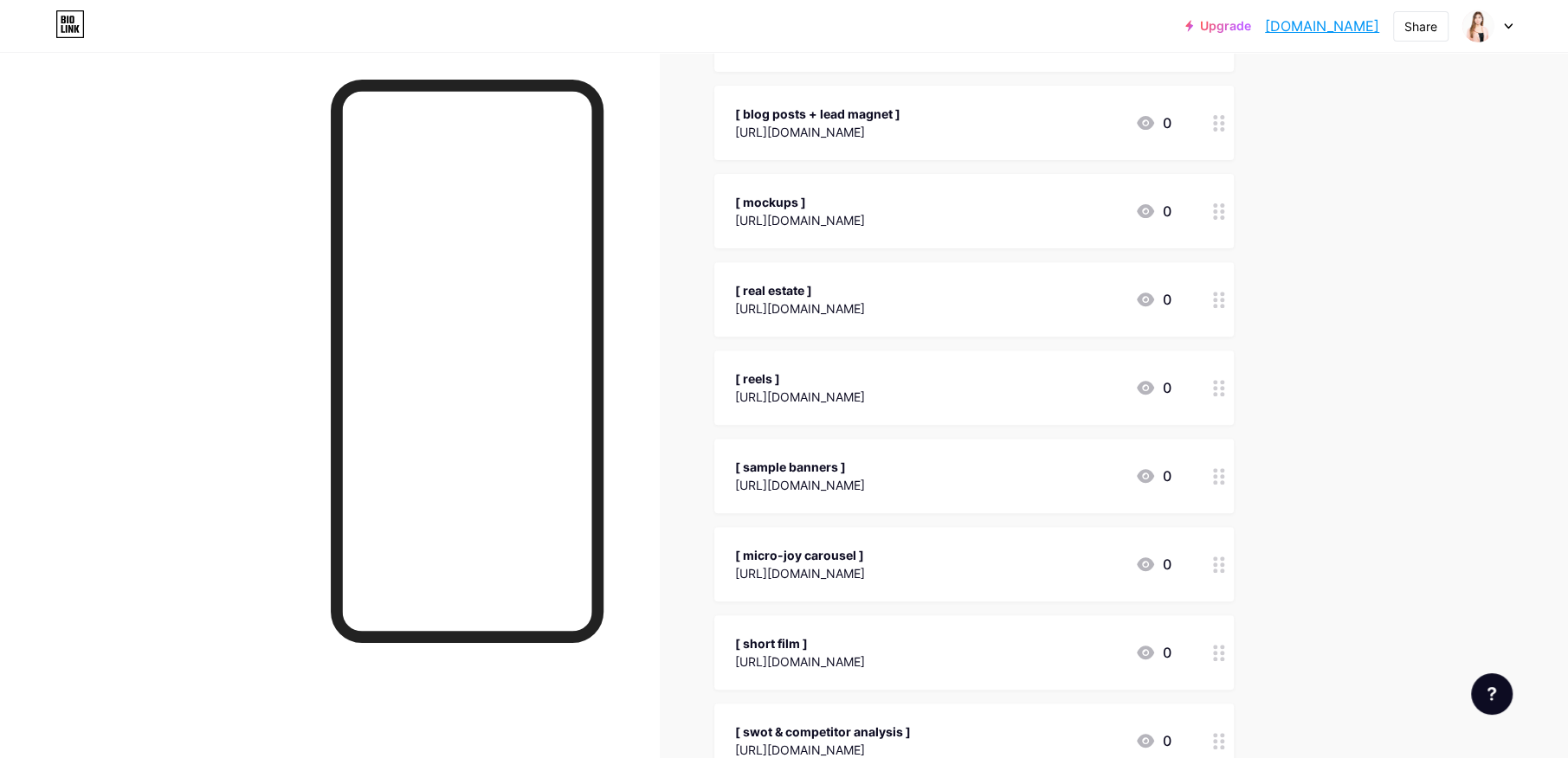 click on "[URL][DOMAIN_NAME]" at bounding box center (800, 573) 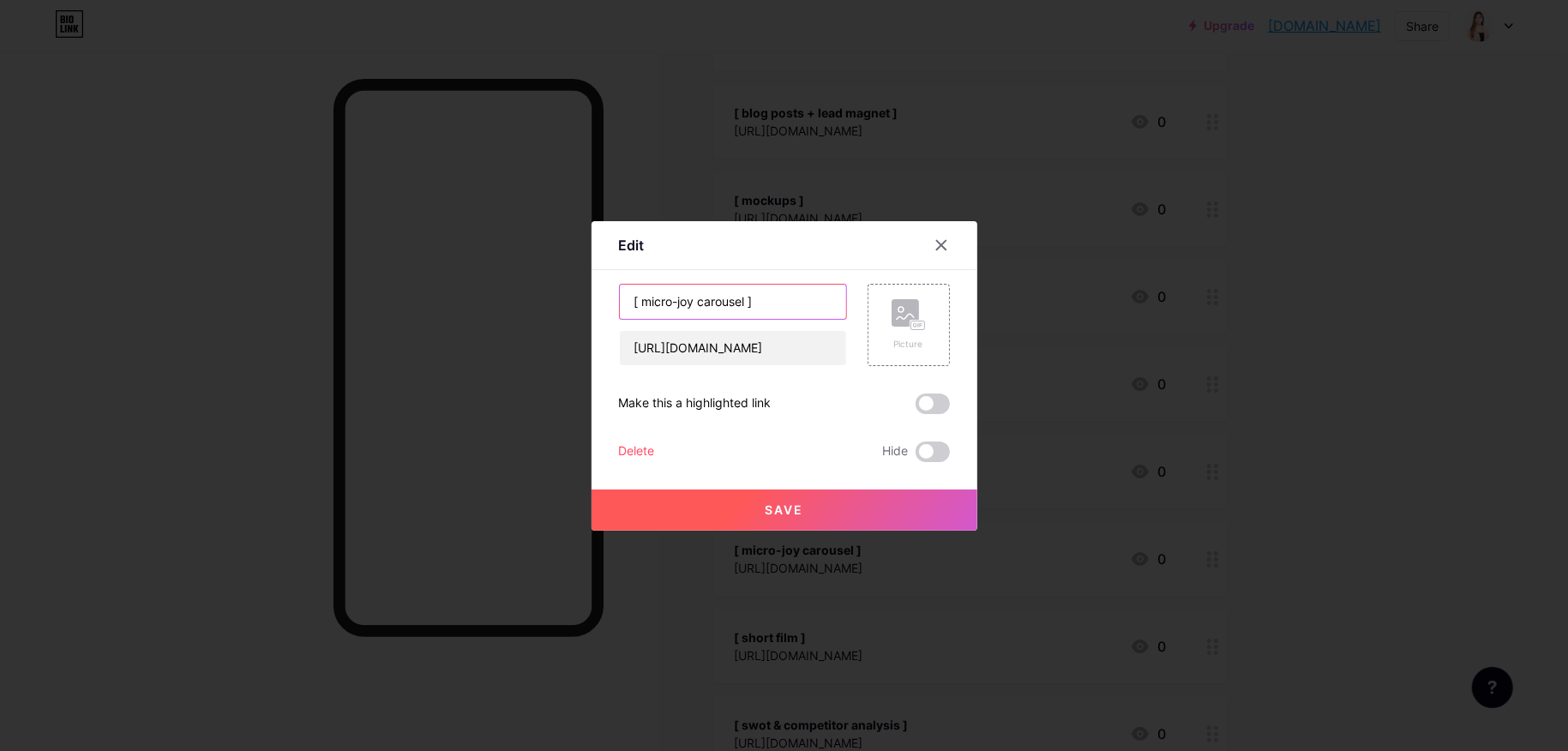 click on "[ micro-joy carousel ]" at bounding box center (733, 302) 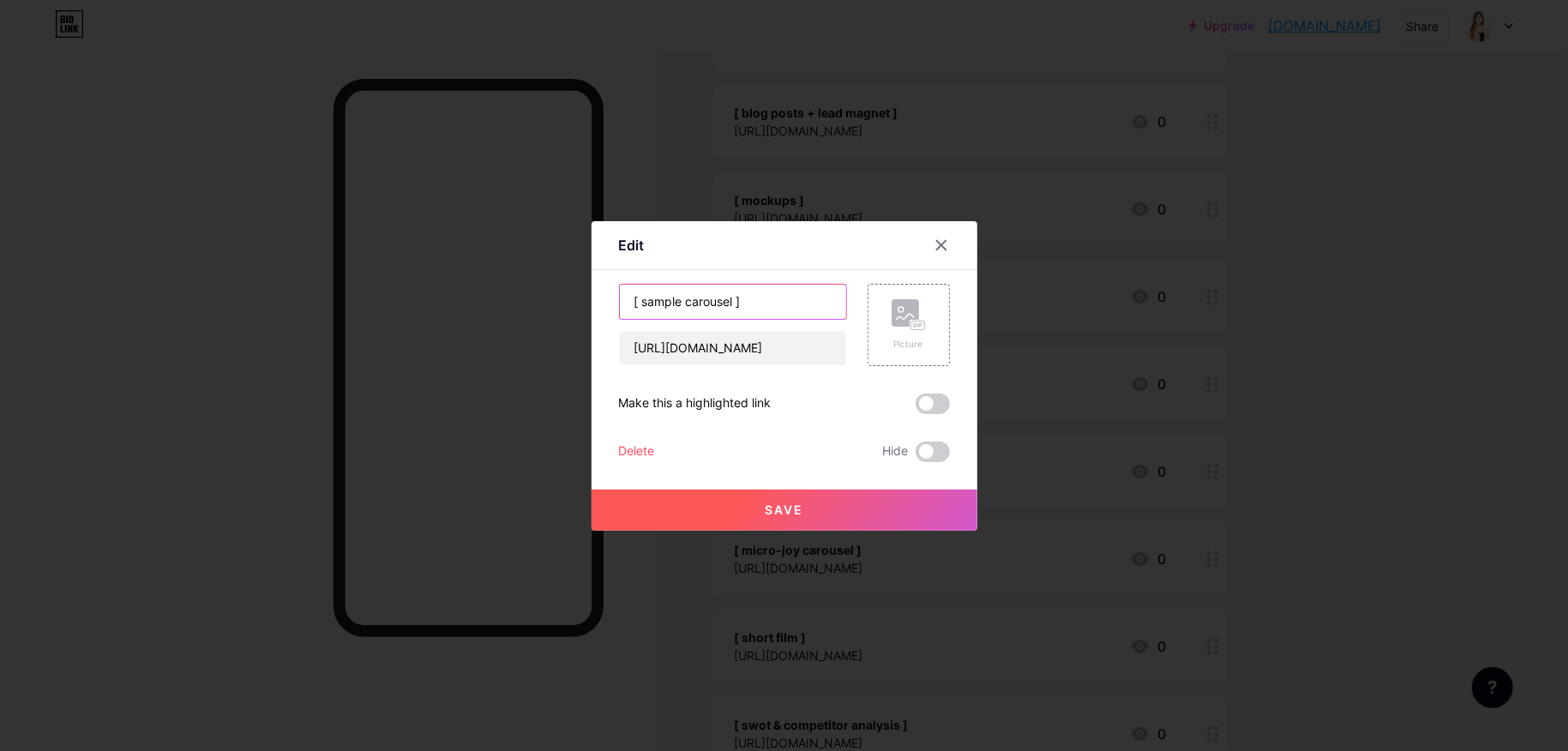 type on "[ sample carousel ]" 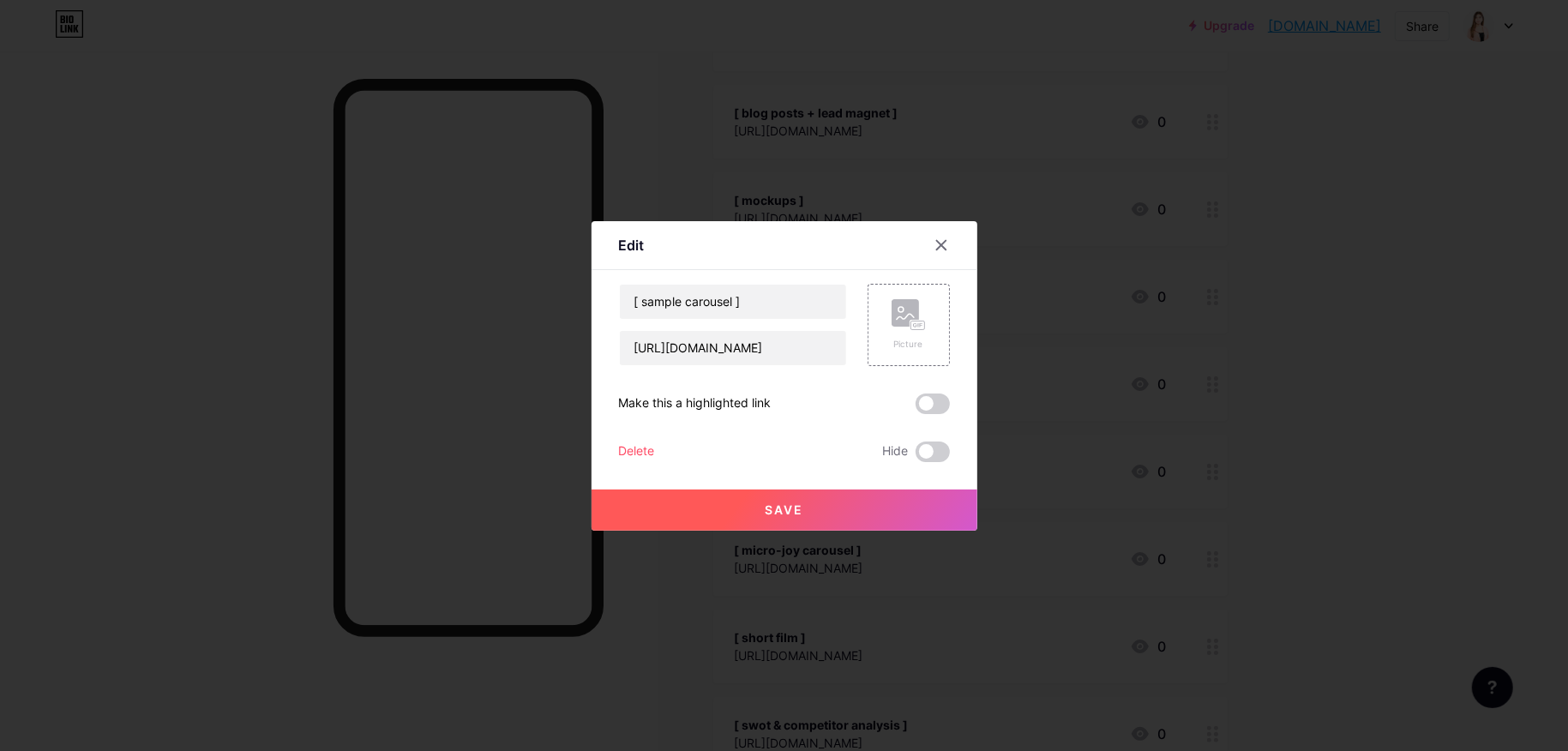 click on "Save" at bounding box center (784, 510) 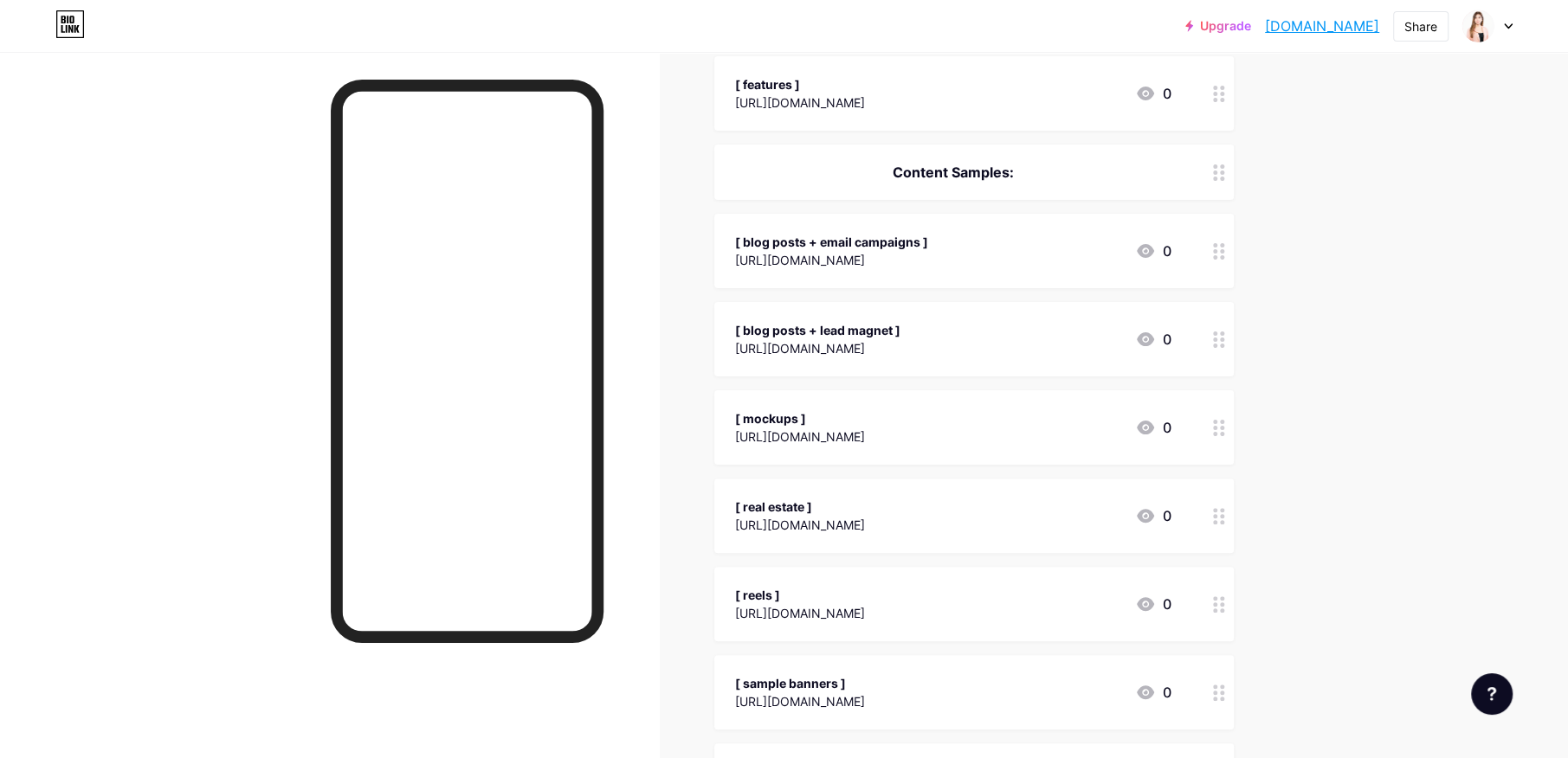 scroll, scrollTop: 108, scrollLeft: 0, axis: vertical 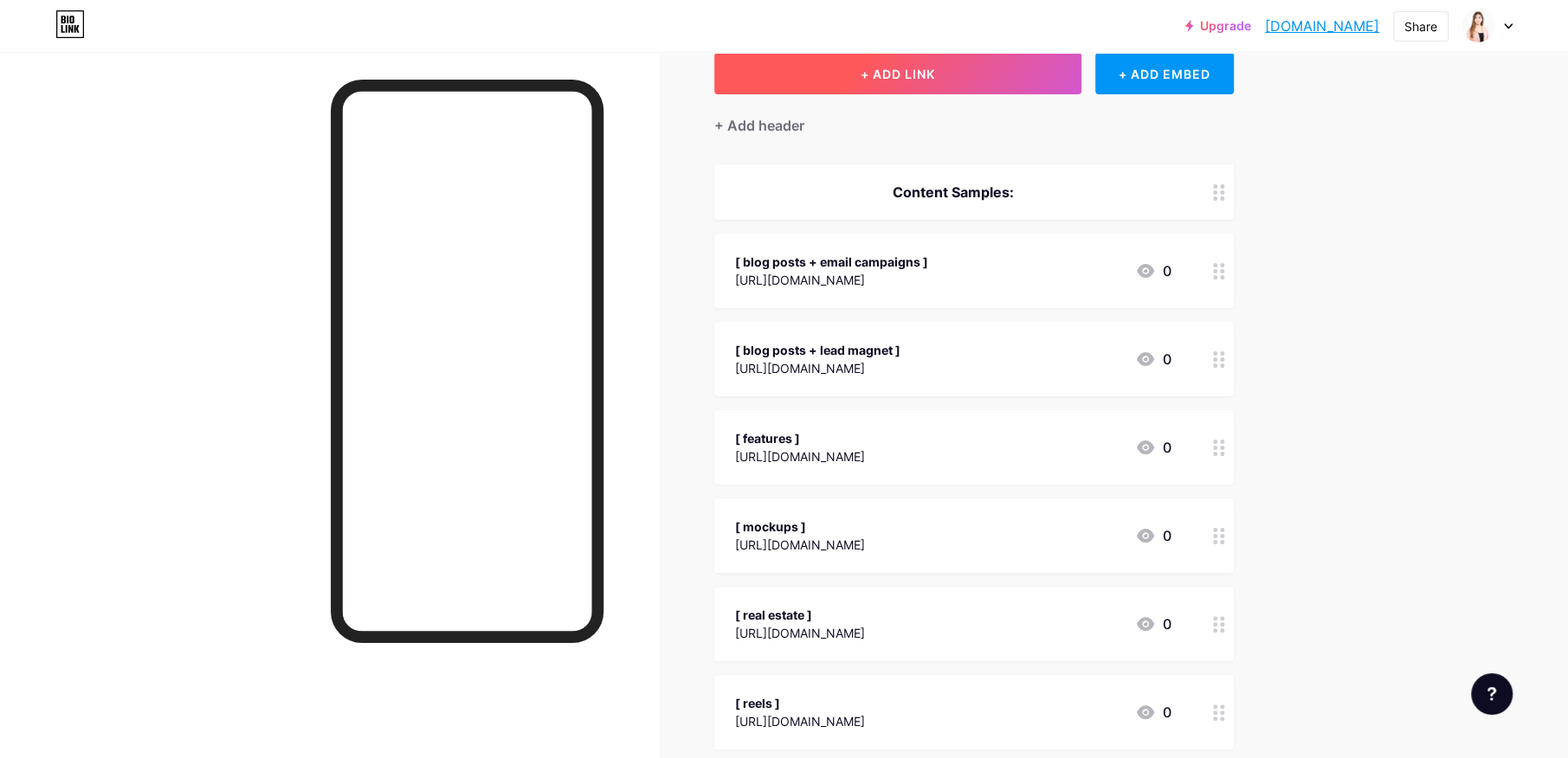 click on "+ ADD LINK" at bounding box center [898, 74] 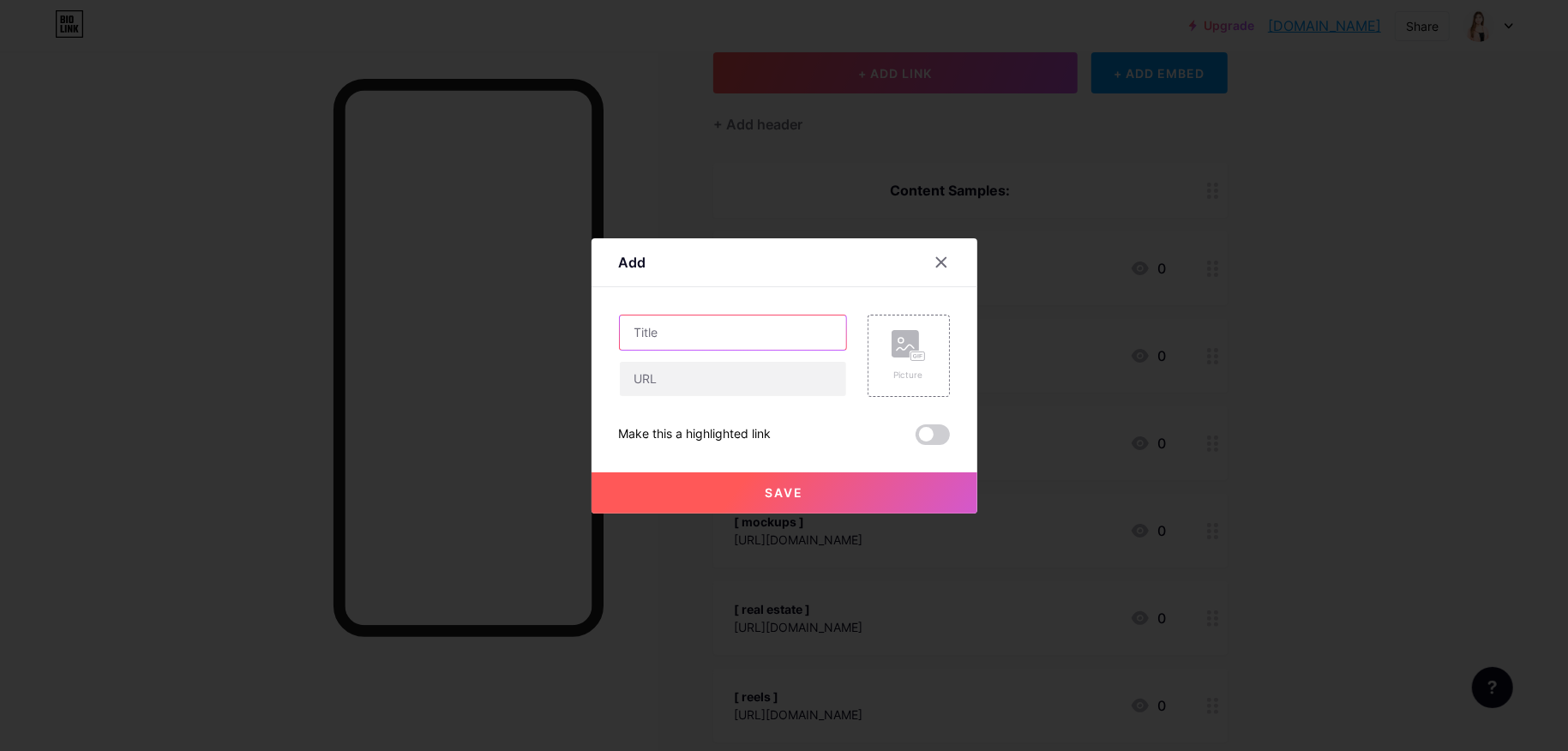 click at bounding box center (733, 333) 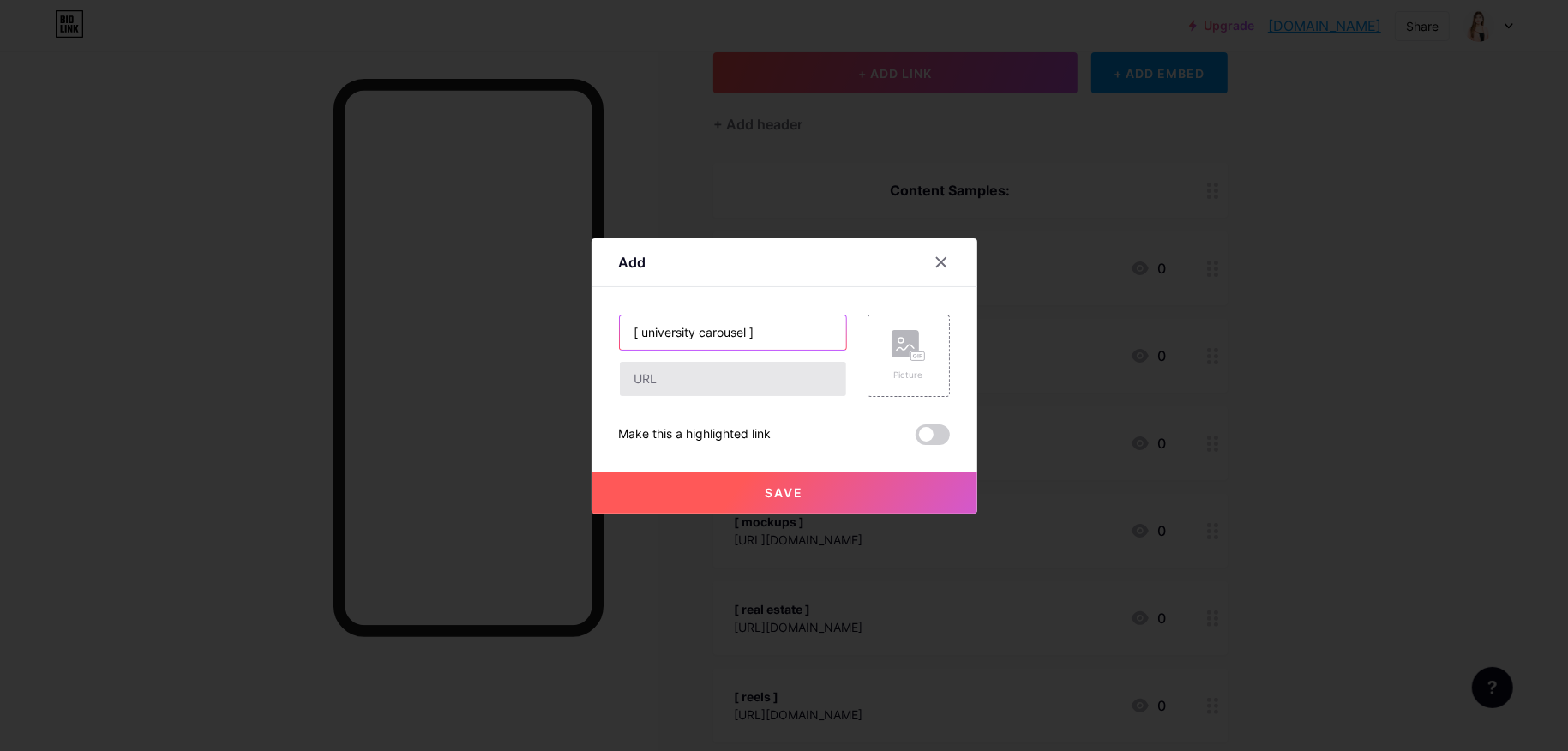 type on "[ university carousel ]" 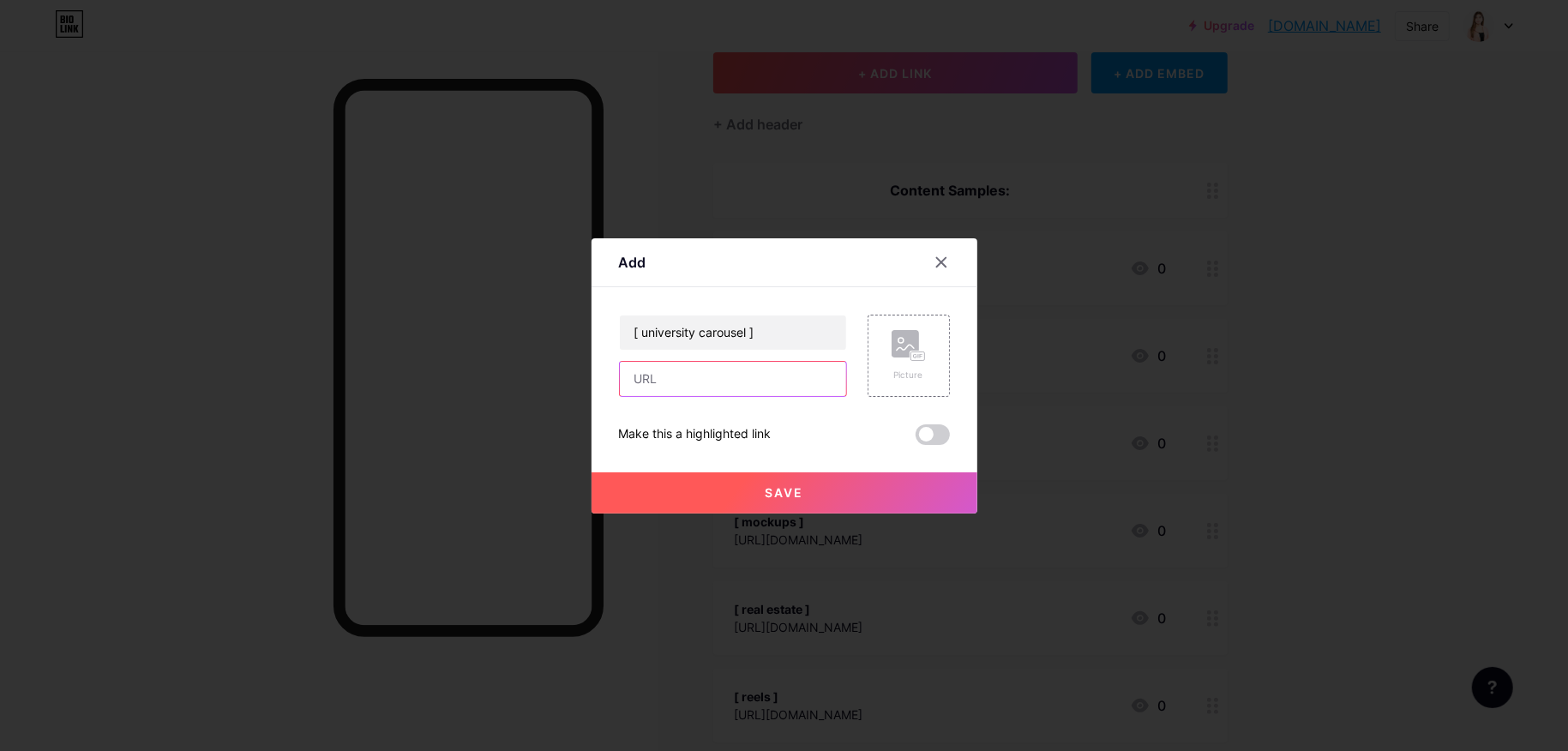 click at bounding box center (733, 379) 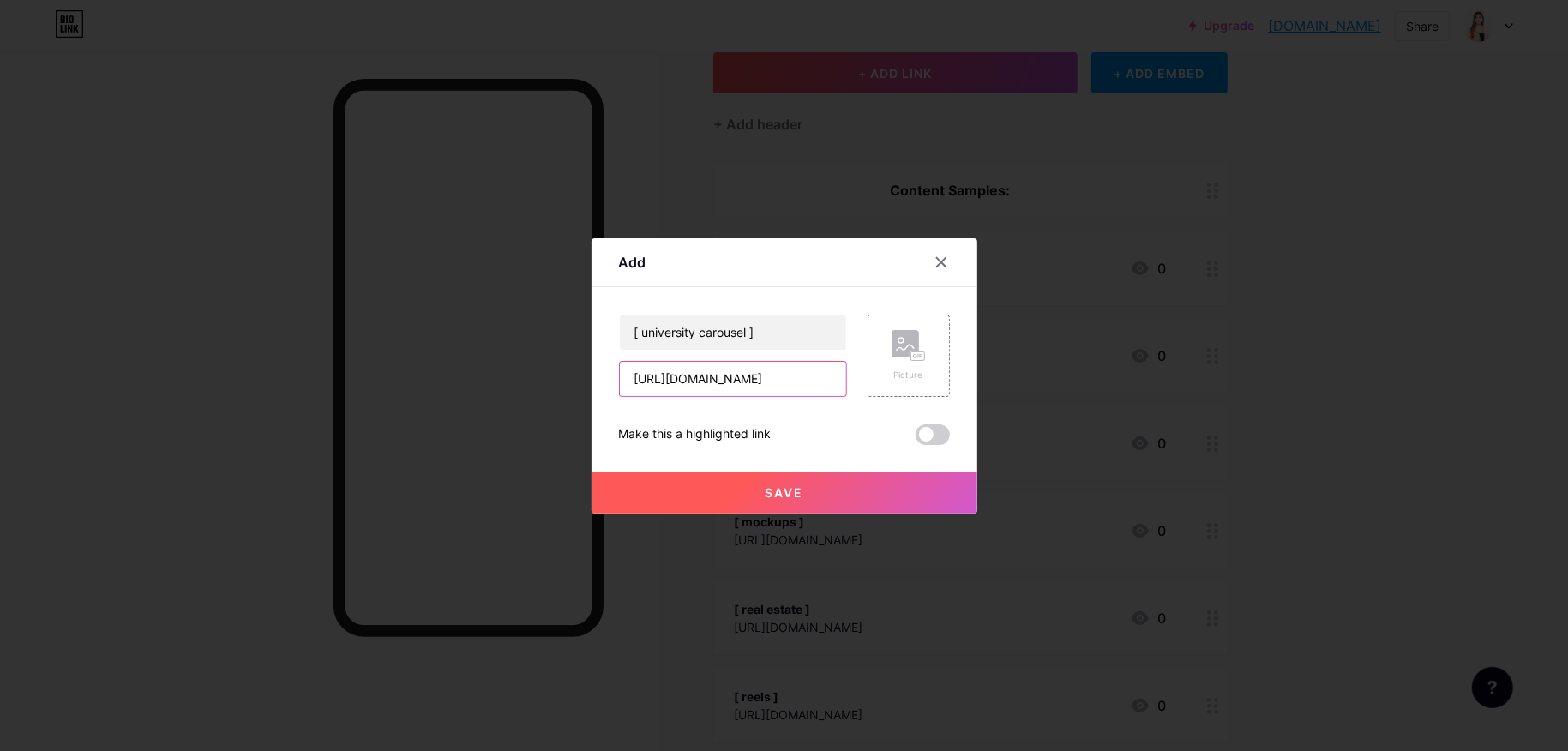 scroll, scrollTop: 0, scrollLeft: 125, axis: horizontal 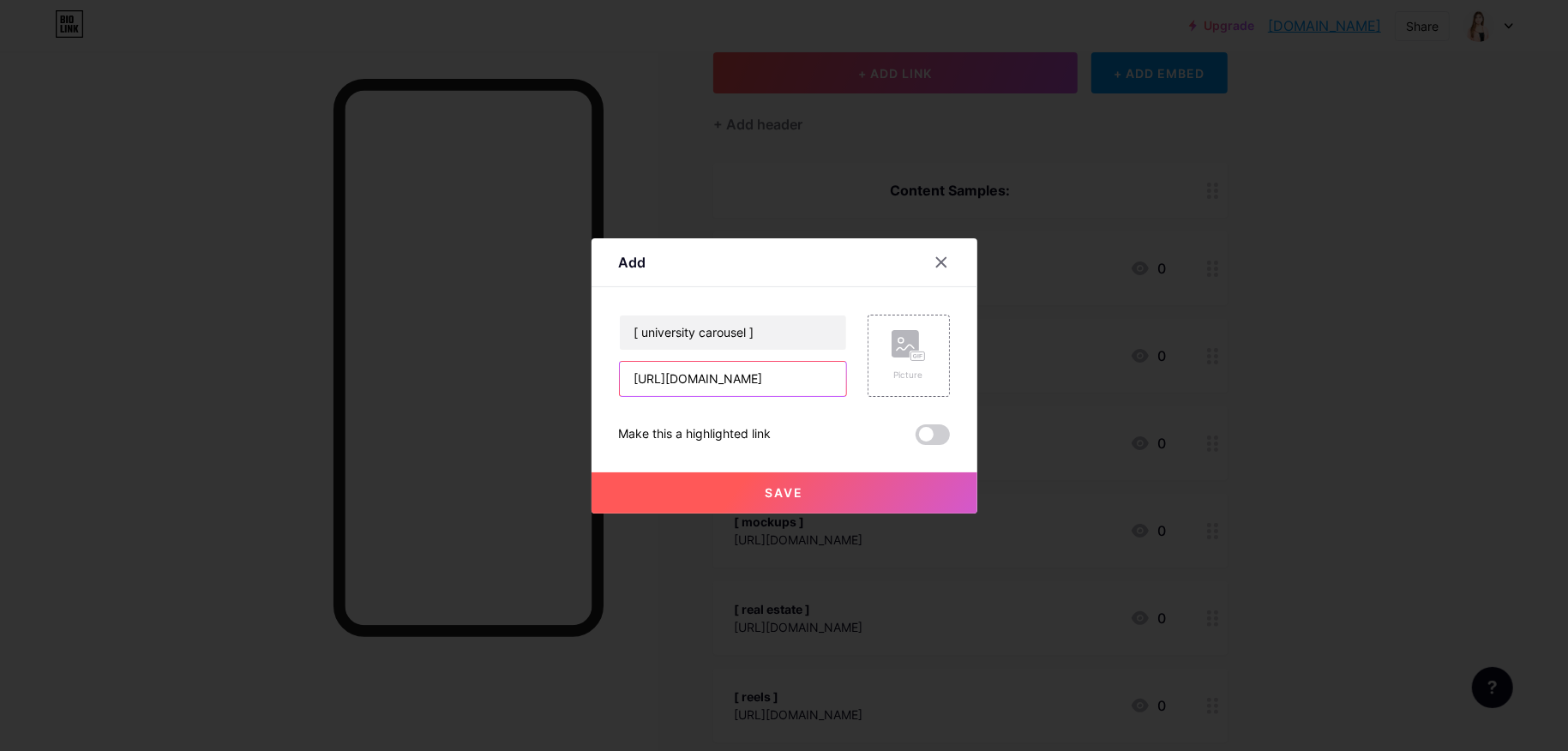 type on "[URL][DOMAIN_NAME]" 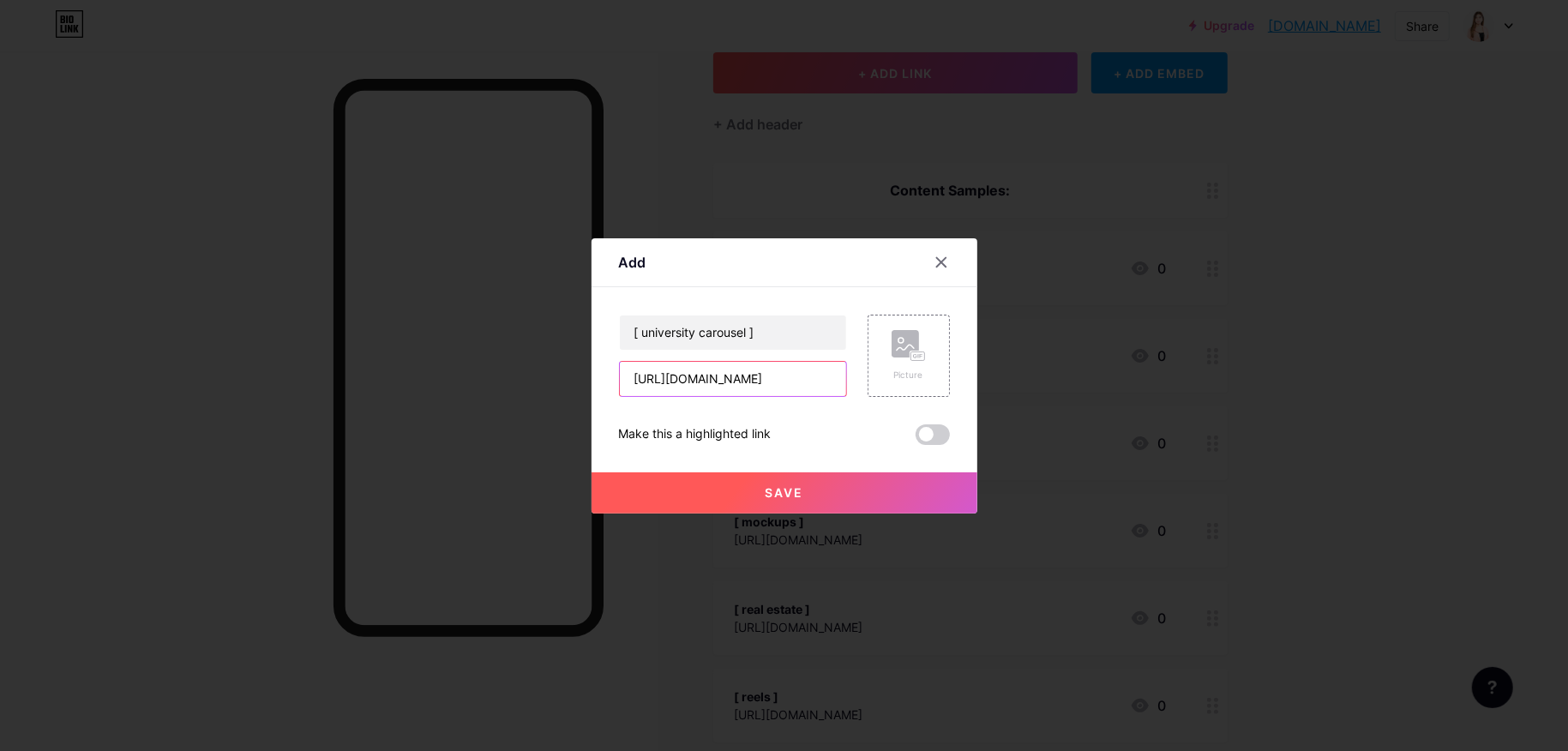 scroll, scrollTop: 0, scrollLeft: 0, axis: both 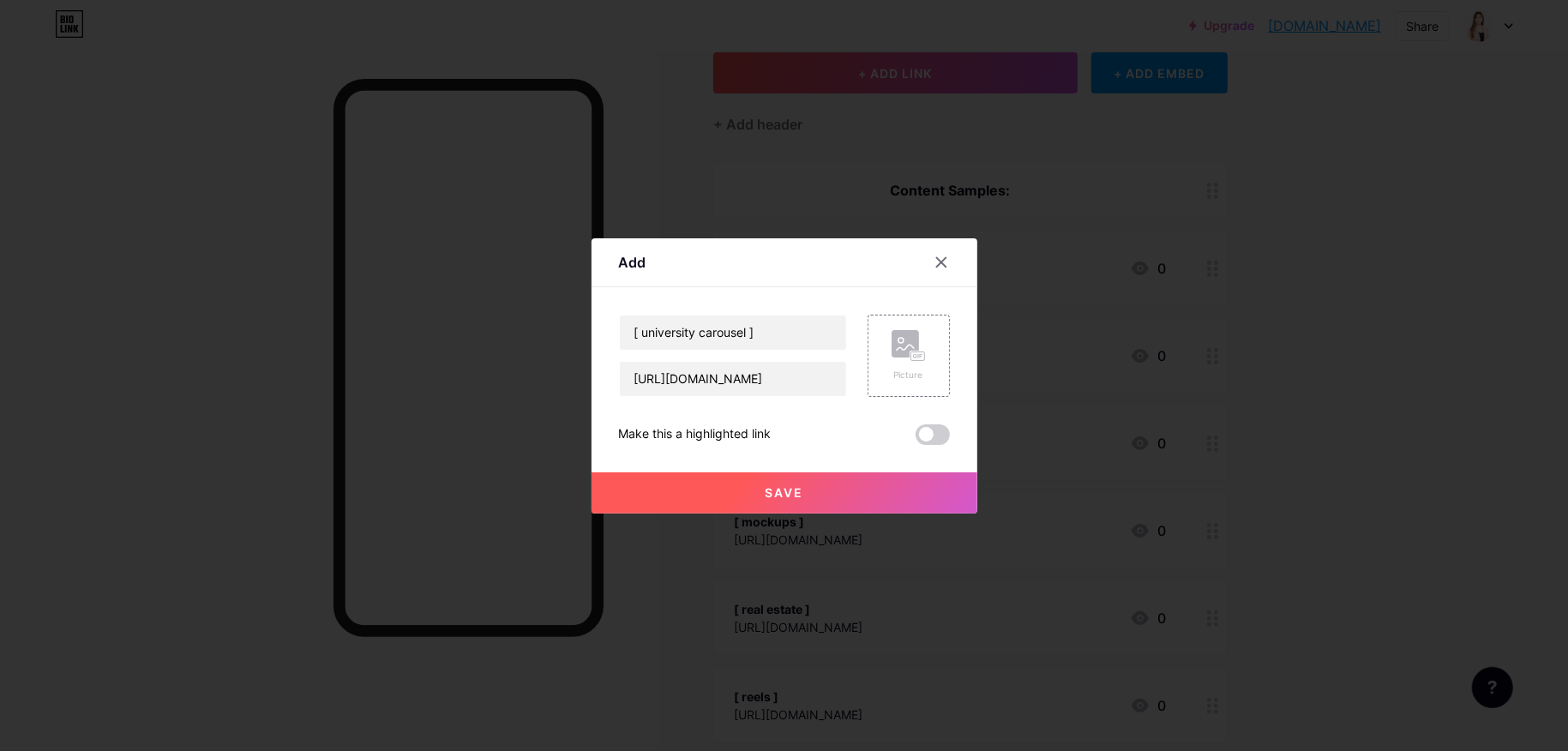 click on "Save" at bounding box center [784, 493] 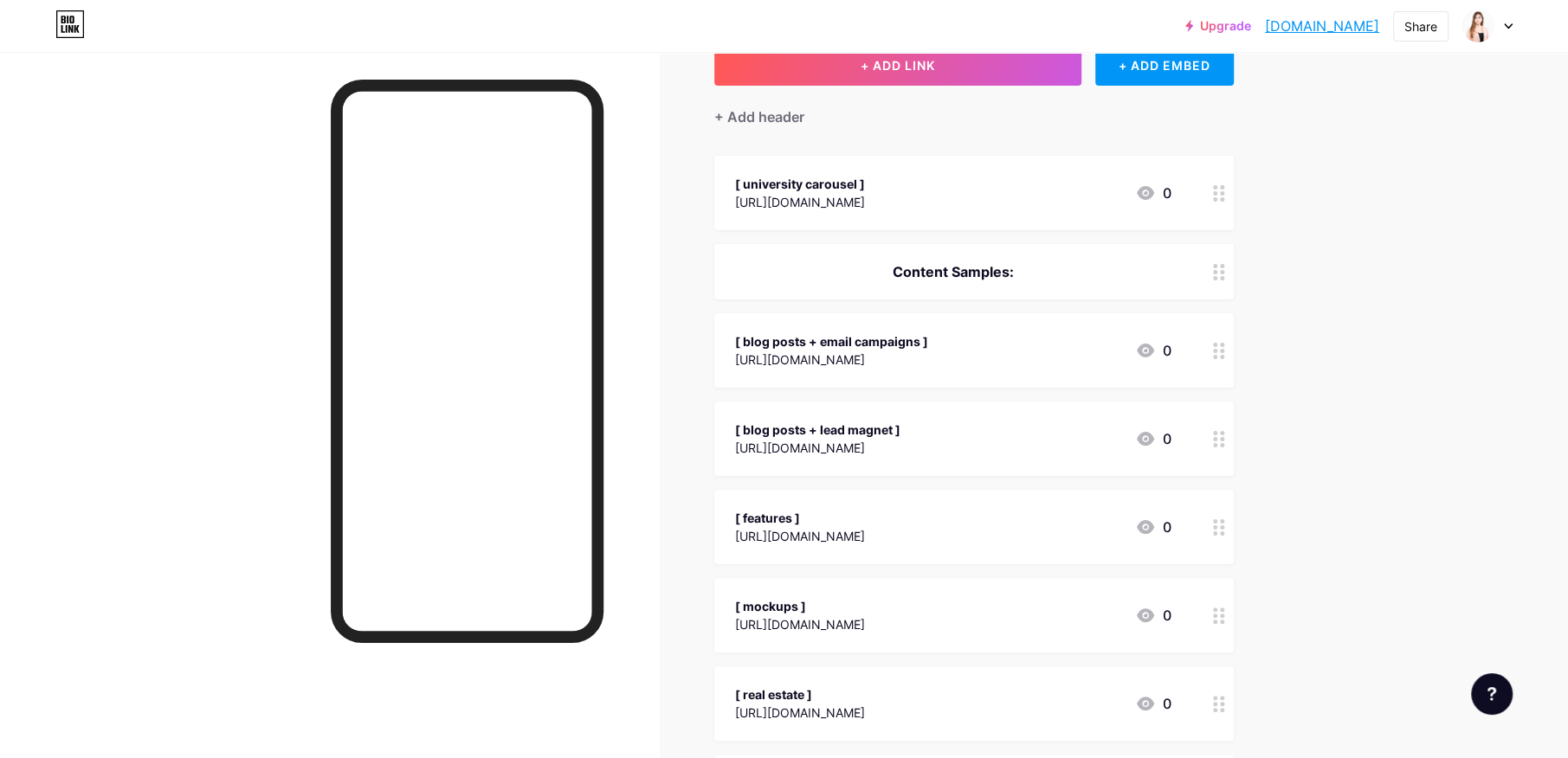 scroll, scrollTop: 0, scrollLeft: 0, axis: both 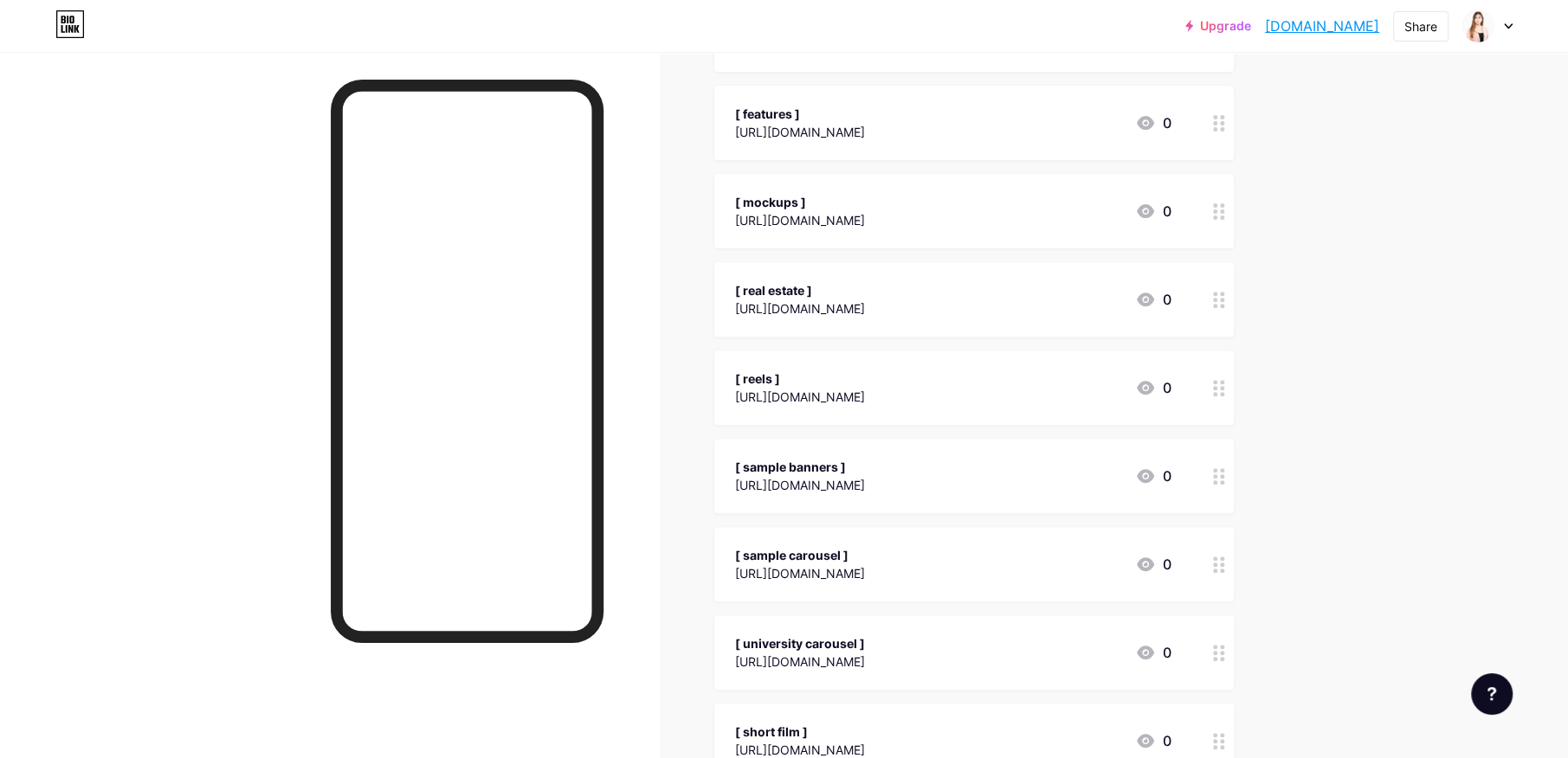click on "[URL][DOMAIN_NAME]" at bounding box center (800, 485) 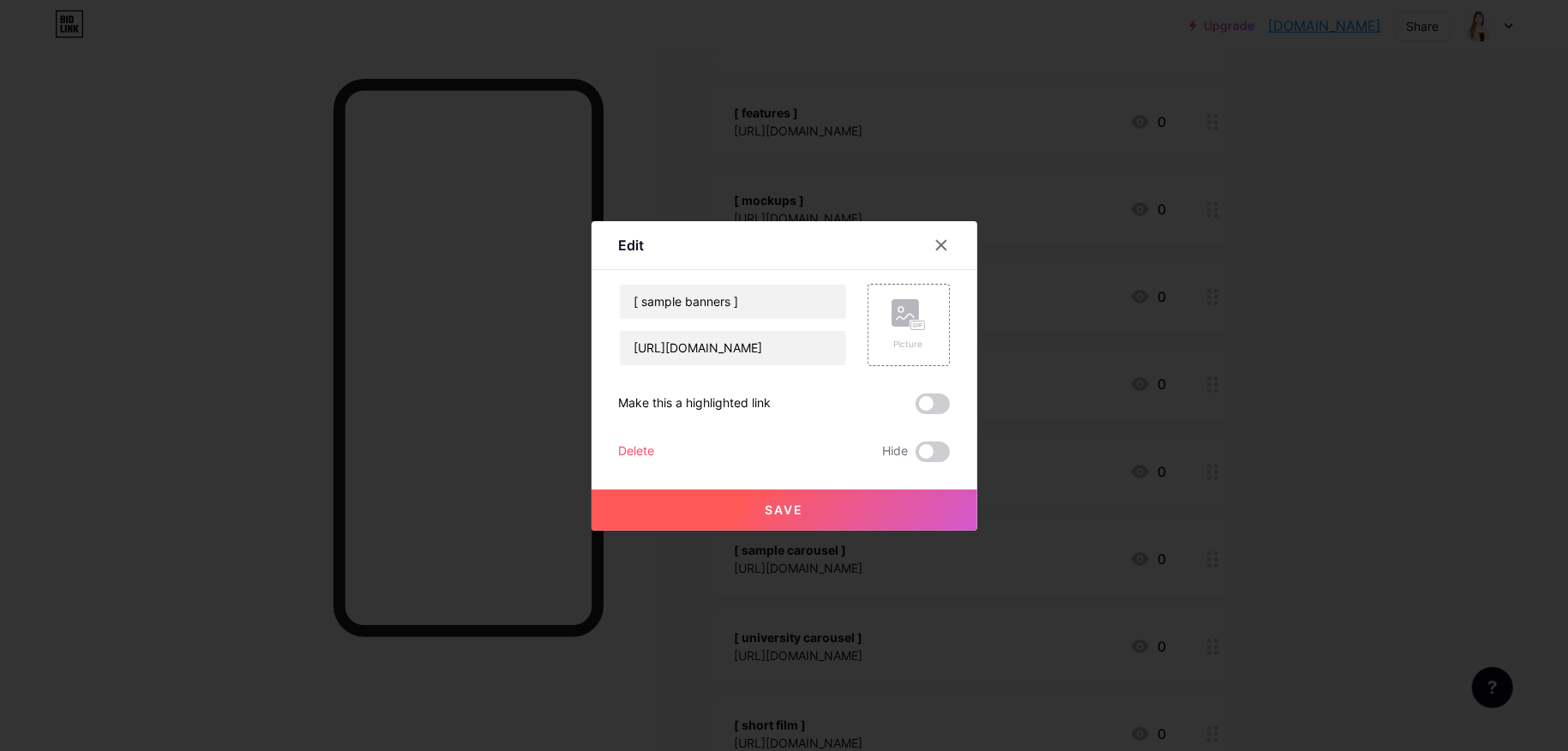click on "Delete" at bounding box center (637, 452) 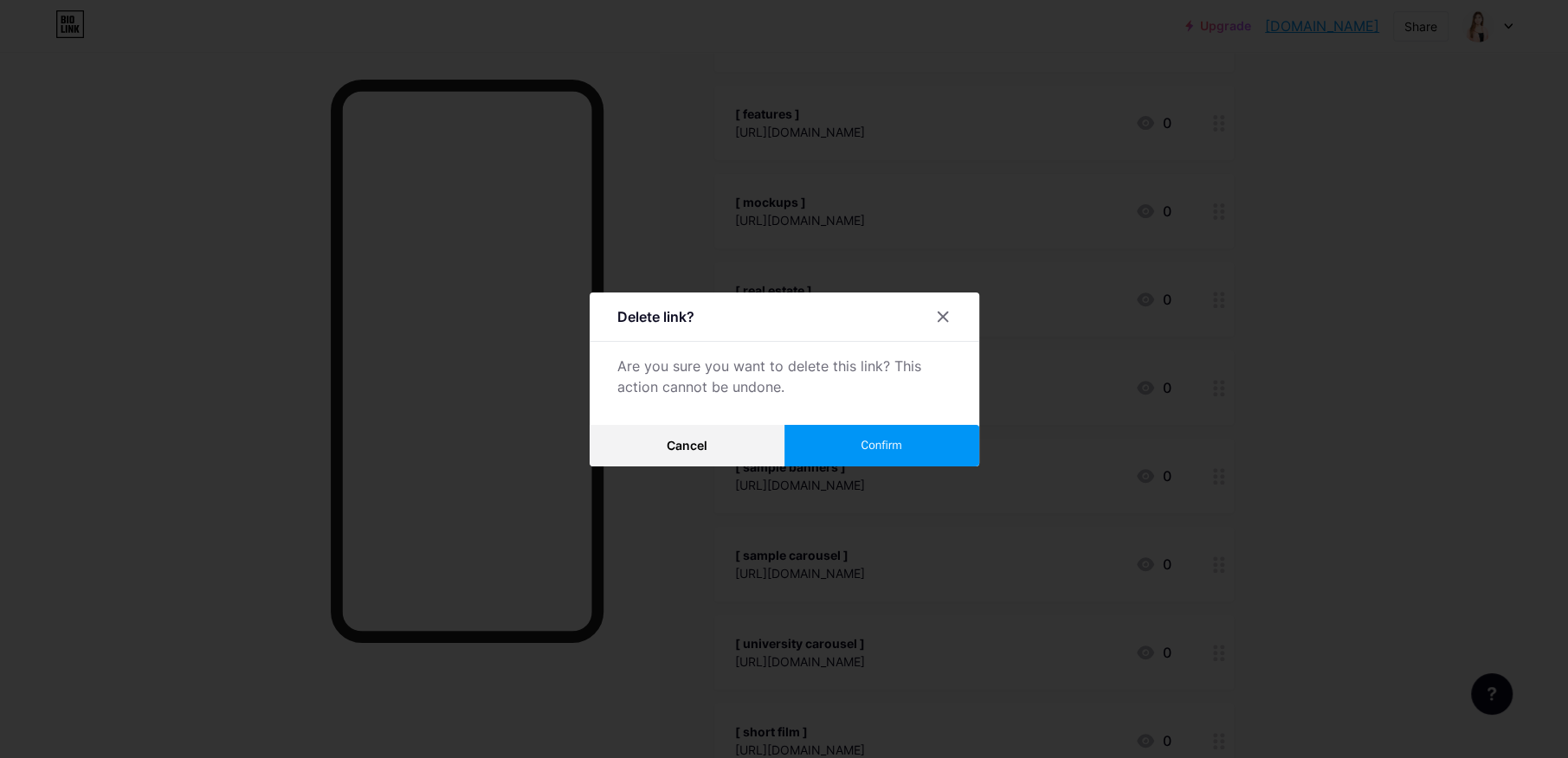 click on "Confirm" at bounding box center (881, 446) 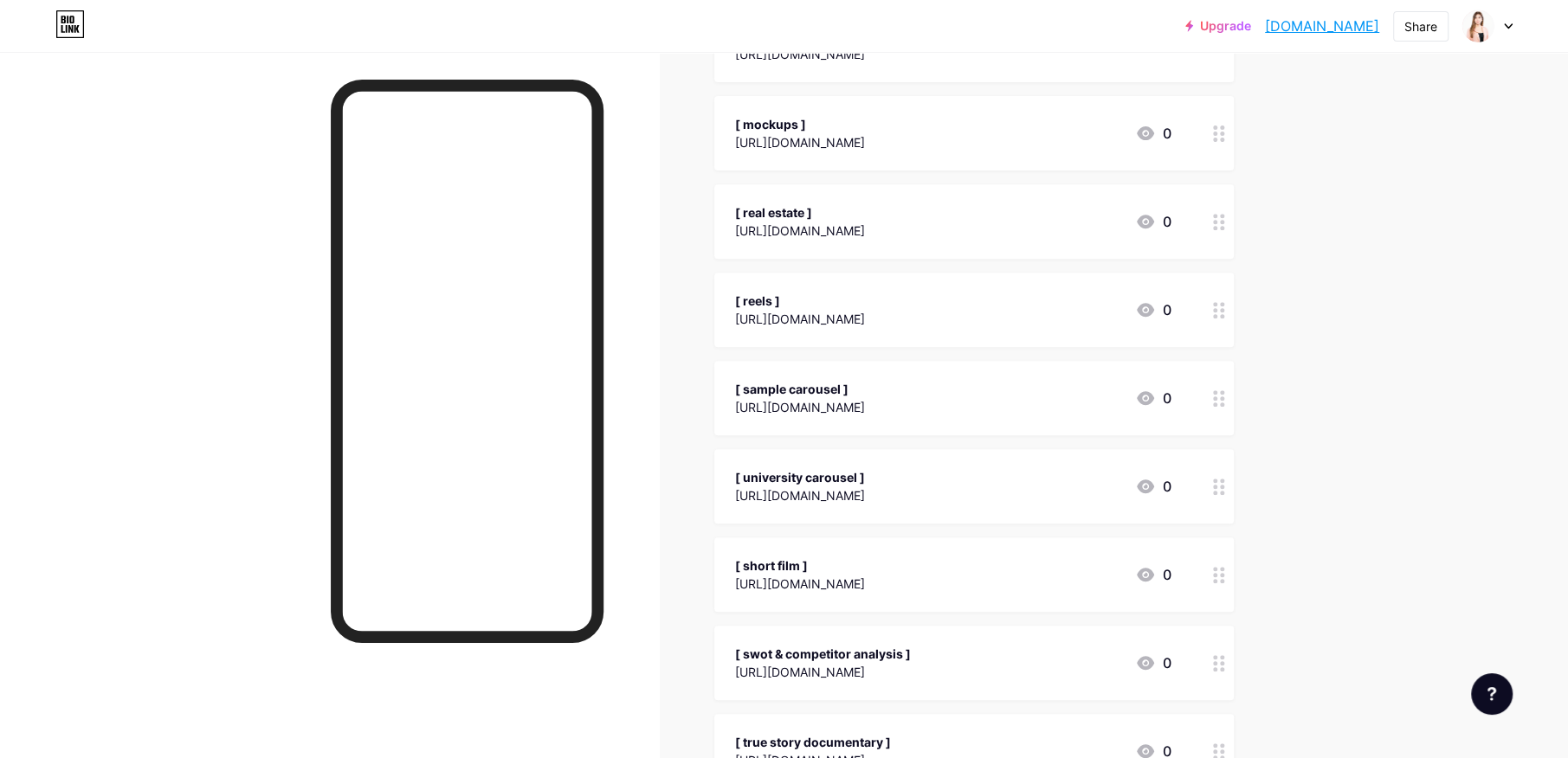 scroll, scrollTop: 541, scrollLeft: 0, axis: vertical 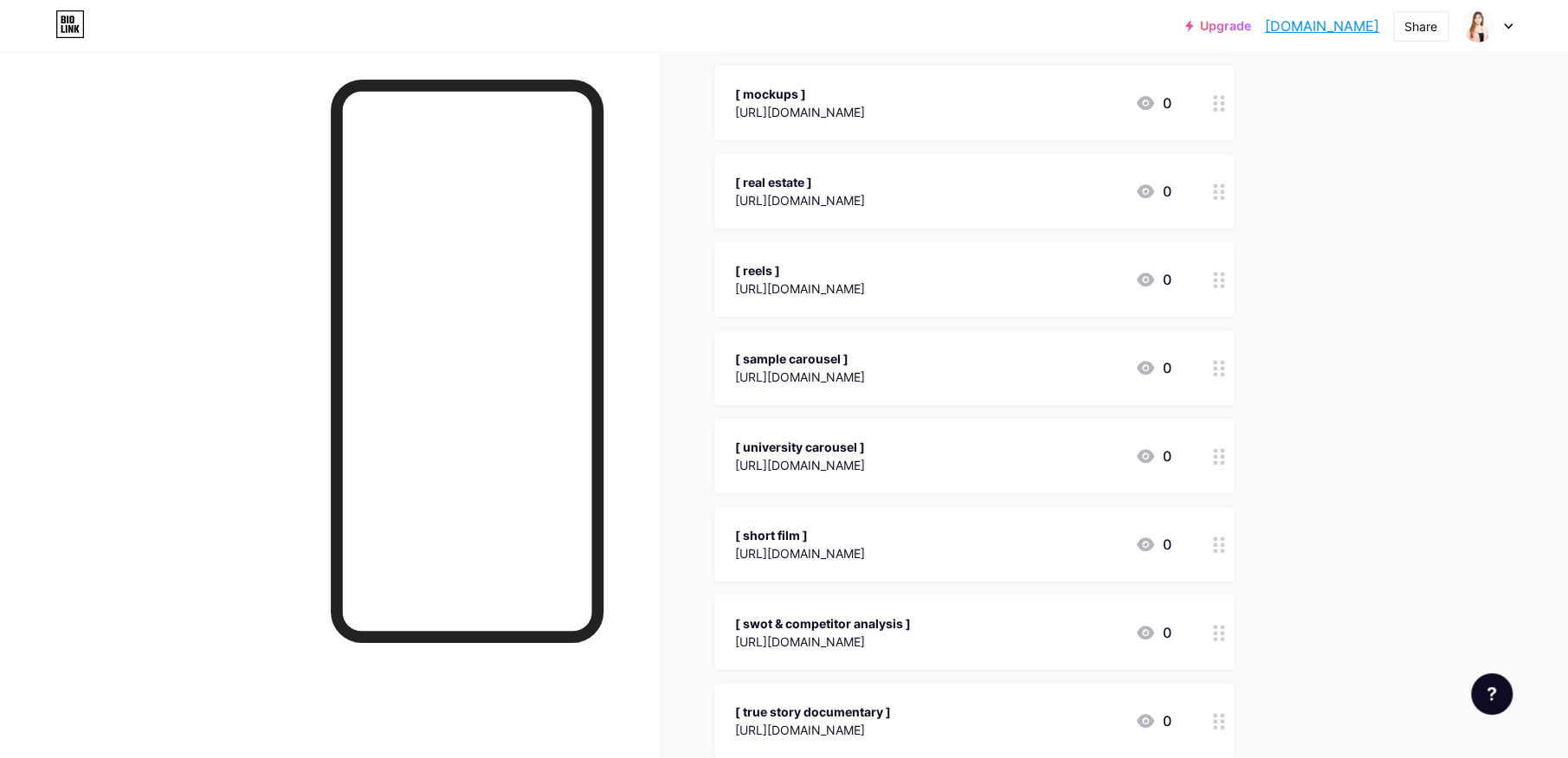 click on "[ university carousel ]" at bounding box center [800, 446] 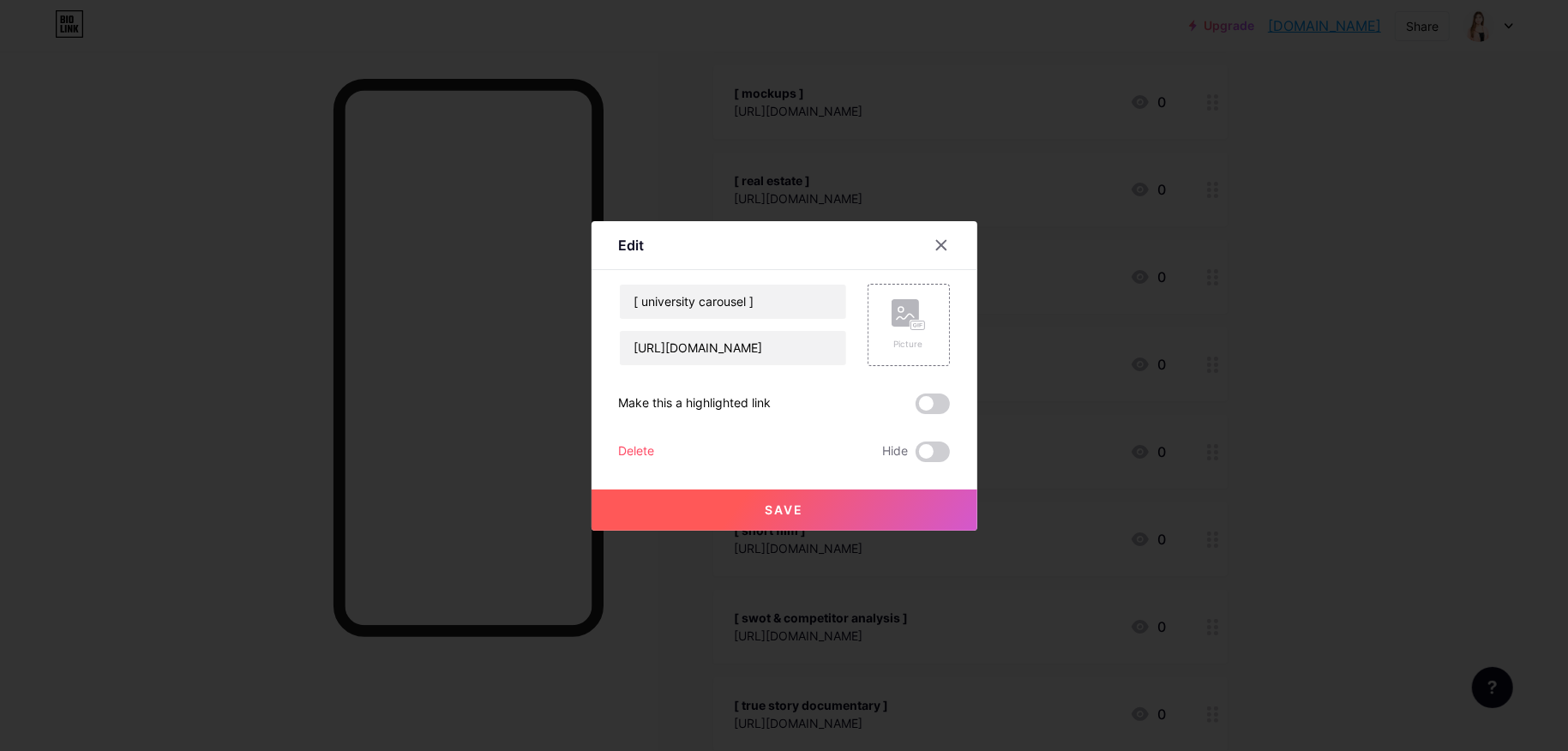 click on "Delete" at bounding box center [637, 452] 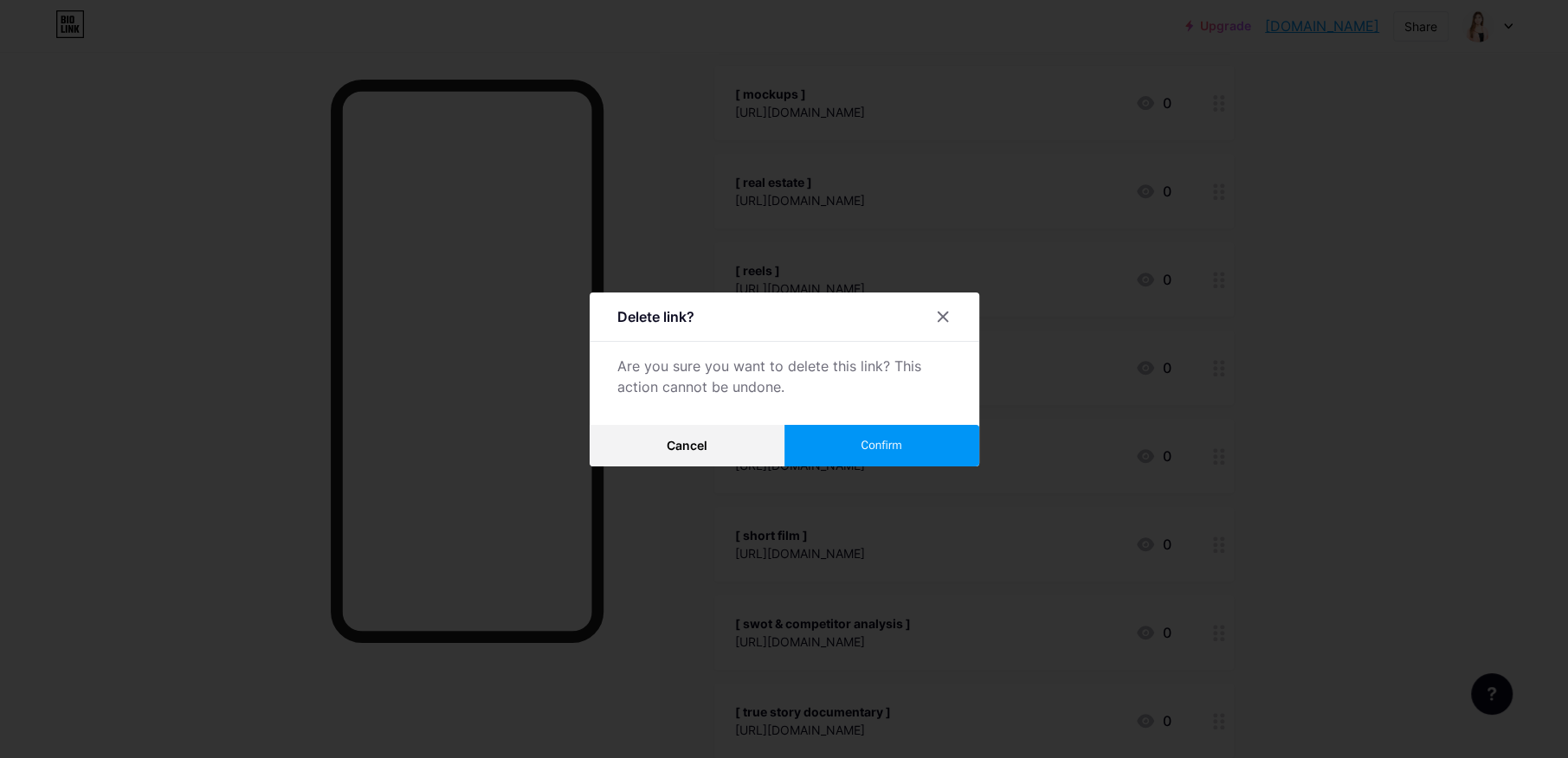 click on "Confirm" at bounding box center [881, 445] 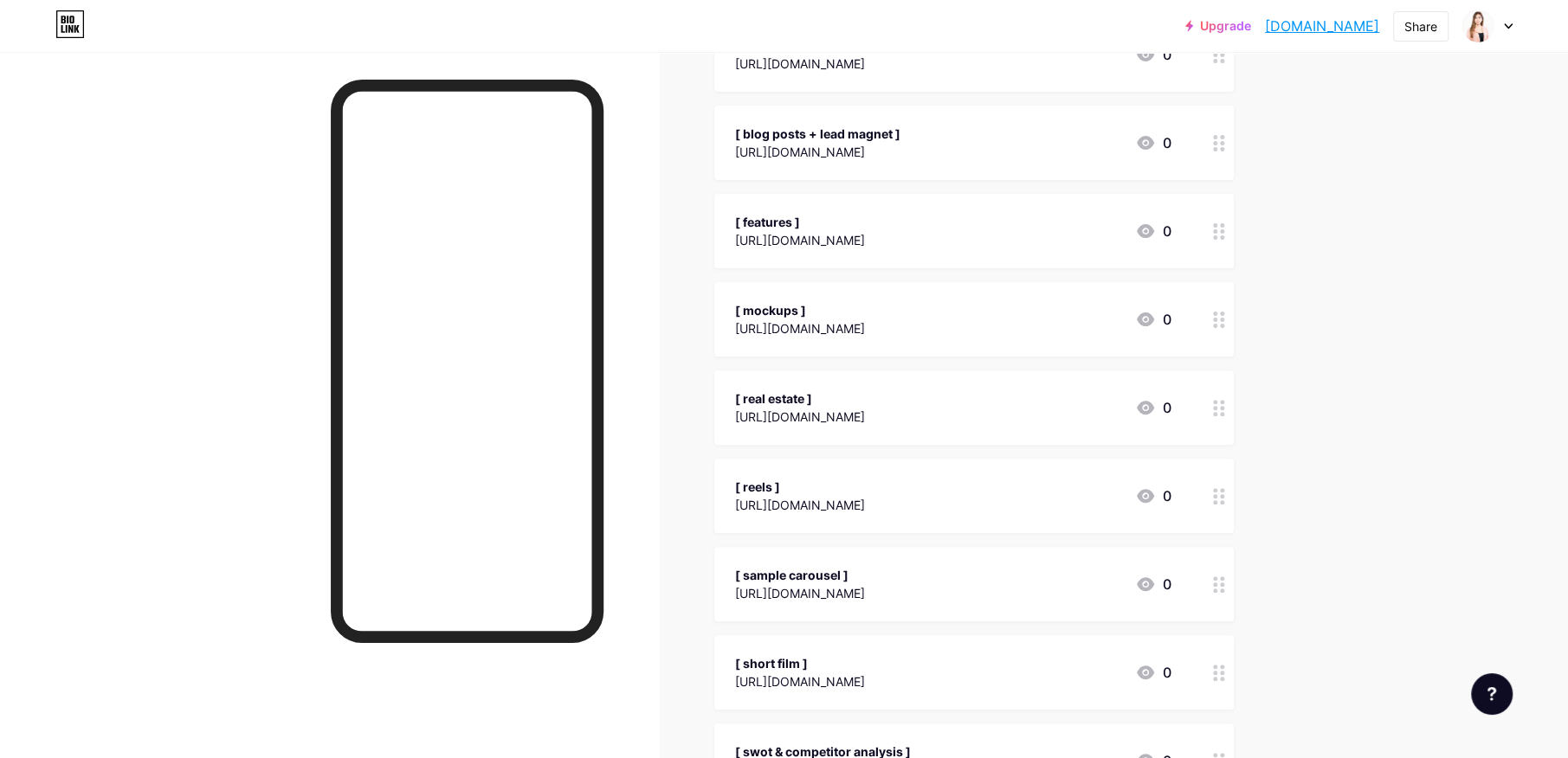 scroll, scrollTop: 216, scrollLeft: 0, axis: vertical 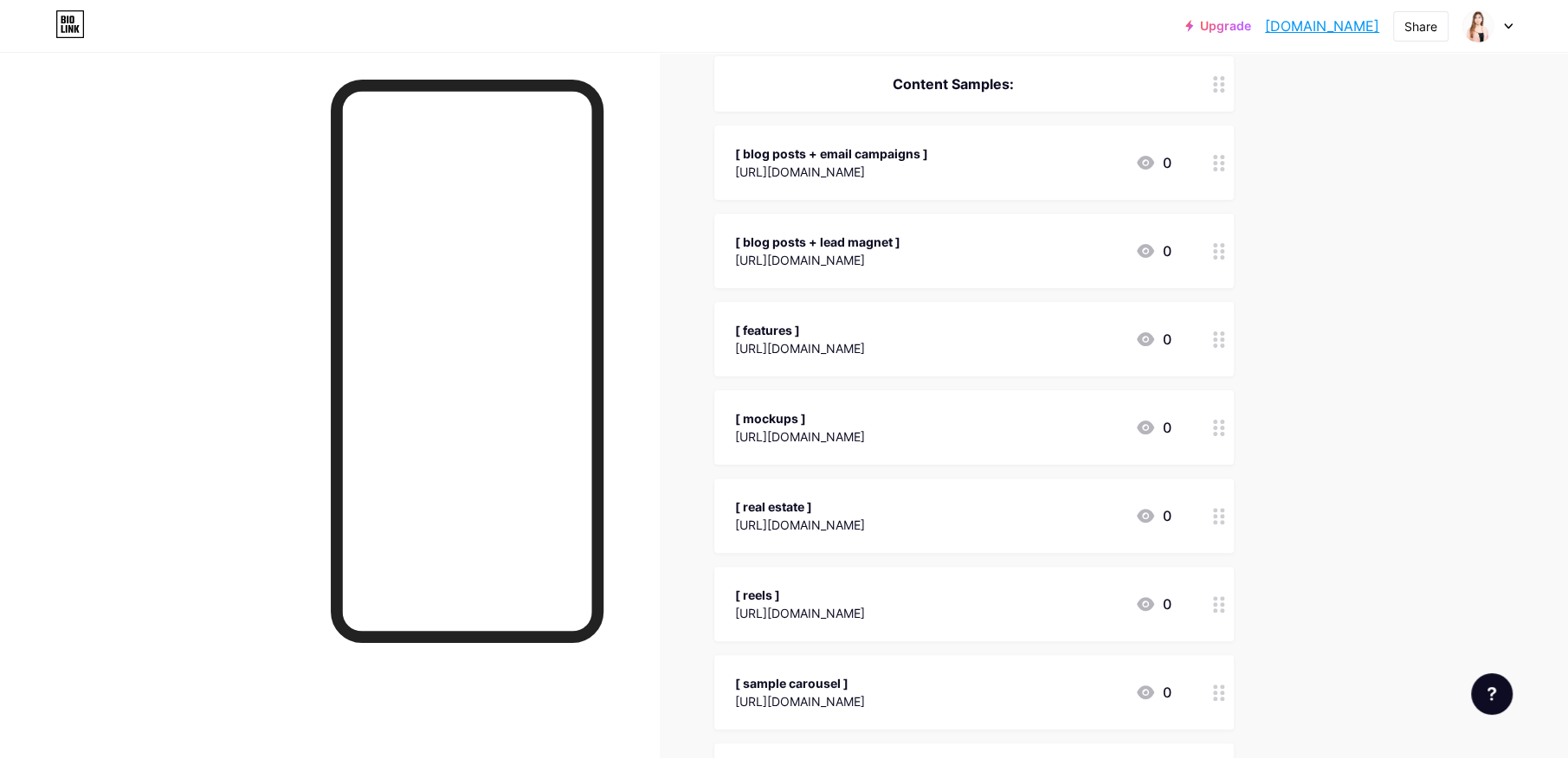click on "[ features ]" at bounding box center (800, 330) 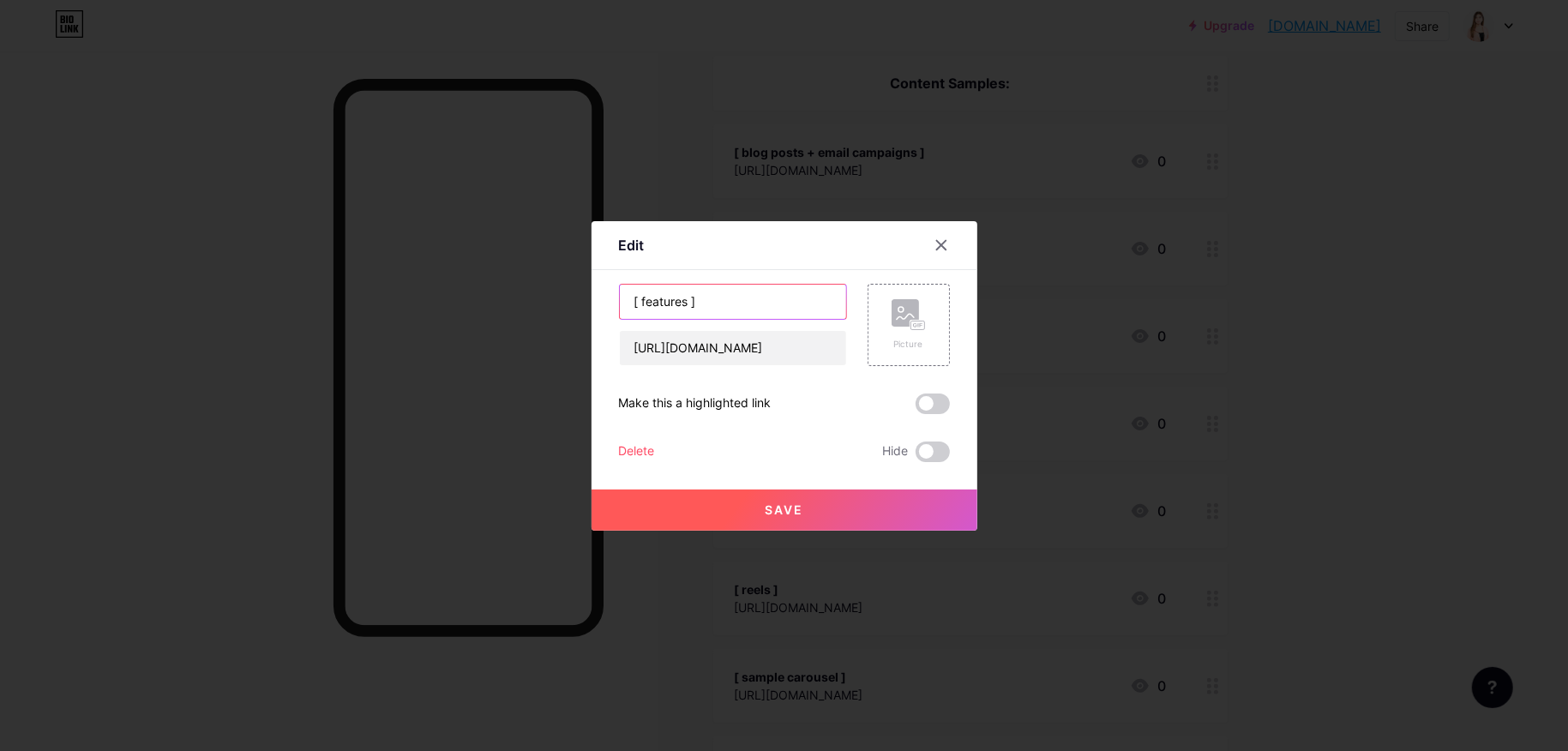 click on "[ features ]" at bounding box center [733, 302] 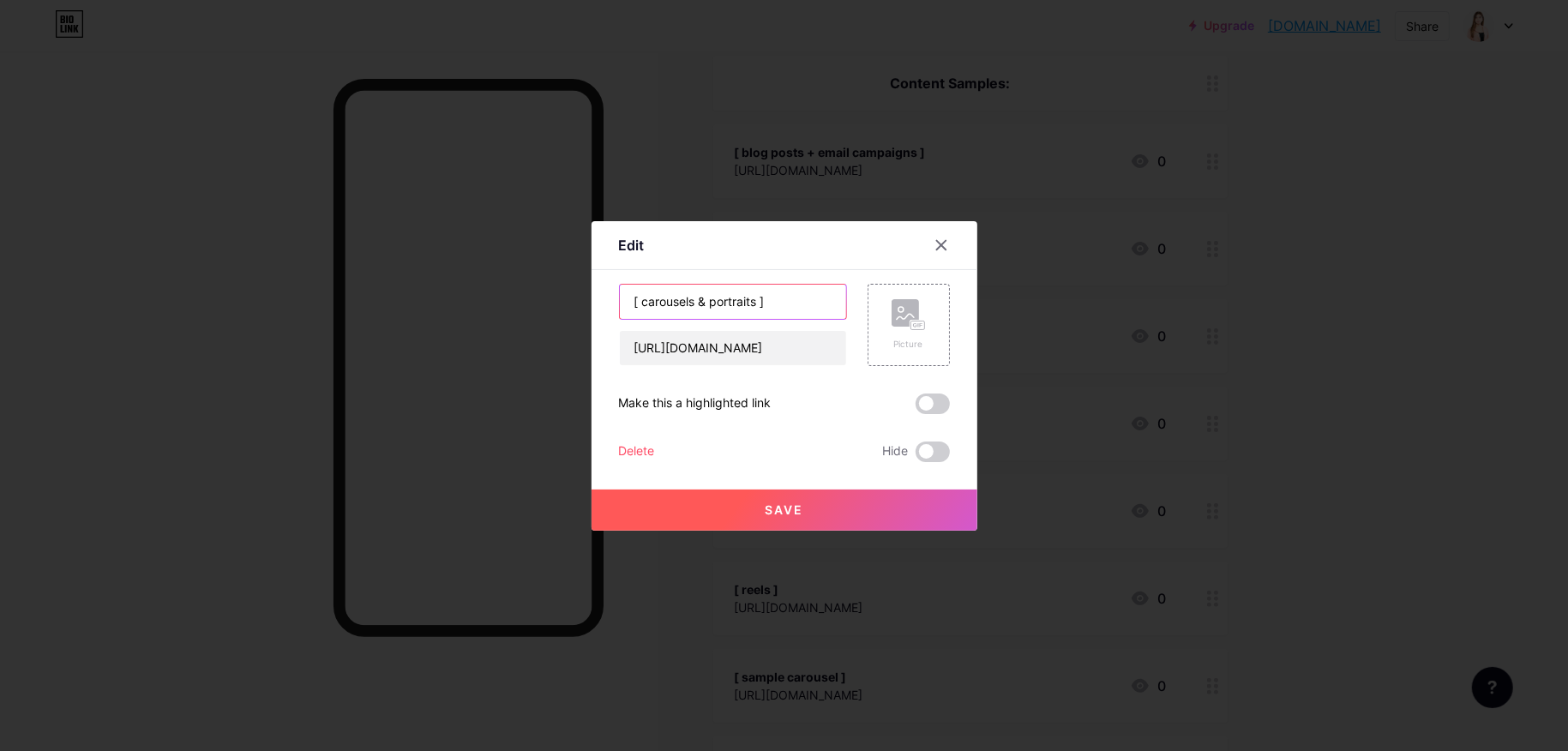 type on "[ carousels & portraits ]" 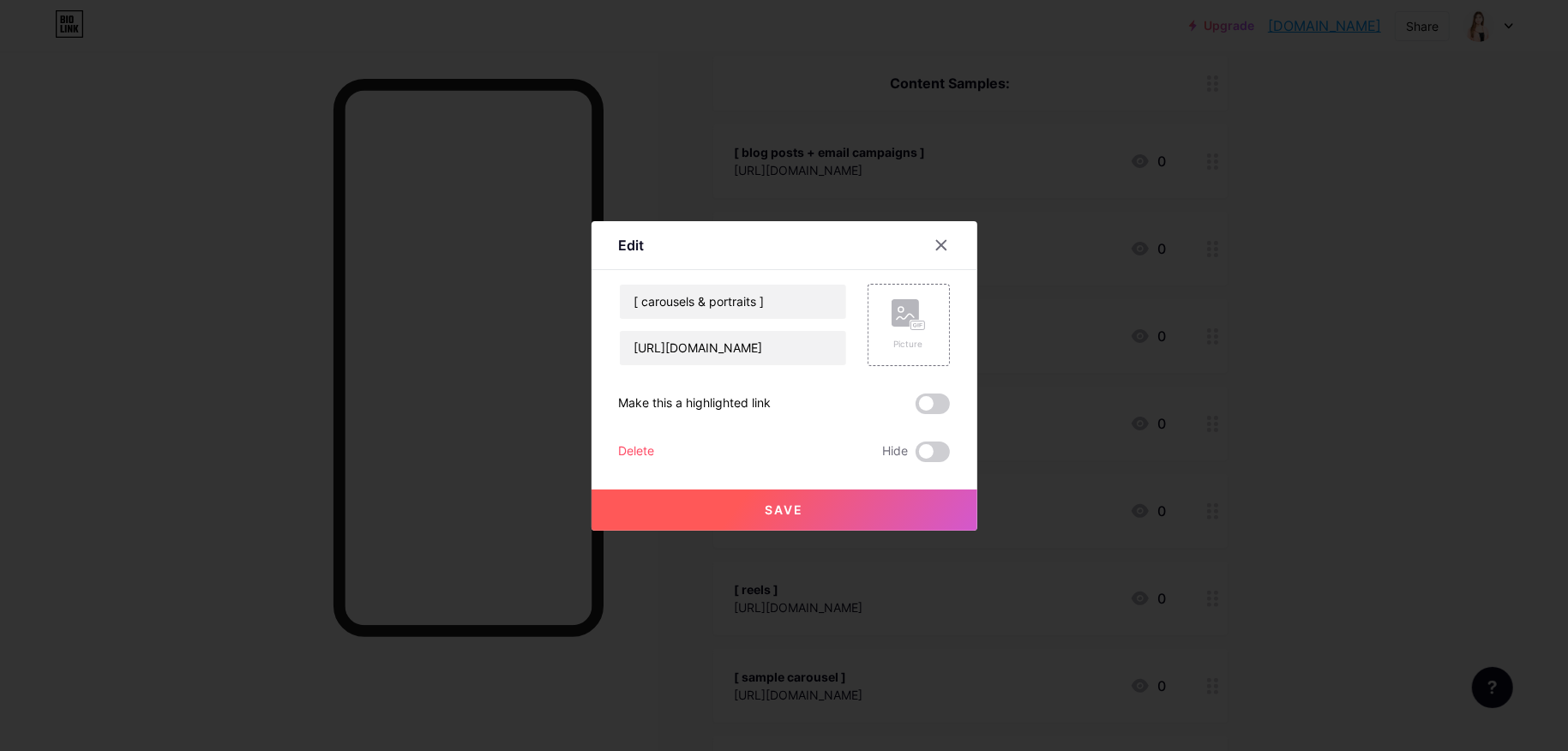 click on "Save" at bounding box center [784, 509] 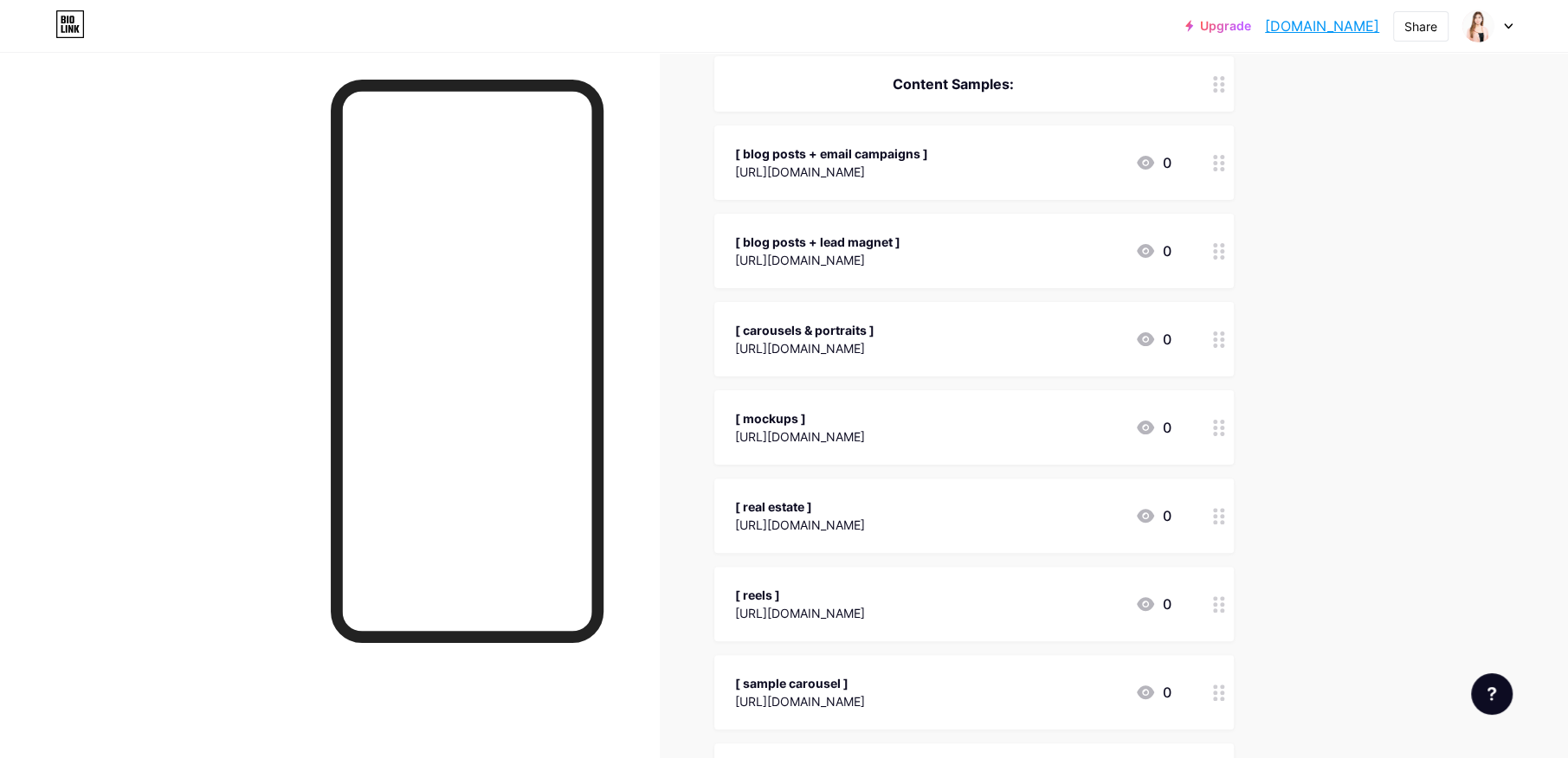scroll, scrollTop: 108, scrollLeft: 0, axis: vertical 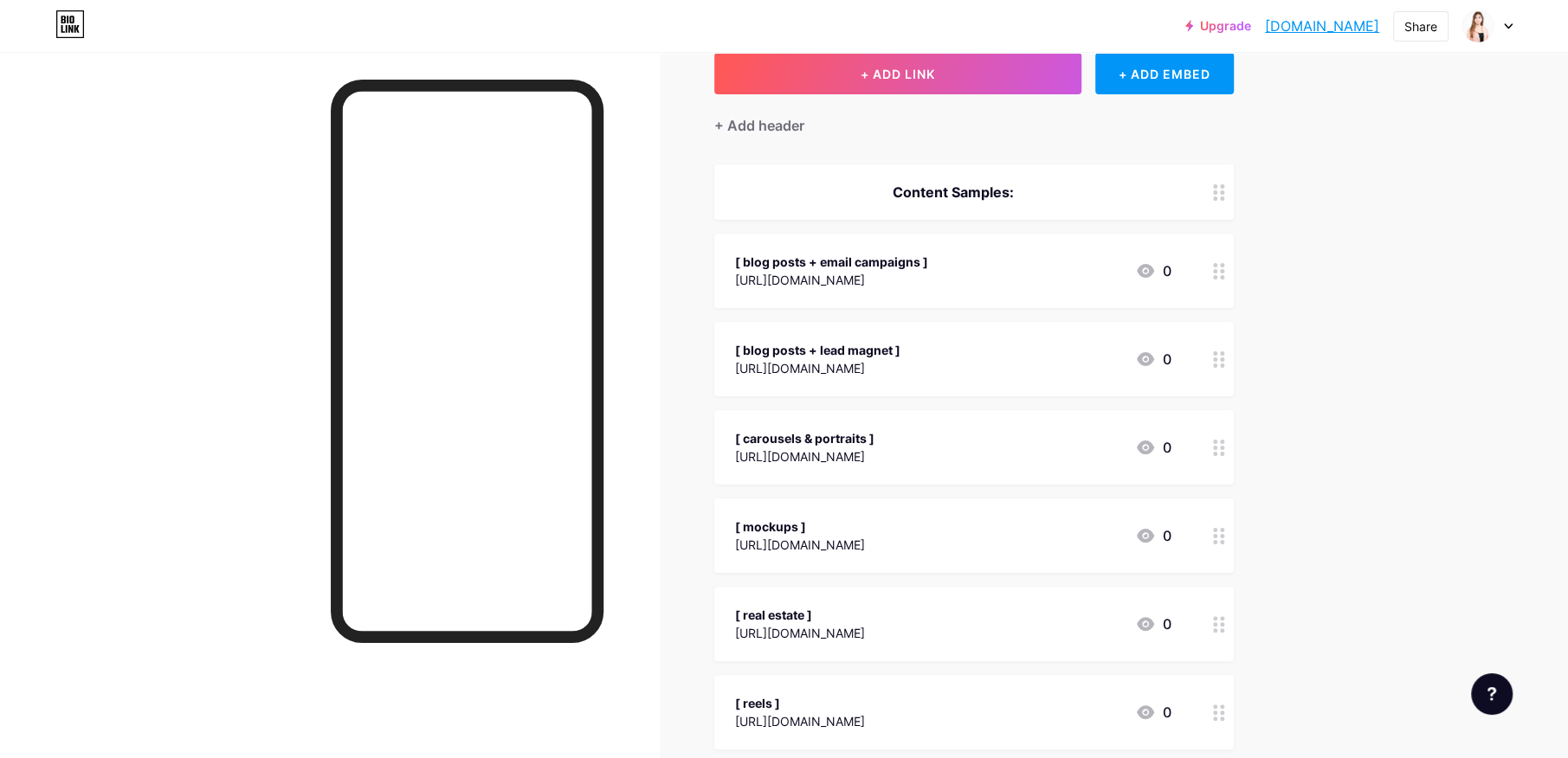 click on "[URL][DOMAIN_NAME]" at bounding box center (804, 456) 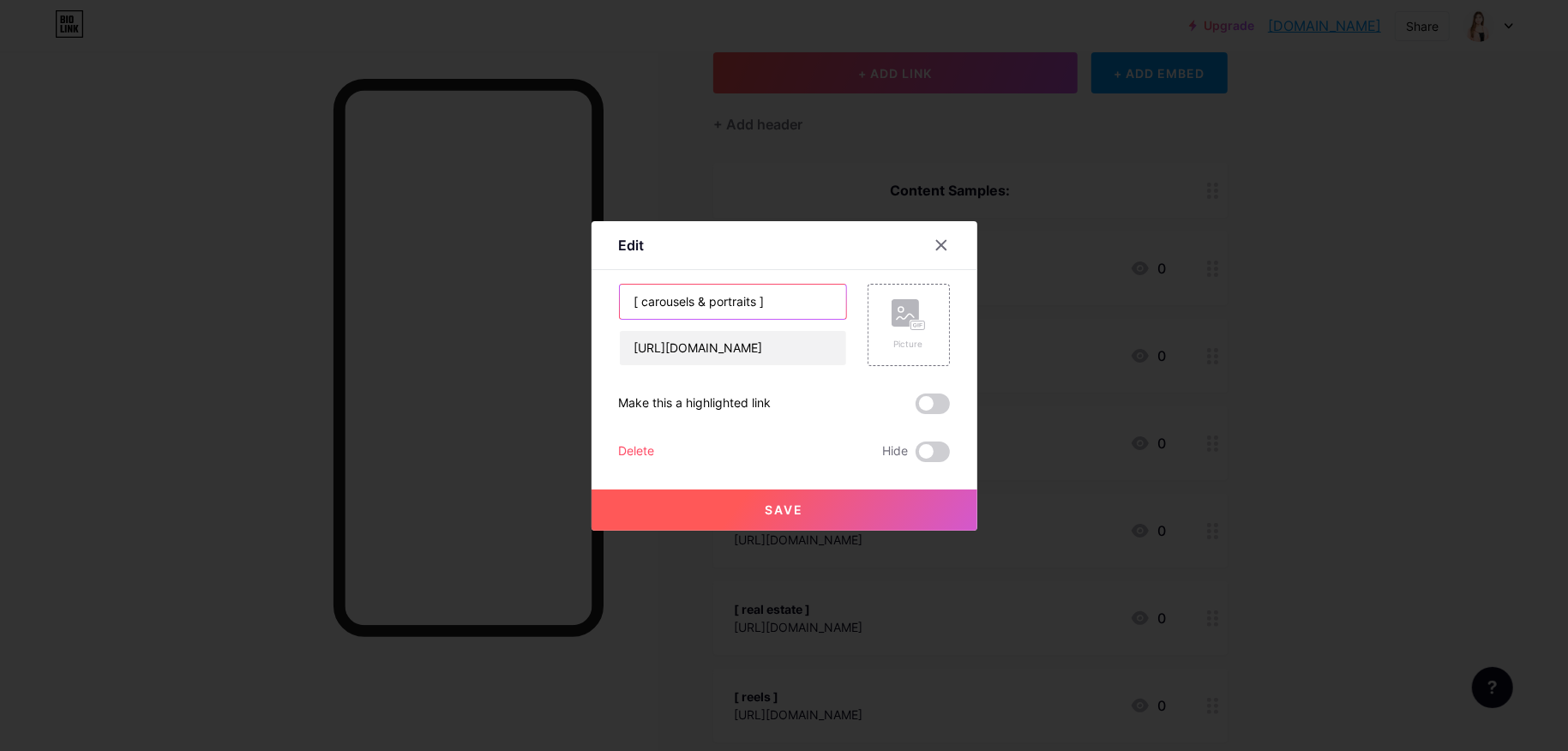 click on "[ carousels & portraits ]" at bounding box center [733, 302] 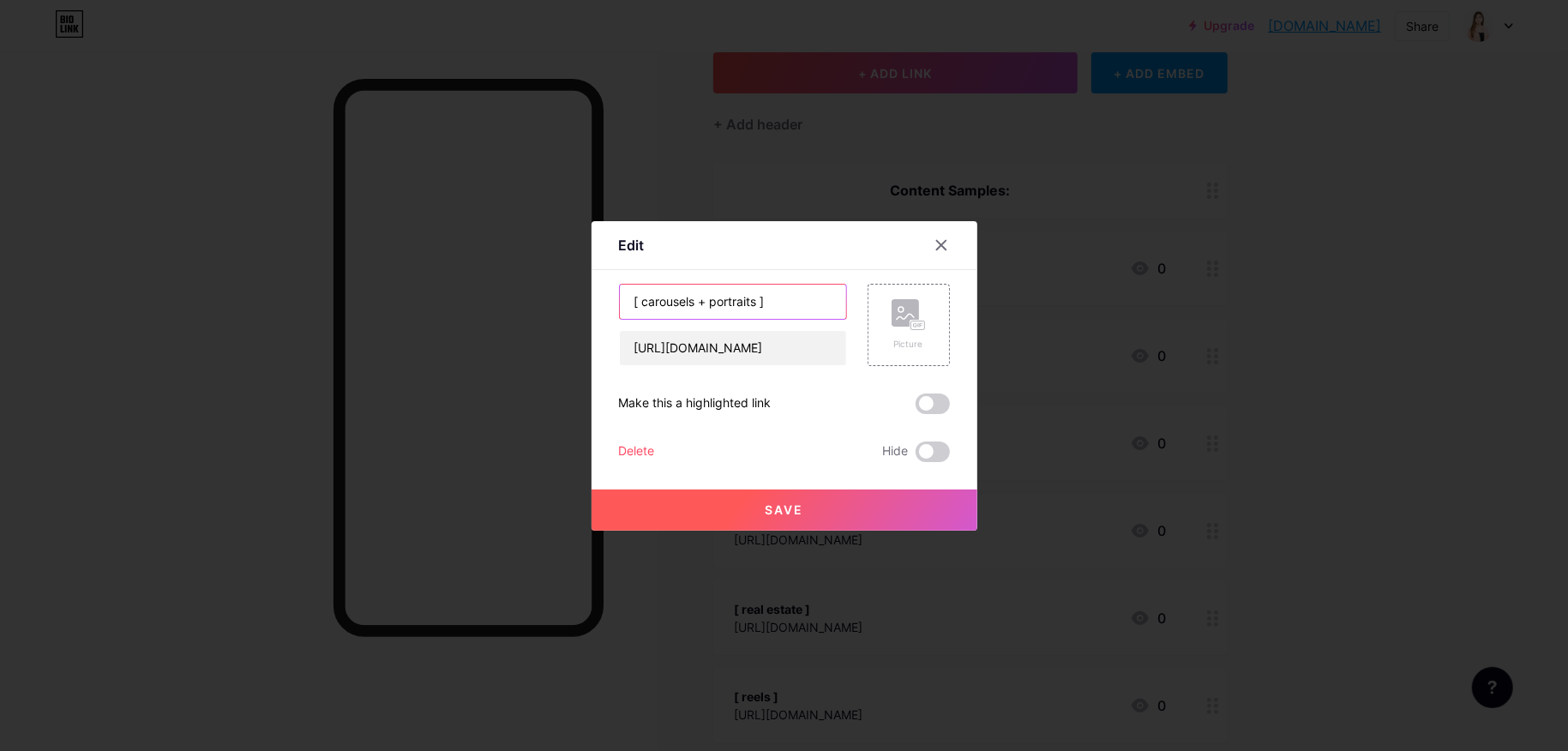 type on "[ carousels + portraits ]" 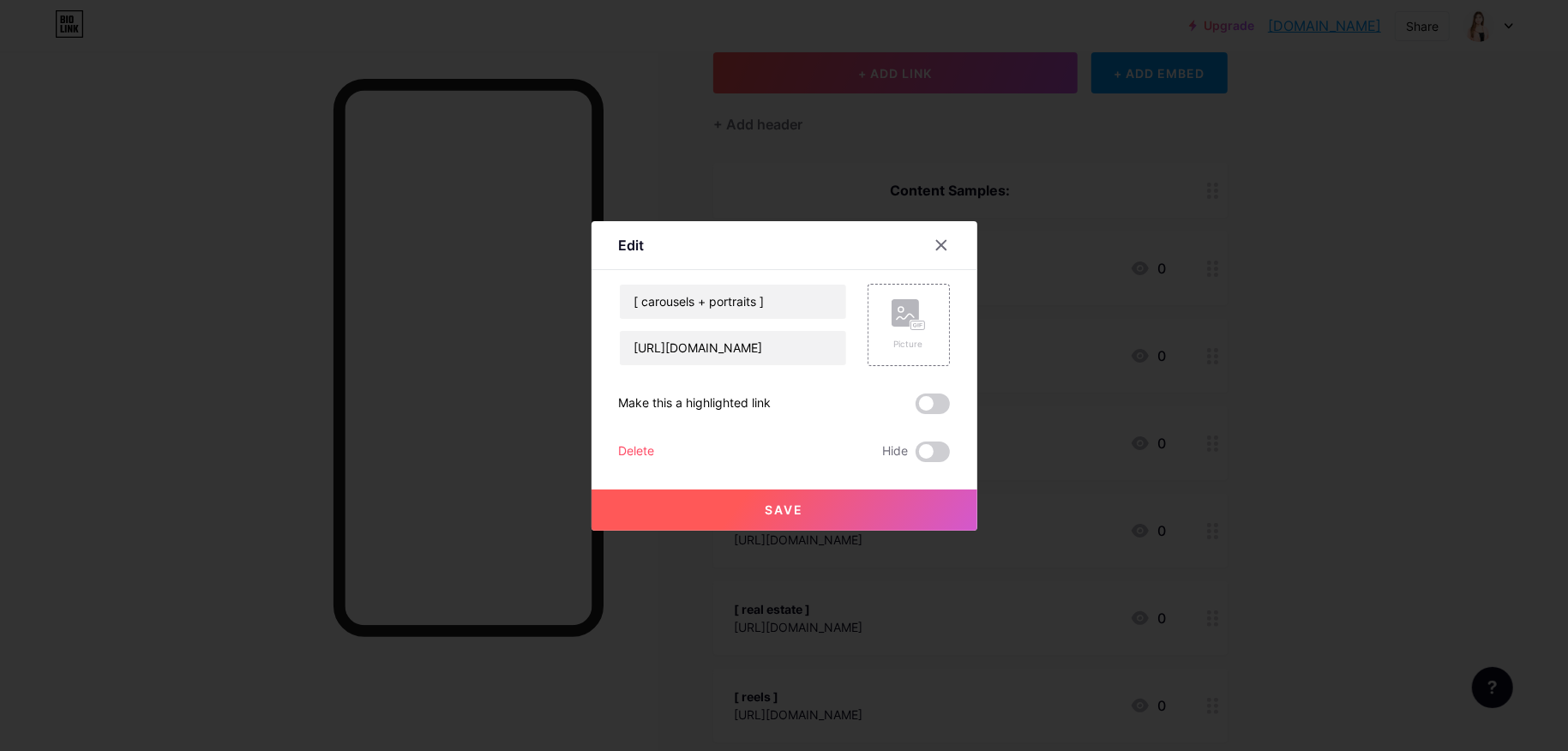 click on "Save" at bounding box center (784, 510) 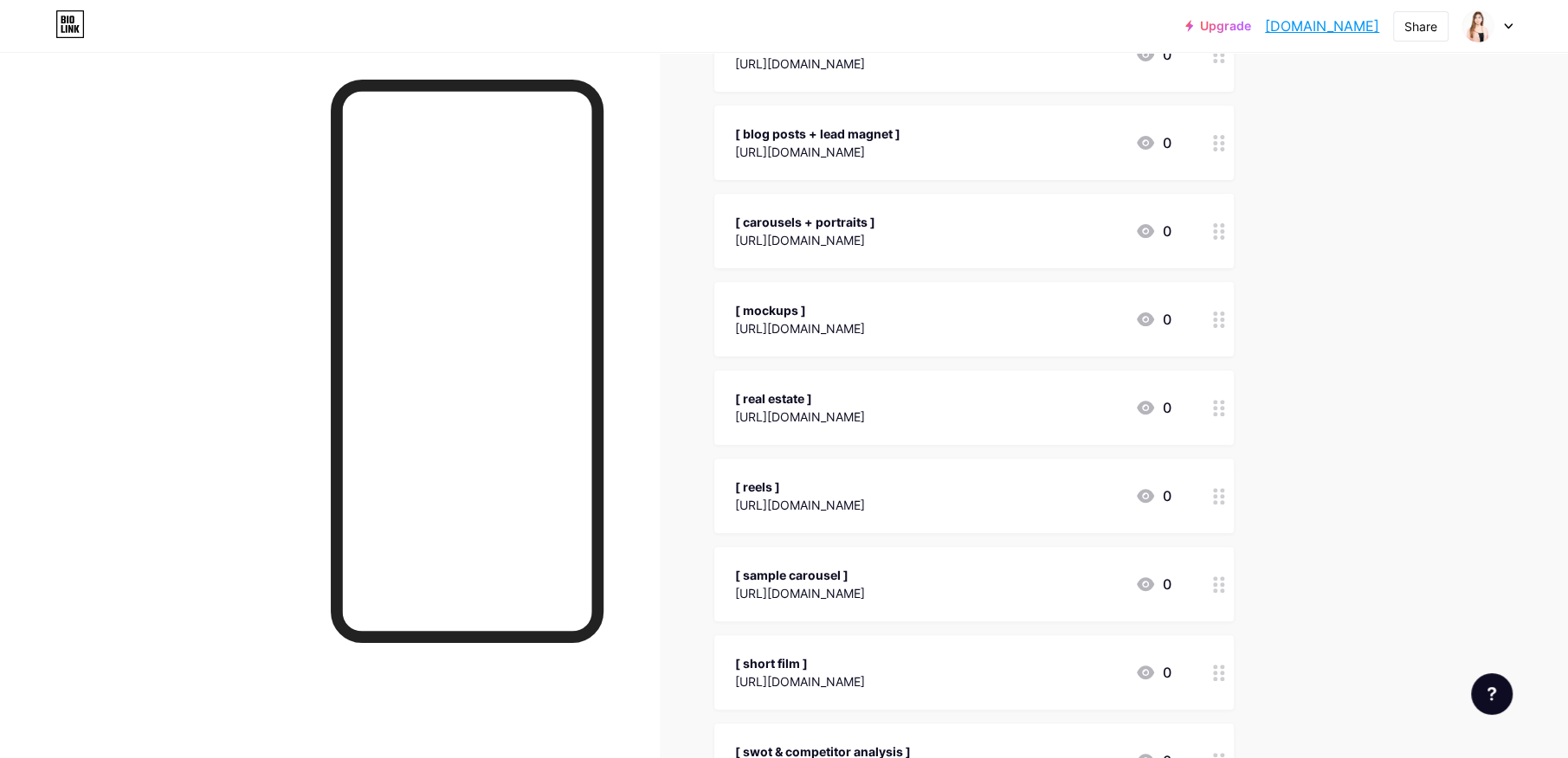 scroll, scrollTop: 433, scrollLeft: 0, axis: vertical 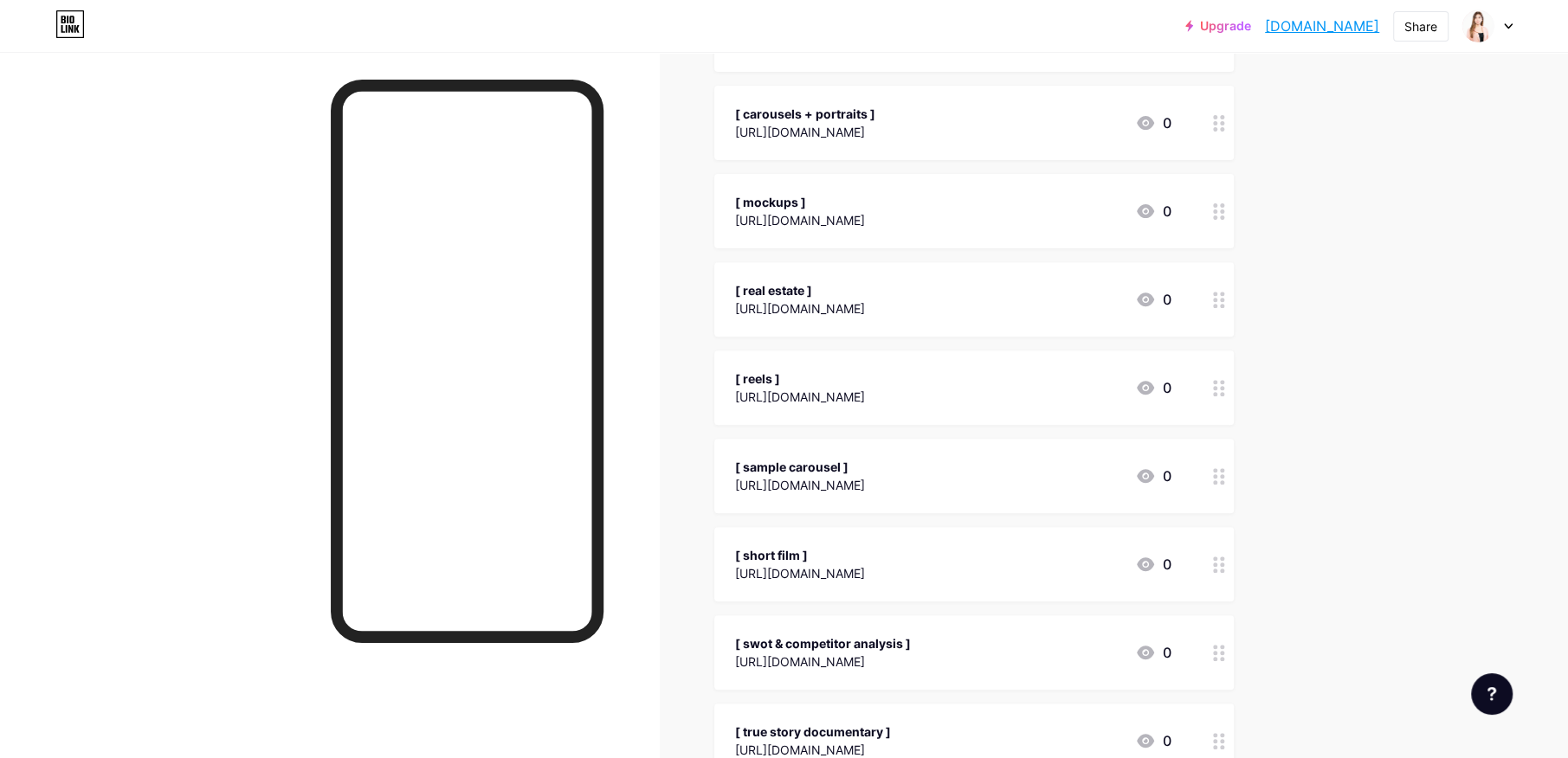 click on "[ sample carousel ]" at bounding box center [800, 466] 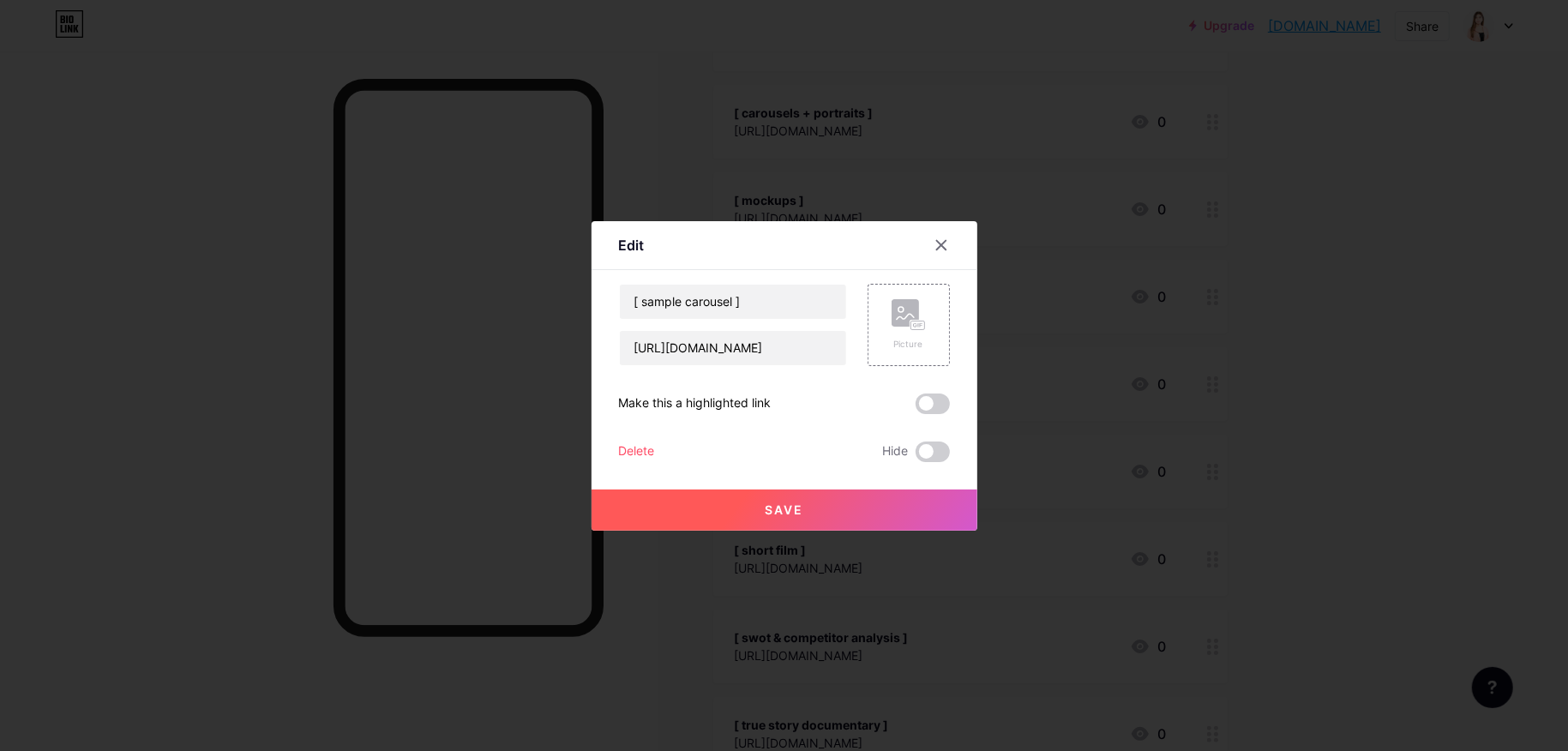 click at bounding box center (784, 376) 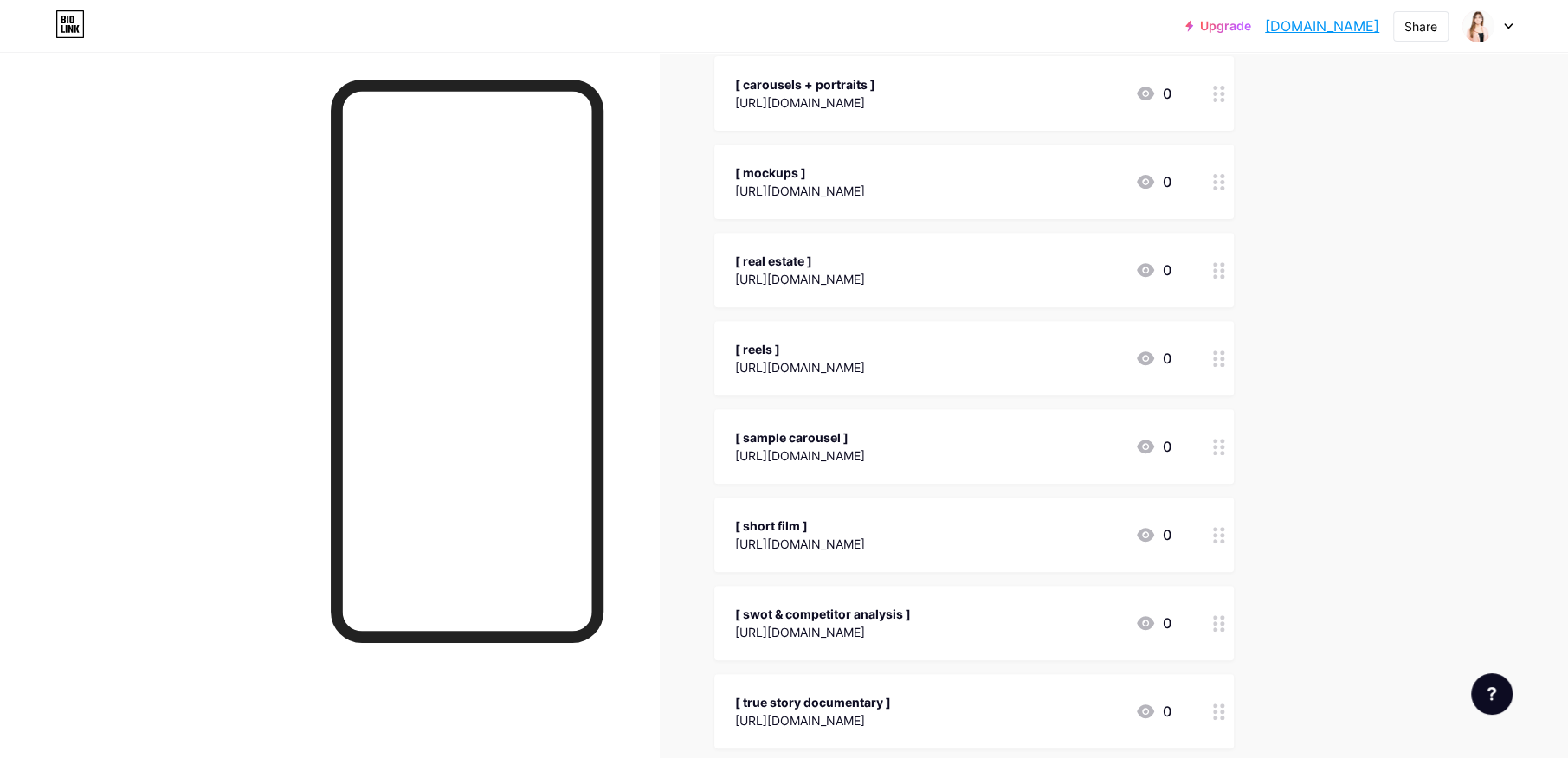 scroll, scrollTop: 433, scrollLeft: 0, axis: vertical 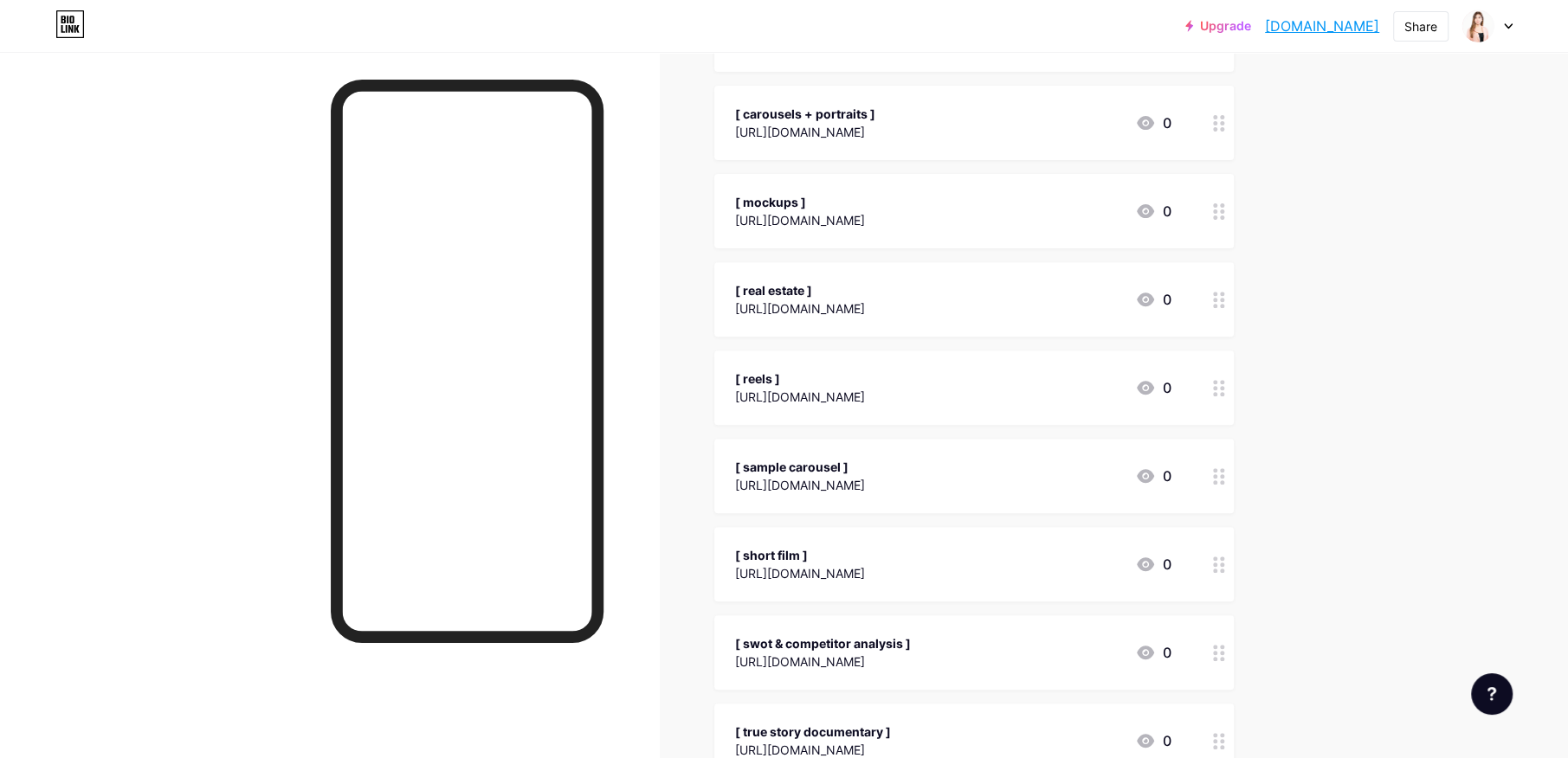 click on "[ sample carousel ]" at bounding box center (800, 466) 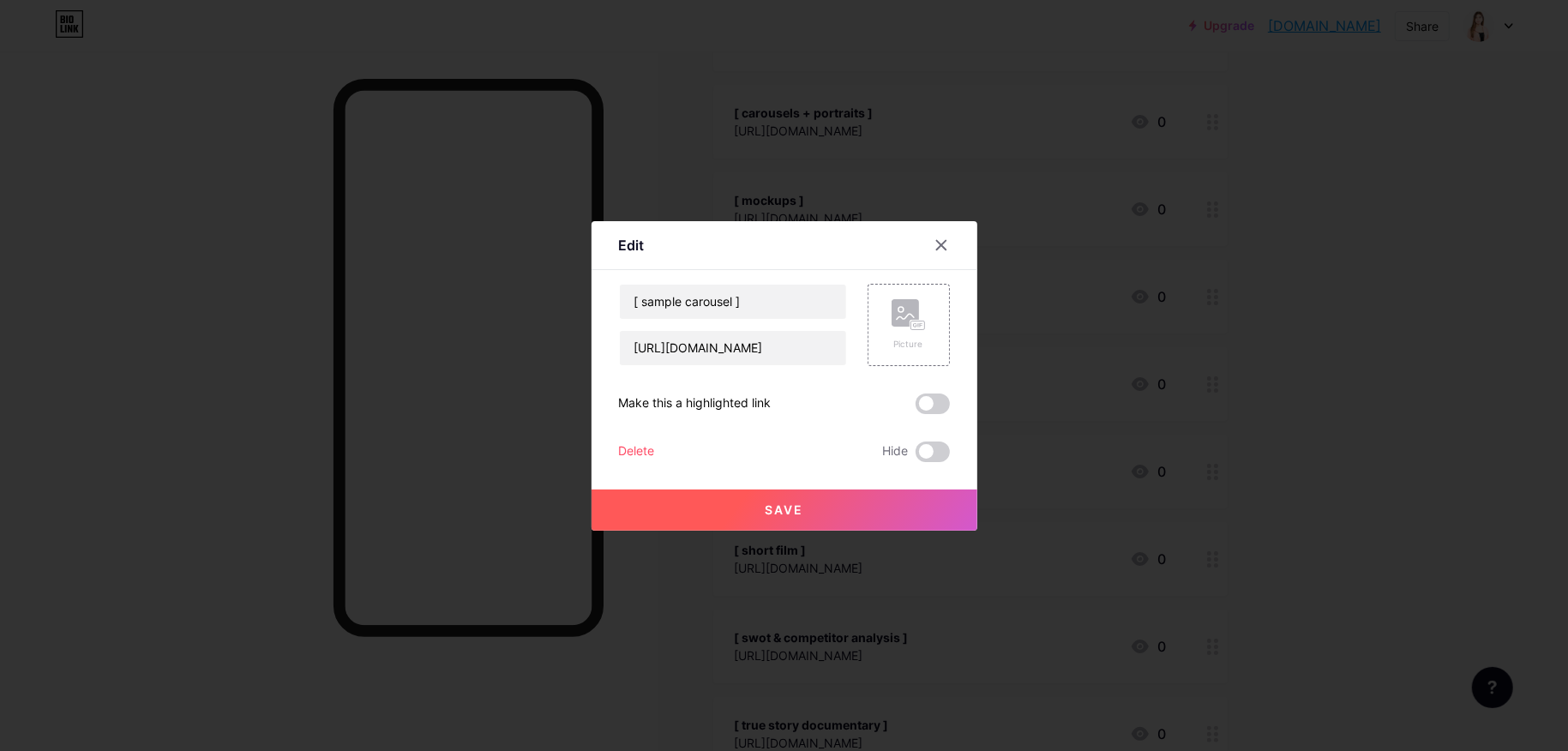 click on "Delete" at bounding box center [637, 452] 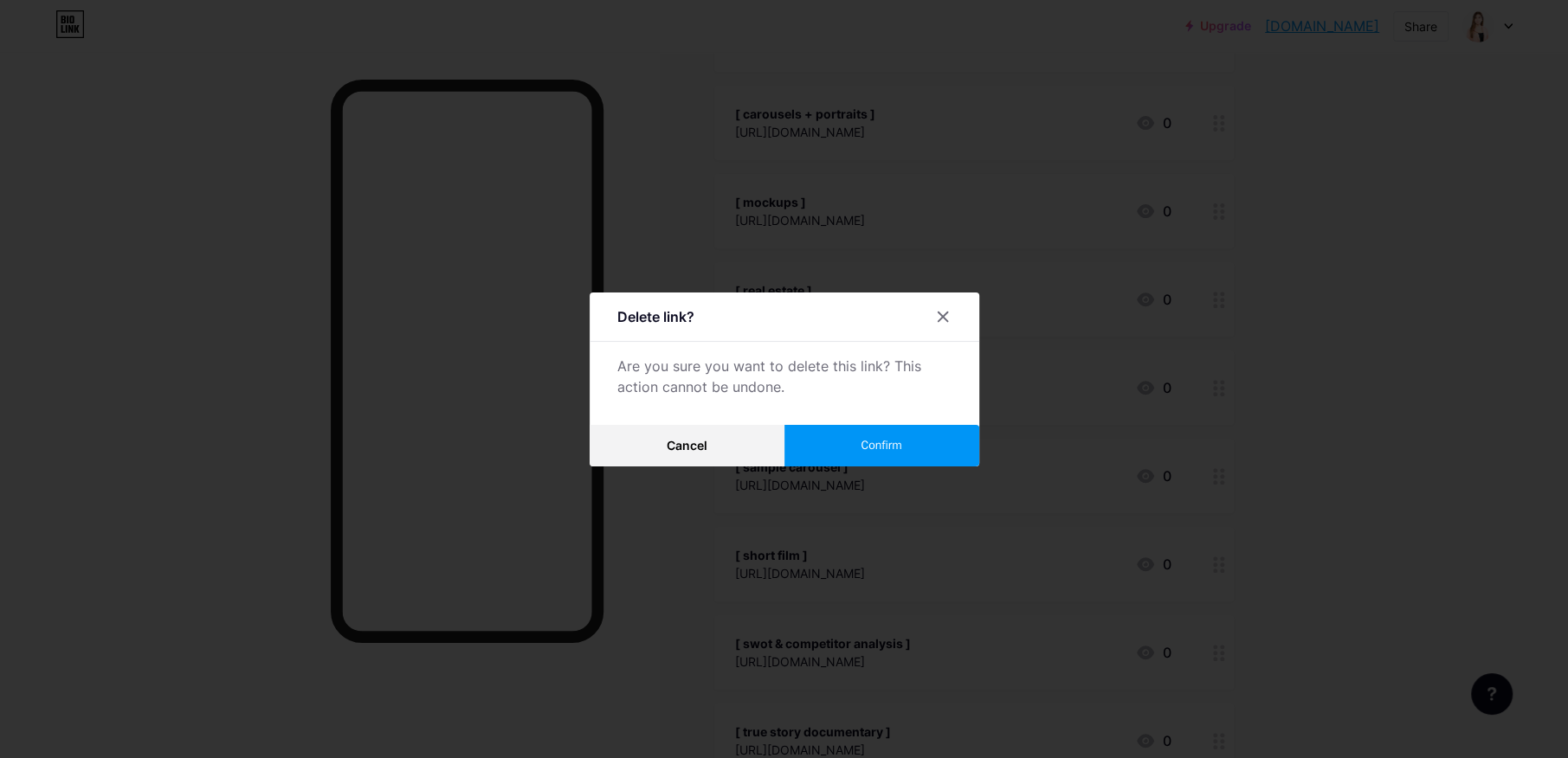 click on "Confirm" at bounding box center (881, 446) 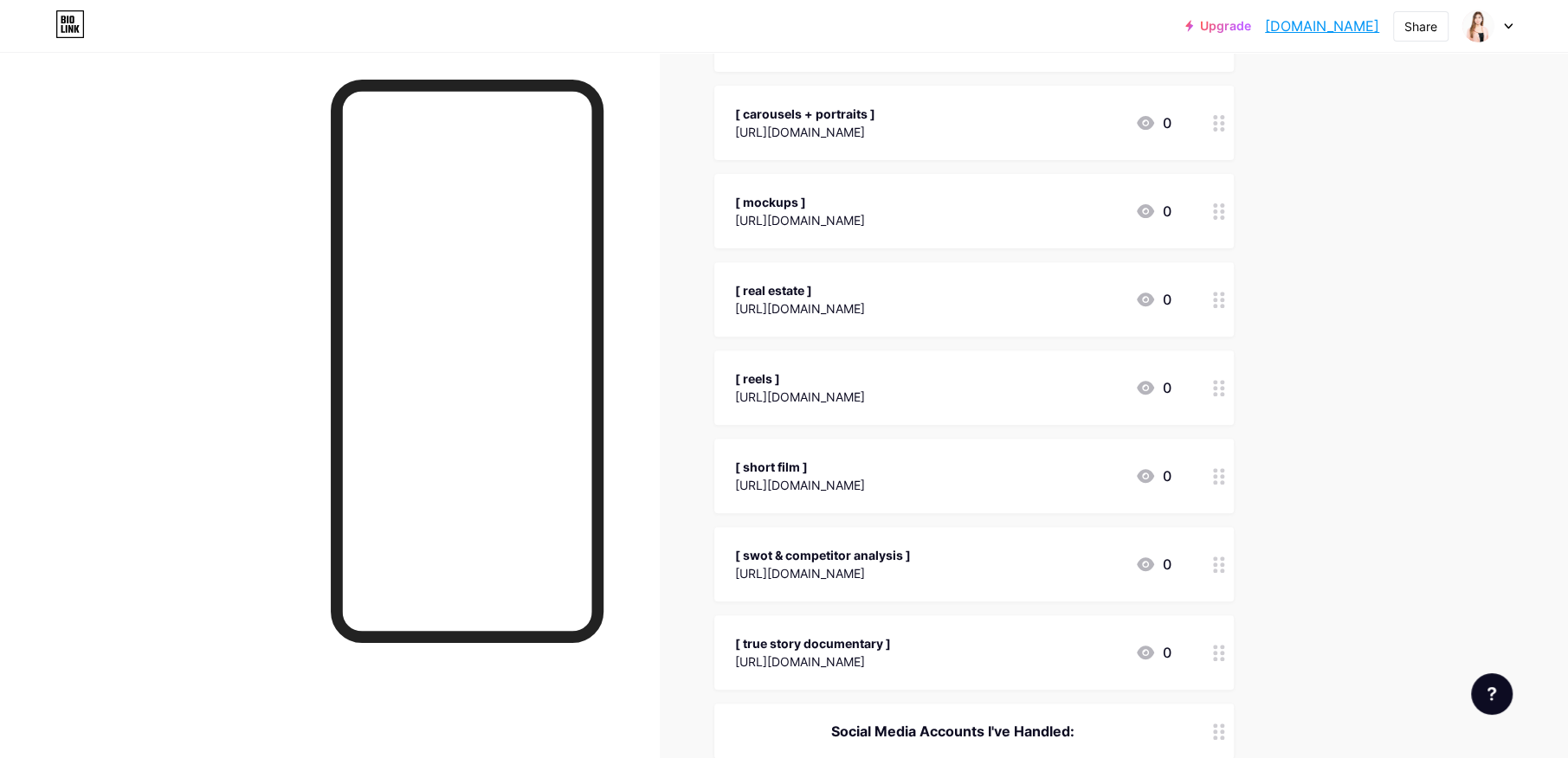 click on "Upgrade   [DOMAIN_NAME]...   [DOMAIN_NAME]   Share               Switch accounts     [PERSON_NAME]   [DOMAIN_NAME]/orquiolakim       + Add a new page        Account settings   Logout   Link Copied
Links
Posts
Design
Subscribers
NEW
Stats
Settings       + ADD LINK     + ADD EMBED
+ Add header
Content Samples:
[ blog posts + email campaigns ]
[URL][DOMAIN_NAME]
0
[ blog posts + lead magnet ]
[URL][DOMAIN_NAME]
0
[ carousels + portraits ]
[URL][DOMAIN_NAME]" at bounding box center (784, 598) 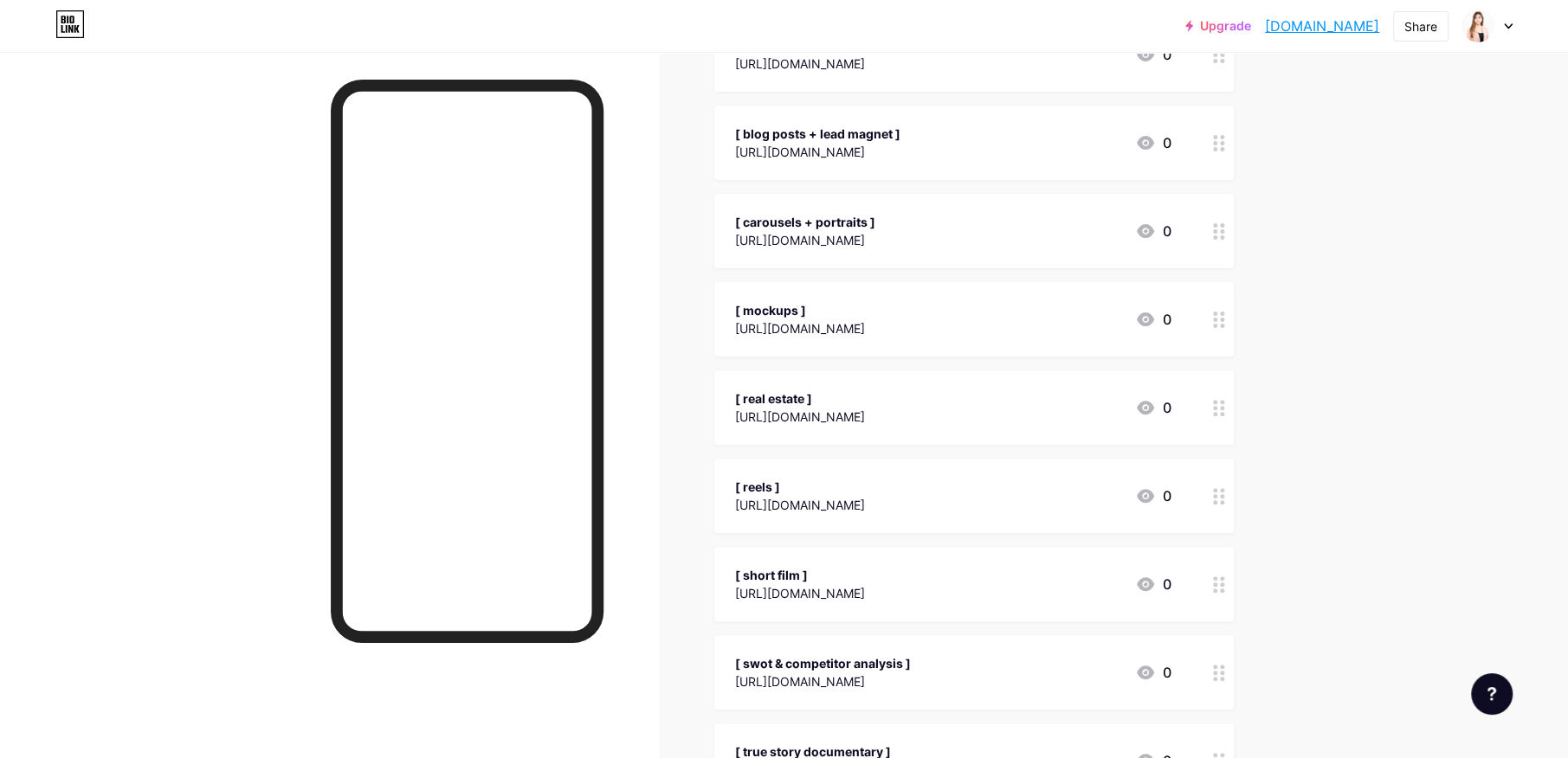 scroll, scrollTop: 216, scrollLeft: 0, axis: vertical 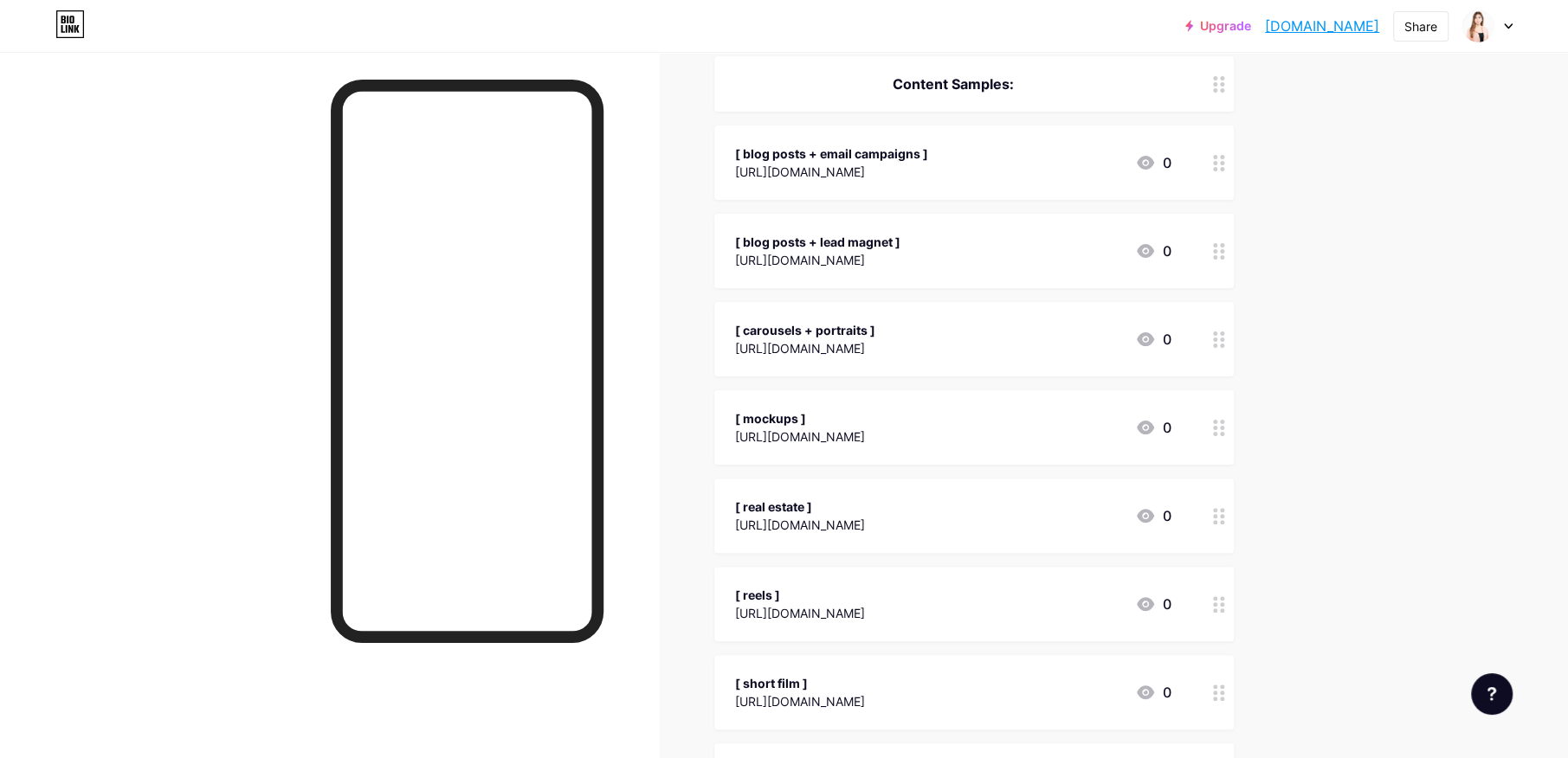 click on "[ blog posts + lead magnet ]" at bounding box center [817, 241] 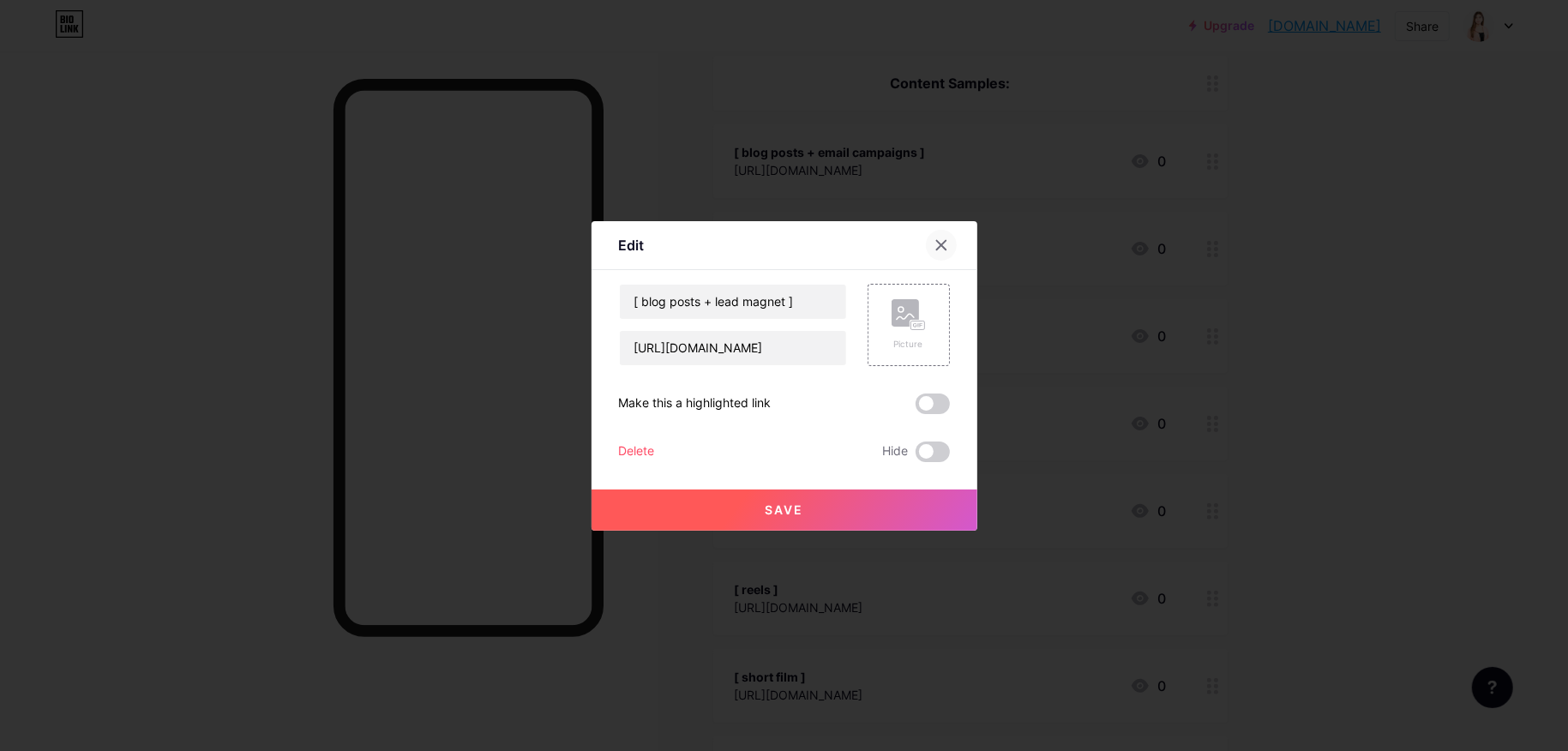 click 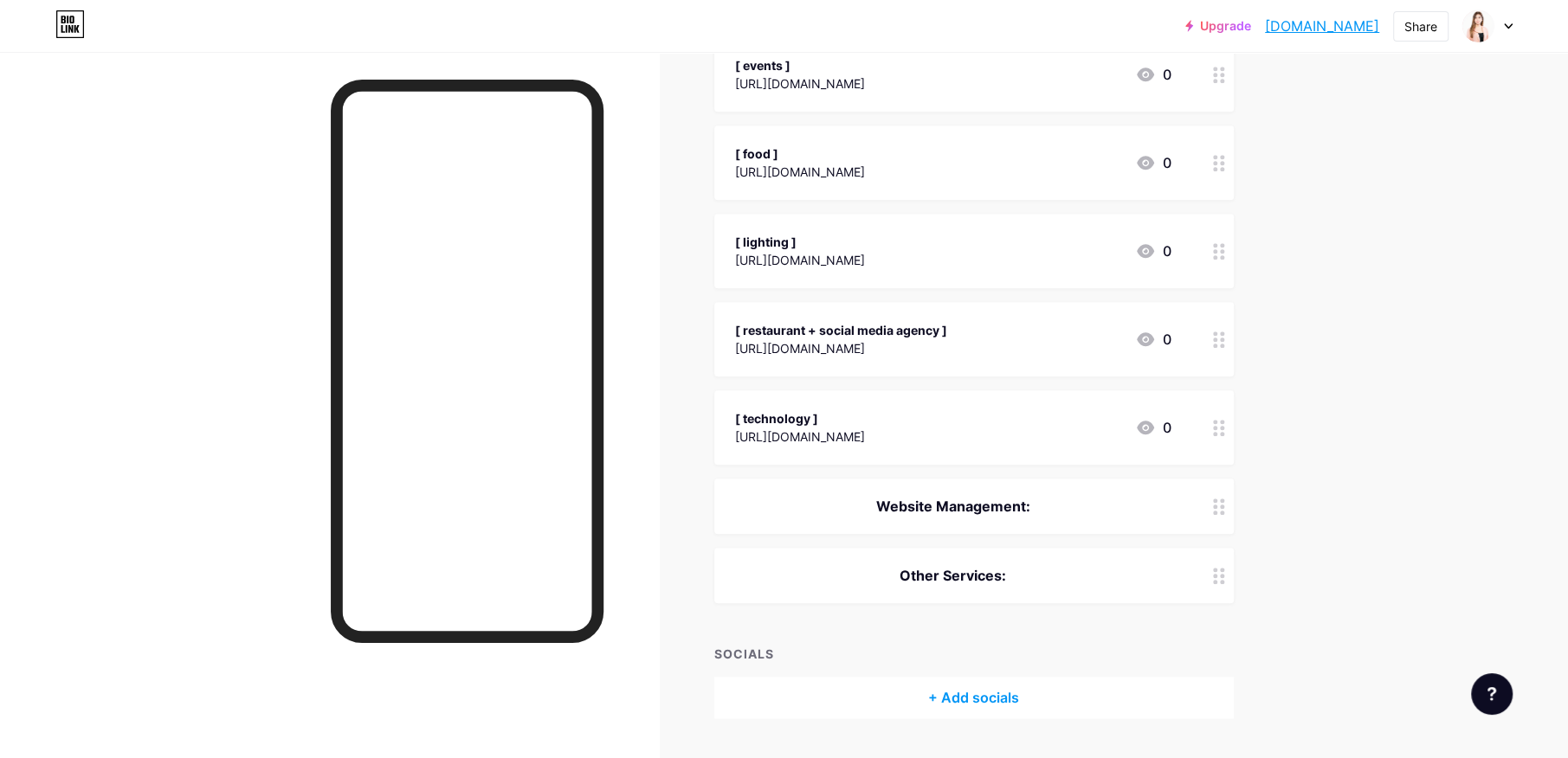 scroll, scrollTop: 1301, scrollLeft: 0, axis: vertical 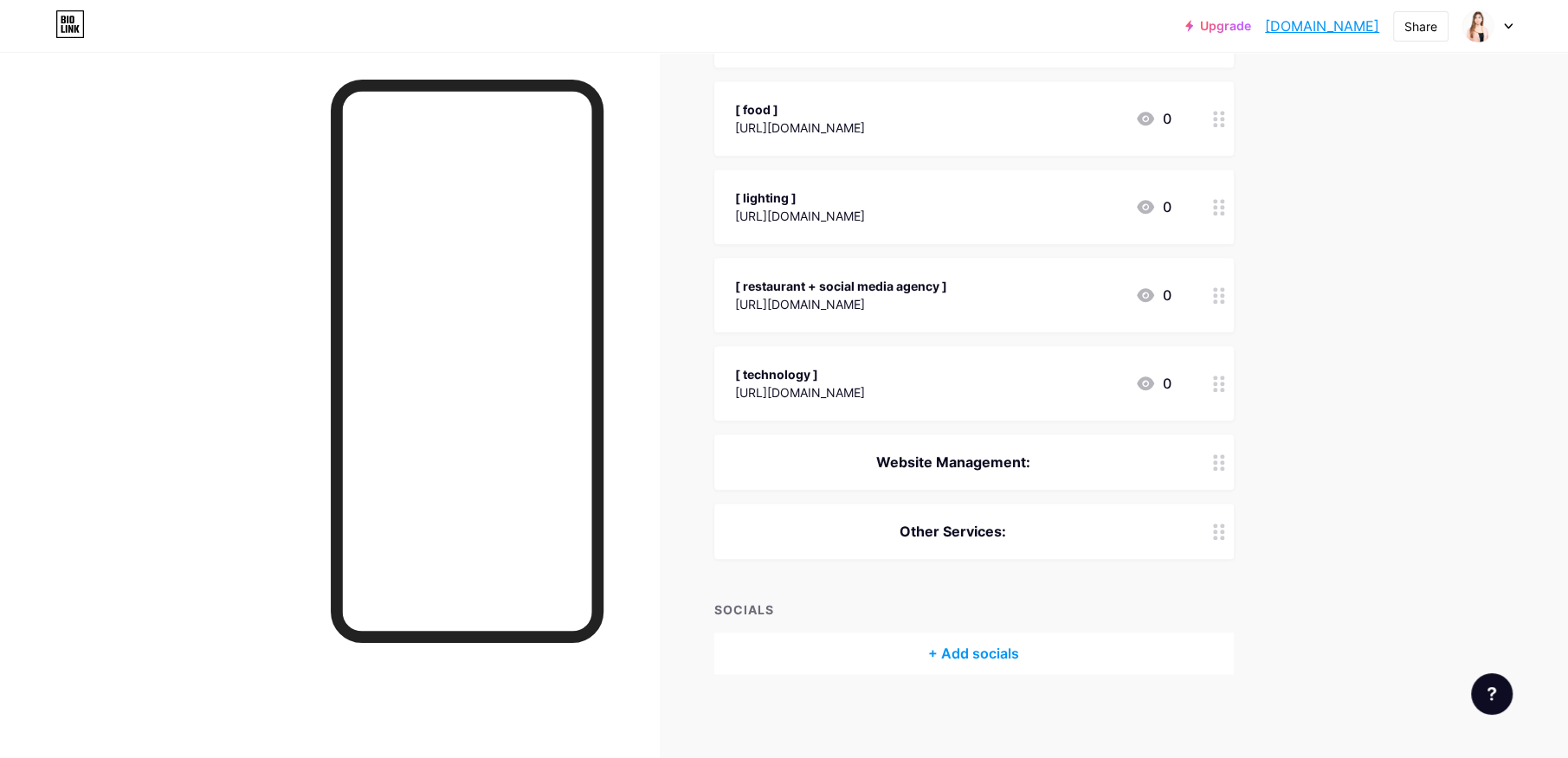 drag, startPoint x: 1162, startPoint y: 460, endPoint x: 1153, endPoint y: 512, distance: 52.773099 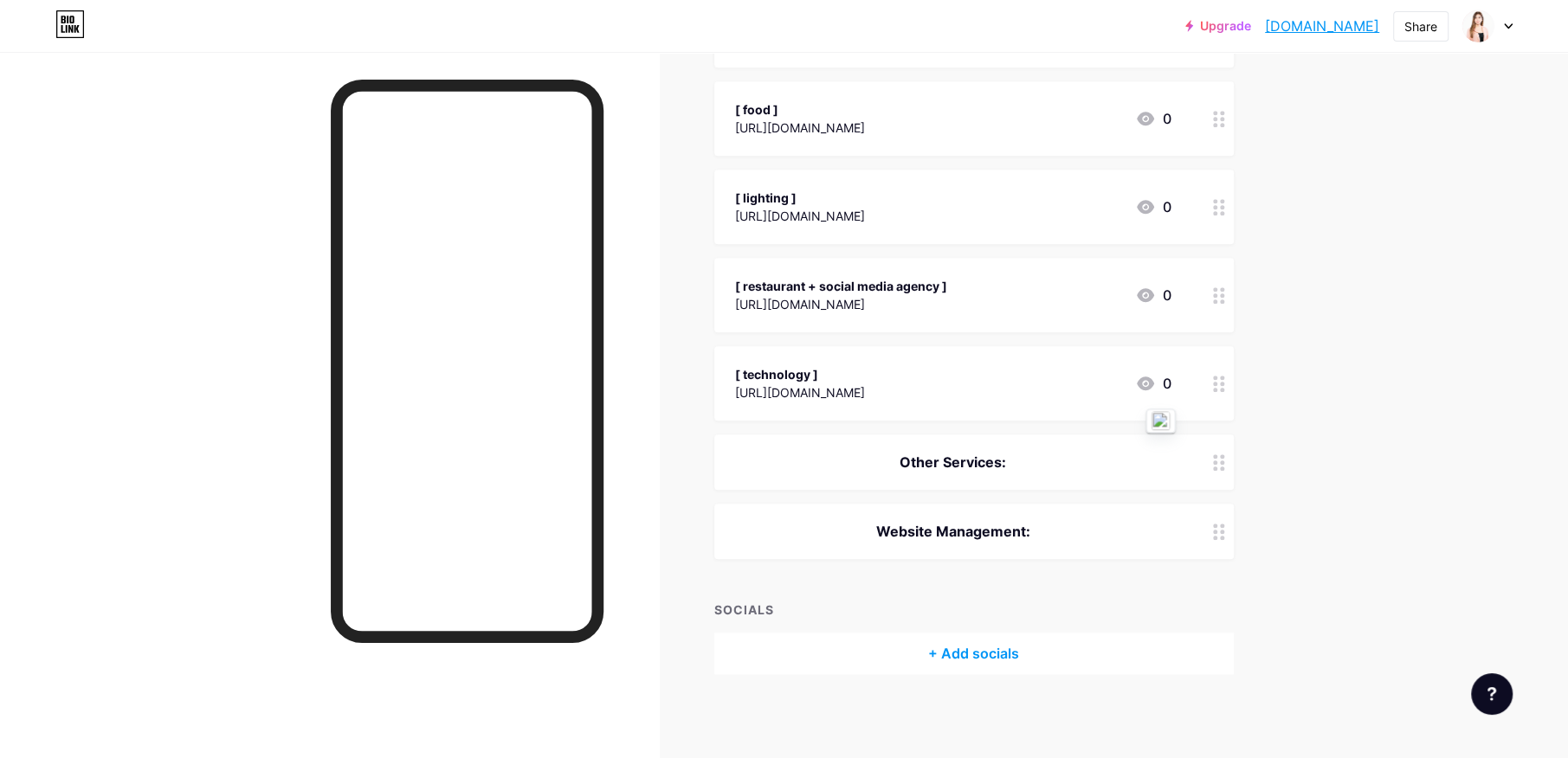 click on "Website Management:" at bounding box center (953, 531) 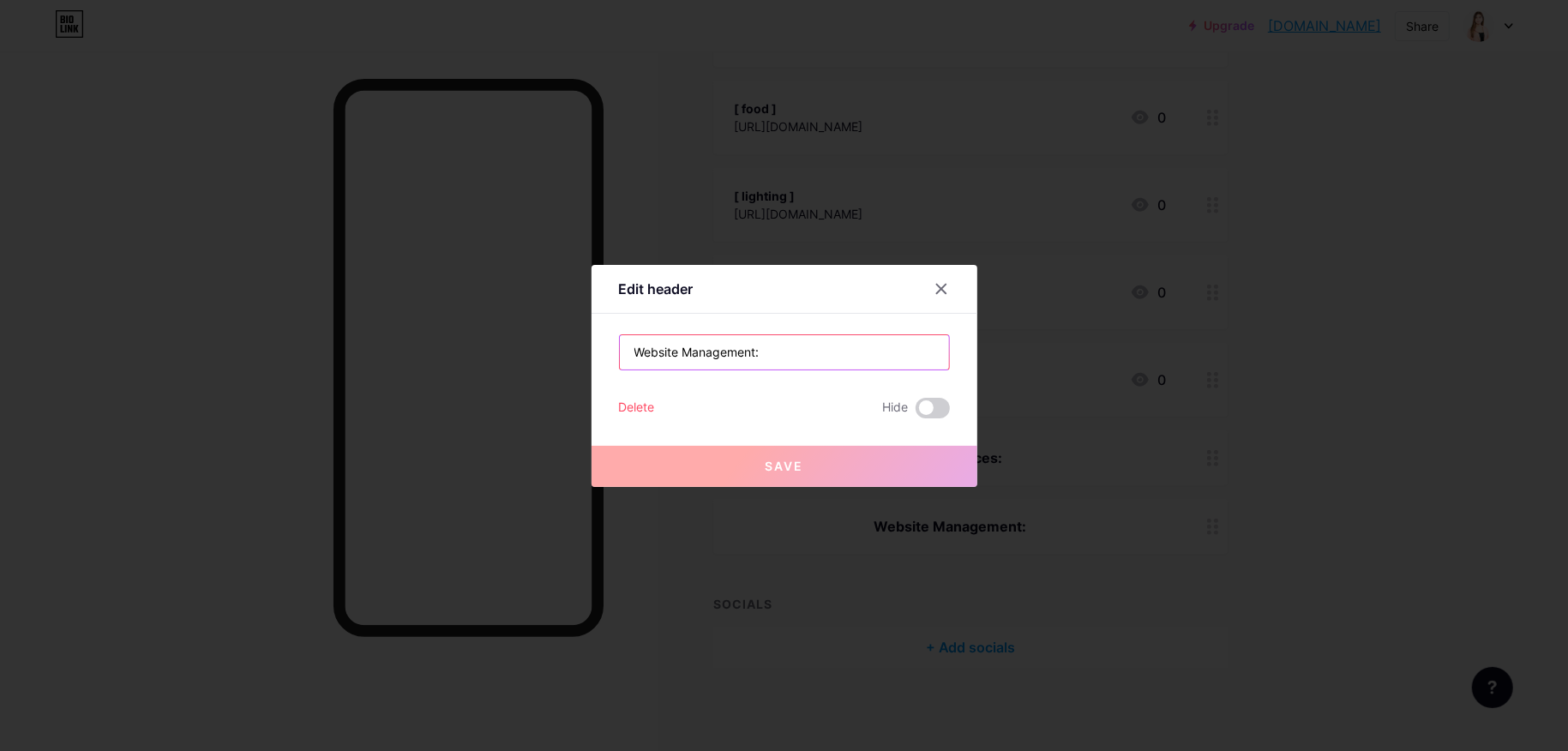 click on "Website Management:" at bounding box center (784, 352) 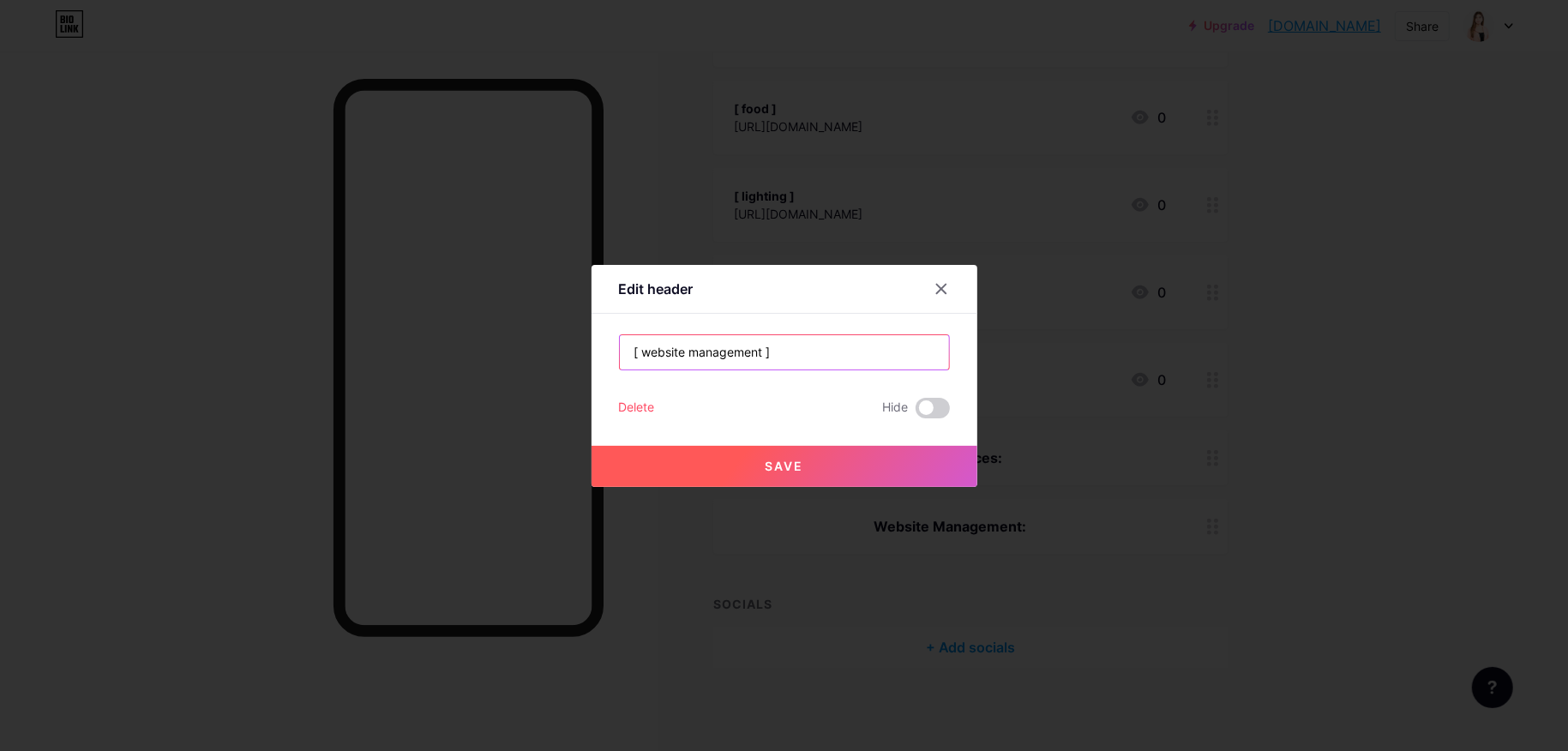 type on "[ website management ]" 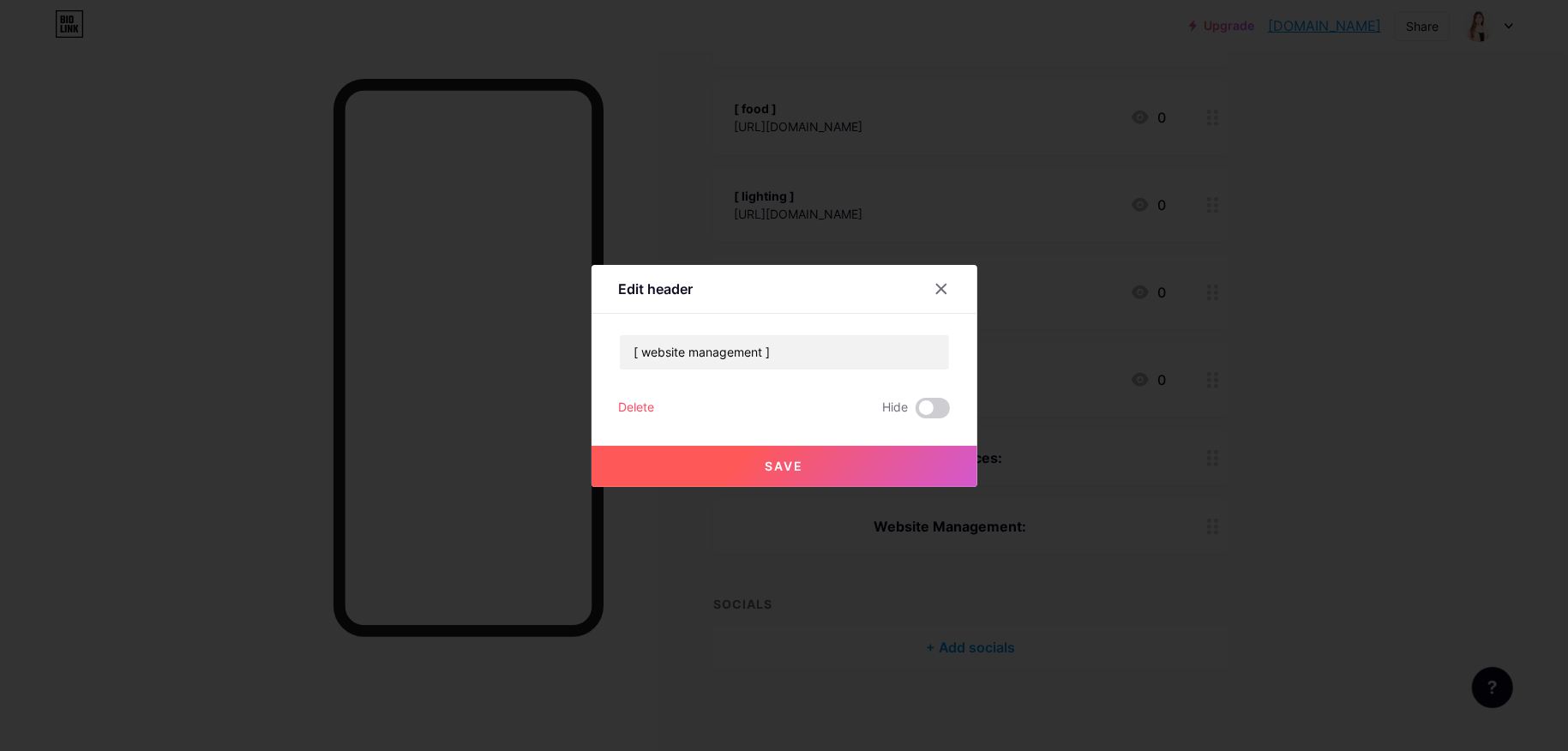 click on "Save" at bounding box center [784, 466] 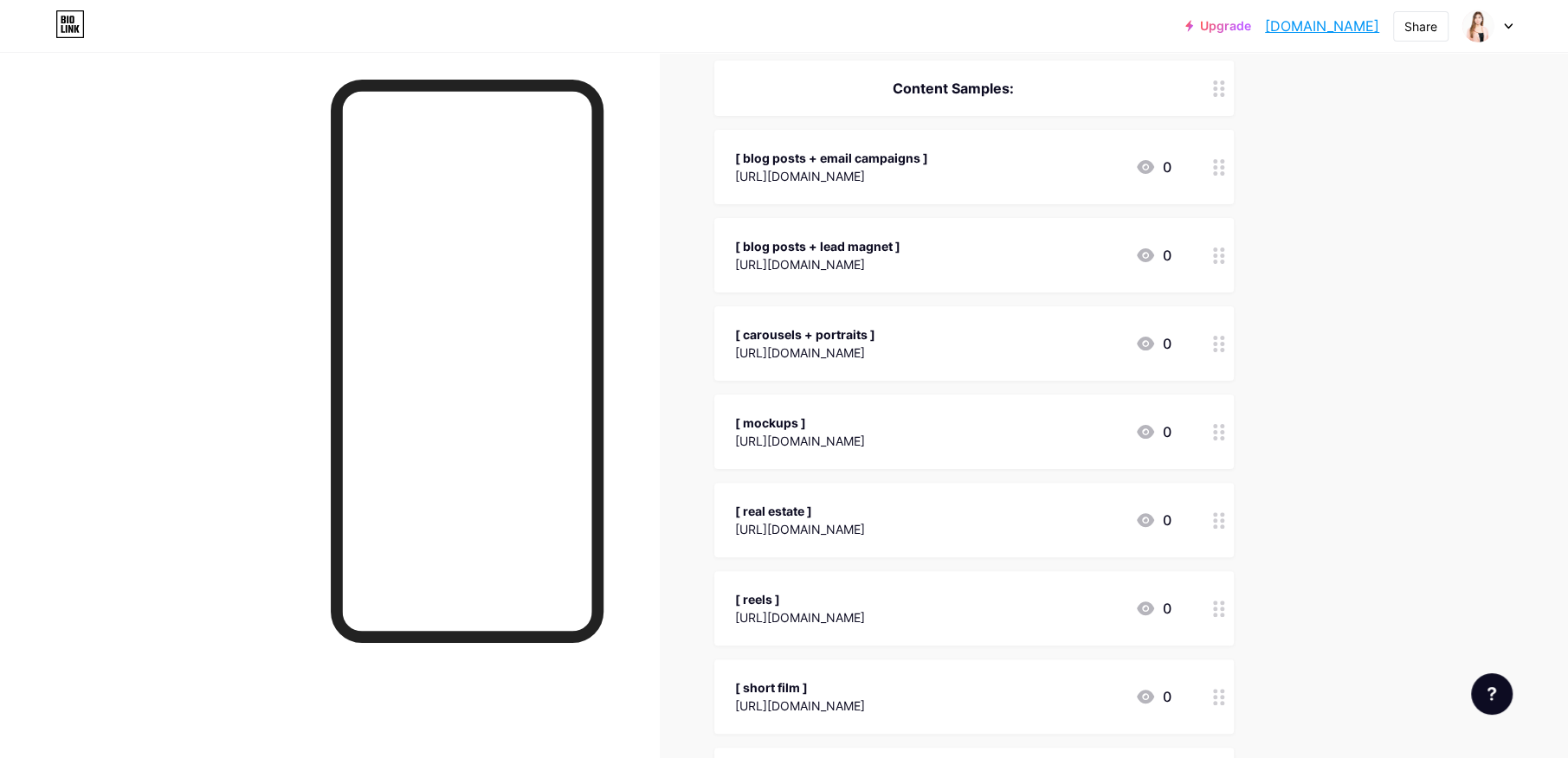 scroll, scrollTop: 0, scrollLeft: 0, axis: both 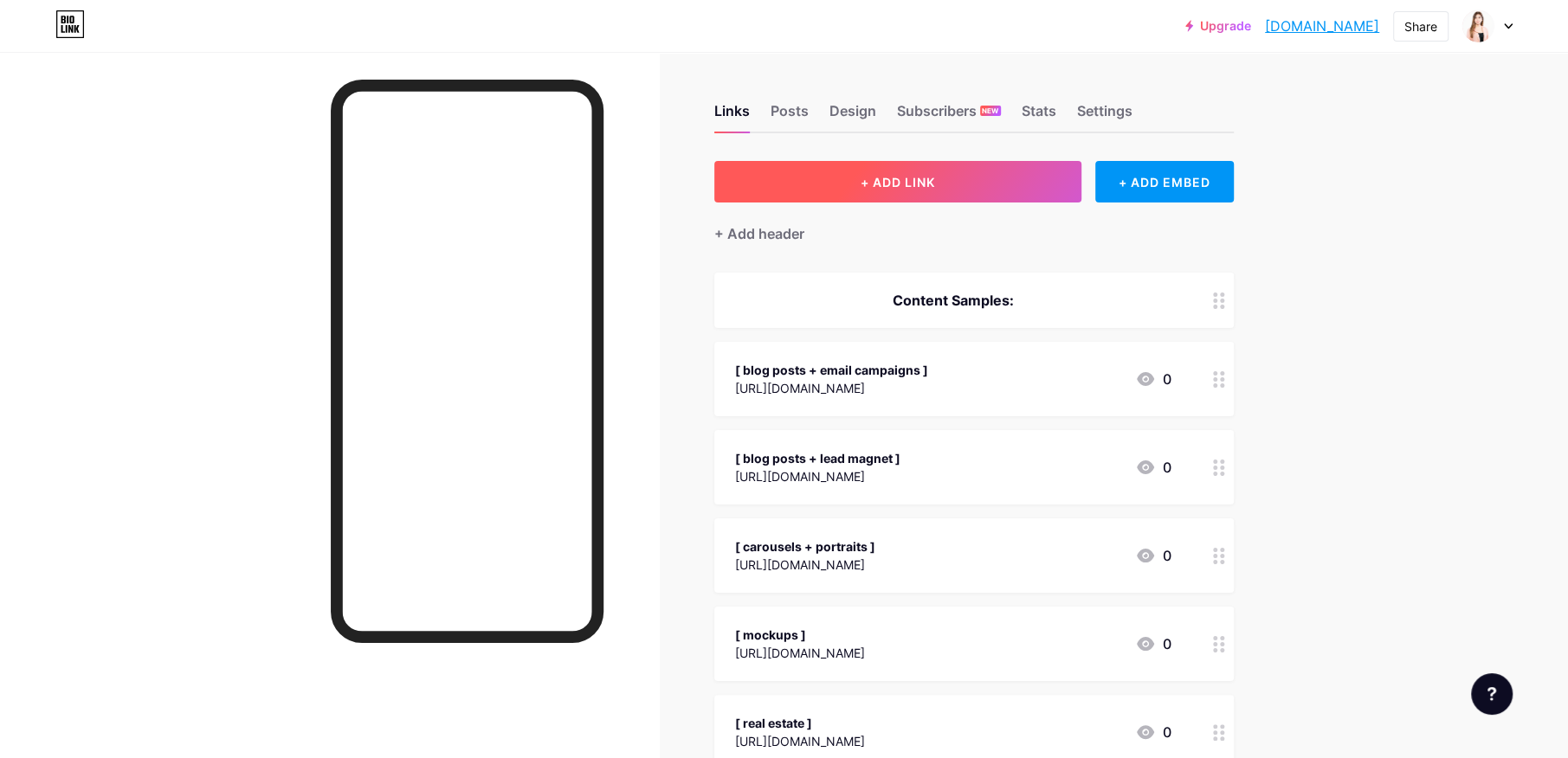 click on "+ ADD LINK" at bounding box center [898, 182] 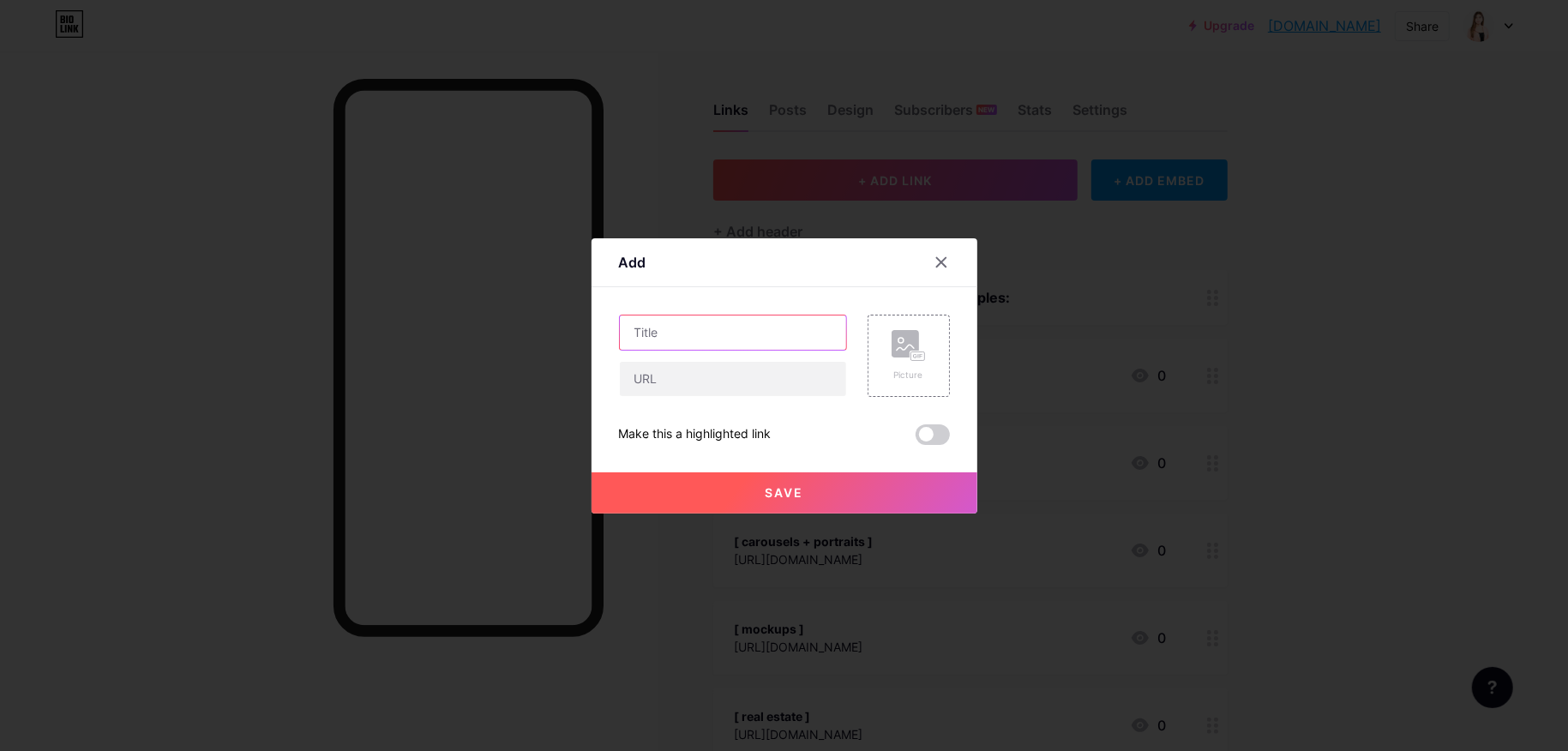 click at bounding box center (733, 333) 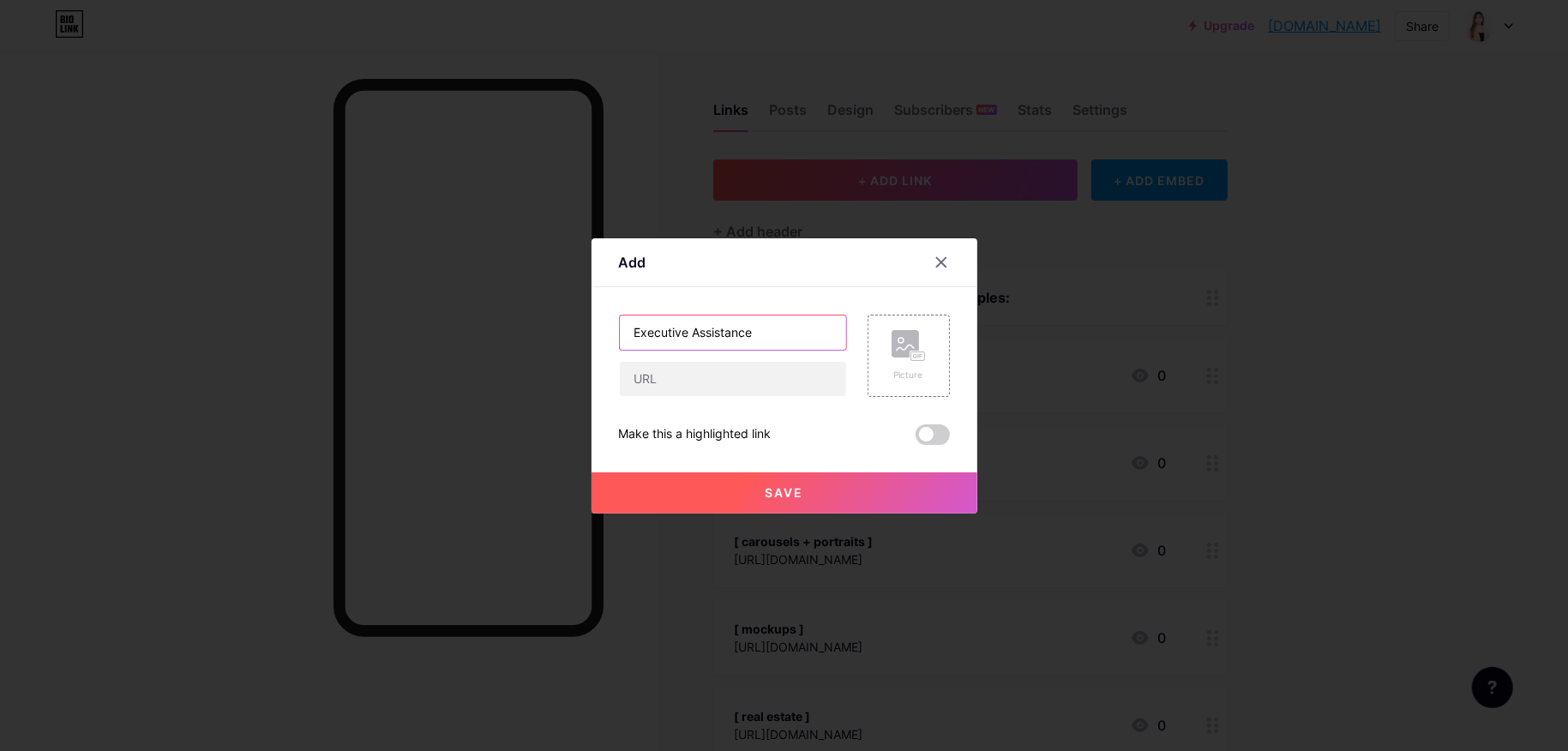 type on "Executive Assistance" 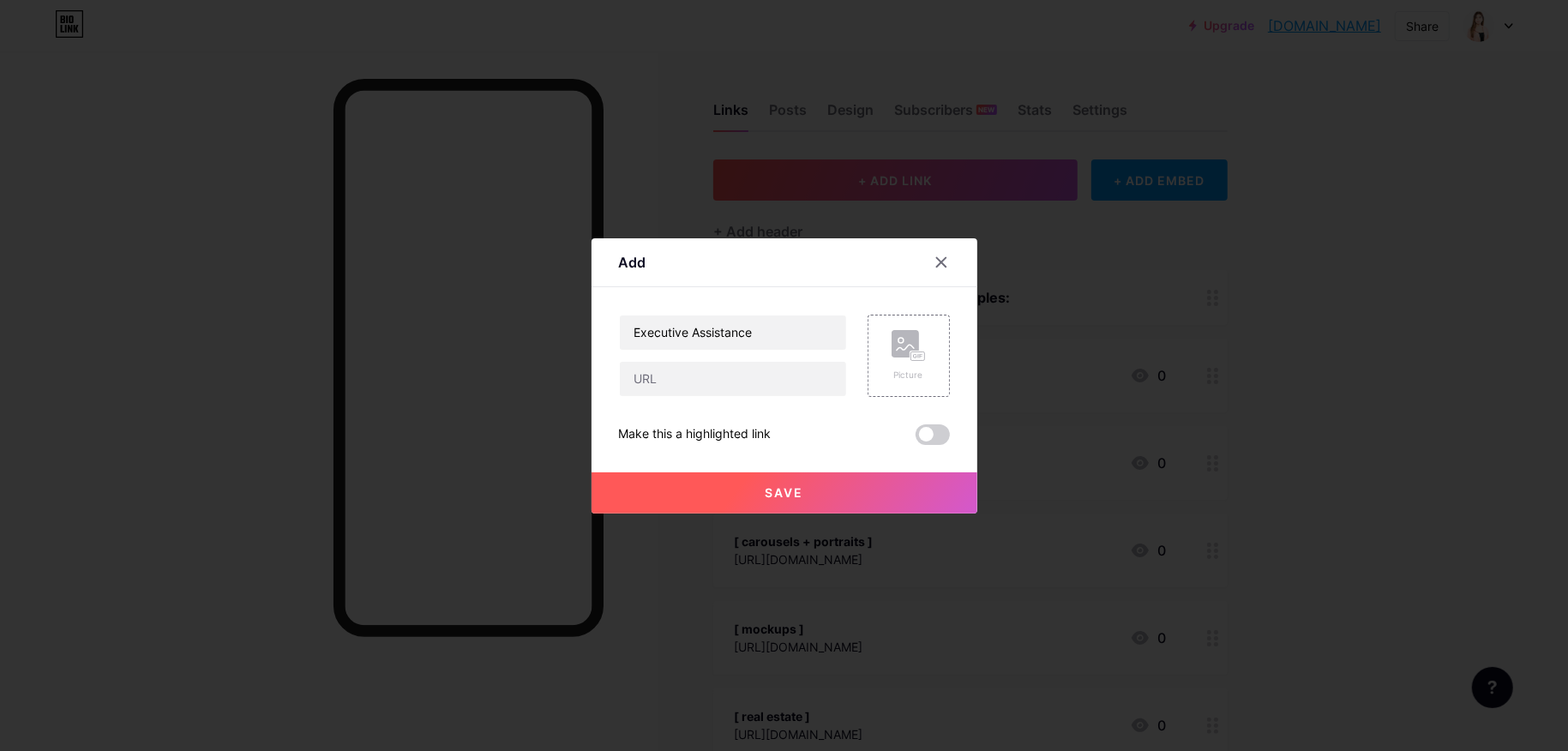 click on "Save" at bounding box center (784, 493) 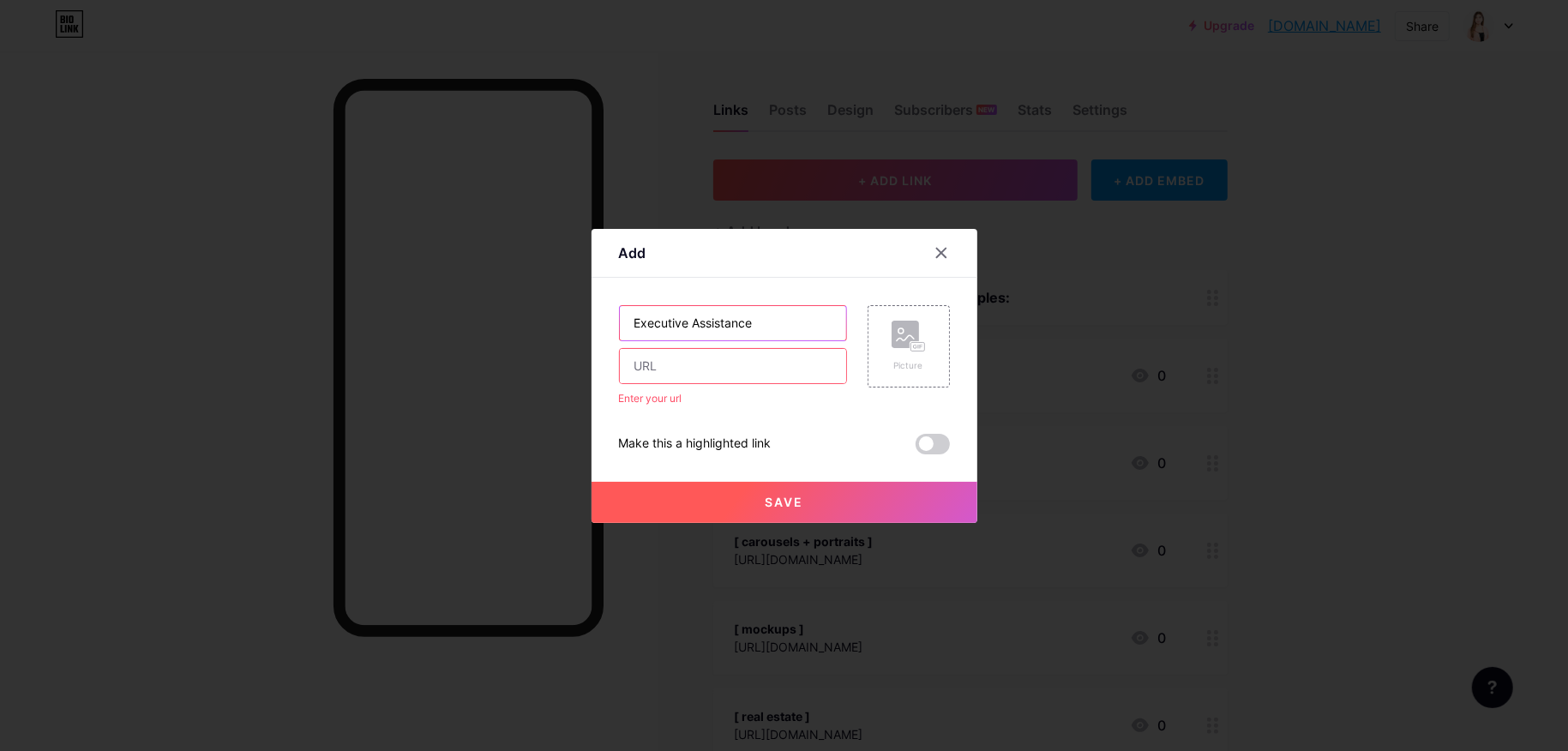 click on "Executive Assistance" at bounding box center (733, 323) 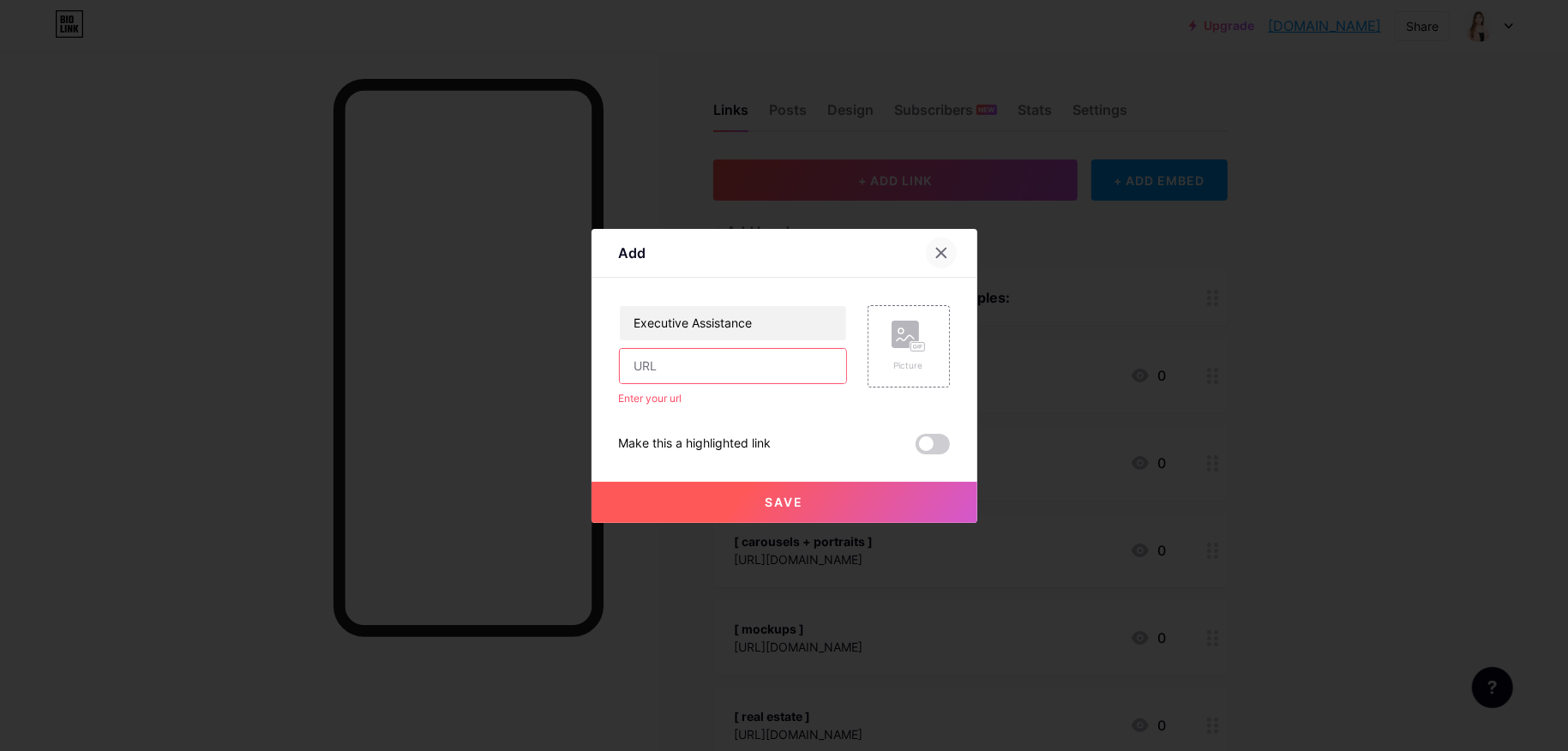 click 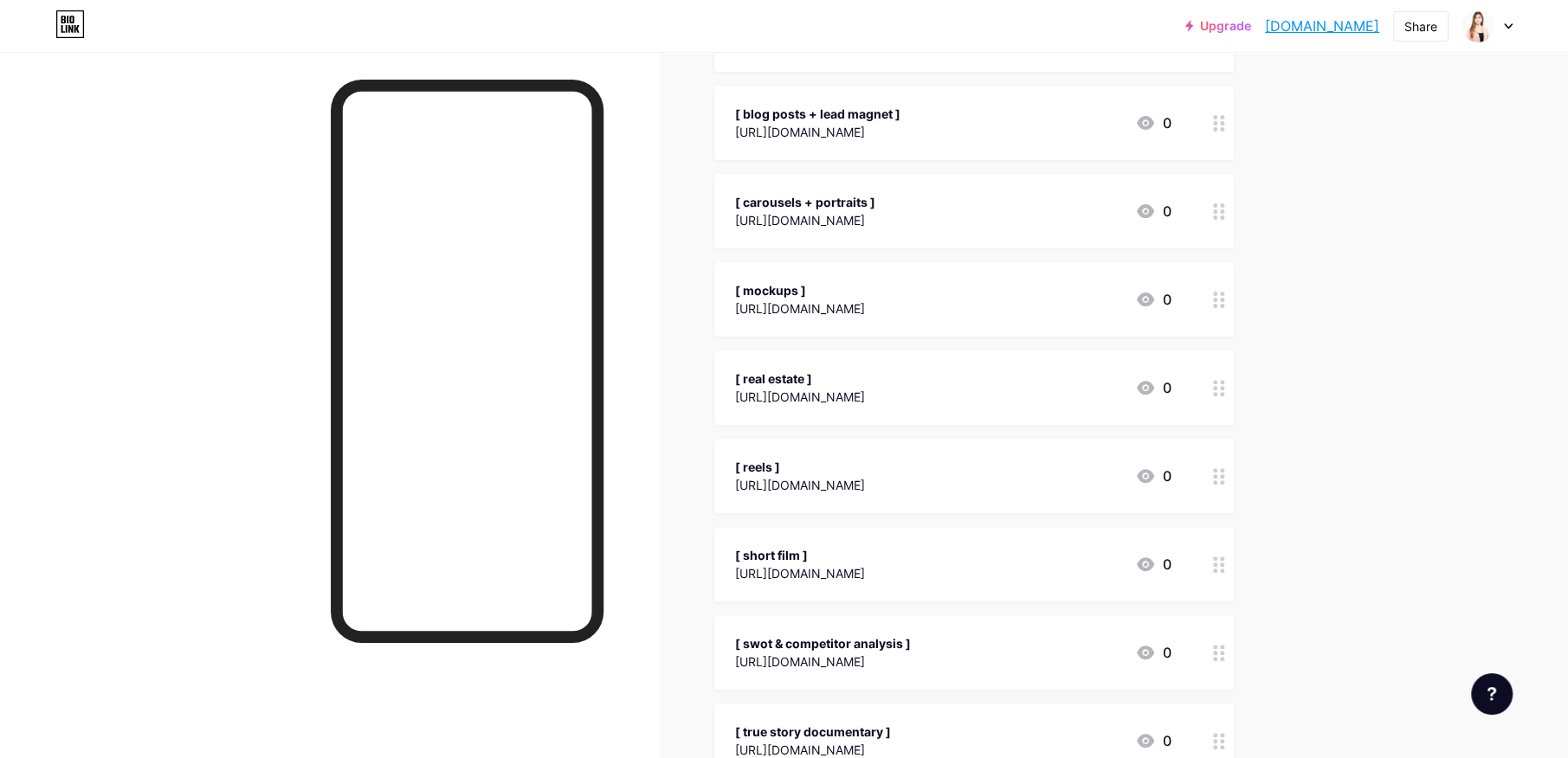 scroll, scrollTop: 111, scrollLeft: 0, axis: vertical 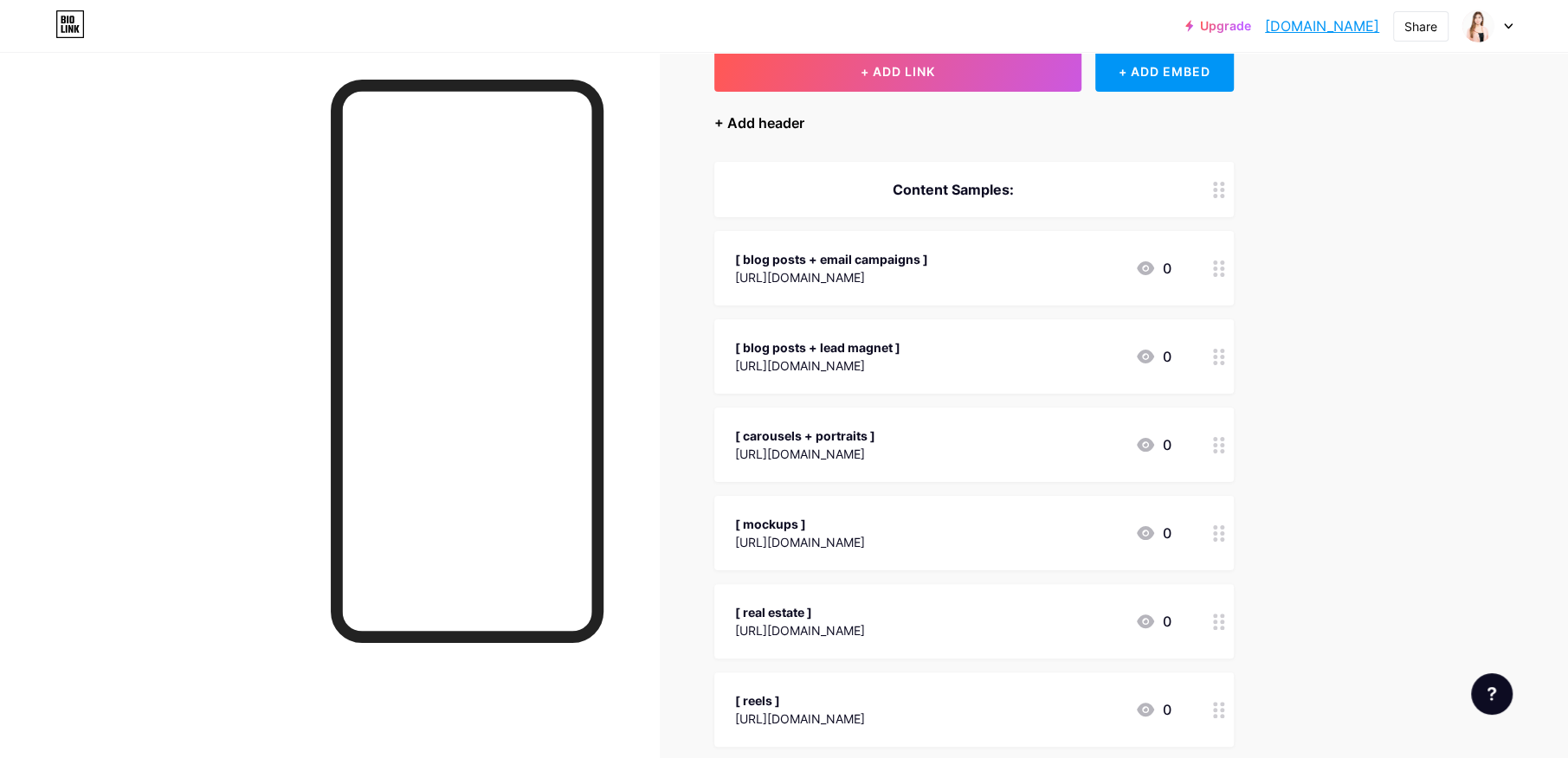 click on "+ Add header" at bounding box center (759, 123) 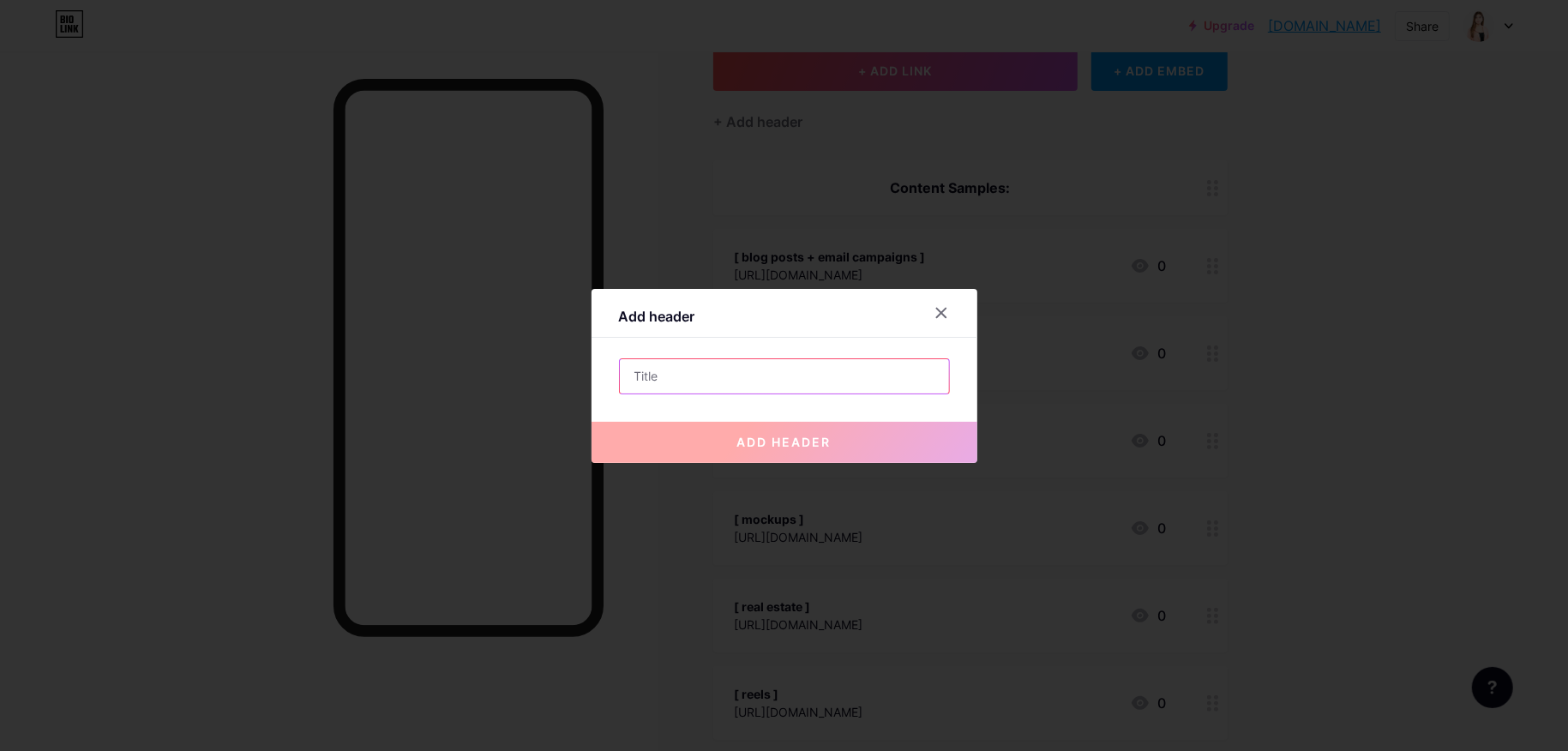 click at bounding box center [784, 376] 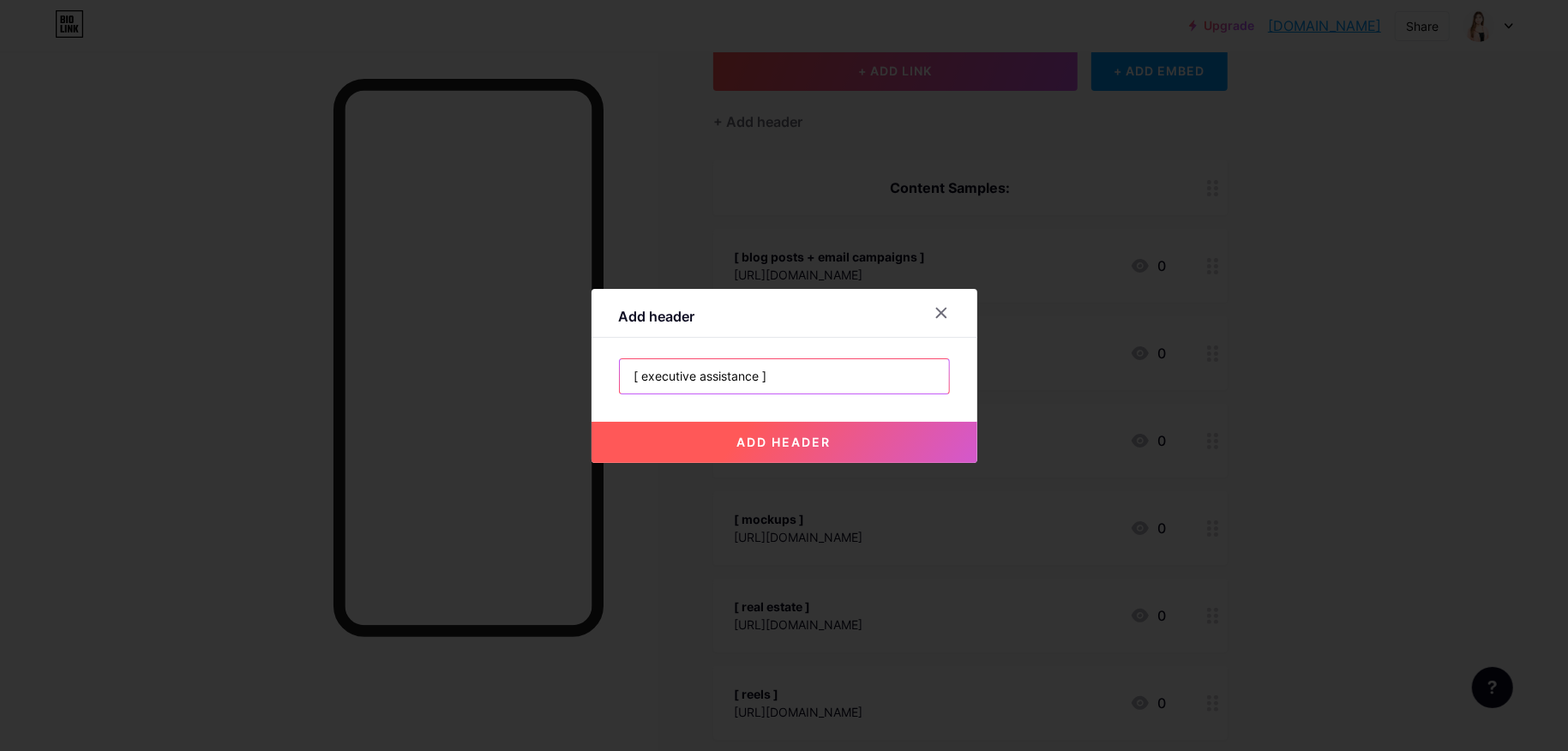 type on "[ executive assistance ]" 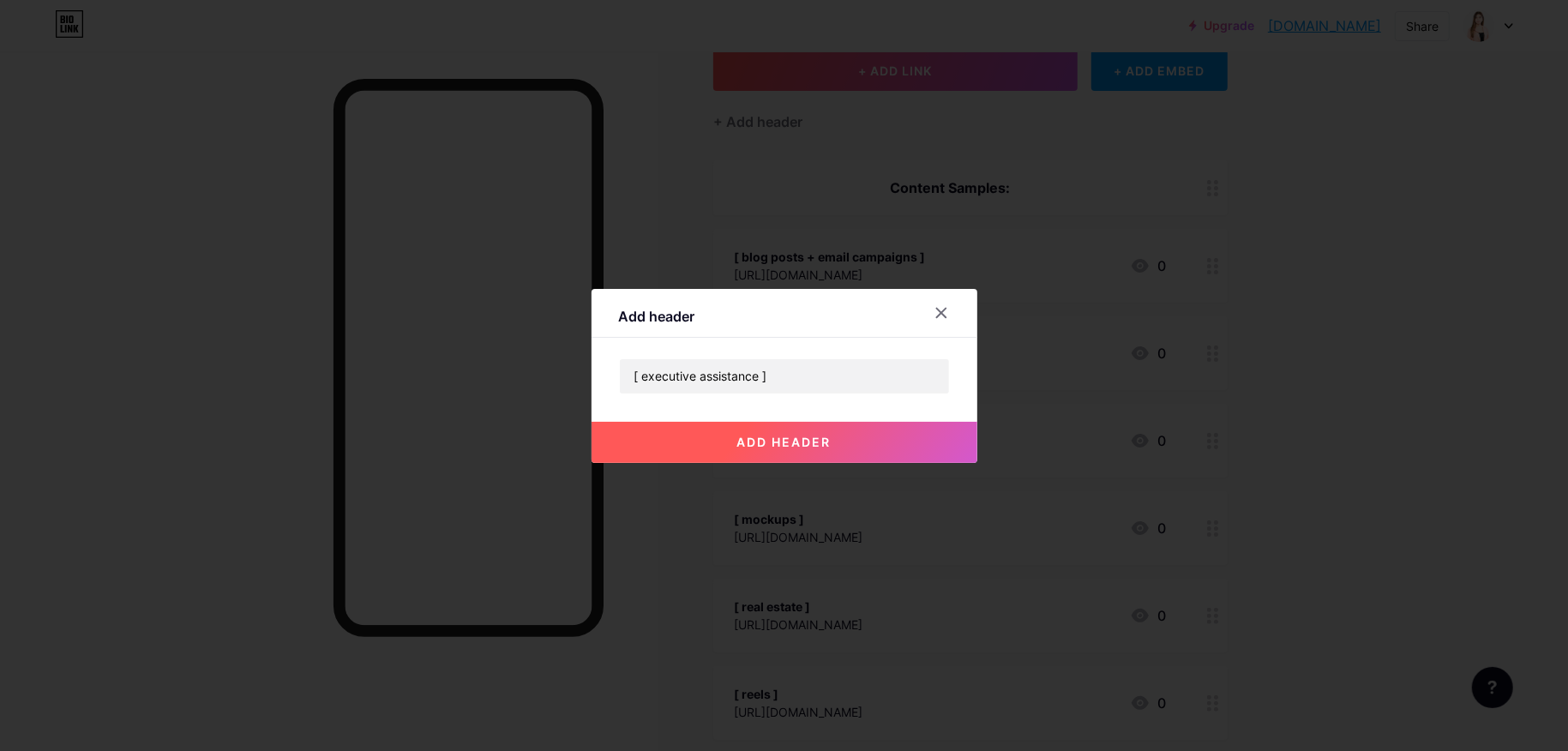 click on "add header" at bounding box center (784, 442) 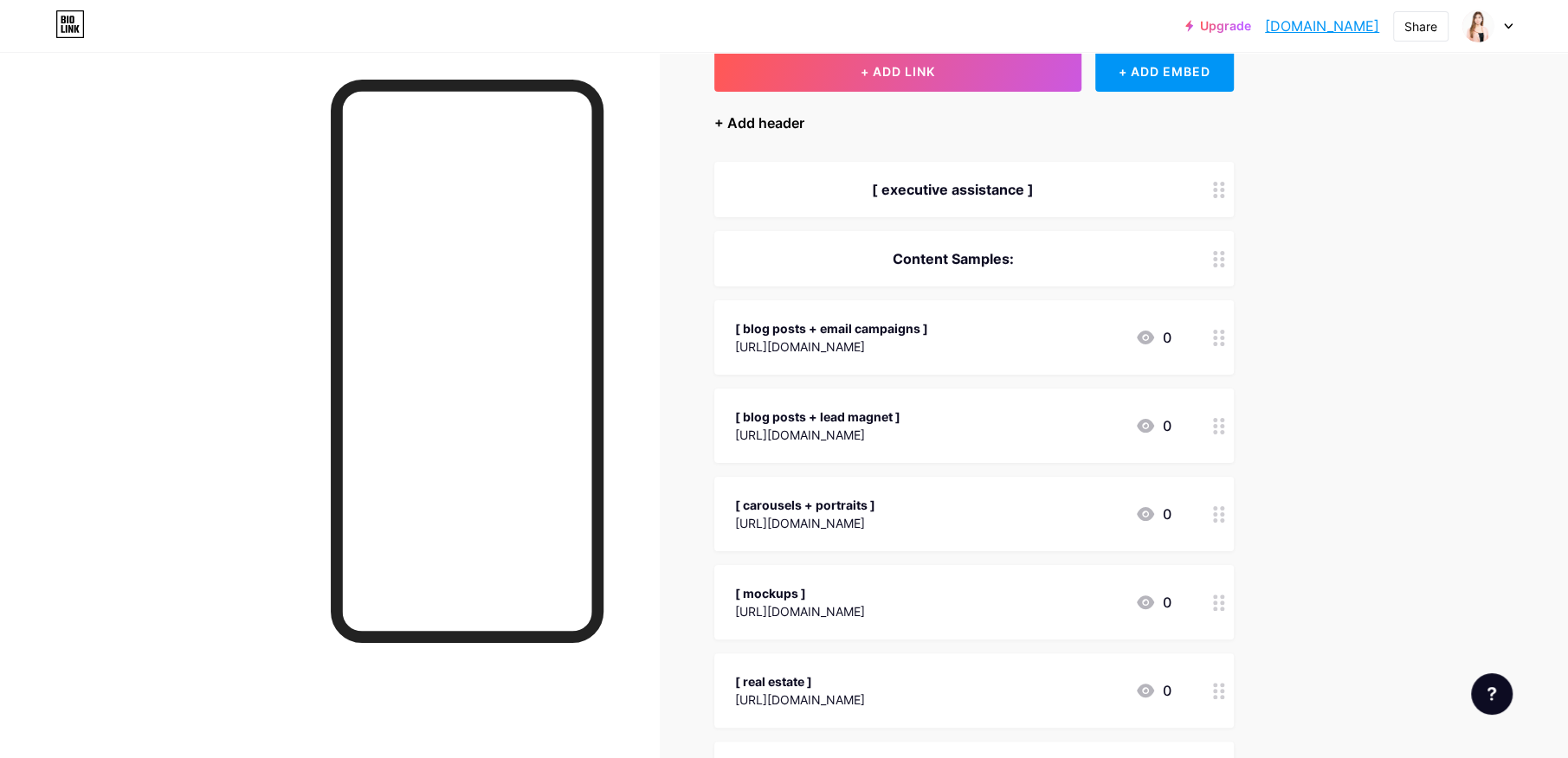 click on "+ Add header" at bounding box center (759, 123) 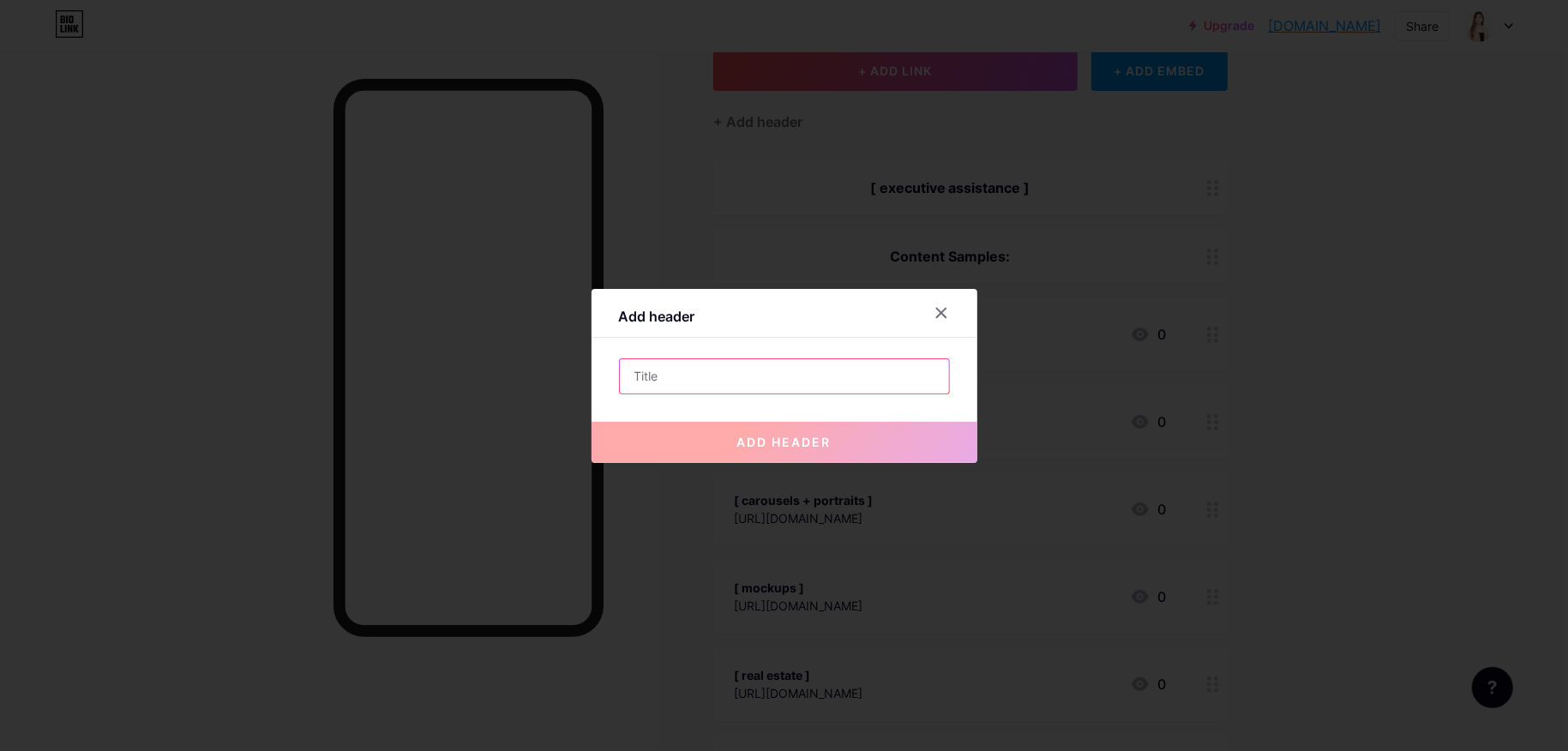 click at bounding box center [784, 376] 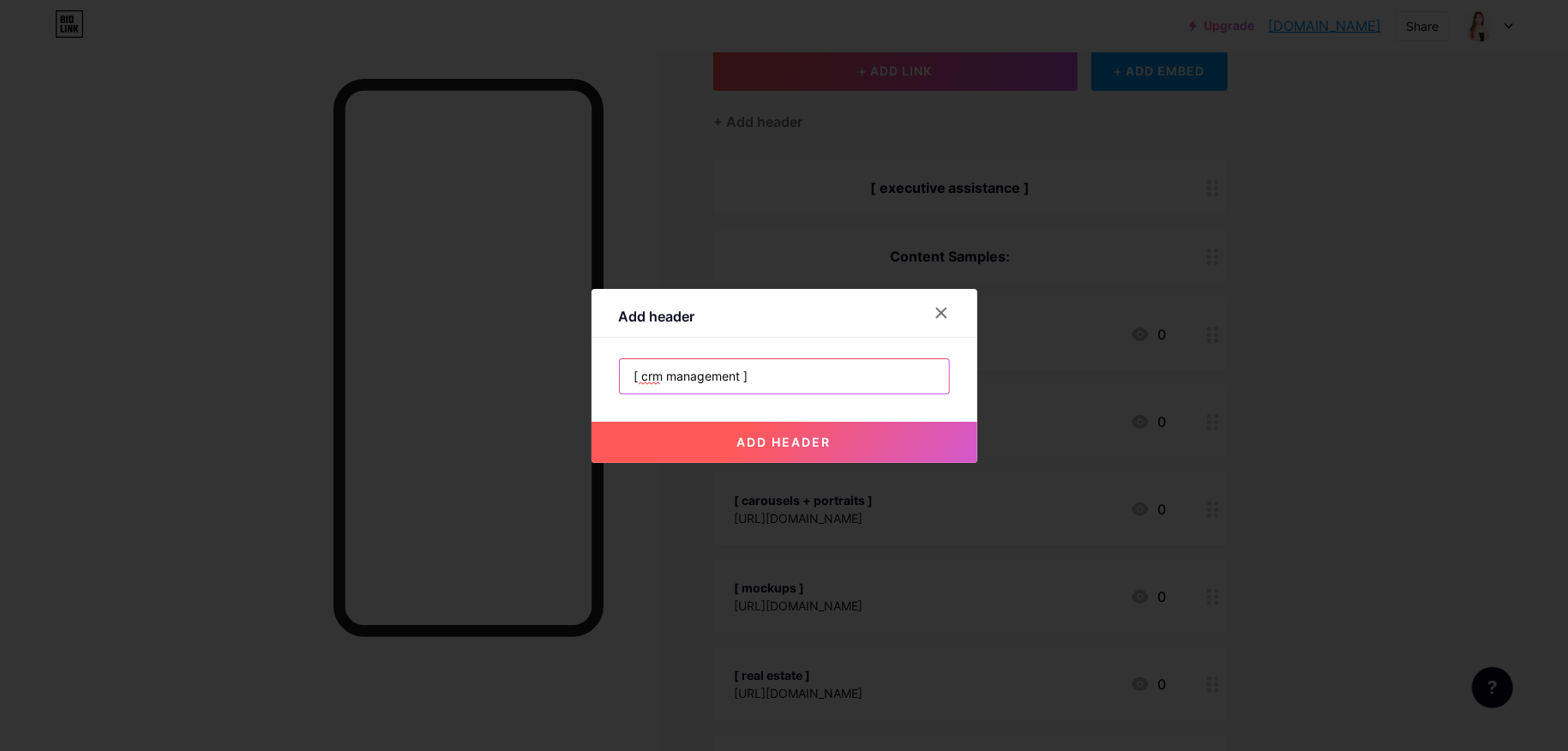 type on "[ crm management ]" 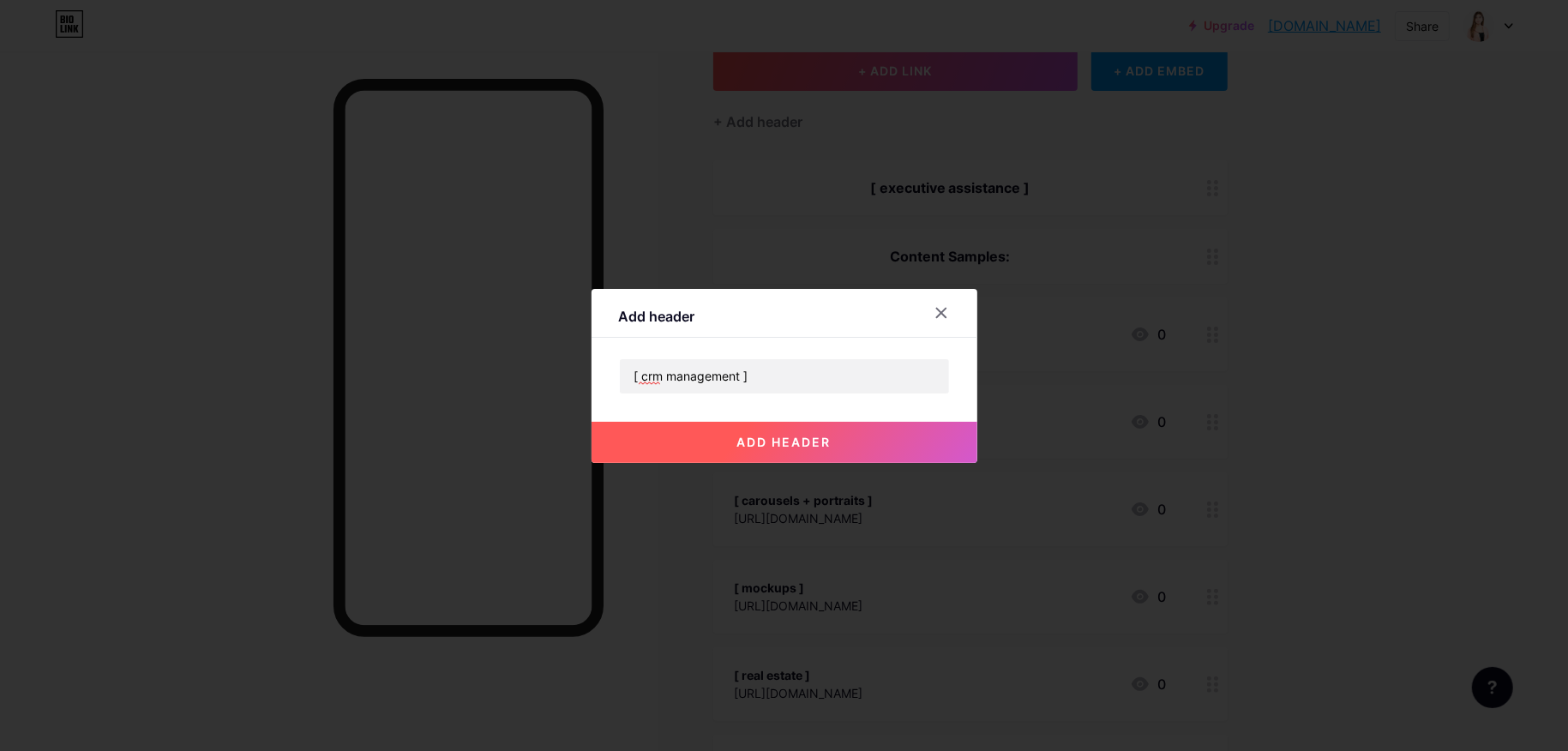 click on "add header" at bounding box center [784, 442] 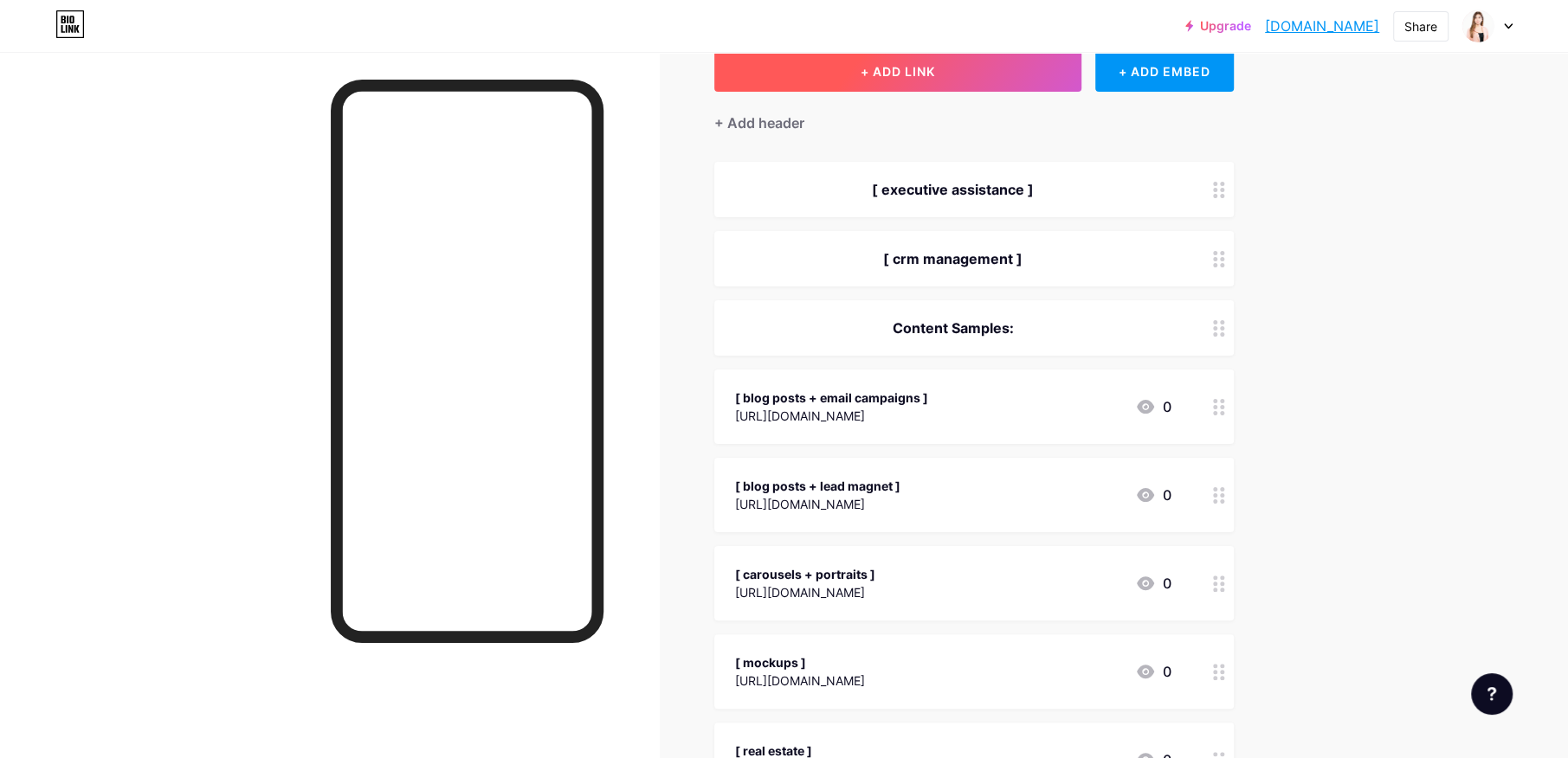 click on "+ ADD LINK" at bounding box center (898, 71) 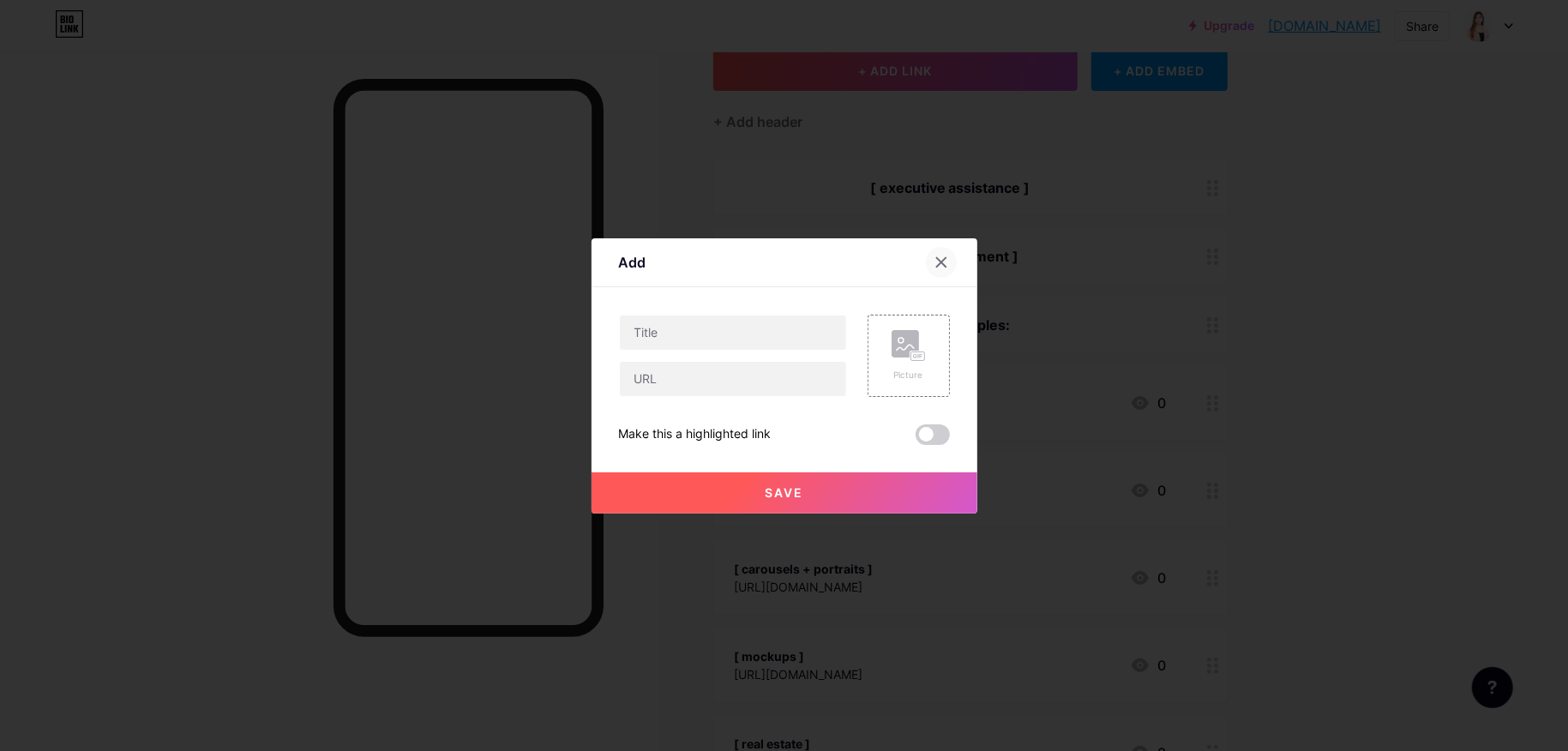 click at bounding box center (941, 262) 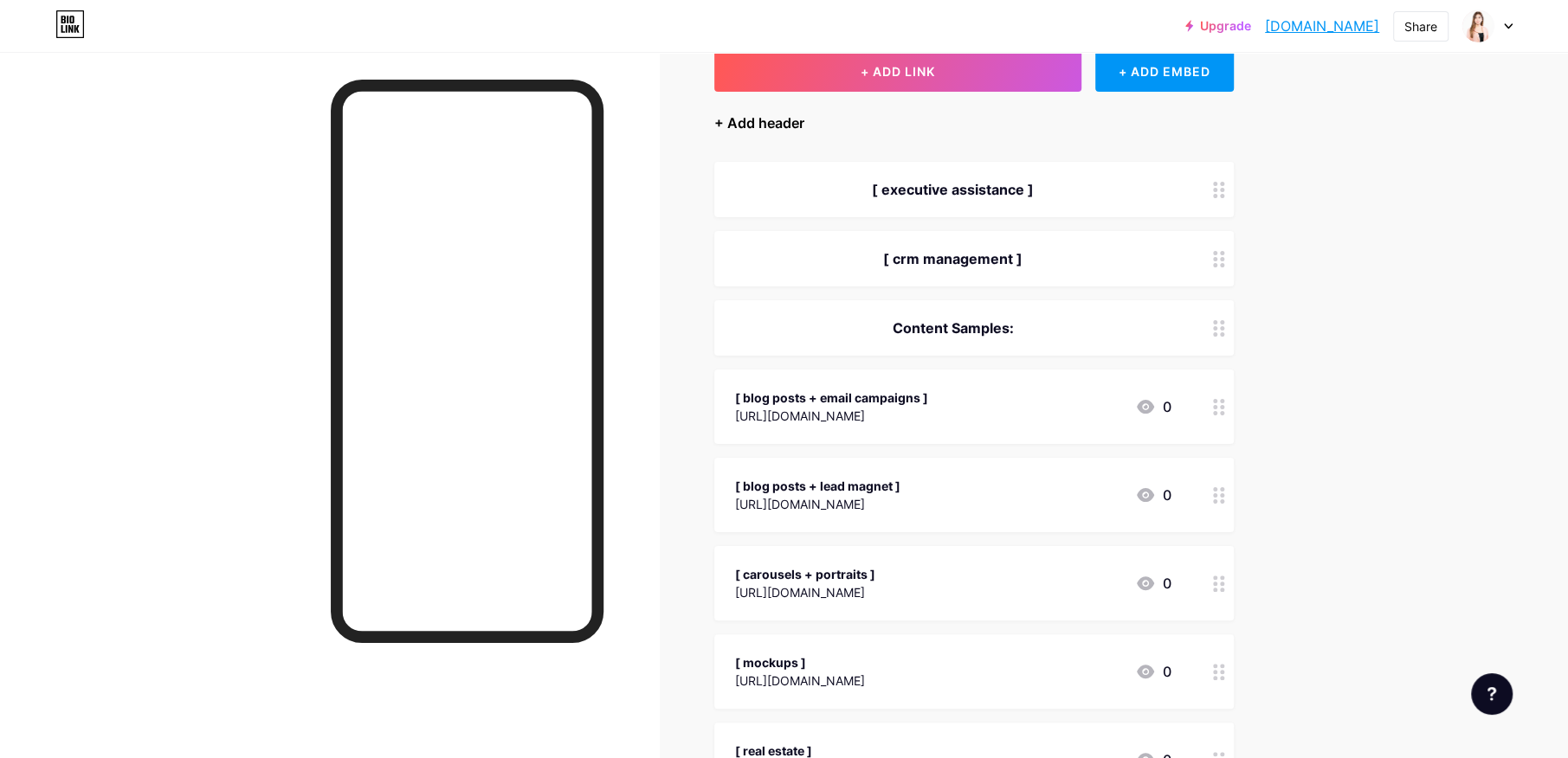 click on "+ Add header" at bounding box center (759, 123) 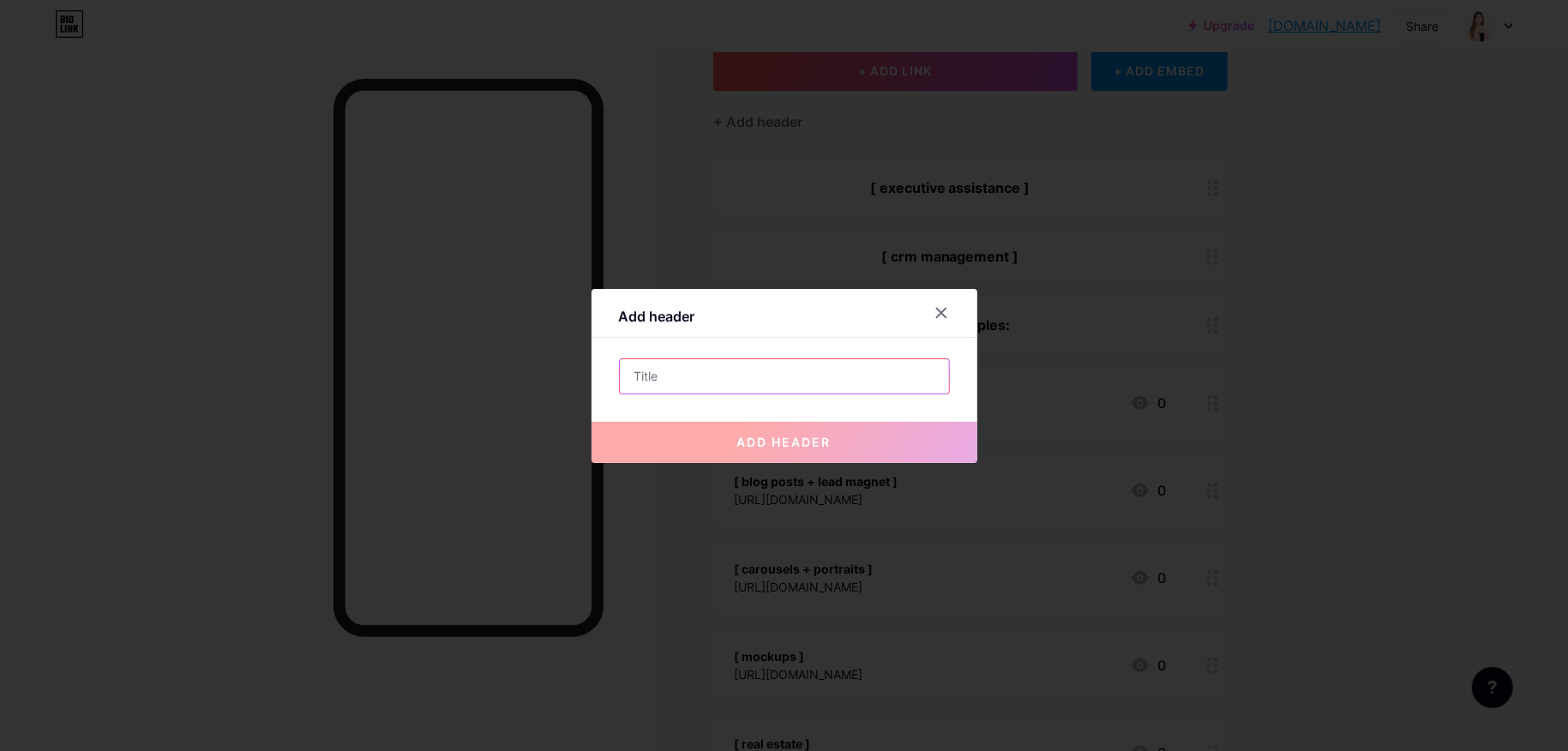 click at bounding box center (784, 376) 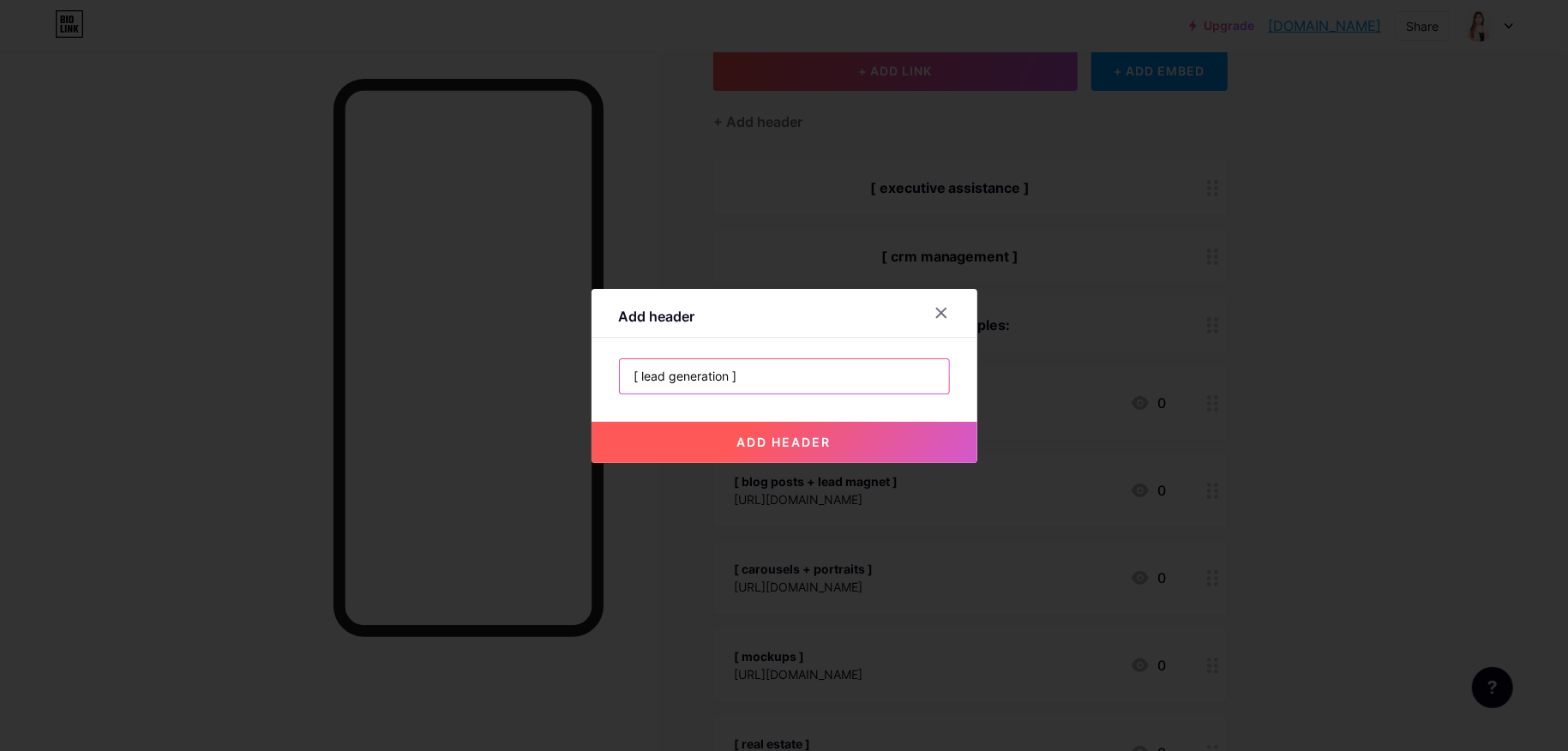 type on "[ lead generation ]" 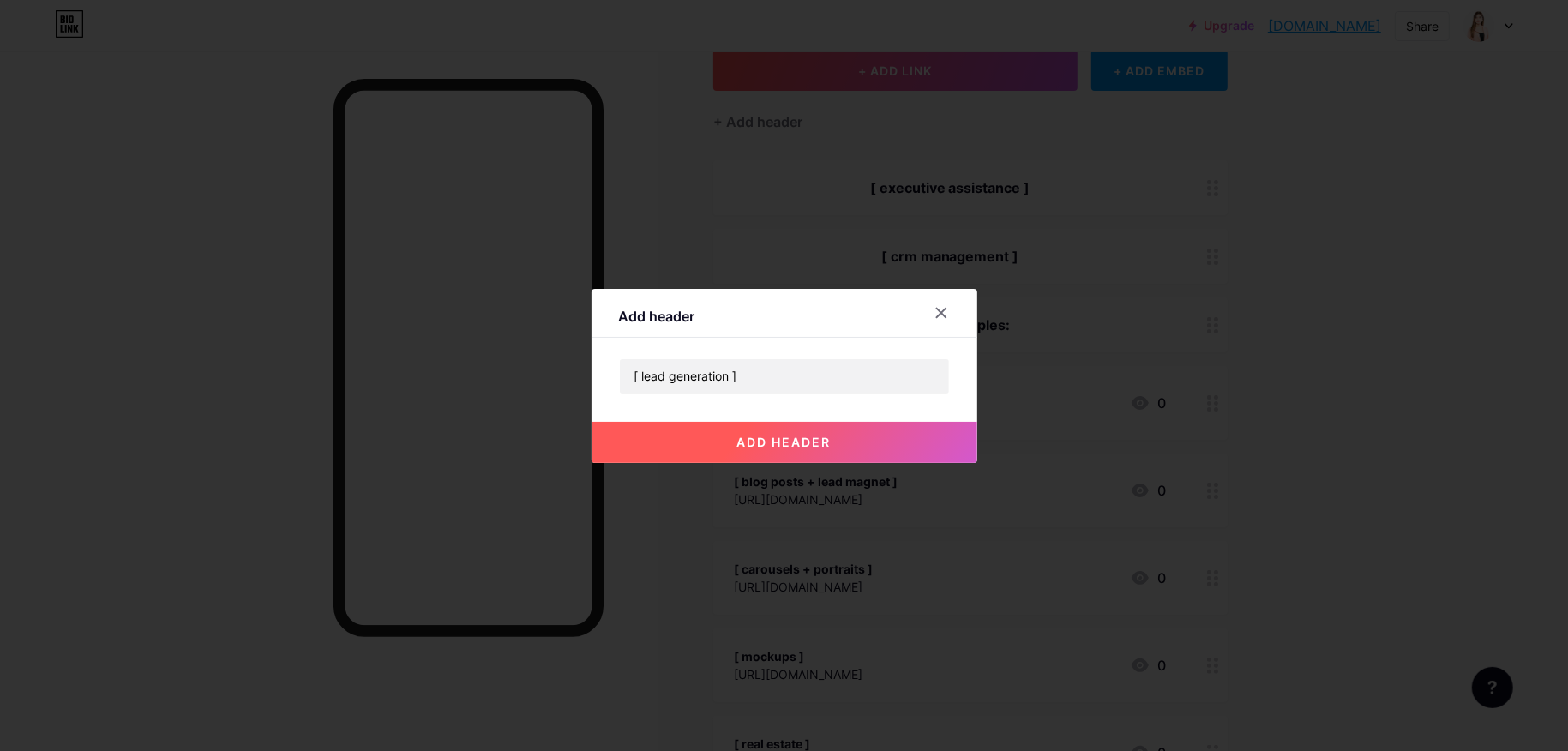 click on "add header" at bounding box center (784, 442) 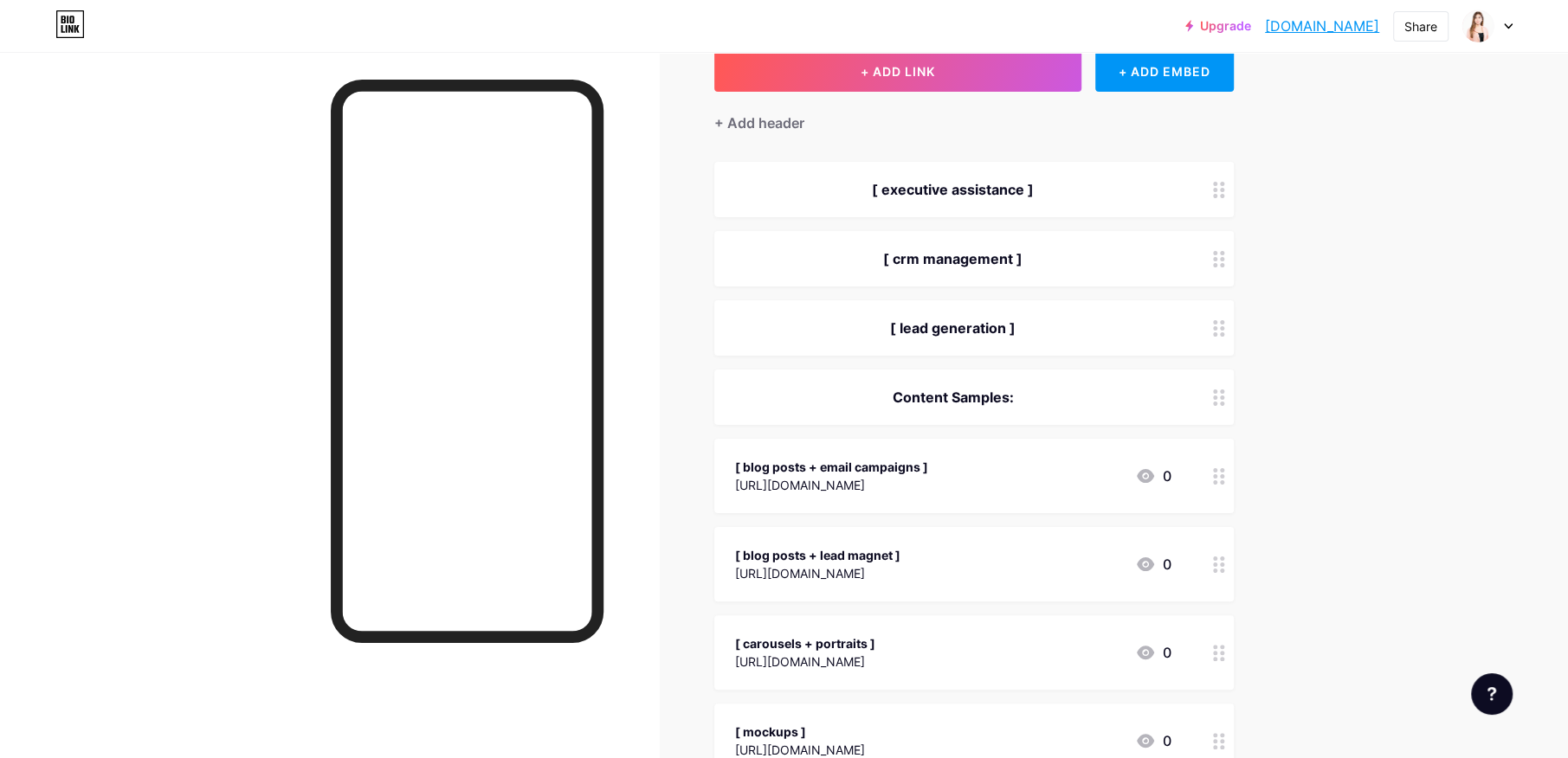 scroll, scrollTop: 0, scrollLeft: 0, axis: both 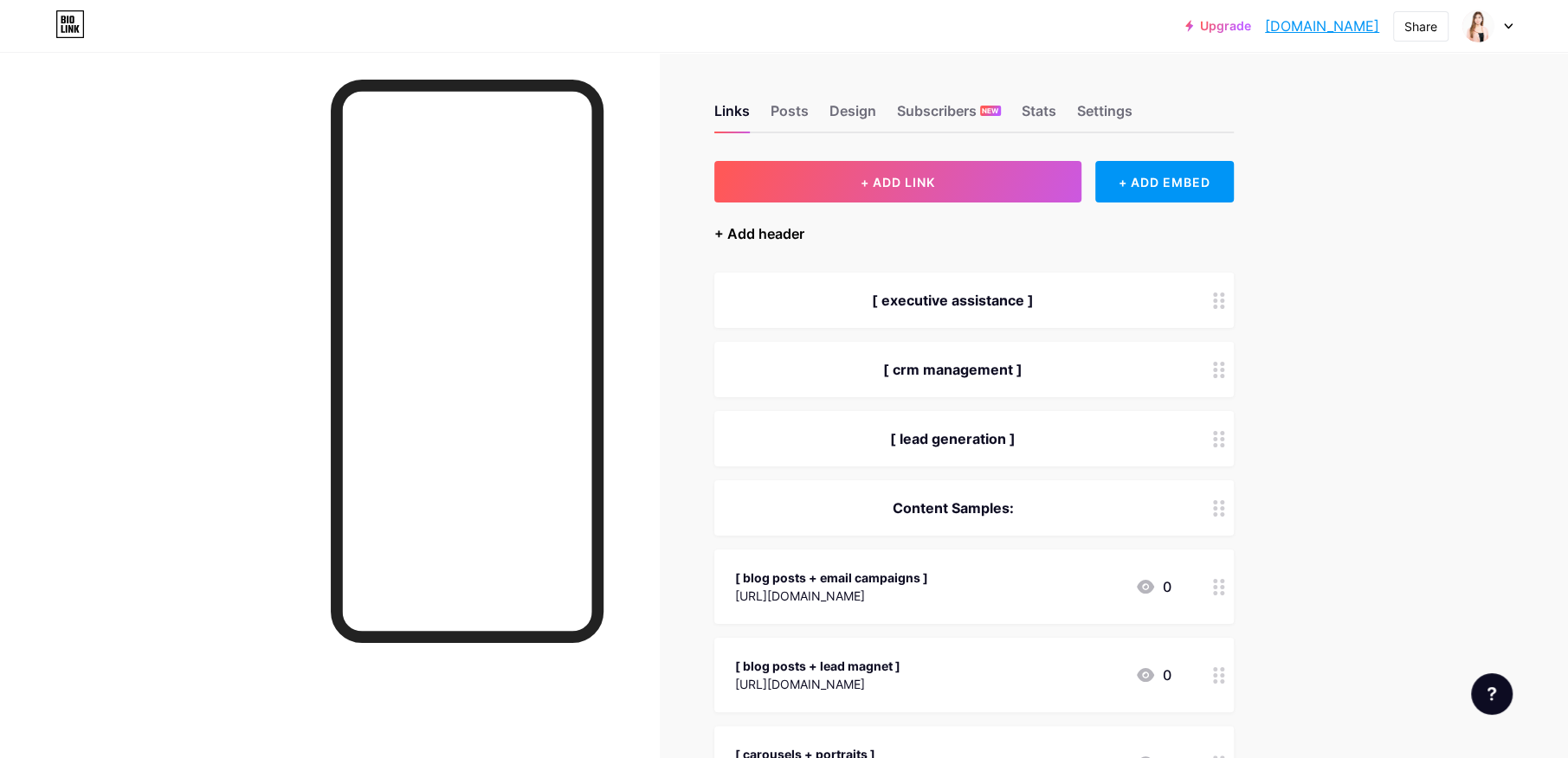 click on "+ Add header" at bounding box center [759, 234] 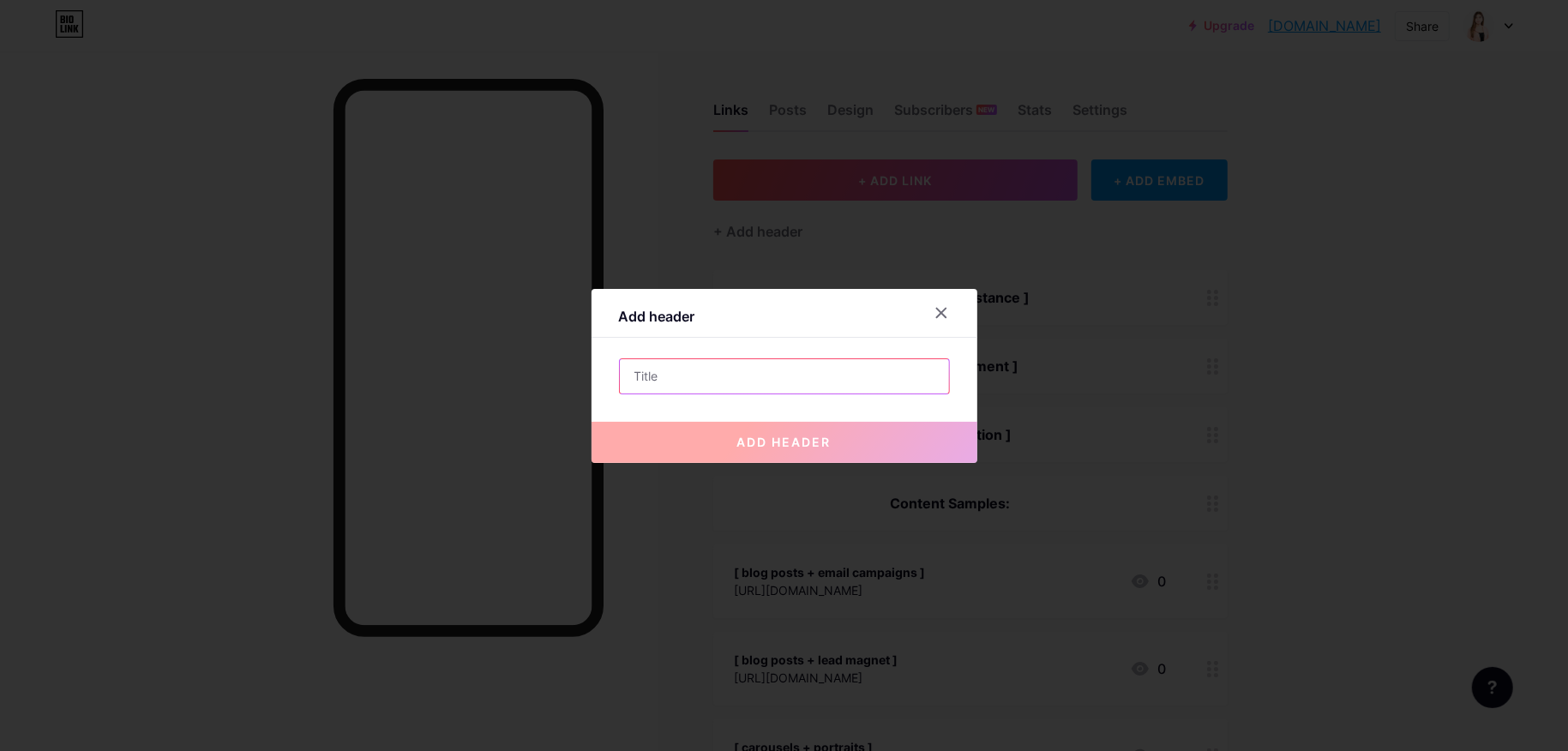 click at bounding box center [784, 376] 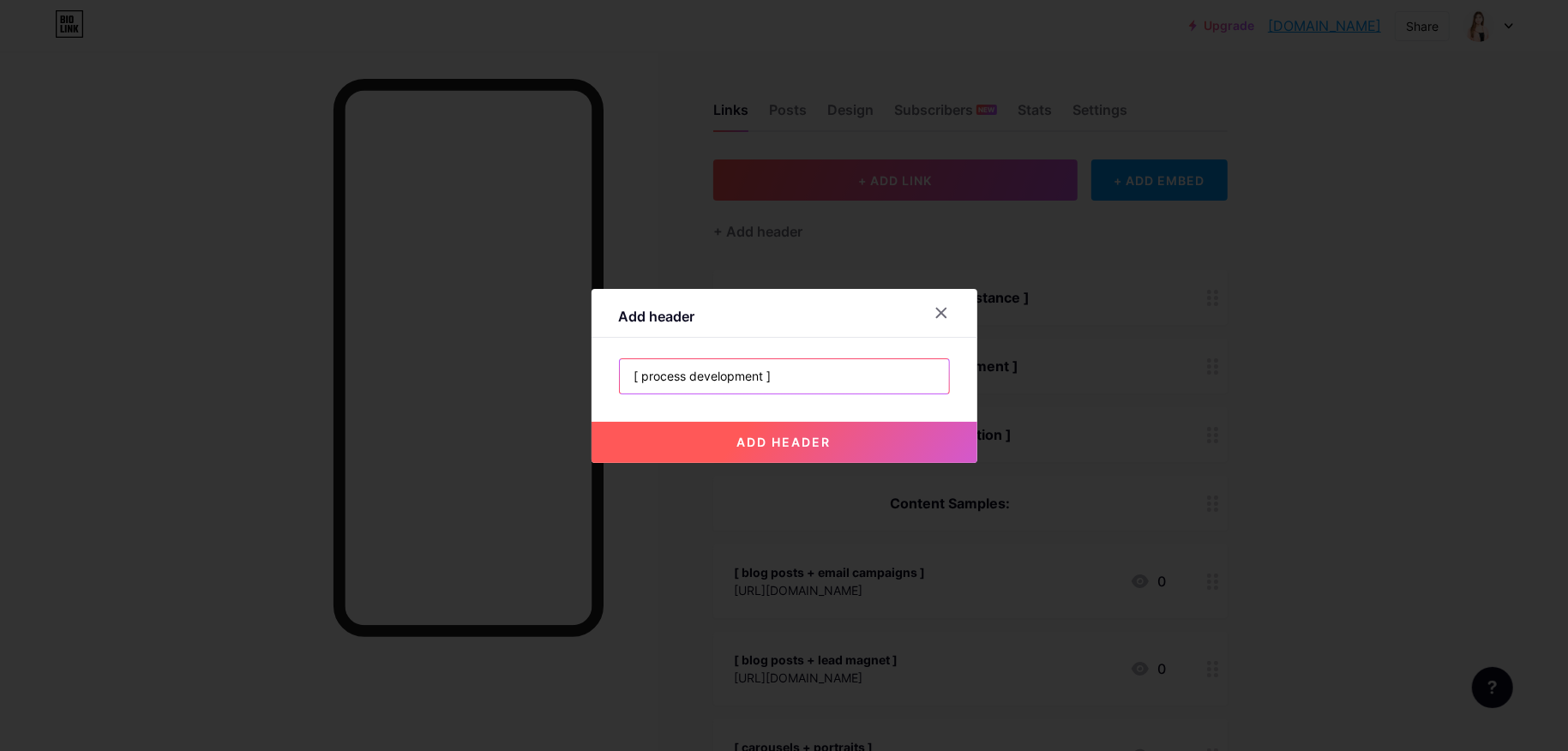 type on "[ process development ]" 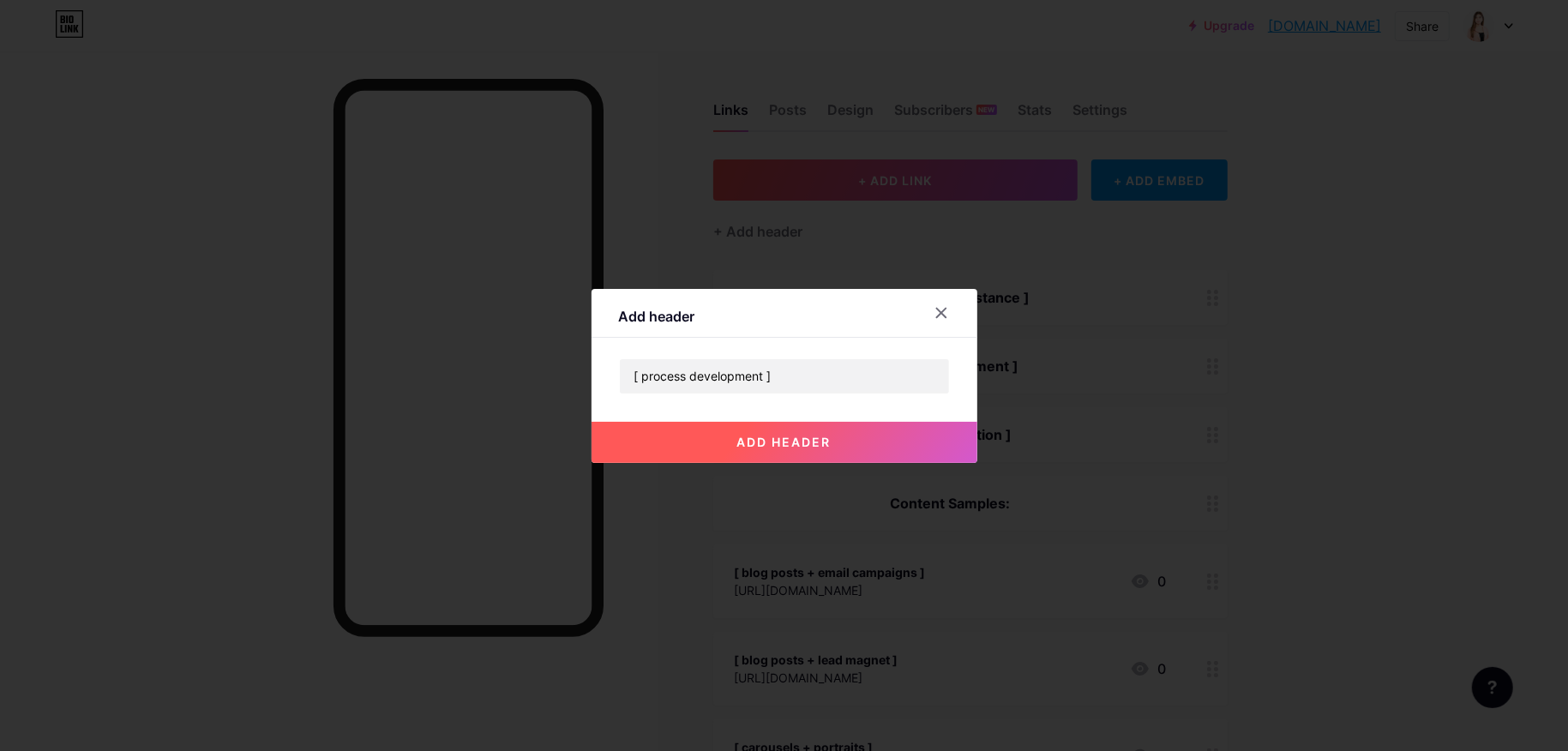 click on "add header" at bounding box center (784, 442) 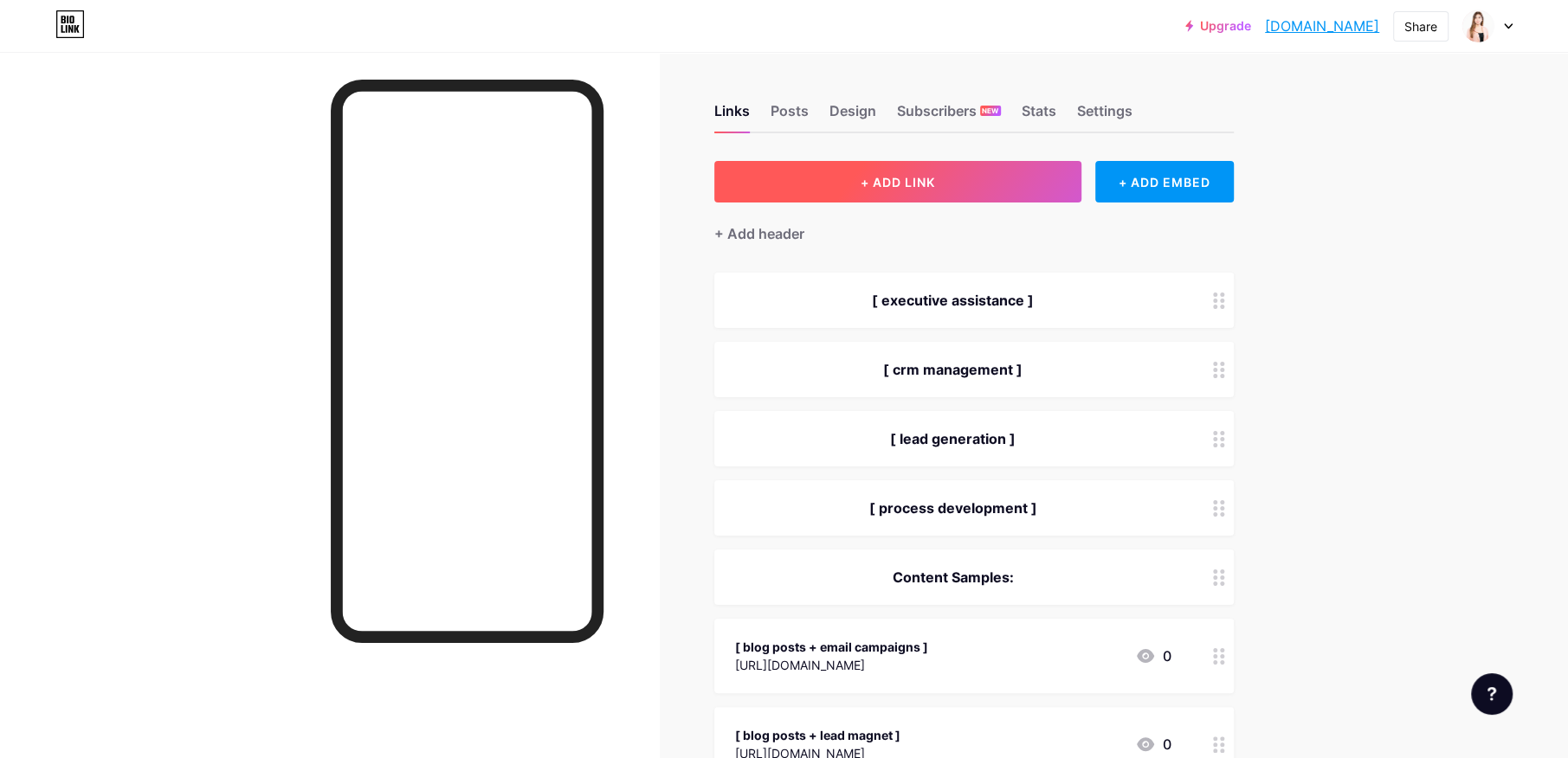 click on "+ ADD LINK" at bounding box center (898, 182) 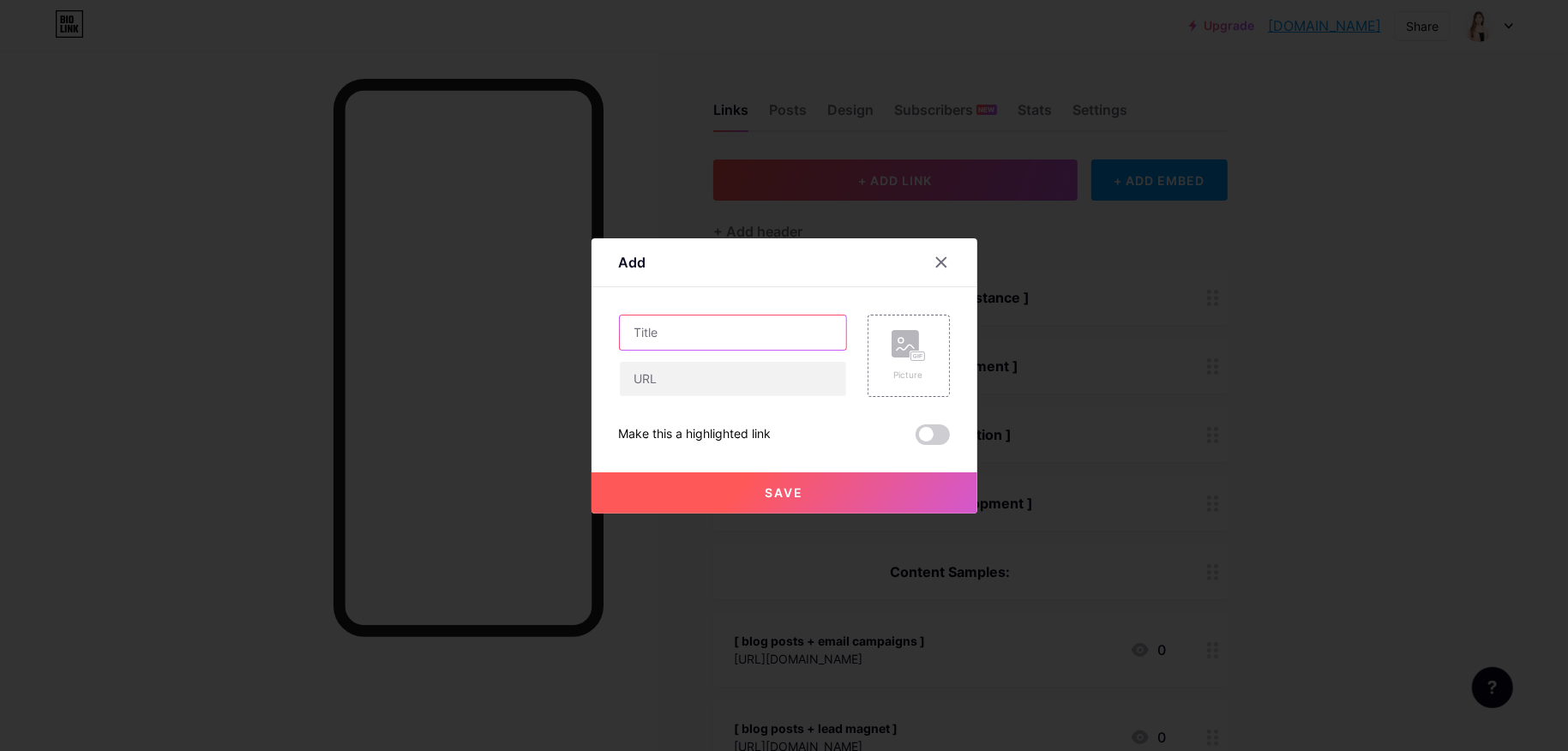 click at bounding box center (733, 333) 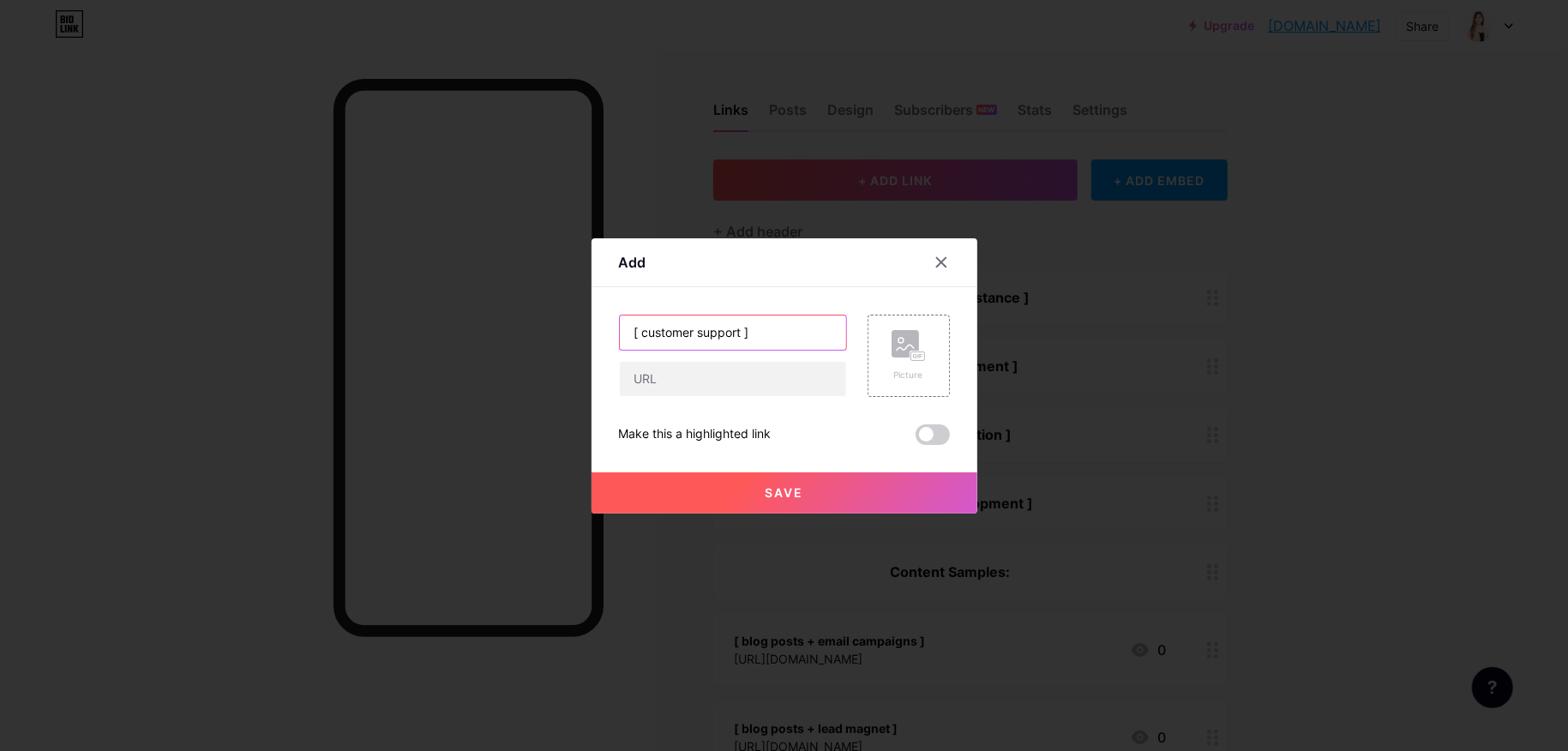 type on "[ customer support ]" 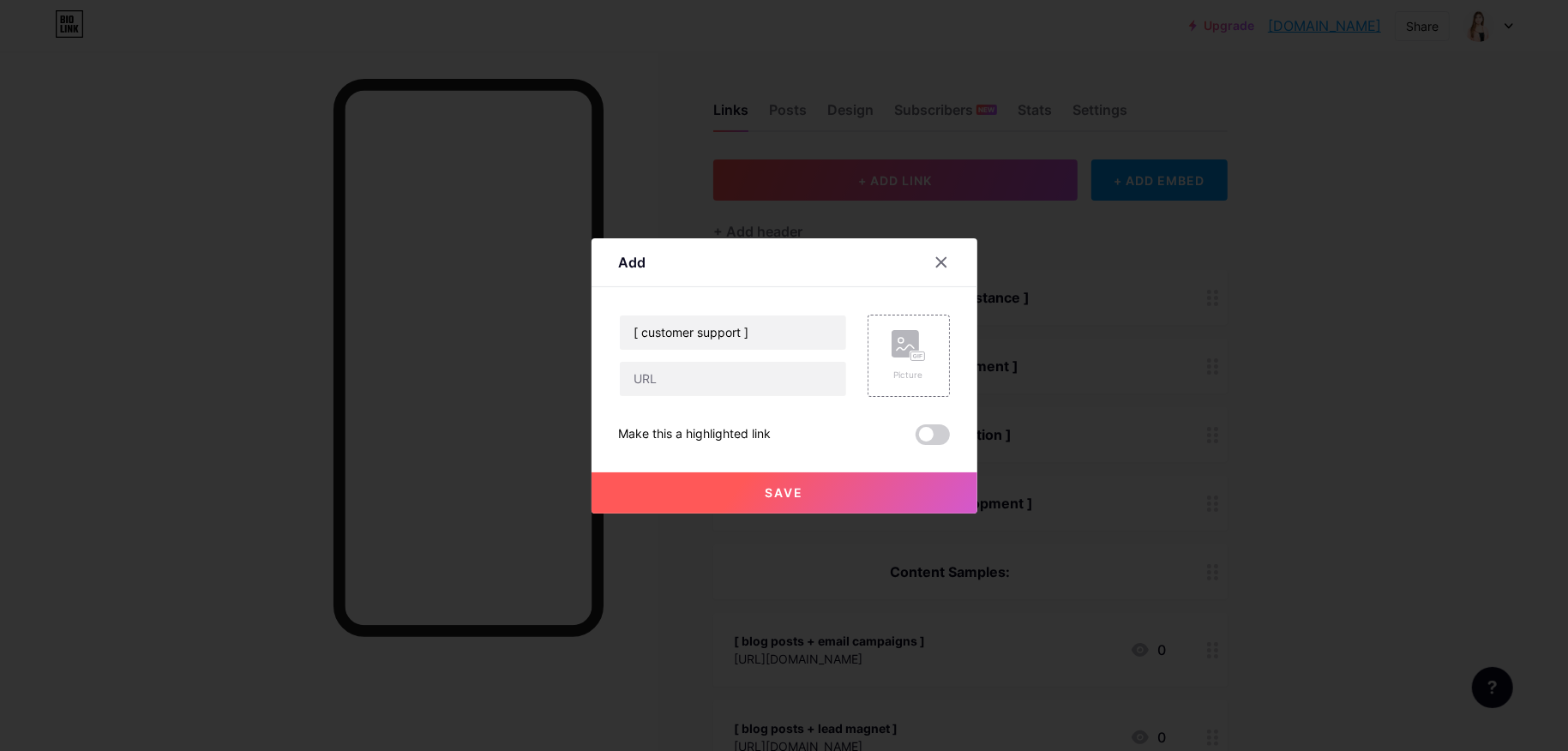 click on "Save" at bounding box center (784, 493) 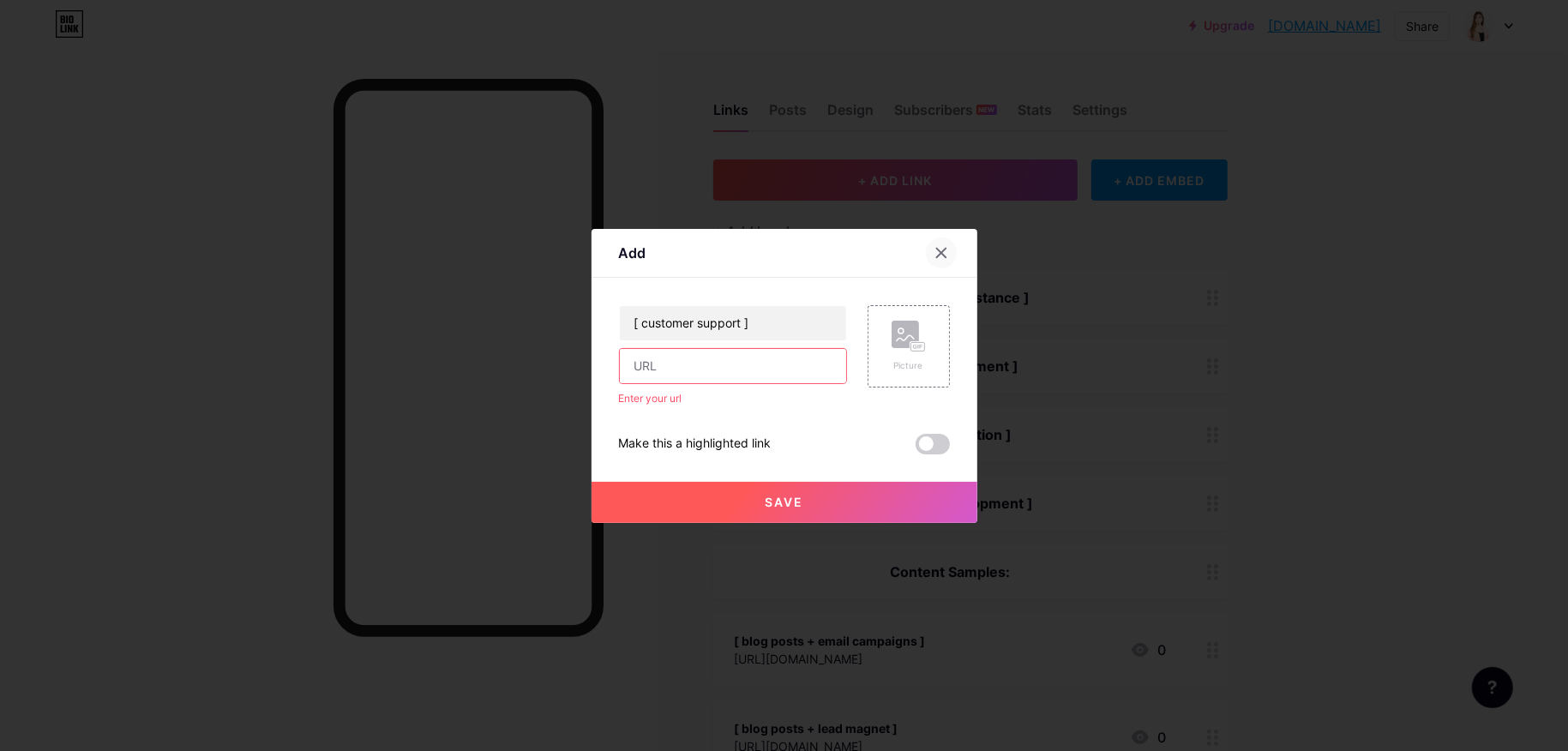click 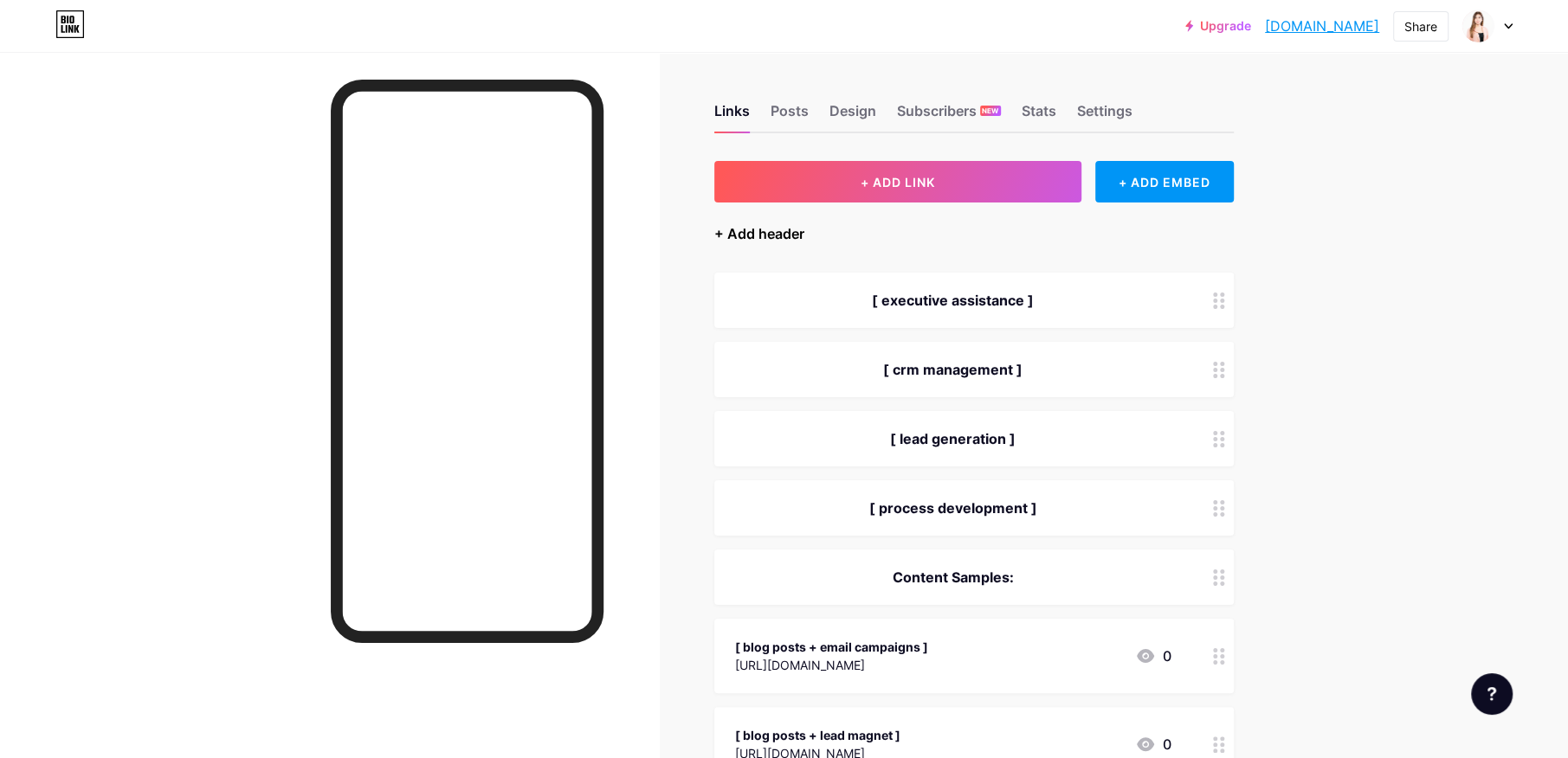 click on "+ Add header" at bounding box center [759, 234] 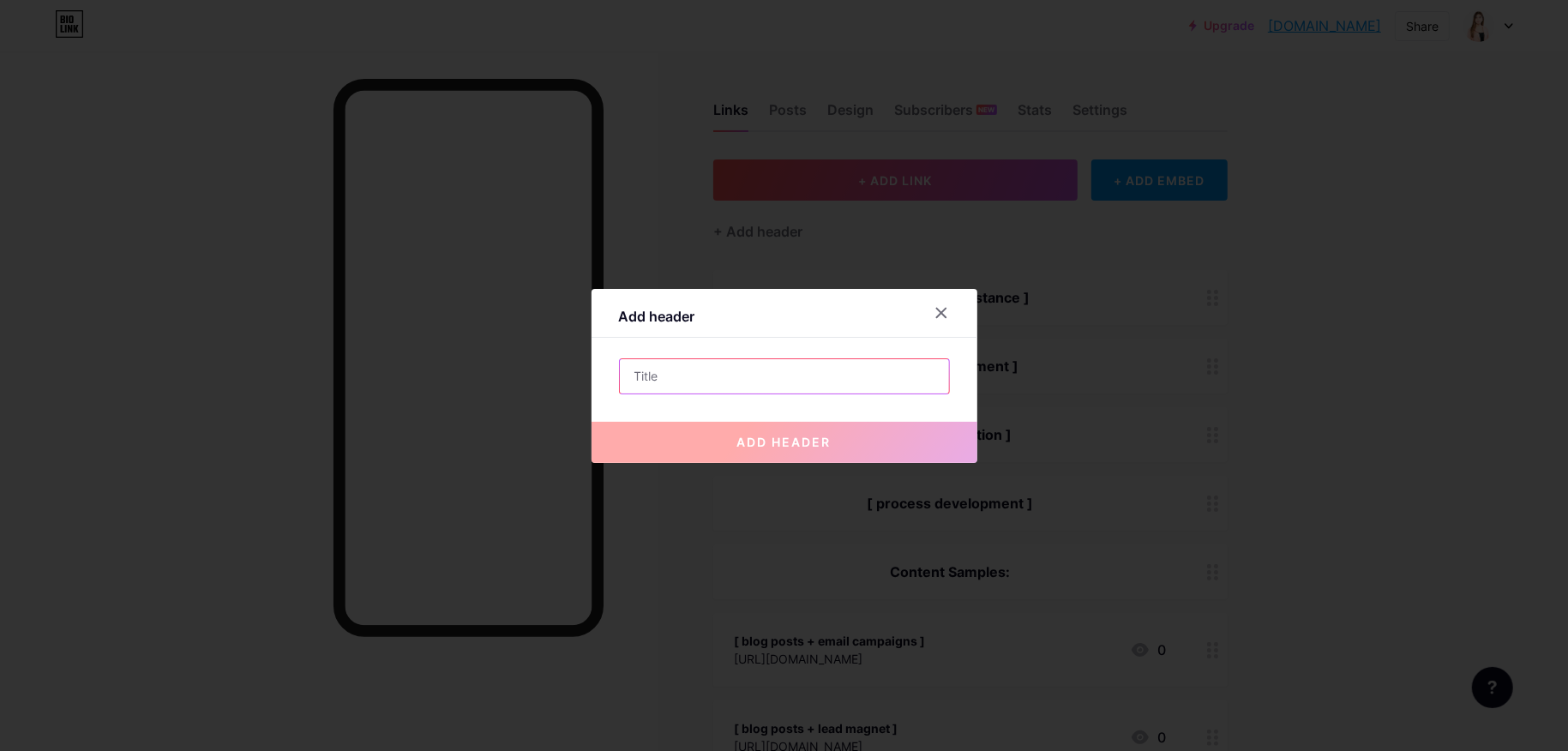 click at bounding box center [784, 376] 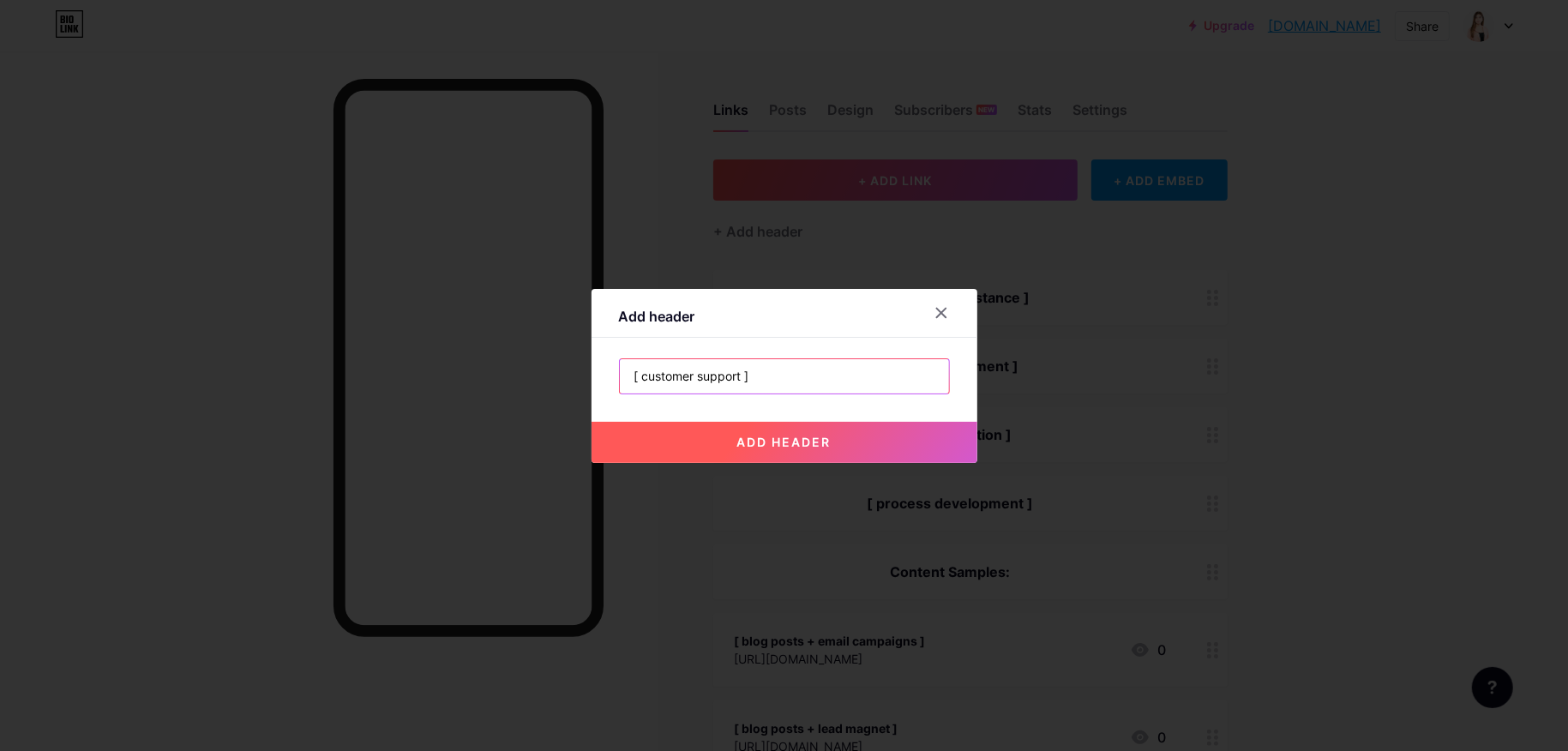 type on "[ customer support ]" 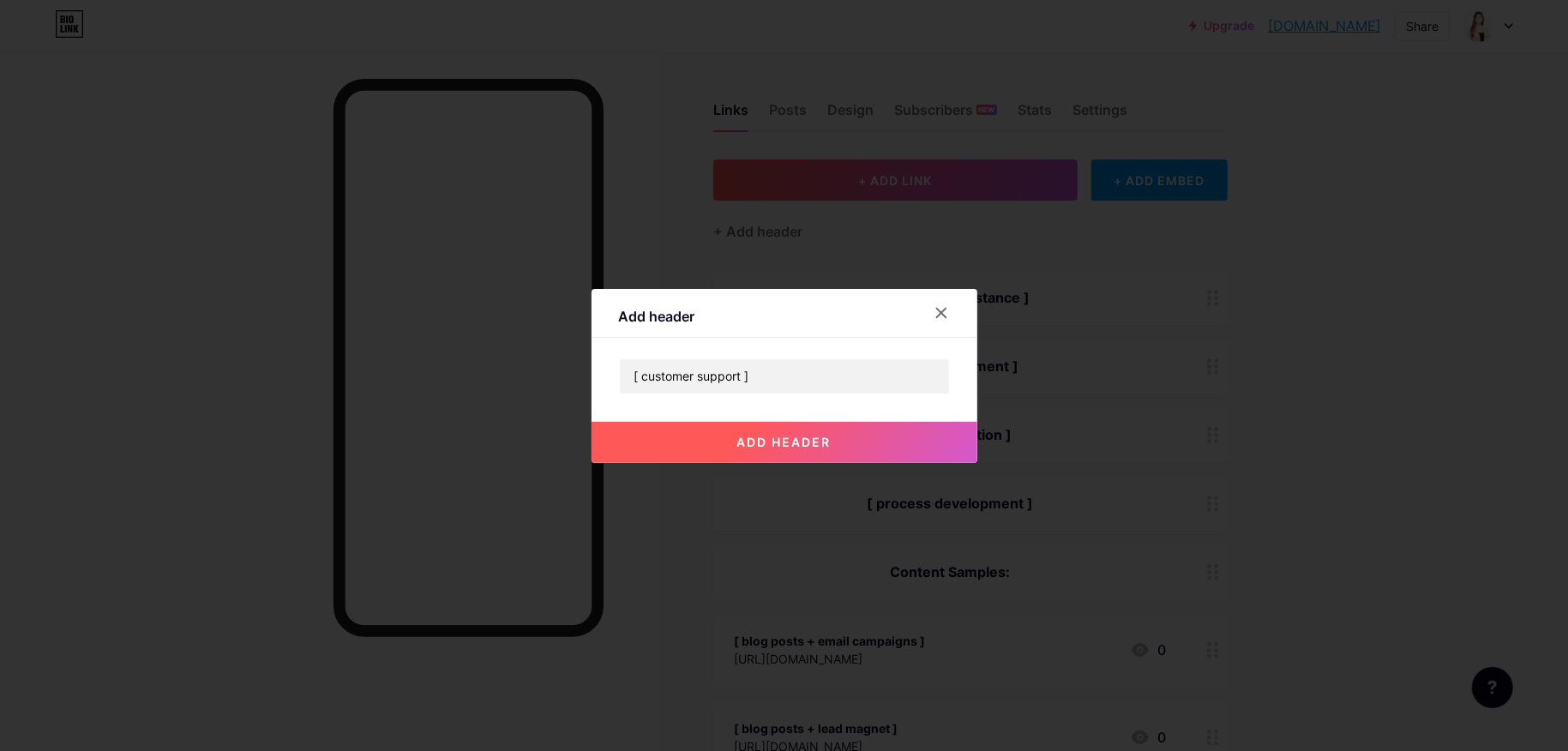 click on "add header" at bounding box center [784, 442] 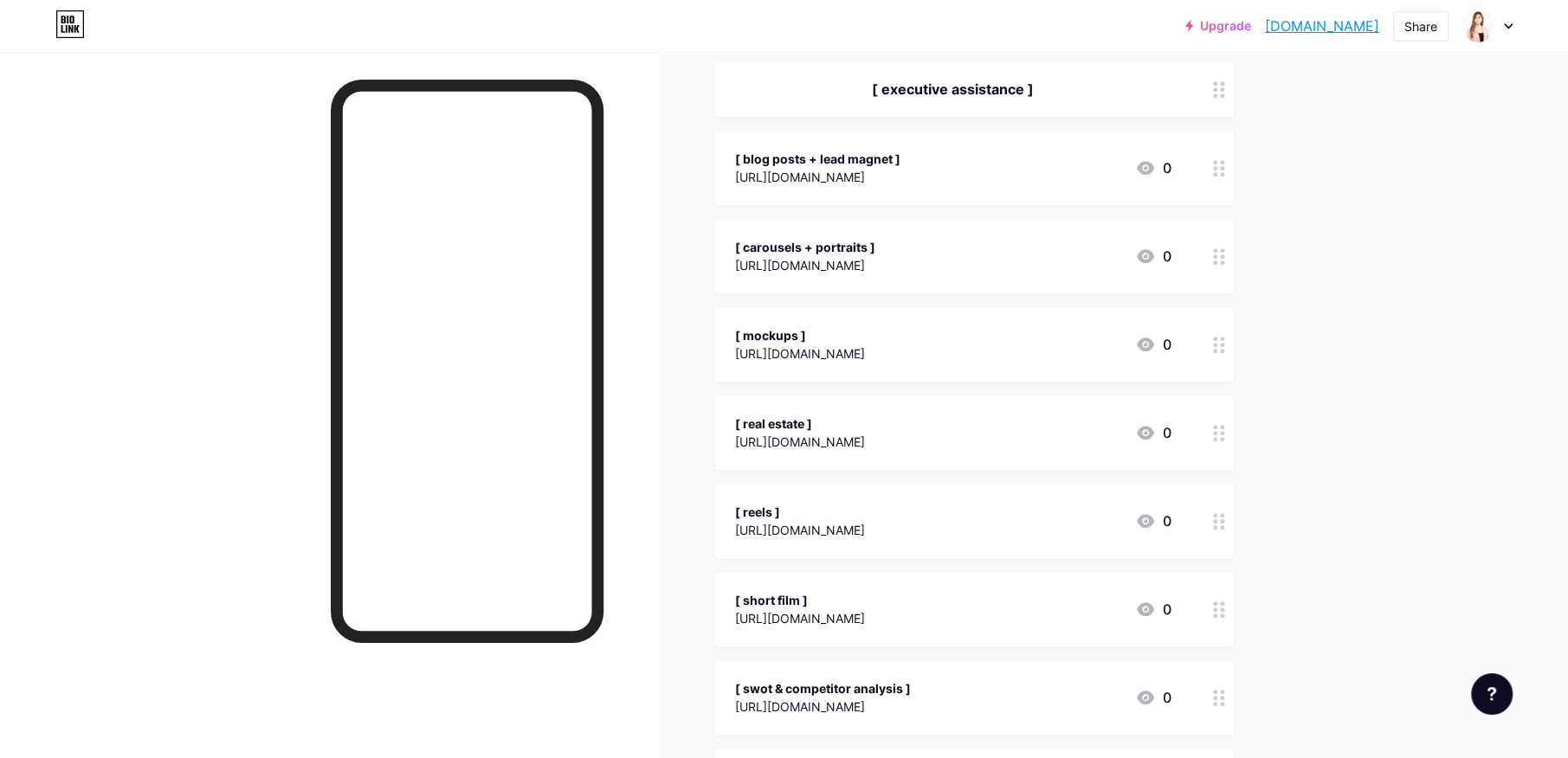 scroll, scrollTop: 541, scrollLeft: 0, axis: vertical 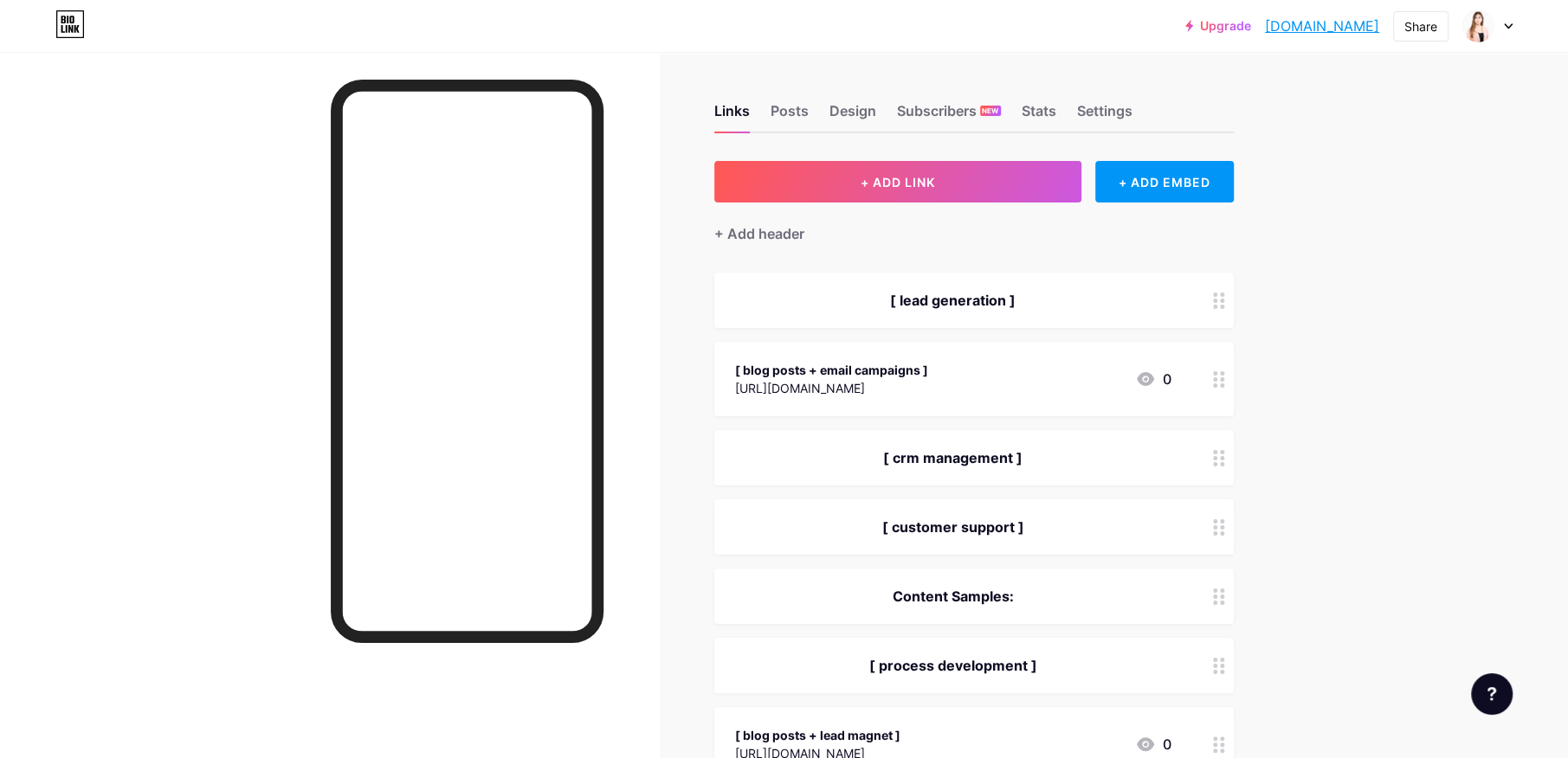 drag, startPoint x: 1207, startPoint y: 294, endPoint x: 1226, endPoint y: 282, distance: 22.472205 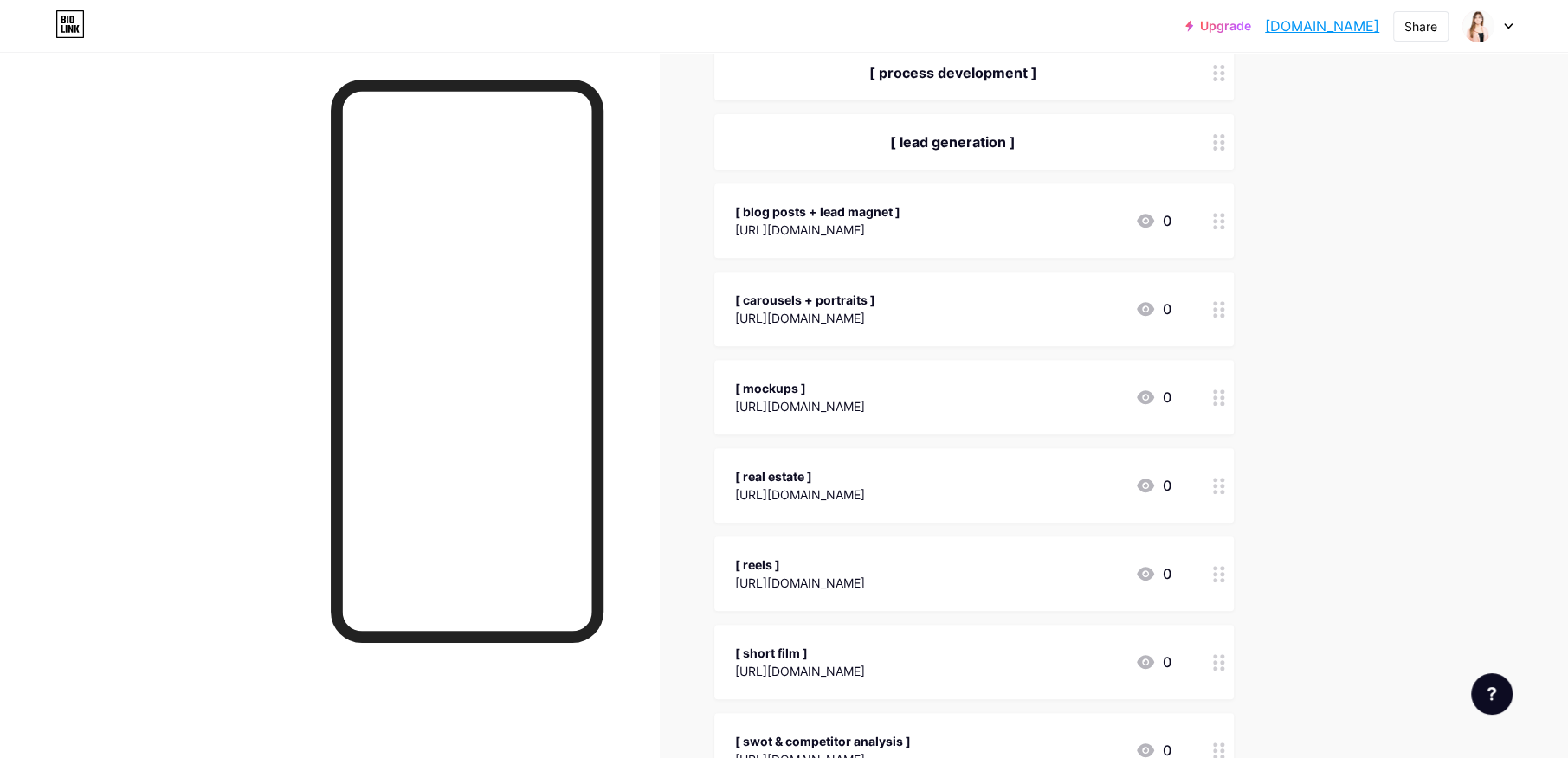 scroll, scrollTop: 541, scrollLeft: 0, axis: vertical 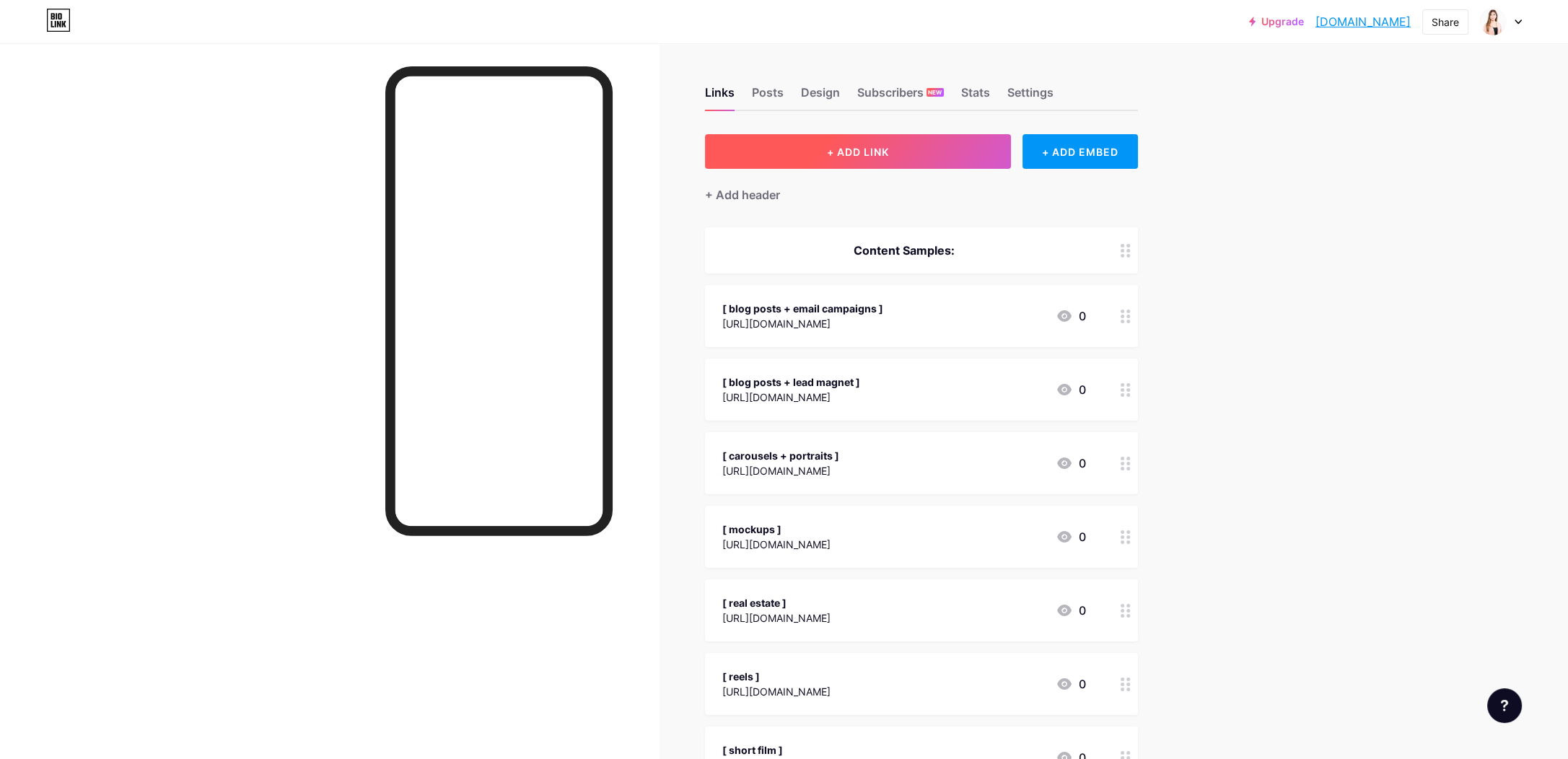 click on "+ ADD LINK" at bounding box center [858, 152] 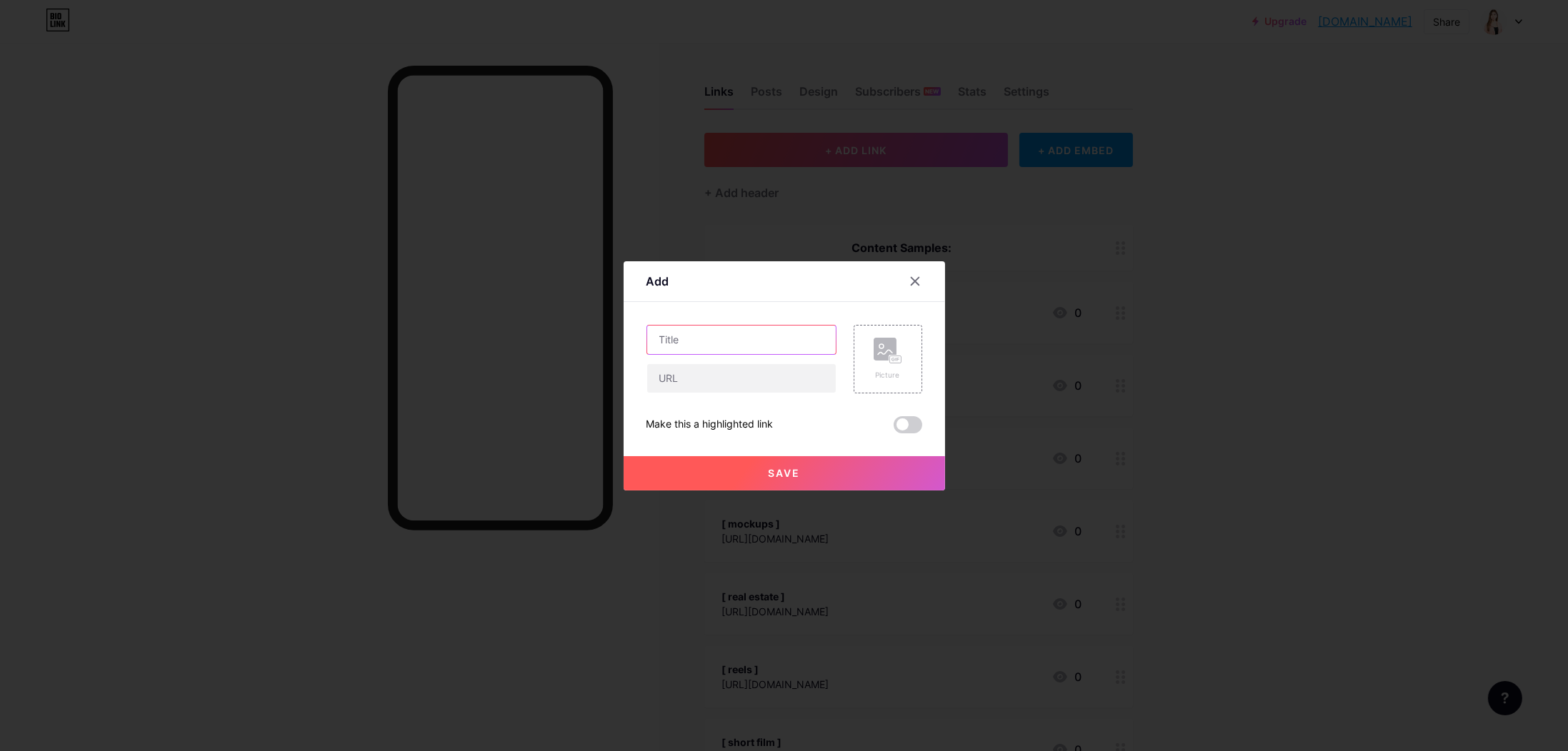click at bounding box center (741, 340) 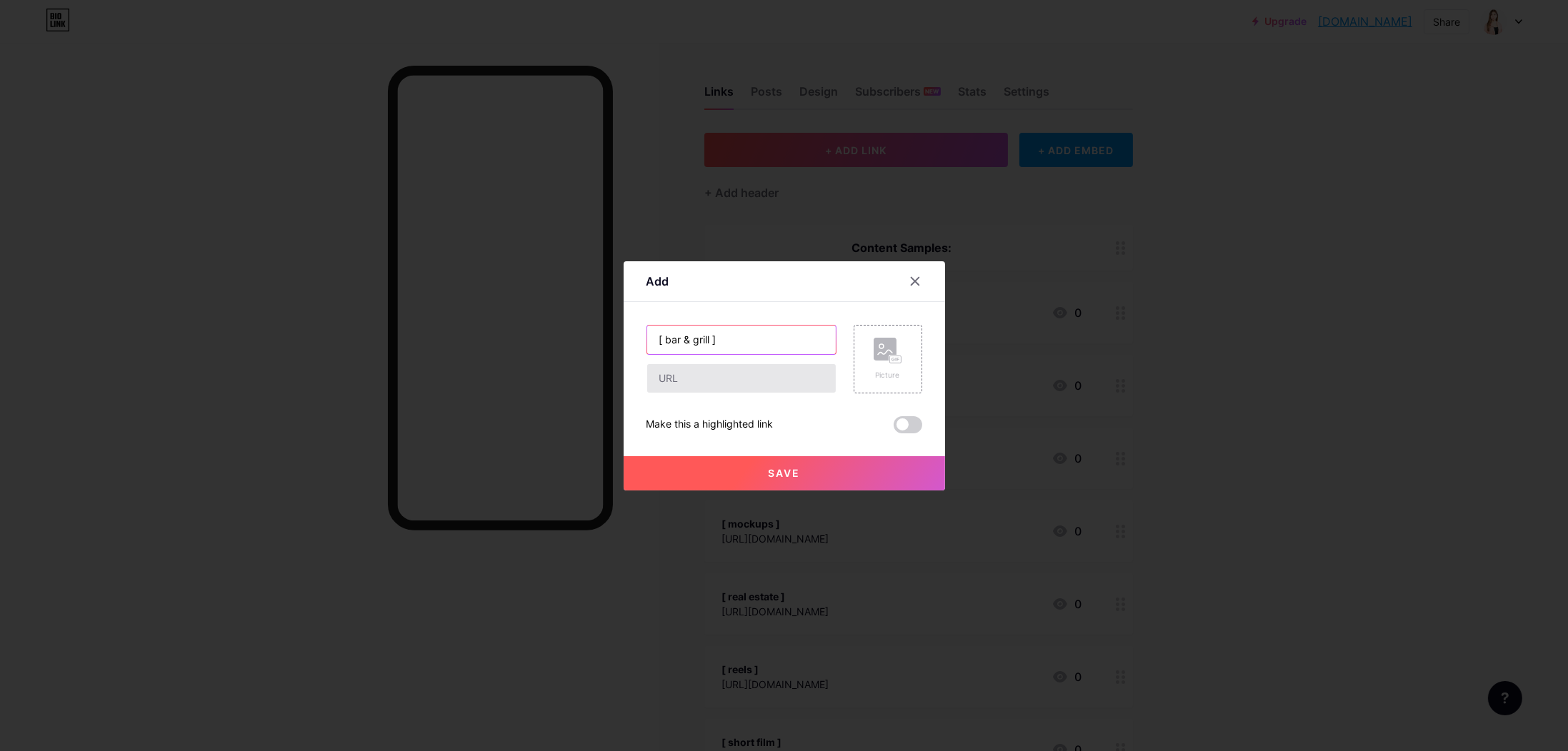 type on "[ bar & grill ]" 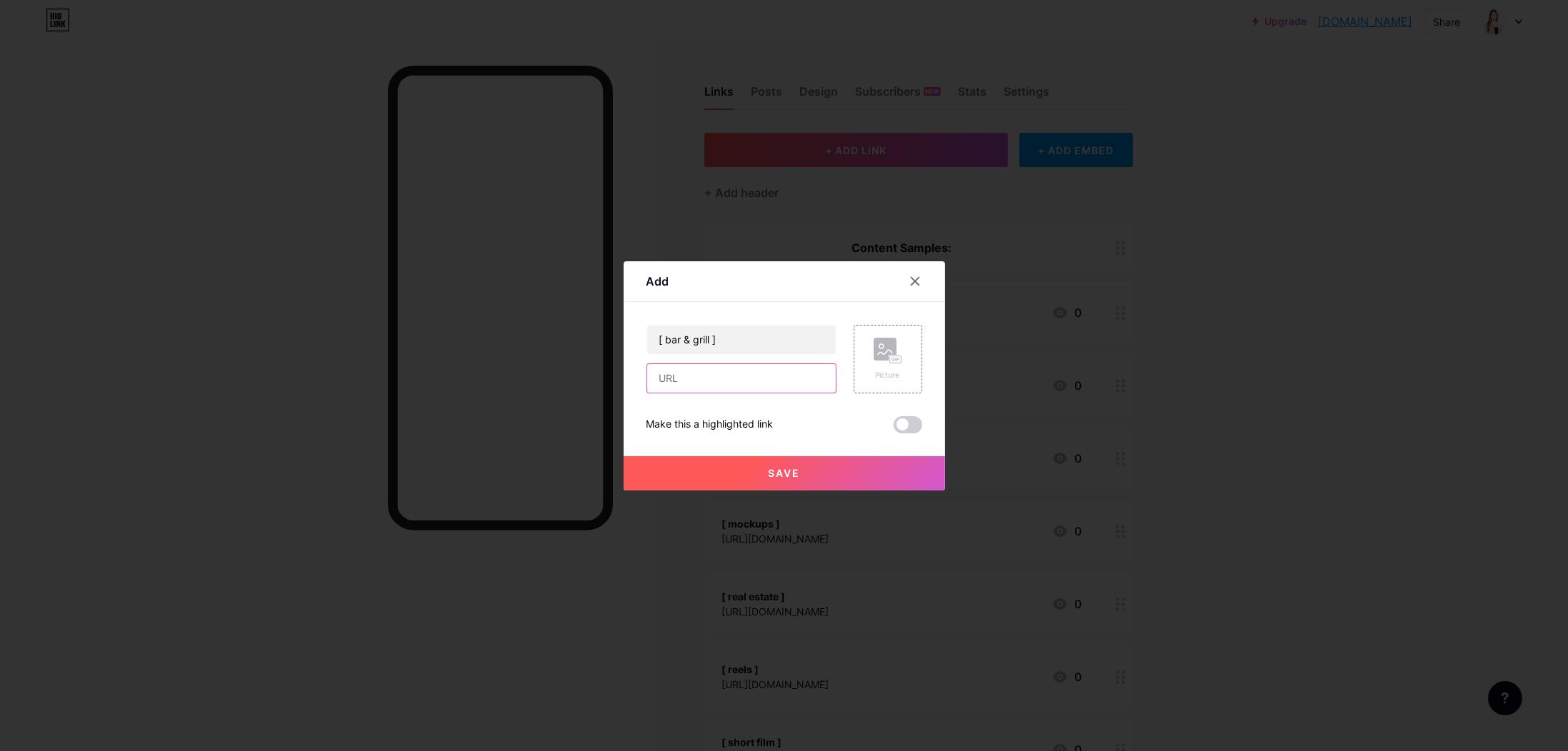 click at bounding box center (741, 378) 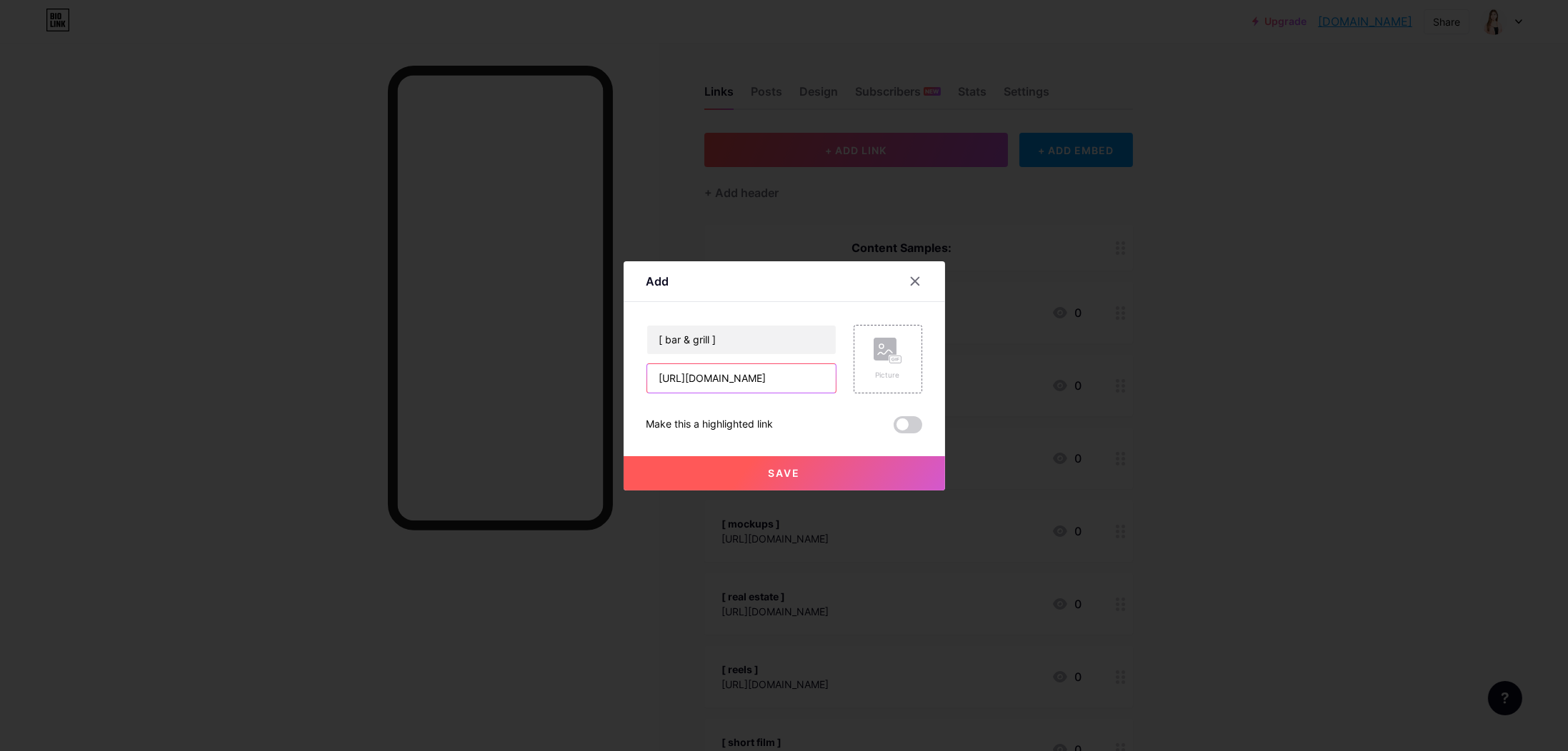 scroll, scrollTop: 0, scrollLeft: 40, axis: horizontal 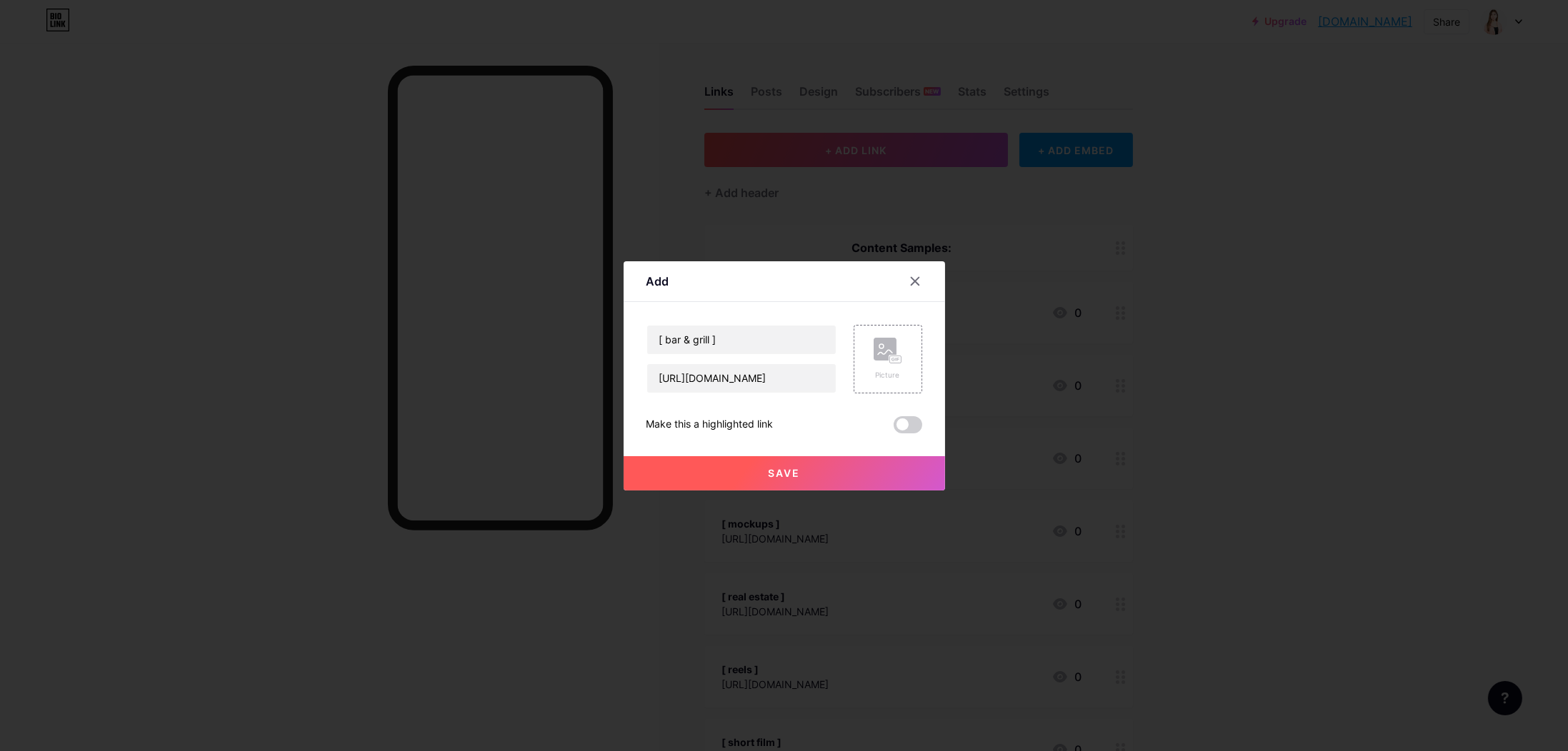 click on "Save" at bounding box center [784, 473] 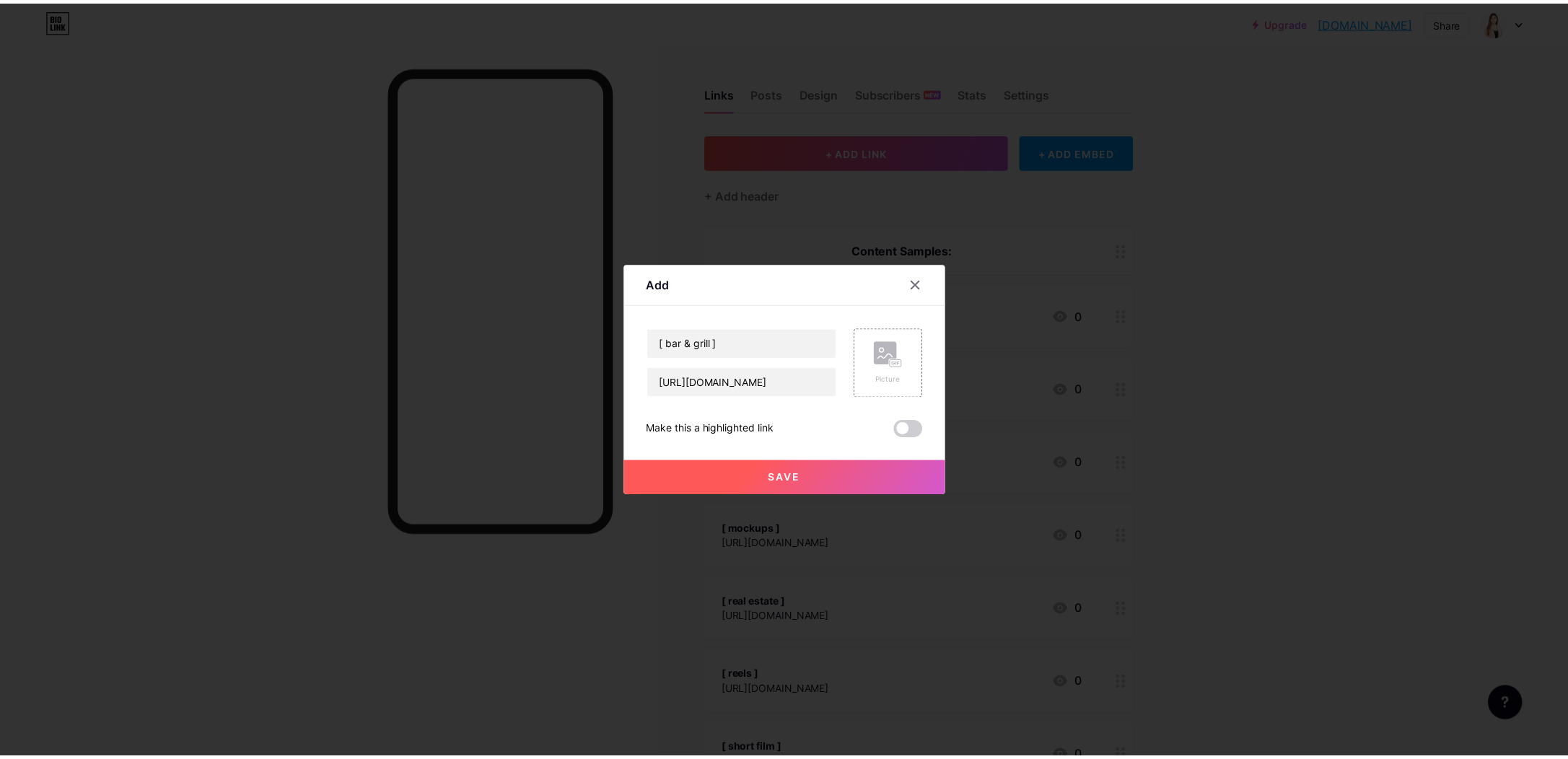 scroll, scrollTop: 0, scrollLeft: 0, axis: both 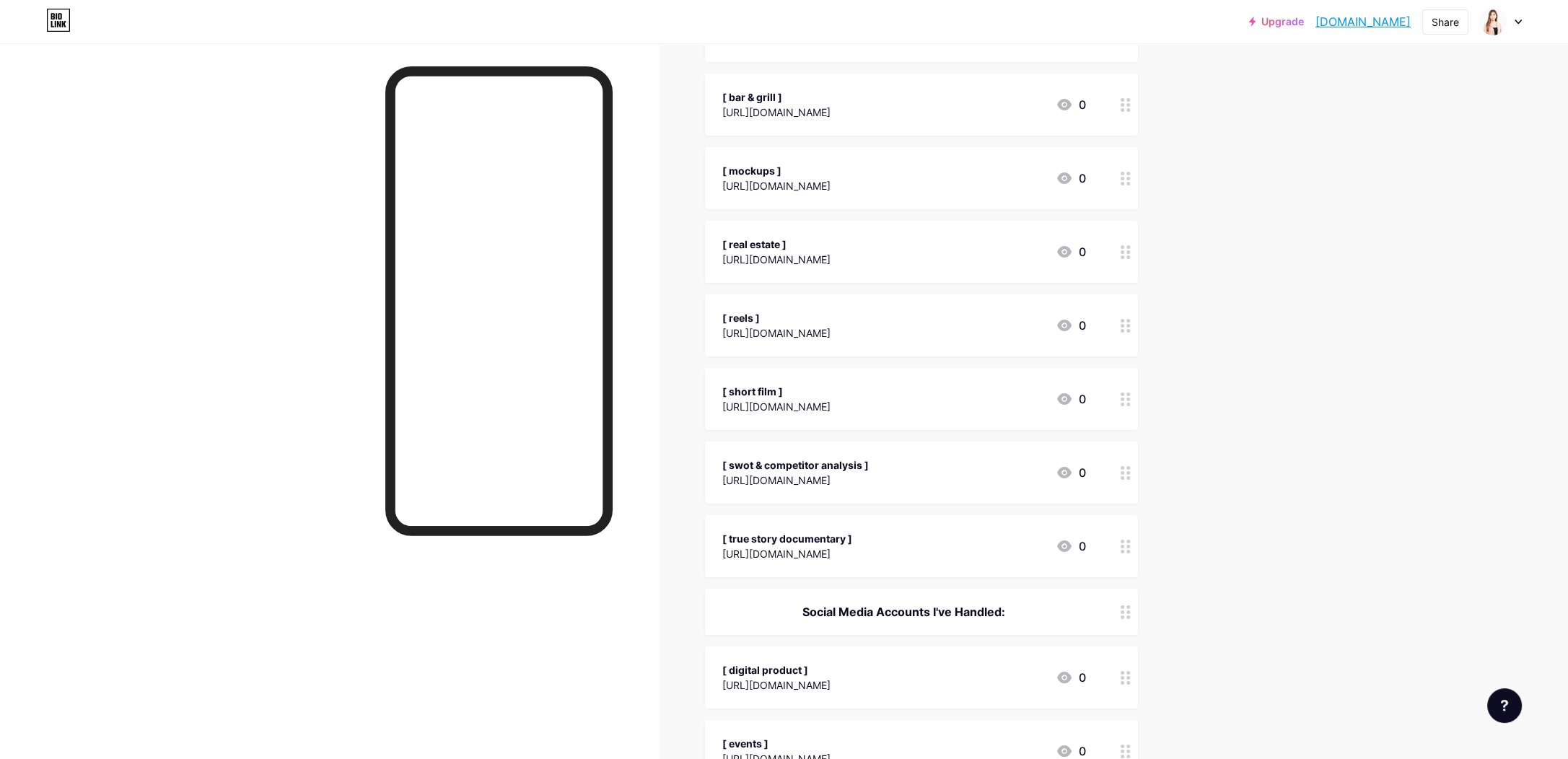 click at bounding box center [1126, 105] 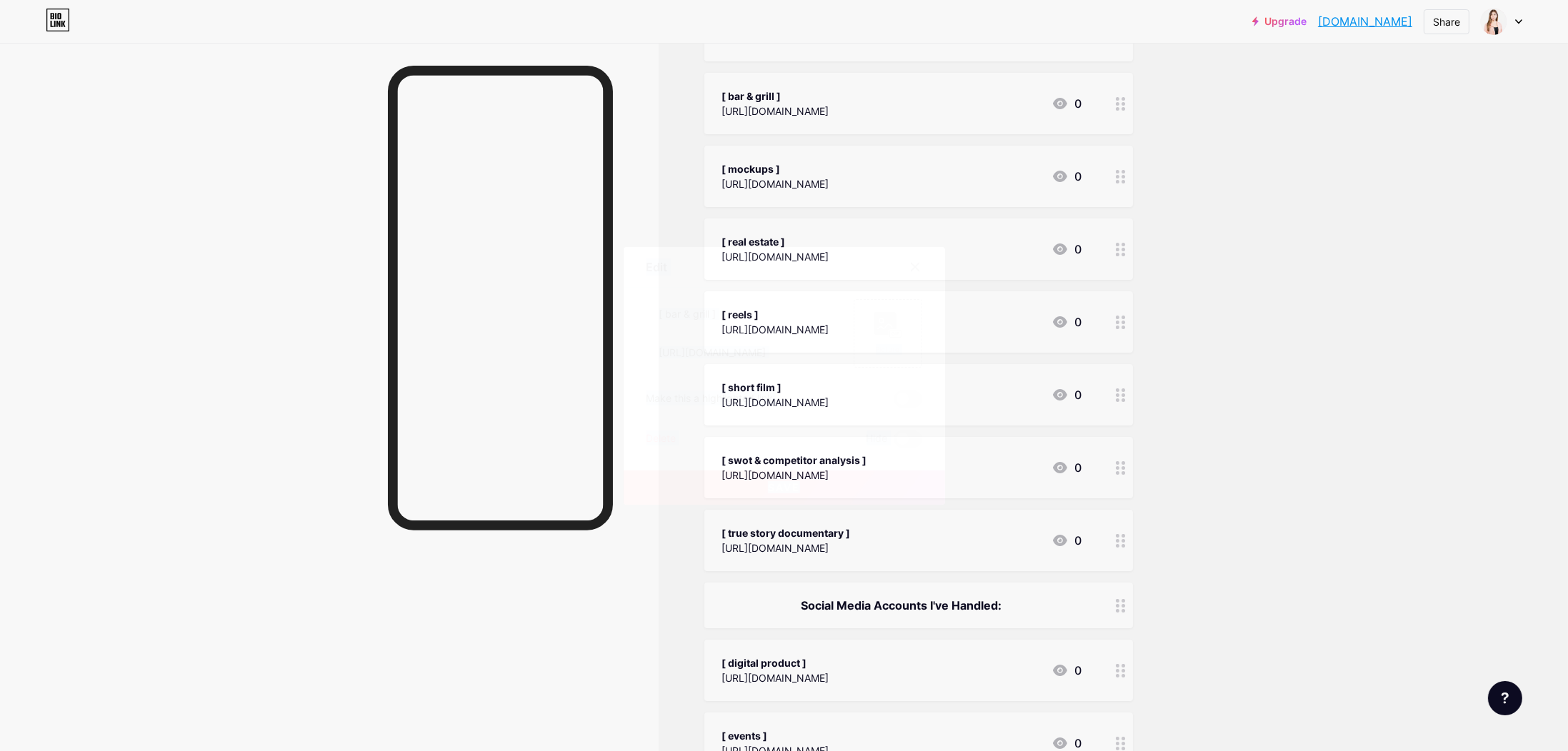 click at bounding box center [784, 376] 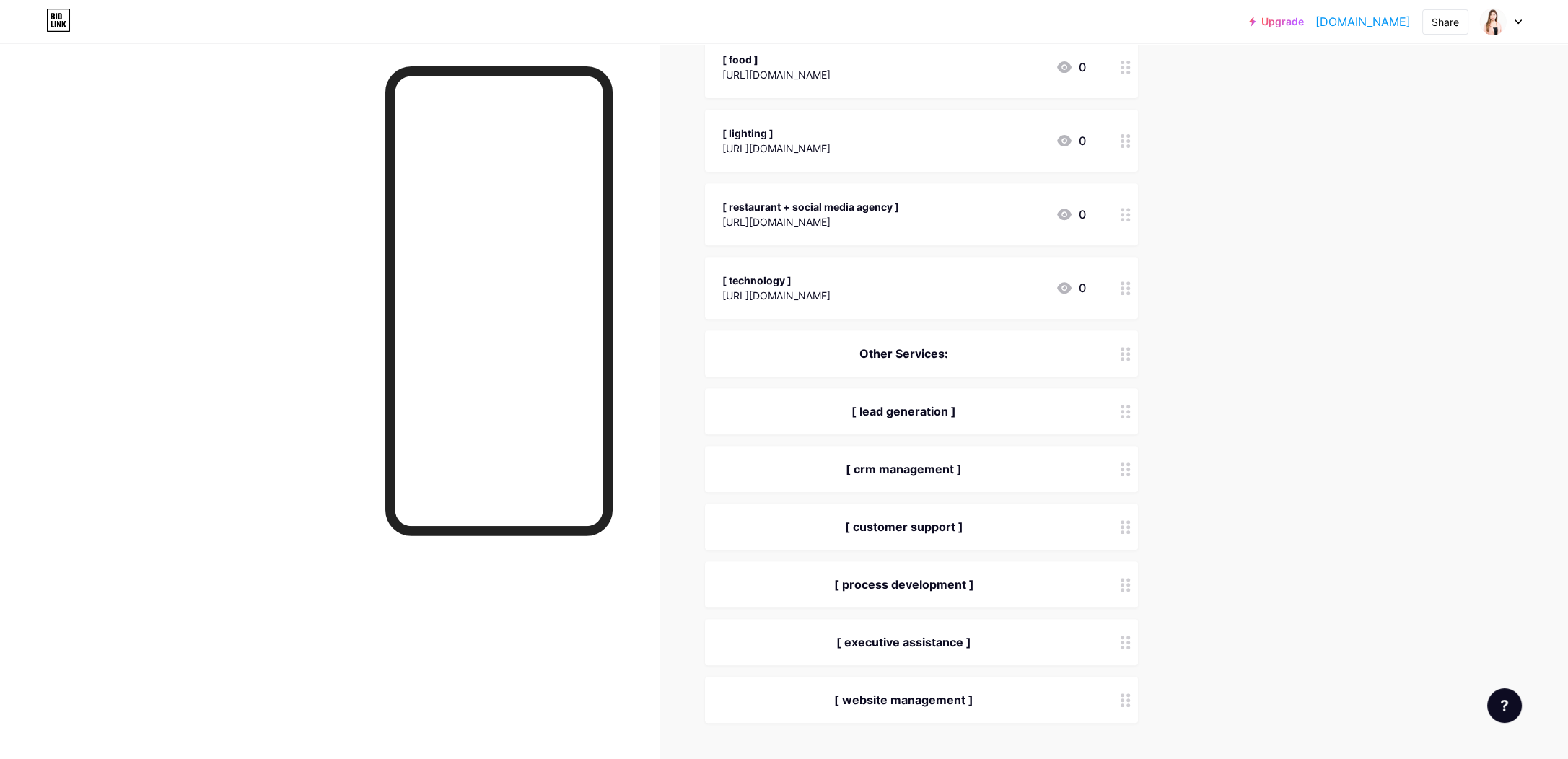 scroll, scrollTop: 1298, scrollLeft: 0, axis: vertical 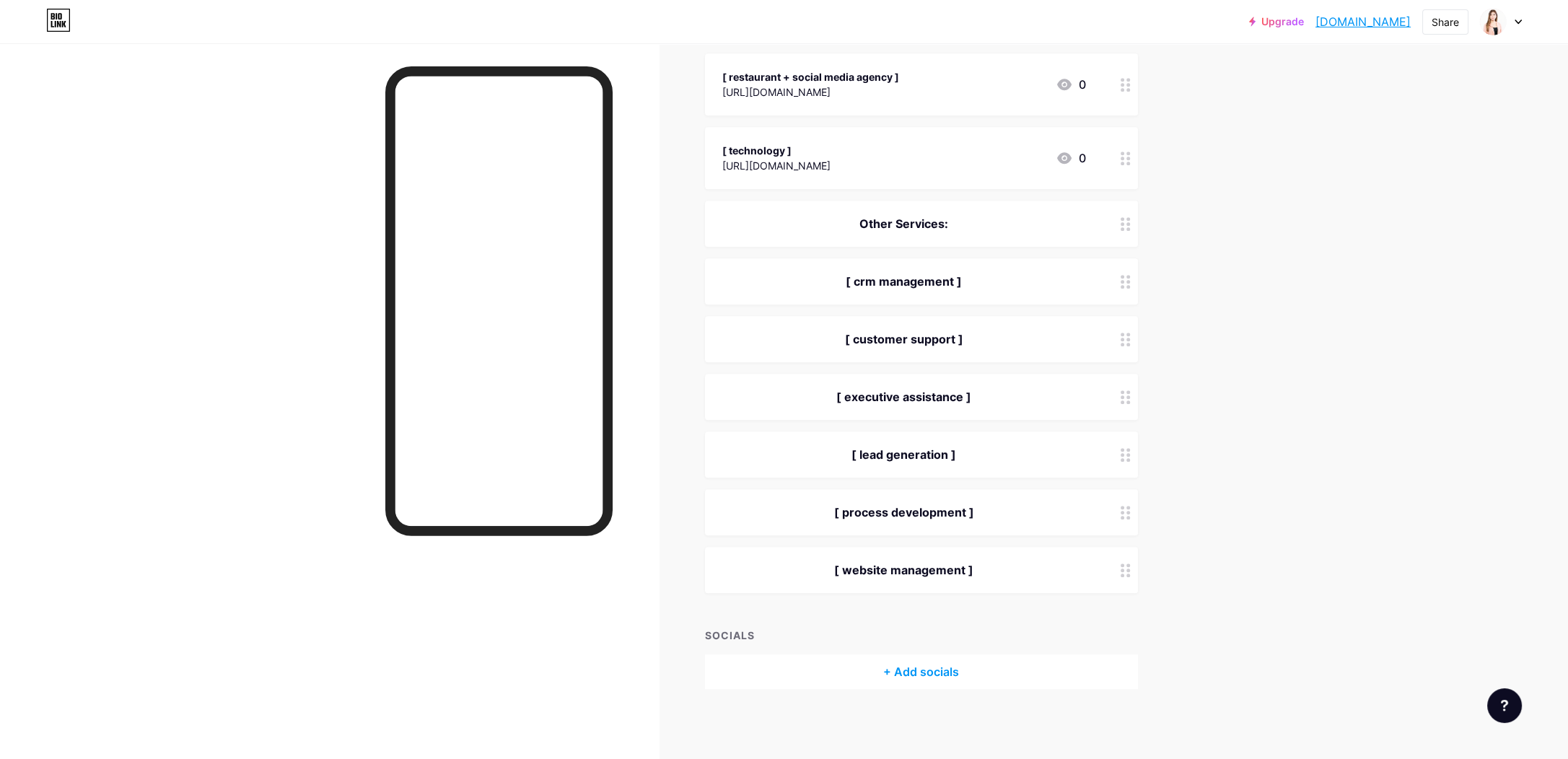 click on "Upgrade   [DOMAIN_NAME]...   [DOMAIN_NAME]   Share               Switch accounts     [PERSON_NAME]   [DOMAIN_NAME]/orquiolakim       + Add a new page        Account settings   Logout   Link Copied
Links
Posts
Design
Subscribers
NEW
Stats
Settings       + ADD LINK     + ADD EMBED
+ Add header
Content Samples:
[ blog posts + email campaigns ]
[URL][DOMAIN_NAME]
0
[ blog posts + lead magnet ]
[URL][DOMAIN_NAME]
0
[ carousels + portraits ]
[URL][DOMAIN_NAME]" at bounding box center [784, -279] 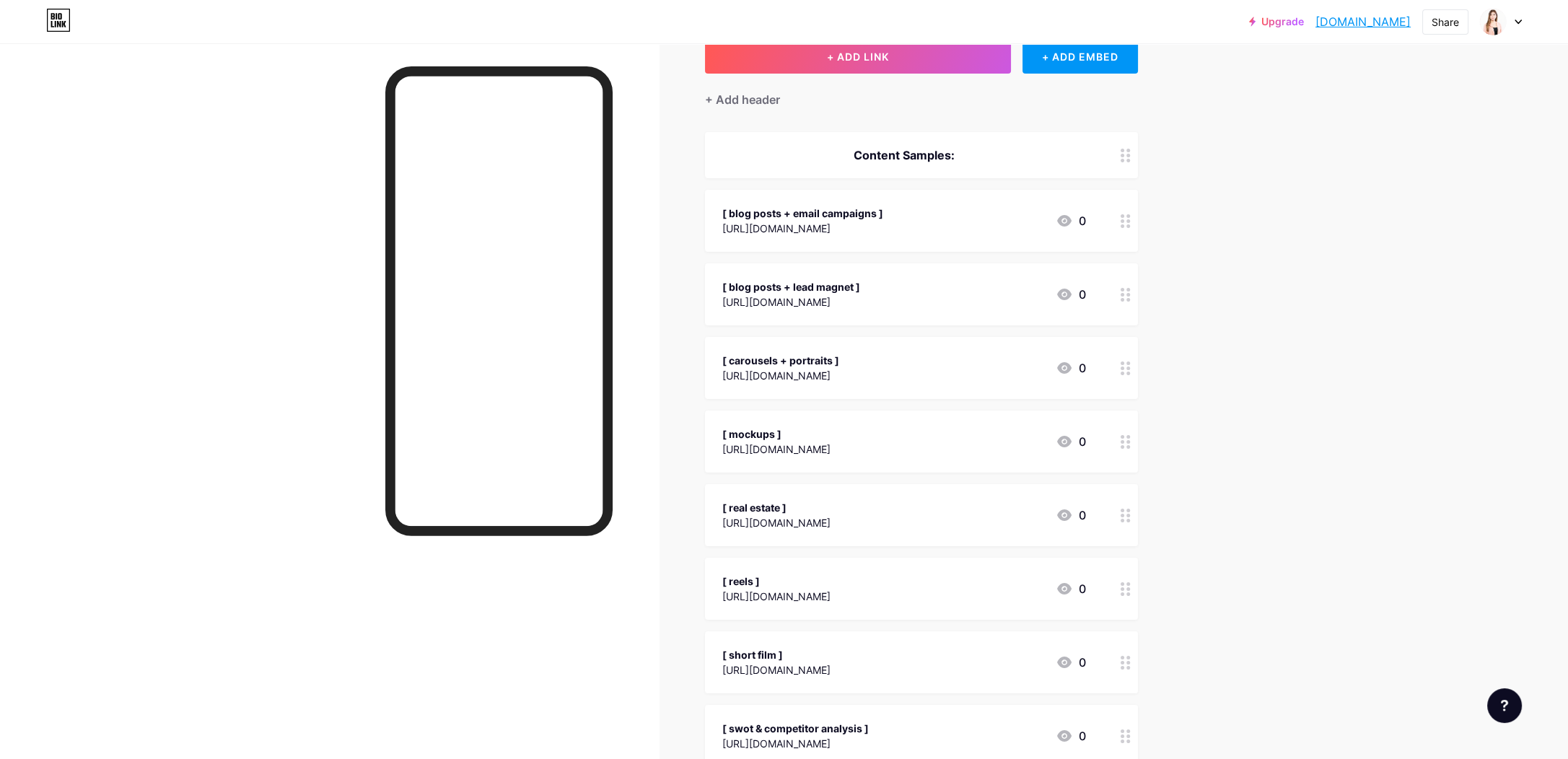 scroll, scrollTop: 0, scrollLeft: 0, axis: both 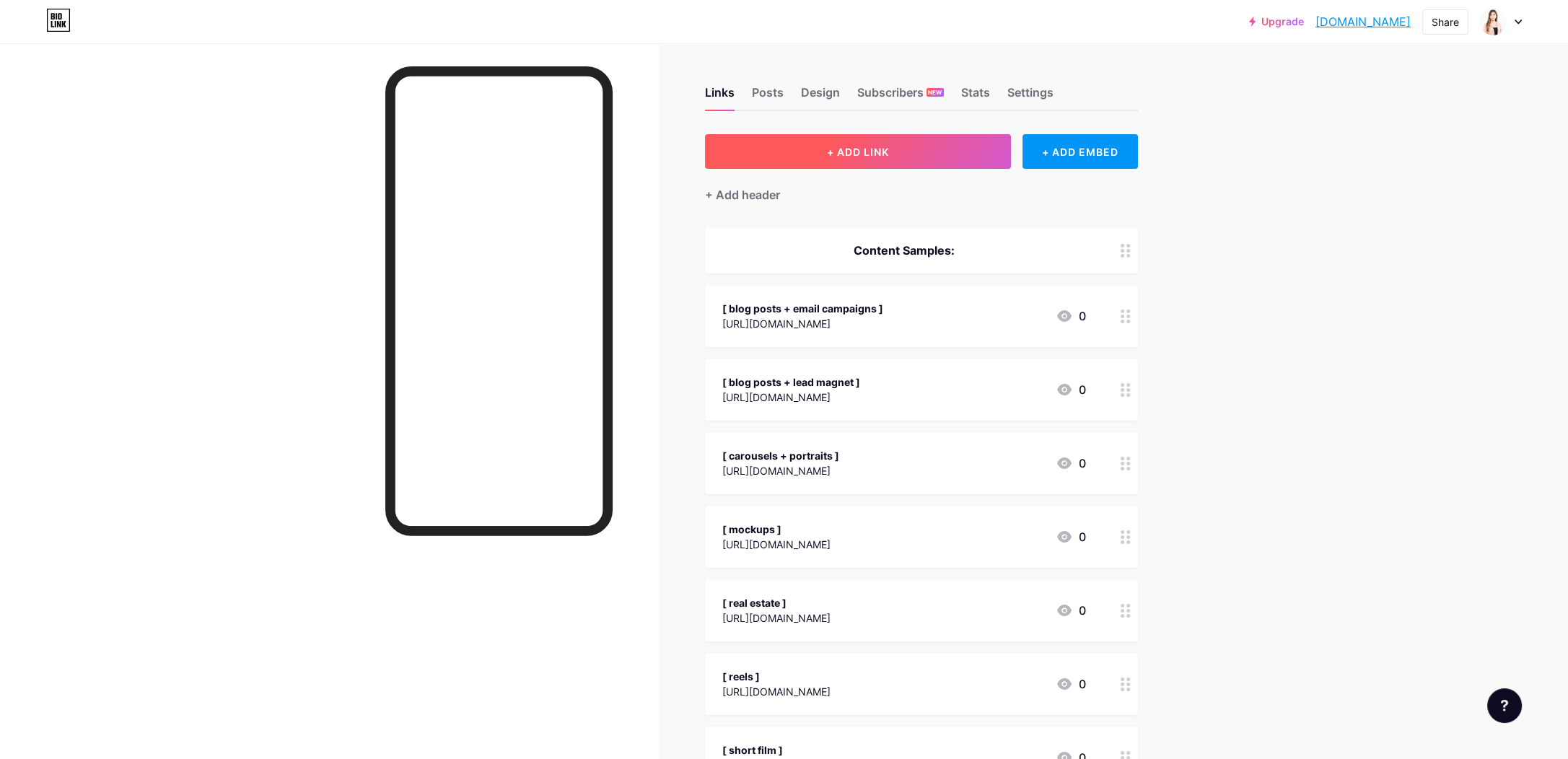 click on "+ ADD LINK" at bounding box center (858, 152) 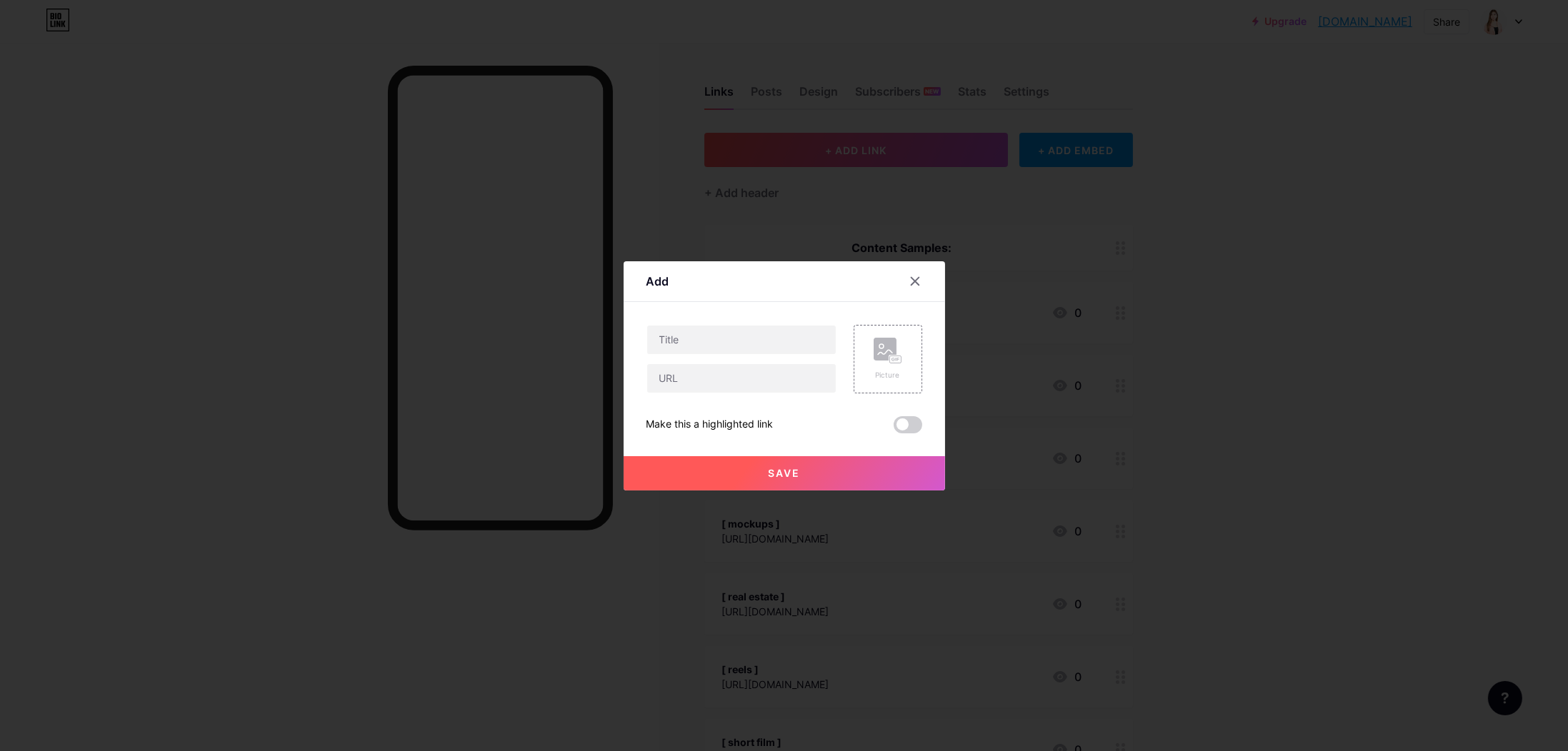click at bounding box center (784, 376) 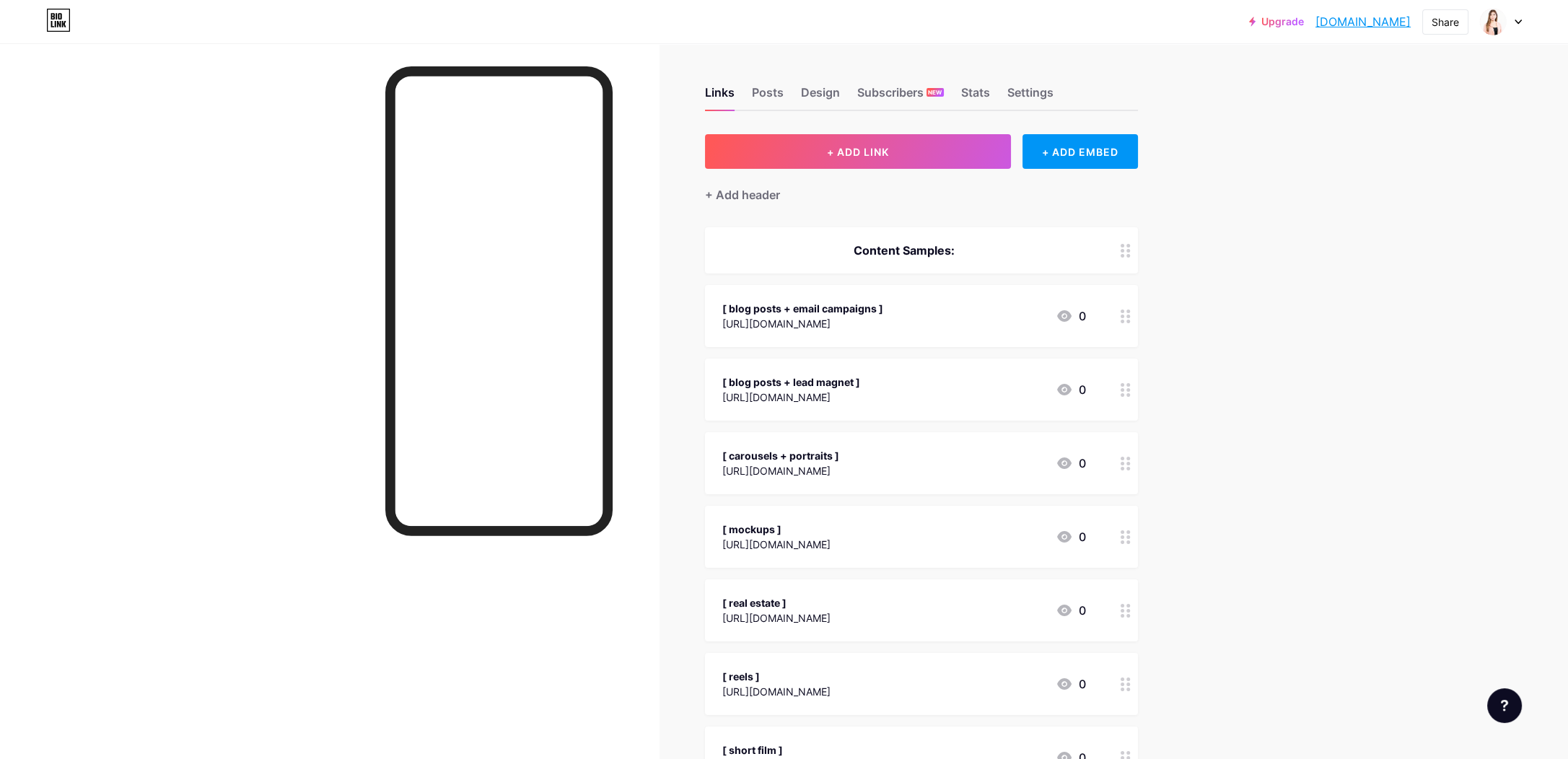 click on "+ ADD LINK     + ADD EMBED
+ Add header
Content Samples:
[ blog posts + email campaigns ]
[URL][DOMAIN_NAME]
0
[ blog posts + lead magnet ]
[URL][DOMAIN_NAME]
0
[ carousels + portraits ]
[URL][DOMAIN_NAME]
0
[ mockups ]
[URL][DOMAIN_NAME]
0
[ real estate ]
0
[ reels ]" at bounding box center (921, 1071) 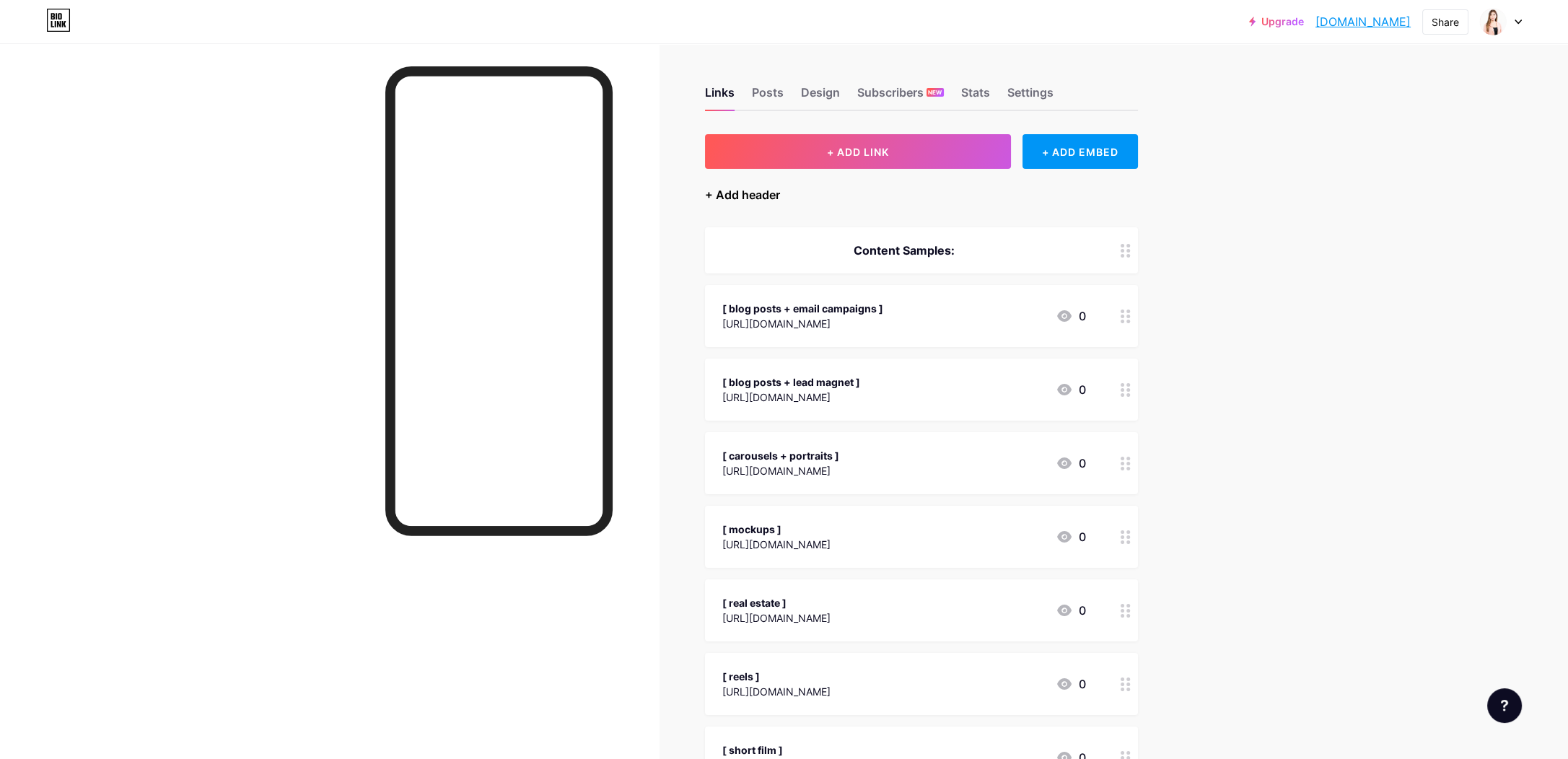 click on "+ Add header" at bounding box center [743, 195] 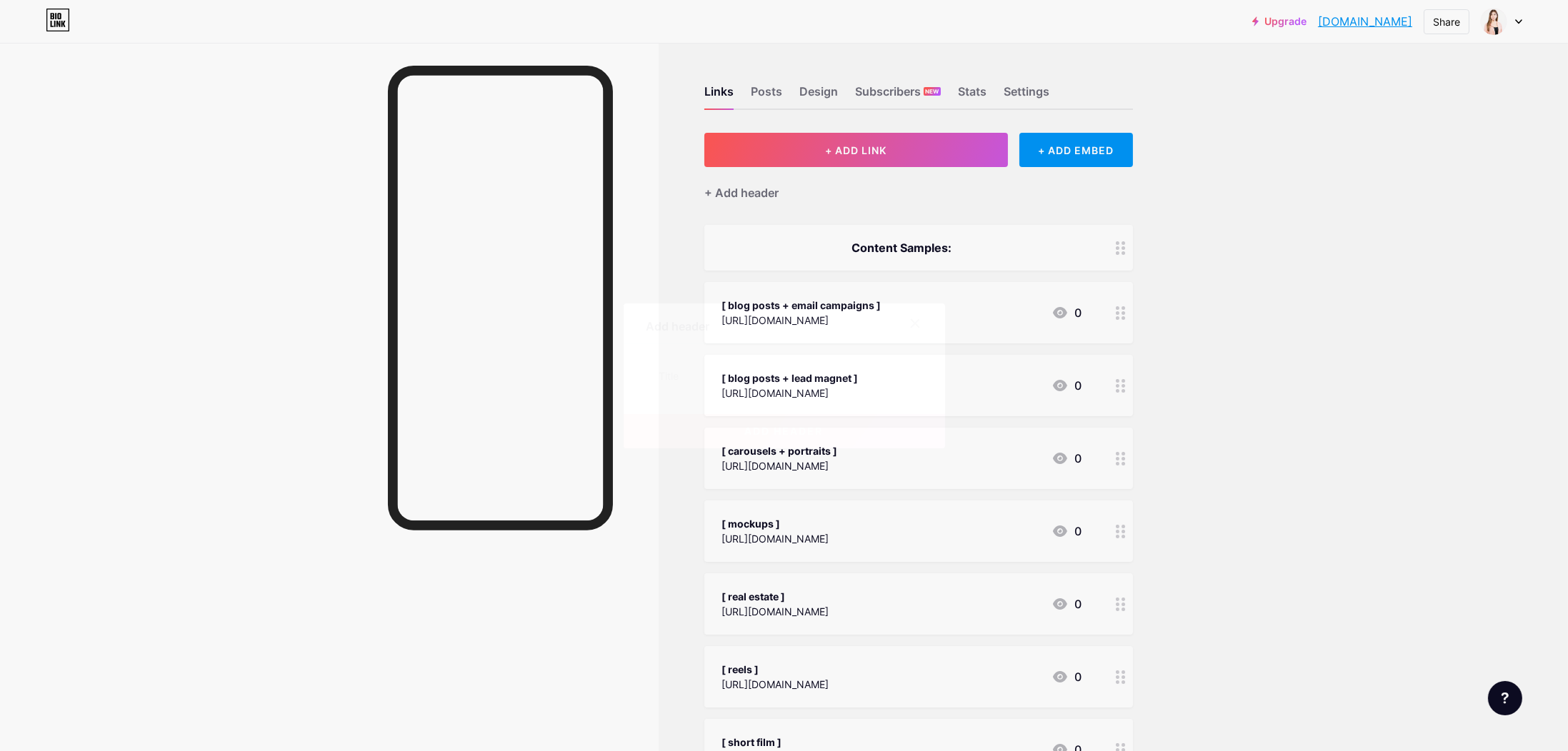 click on "add header" at bounding box center [784, 420] 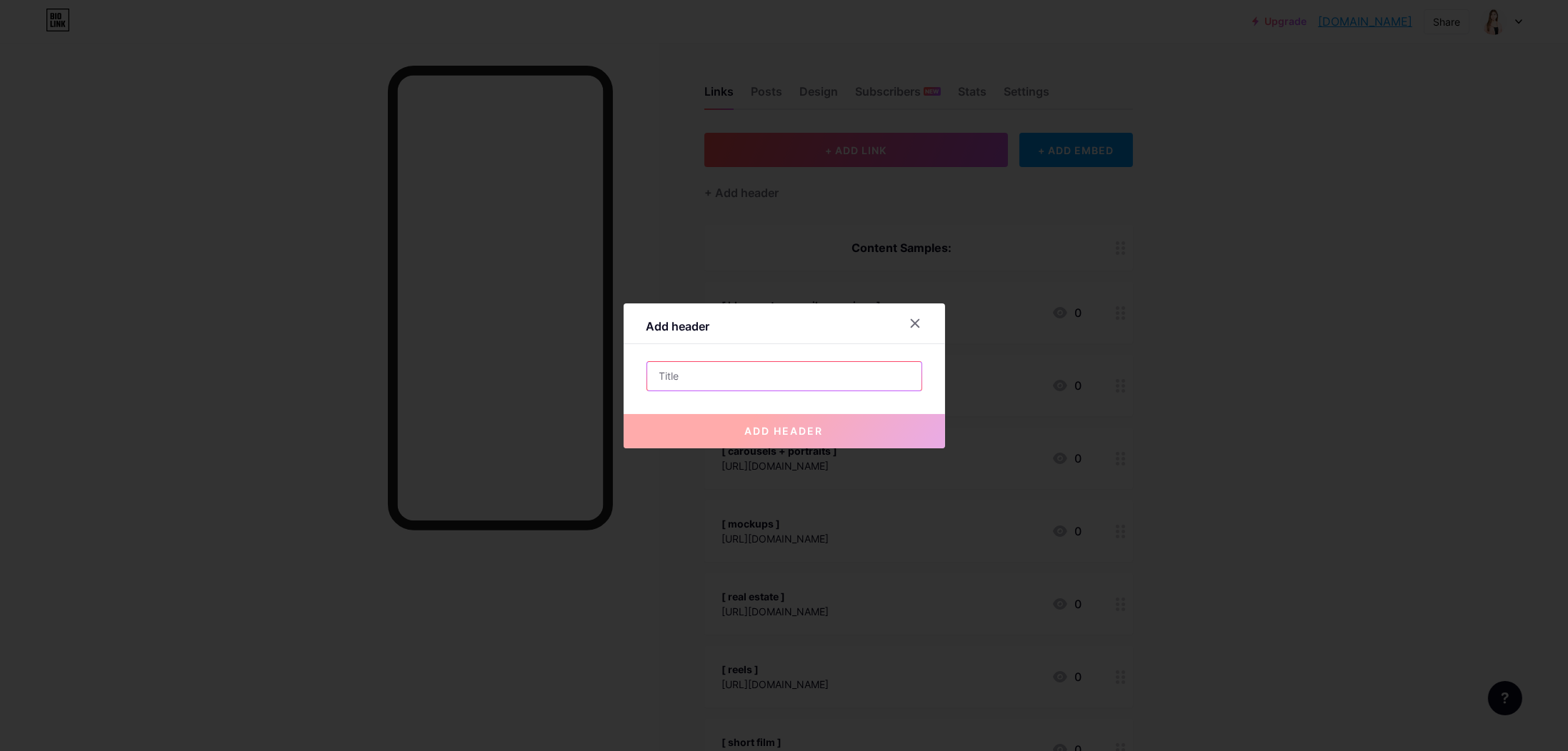 click at bounding box center [784, 376] 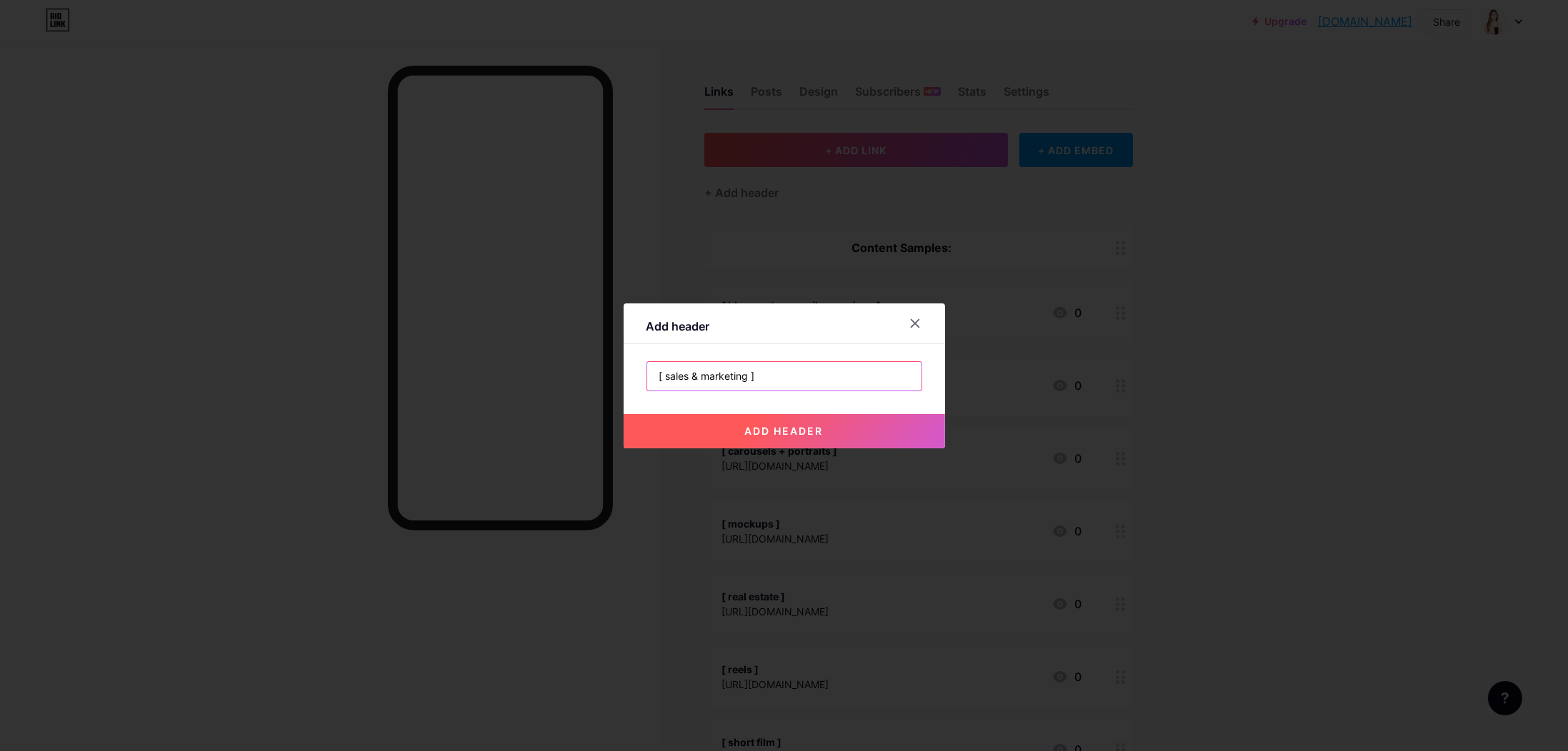 type on "[ sales & marketing ]" 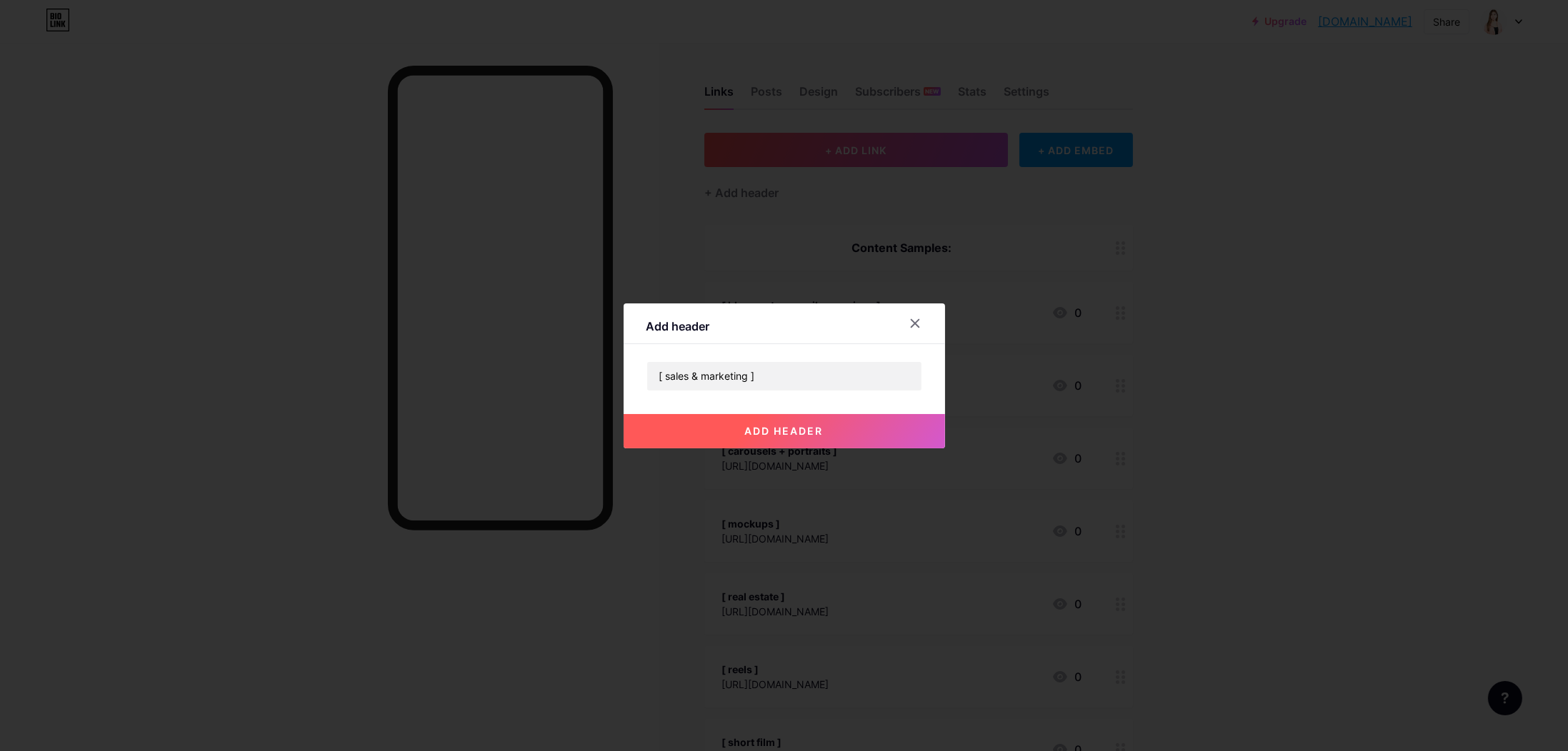 click on "add header" at bounding box center (784, 430) 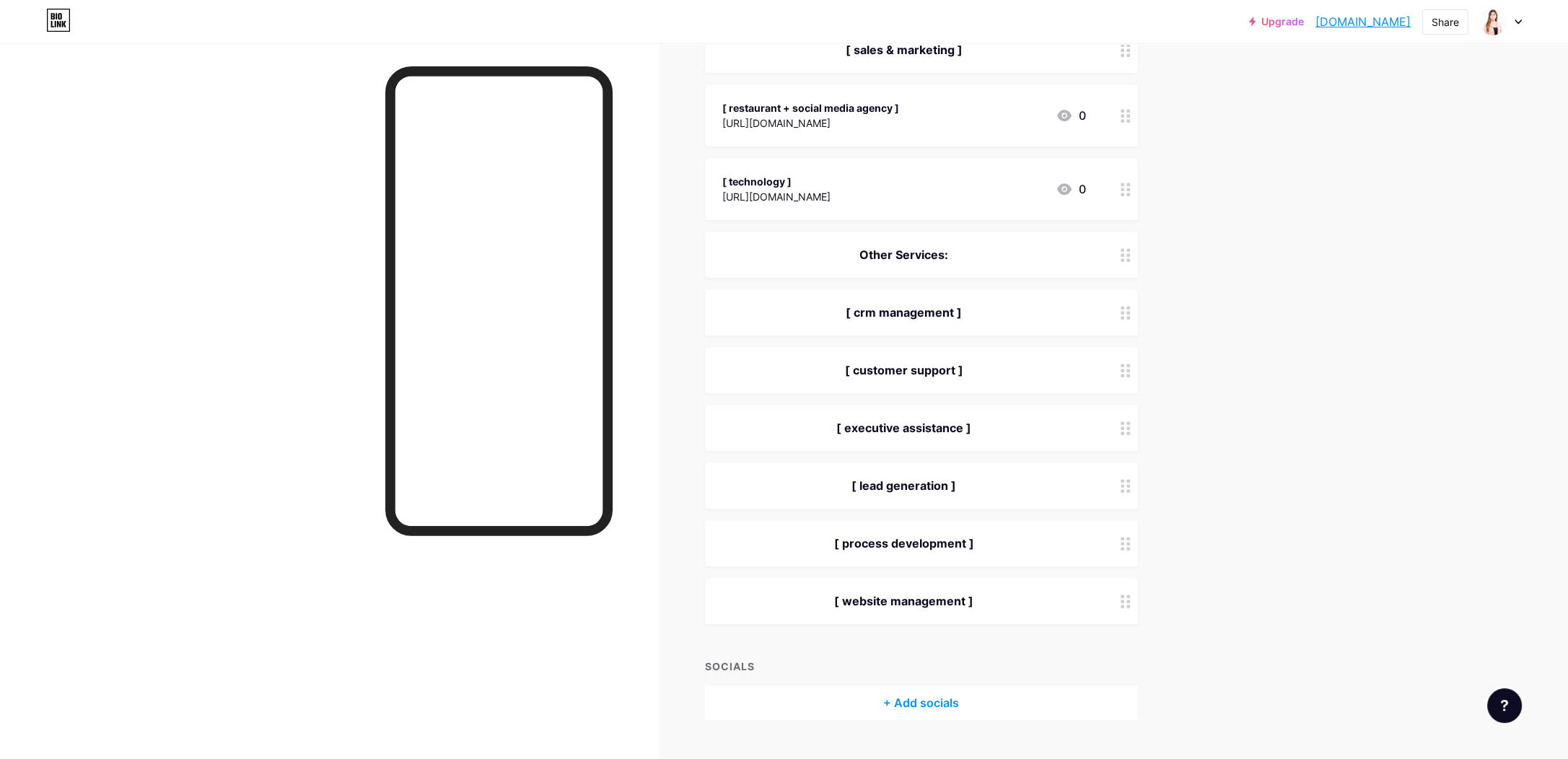scroll, scrollTop: 1349, scrollLeft: 0, axis: vertical 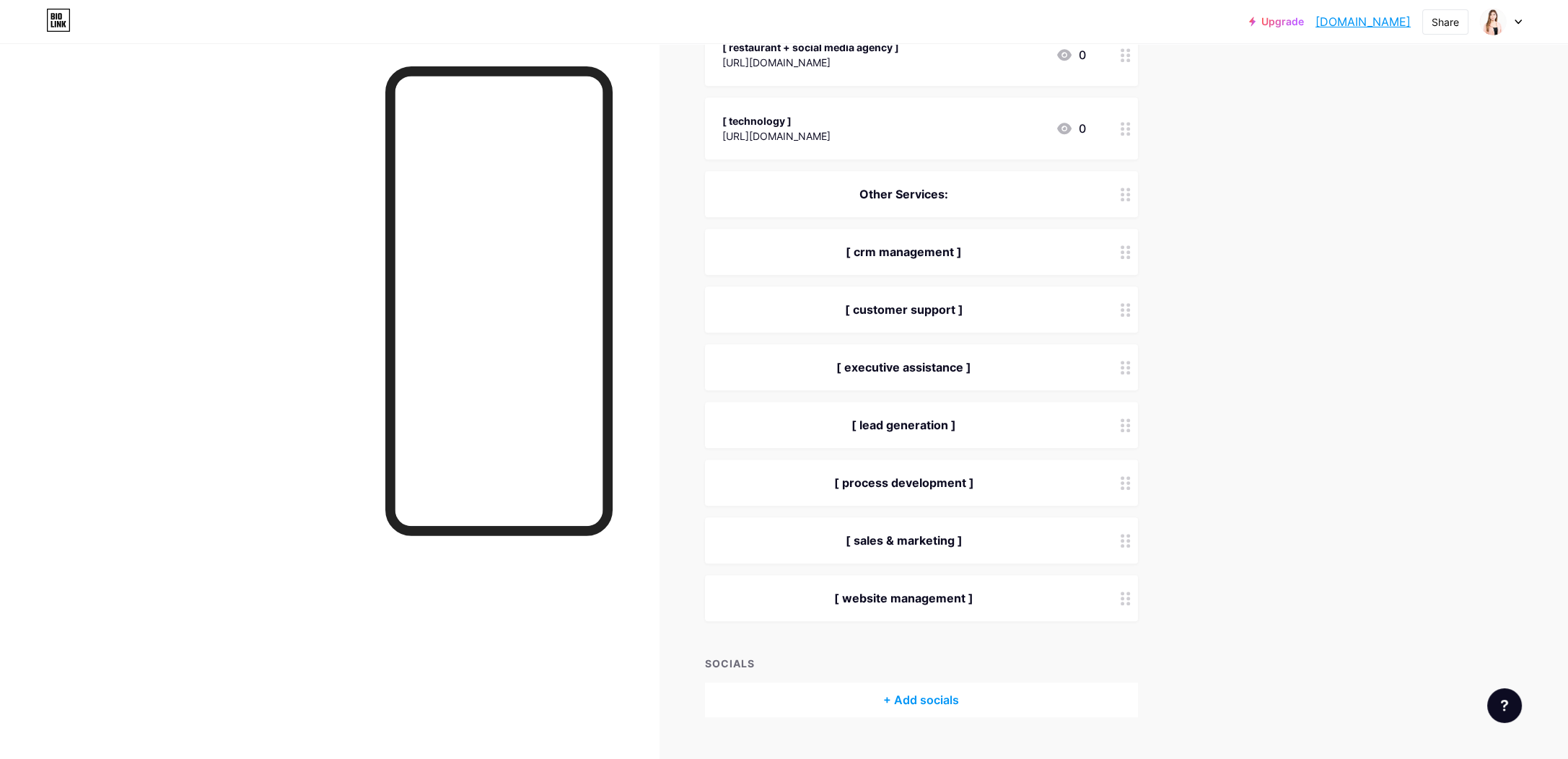 click on "Upgrade   [DOMAIN_NAME]...   [DOMAIN_NAME]   Share               Switch accounts     [PERSON_NAME]   [DOMAIN_NAME]/orquiolakim       + Add a new page        Account settings   Logout   Link Copied
Links
Posts
Design
Subscribers
NEW
Stats
Settings       + ADD LINK     + ADD EMBED
+ Add header
Content Samples:
[ blog posts + email campaigns ]
[URL][DOMAIN_NAME]
0
[ blog posts + lead magnet ]
[URL][DOMAIN_NAME]
0
[ carousels + portraits ]
[URL][DOMAIN_NAME]" at bounding box center [784, -280] 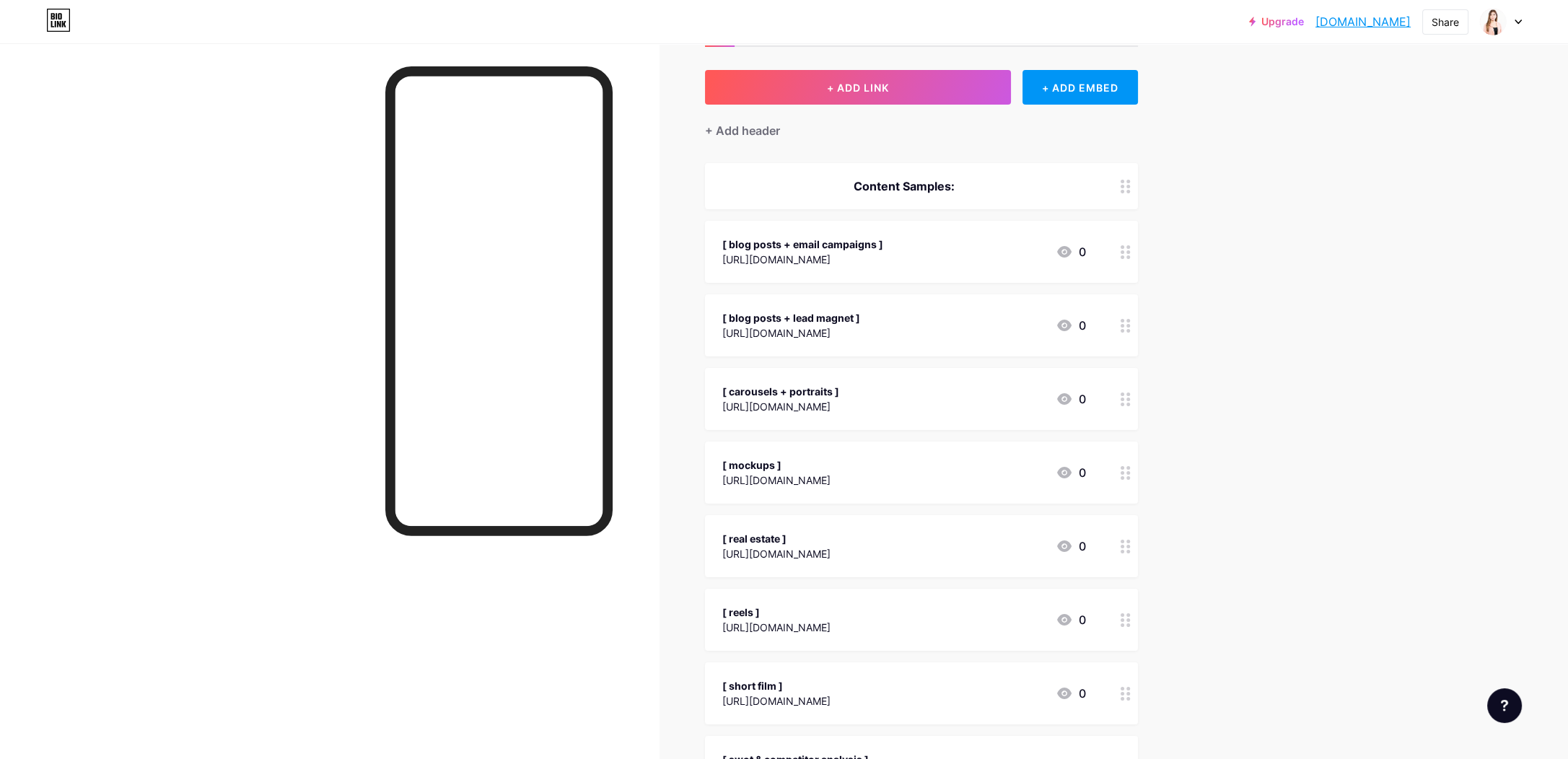scroll, scrollTop: 0, scrollLeft: 0, axis: both 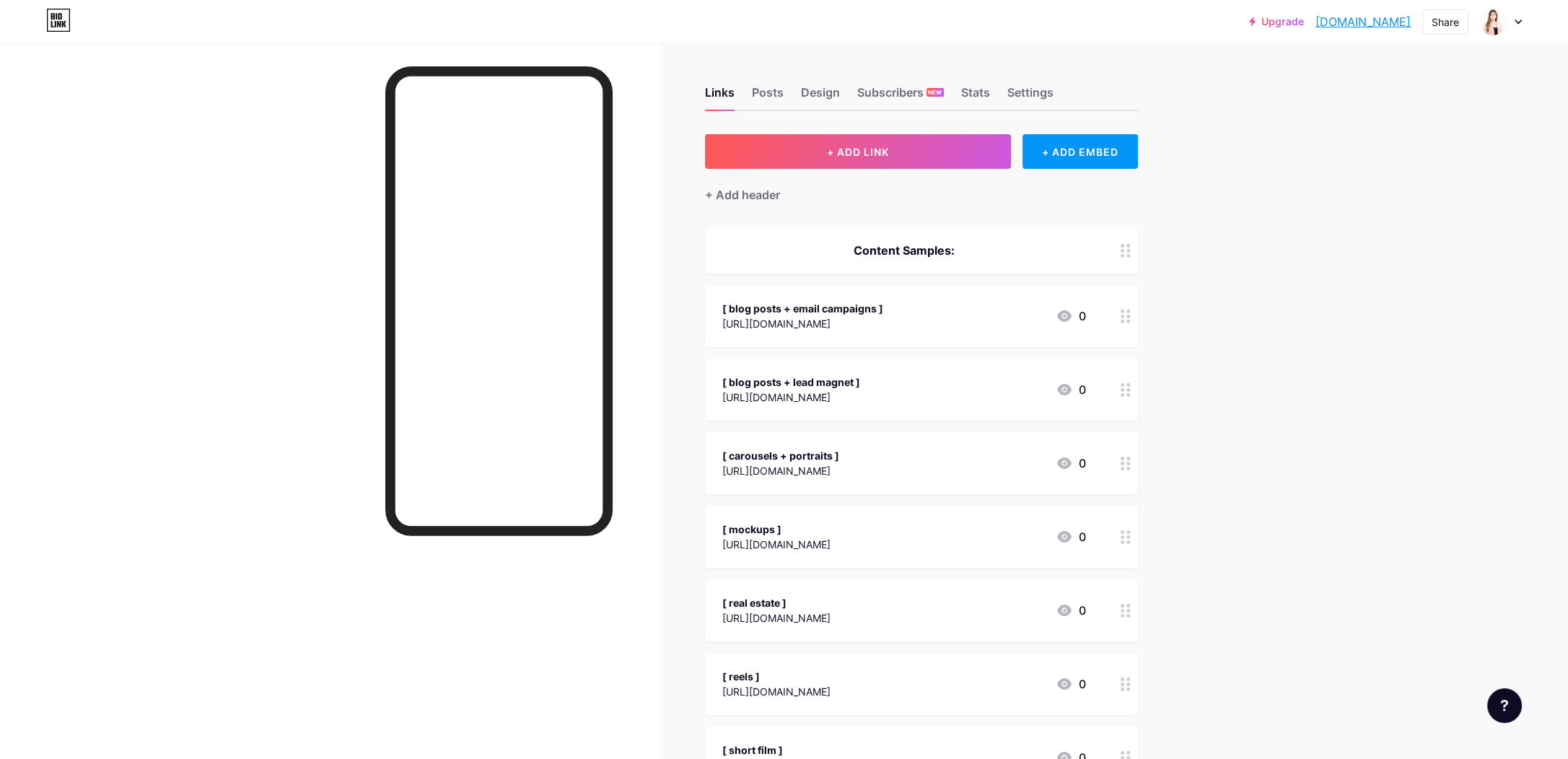 click on "Upgrade   [DOMAIN_NAME]...   [DOMAIN_NAME]   Share               Switch accounts     [PERSON_NAME]   [DOMAIN_NAME]/orquiolakim       + Add a new page        Account settings   Logout   Link Copied
Links
Posts
Design
Subscribers
NEW
Stats
Settings       + ADD LINK     + ADD EMBED
+ Add header
Content Samples:
[ blog posts + email campaigns ]
[URL][DOMAIN_NAME]
0
[ blog posts + lead magnet ]
[URL][DOMAIN_NAME]
0
[ carousels + portraits ]
[URL][DOMAIN_NAME]" at bounding box center [784, 1069] 